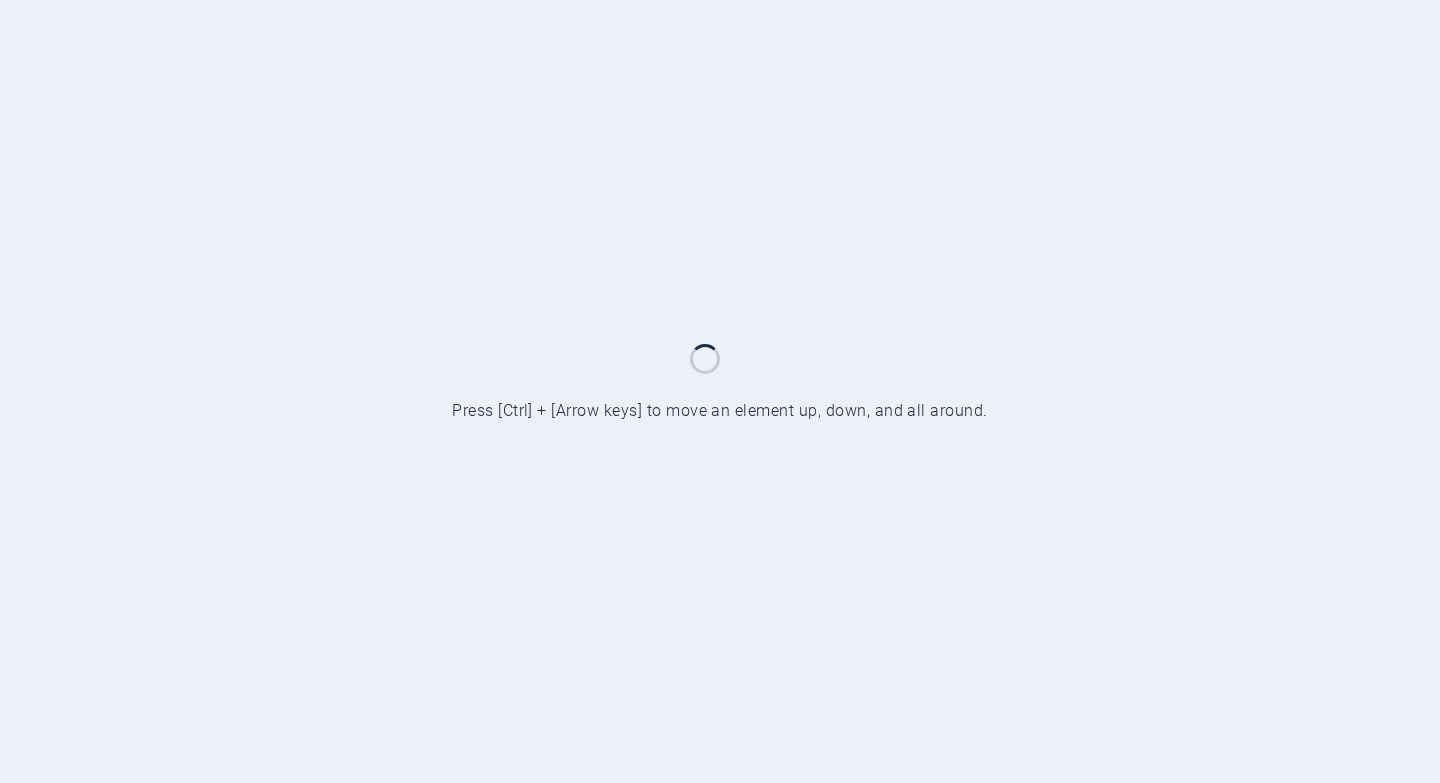 scroll, scrollTop: 0, scrollLeft: 0, axis: both 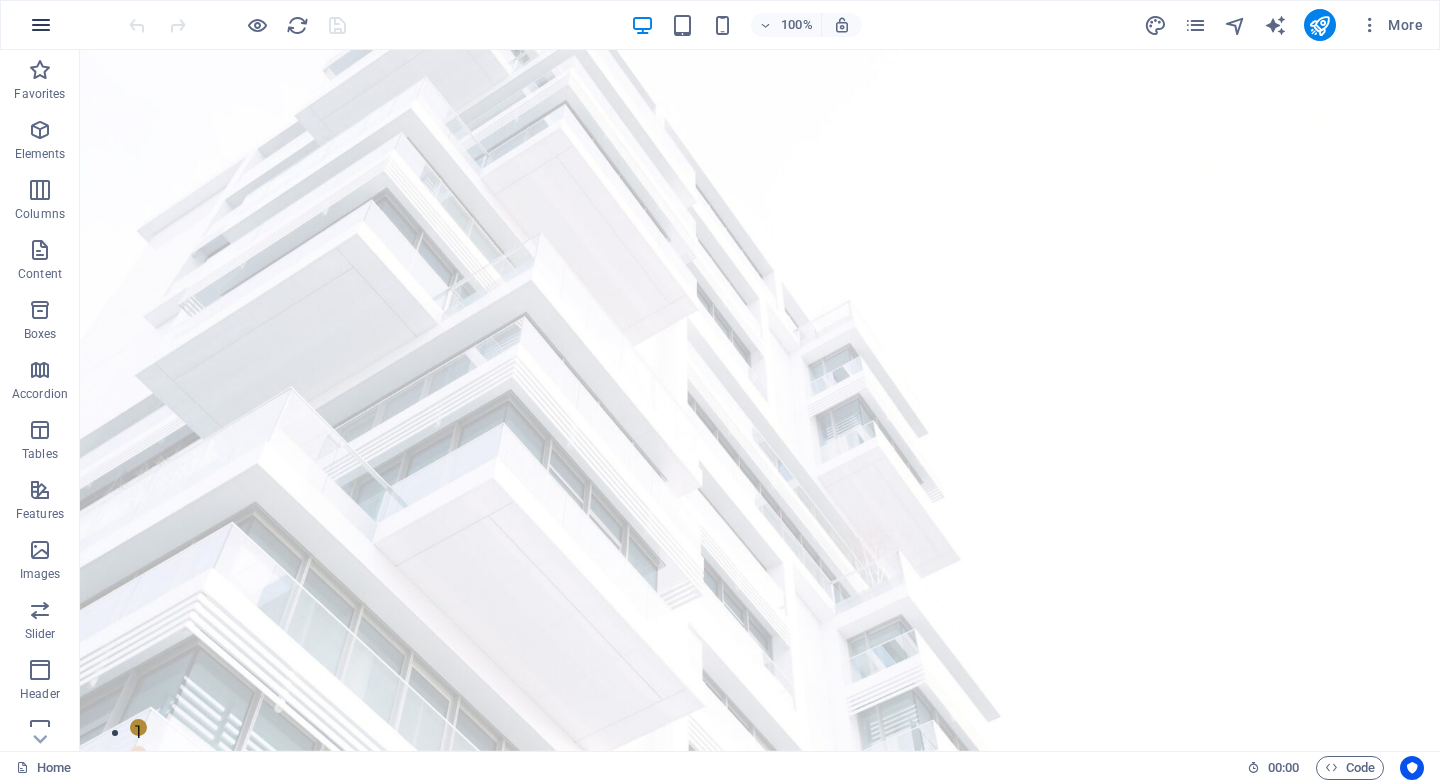 click at bounding box center (41, 25) 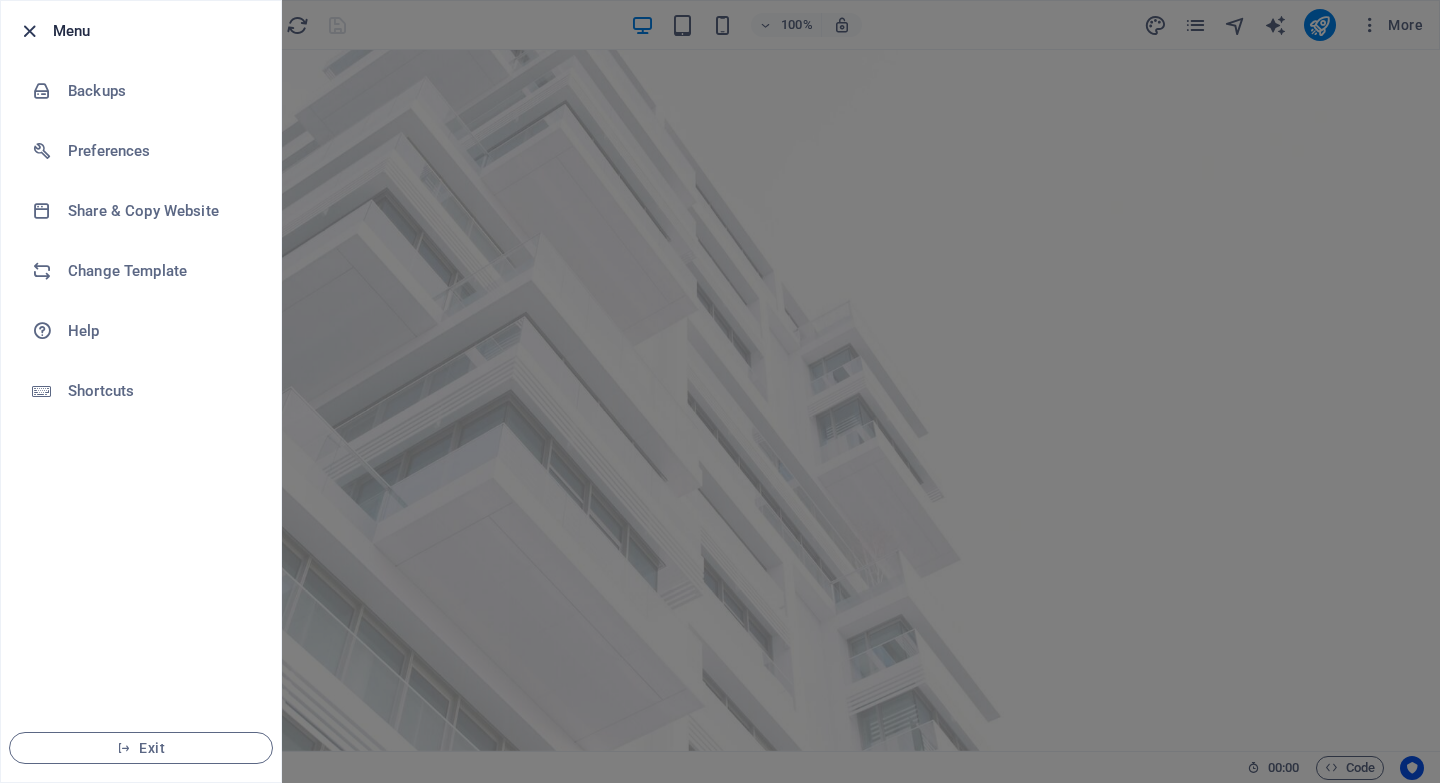 click at bounding box center [29, 31] 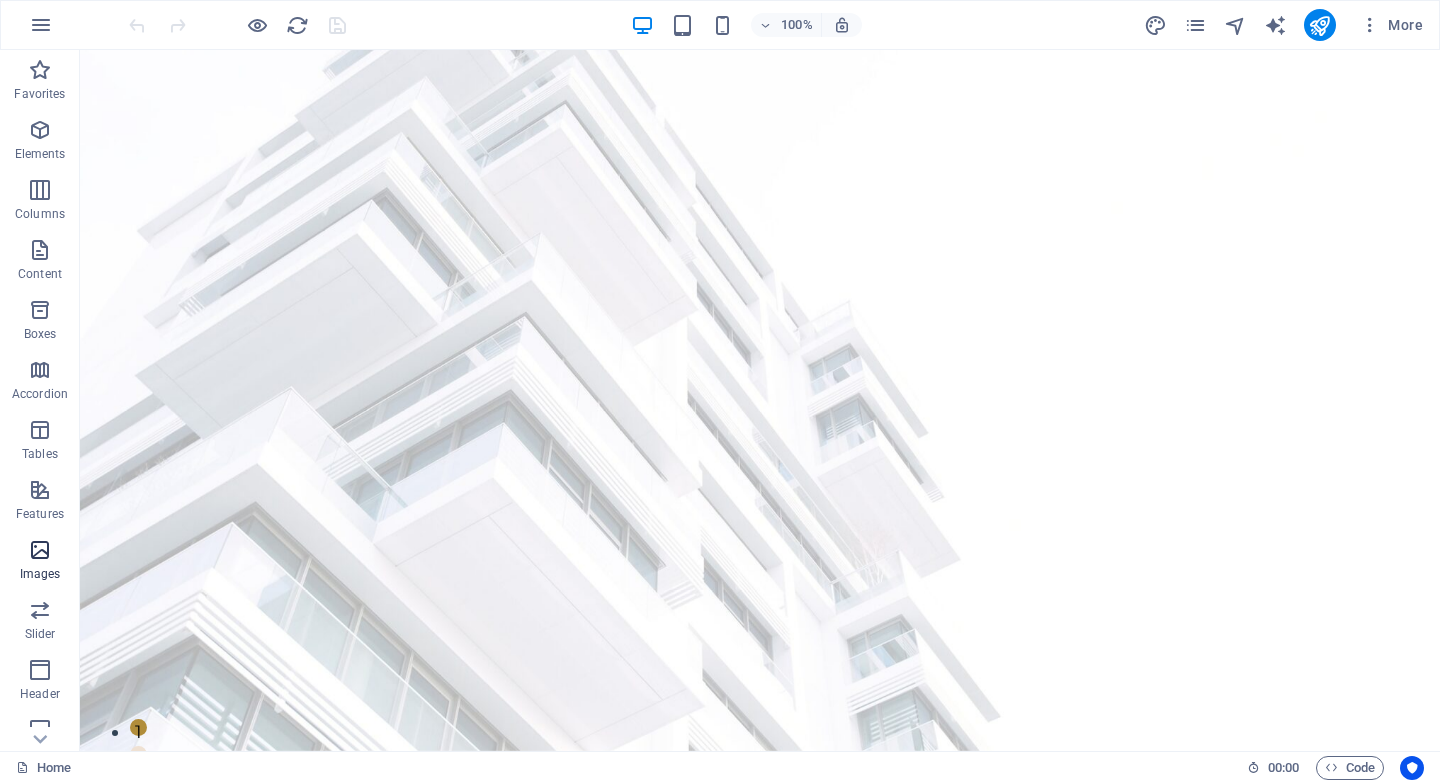 drag, startPoint x: 67, startPoint y: 562, endPoint x: 67, endPoint y: 550, distance: 12 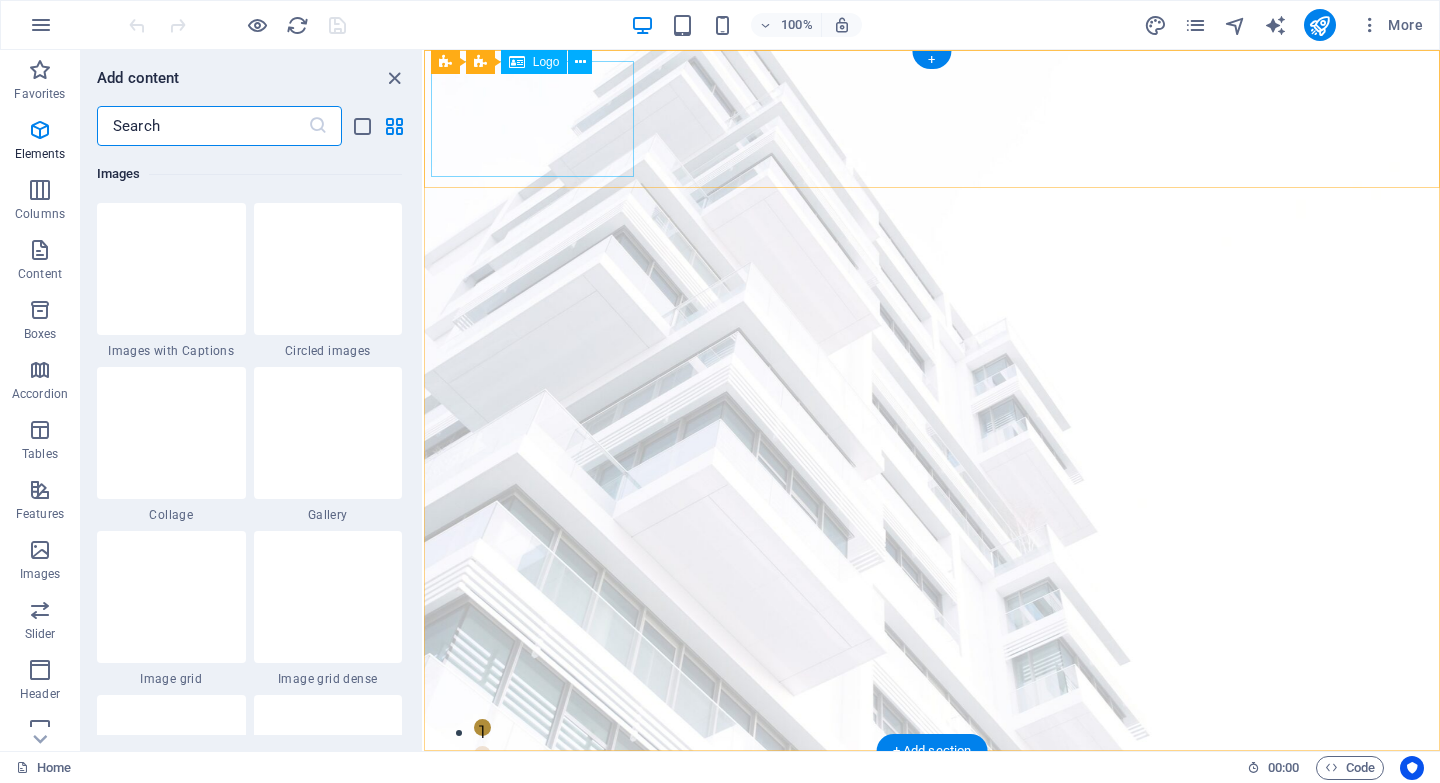 scroll, scrollTop: 10304, scrollLeft: 0, axis: vertical 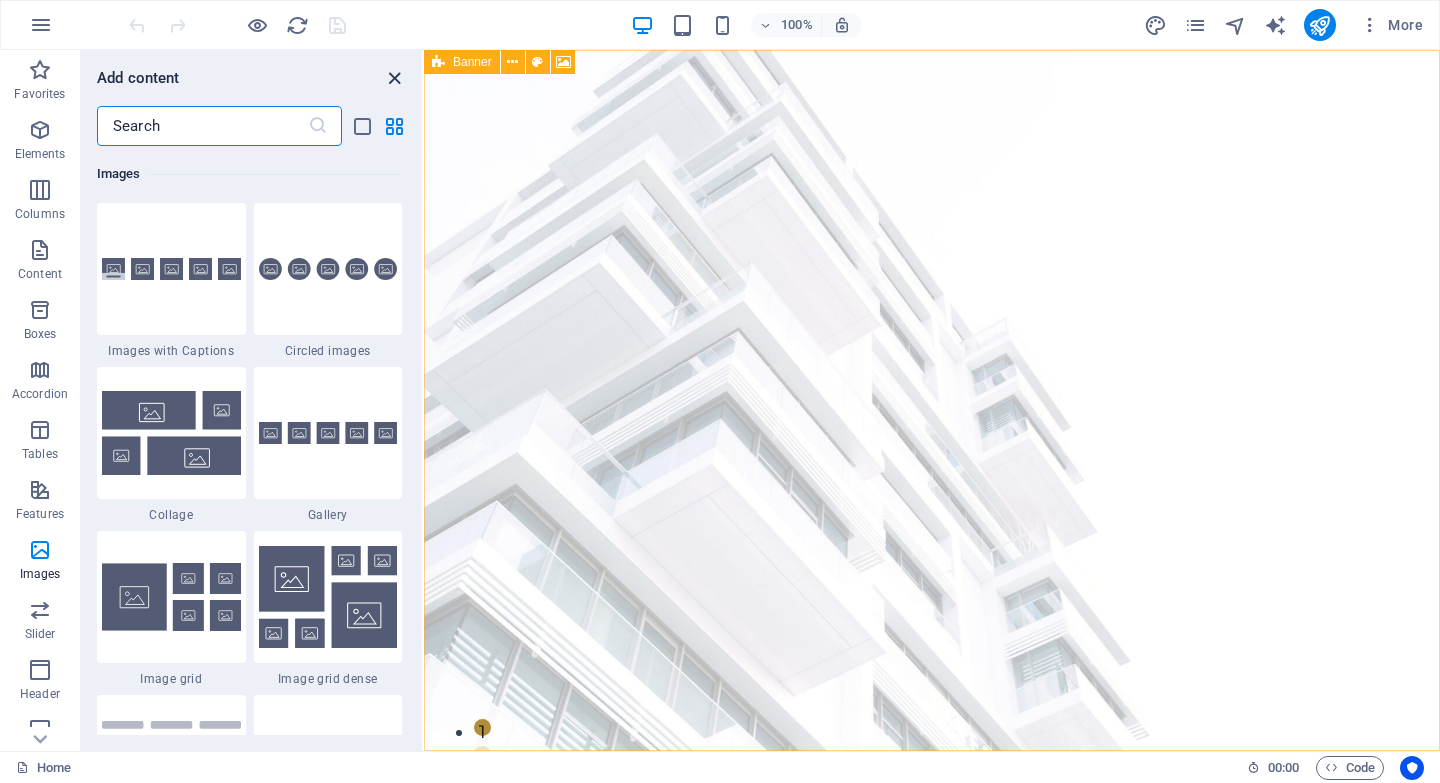 click at bounding box center (394, 78) 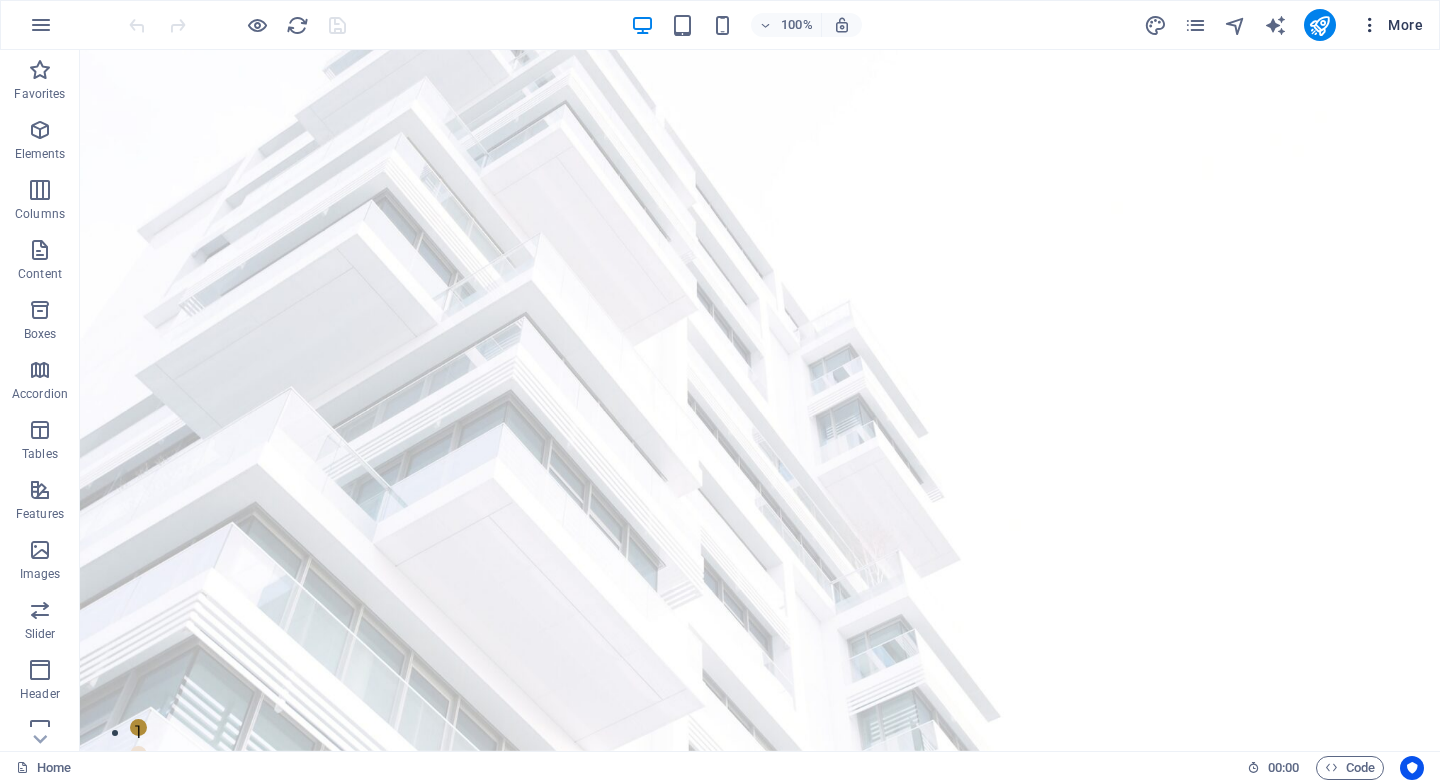 click at bounding box center (1370, 25) 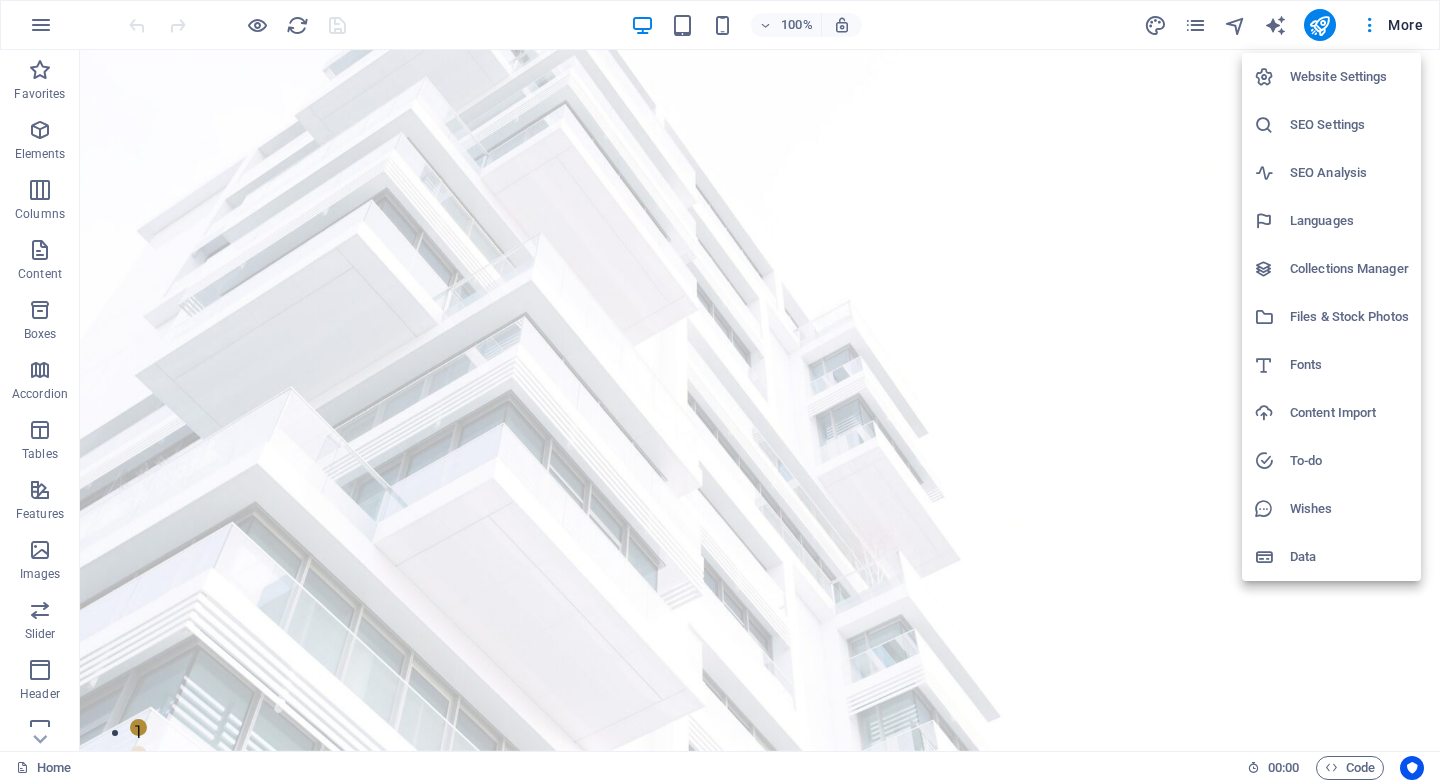 click at bounding box center (720, 391) 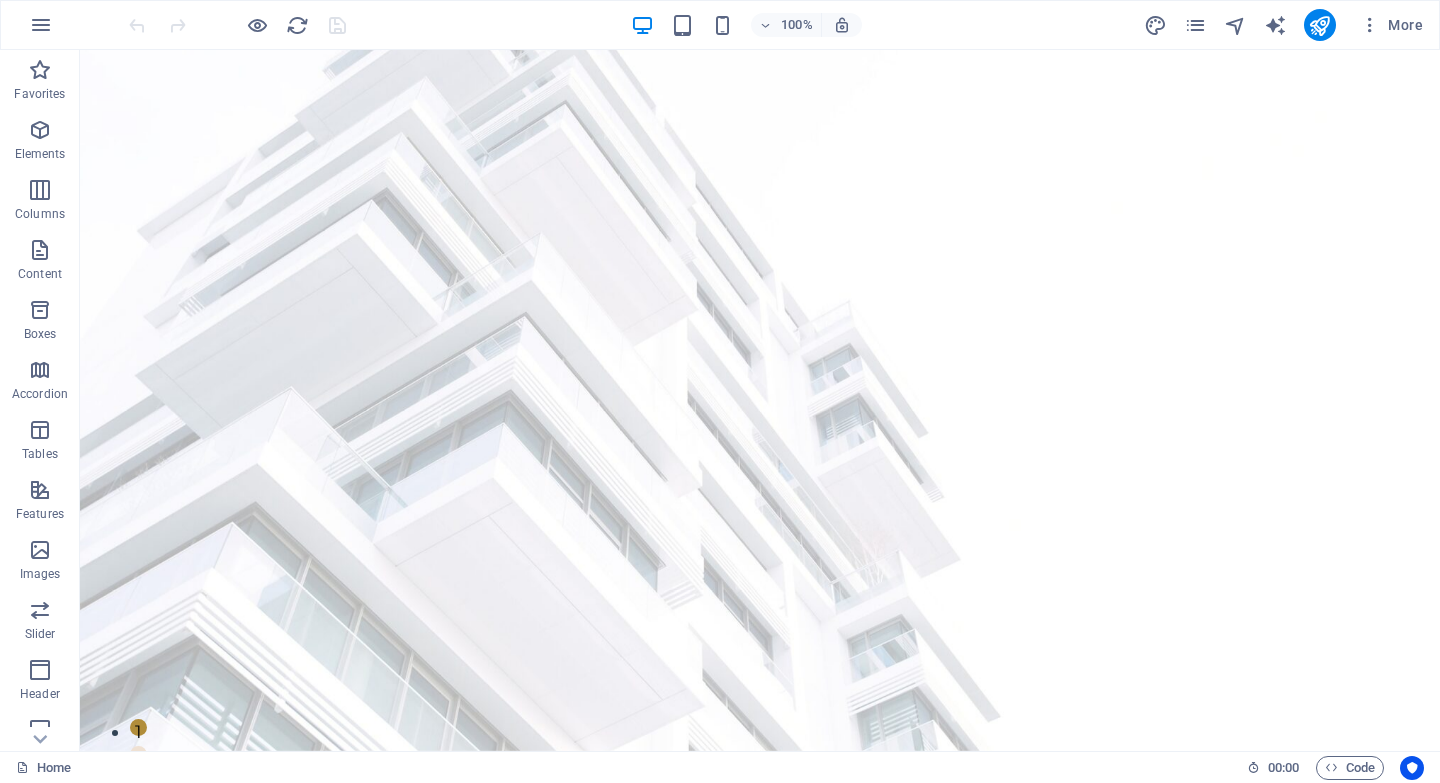 click on "100% More" at bounding box center [778, 25] 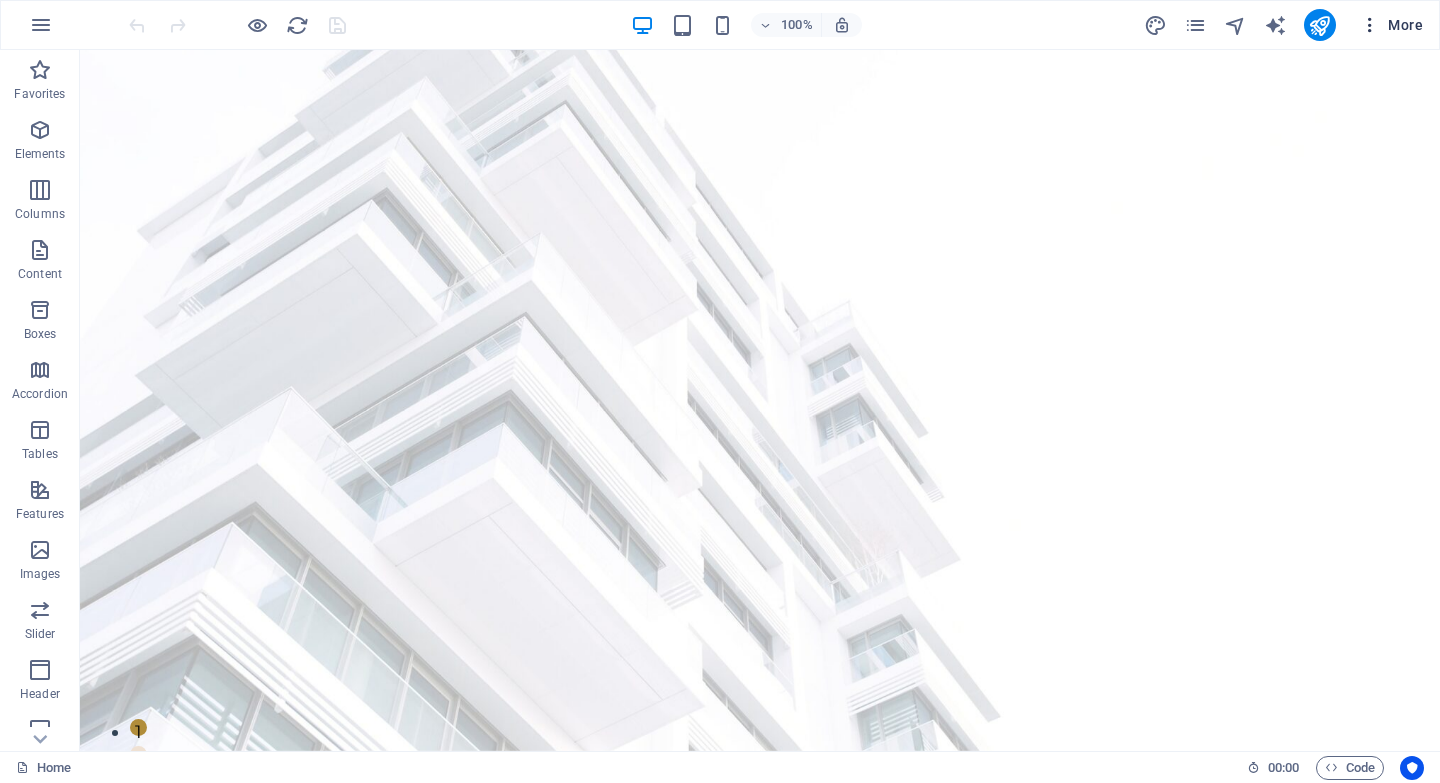 click at bounding box center (1370, 25) 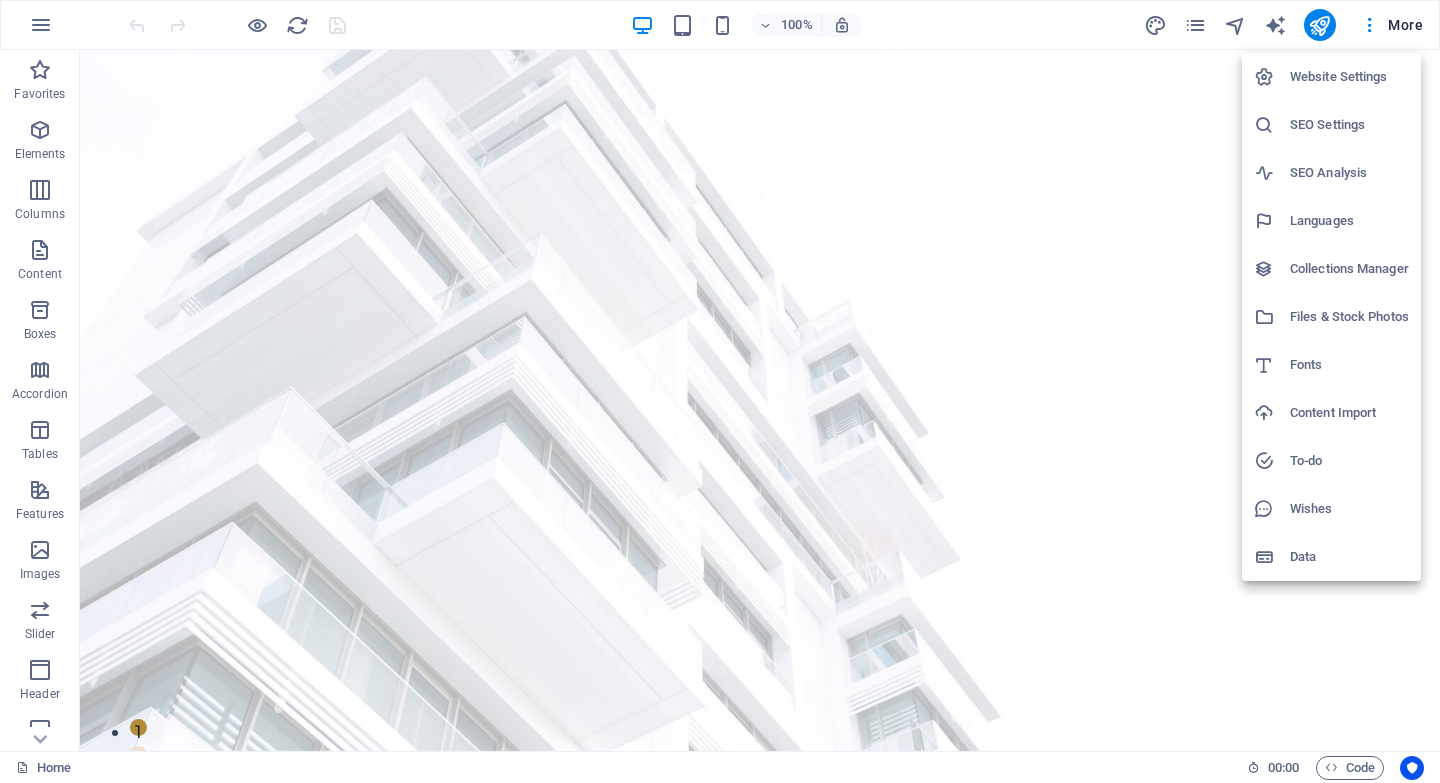 click at bounding box center [720, 391] 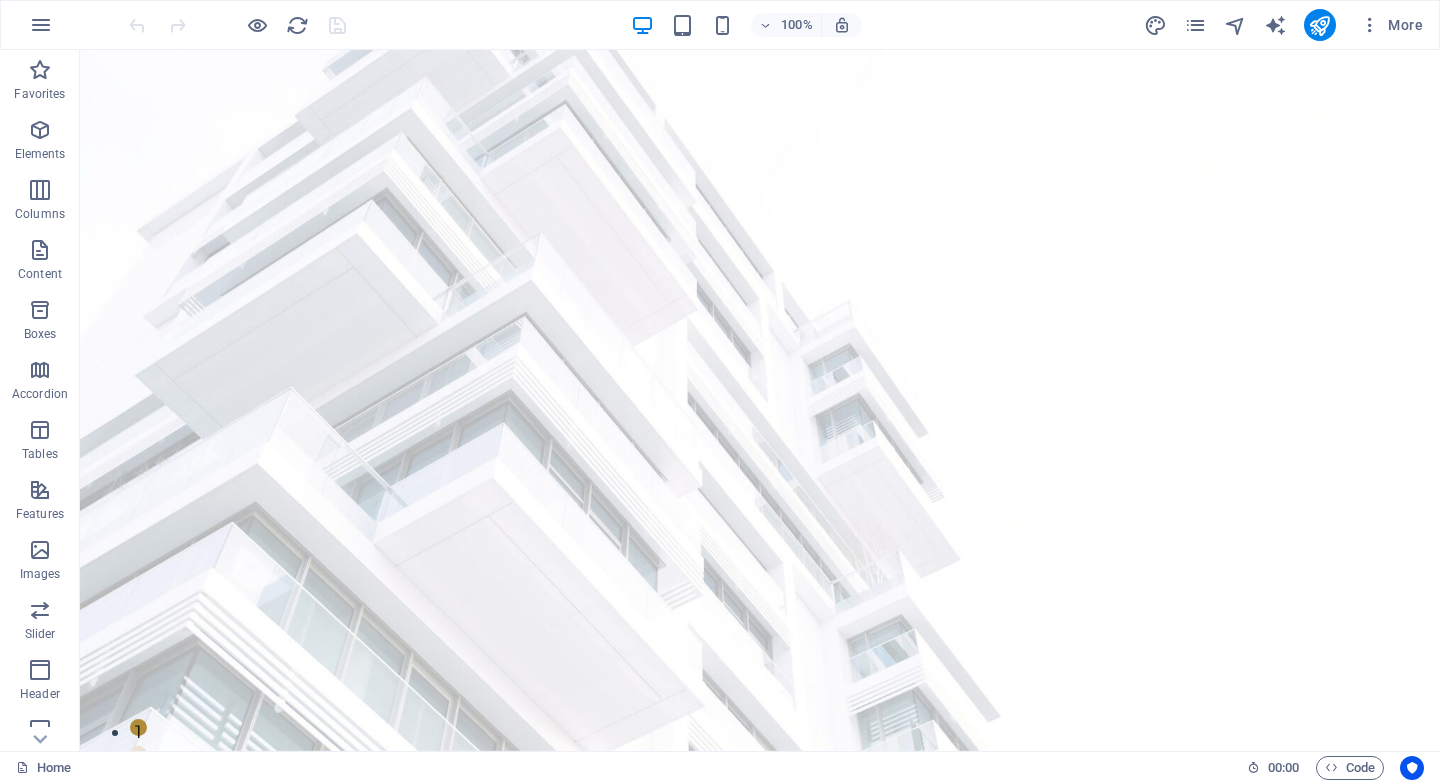 click on "100% More" at bounding box center [778, 25] 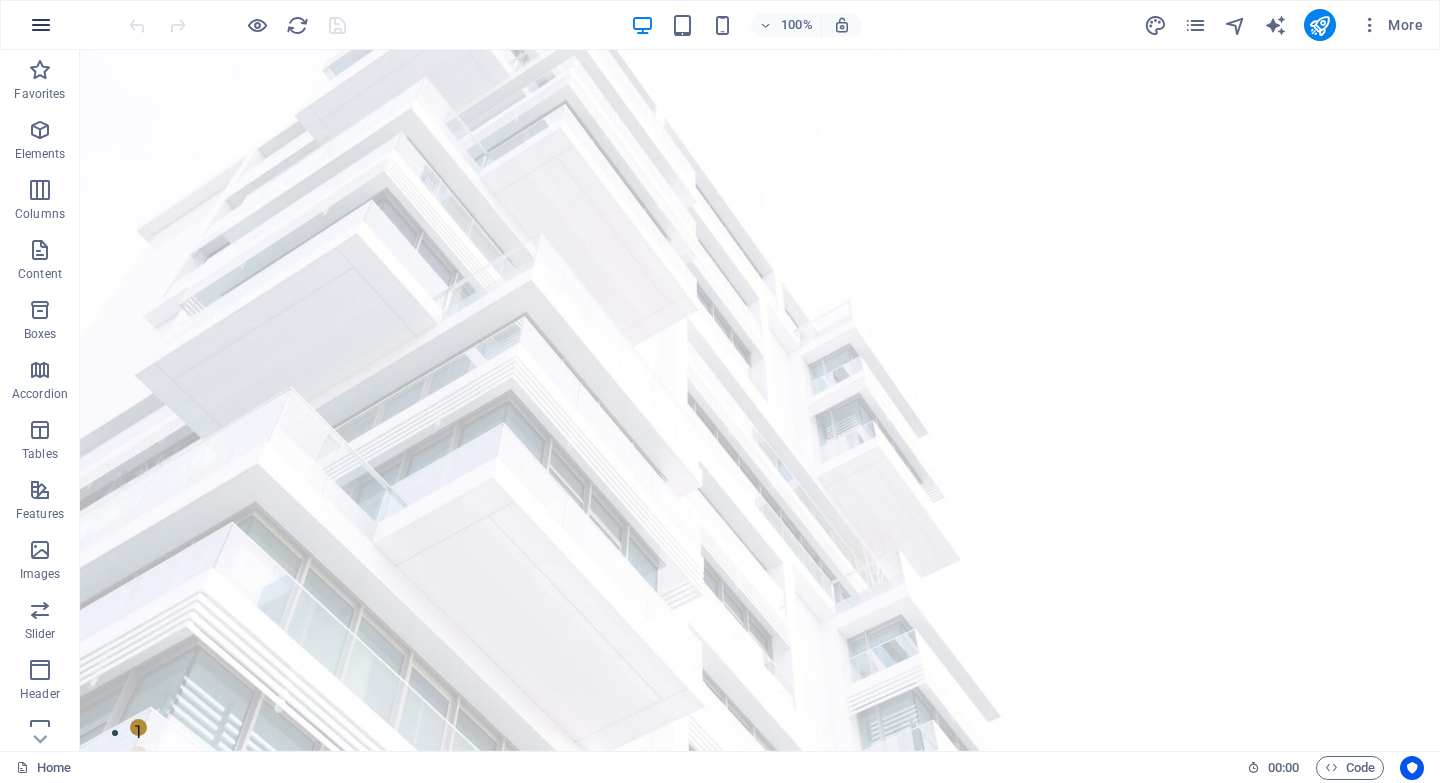 click at bounding box center (41, 25) 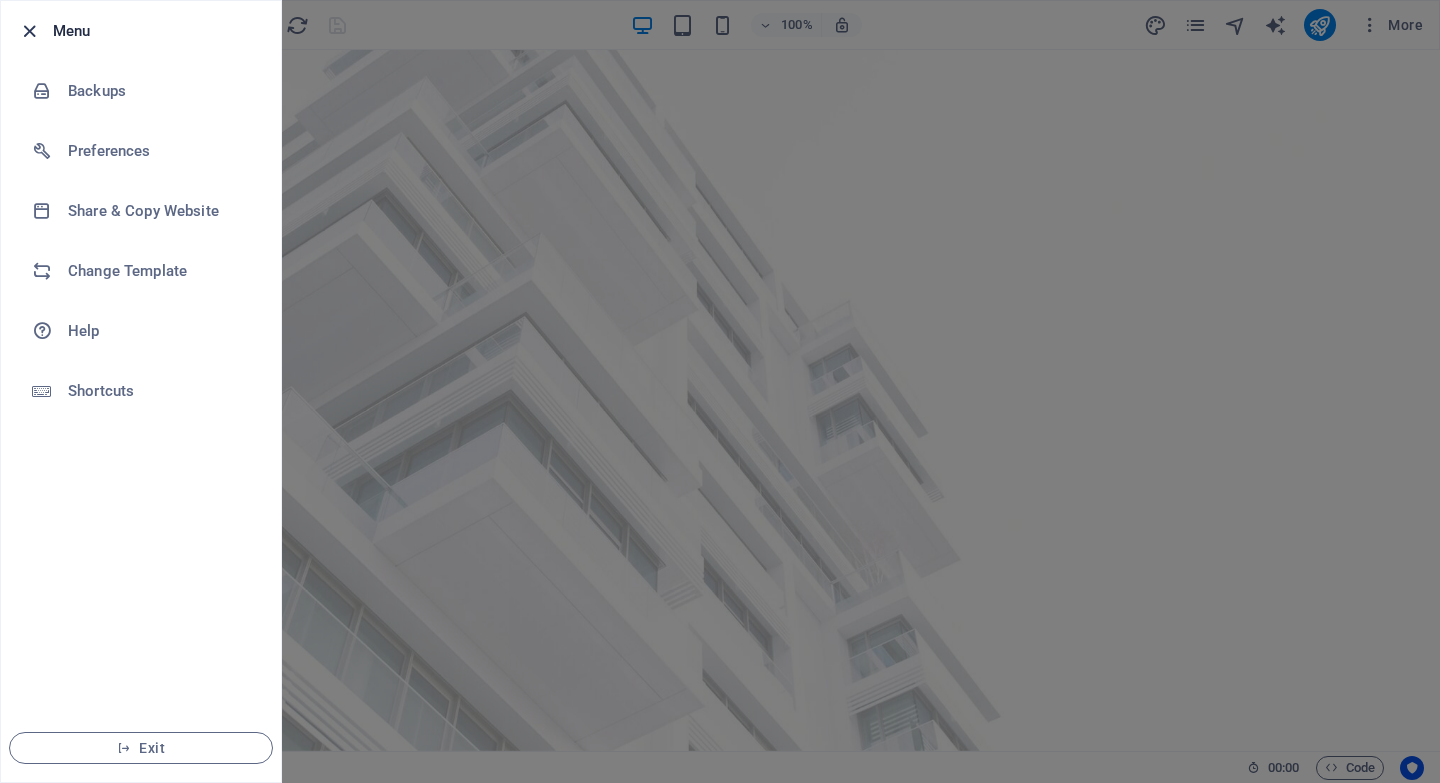 click at bounding box center (29, 31) 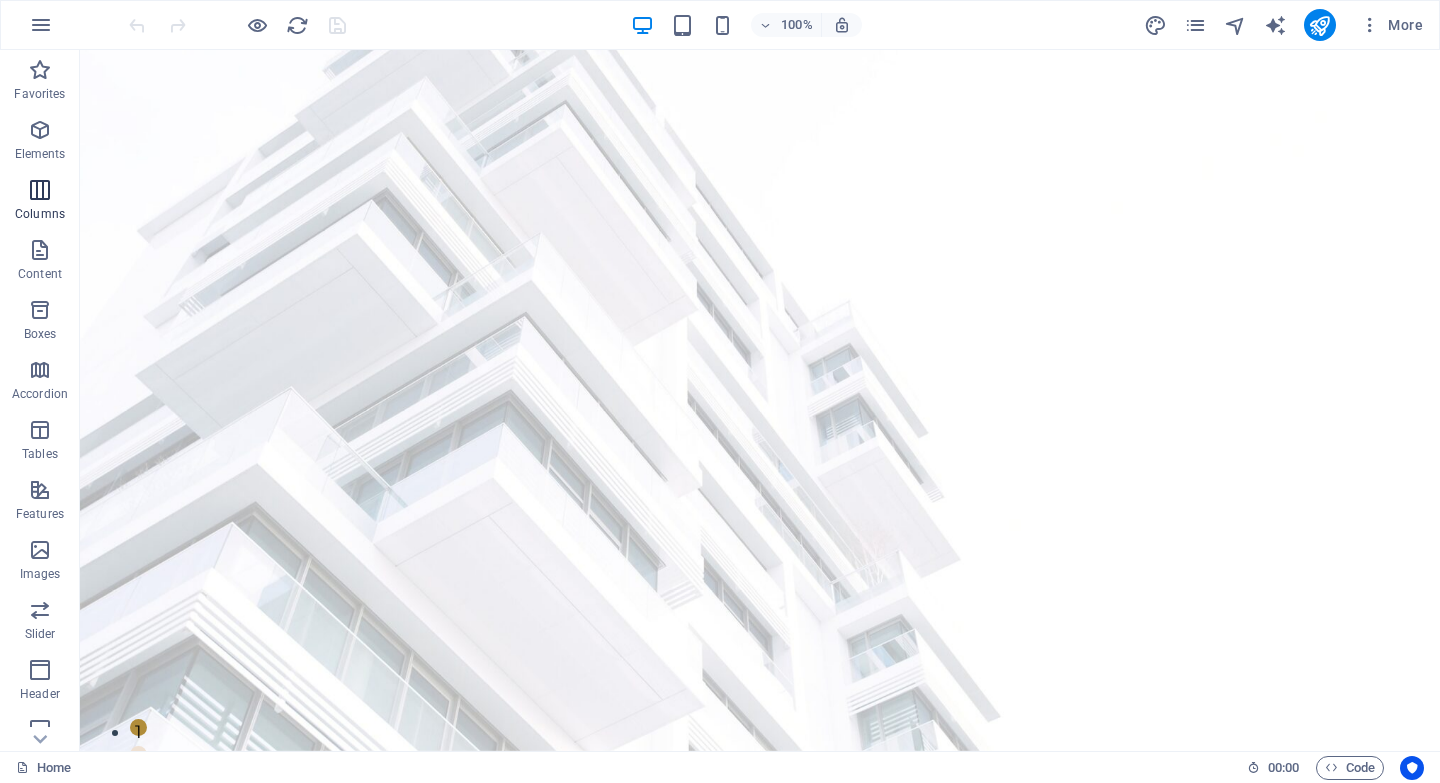 scroll, scrollTop: 199, scrollLeft: 0, axis: vertical 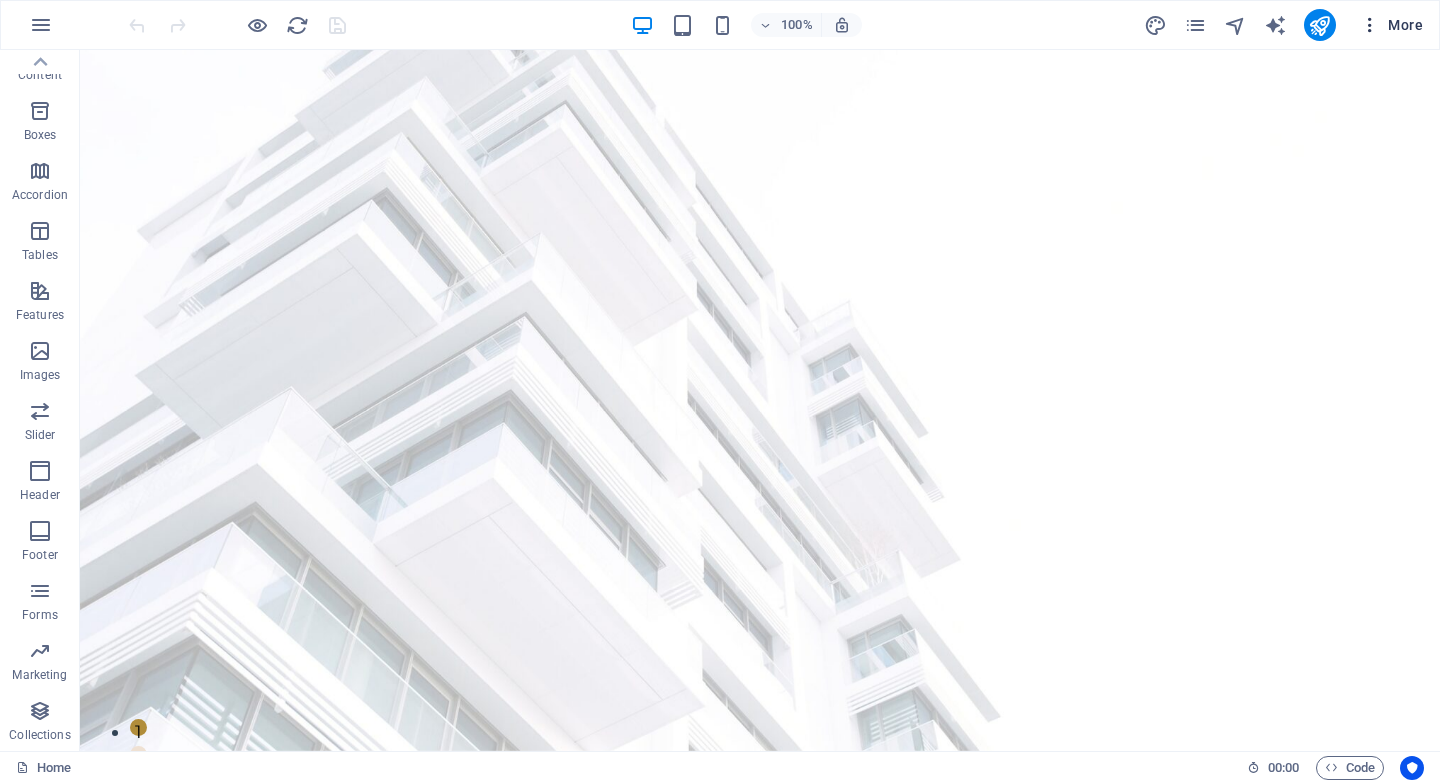 click at bounding box center [1370, 25] 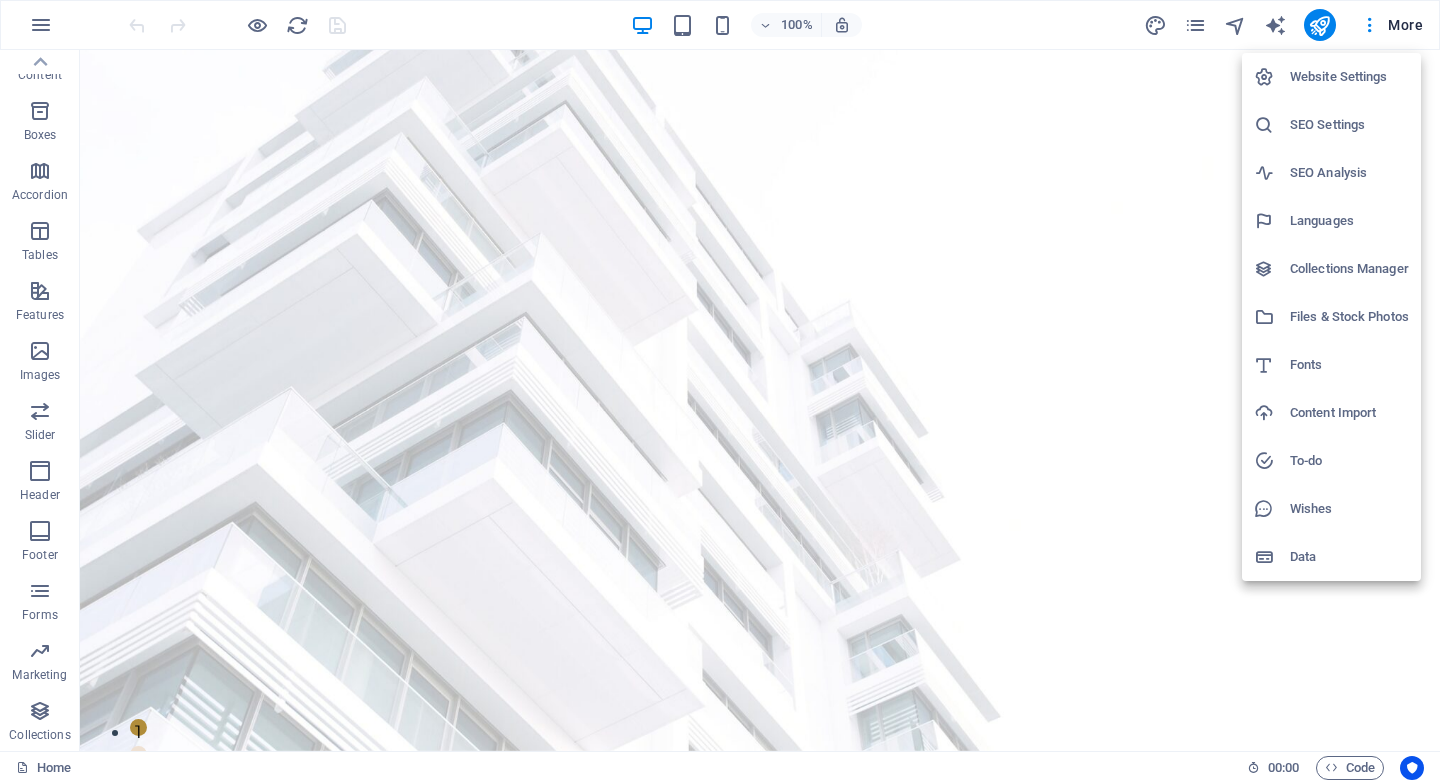 click at bounding box center (720, 391) 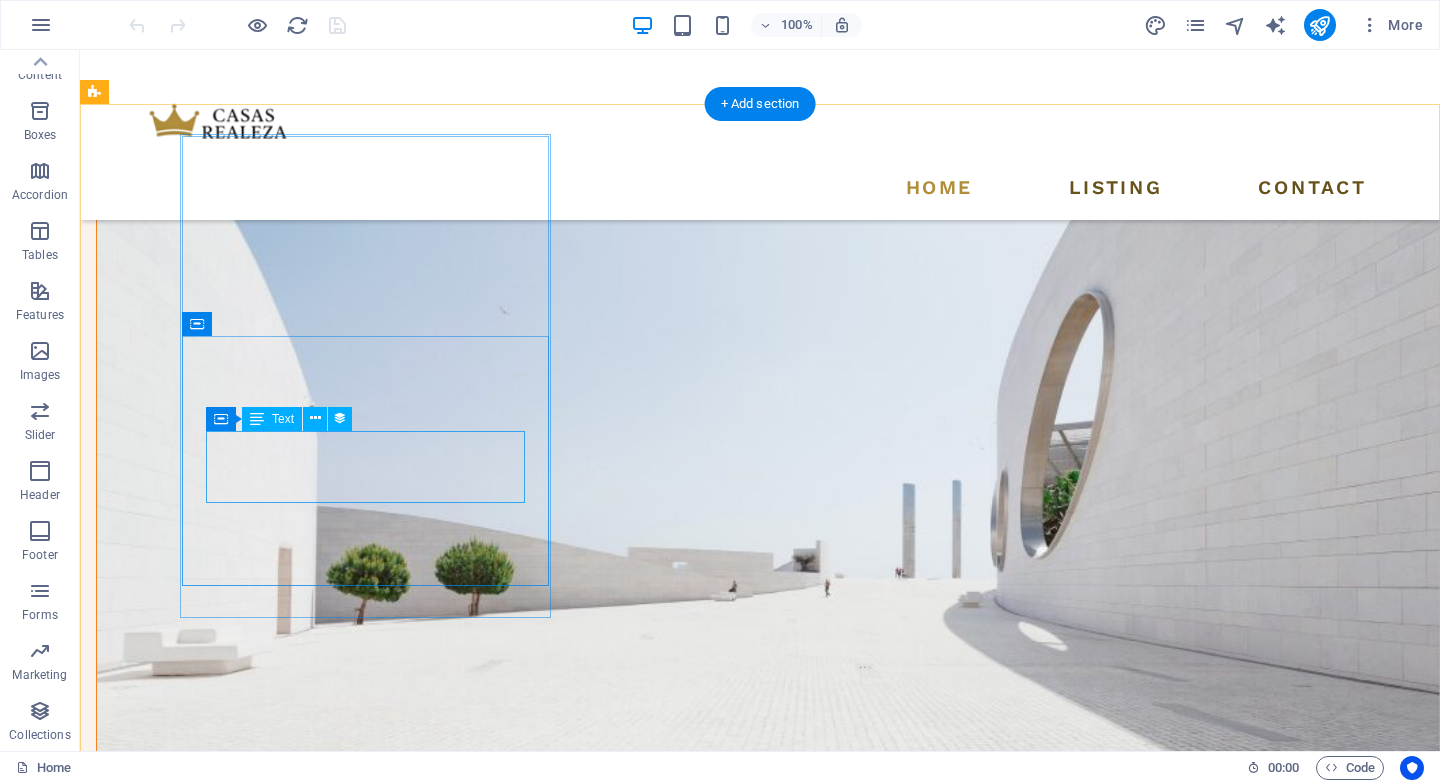 scroll, scrollTop: 2114, scrollLeft: 0, axis: vertical 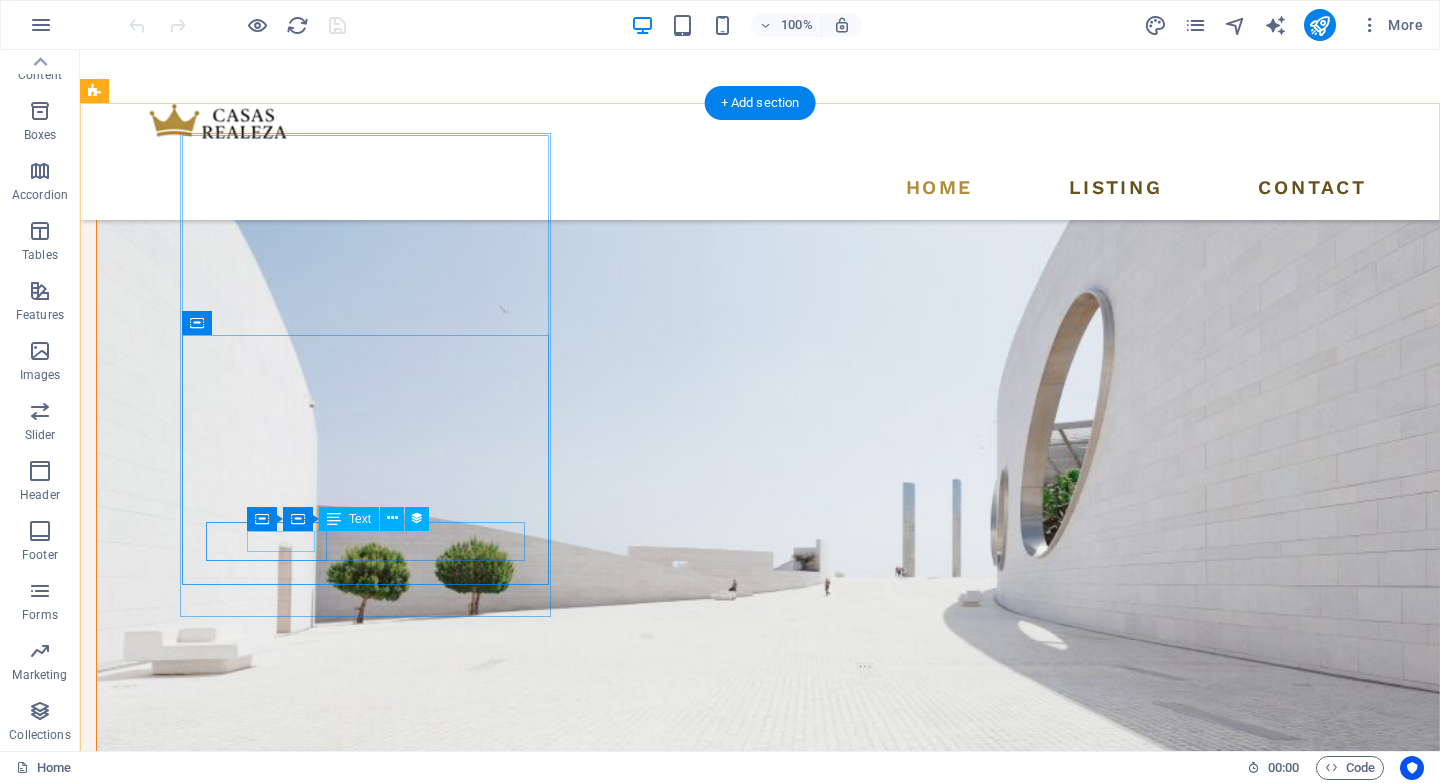 click on "1.220 sqft" at bounding box center [673, 2274] 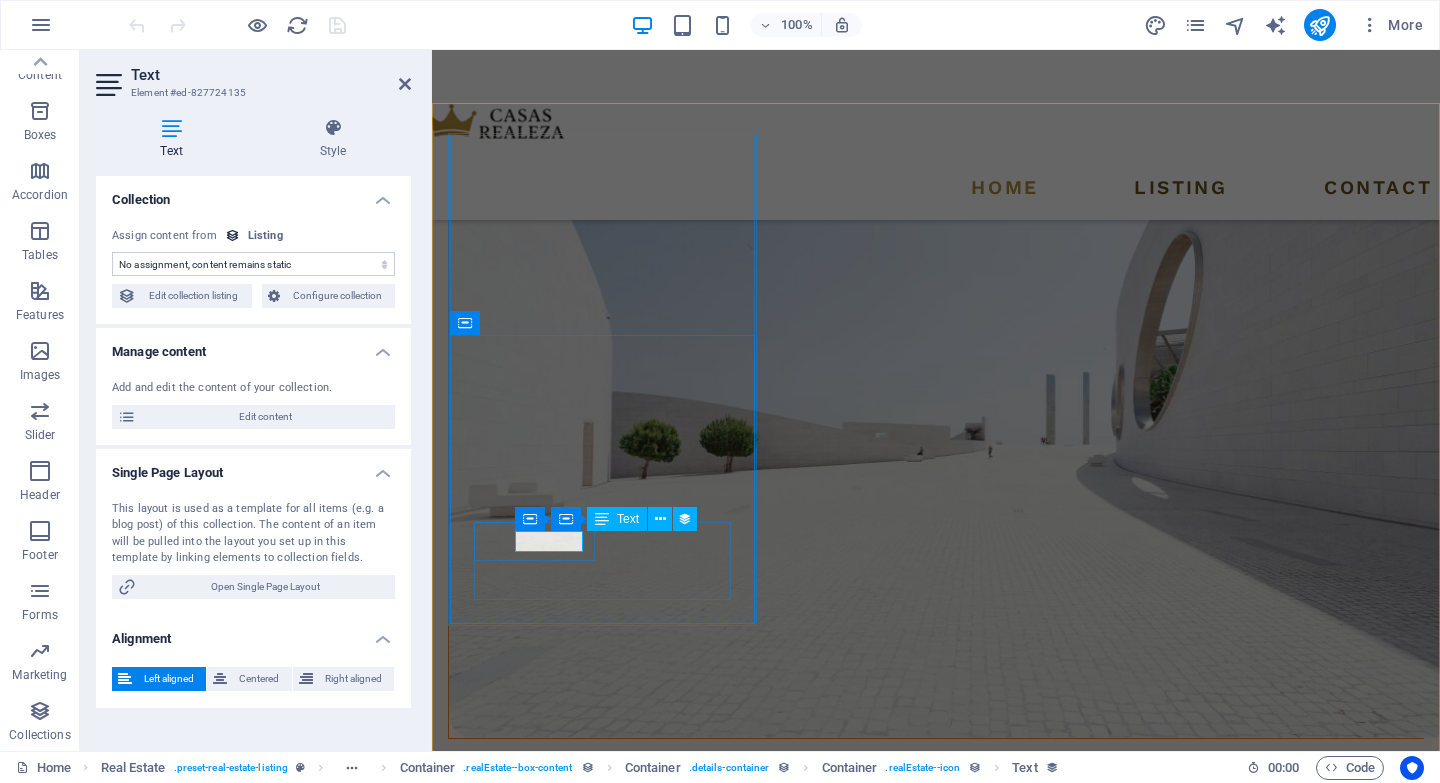 scroll, scrollTop: 2236, scrollLeft: 0, axis: vertical 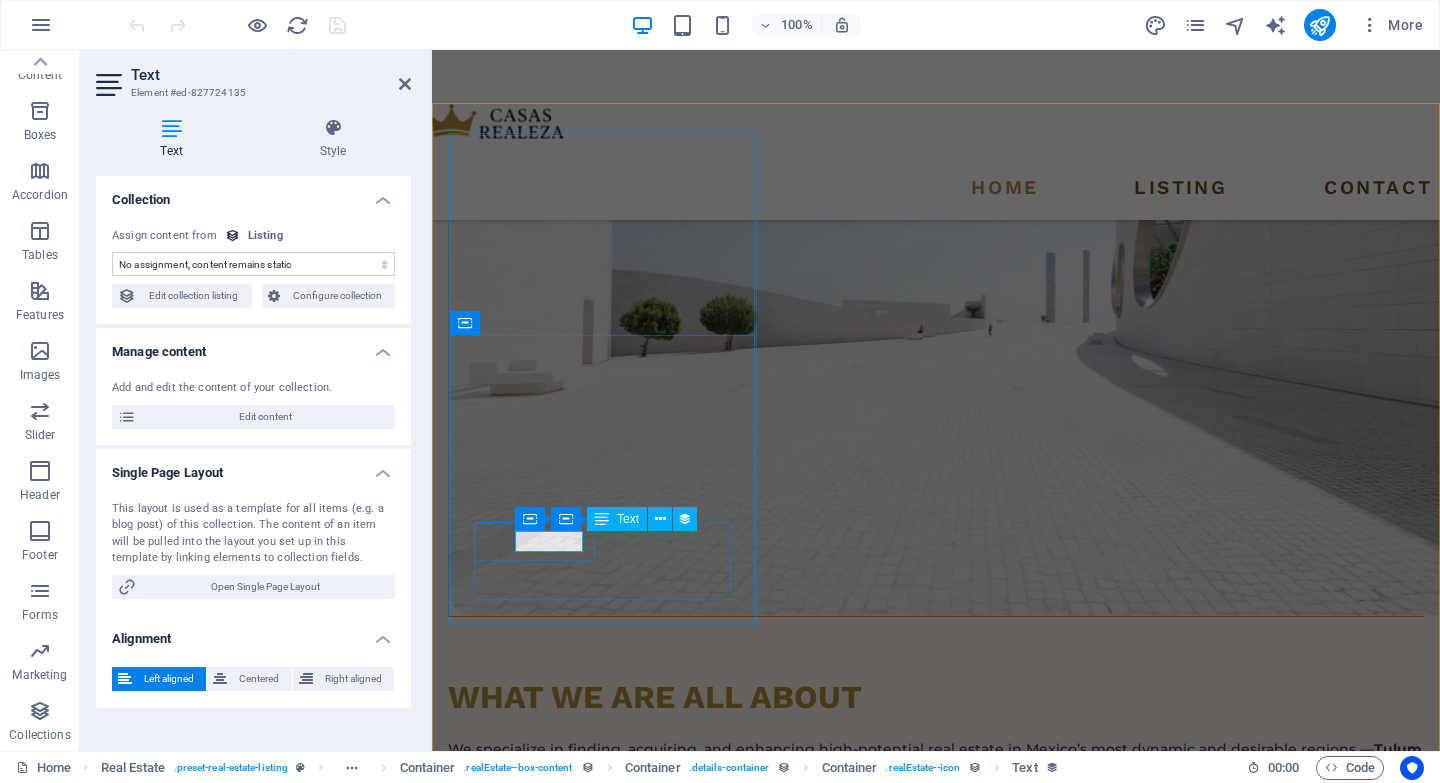 select on "size" 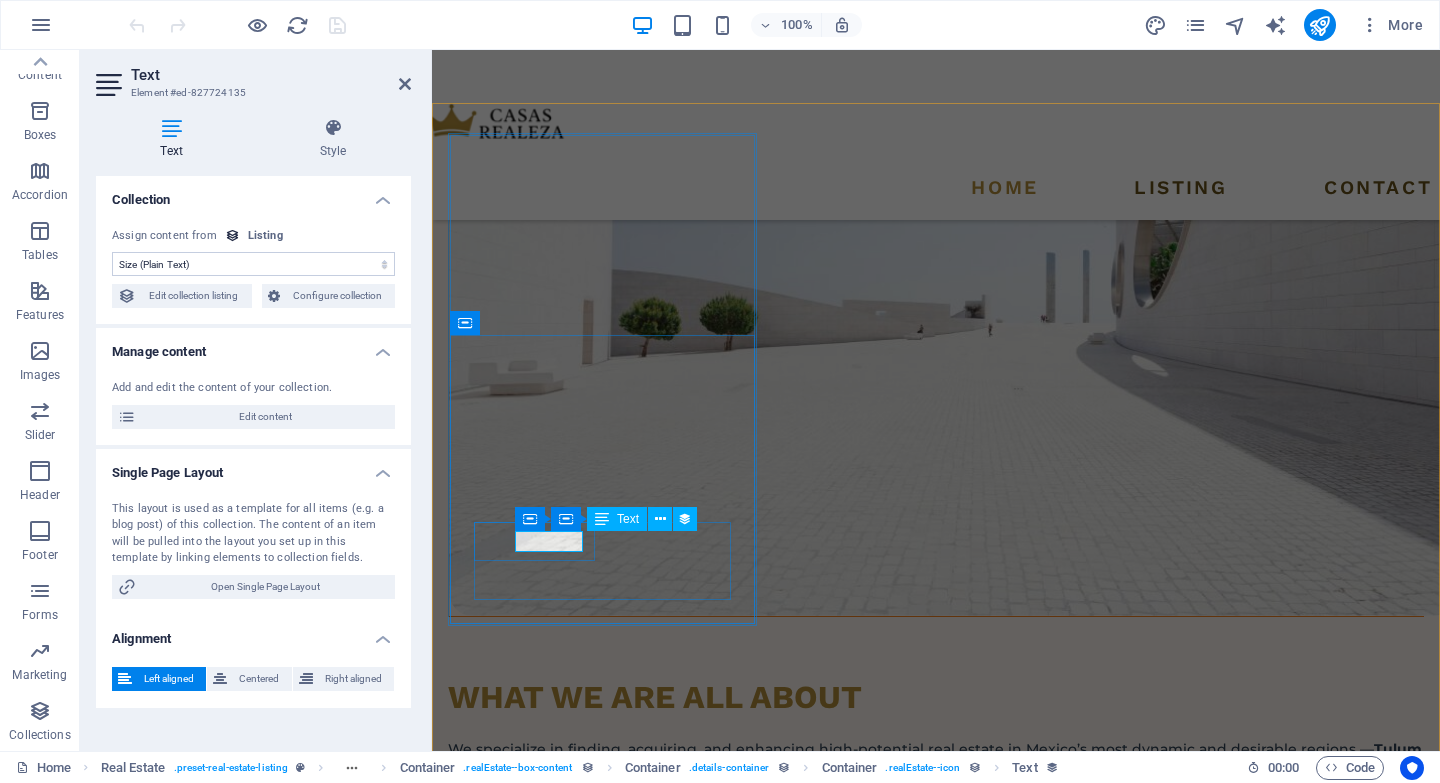 click on "1.220 sqft" at bounding box center (933, 1944) 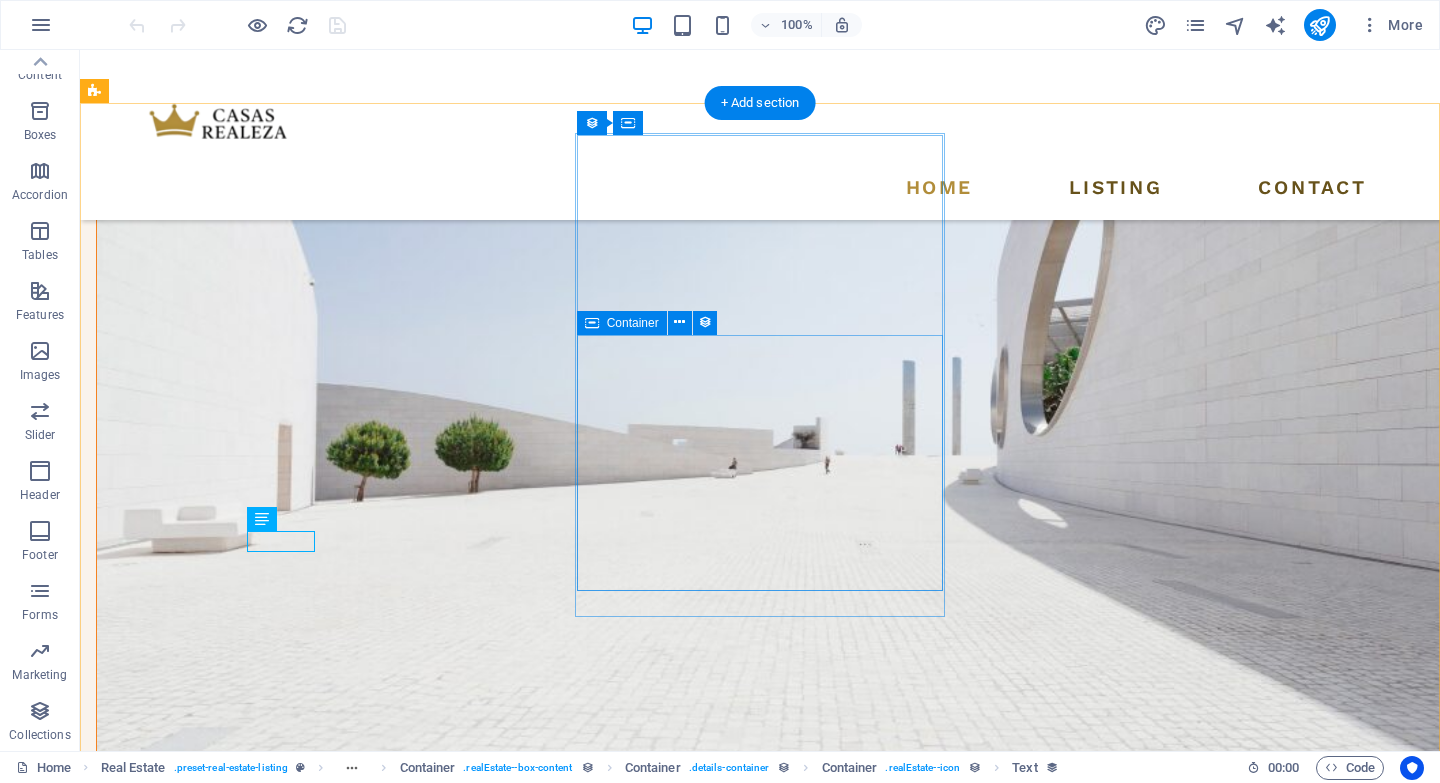 scroll, scrollTop: 2114, scrollLeft: 0, axis: vertical 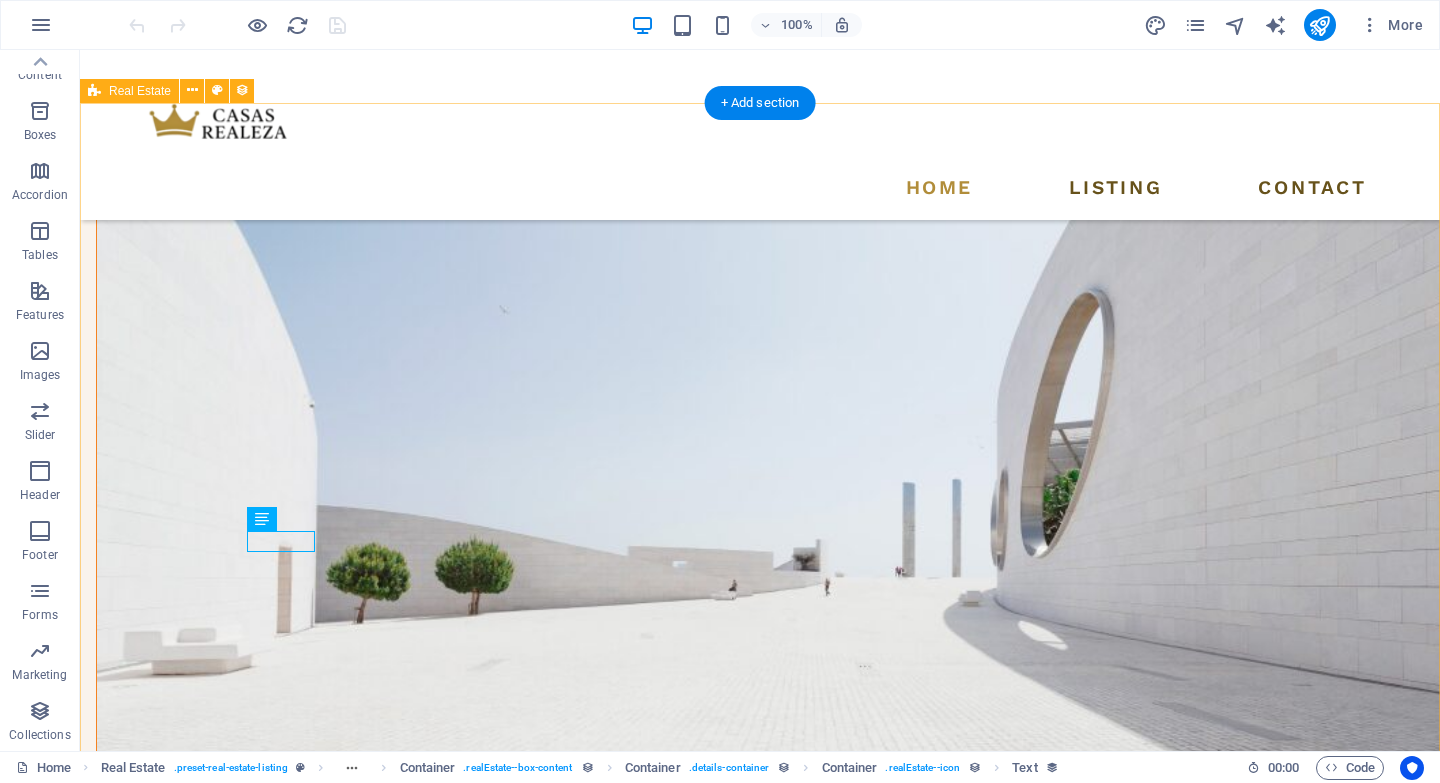 click on "Modern Villa In TULUM Villa / 2.9 MDD peaceful Region 8, just minutes from Tulum’s paradisiacal beaches, 1.220 sqft 8 5 Beach Apartment In Playa del Carmen Apartment / 2.5 mdd 11035 [STREET], [CITY], [STATE] [POSTAL_CODE] 306 sqft 4 4 Modern House In Playa del Carmen House / 1.7 MDD [STATE], [CITY], [CITY], [CITY] 580 sqft 4 4 Golf Apartment in Playa del Carmen Apartment / 400,000 USD [STREET], [CITY], [STATE] [POSTAL_CODE] 280 sqft 2 2  Previous Next" at bounding box center (760, 3188) 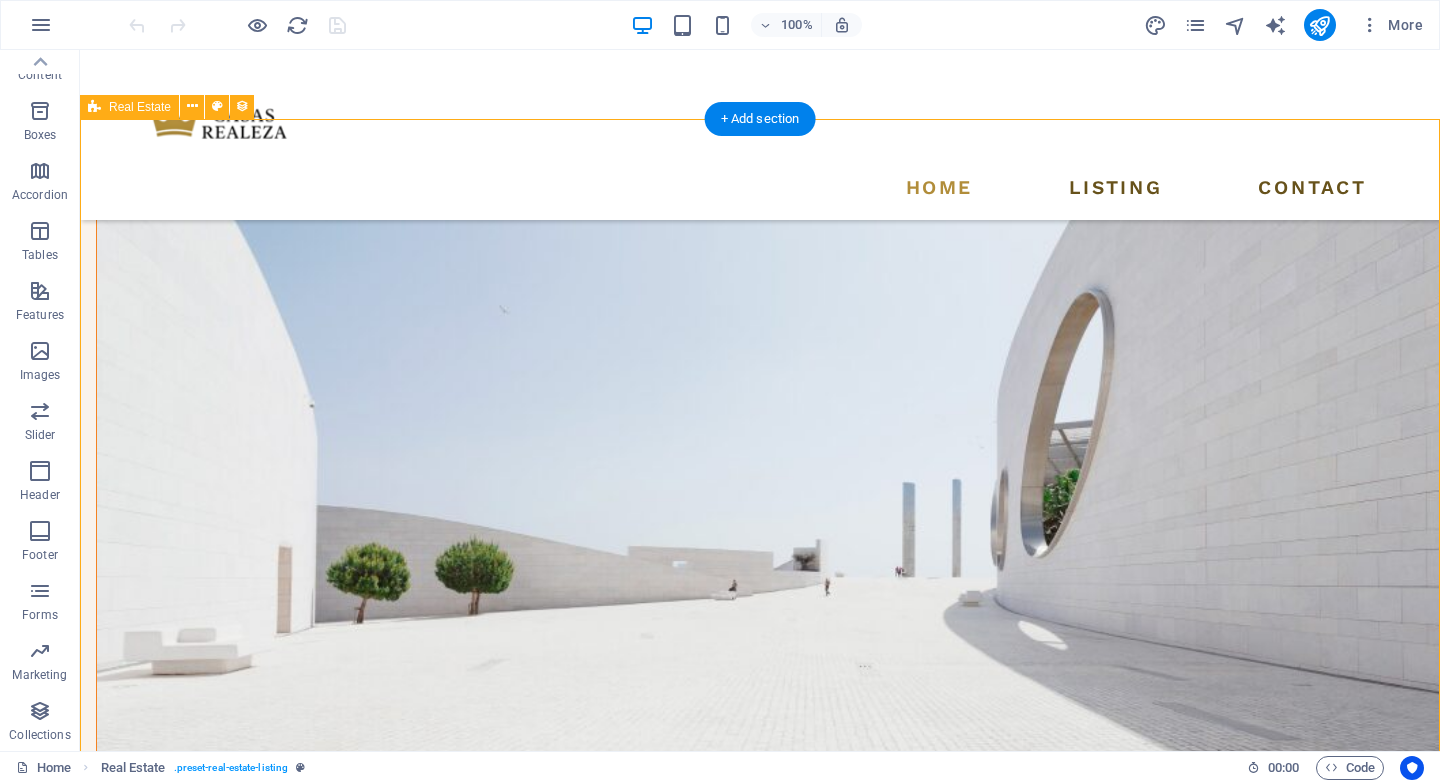 scroll, scrollTop: 2032, scrollLeft: 0, axis: vertical 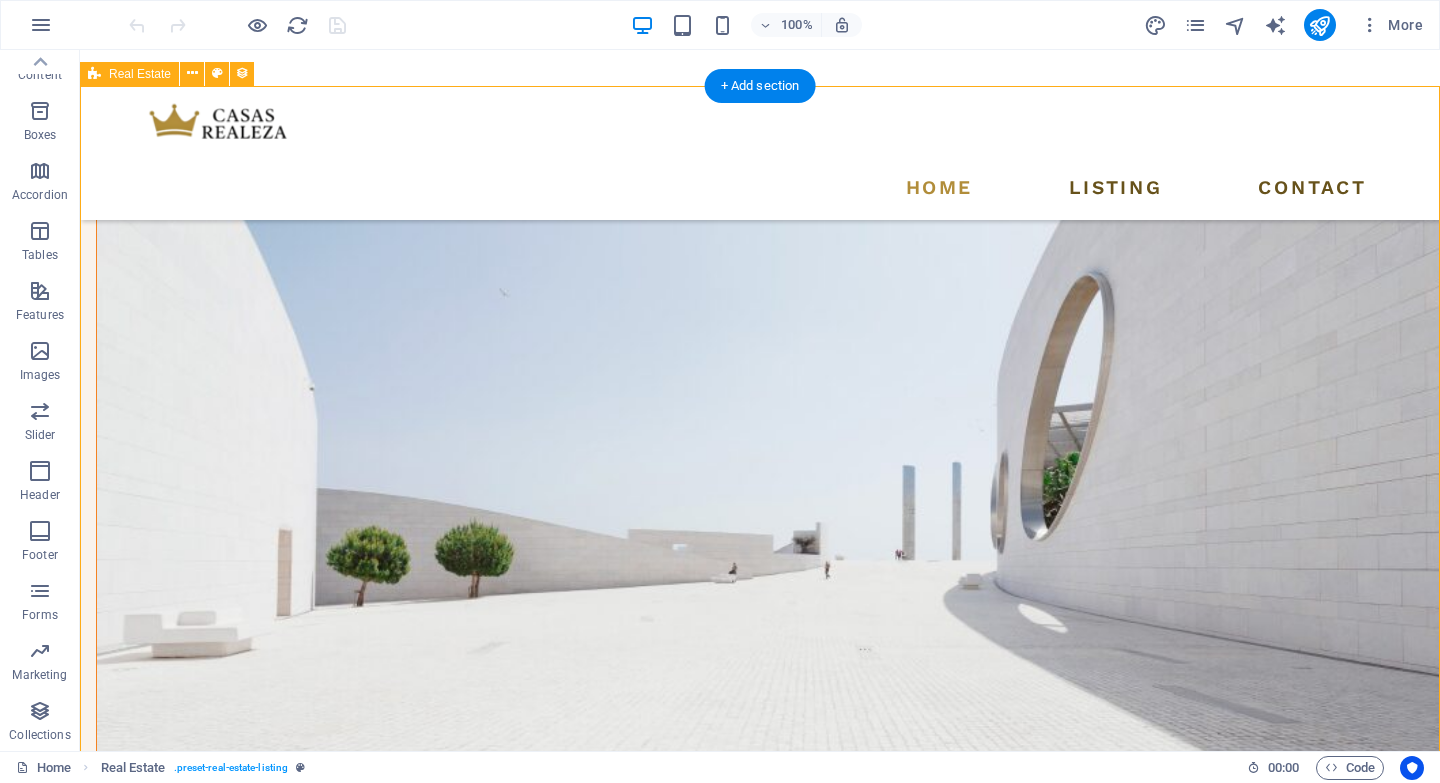 click on "Modern Villa In TULUM Villa / 2.9 MDD peaceful Region 8, just minutes from Tulum’s paradisiacal beaches, 1.220 sqft 8 5 Beach Apartment In Playa del Carmen Apartment / 2.5 mdd 11035 [STREET], [CITY], [STATE] [POSTAL_CODE] 306 sqft 4 4 Modern House In Playa del Carmen House / 1.7 MDD [STATE], [CITY], [CITY], [CITY] 580 sqft 4 4 Golf Apartment in Playa del Carmen Apartment / 400,000 USD [STREET], [CITY], [STATE] [POSTAL_CODE] 280 sqft 2 2  Previous Next" at bounding box center (760, 3171) 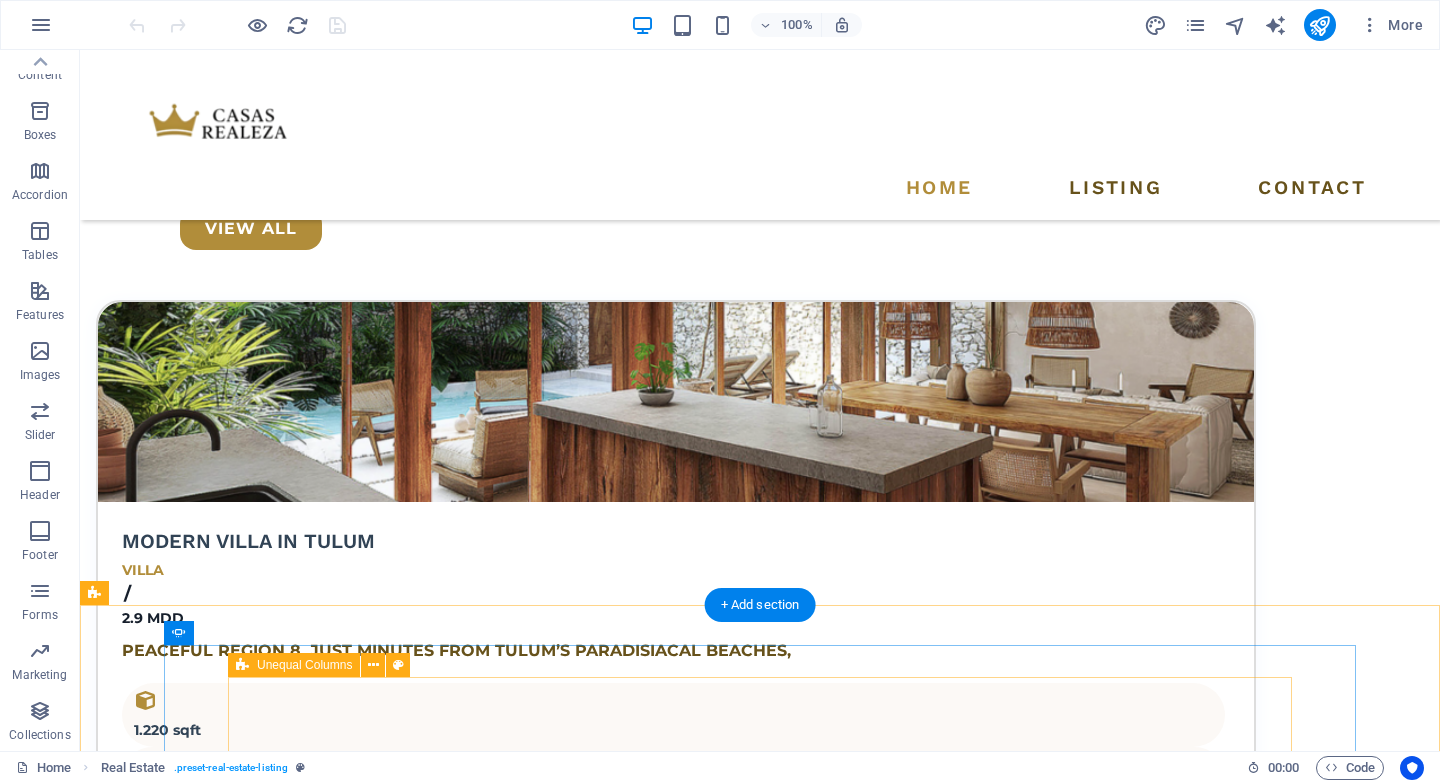 scroll, scrollTop: 3659, scrollLeft: 0, axis: vertical 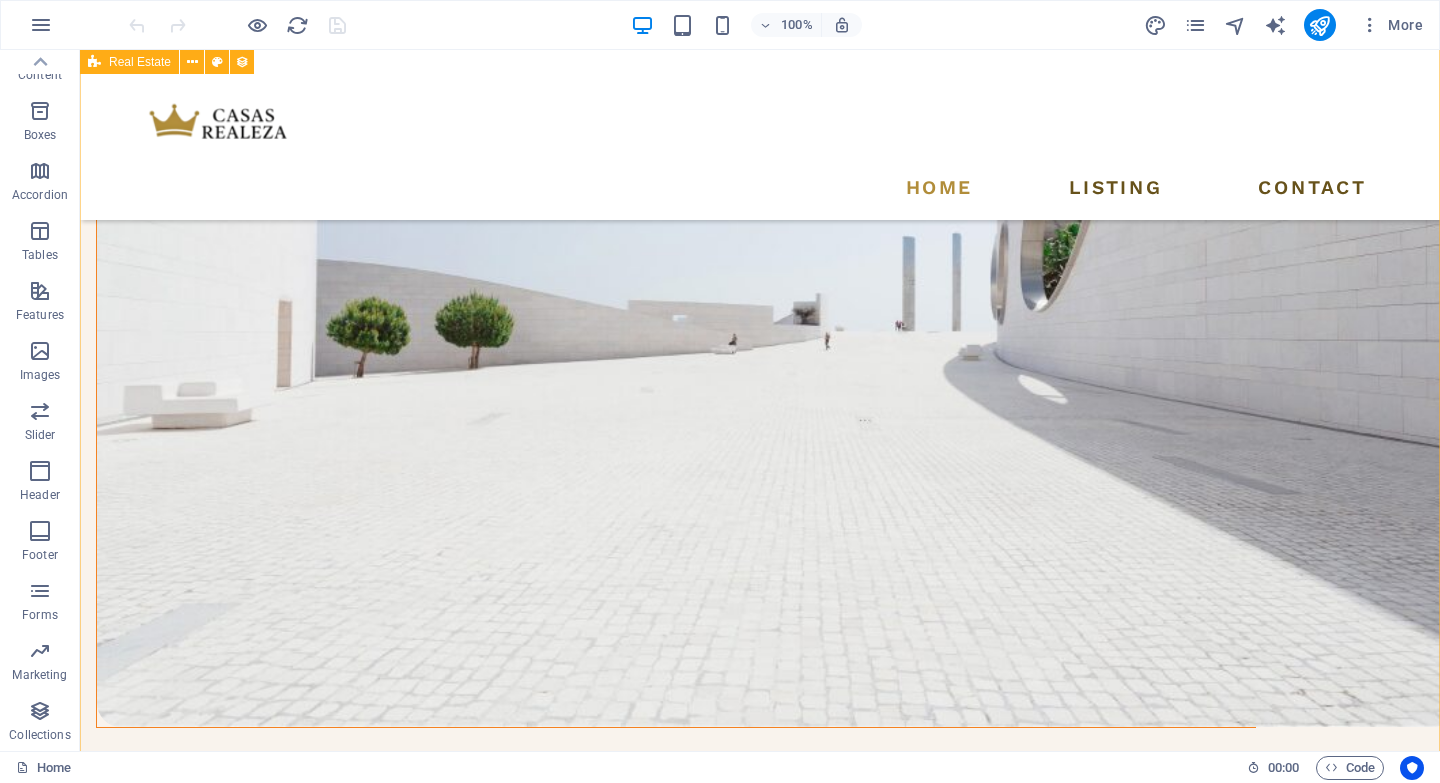 click on "Modern Villa In TULUM Villa / 2.9 MDD peaceful Region 8, just minutes from Tulum’s paradisiacal beaches, 1.220 sqft 8 5 Beach Apartment In Playa del Carmen Apartment / 2.5 mdd 11035 [STREET], [CITY], [STATE] [POSTAL_CODE] 306 sqft 4 4 Modern House In Playa del Carmen House / 1.7 MDD [STATE], [CITY], [CITY], [CITY] 580 sqft 4 4 Golf Apartment in Playa del Carmen Apartment / 400,000 USD [STREET], [CITY], [STATE] [POSTAL_CODE] 280 sqft 2 2  Previous Next" at bounding box center (760, 2942) 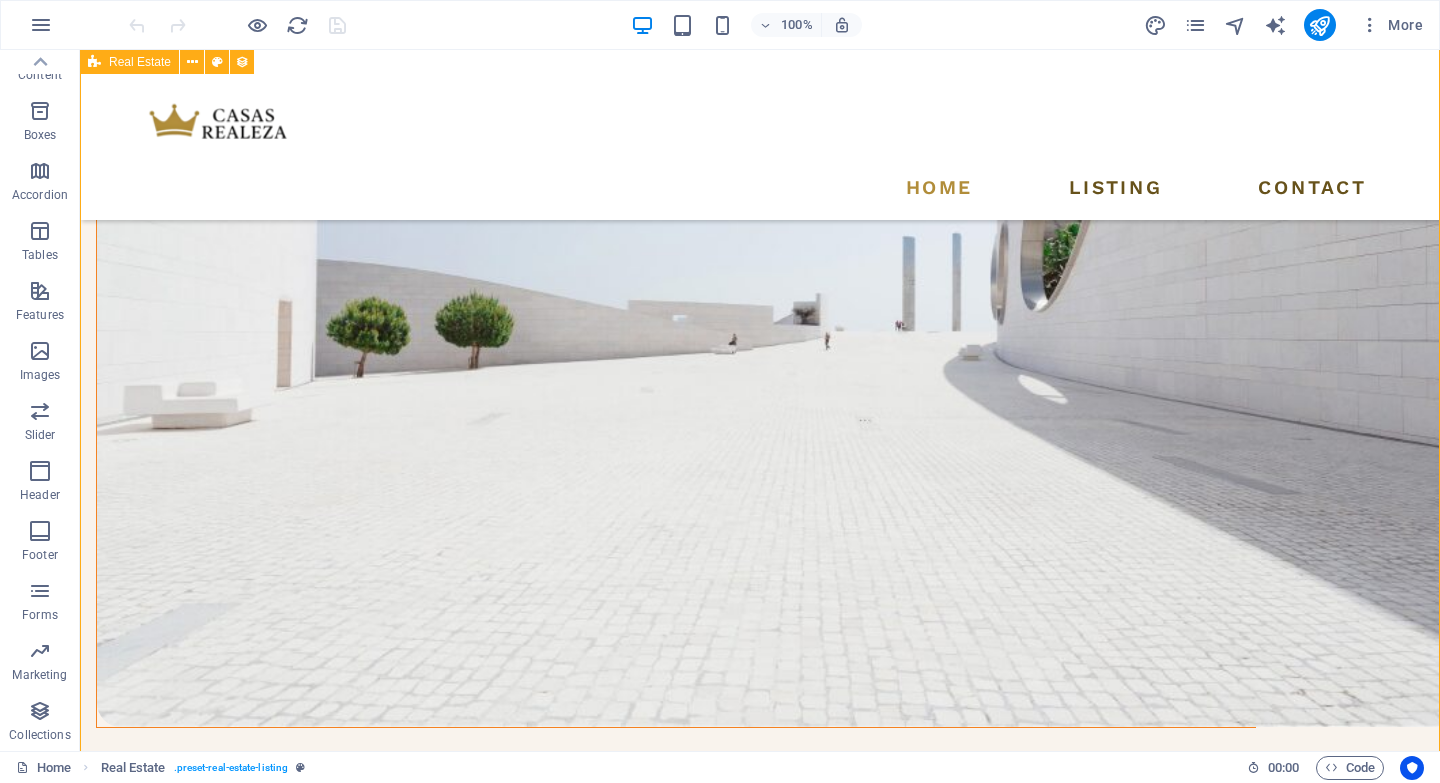 click on "Modern Villa In TULUM Villa / 2.9 MDD peaceful Region 8, just minutes from Tulum’s paradisiacal beaches, 1.220 sqft 8 5 Beach Apartment In Playa del Carmen Apartment / 2.5 mdd 11035 [STREET], [CITY], [STATE] [POSTAL_CODE] 306 sqft 4 4 Modern House In Playa del Carmen House / 1.7 MDD [STATE], [CITY], [CITY], [CITY] 580 sqft 4 4 Golf Apartment in Playa del Carmen Apartment / 400,000 USD [STREET], [CITY], [STATE] [POSTAL_CODE] 280 sqft 2 2  Previous Next" at bounding box center [760, 2942] 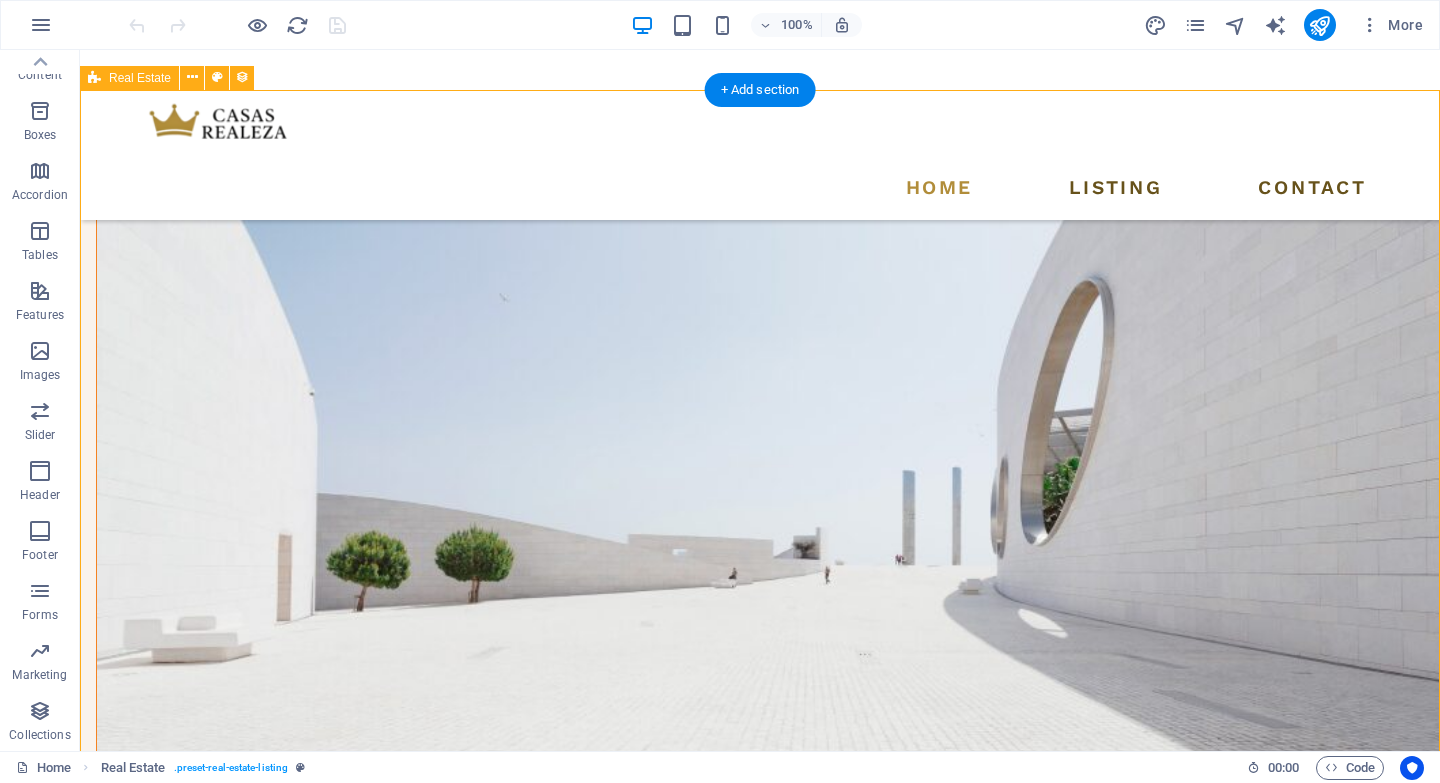 scroll, scrollTop: 2131, scrollLeft: 0, axis: vertical 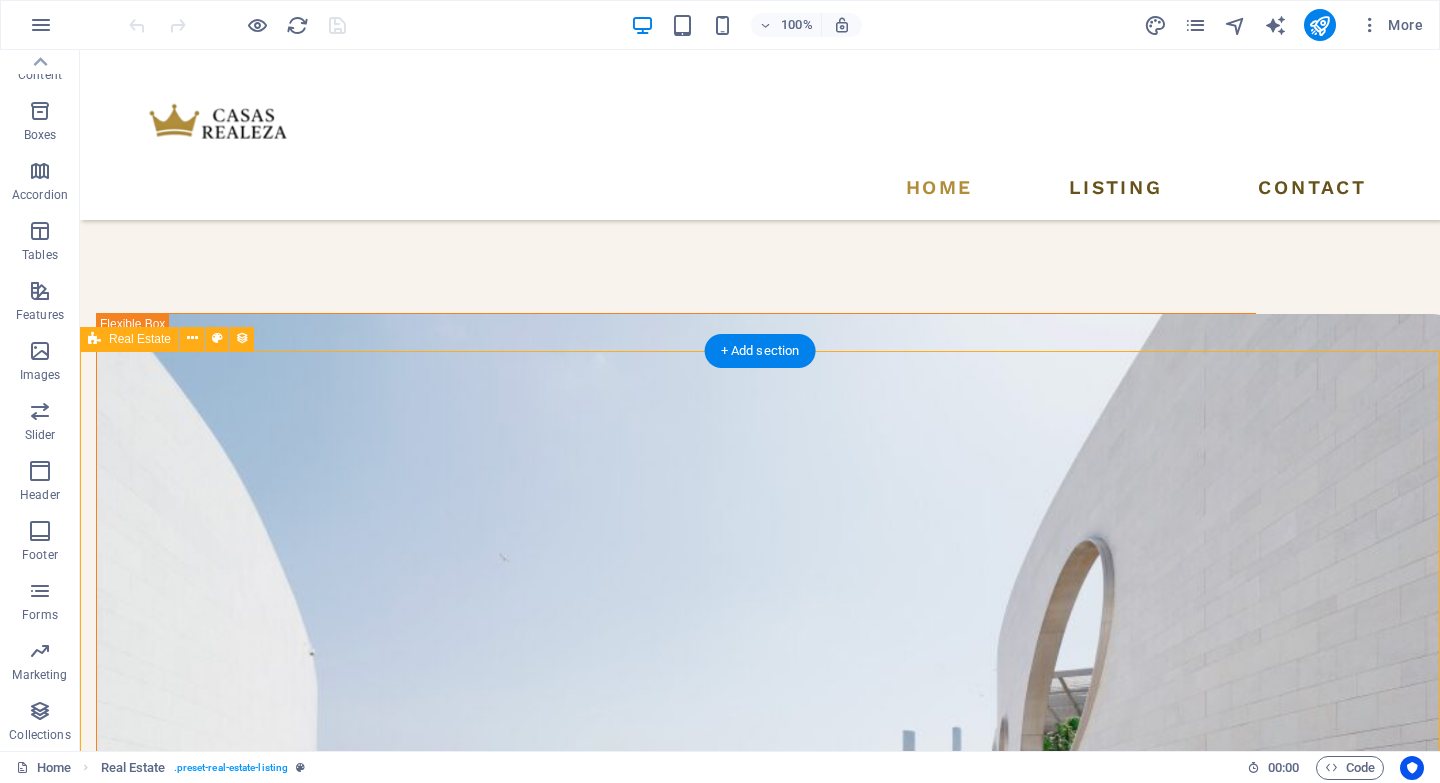 click on "Modern Villa In TULUM Villa / 2.9 MDD peaceful Region 8, just minutes from Tulum’s paradisiacal beaches, 1.220 sqft 8 5 Beach Apartment In Playa del Carmen Apartment / 2.5 mdd 11035 [STREET], [CITY], [STATE] [POSTAL_CODE] 306 sqft 4 4 Modern House In Playa del Carmen House / 1.7 MDD [STATE], [CITY], [CITY], [CITY] 580 sqft 4 4 Golf Apartment in Playa del Carmen Apartment / 400,000 USD [STREET], [CITY], [STATE] [POSTAL_CODE] 280 sqft 2 2  Previous Next" at bounding box center [760, 3436] 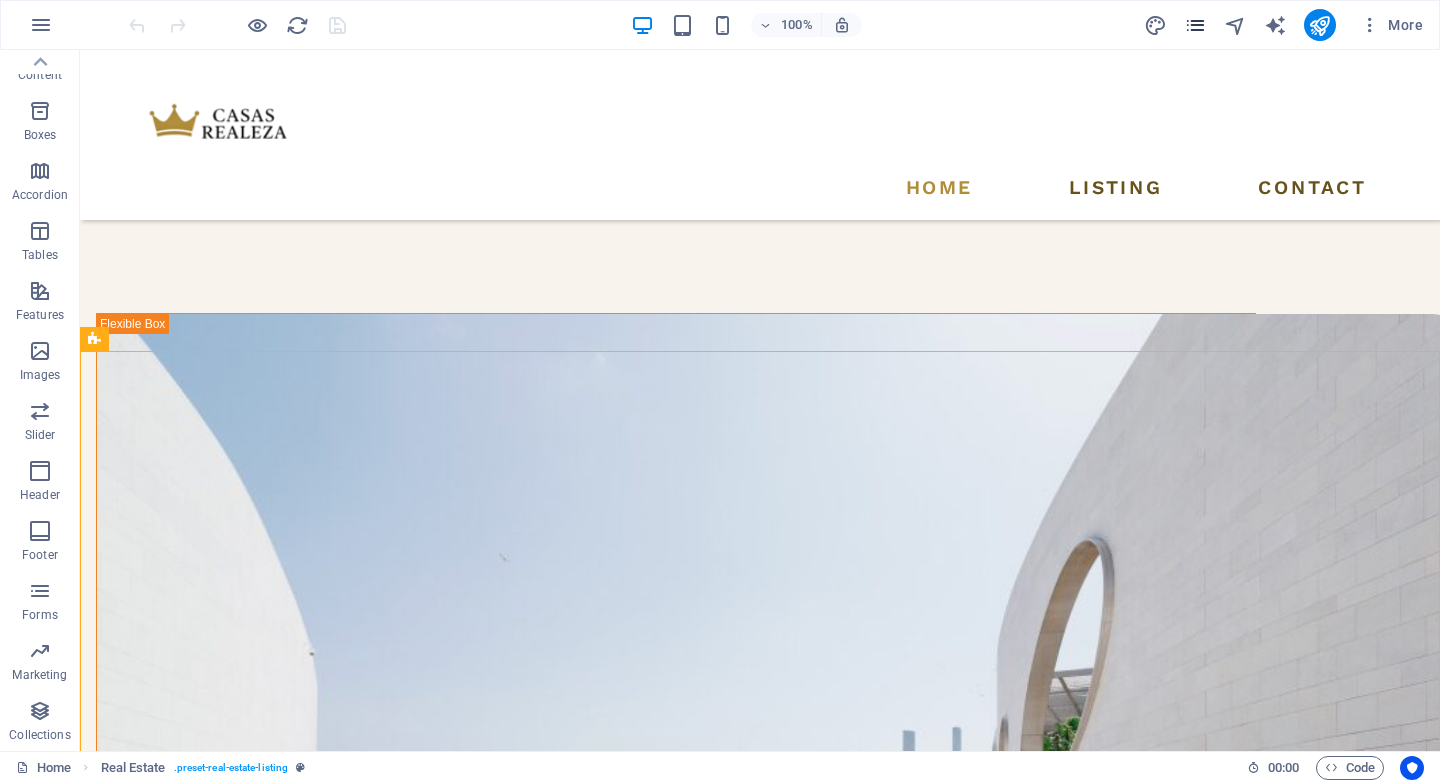 click at bounding box center (1195, 25) 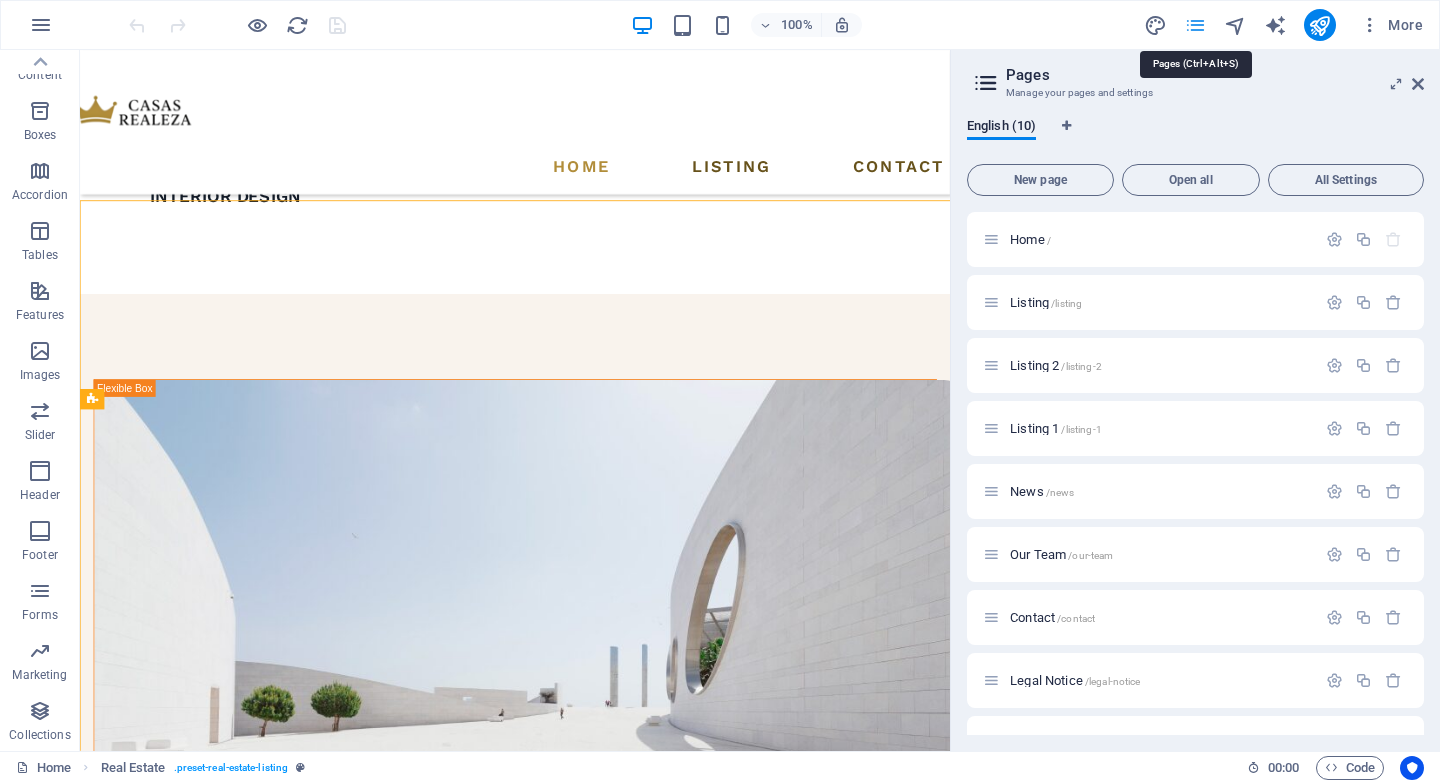 scroll, scrollTop: 1990, scrollLeft: 0, axis: vertical 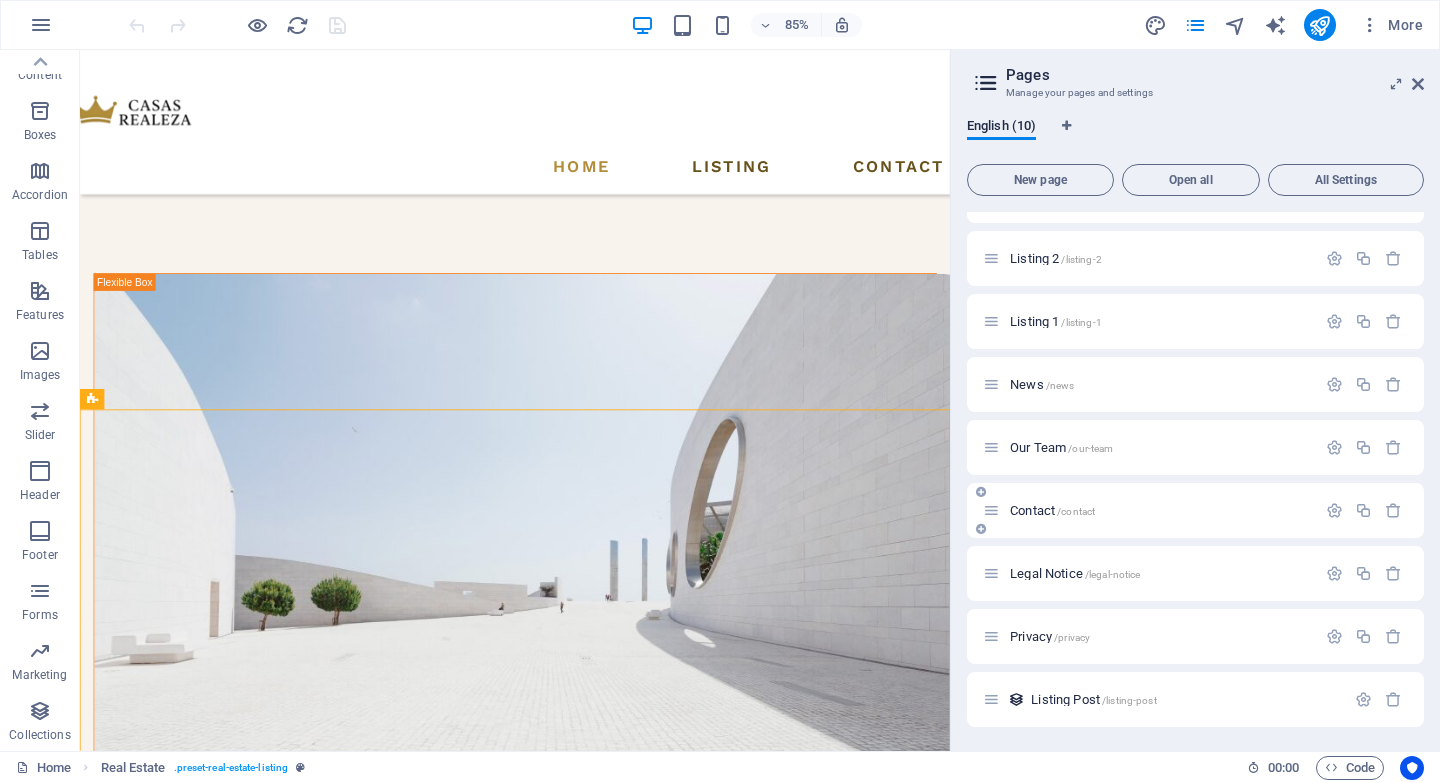 click on "Contact /contact" at bounding box center [1160, 510] 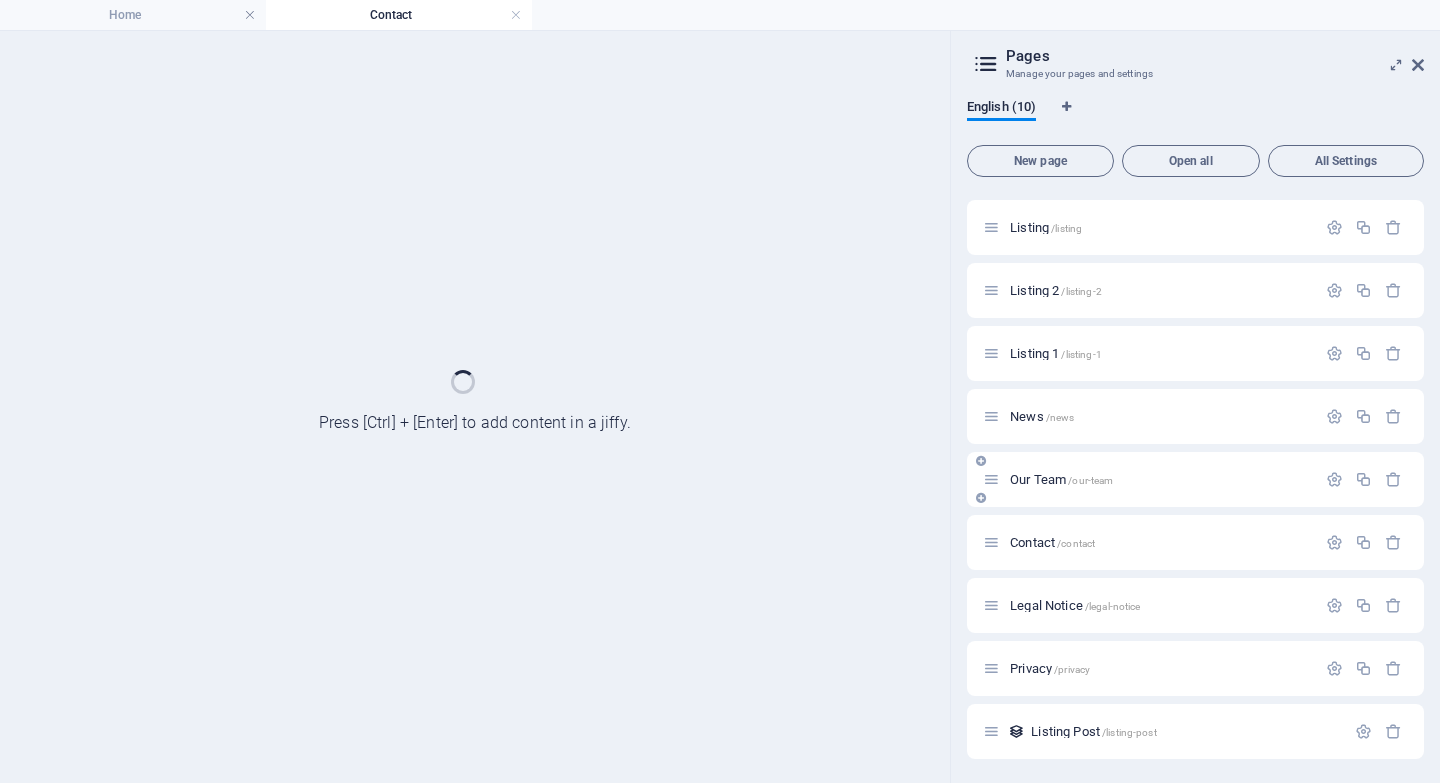 scroll, scrollTop: 56, scrollLeft: 0, axis: vertical 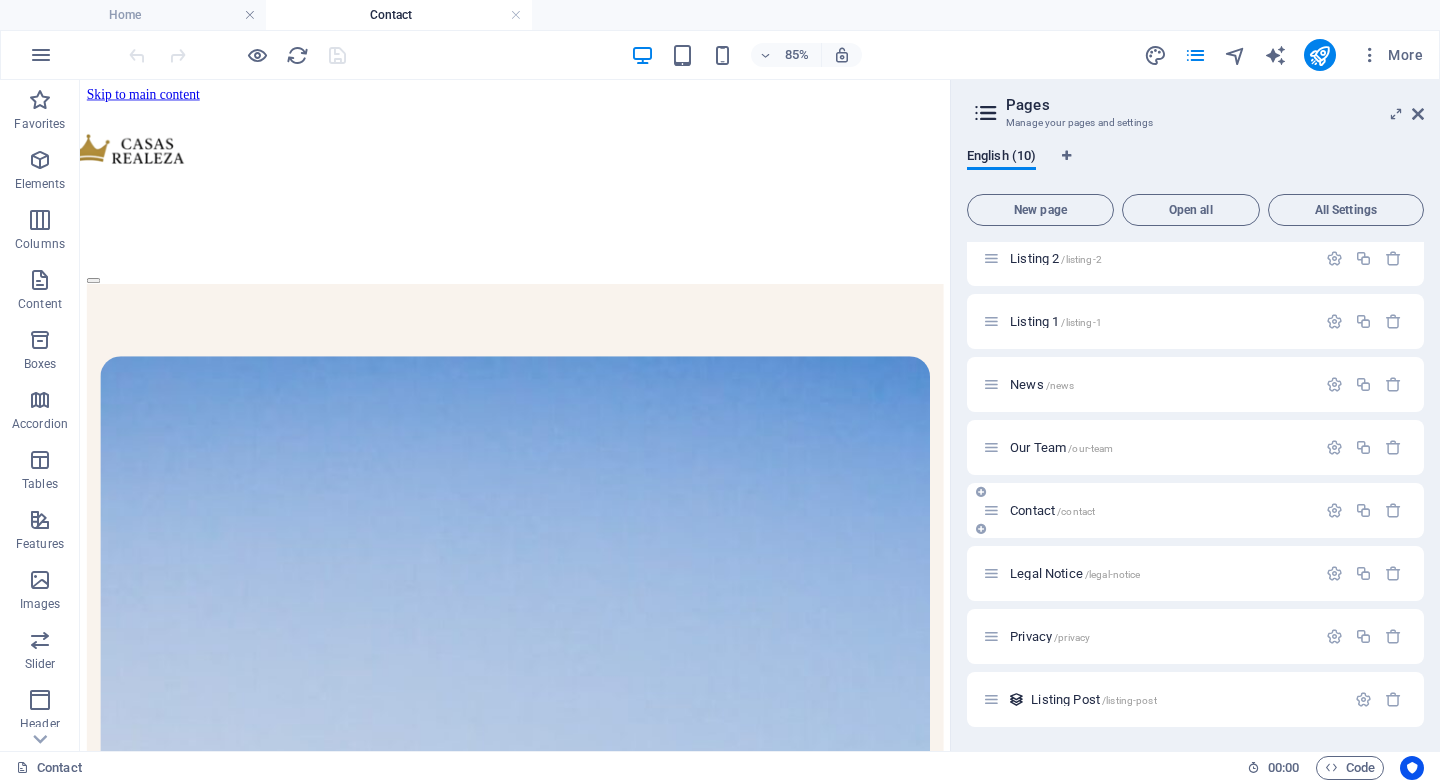 click on "Contact /contact" at bounding box center (1160, 510) 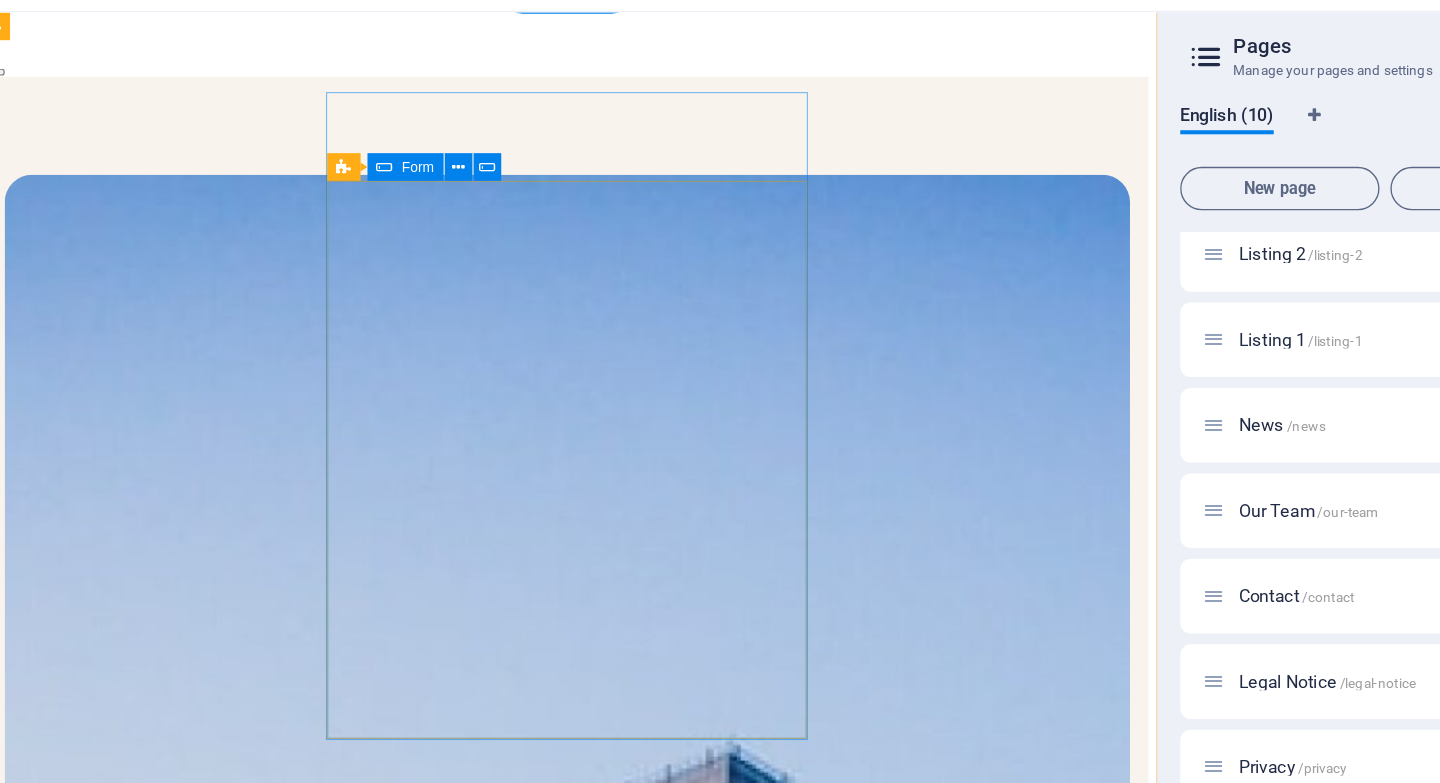 scroll, scrollTop: 188, scrollLeft: 0, axis: vertical 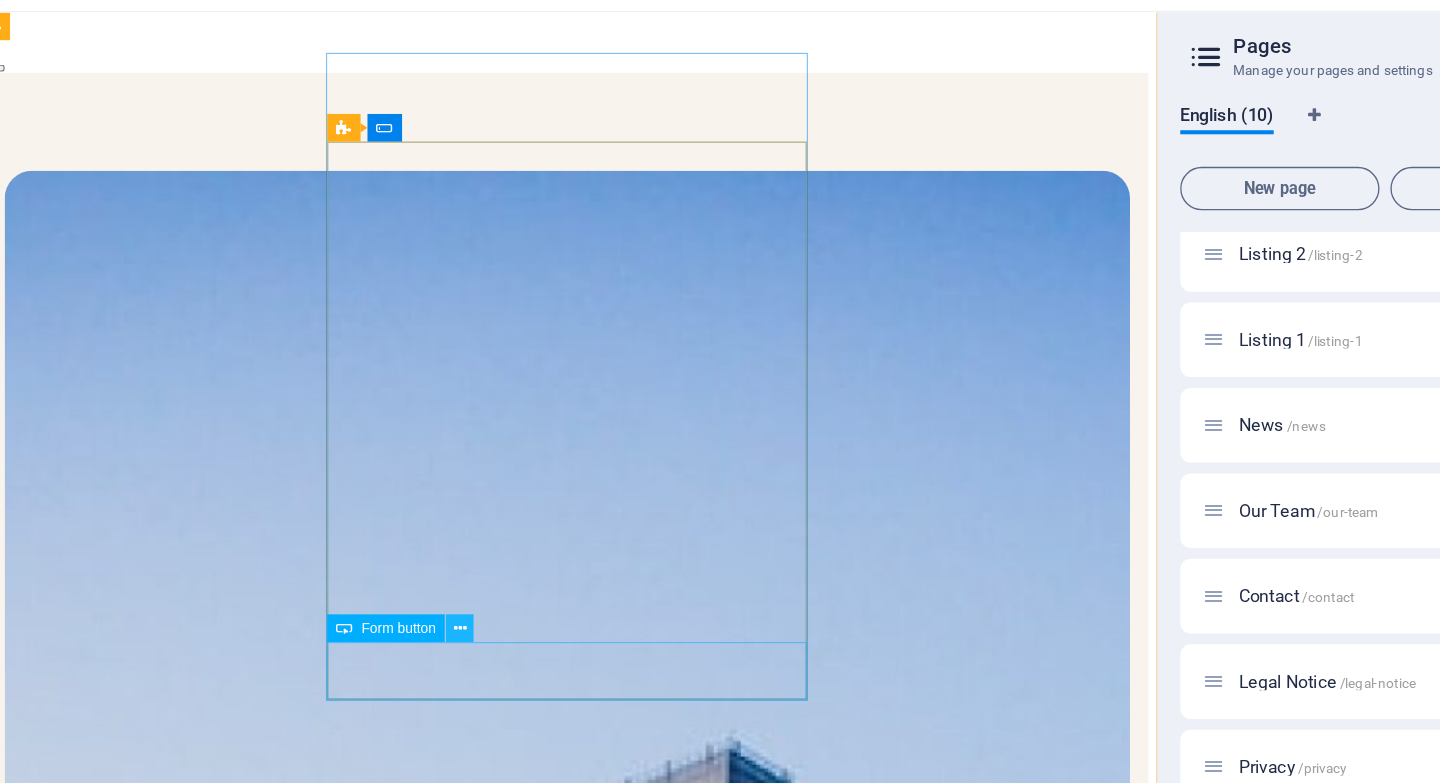click at bounding box center (436, 534) 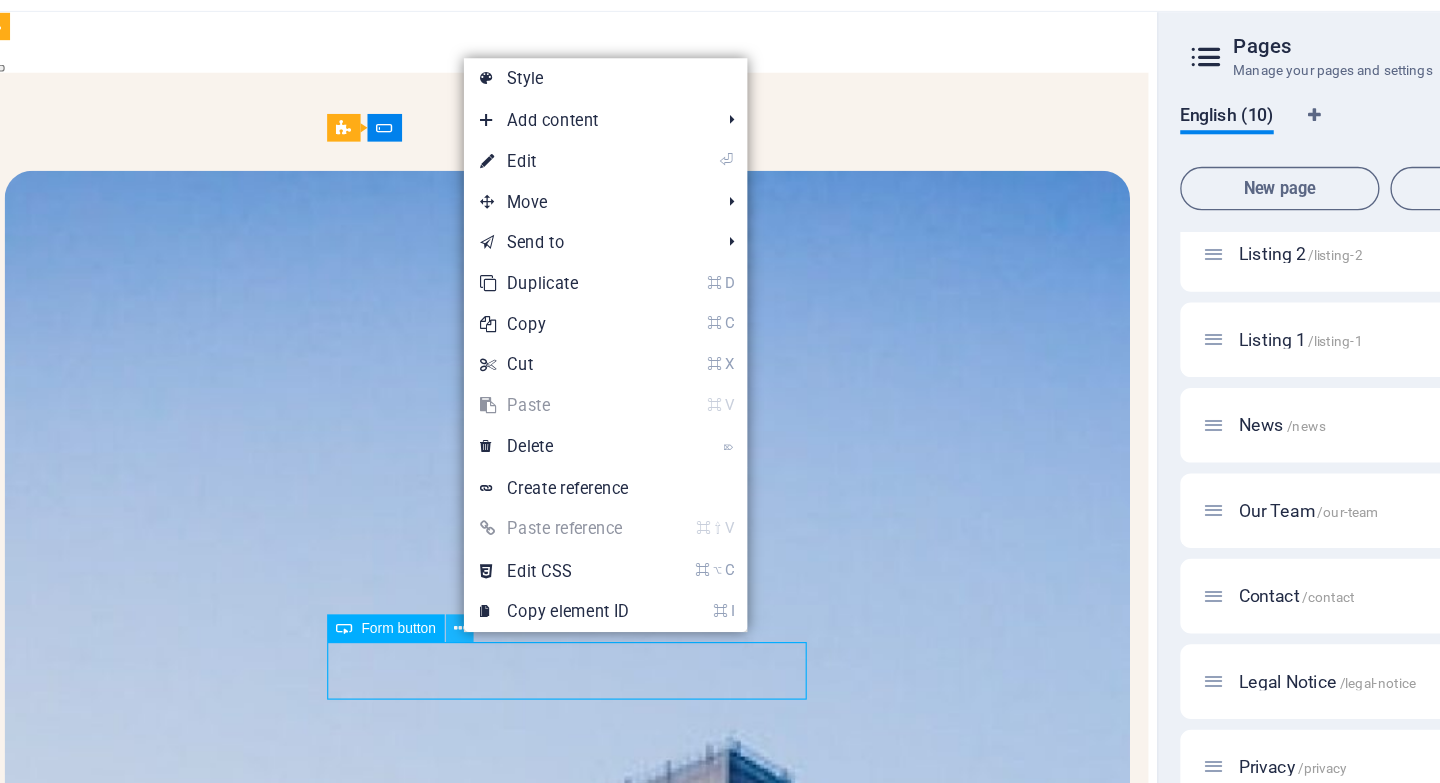 click at bounding box center [436, 534] 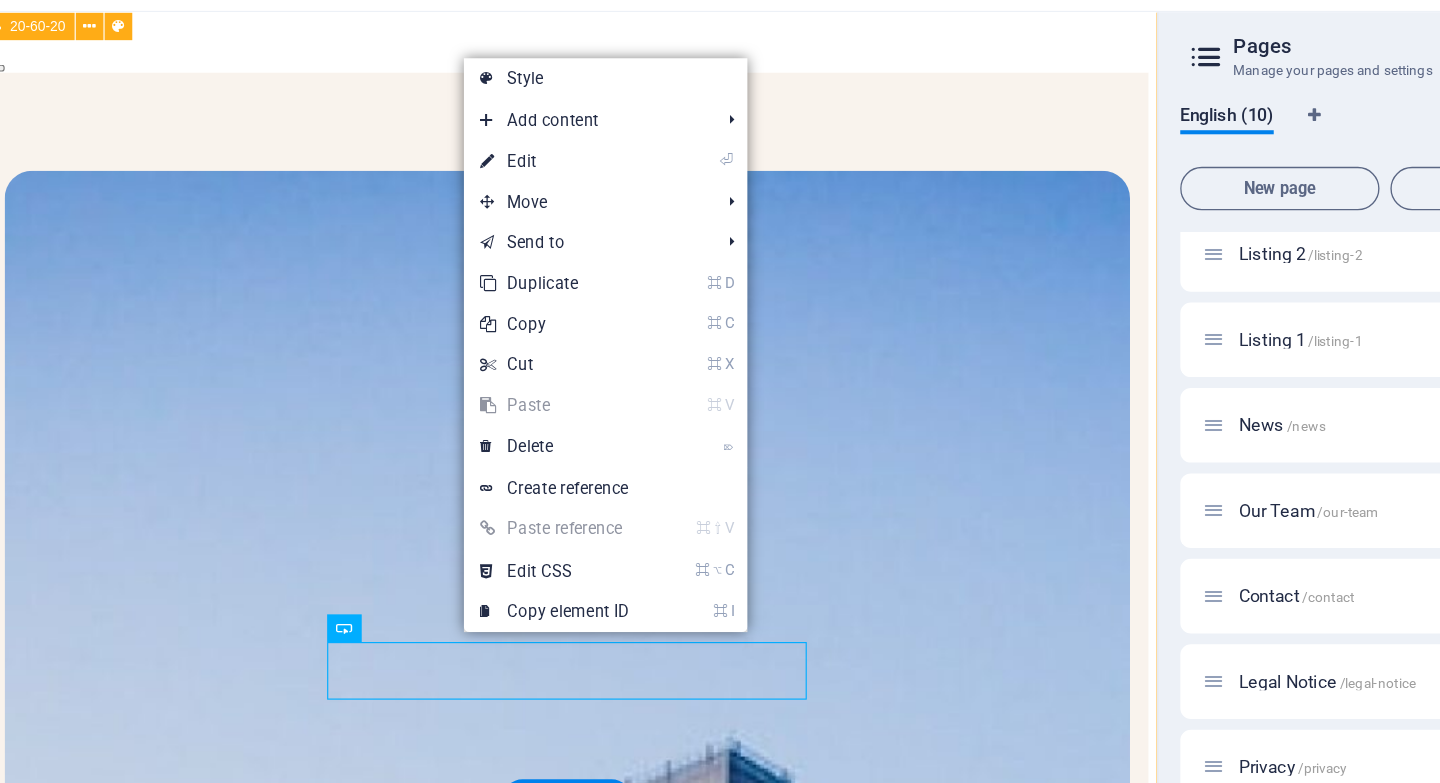click on "contact us   I have read and understand the privacy policy. Unreadable? Load new Submit" at bounding box center [489, 1941] 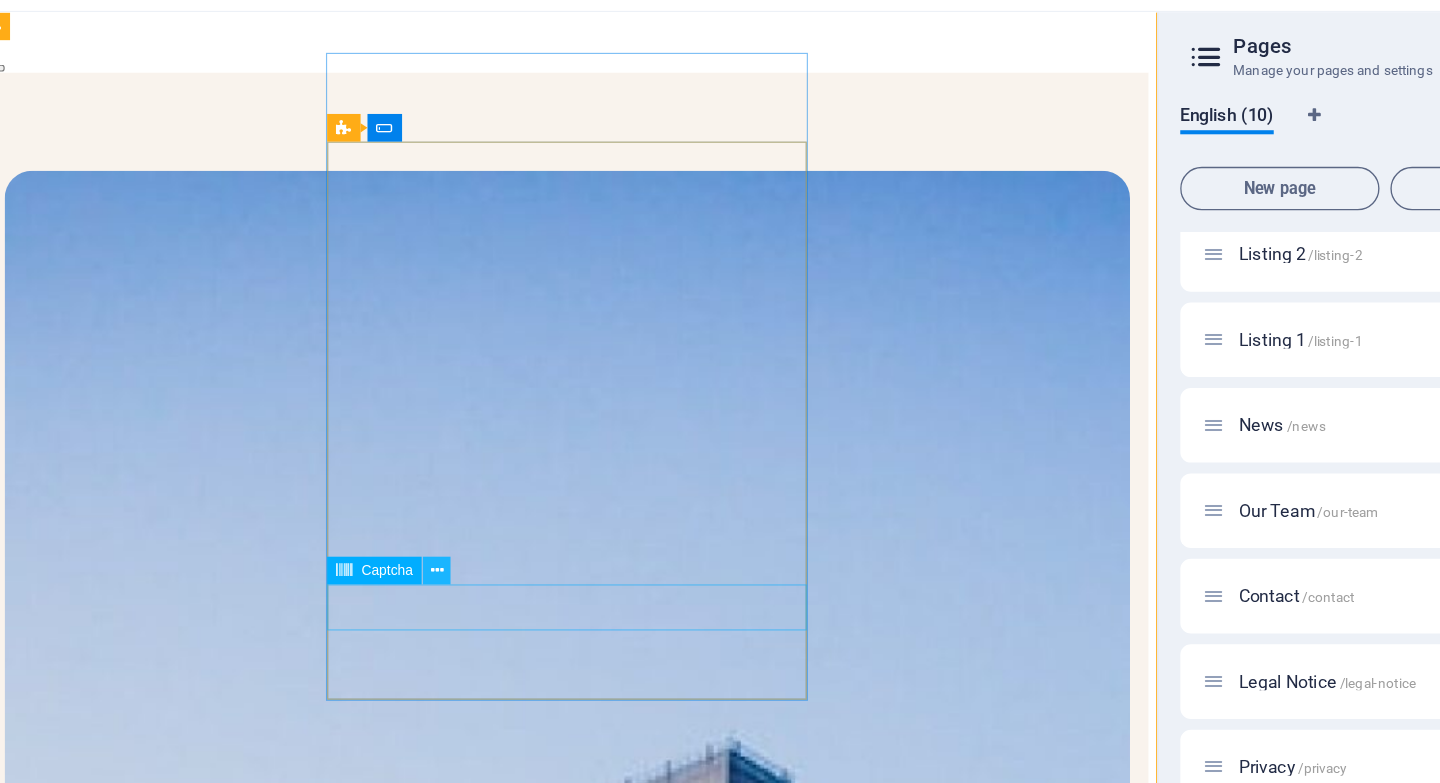 click at bounding box center (419, 491) 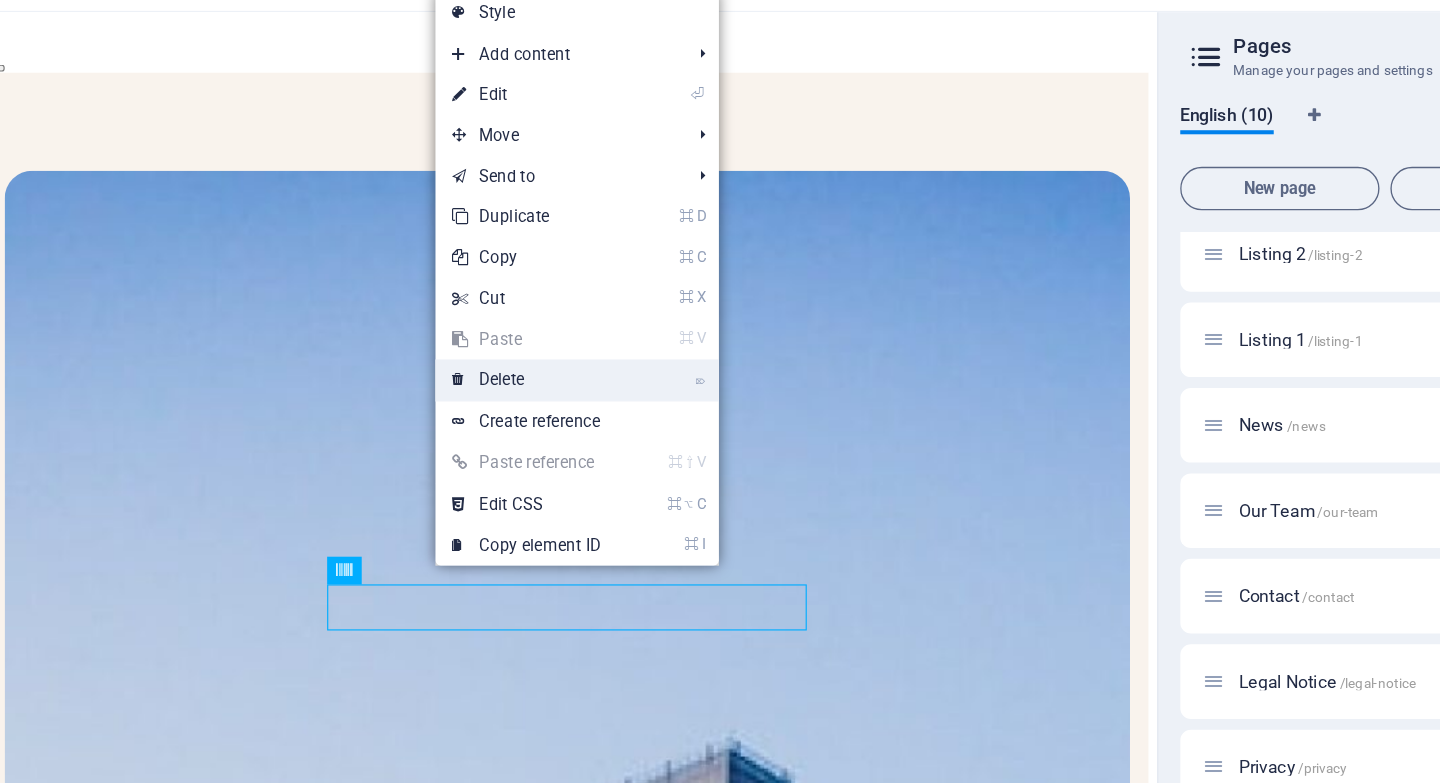 click on "⌦  Delete" at bounding box center (485, 351) 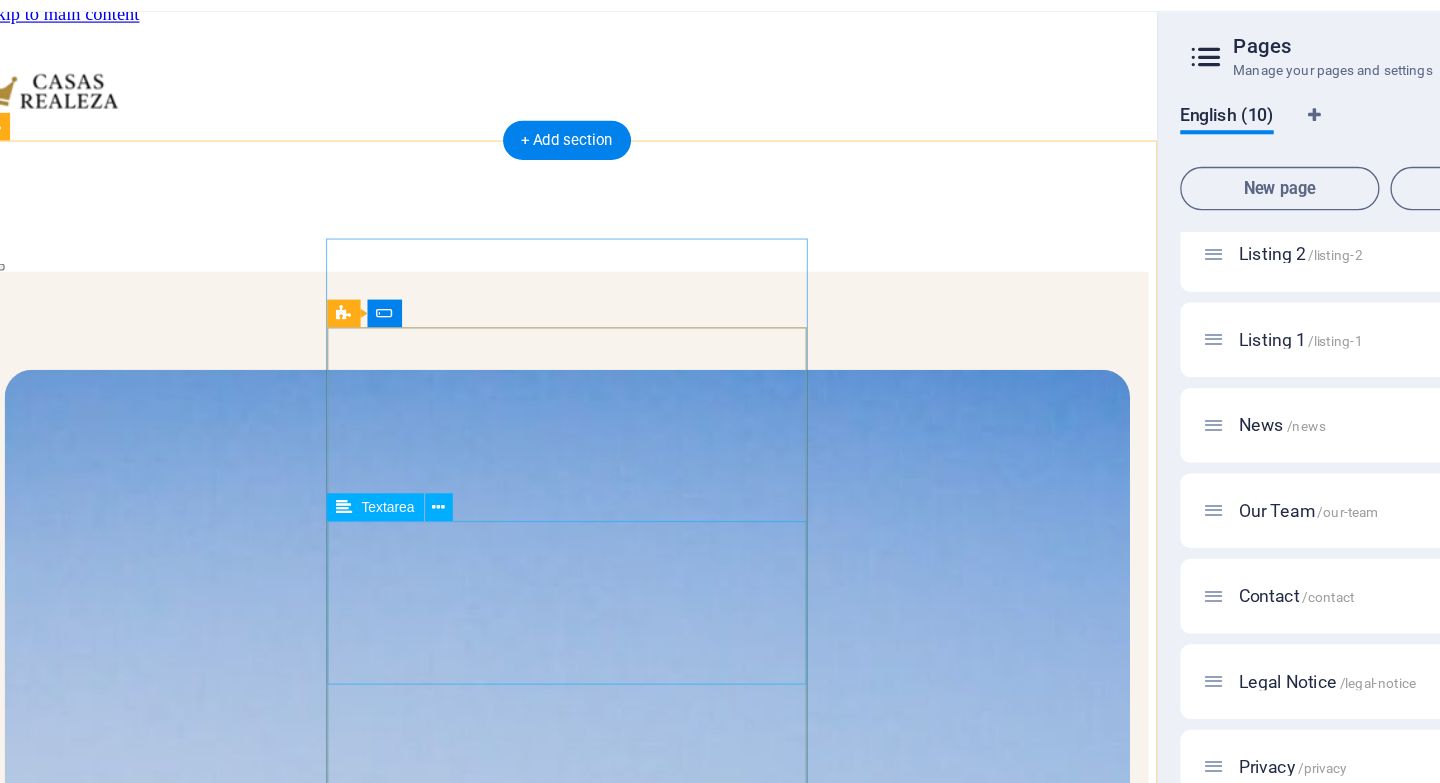 scroll, scrollTop: 7, scrollLeft: 0, axis: vertical 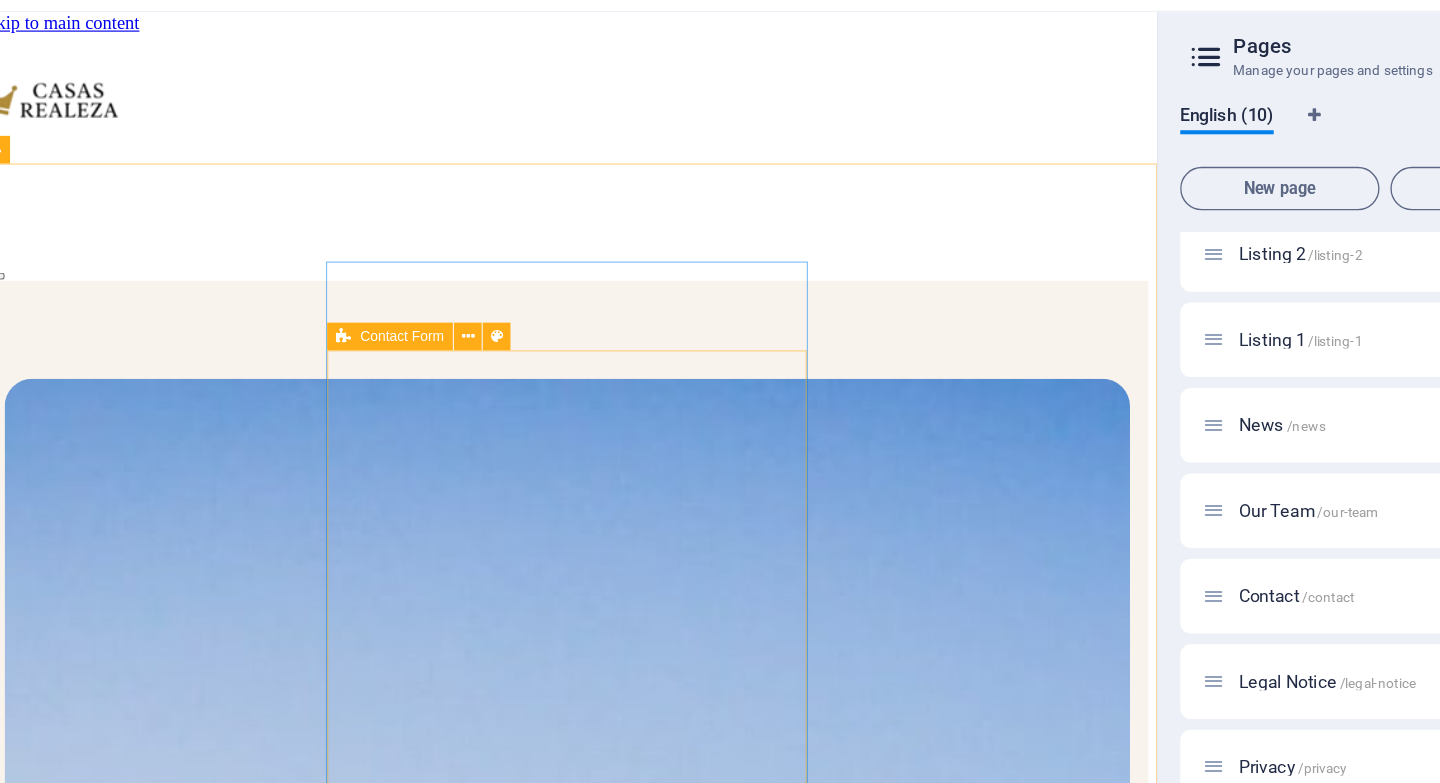 click at bounding box center [350, 319] 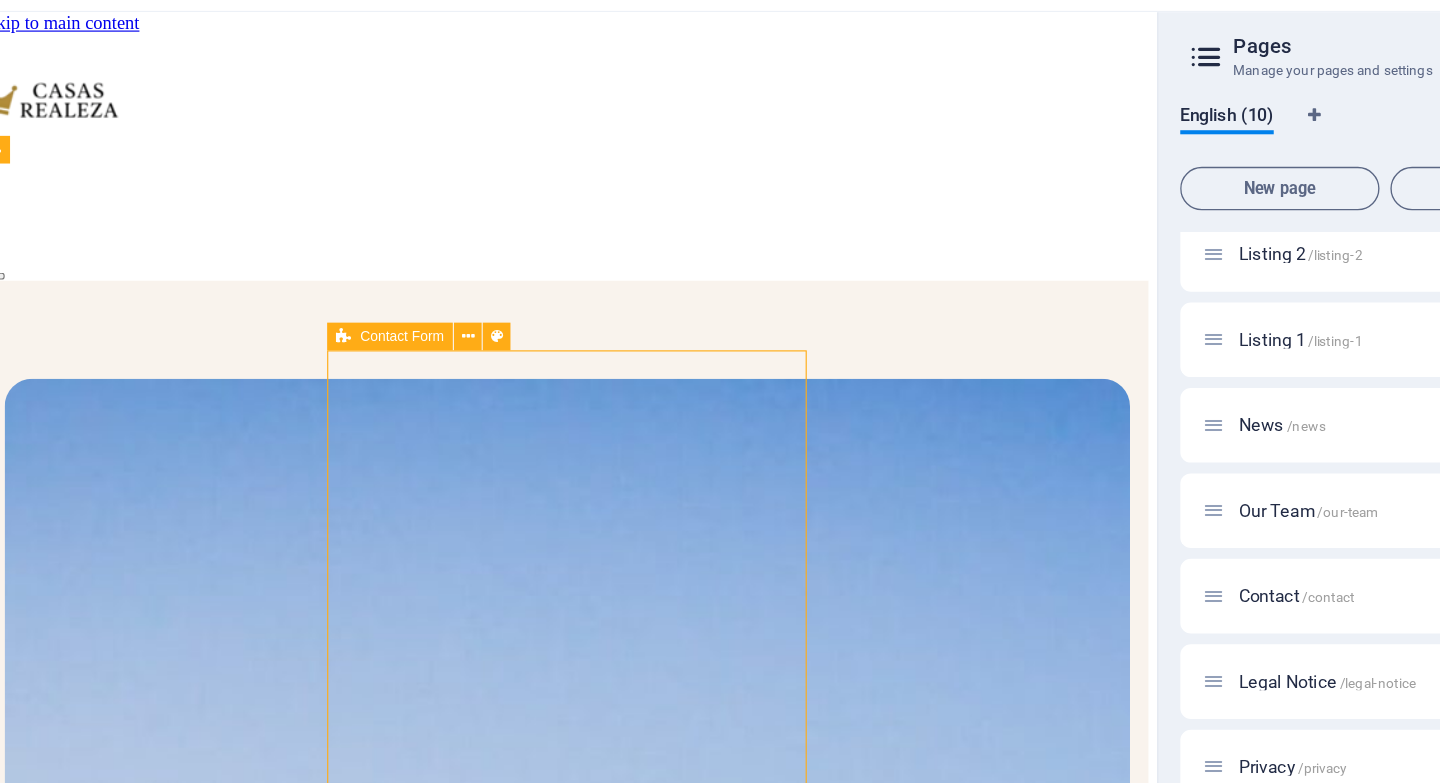 click at bounding box center (350, 319) 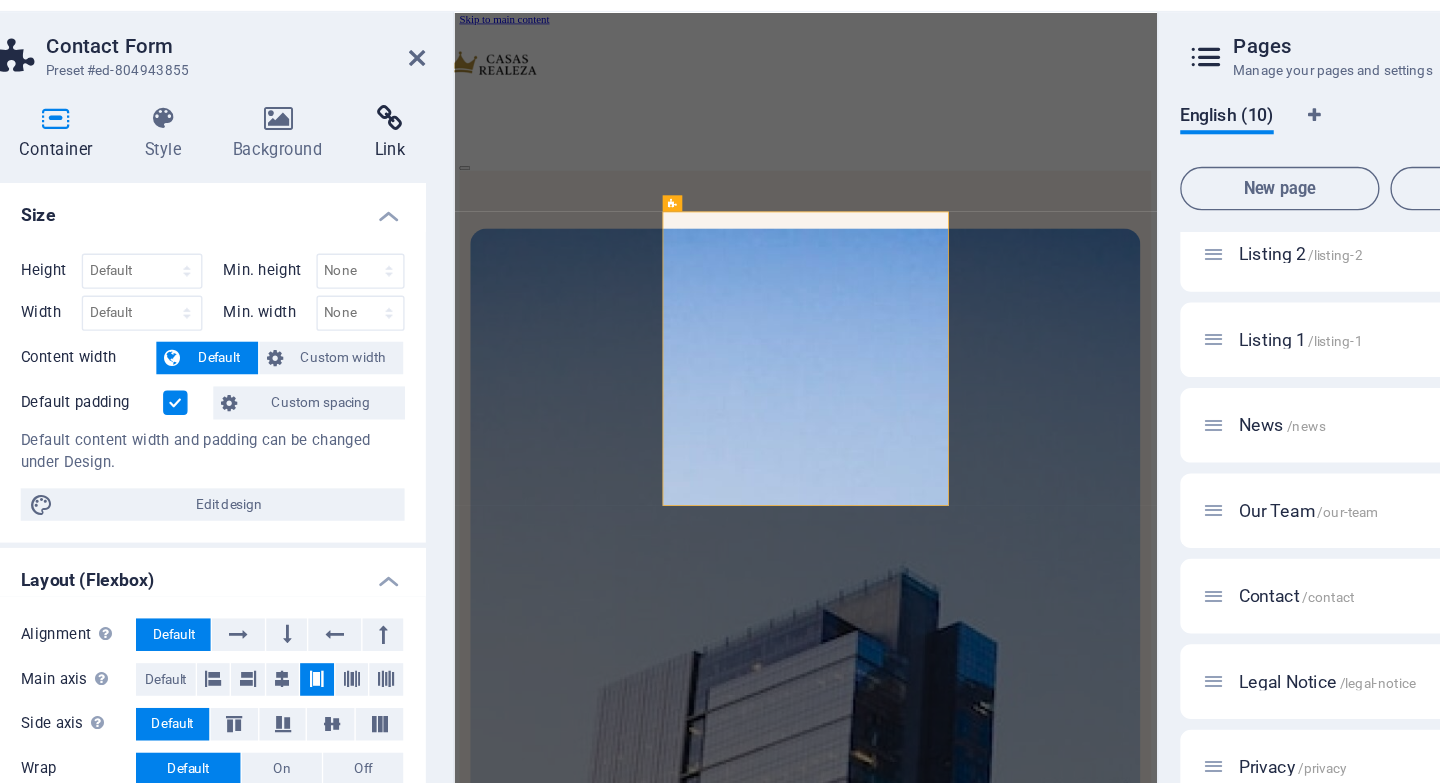 click at bounding box center [384, 158] 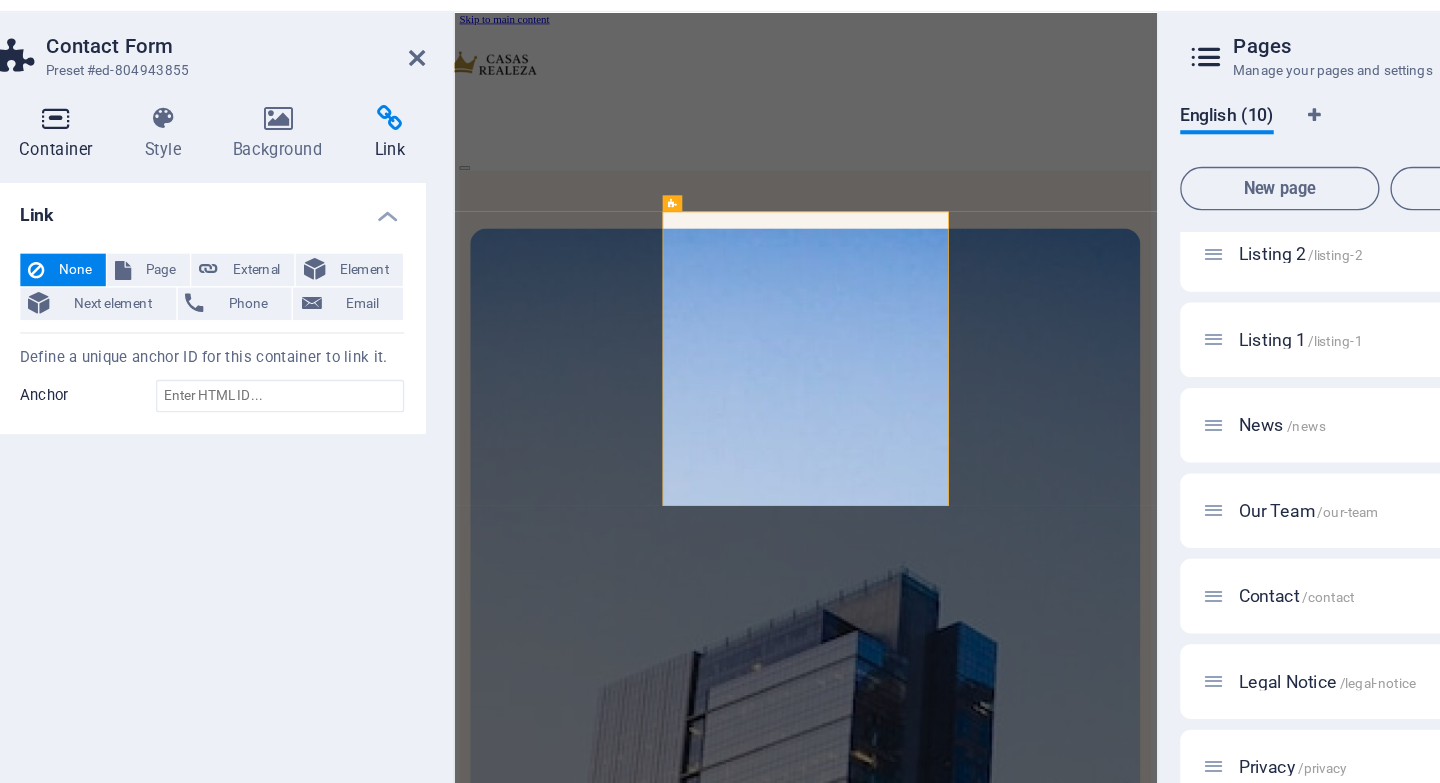 click on "Container" at bounding box center (142, 169) 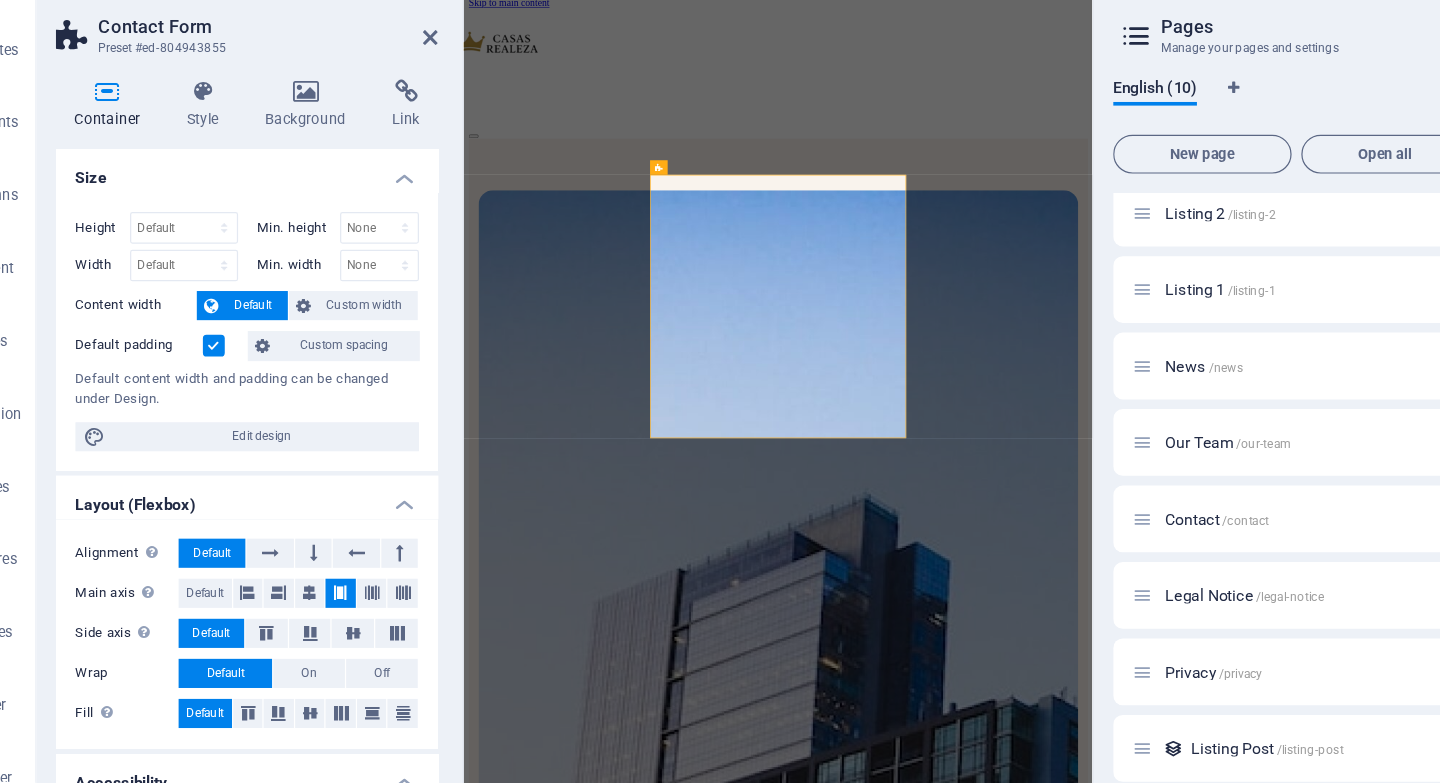 scroll, scrollTop: 246, scrollLeft: 0, axis: vertical 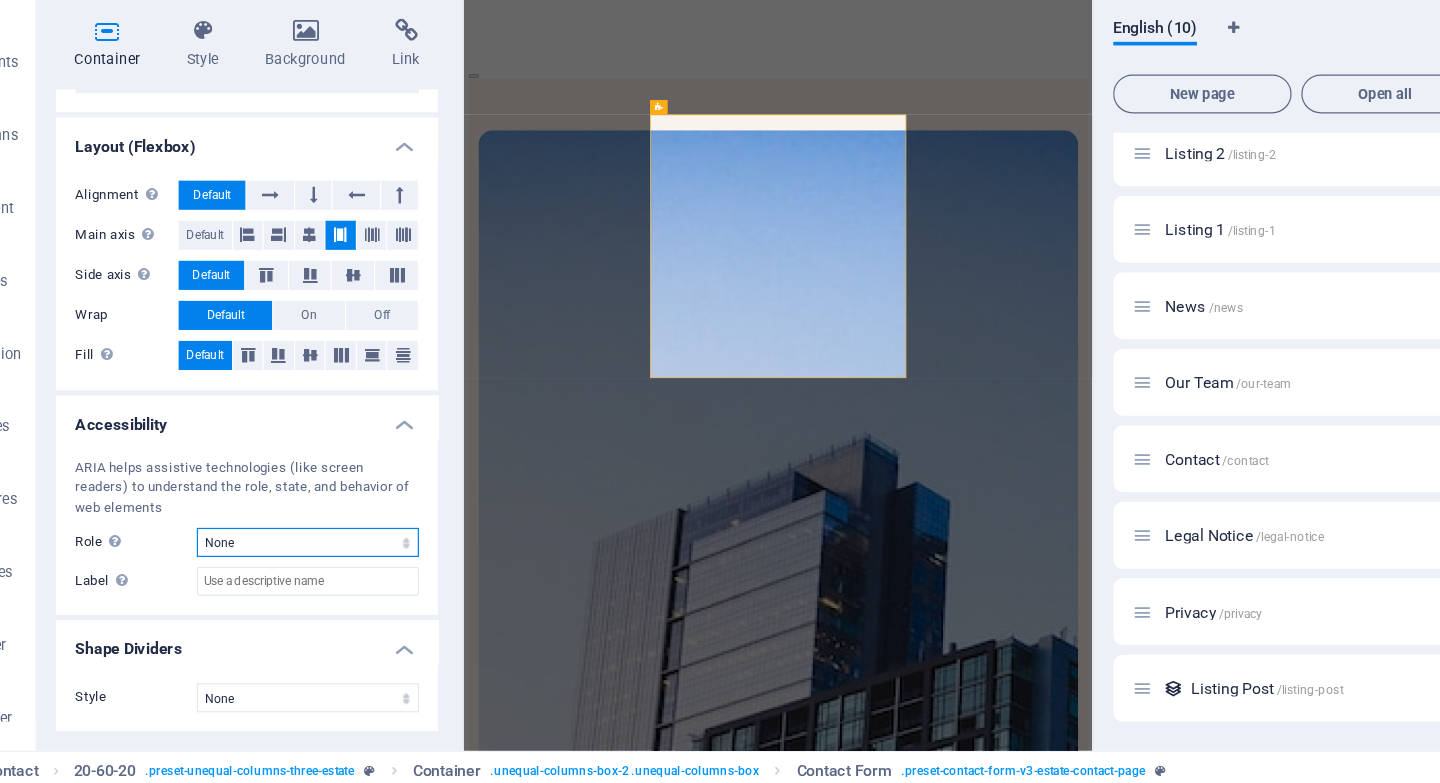 click on "None Alert Article Banner Comment Complementary Dialog Footer Header Marquee Presentation Region Section Separator Status Timer" at bounding box center (303, 579) 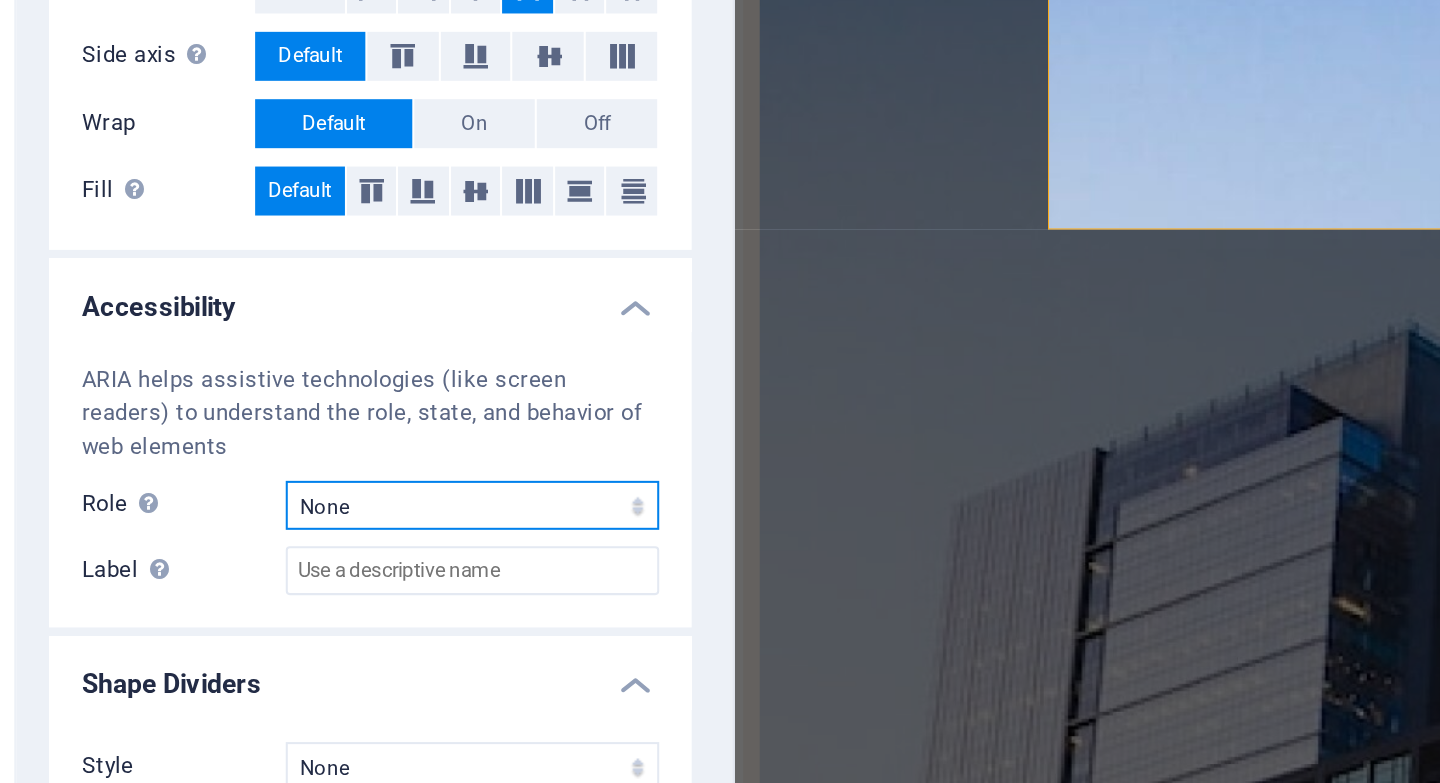 click on "None Alert Article Banner Comment Complementary Dialog Footer Header Marquee Presentation Region Section Separator Status Timer" at bounding box center (303, 579) 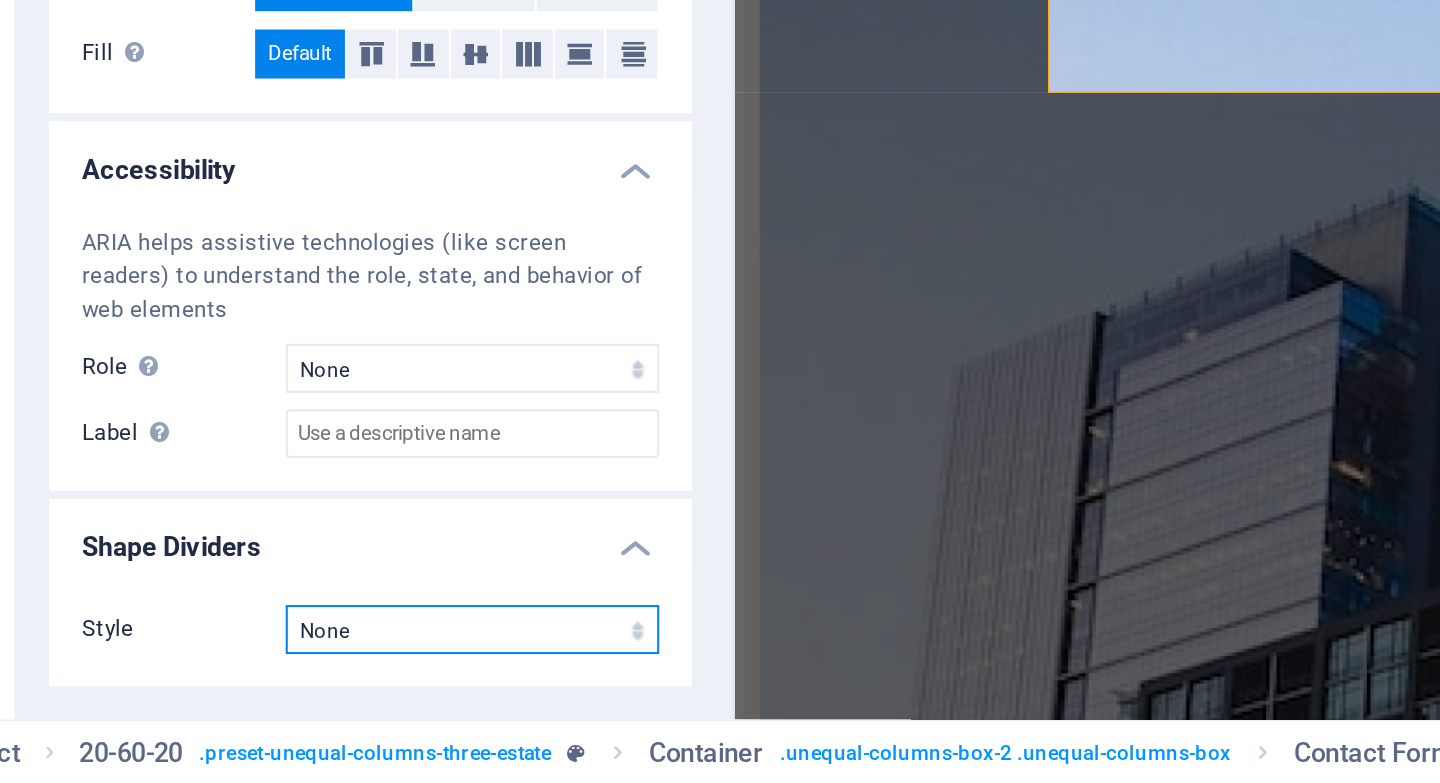 click on "None Triangle Square Diagonal Polygon 1 Polygon 2 Zigzag Multiple Zigzags Waves Multiple Waves Half Circle Circle Circle Shadow Blocks Hexagons Clouds Multiple Clouds Fan Pyramids Book Paint Drip Fire Shredded Paper Arrow" at bounding box center [303, 707] 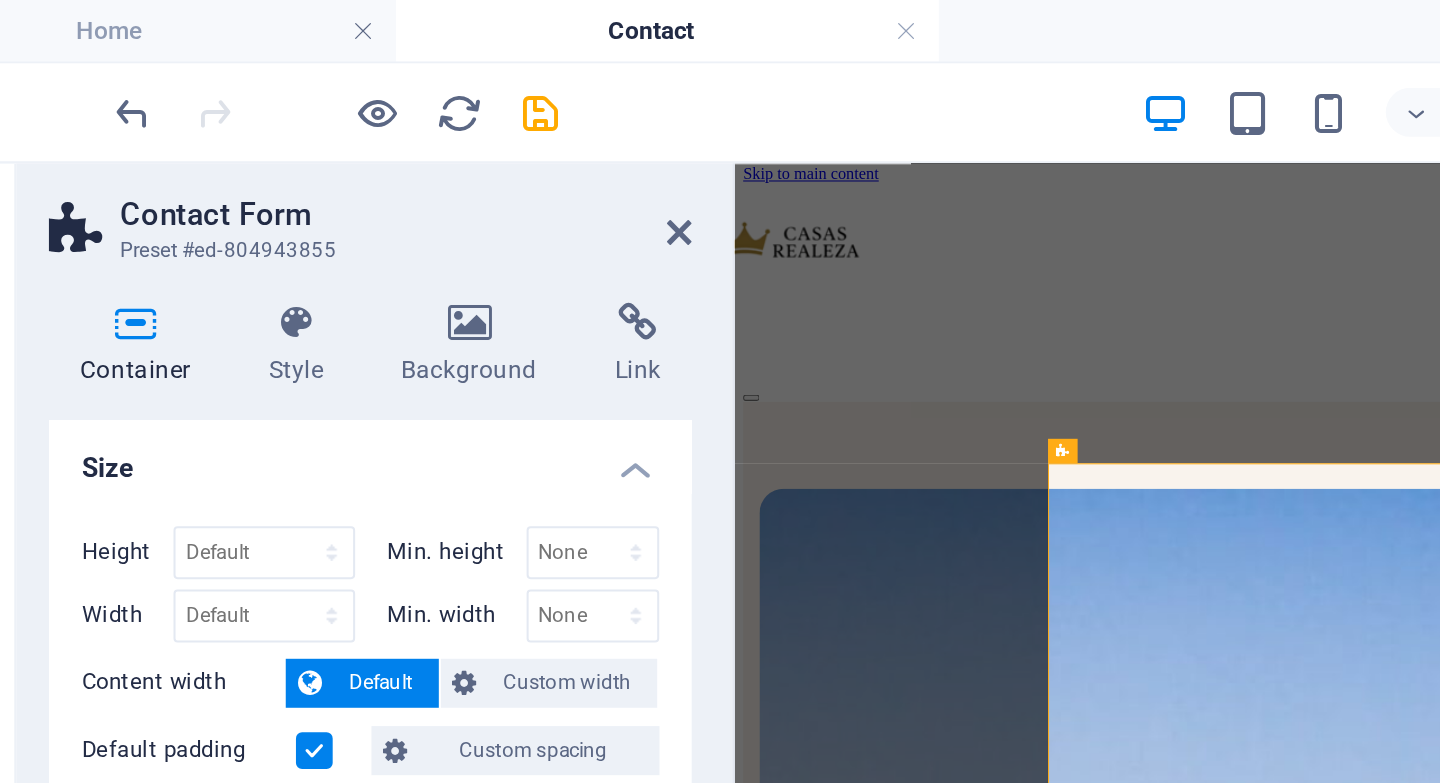 scroll, scrollTop: 7, scrollLeft: 0, axis: vertical 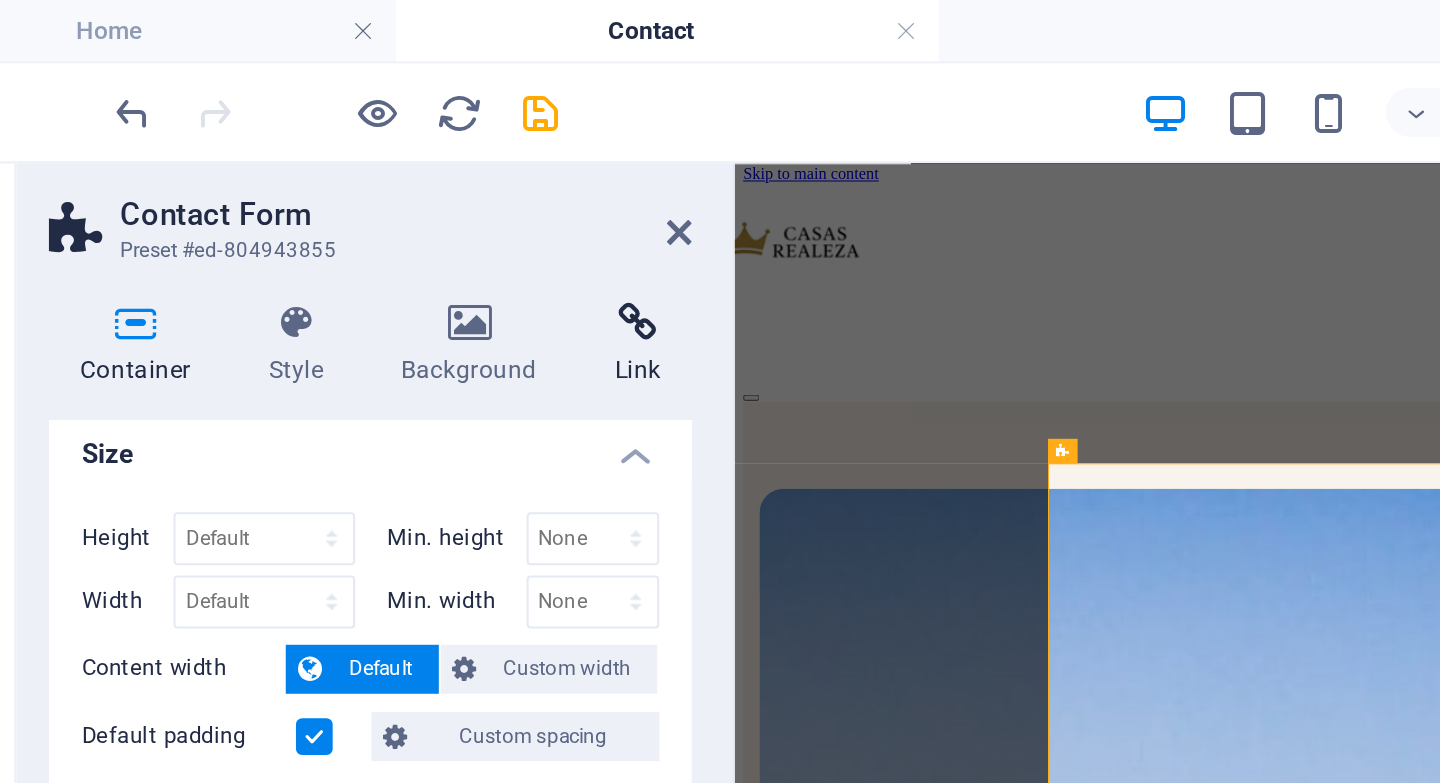 click at bounding box center [384, 158] 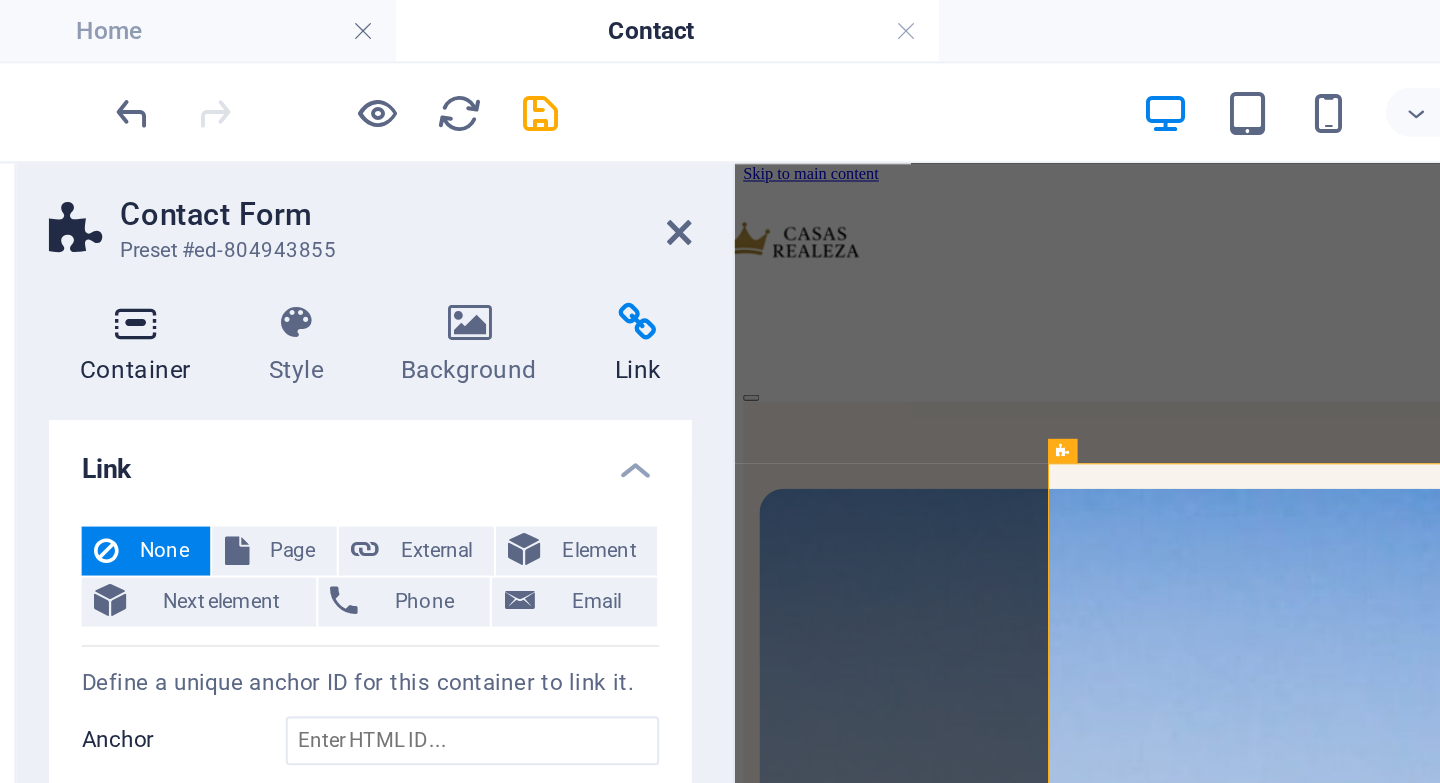 click at bounding box center (138, 158) 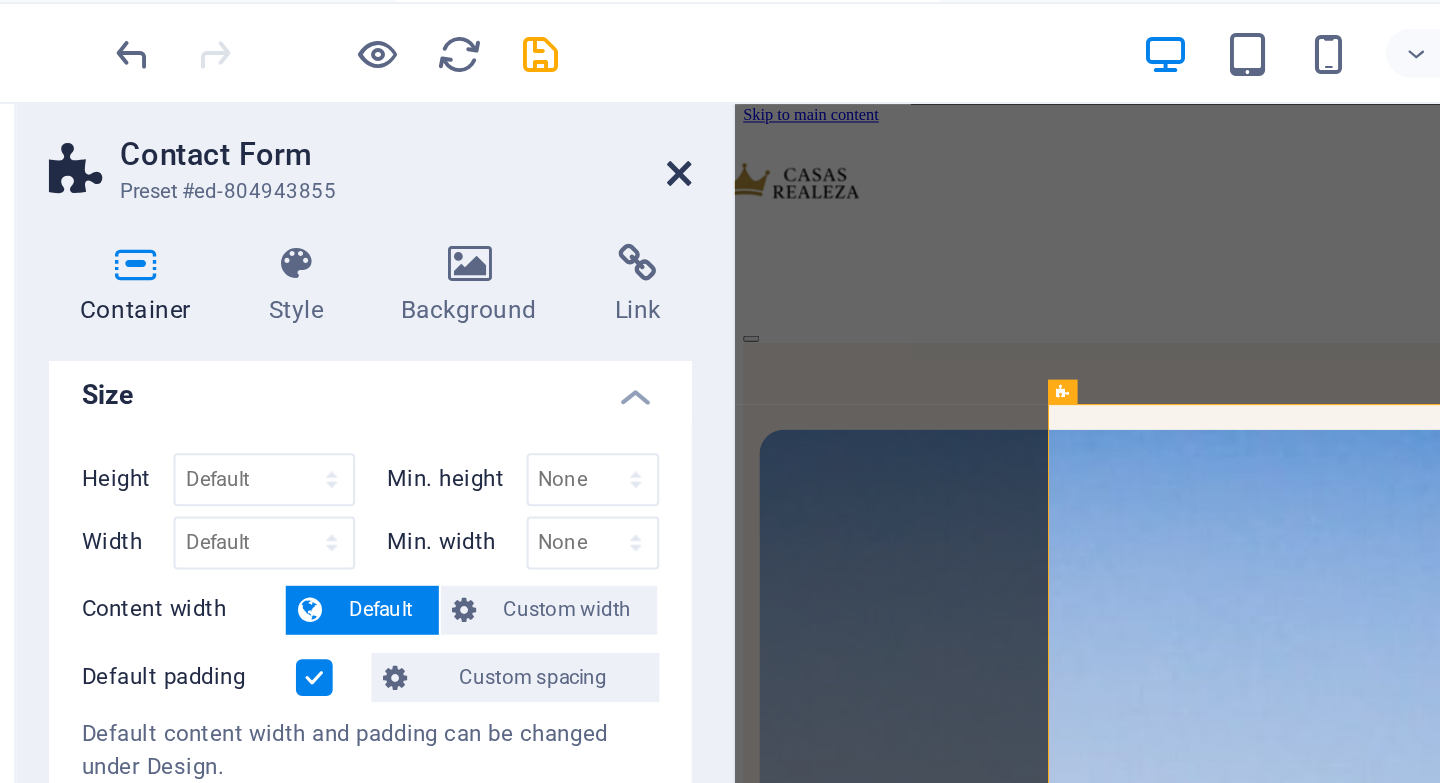 click at bounding box center [405, 114] 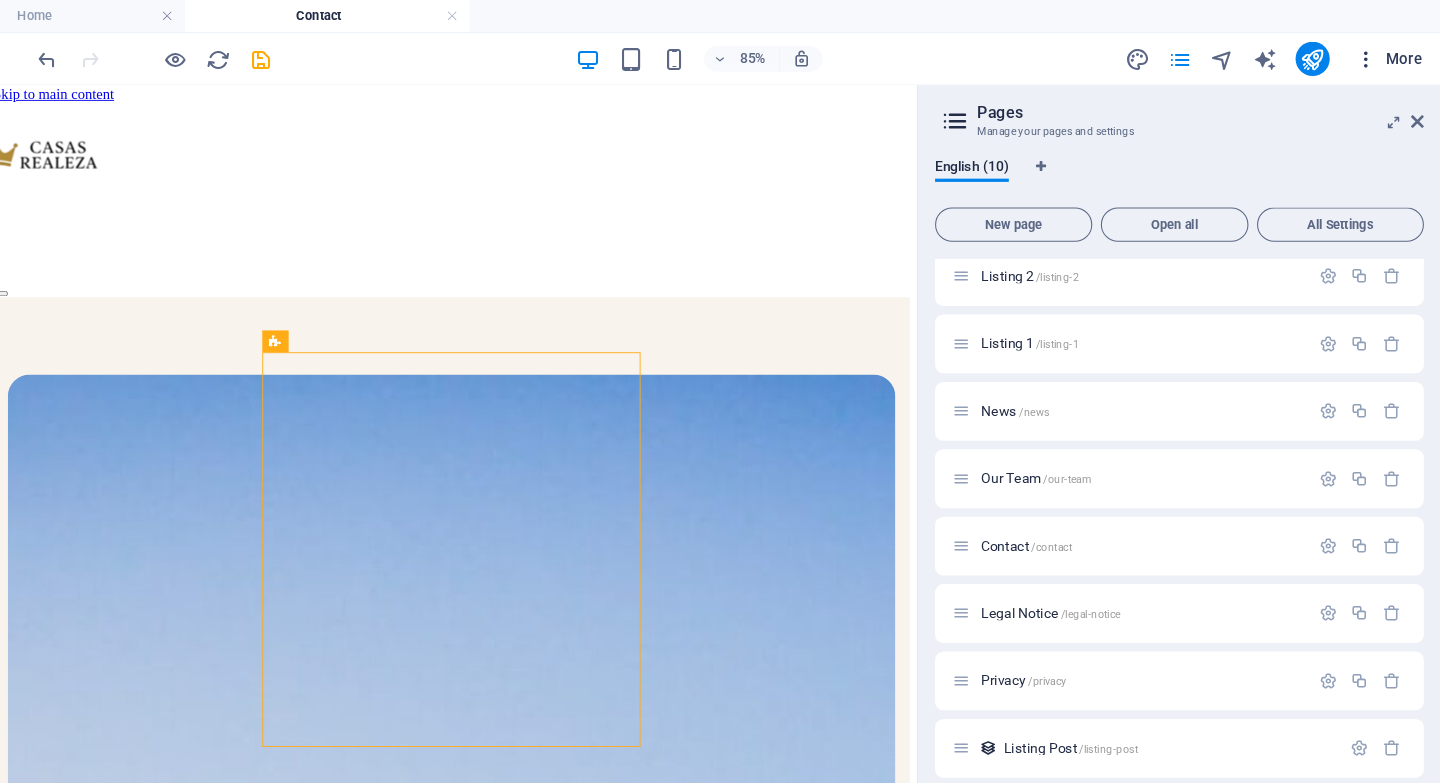 click at bounding box center [1370, 55] 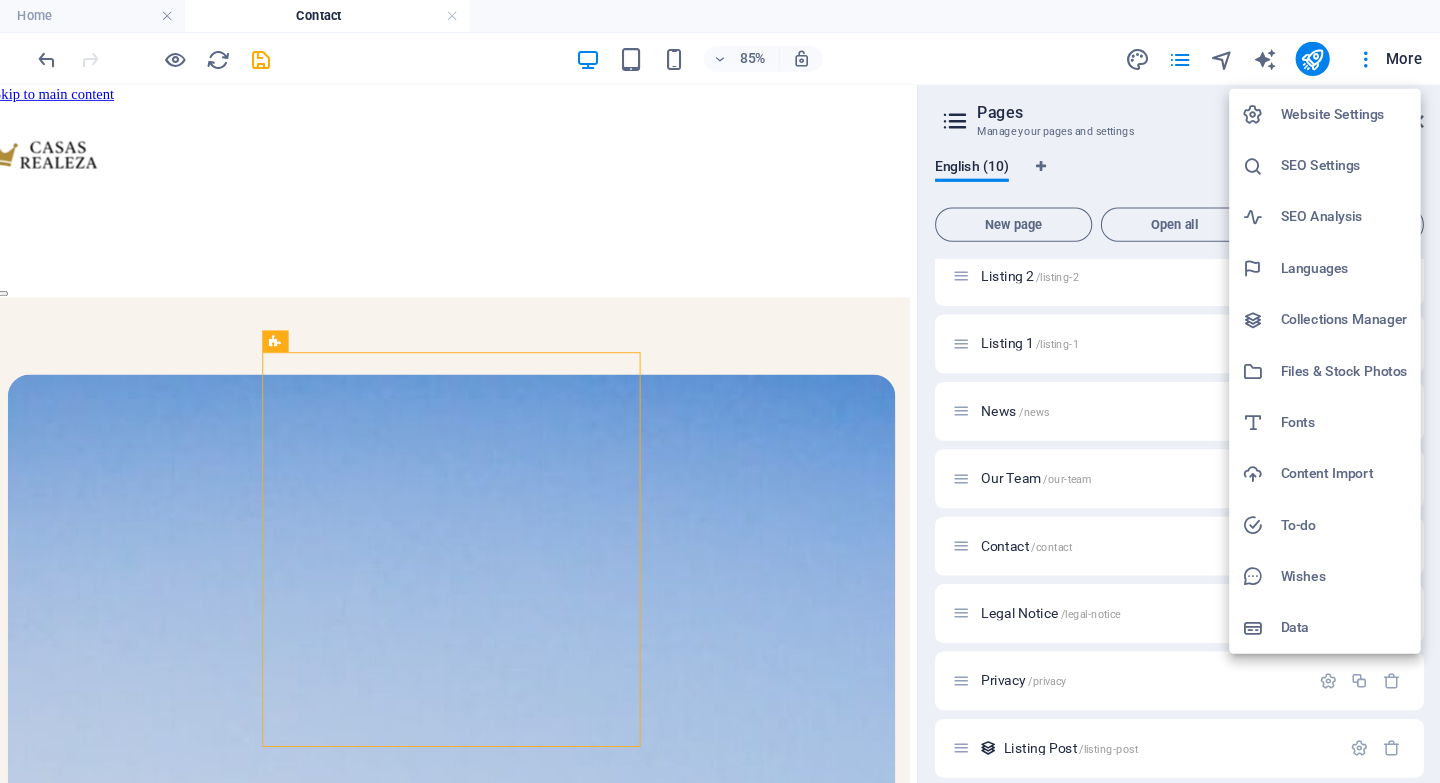 click at bounding box center [720, 391] 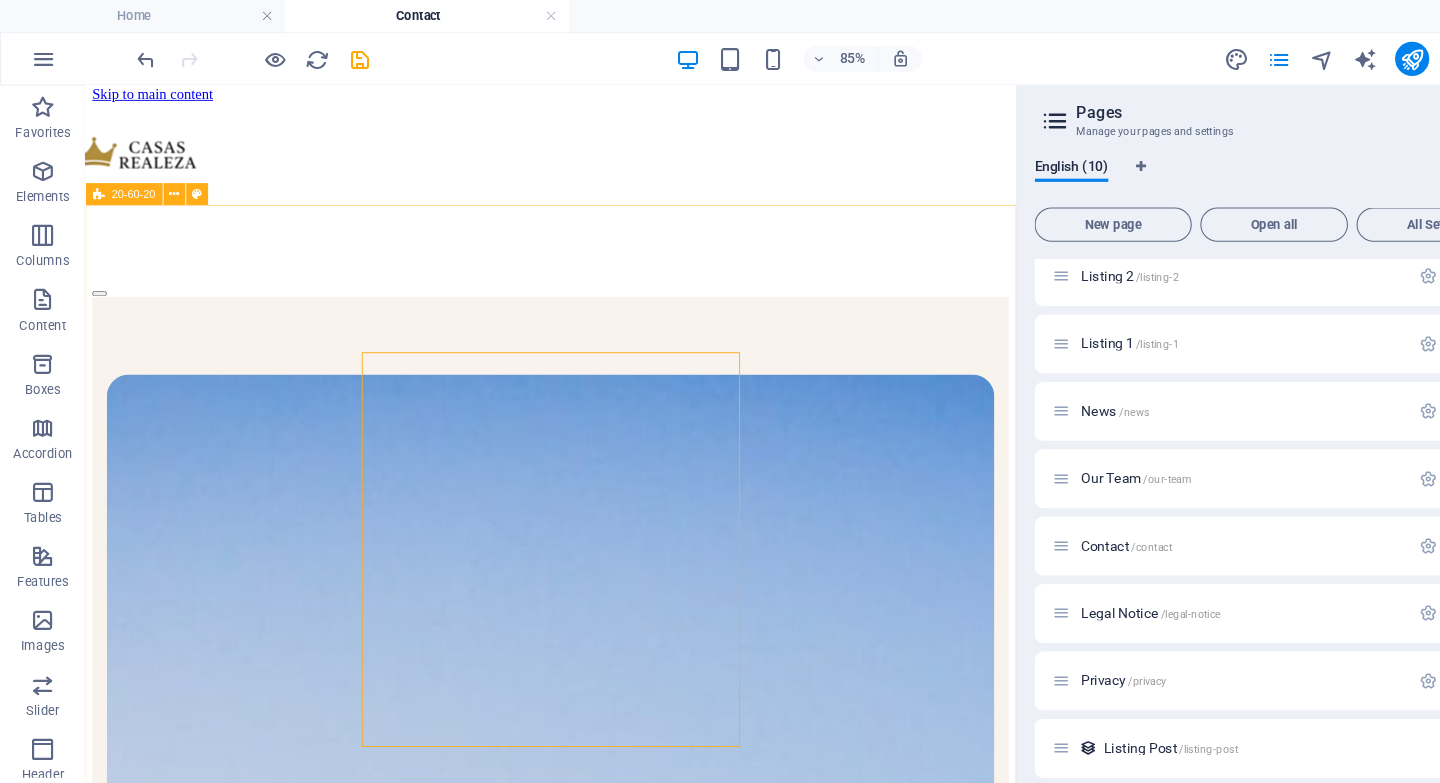 click at bounding box center [92, 181] 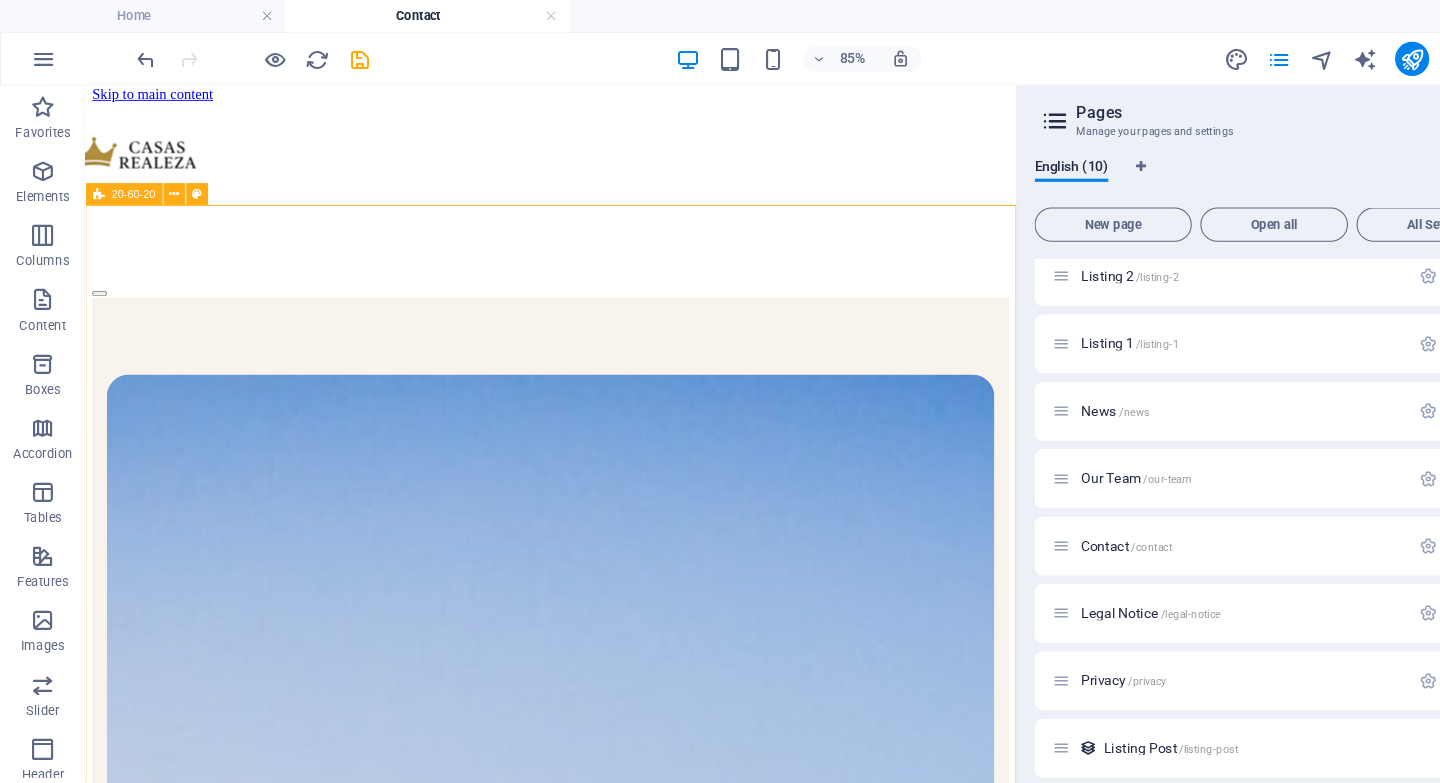click on "20-60-20" at bounding box center [116, 181] 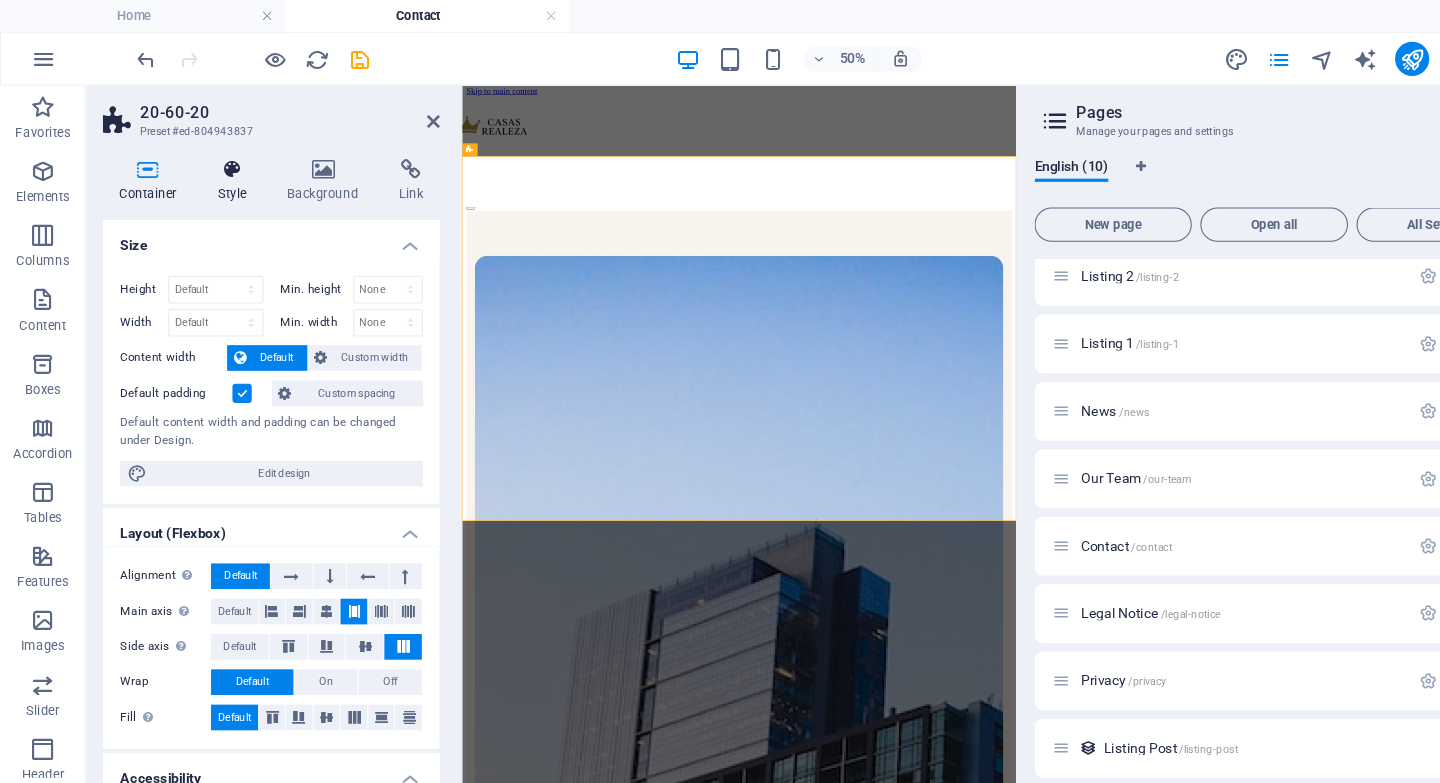 click on "Style" at bounding box center (221, 169) 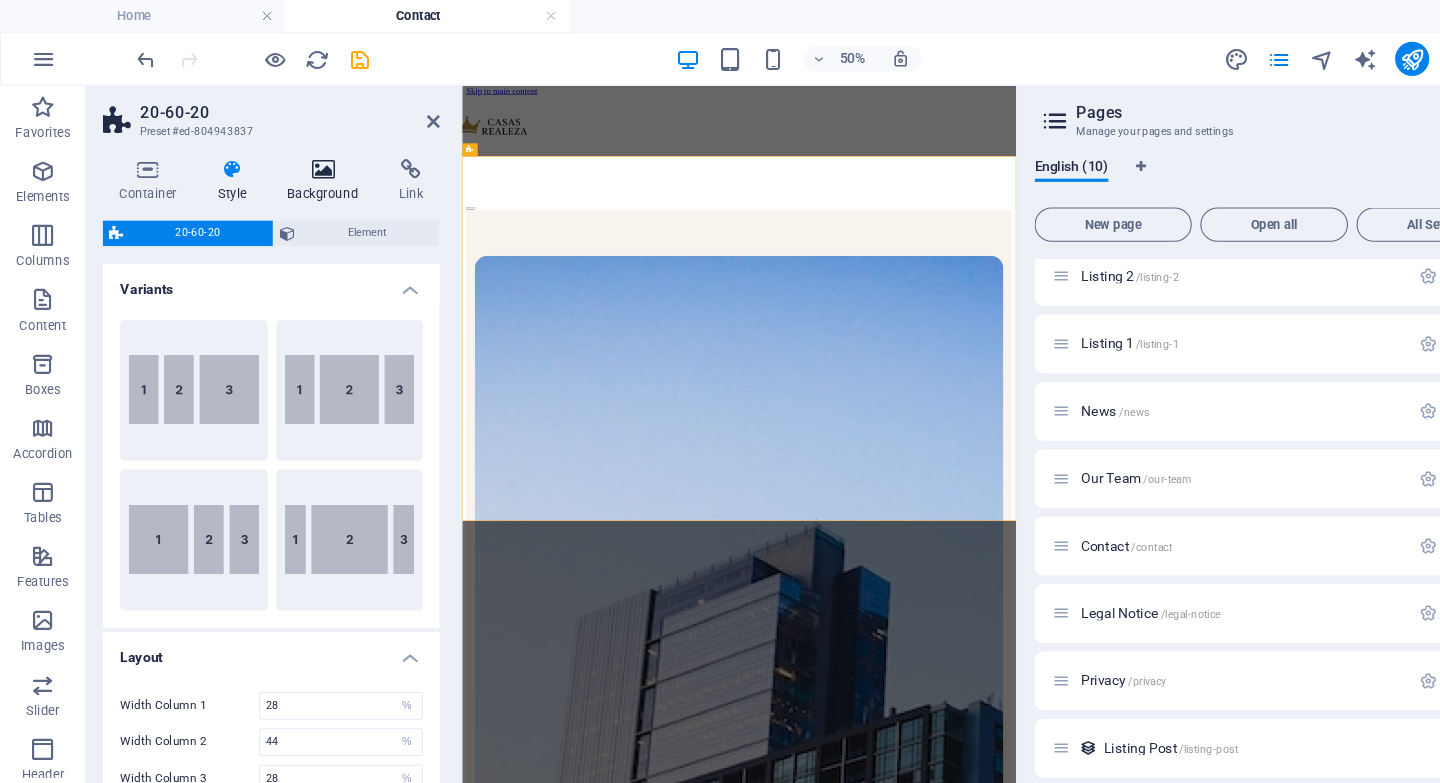 click at bounding box center [302, 158] 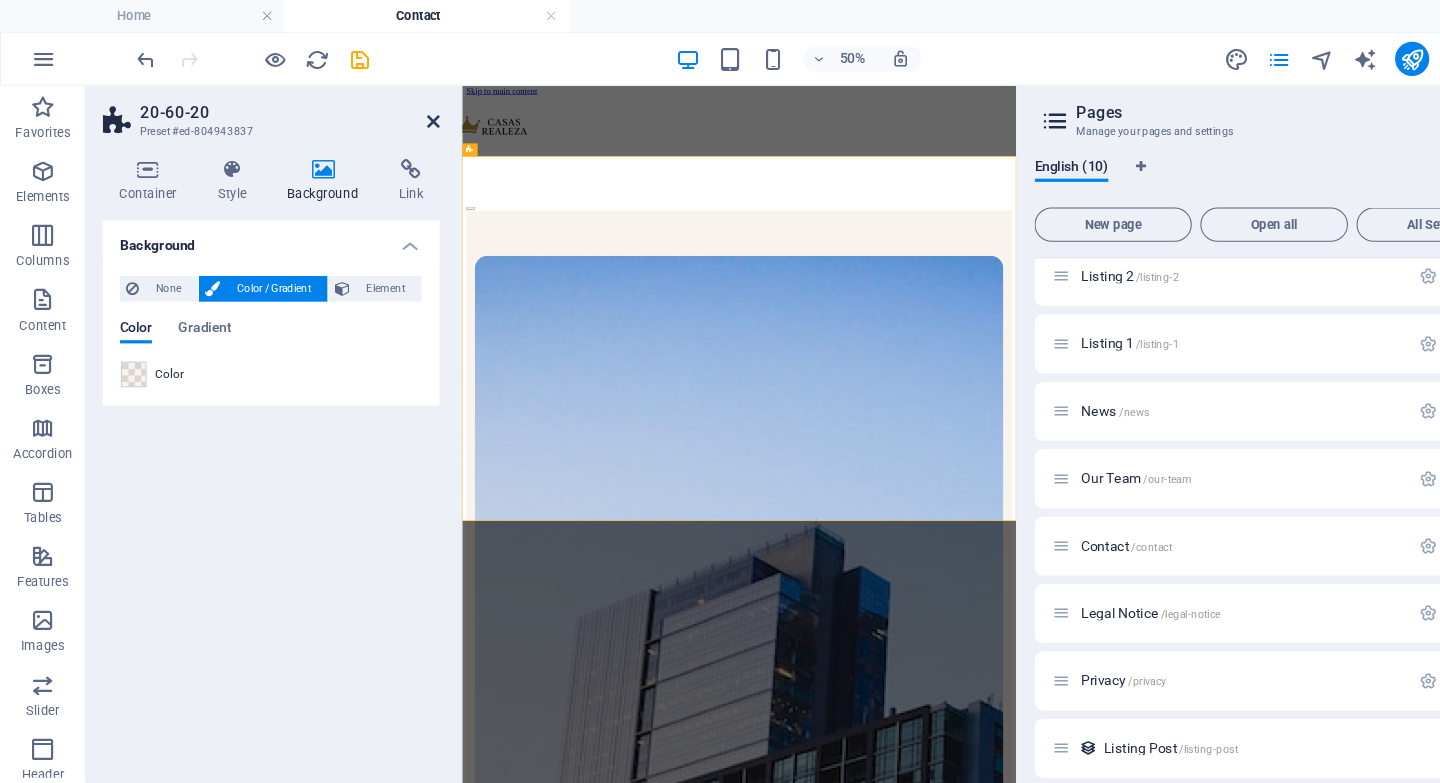 click at bounding box center (405, 114) 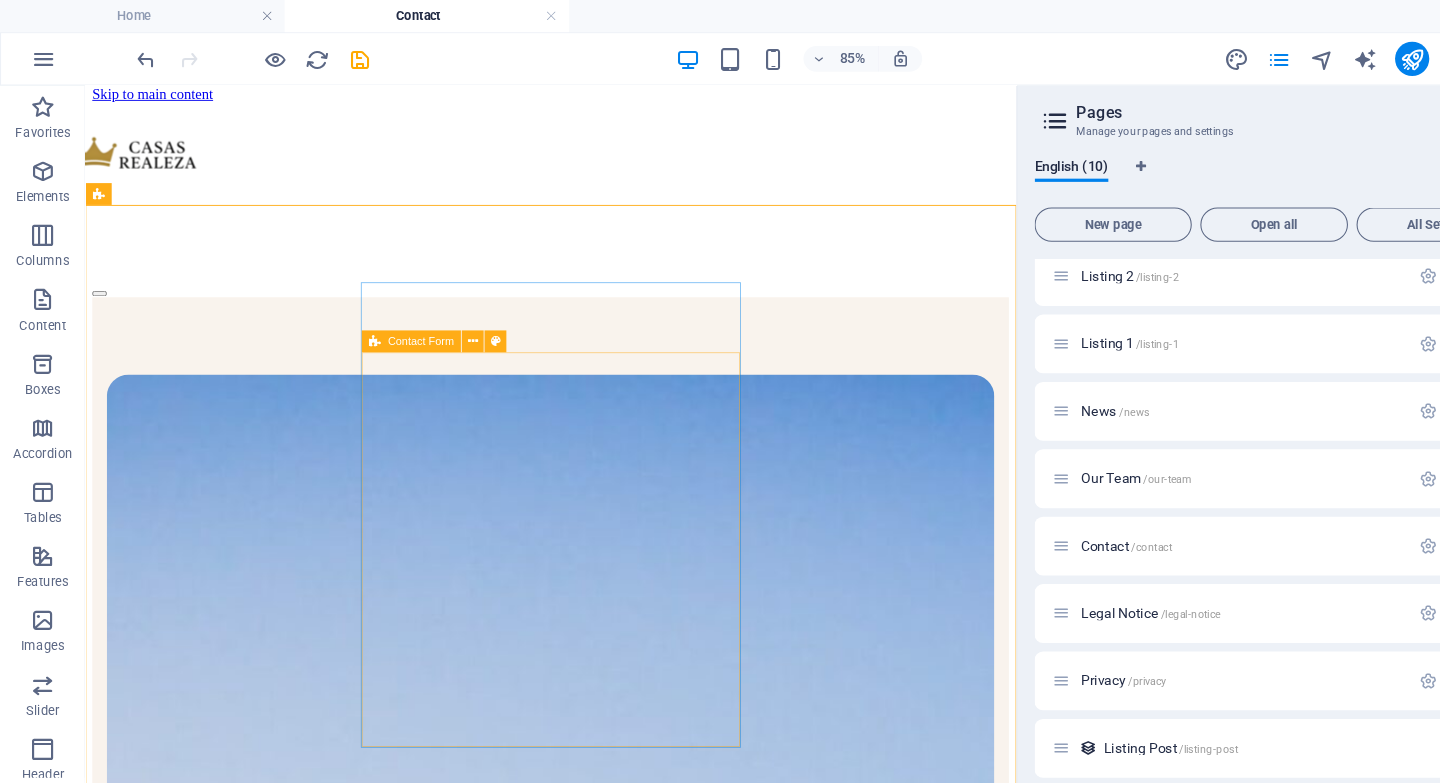 click at bounding box center [350, 319] 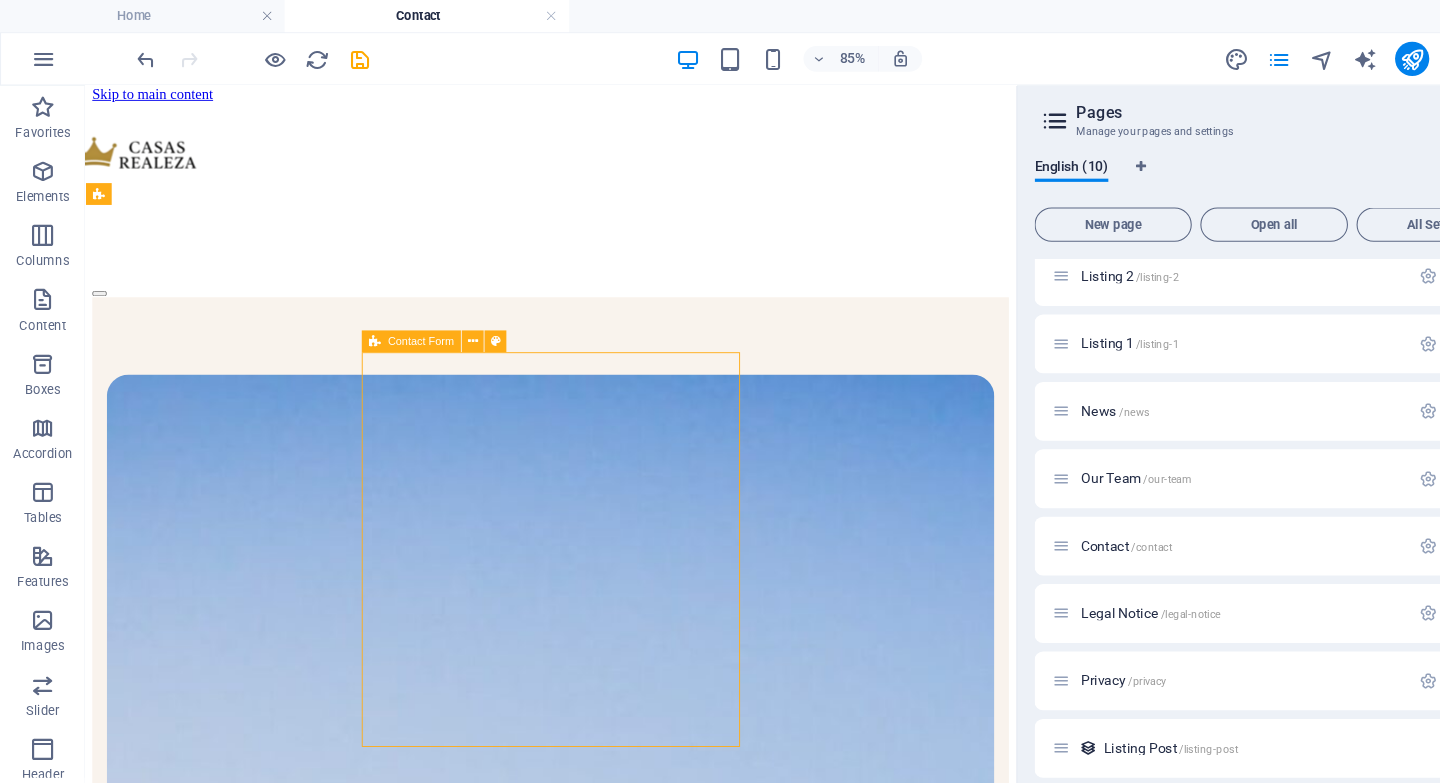 click at bounding box center [350, 319] 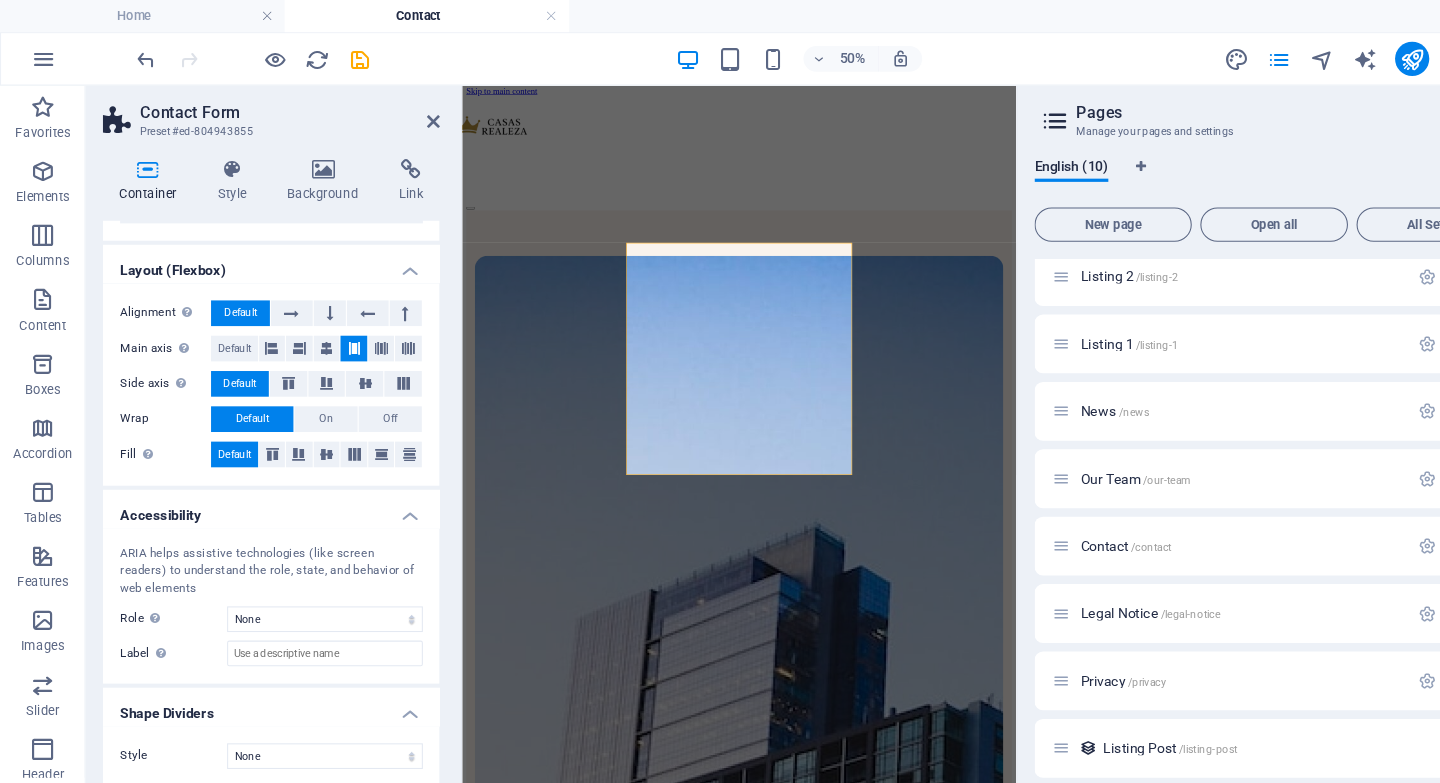 scroll, scrollTop: 0, scrollLeft: 0, axis: both 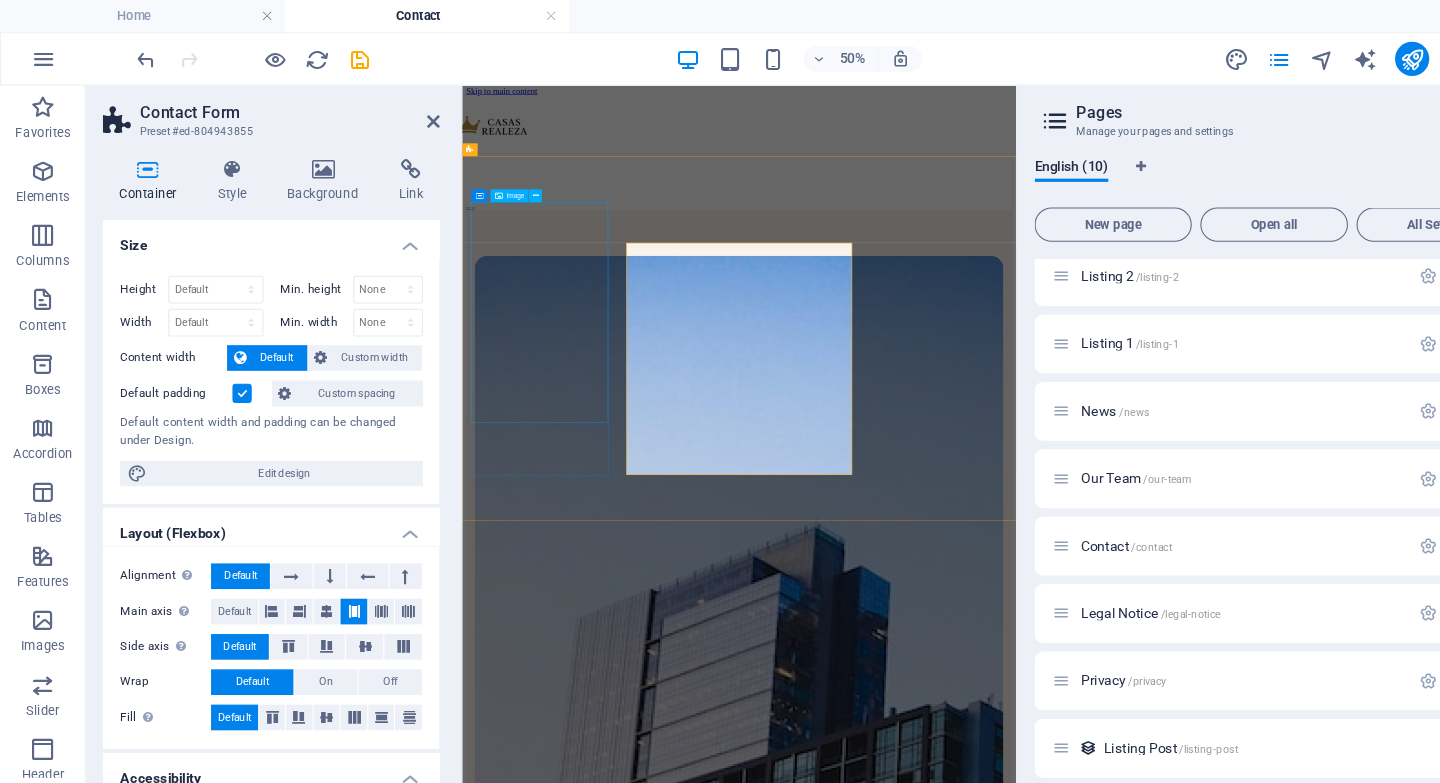 click at bounding box center [980, 1199] 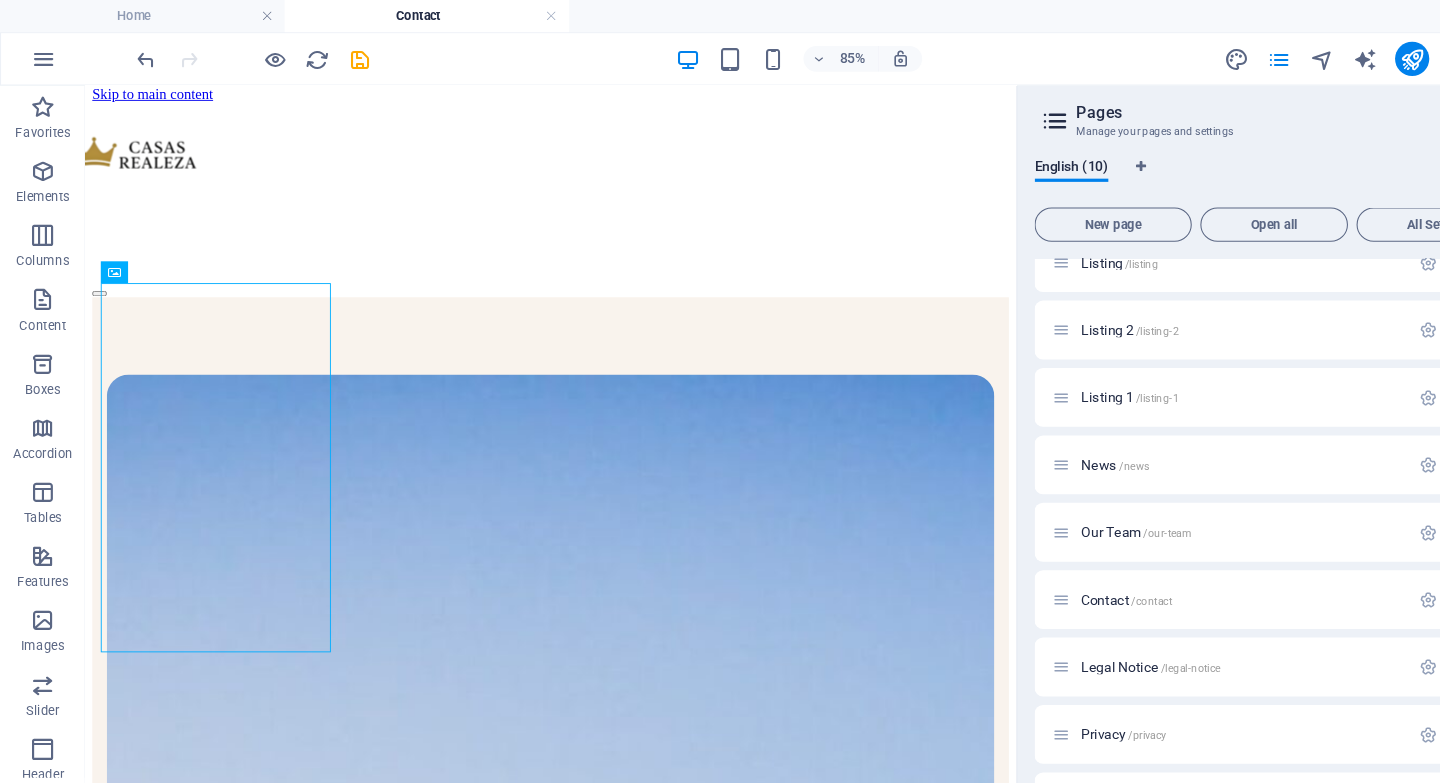 scroll, scrollTop: 137, scrollLeft: 0, axis: vertical 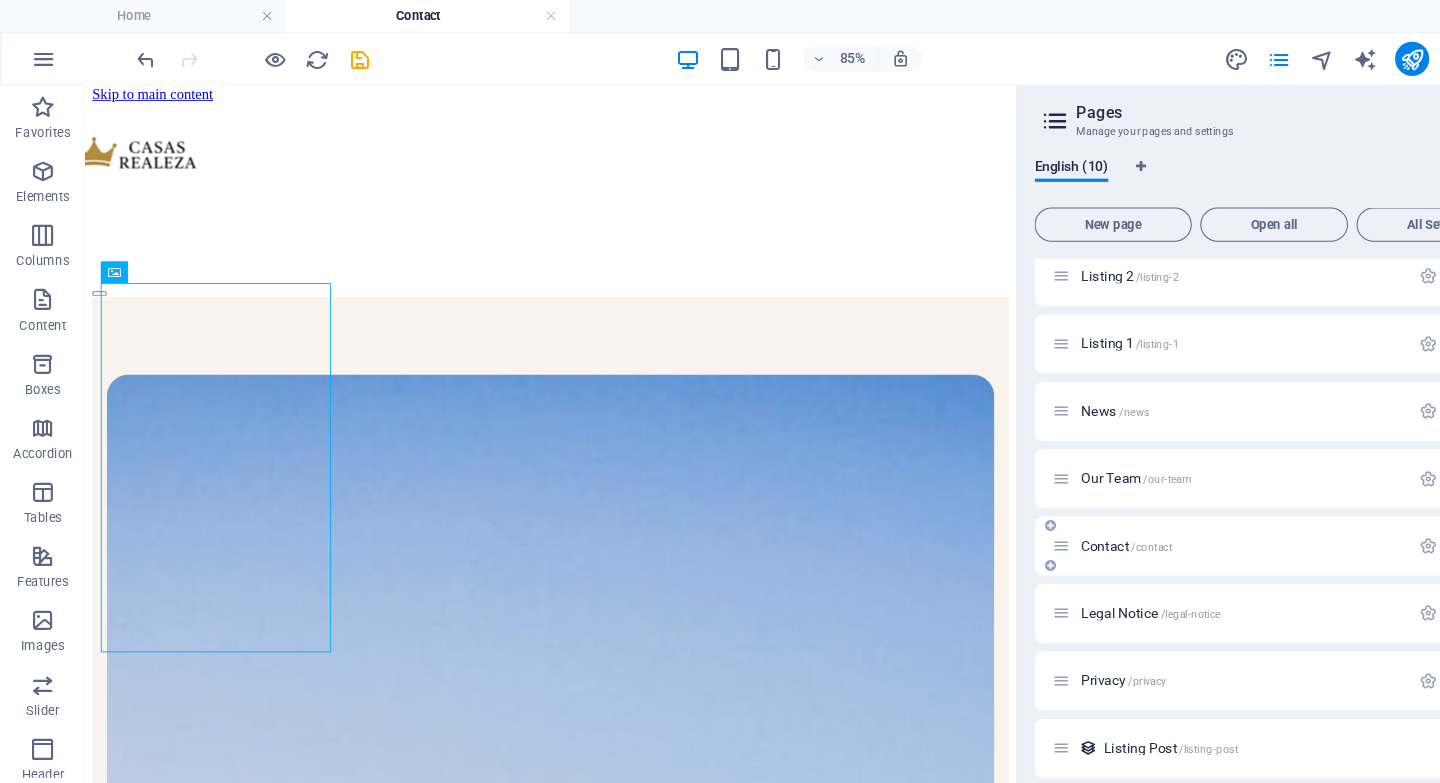 click at bounding box center [991, 510] 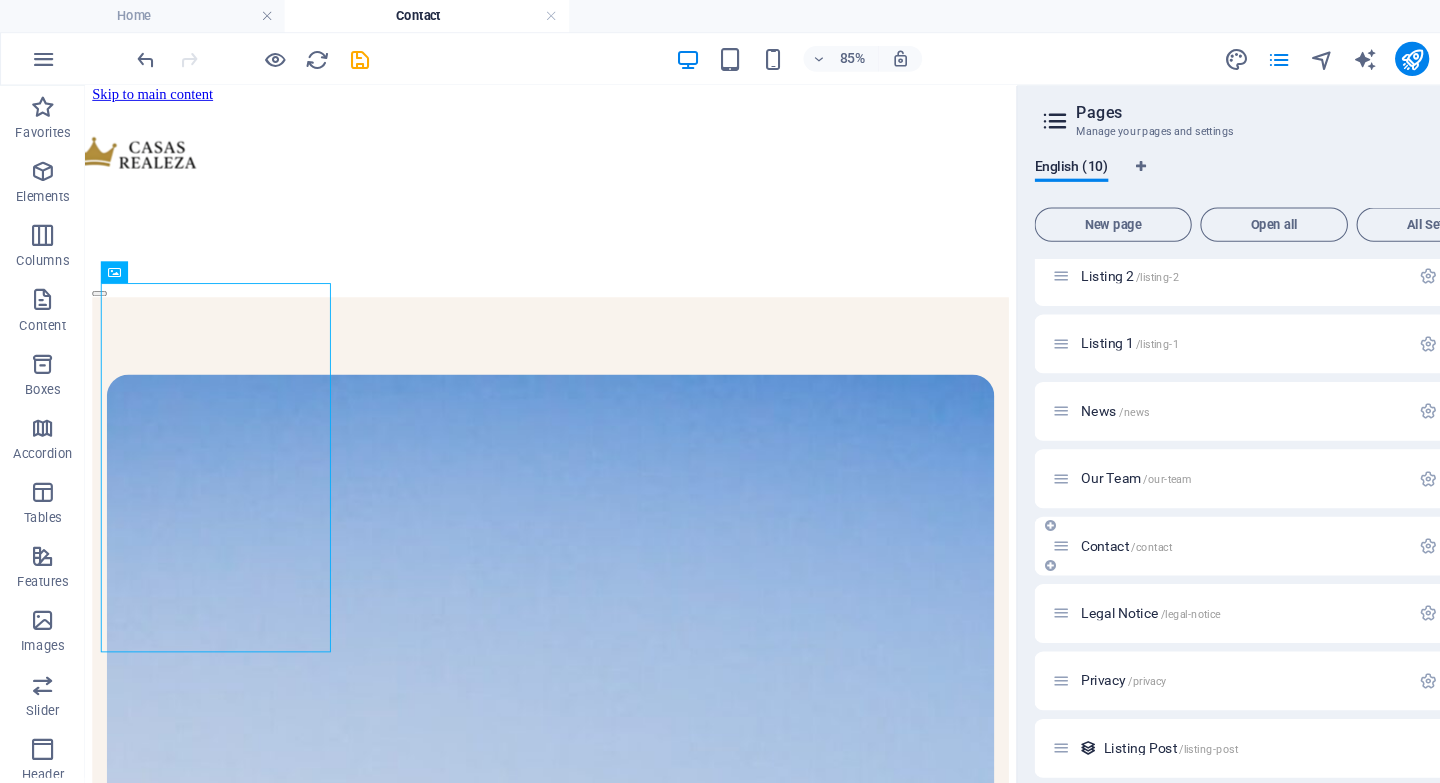 click on "/contact" at bounding box center (1076, 511) 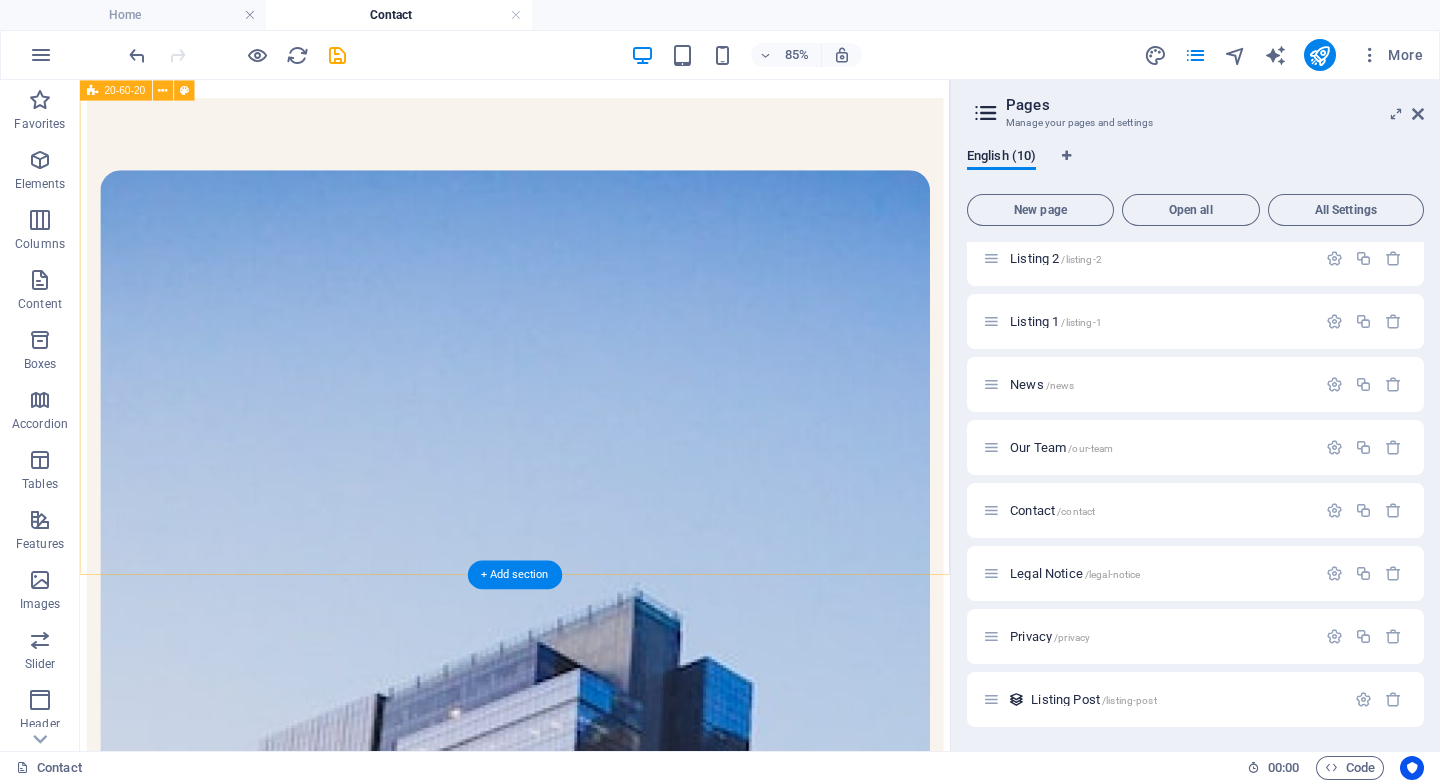 scroll, scrollTop: 211, scrollLeft: 0, axis: vertical 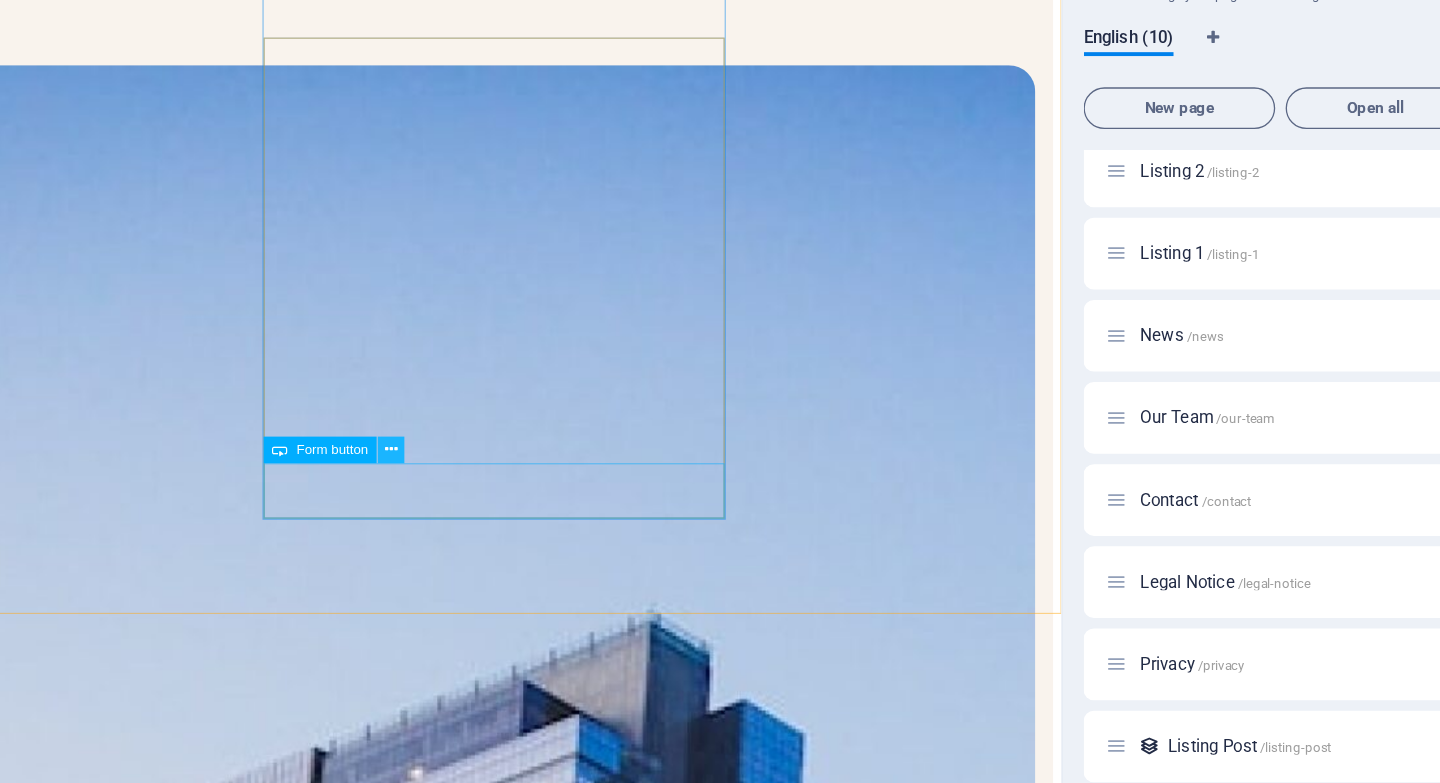 click at bounding box center (436, 472) 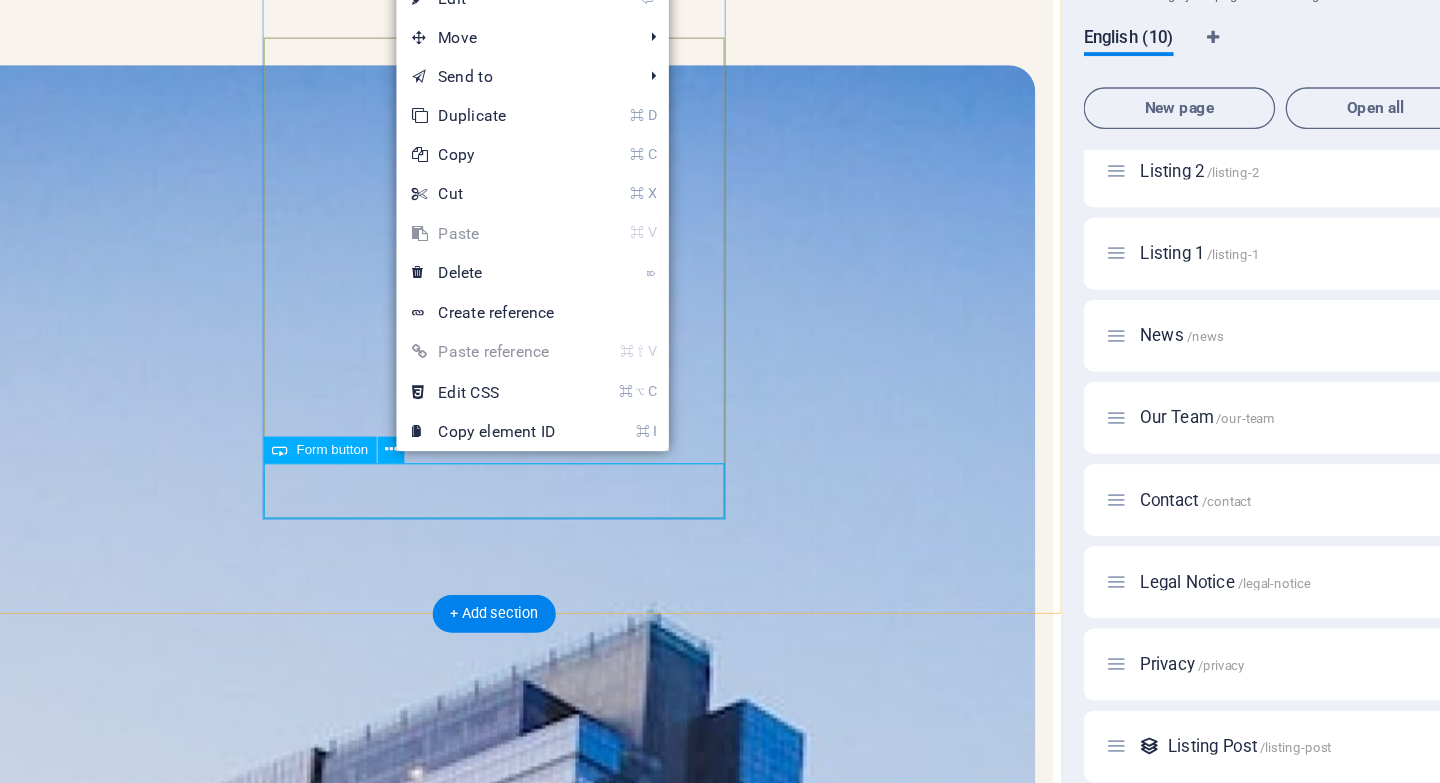 click on "Submit" at bounding box center [439, 1971] 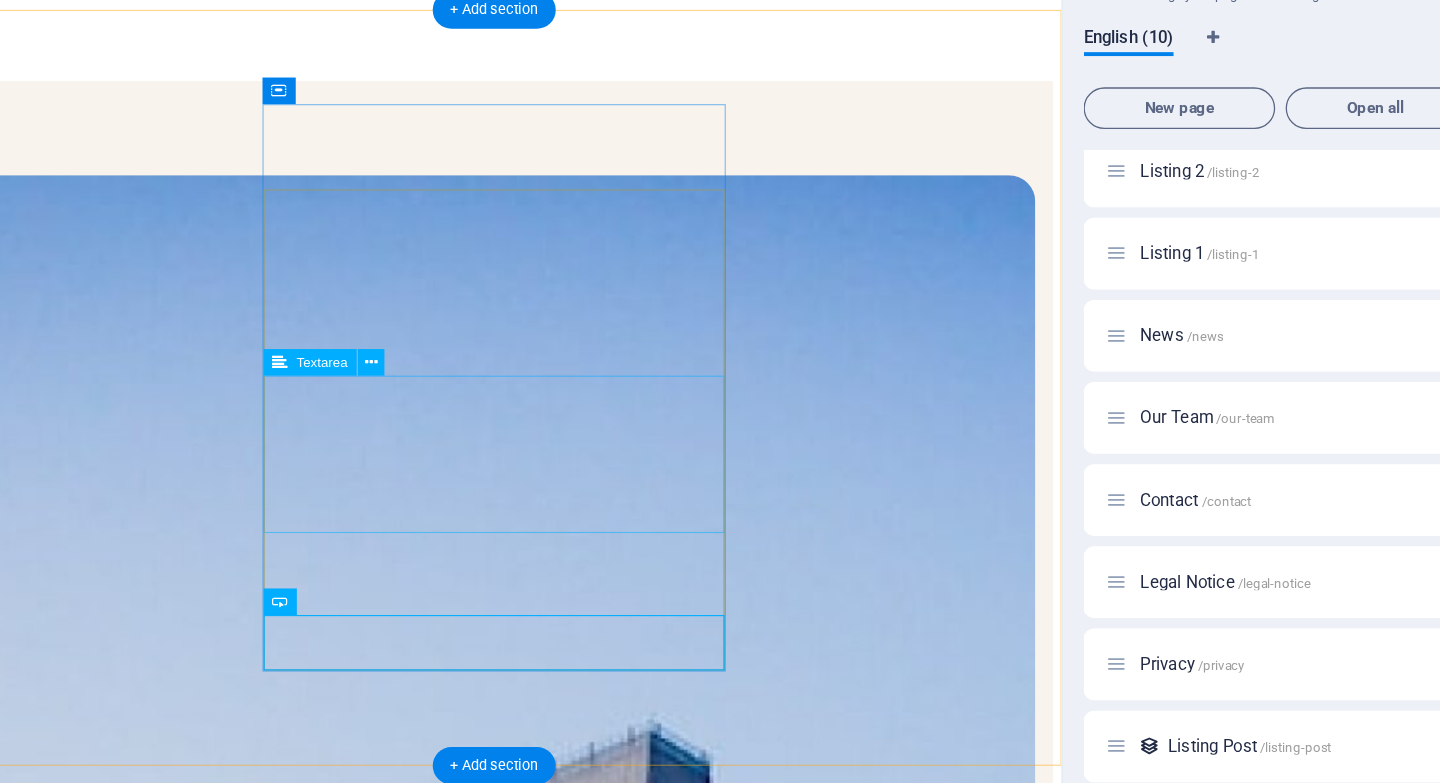 scroll, scrollTop: 54, scrollLeft: 0, axis: vertical 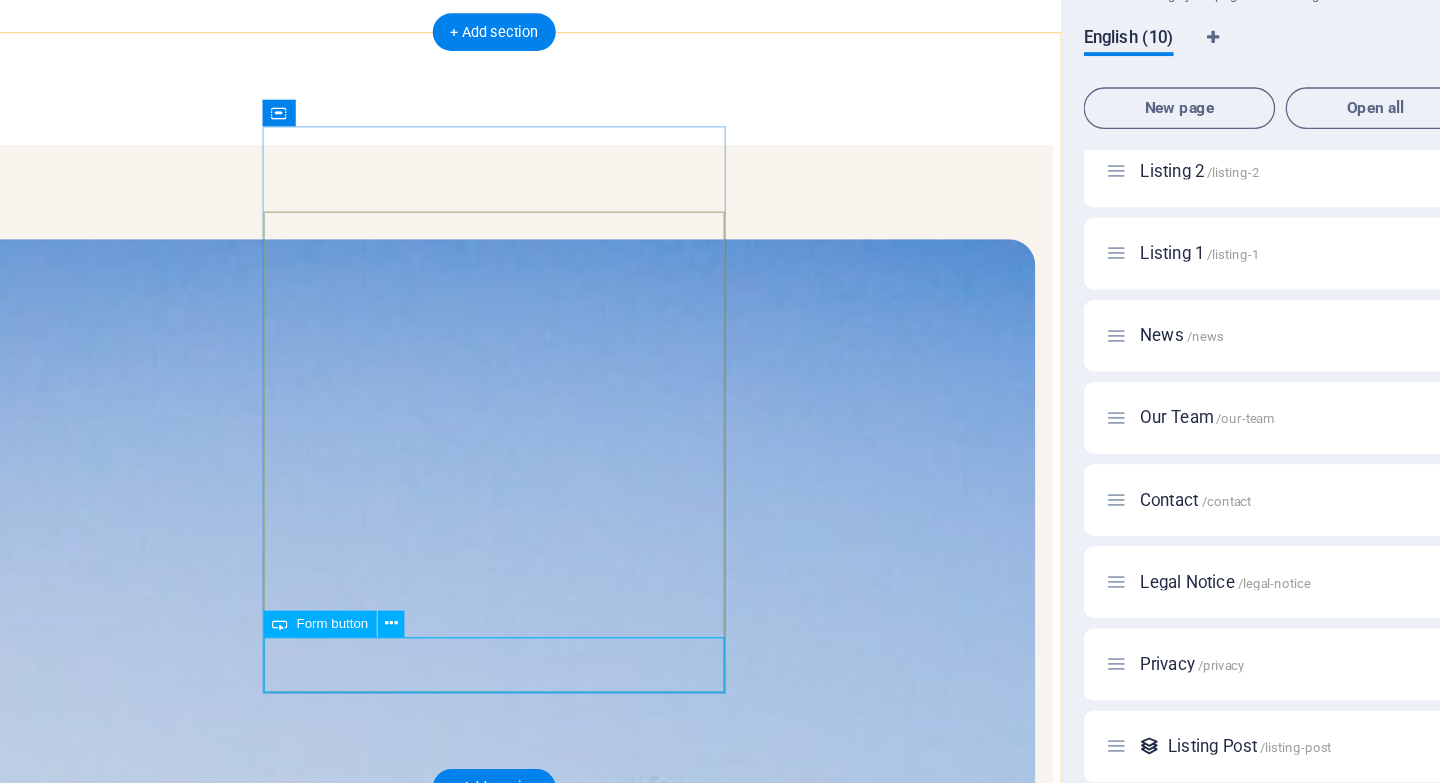 click on "Submit" at bounding box center [439, 2128] 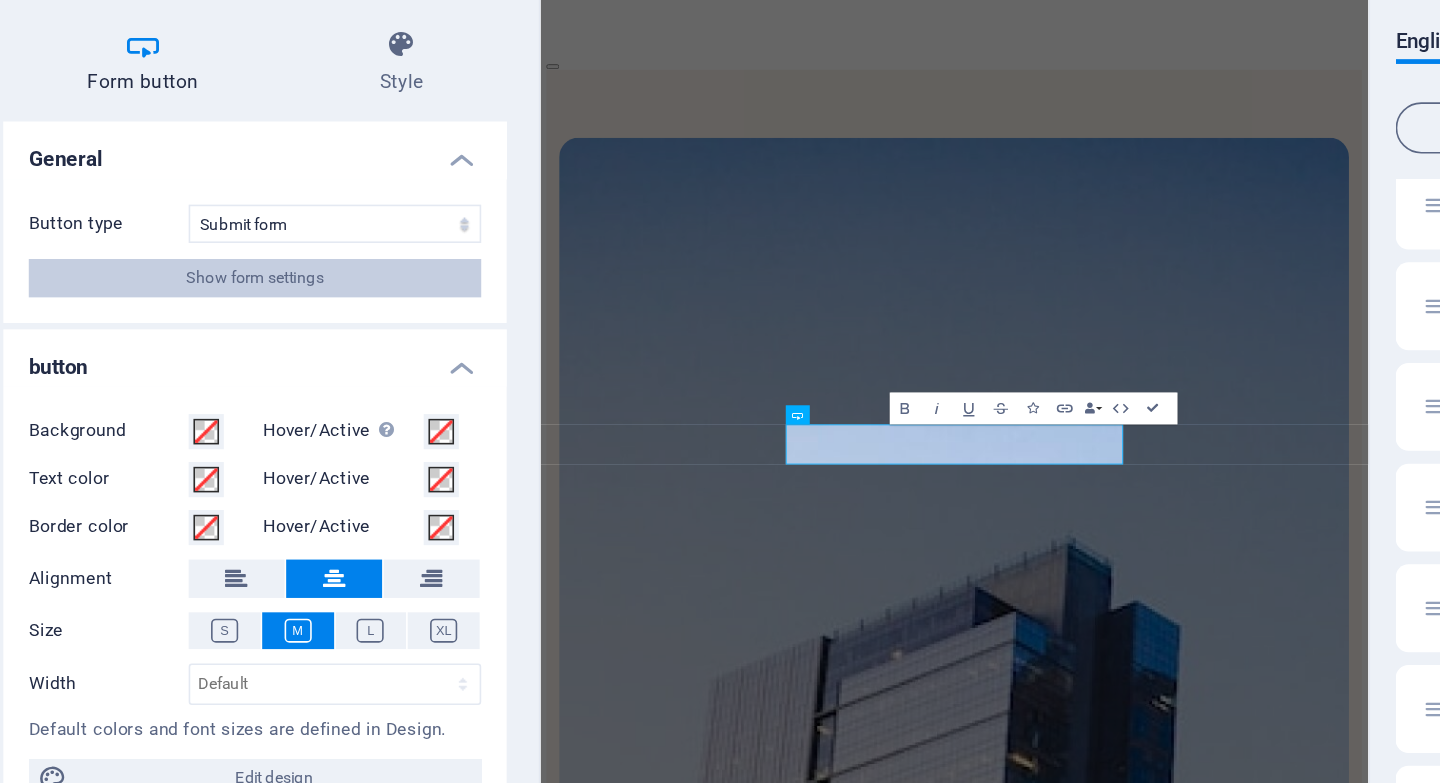 click on "Show form settings" at bounding box center [254, 304] 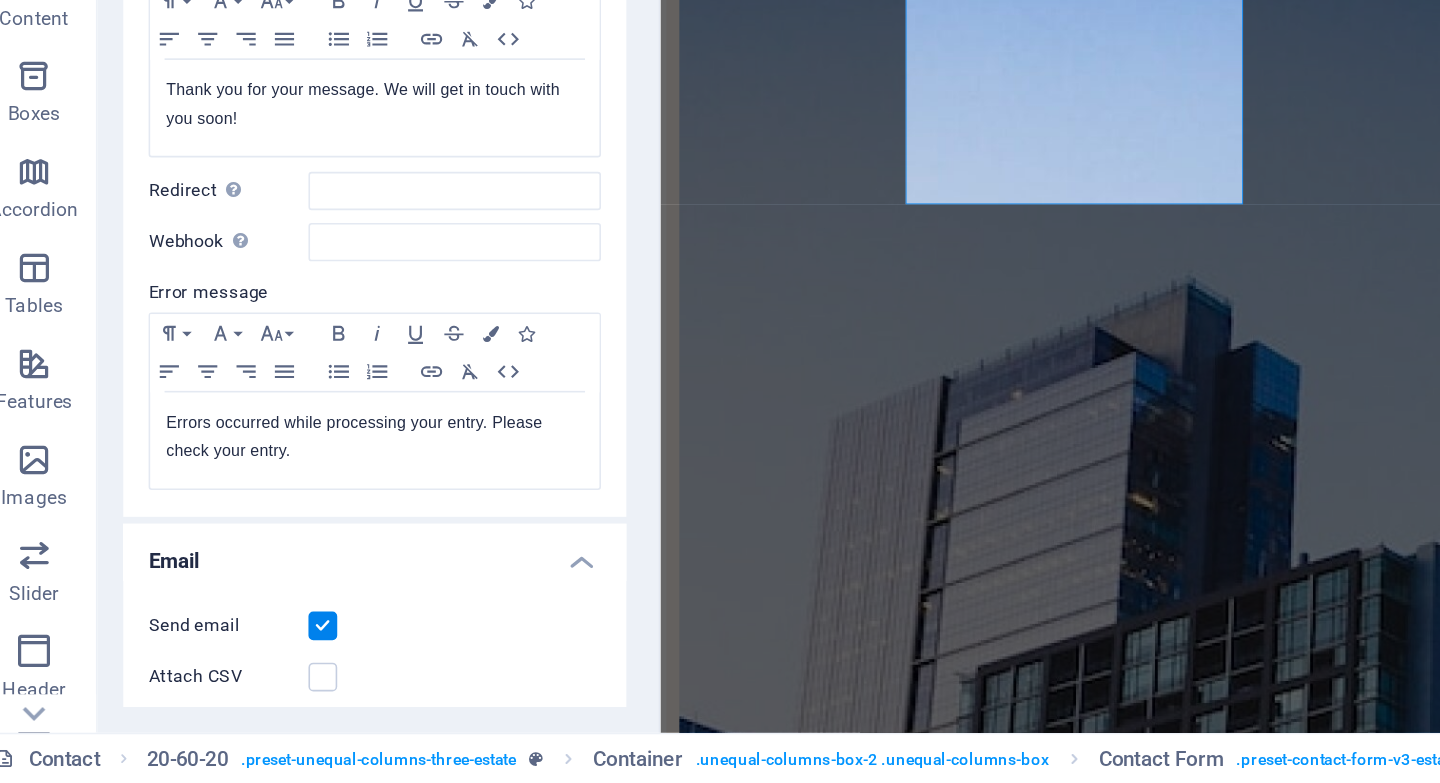 scroll, scrollTop: 0, scrollLeft: 0, axis: both 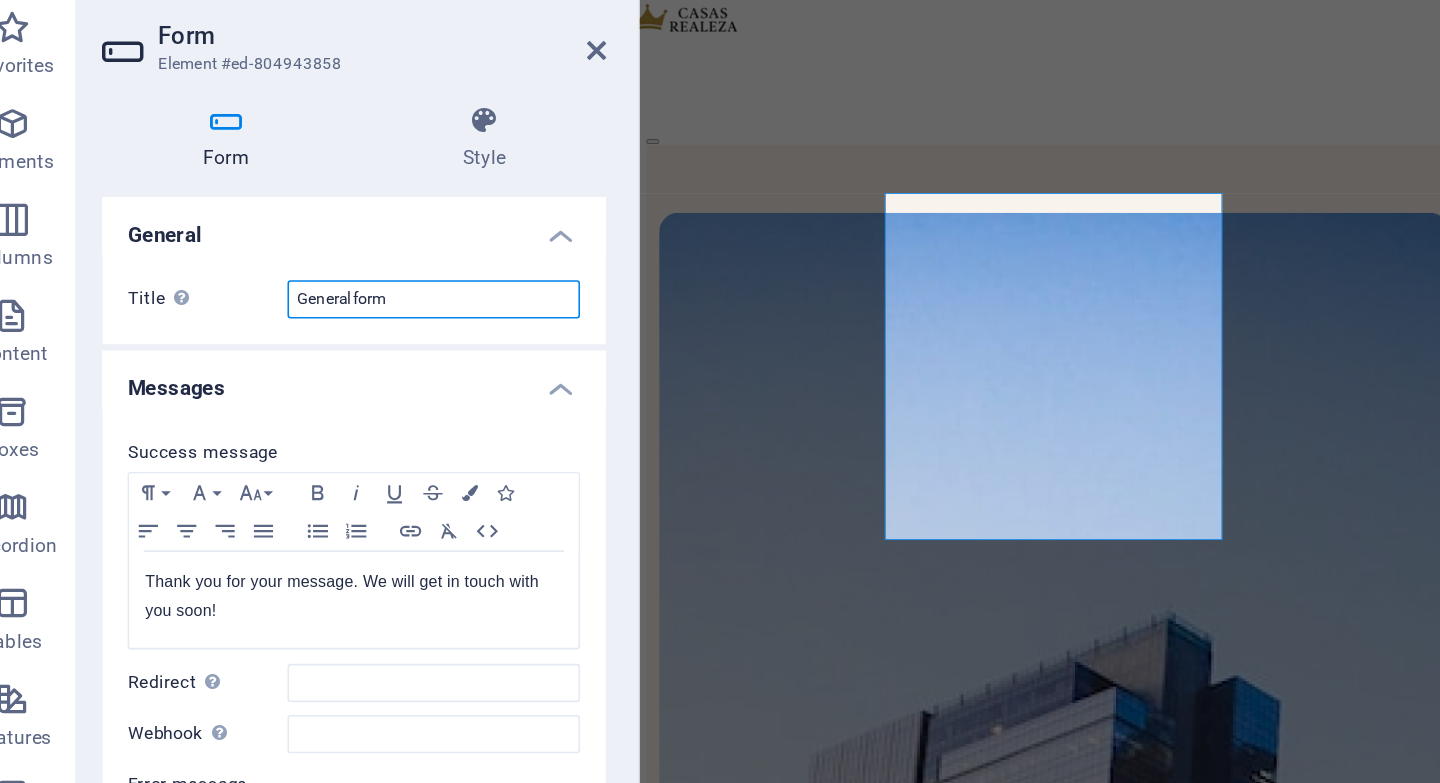 click on "General form" at bounding box center [303, 270] 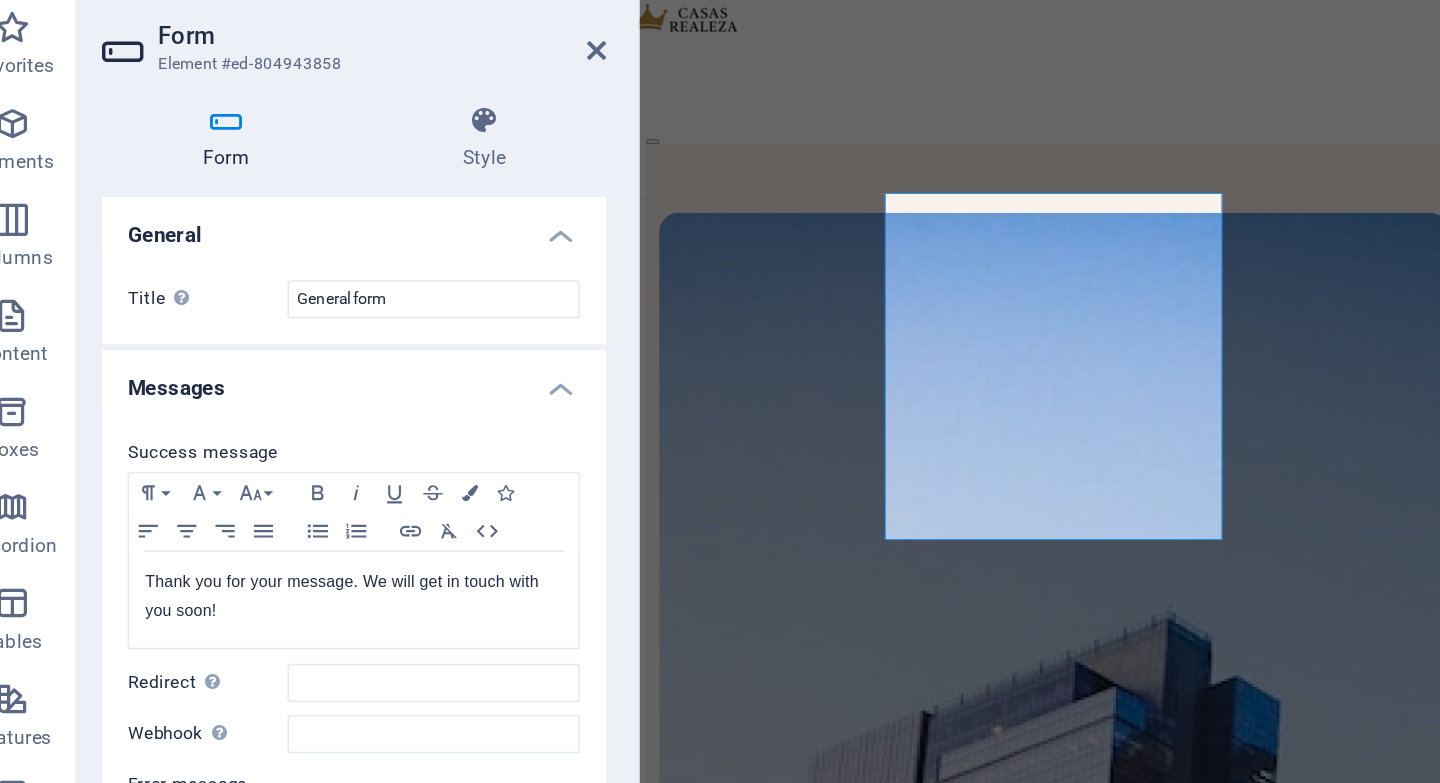 click on "General" at bounding box center (253, 224) 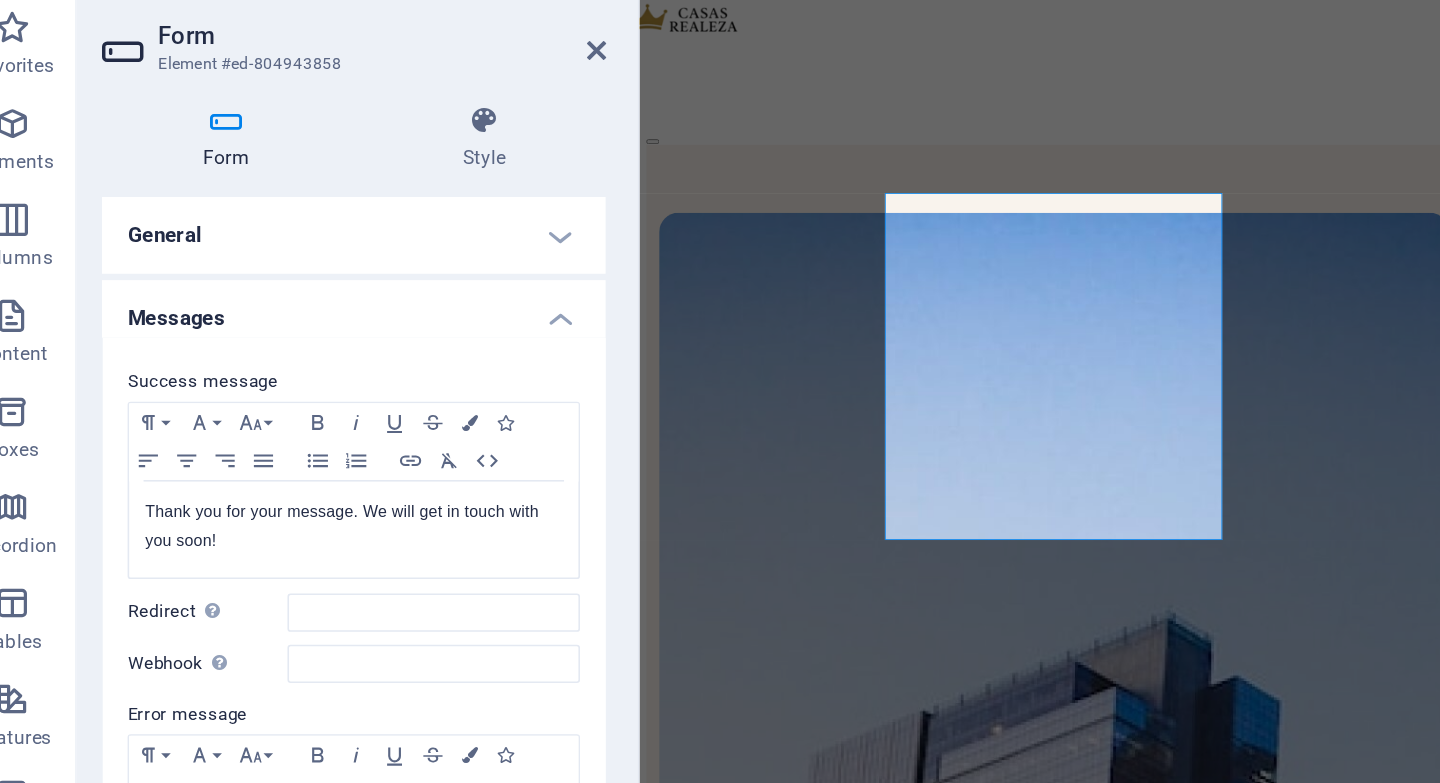 click on "Messages" at bounding box center (253, 276) 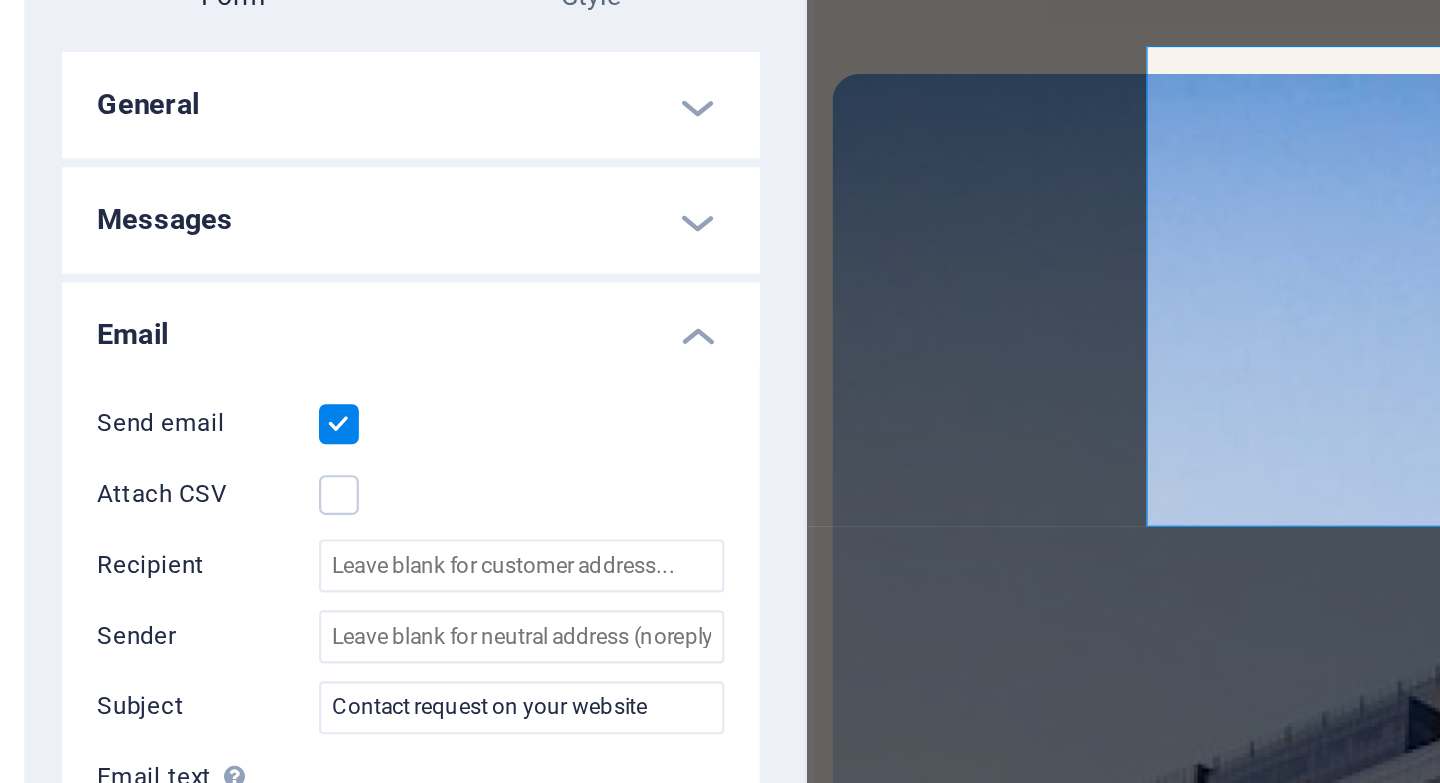scroll, scrollTop: 1, scrollLeft: 0, axis: vertical 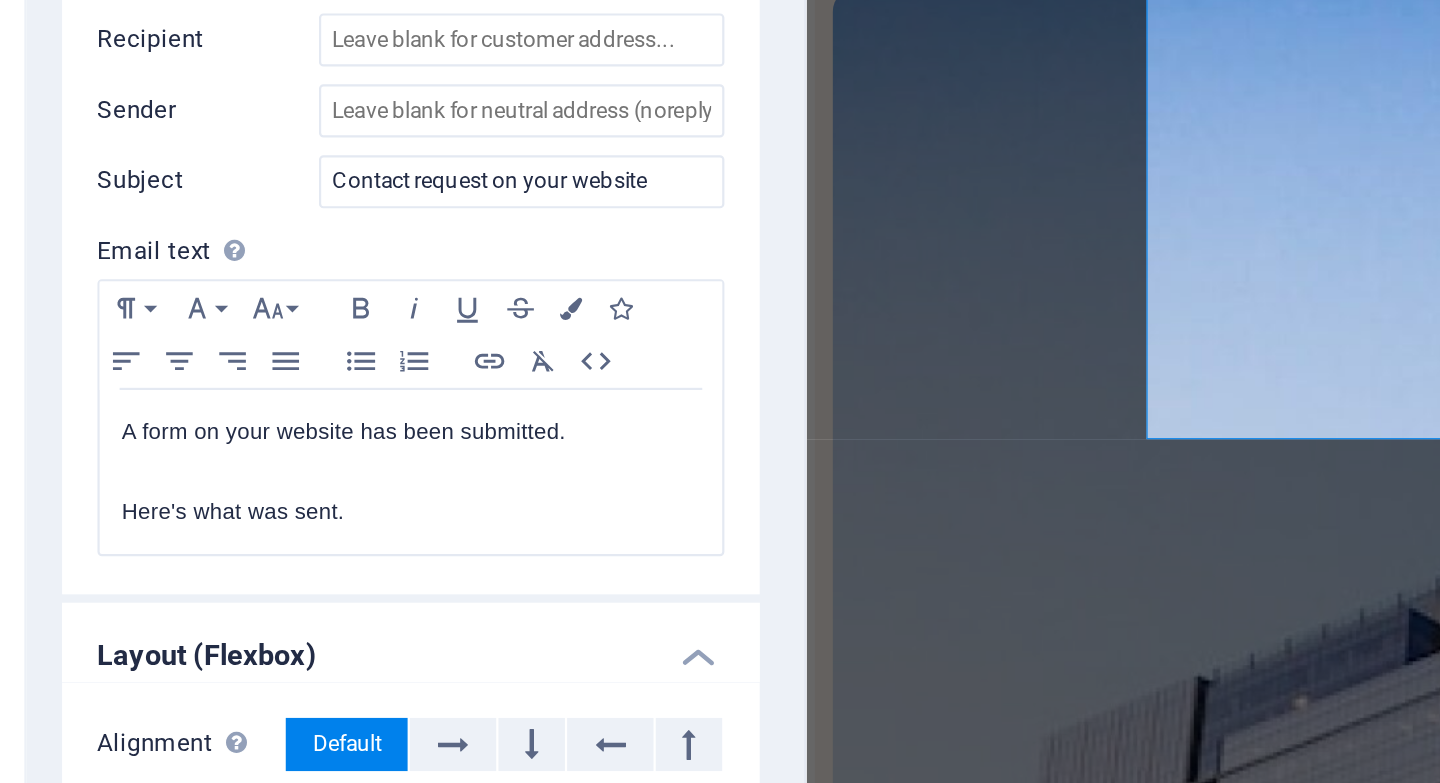click on "Email text Define text to be sent if form inputs should be sent by email." at bounding box center (253, 352) 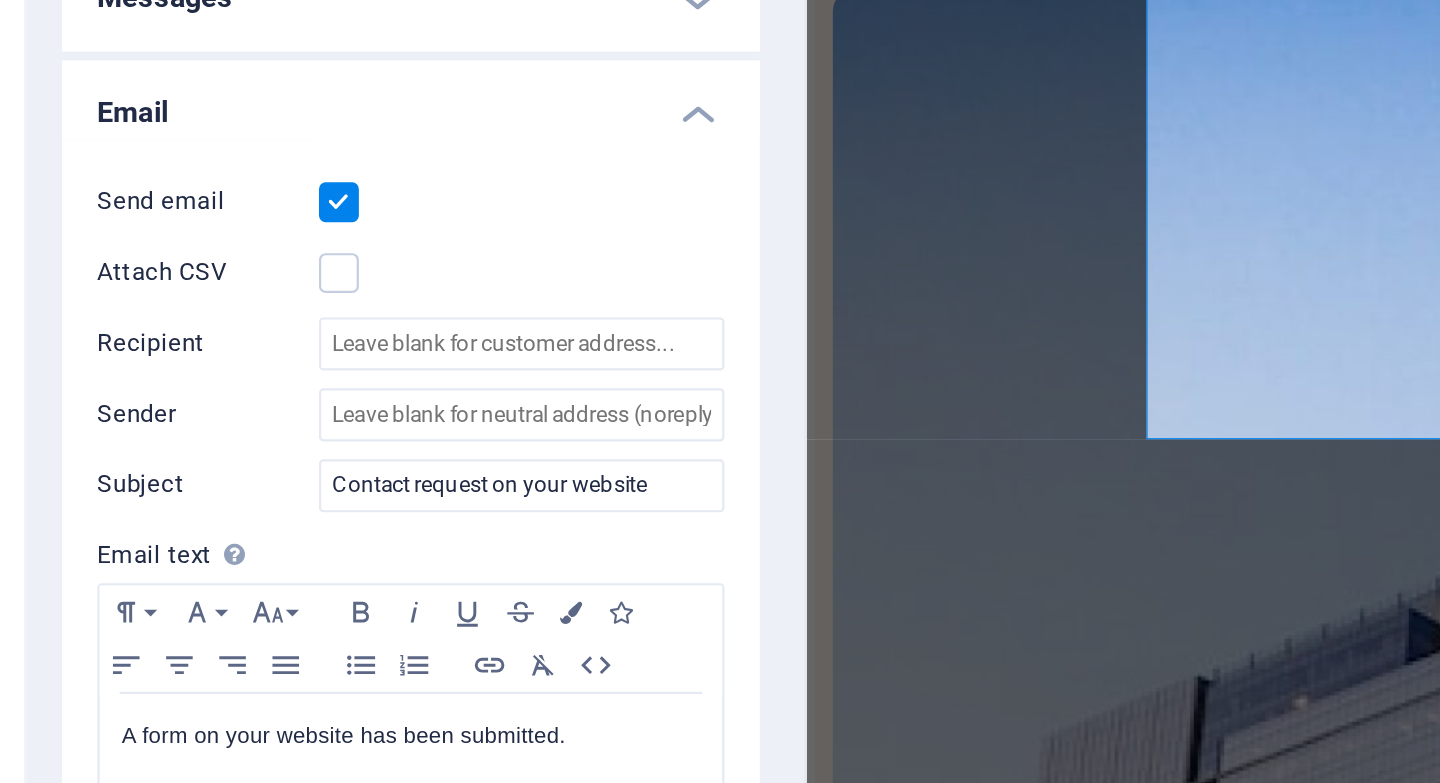 scroll, scrollTop: 0, scrollLeft: 0, axis: both 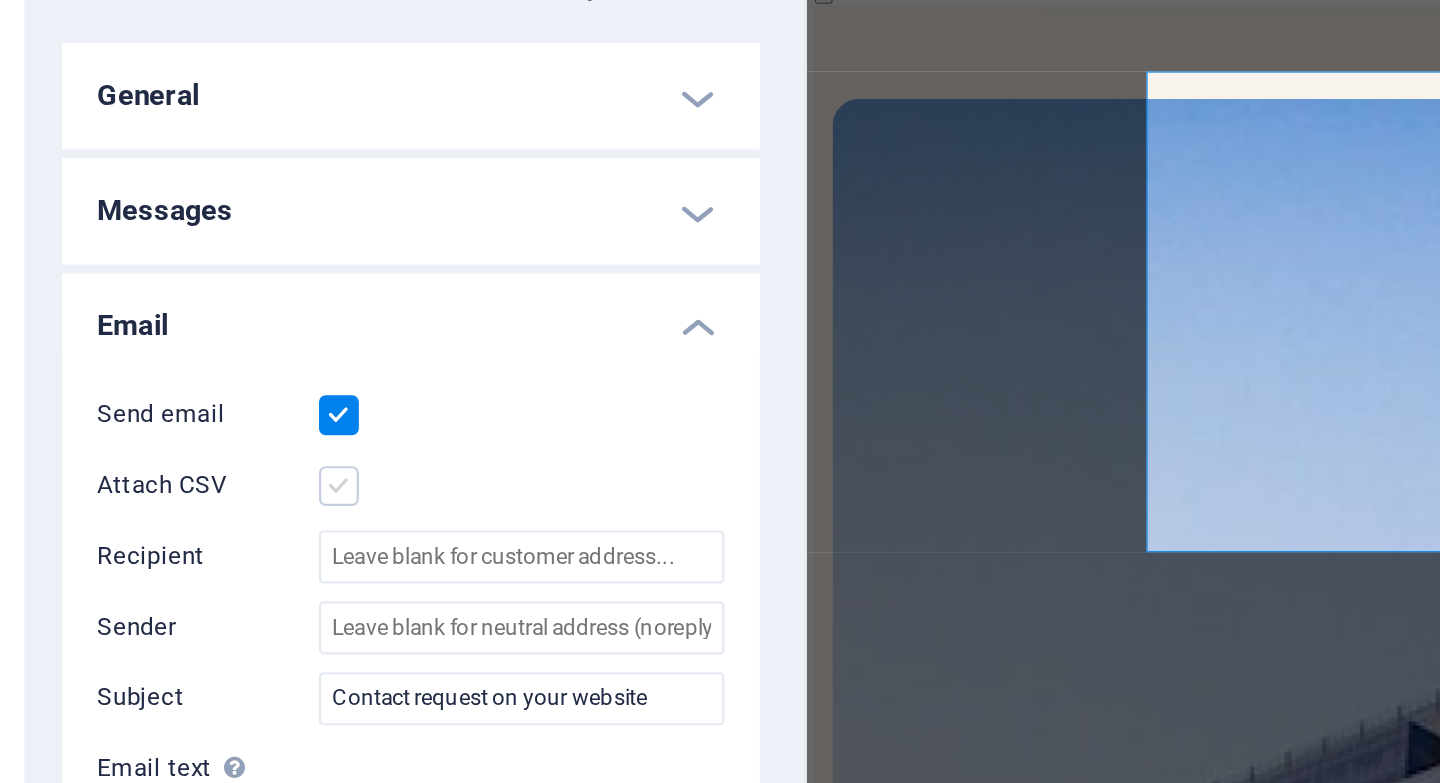 click at bounding box center (221, 406) 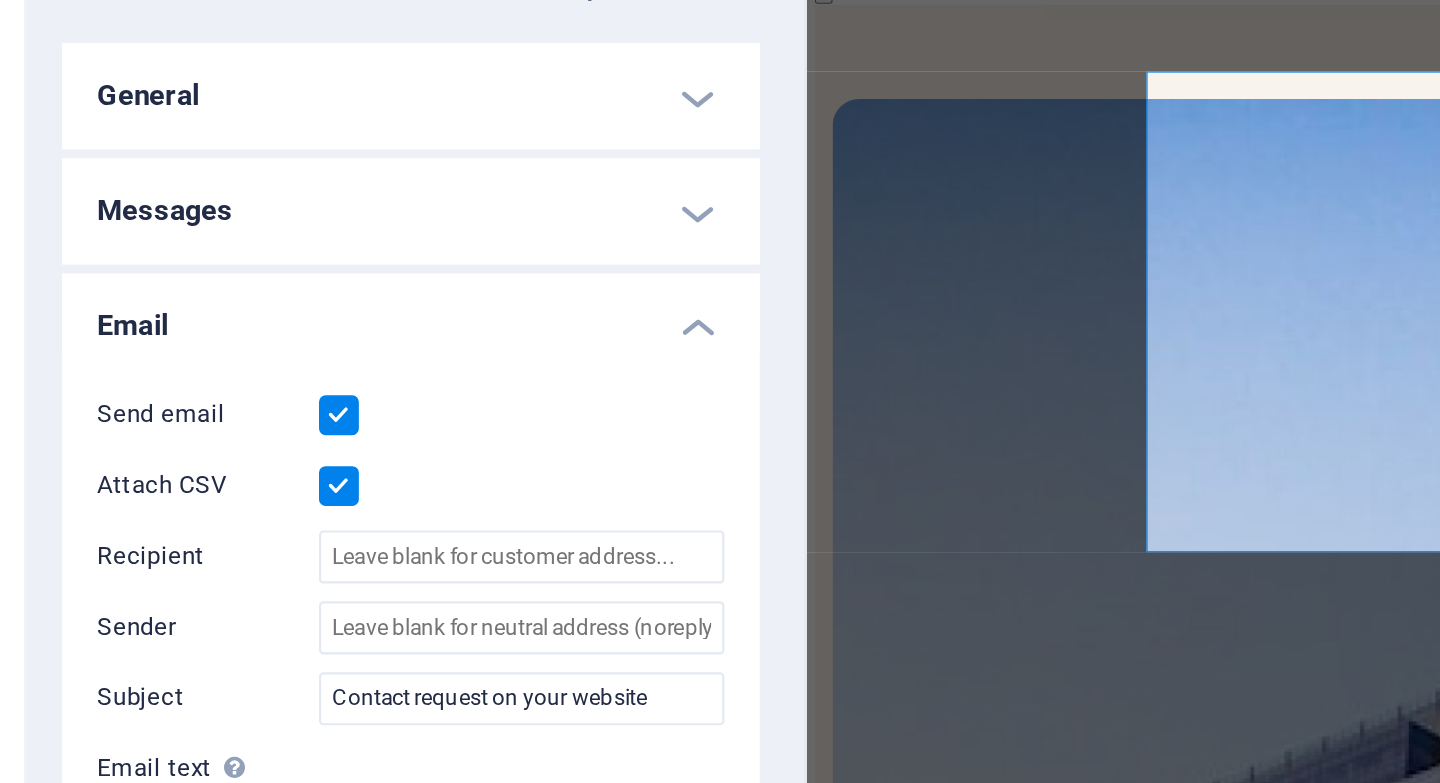 click at bounding box center (221, 406) 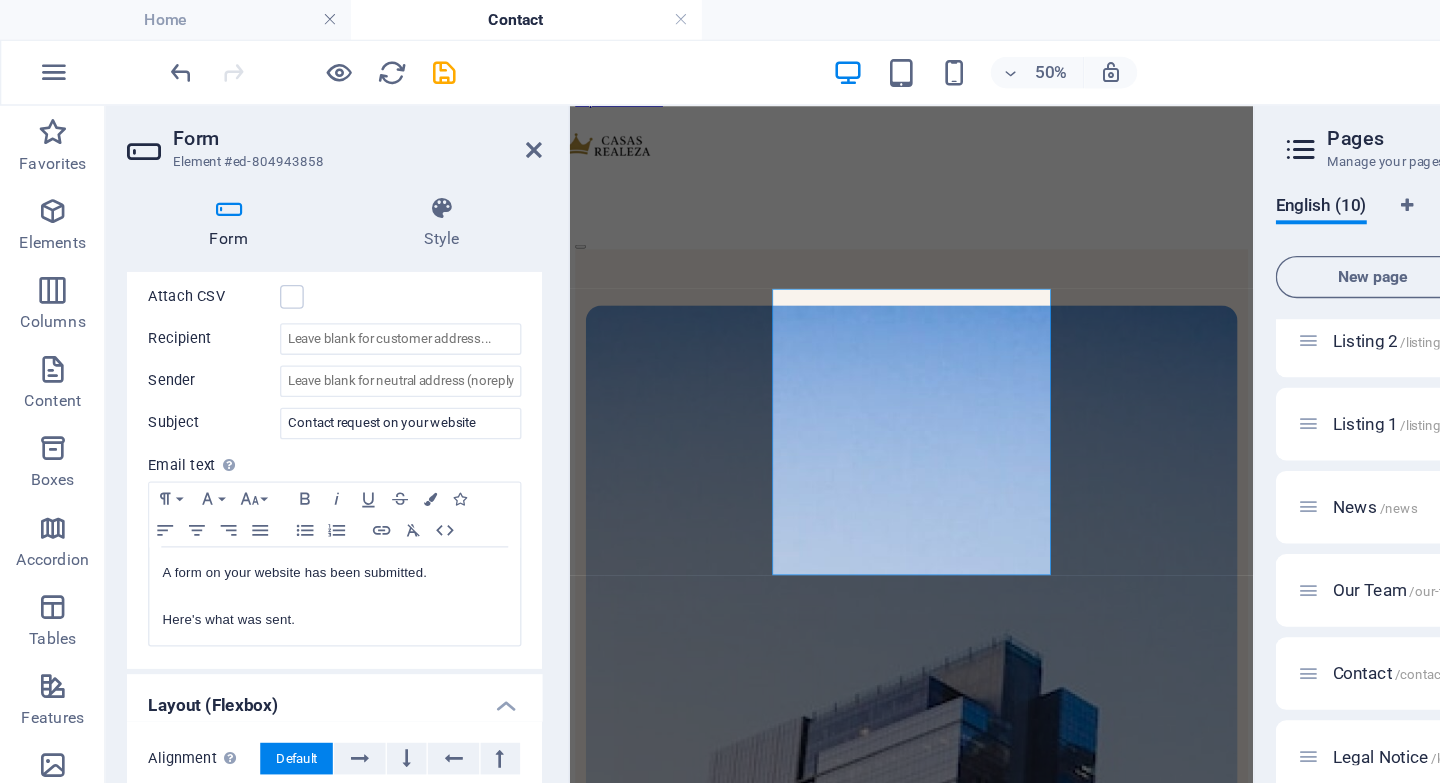 scroll, scrollTop: 0, scrollLeft: 0, axis: both 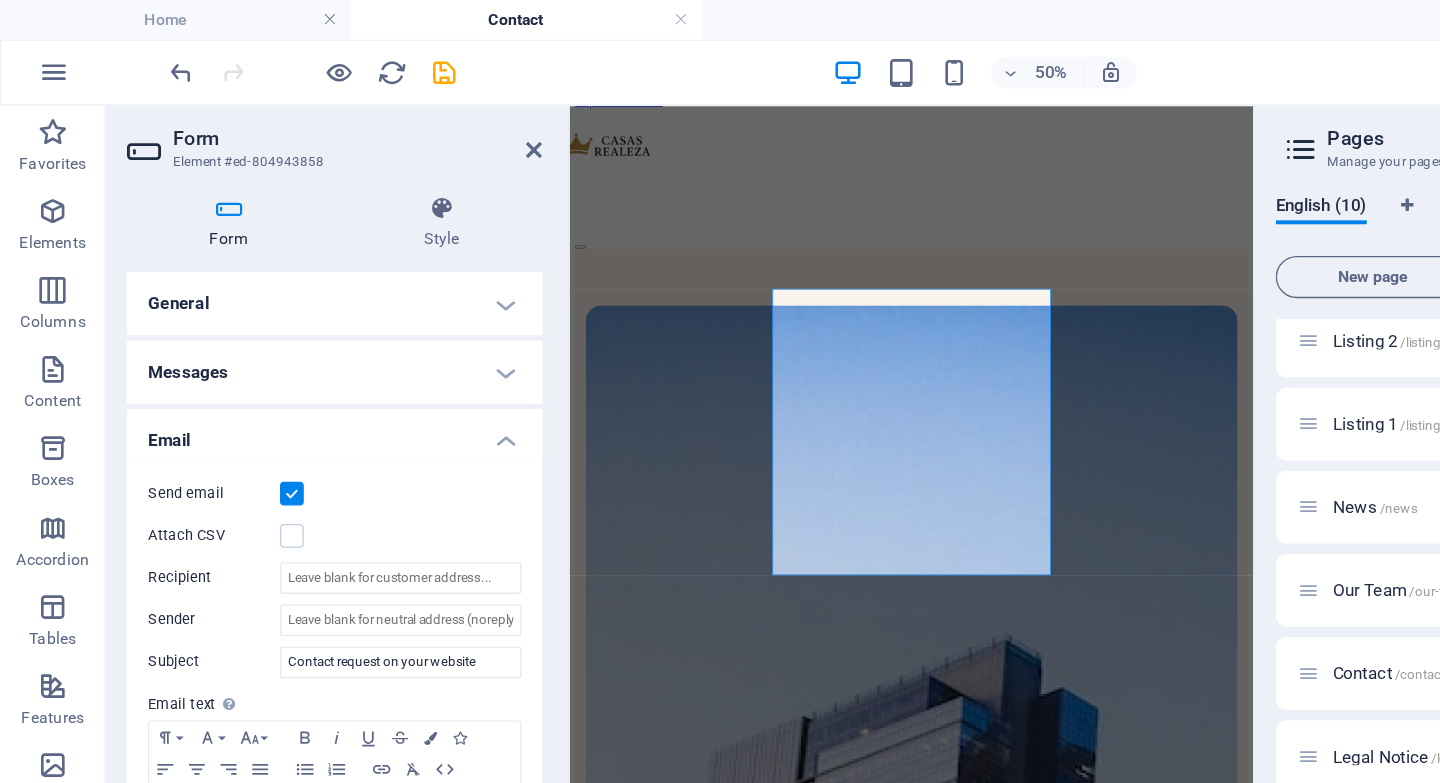 click on "General" at bounding box center (253, 230) 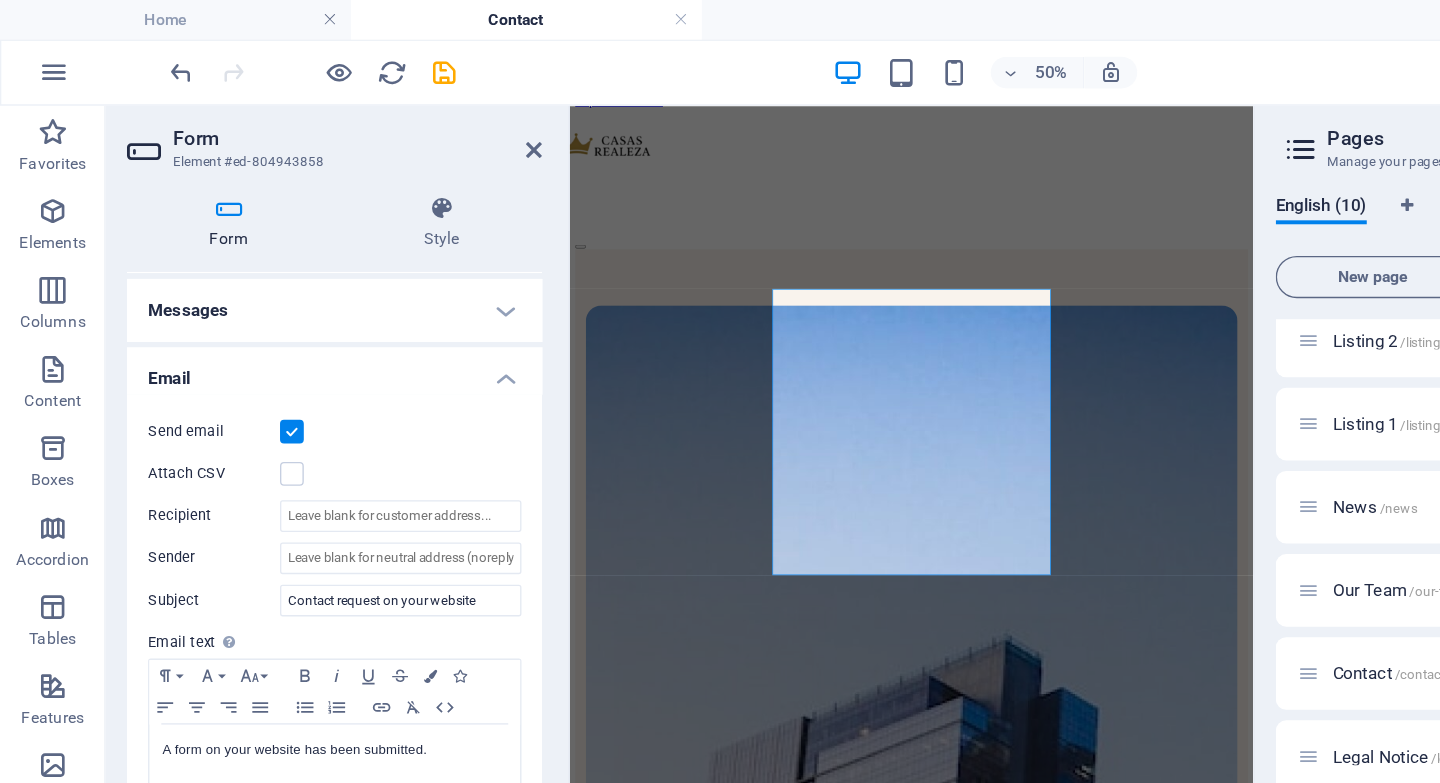 scroll, scrollTop: 98, scrollLeft: 0, axis: vertical 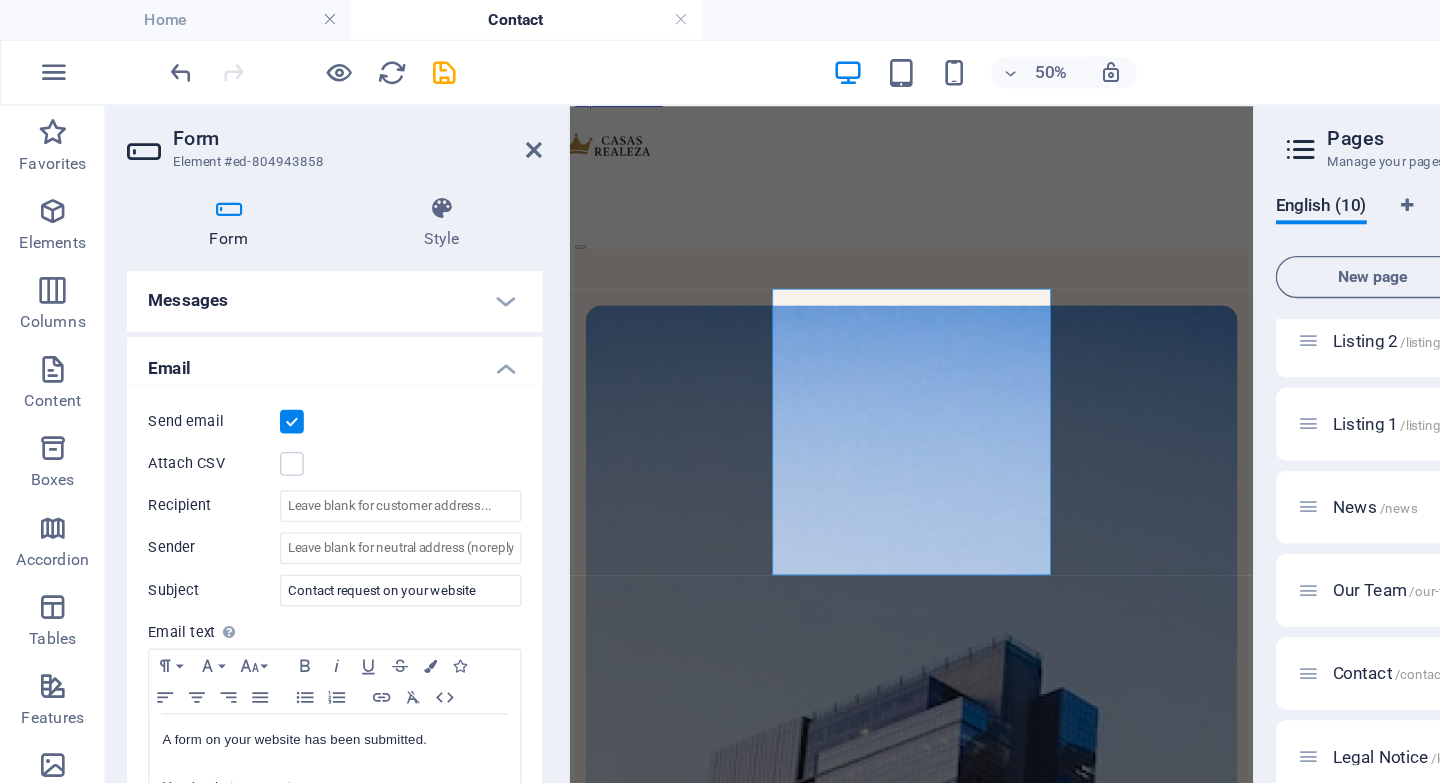 click on "Messages" at bounding box center (253, 228) 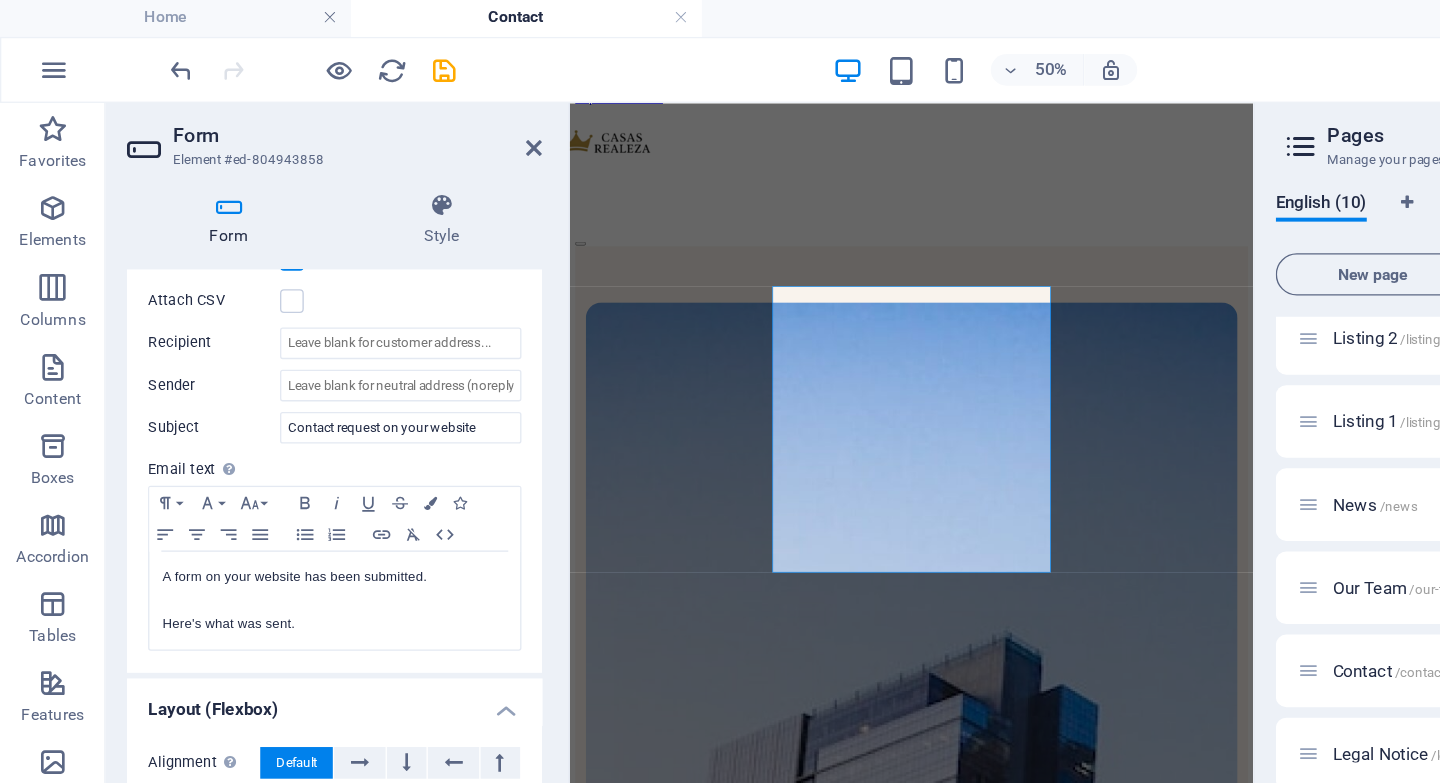 scroll, scrollTop: 590, scrollLeft: 0, axis: vertical 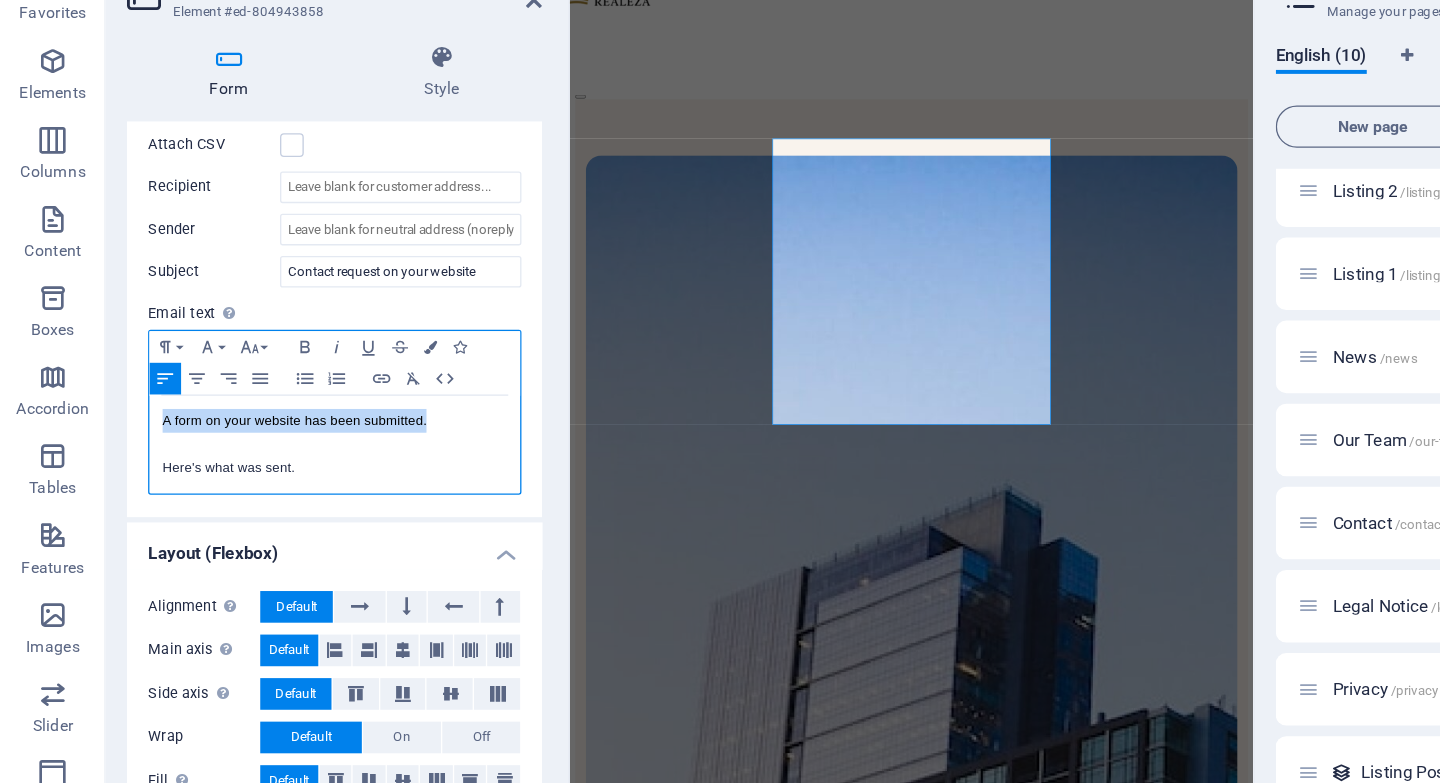 drag, startPoint x: 324, startPoint y: 431, endPoint x: 89, endPoint y: 422, distance: 235.17227 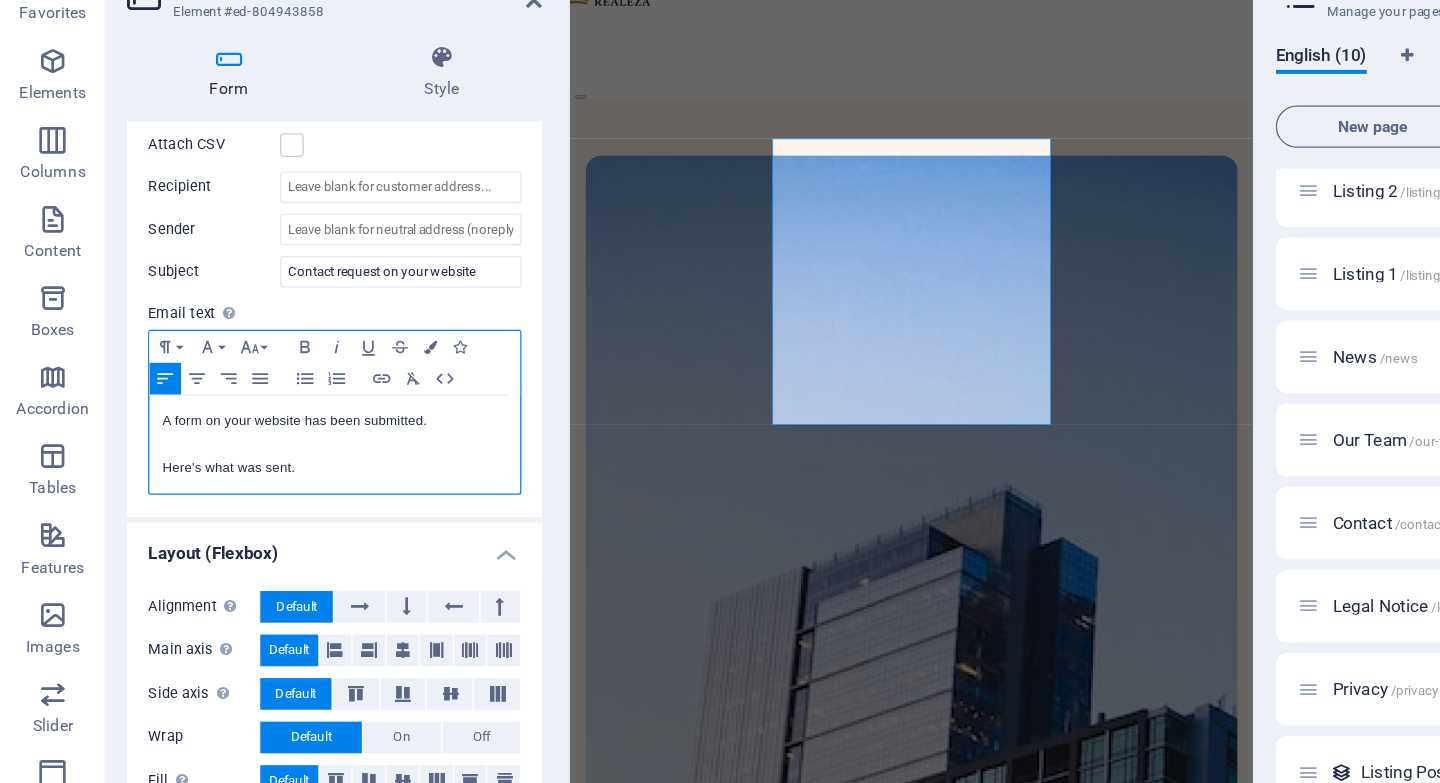 type 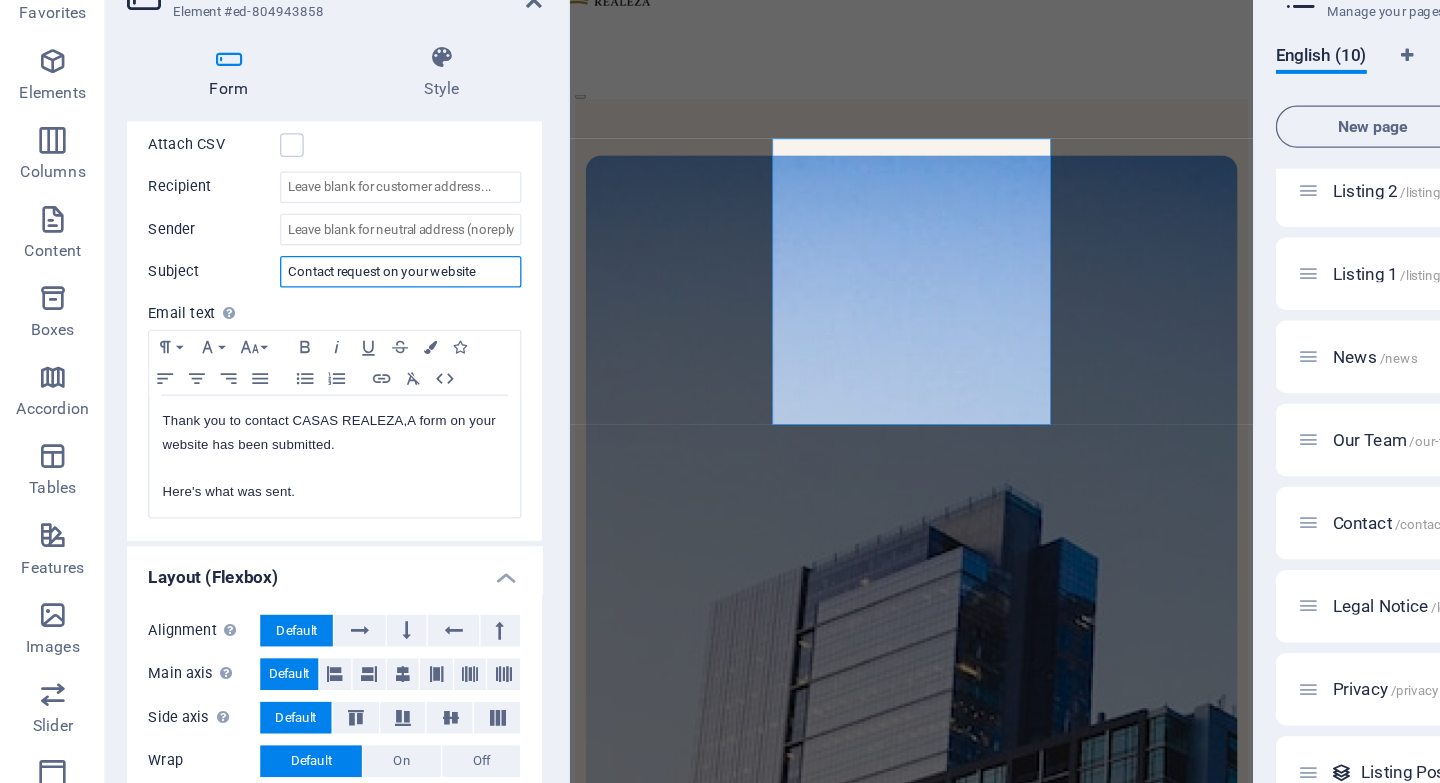 drag, startPoint x: 359, startPoint y: 320, endPoint x: 298, endPoint y: 322, distance: 61.03278 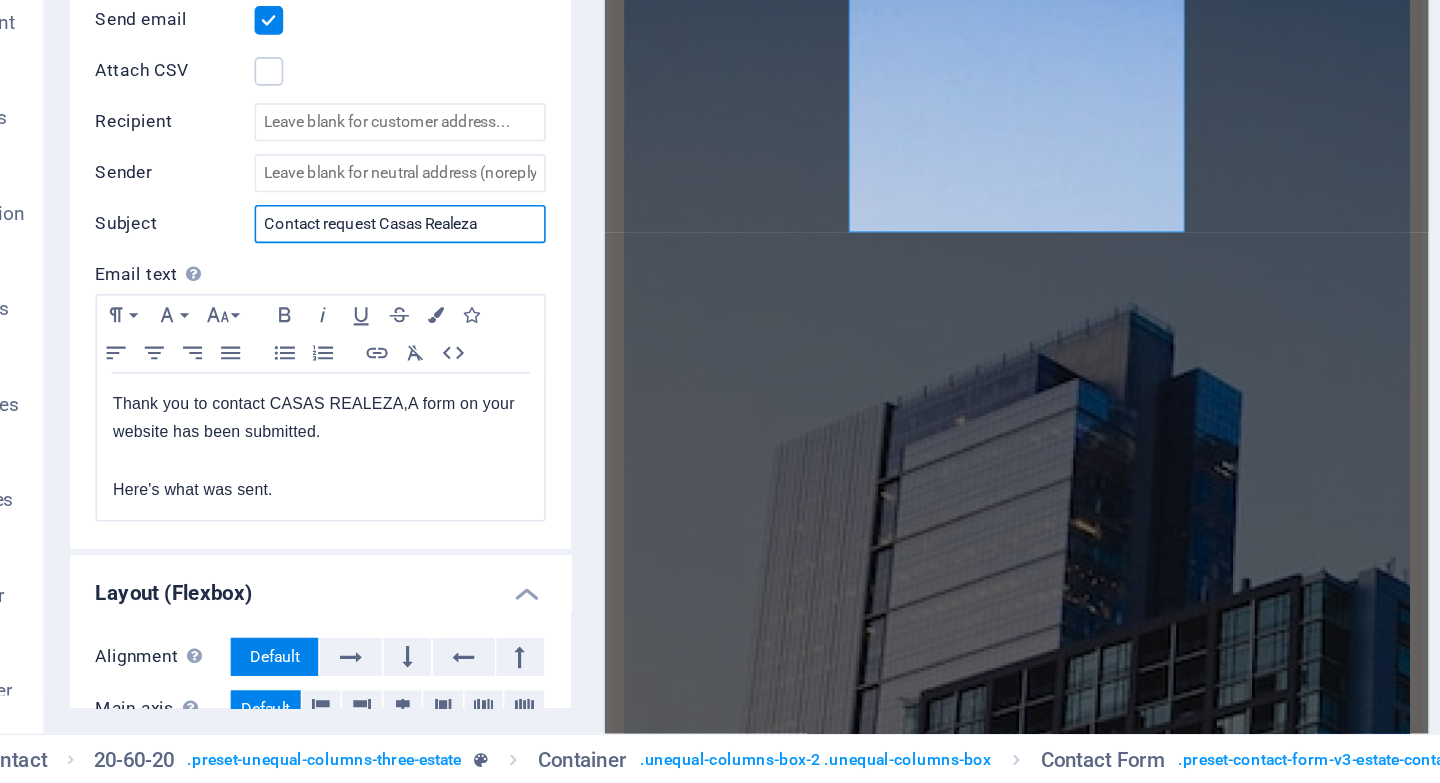 scroll, scrollTop: 478, scrollLeft: 0, axis: vertical 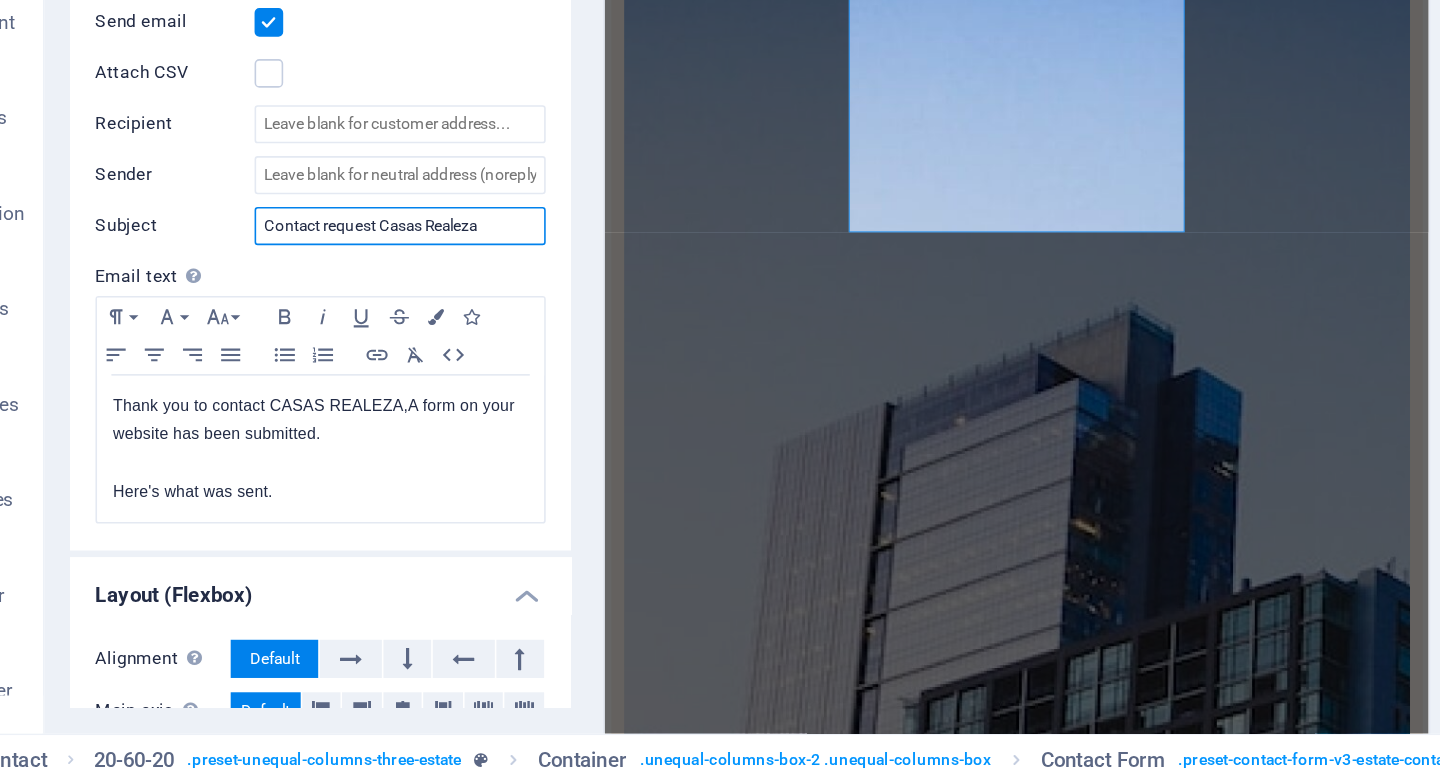 drag, startPoint x: 363, startPoint y: 434, endPoint x: 291, endPoint y: 432, distance: 72.02777 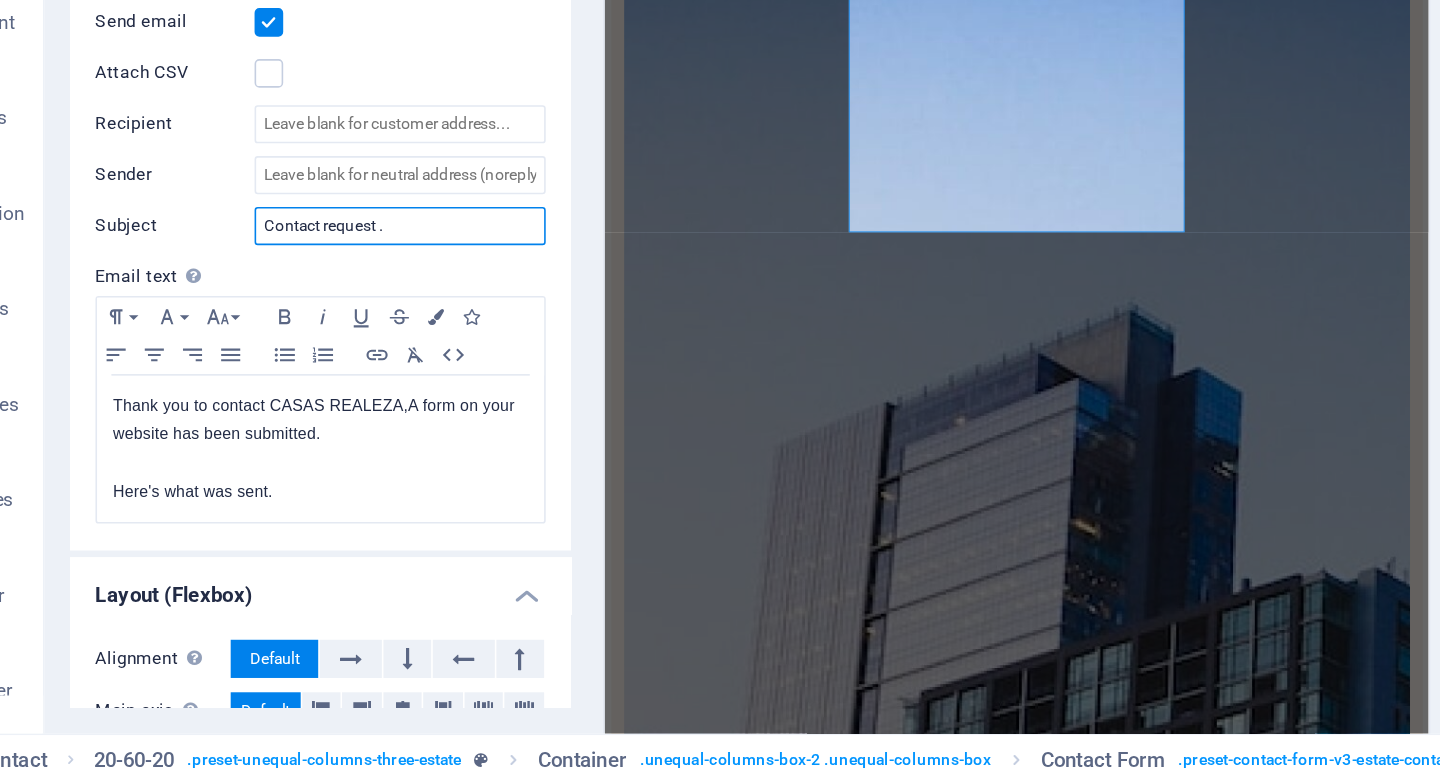 click on "Contact request ." at bounding box center (303, 432) 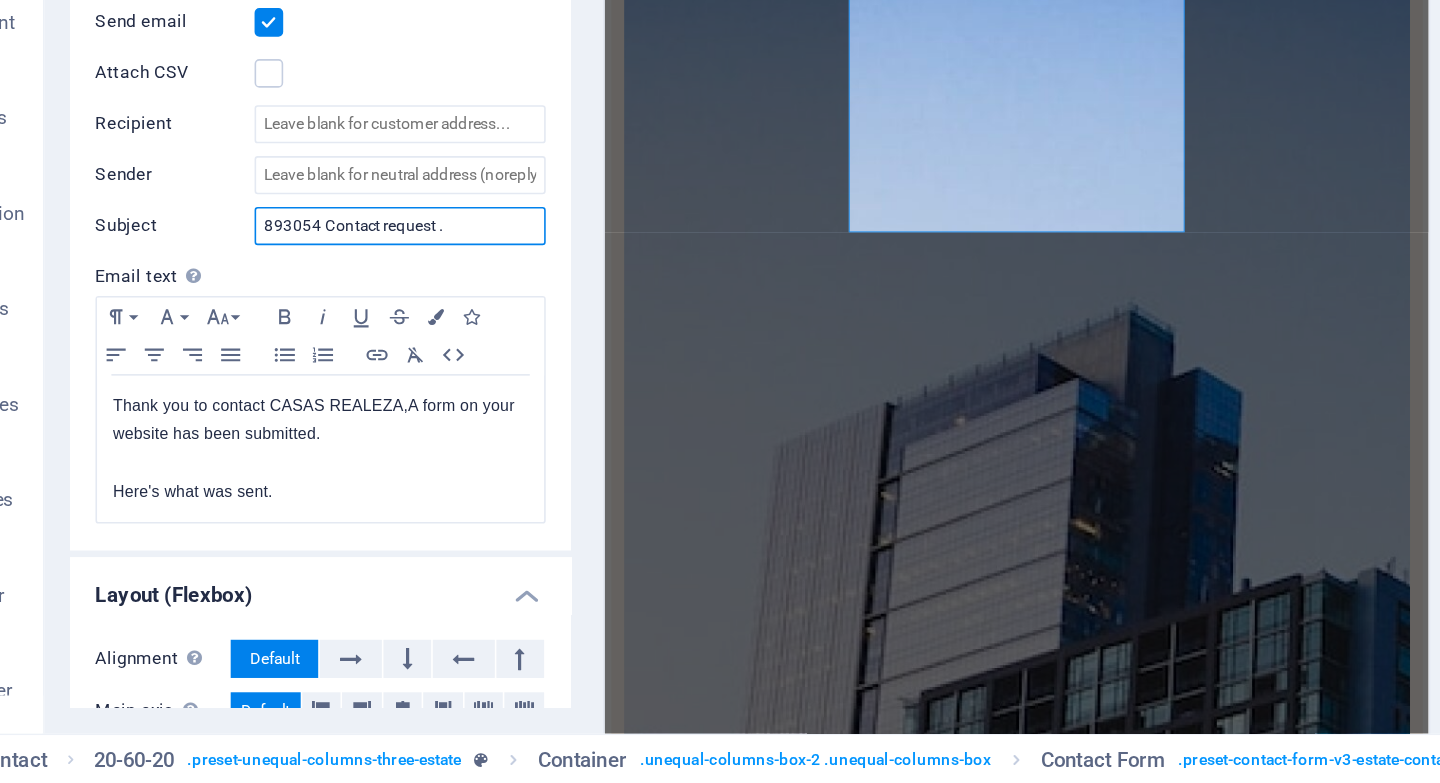 drag, startPoint x: 253, startPoint y: 432, endPoint x: 187, endPoint y: 432, distance: 66 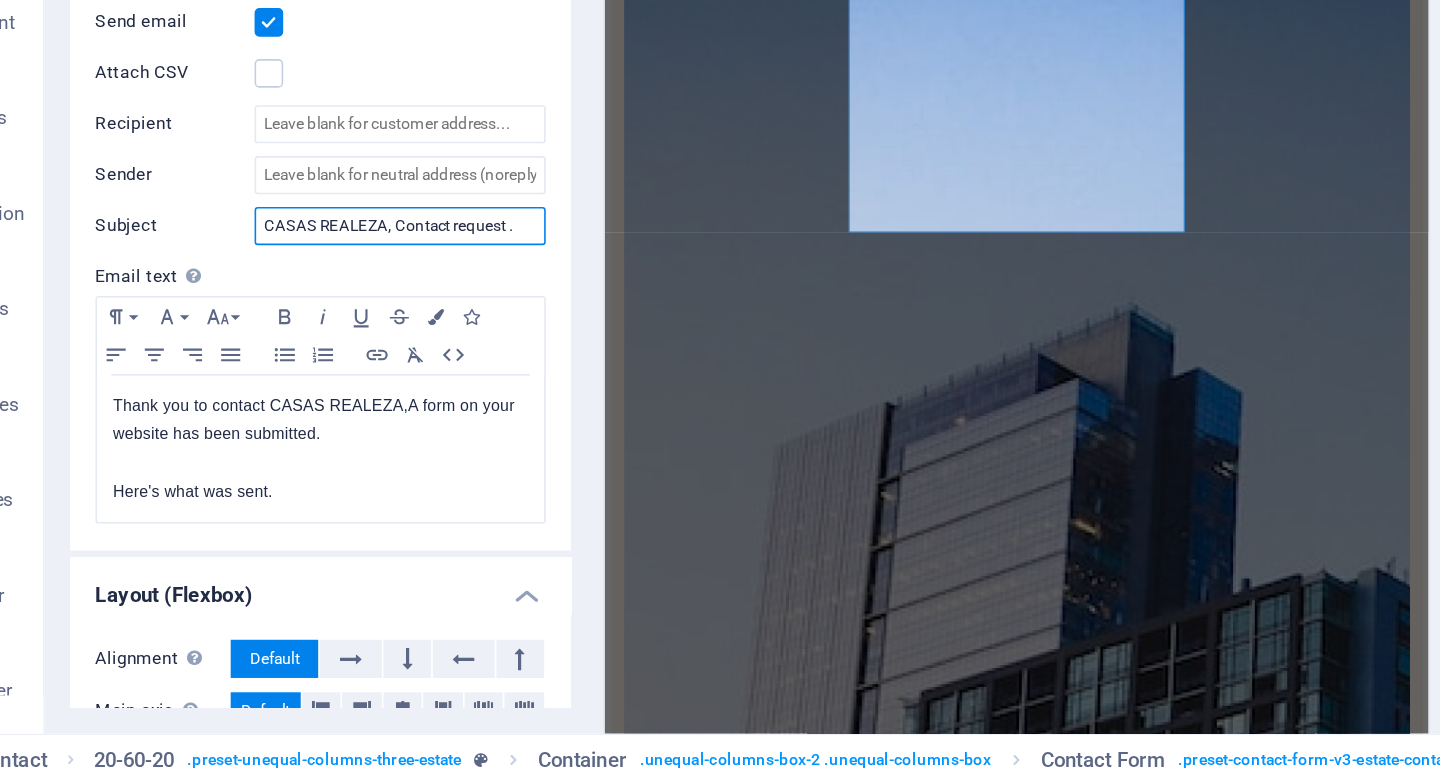 type on "CASAS REALEZA, Contact request ." 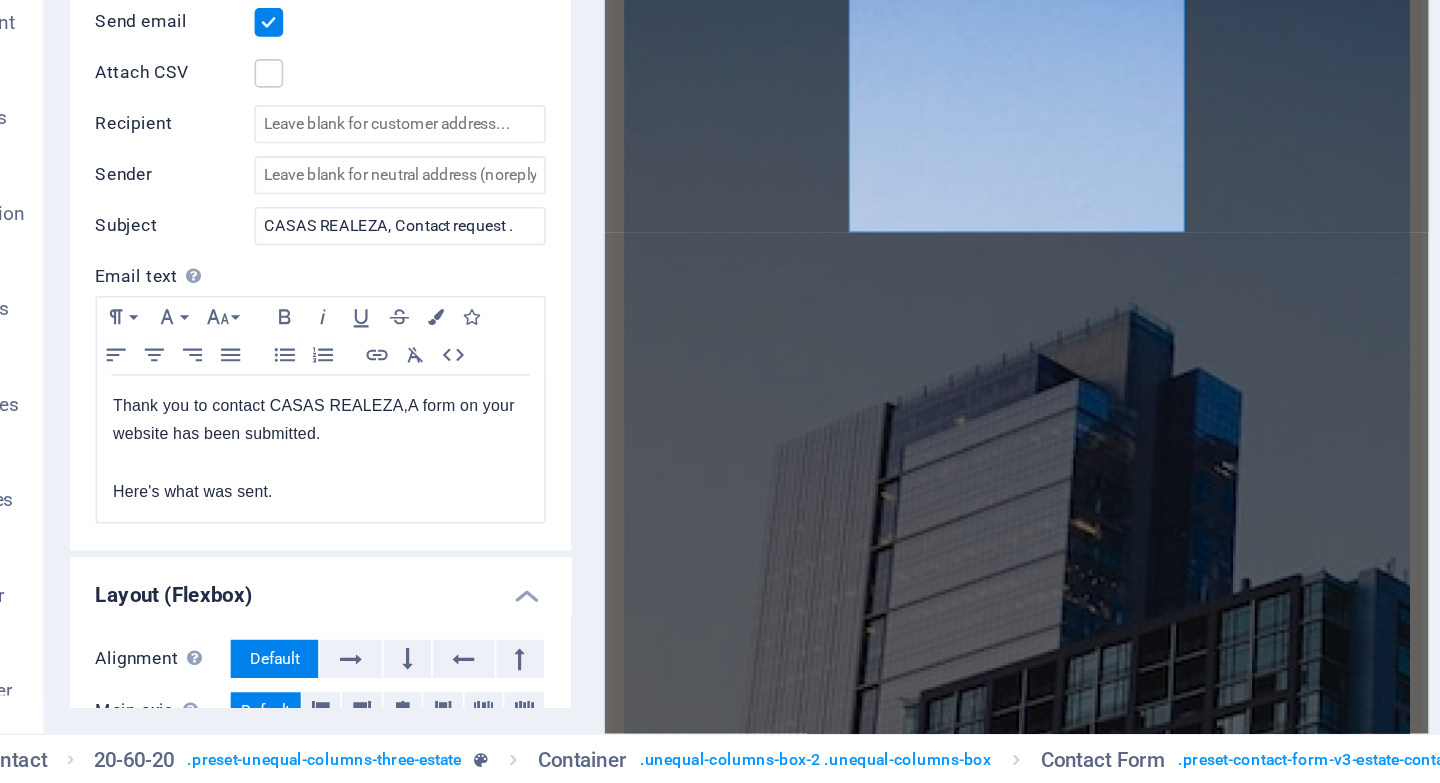 click on "Subject" at bounding box center (162, 432) 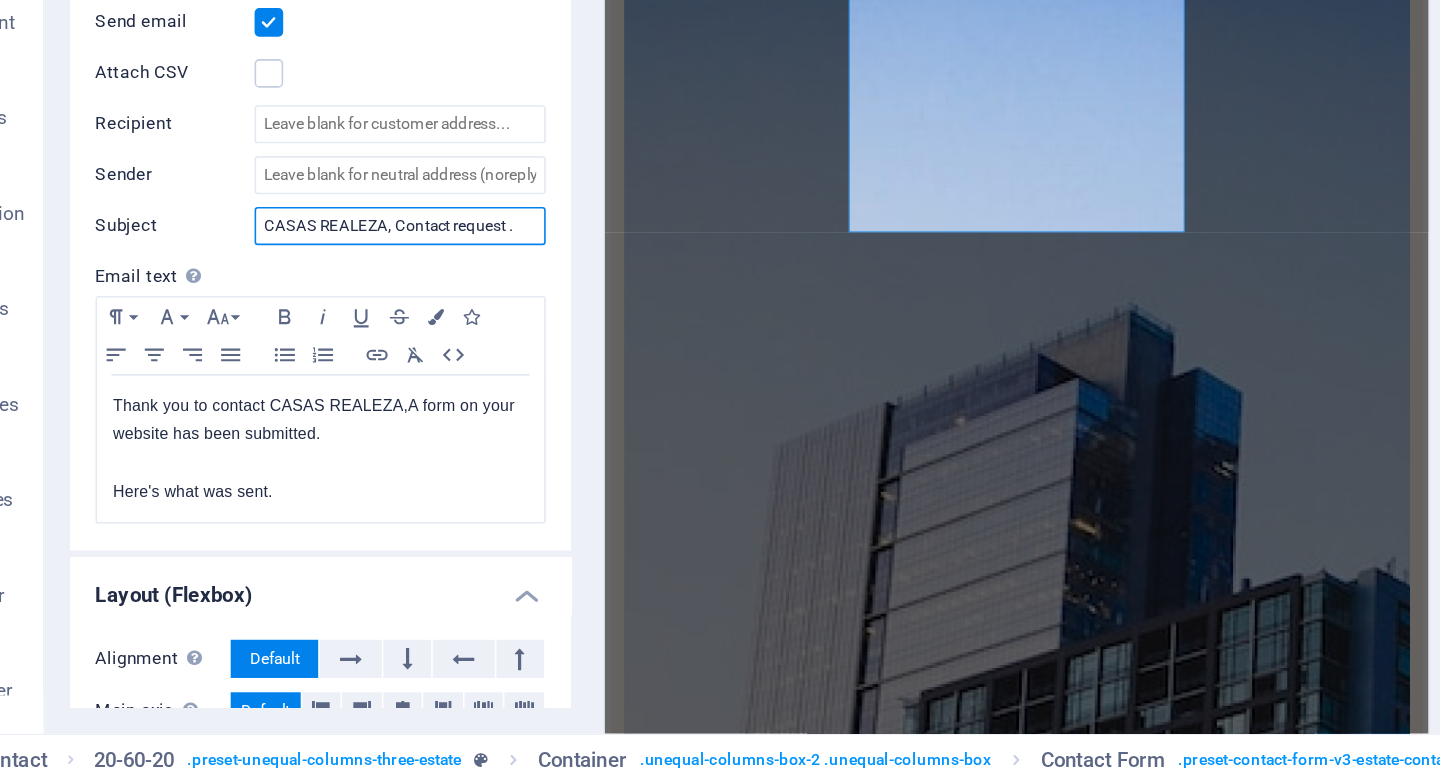 click on "CASAS REALEZA, Contact request ." at bounding box center (303, 432) 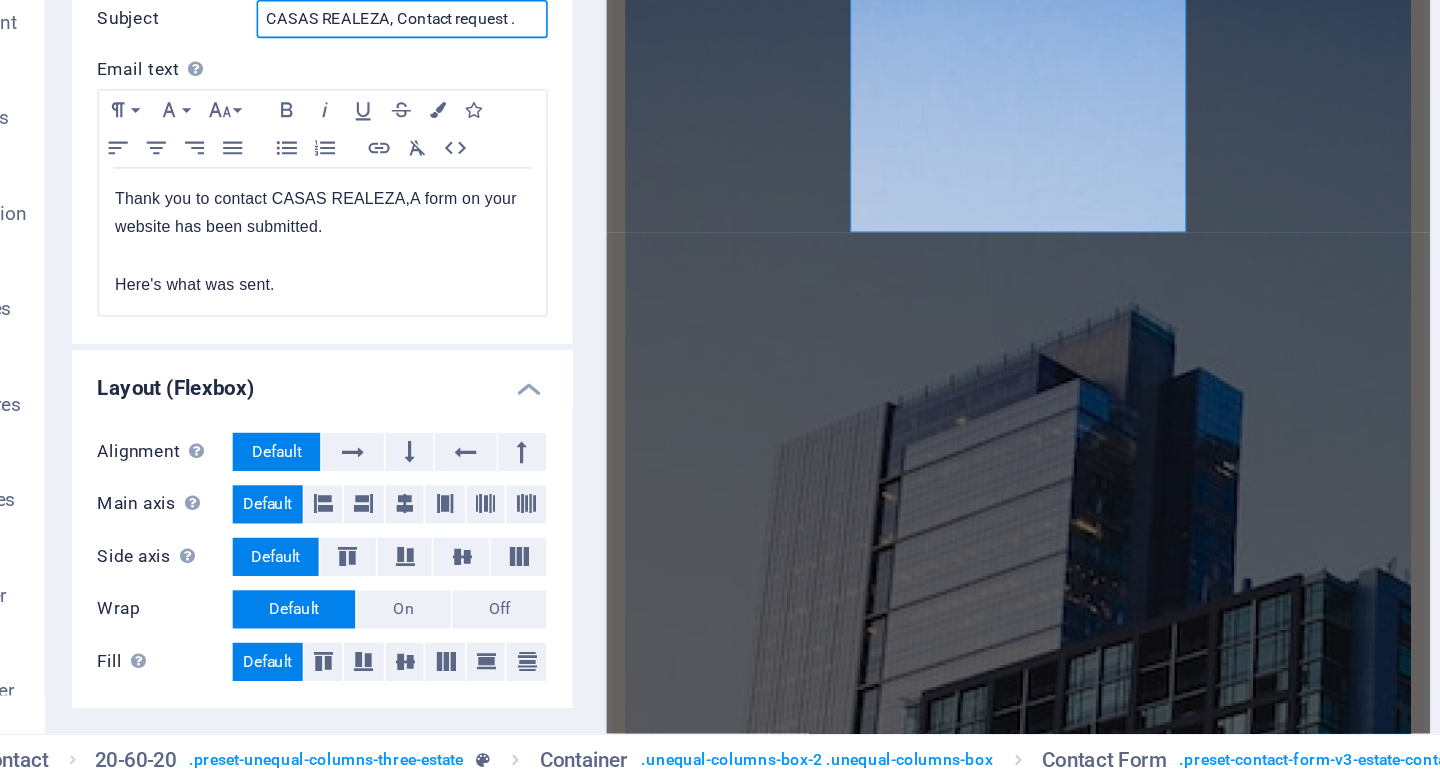 scroll, scrollTop: 0, scrollLeft: 0, axis: both 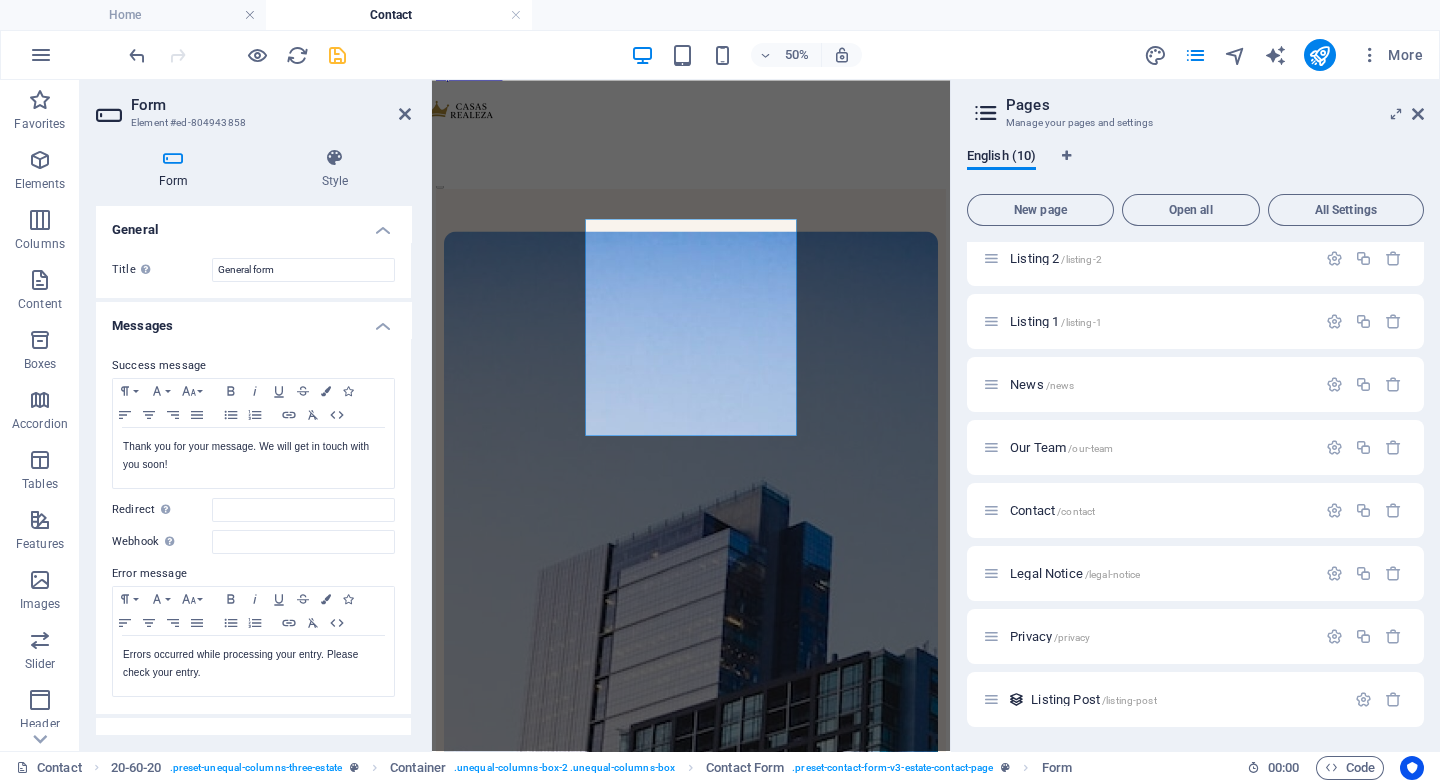 click at bounding box center [337, 55] 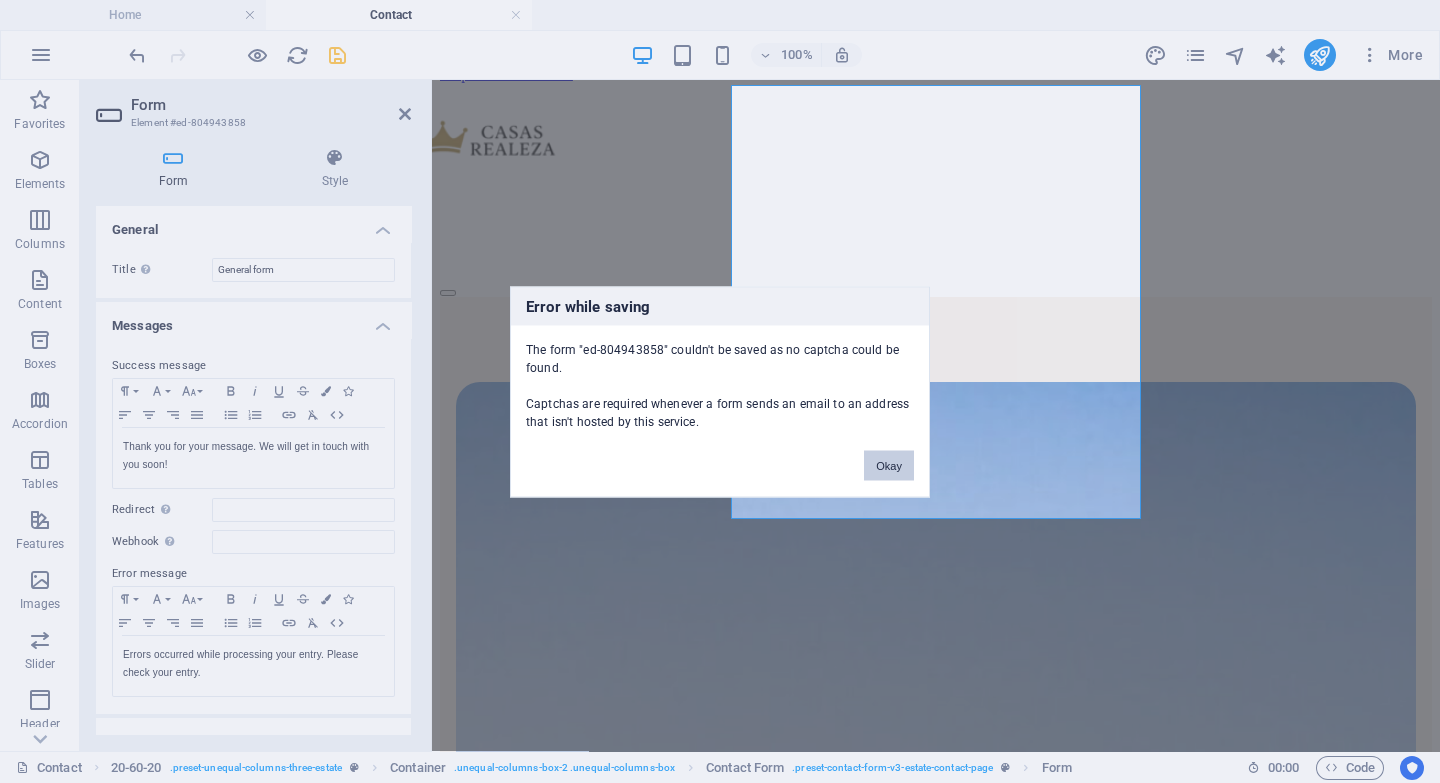 scroll, scrollTop: 295, scrollLeft: 0, axis: vertical 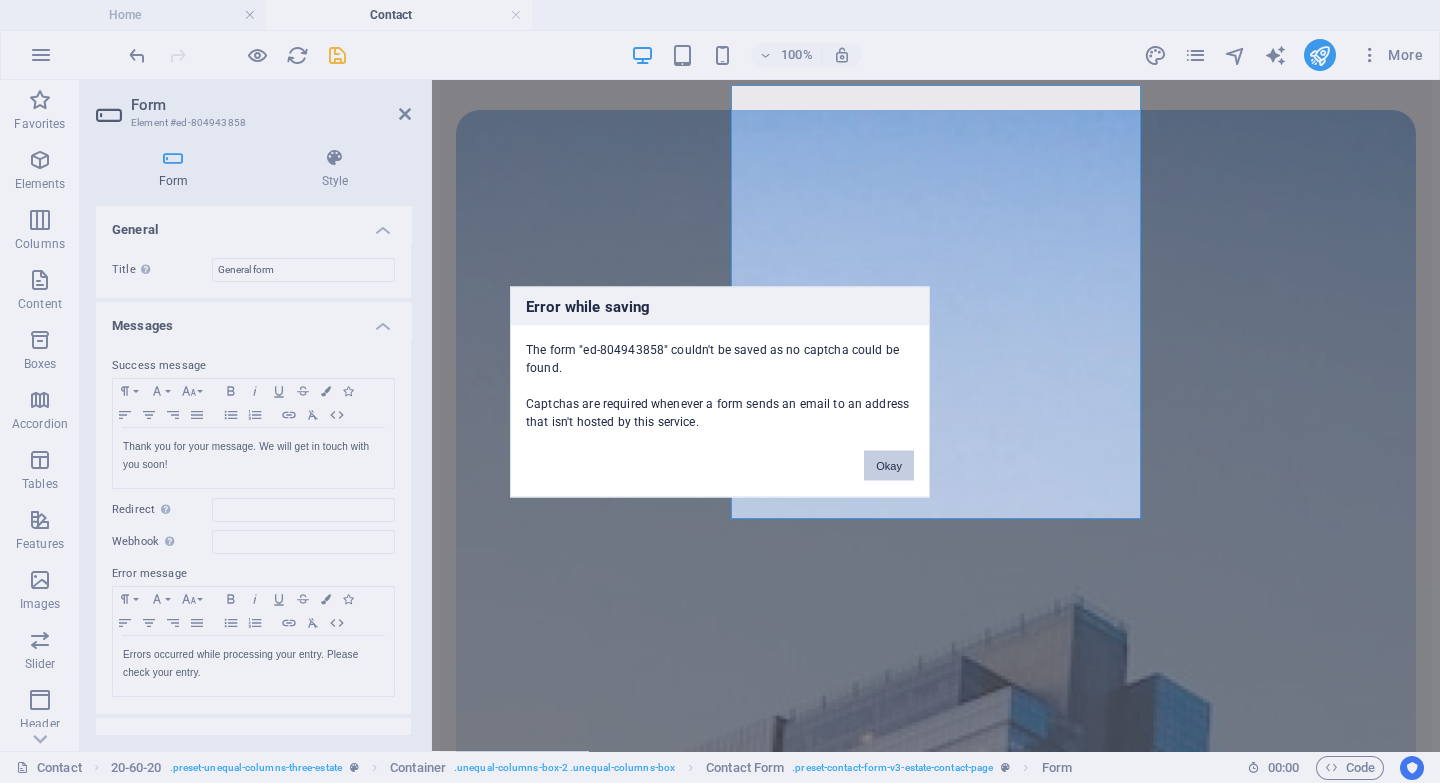 click on "Okay" at bounding box center (889, 465) 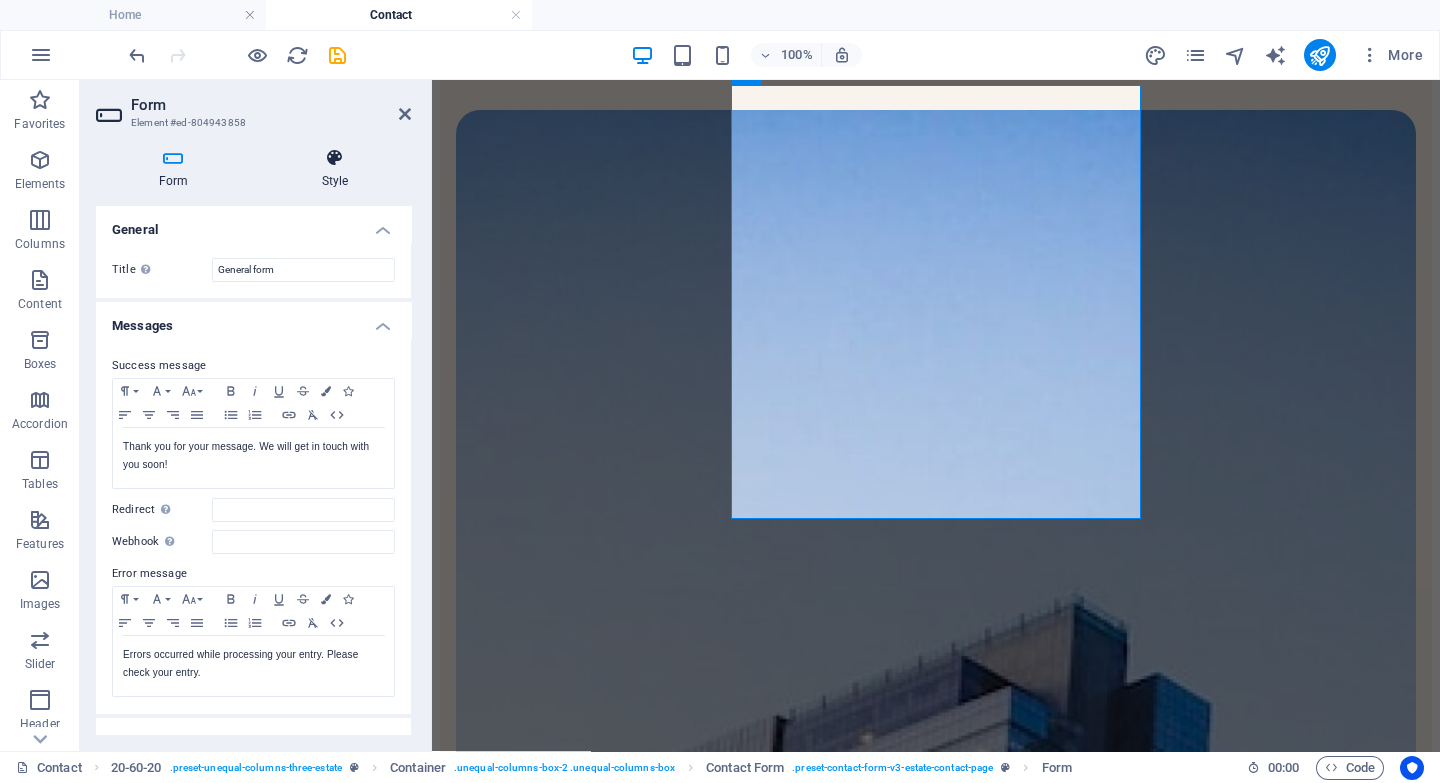 click at bounding box center (335, 158) 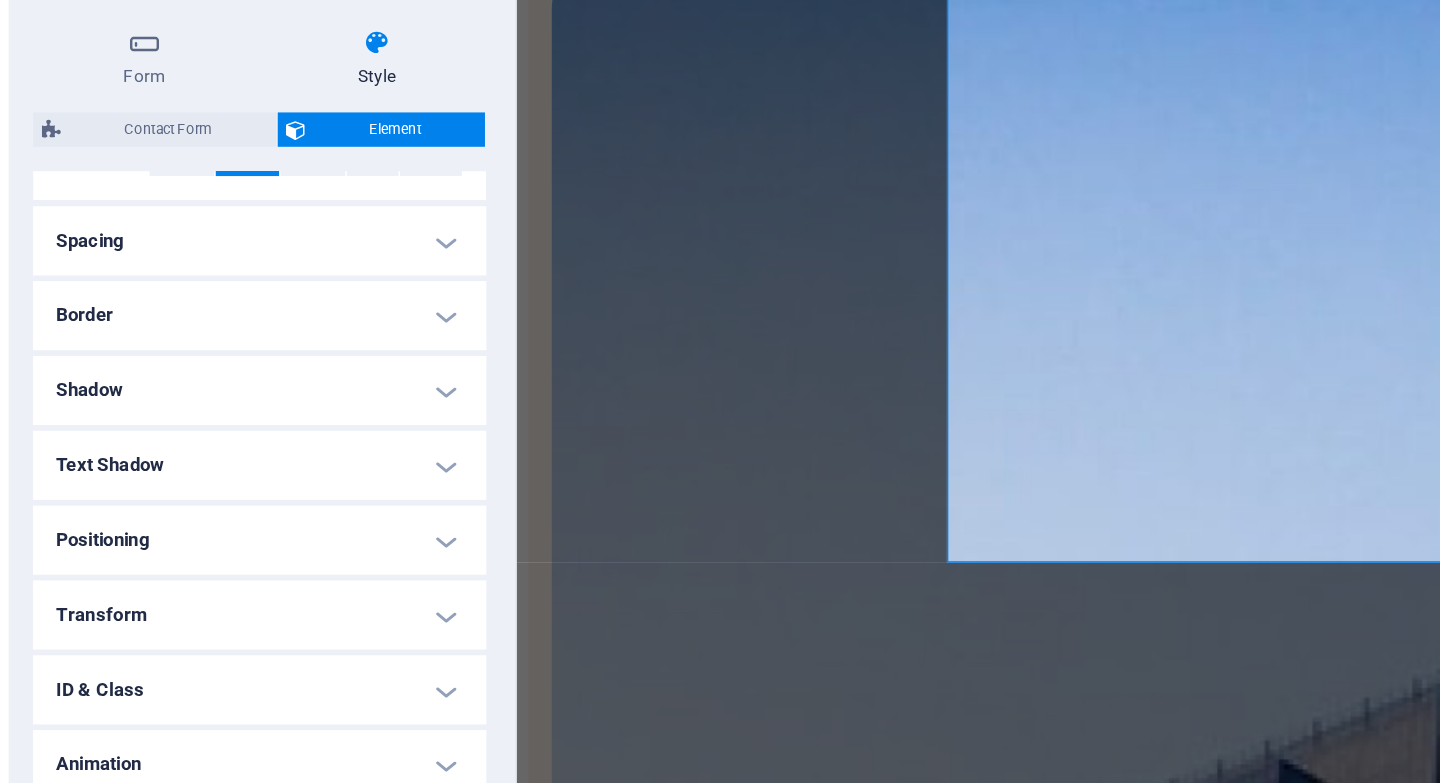 scroll, scrollTop: 0, scrollLeft: 0, axis: both 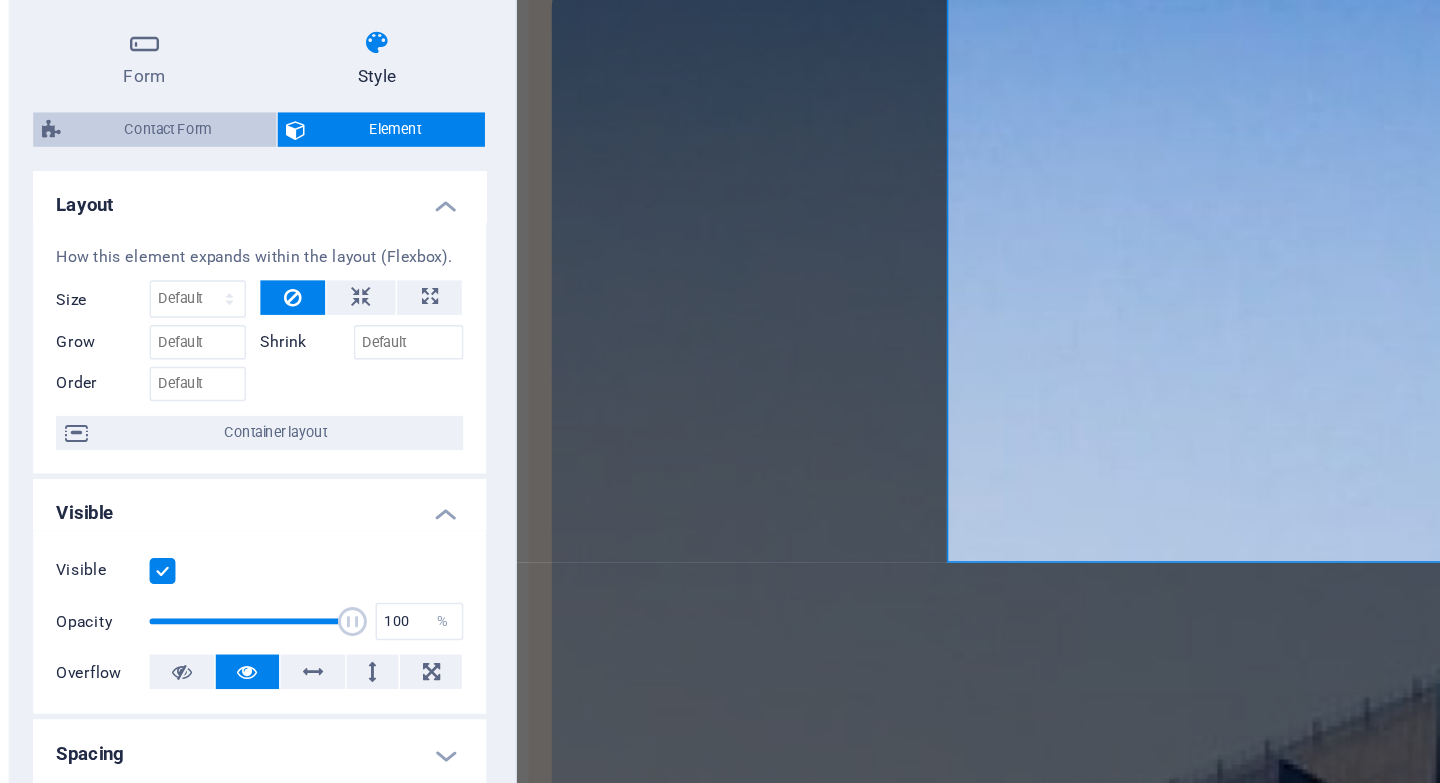 click on "Contact Form" at bounding box center [190, 218] 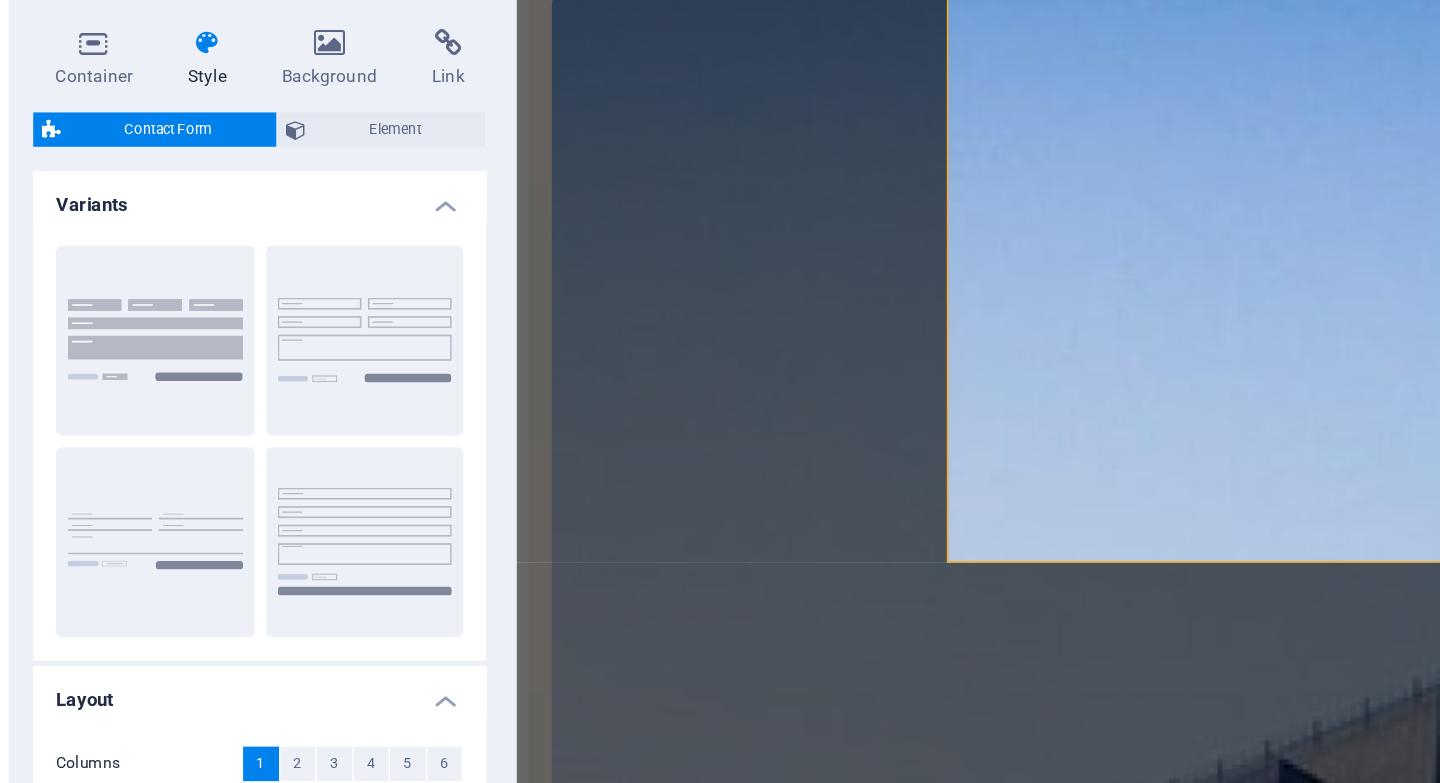 click on "Contact Form" at bounding box center (190, 218) 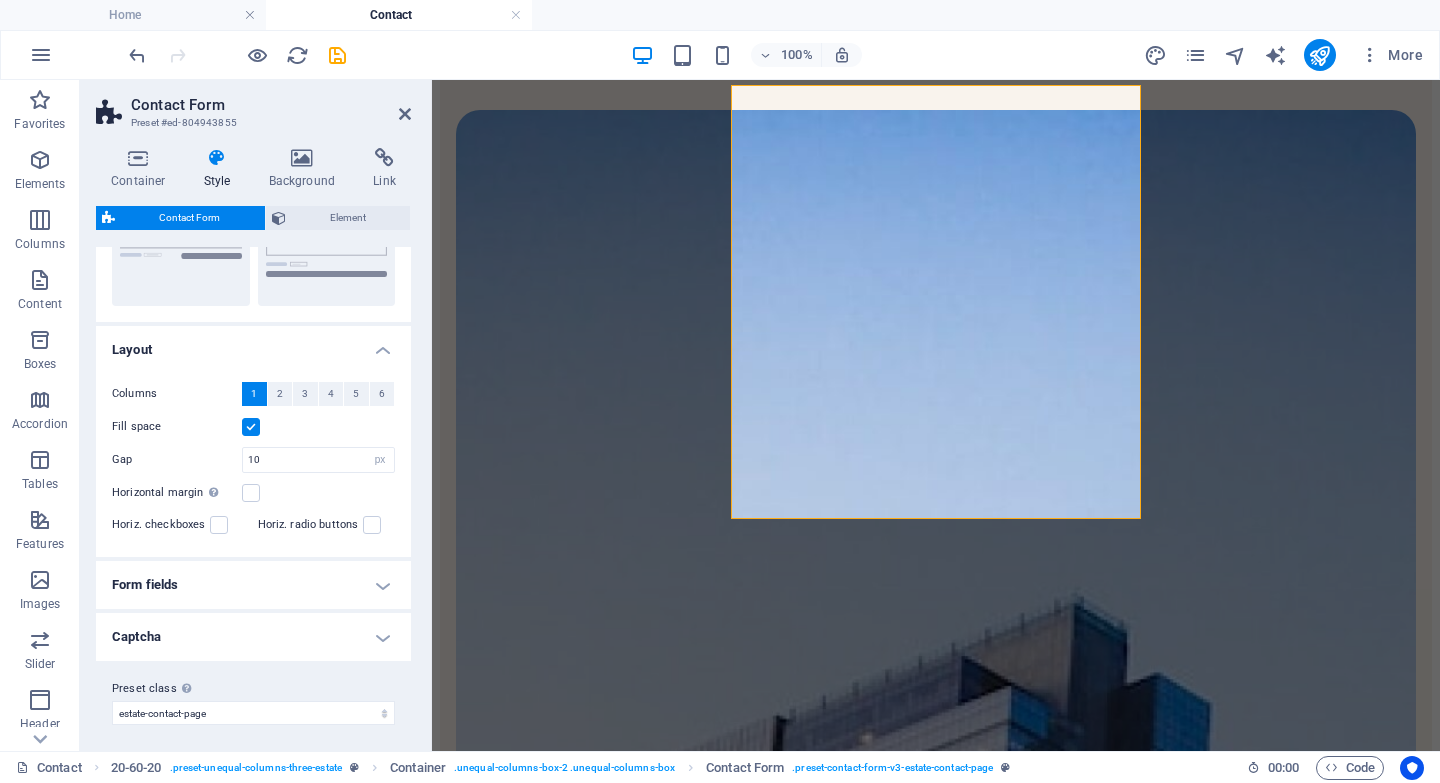 scroll, scrollTop: 0, scrollLeft: 0, axis: both 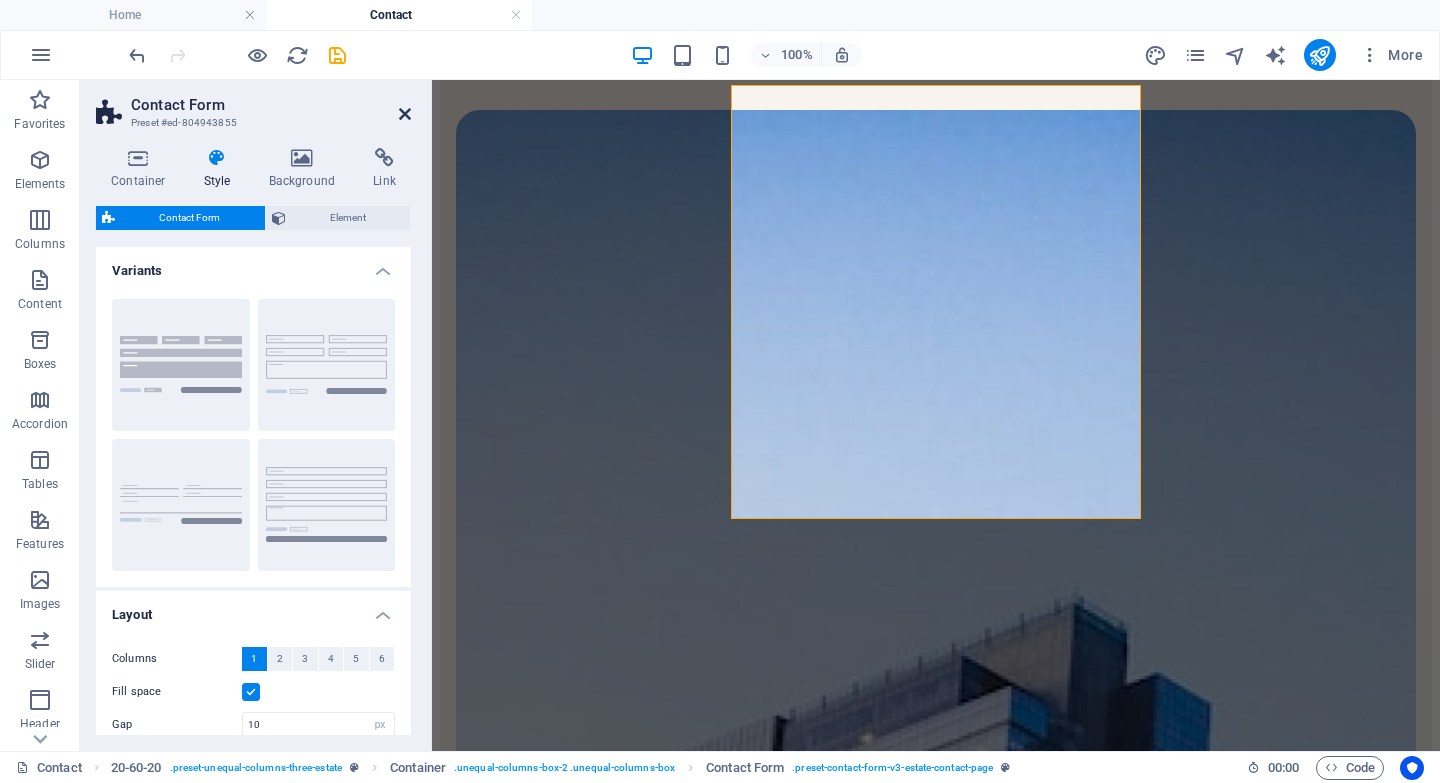 click at bounding box center [405, 114] 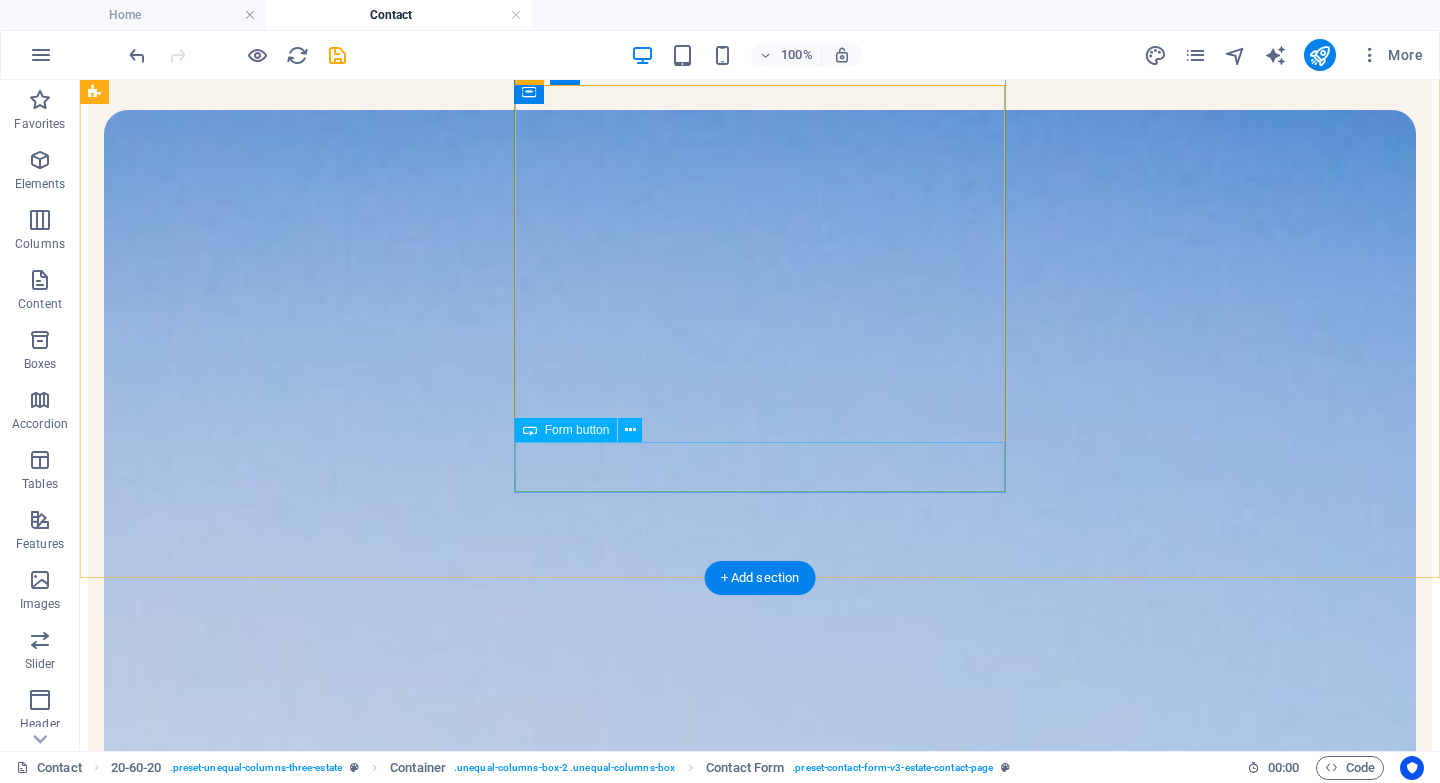 click on "Submit" at bounding box center (760, 2568) 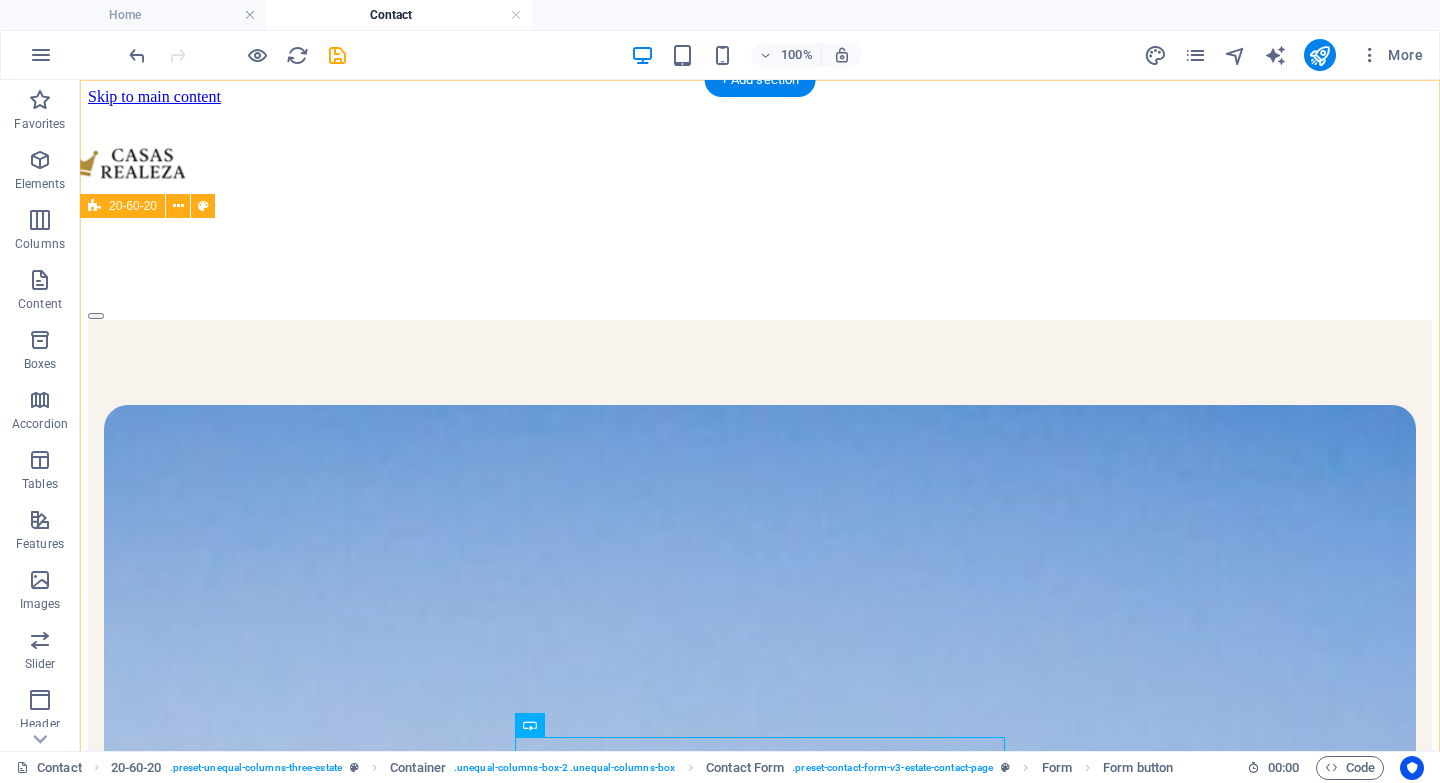 scroll, scrollTop: 14, scrollLeft: 0, axis: vertical 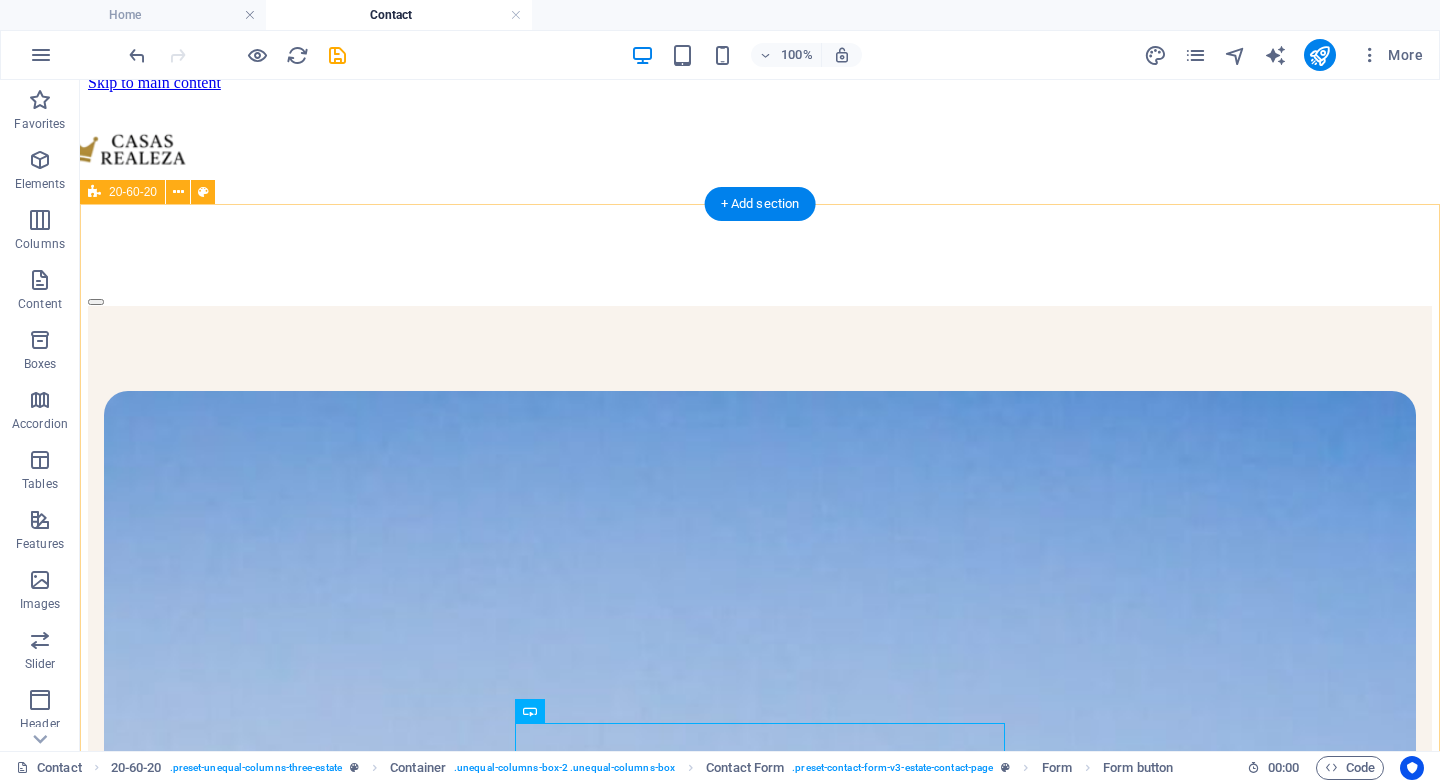 click on "contact us   I have read and understand the privacy policy. Submit" at bounding box center [760, 2681] 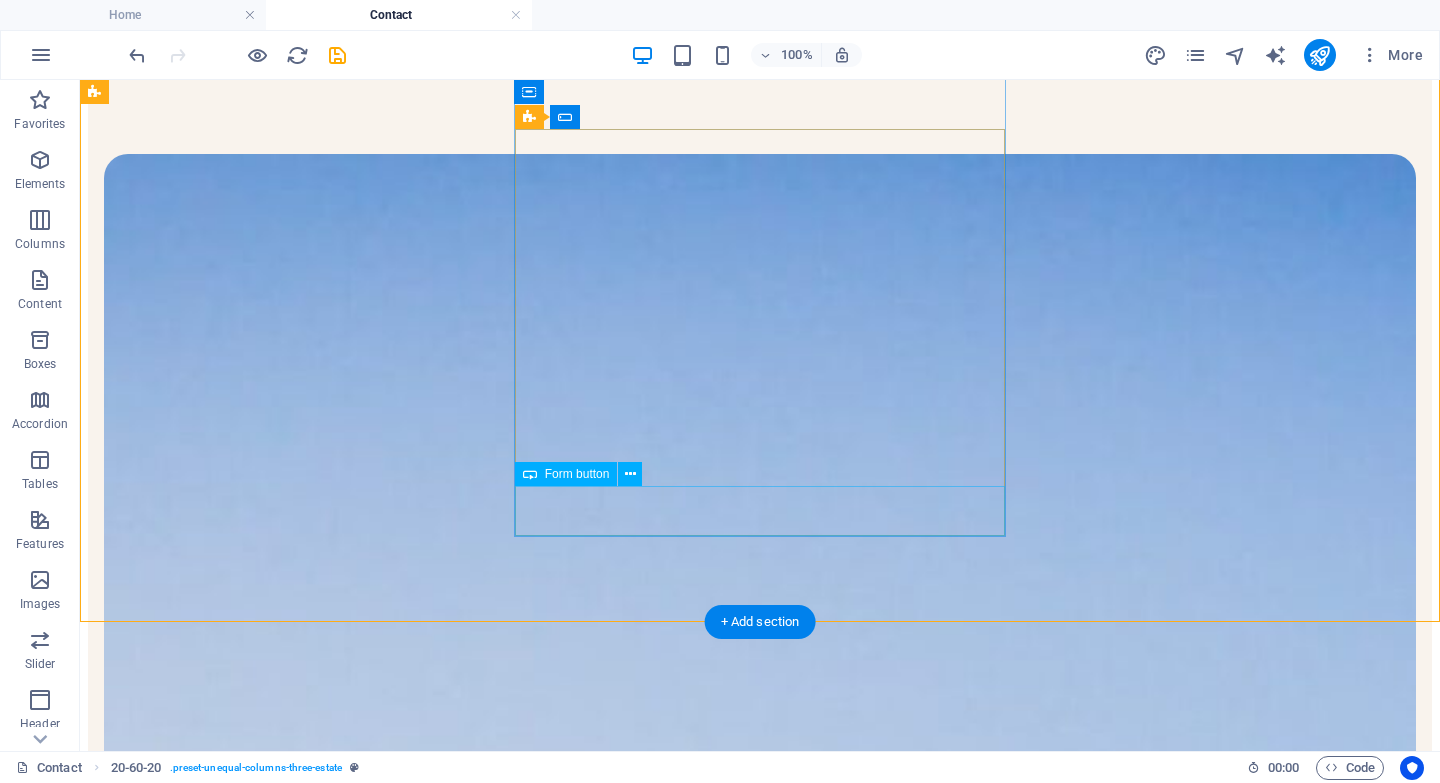 scroll, scrollTop: 0, scrollLeft: 0, axis: both 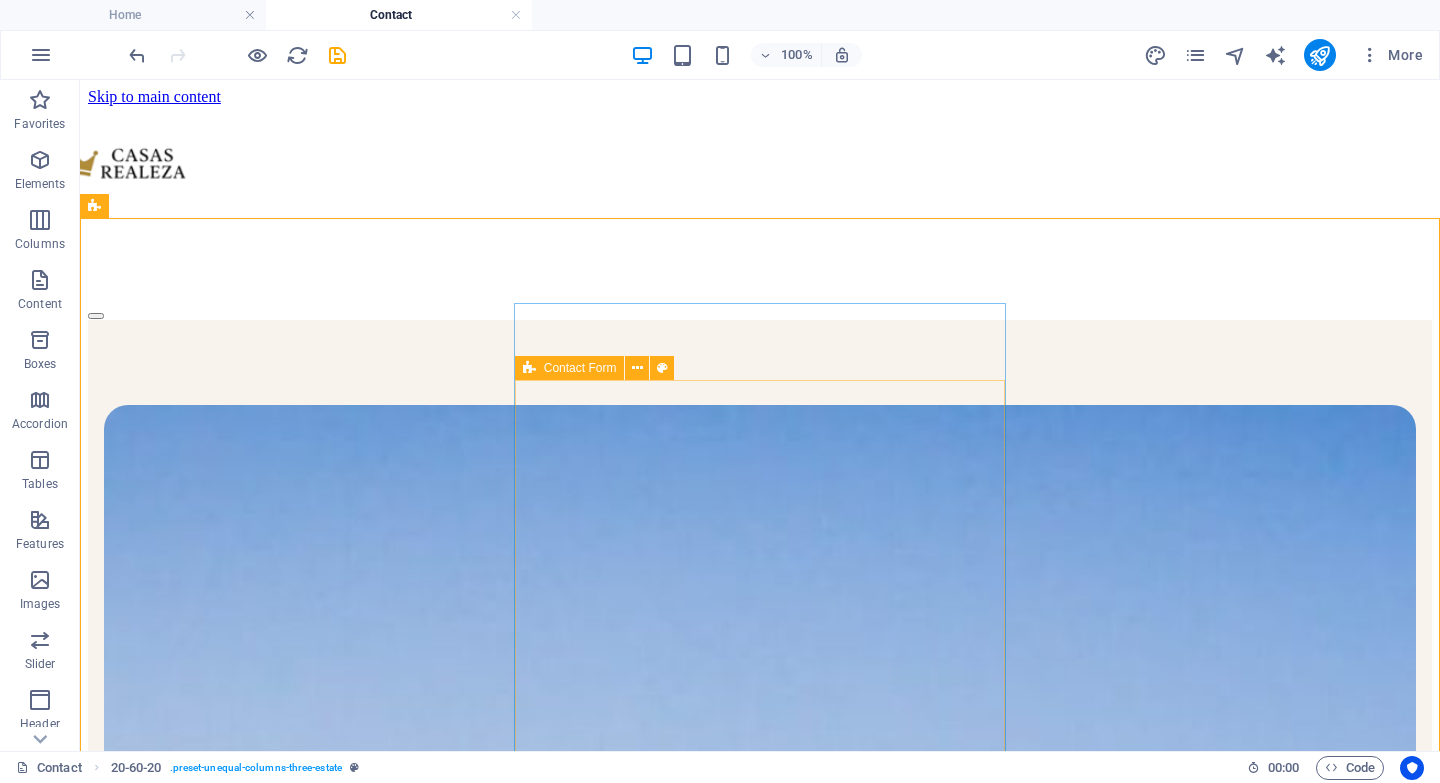 click on "Contact Form" at bounding box center (570, 368) 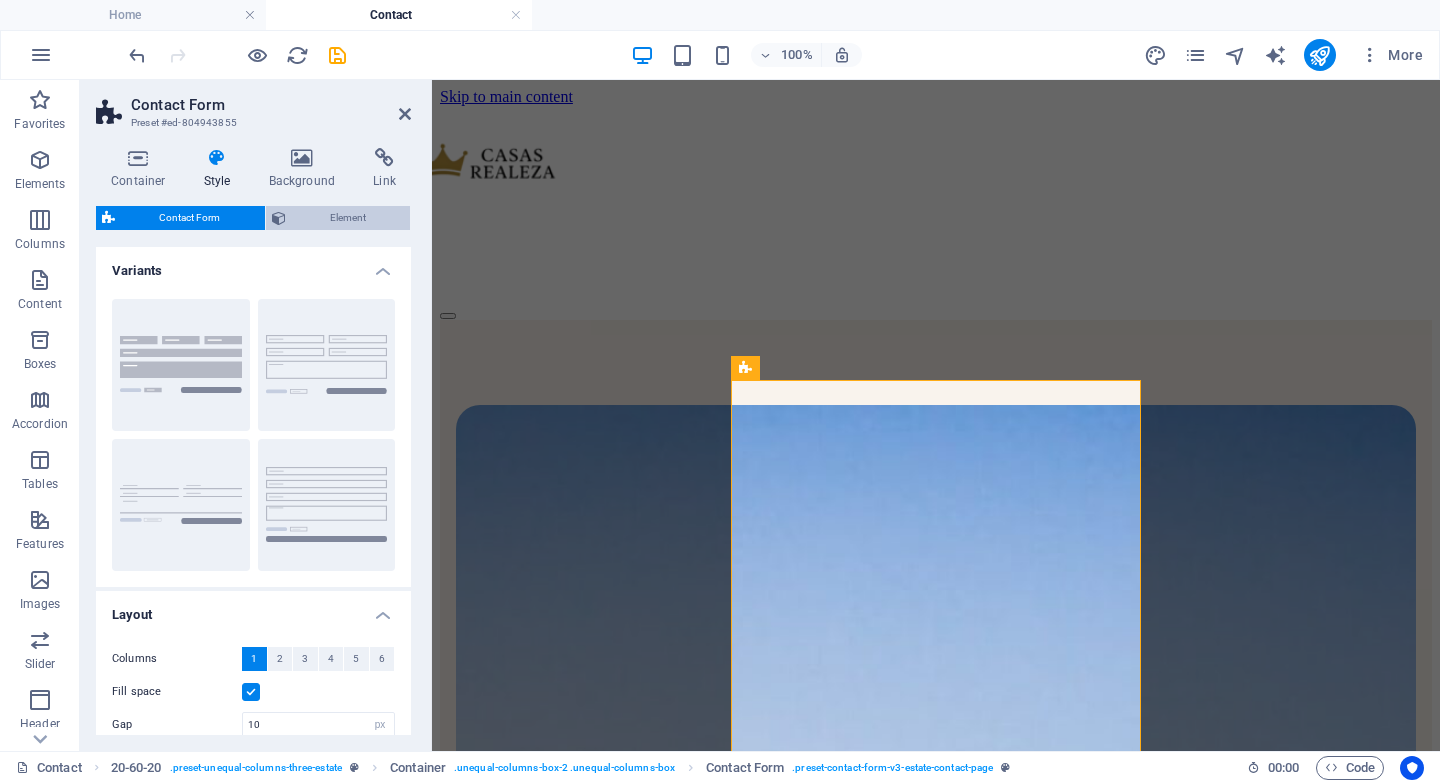 click on "Element" at bounding box center (348, 218) 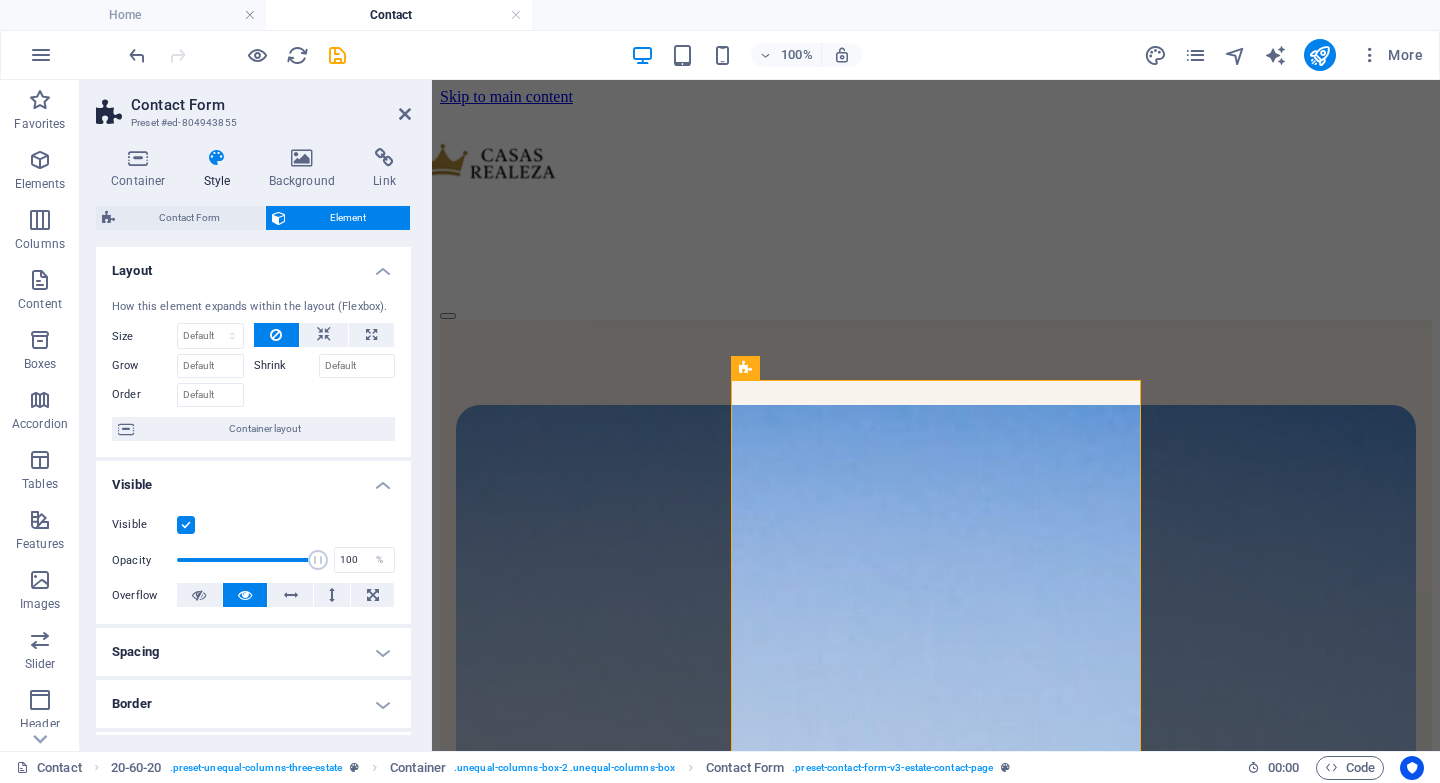 click on "Container Style Background Link Size Height Default px rem % vh vw Min. height None px rem % vh vw Width Default px rem % em vh vw Min. width None px rem % vh vw Content width Default Custom width Width Default px rem % em vh vw Min. width None px rem % vh vw Default padding Custom spacing Default content width and padding can be changed under Design. Edit design Layout (Flexbox) Alignment Determines the flex direction. Default Main axis Determine how elements should behave along the main axis inside this container (justify content). Default Side axis Control the vertical direction of the element inside of the container (align items). Default Wrap Default On Off Fill Controls the distances and direction of elements on the y-axis across several lines (align content). Default Accessibility ARIA helps assistive technologies (like screen readers) to understand the role, state, and behavior of web elements Role The ARIA role defines the purpose of an element.  None Alert Article Banner Comment Fan" at bounding box center (253, 441) 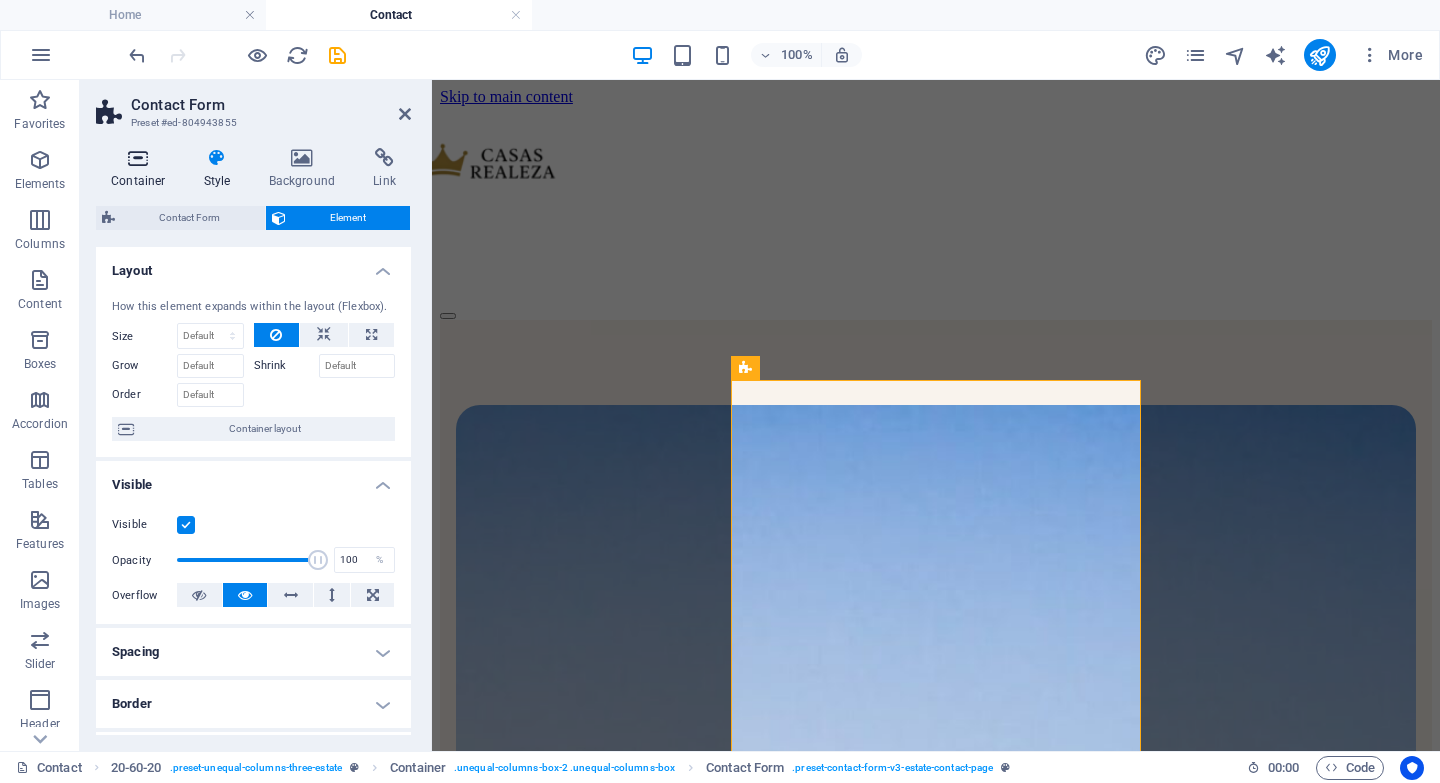 click at bounding box center (138, 158) 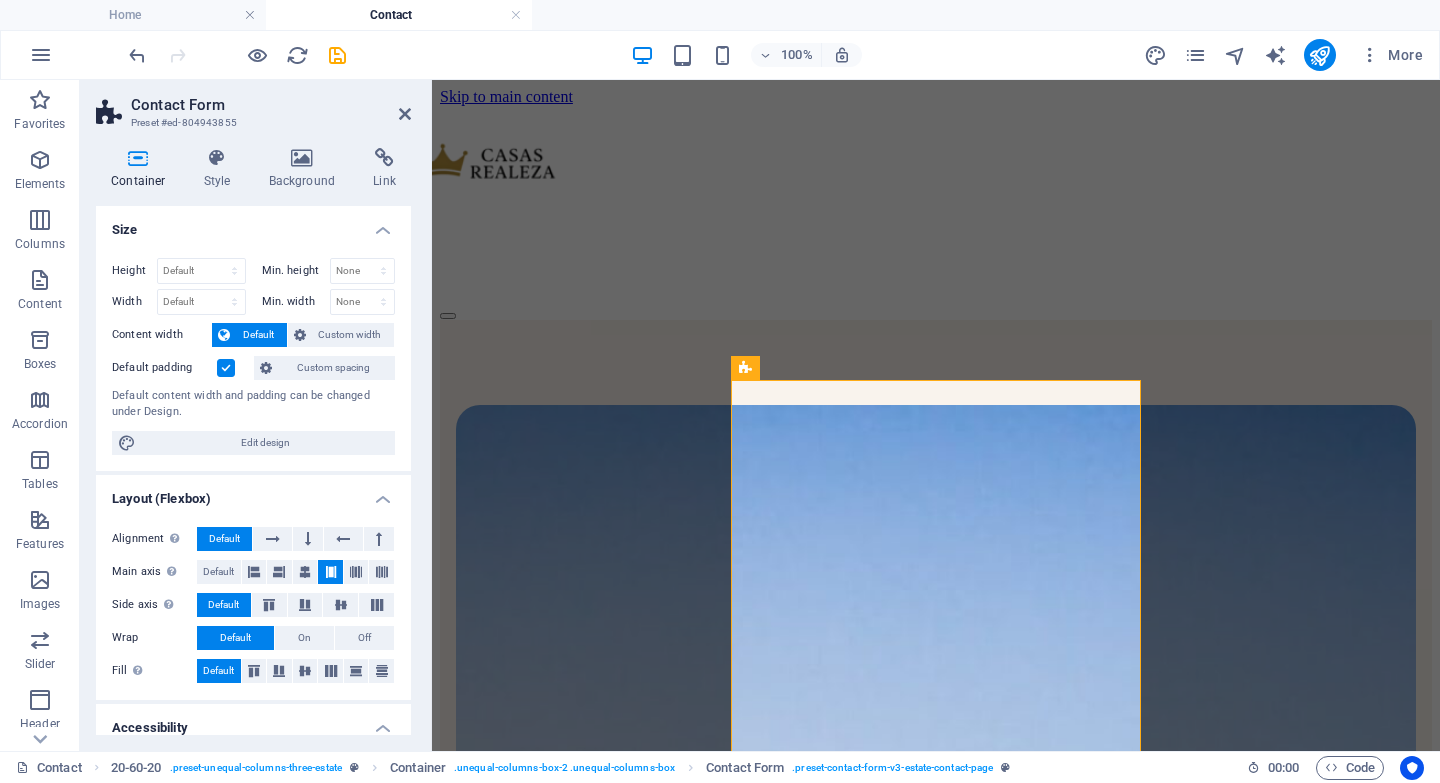 scroll, scrollTop: 246, scrollLeft: 0, axis: vertical 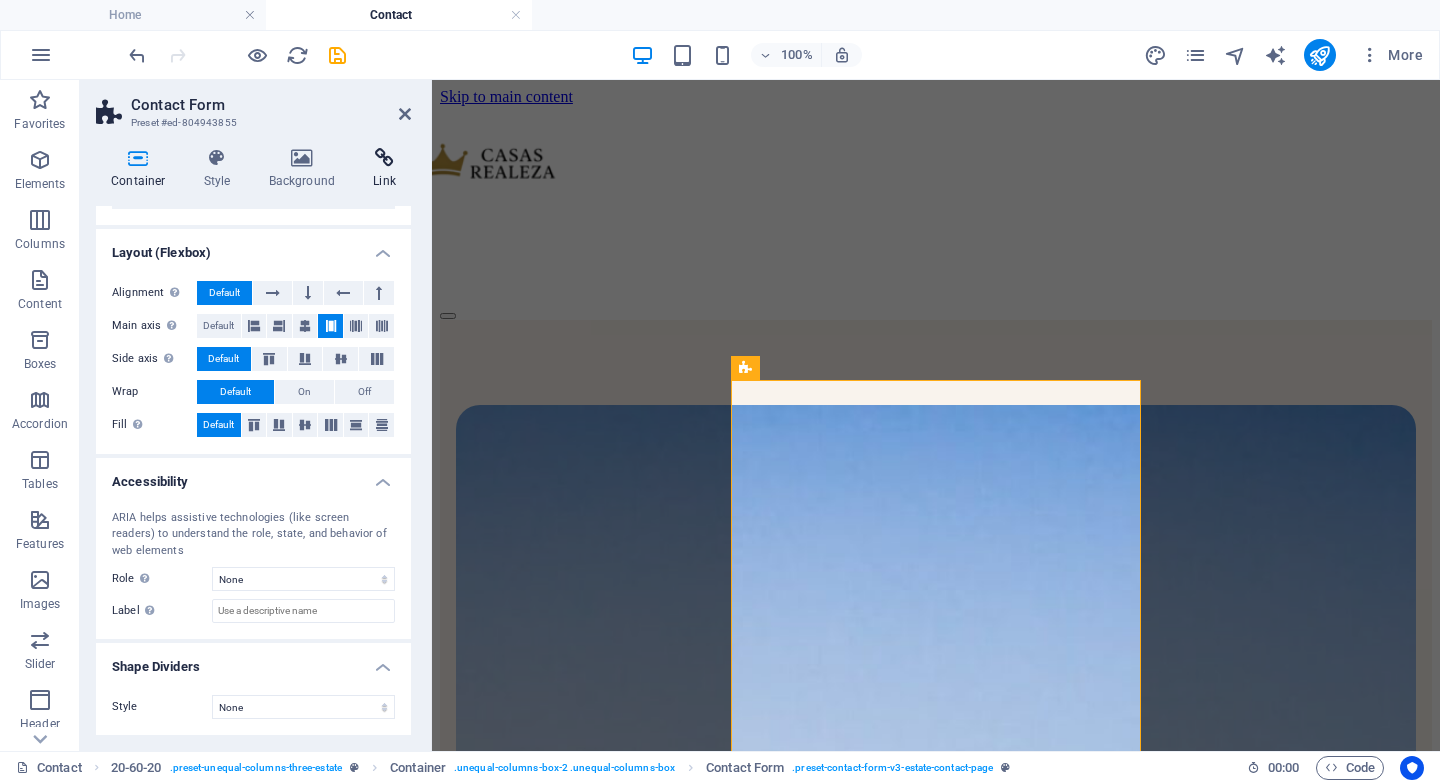 click at bounding box center (384, 158) 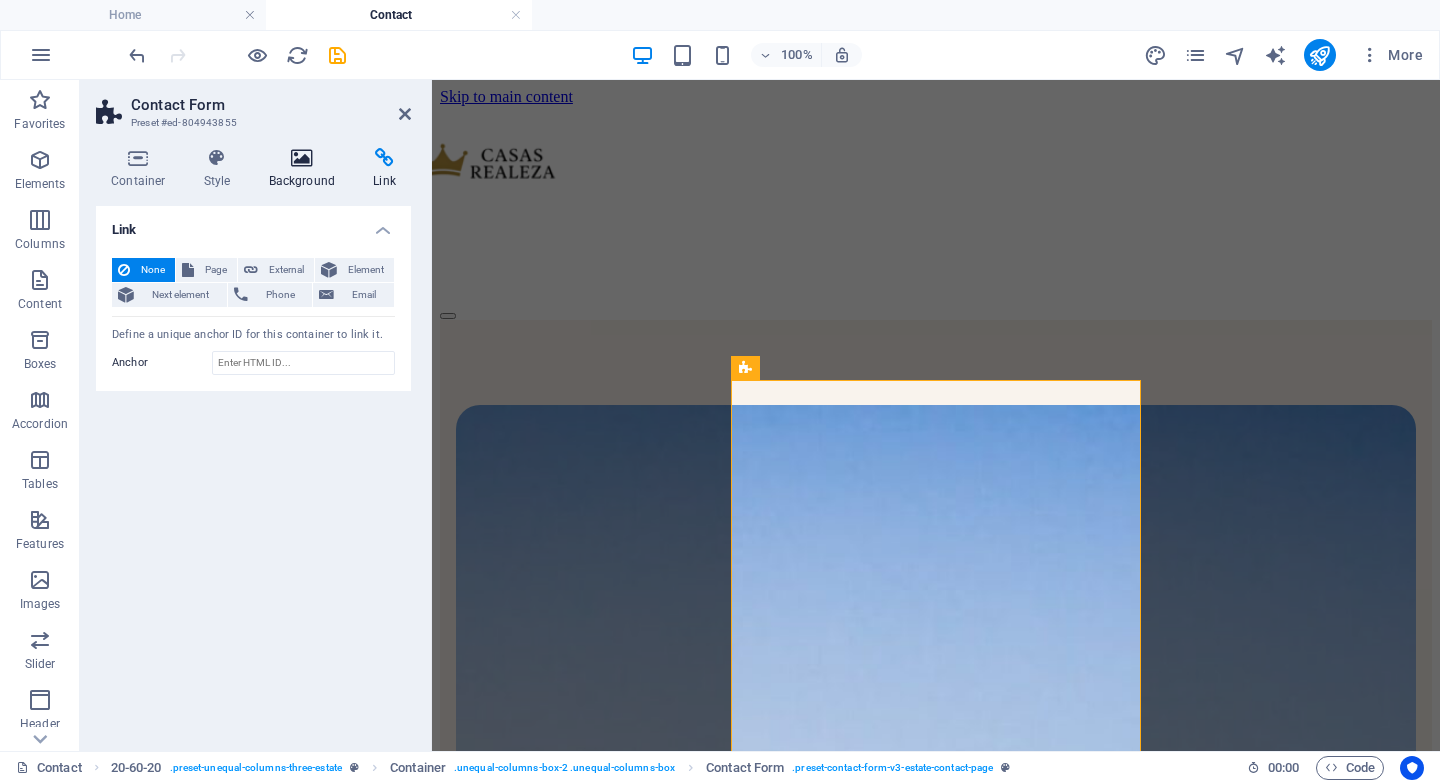 click at bounding box center [302, 158] 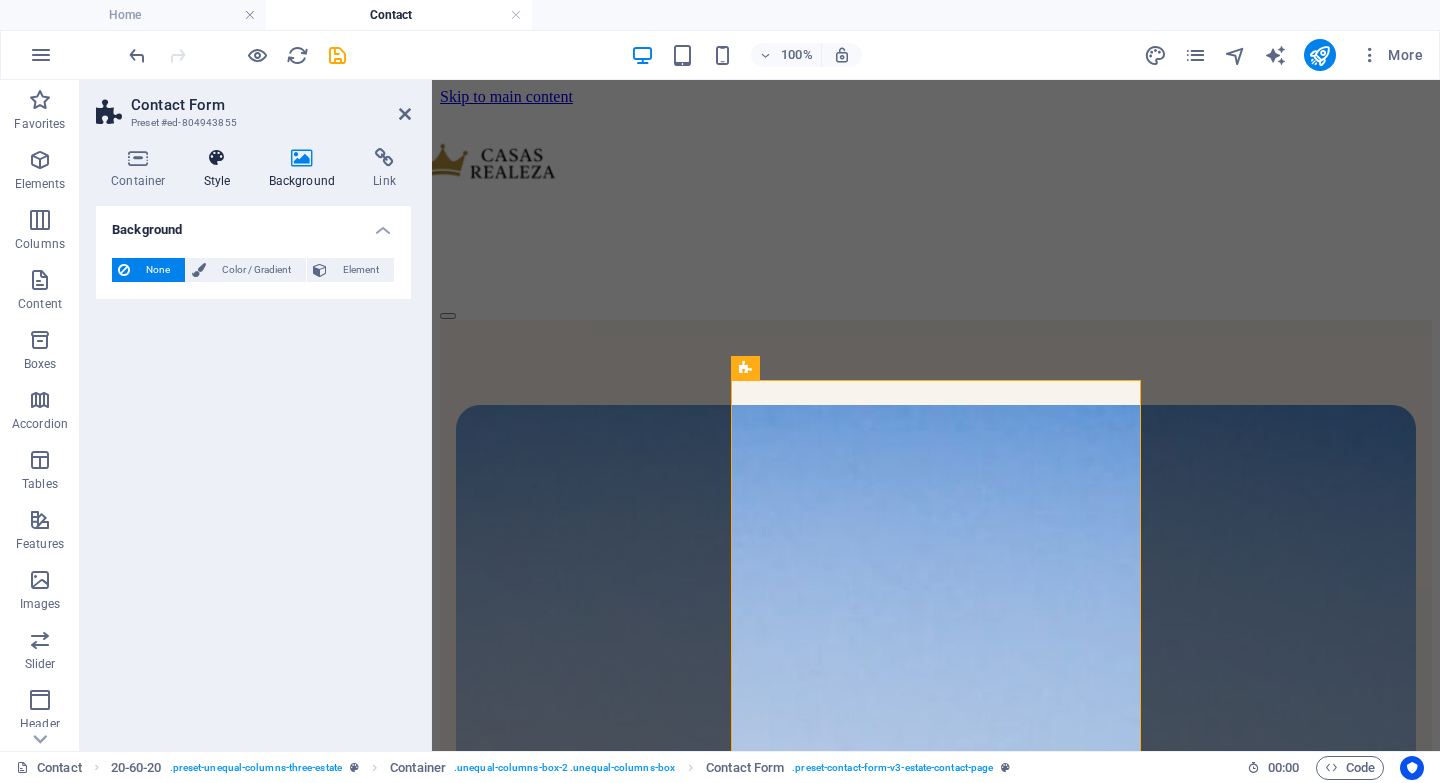 click at bounding box center (217, 158) 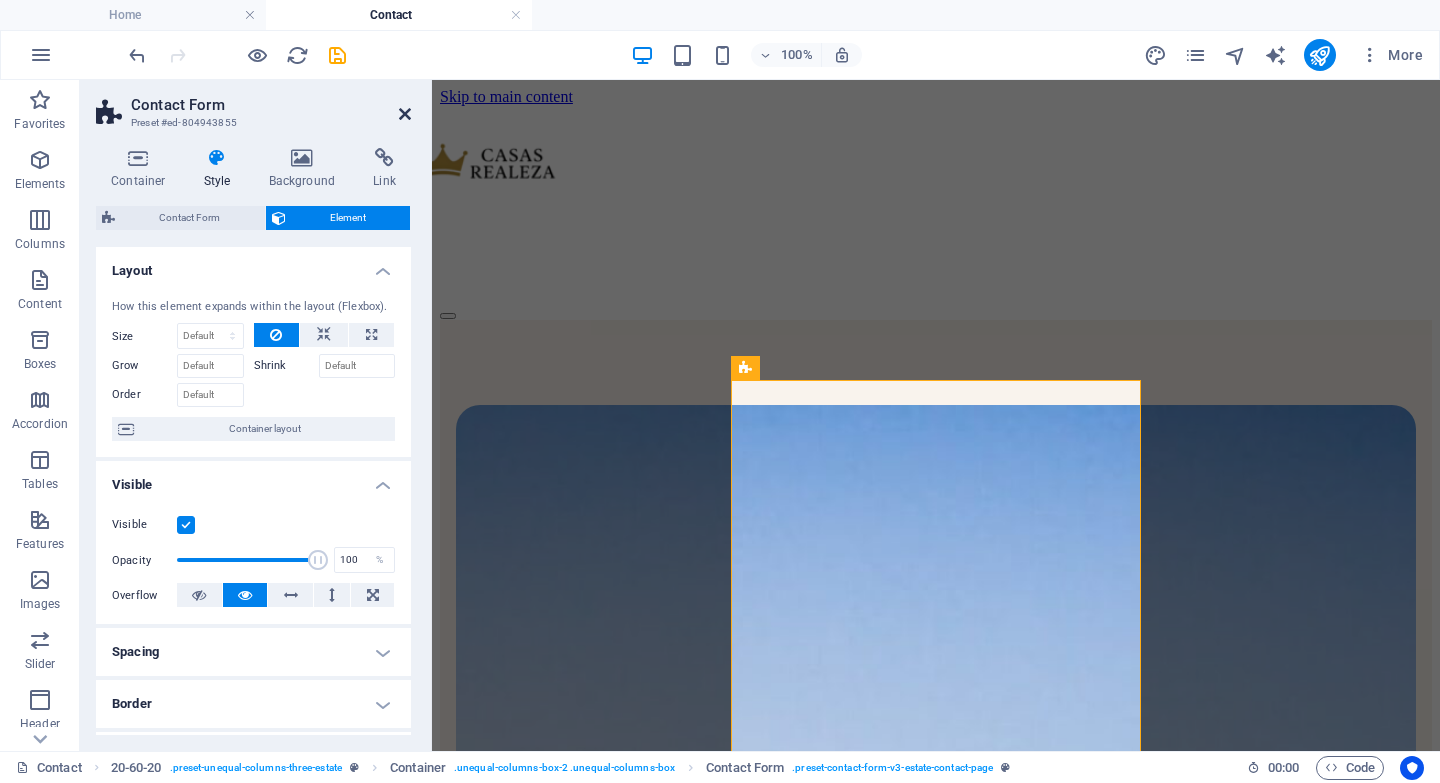 click at bounding box center [405, 114] 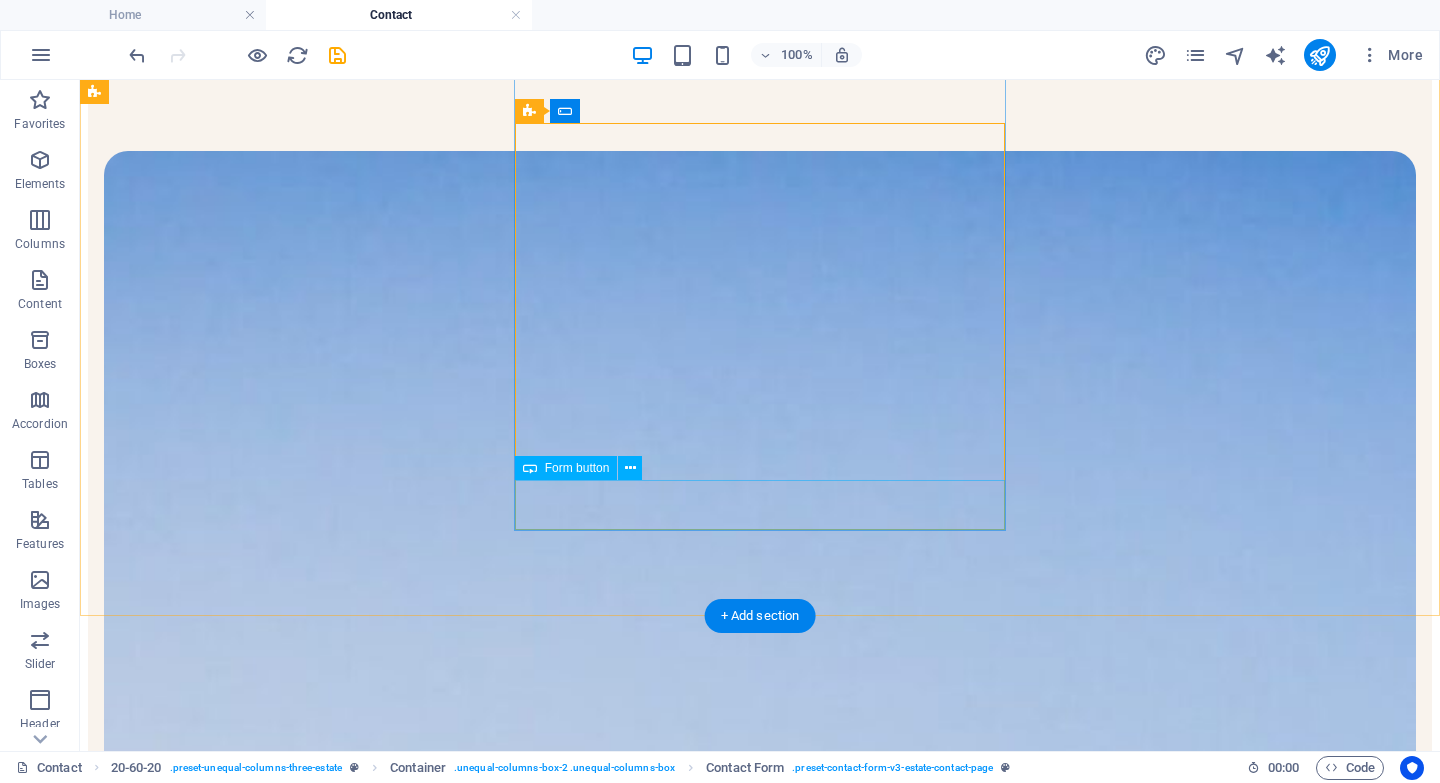 scroll, scrollTop: 257, scrollLeft: 0, axis: vertical 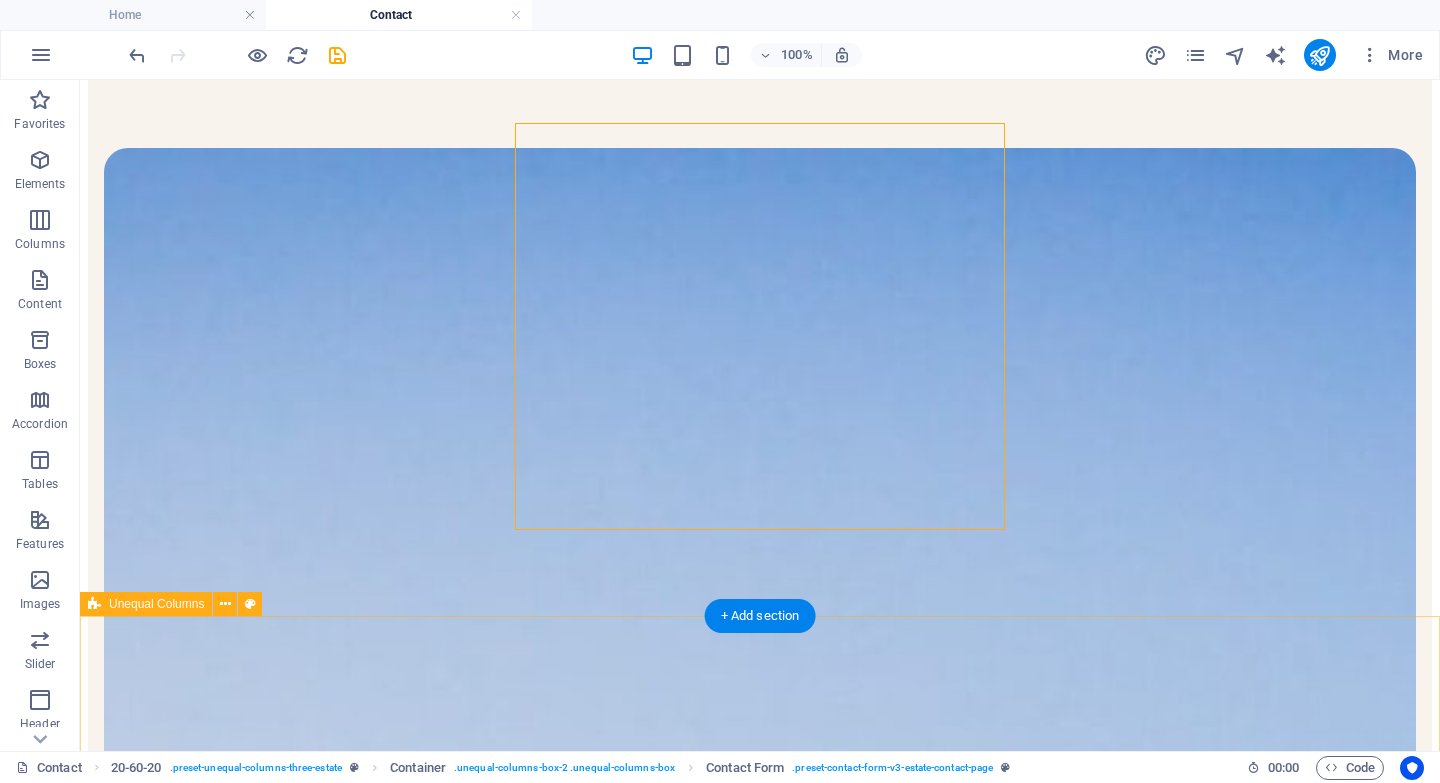 click on "LOCATION
visit us At vero eos et accusamus et iusto odio dignissimos ducimus qui blanditiis praesentium voluptatum deleniti atque corrupti quos dolores et quas molestias excepturi sint occaecati cupiditate non provident. Torres MoradasSanta María, [POSTAL_CODE] [CITY], N.L ,  Berlin ,  [POSTAL_CODE] [EMAIL] [PHONE]" at bounding box center (760, 5318) 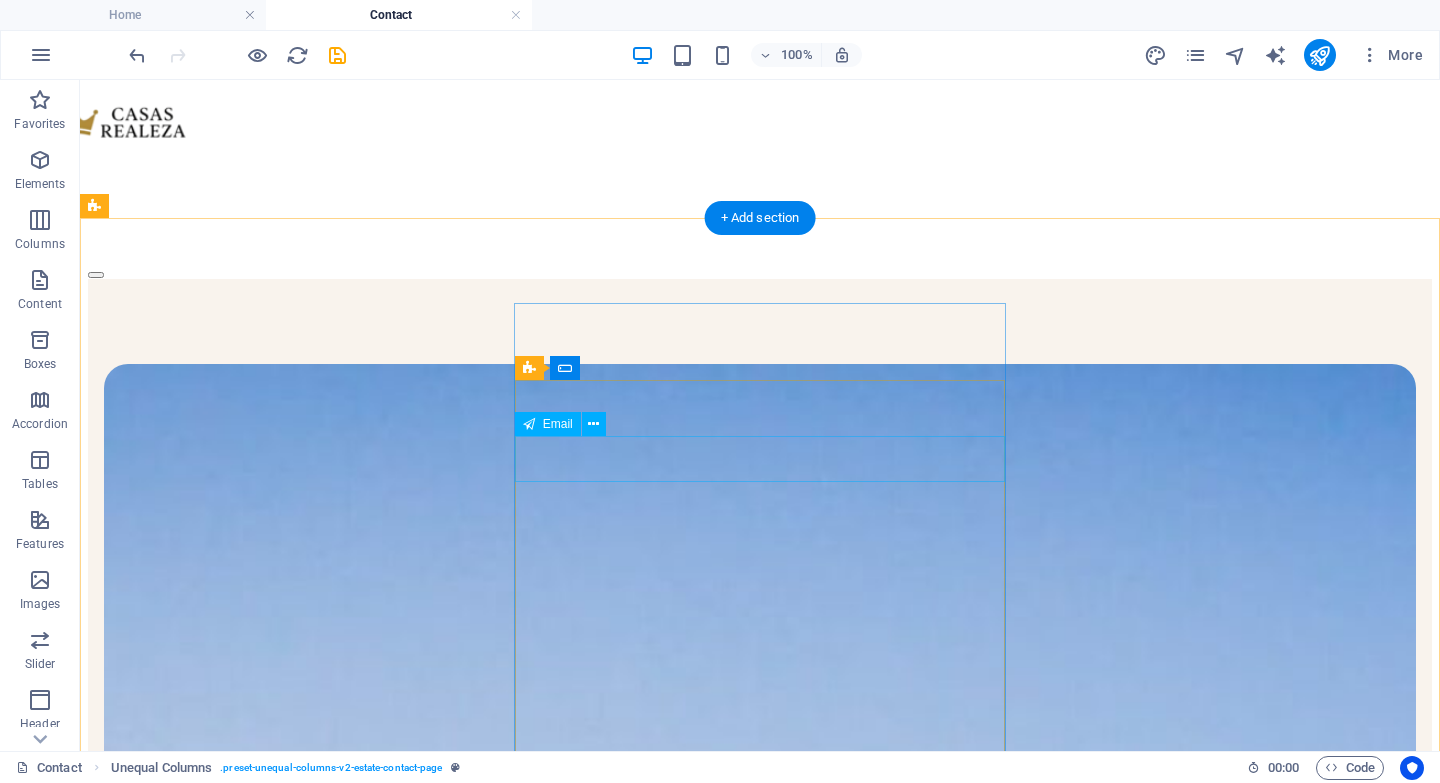 scroll, scrollTop: 0, scrollLeft: 0, axis: both 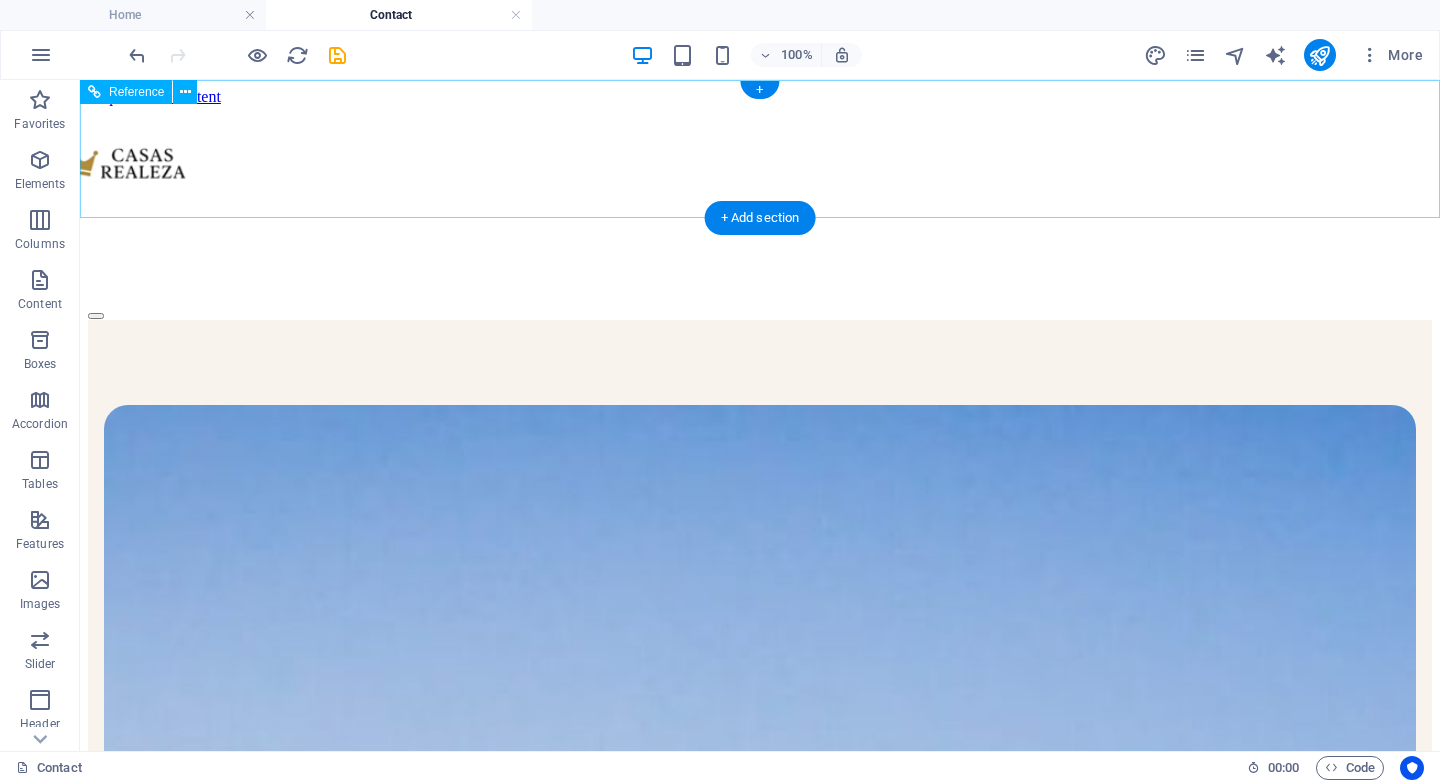 click on "Home Listing Contact" at bounding box center (680, 259) 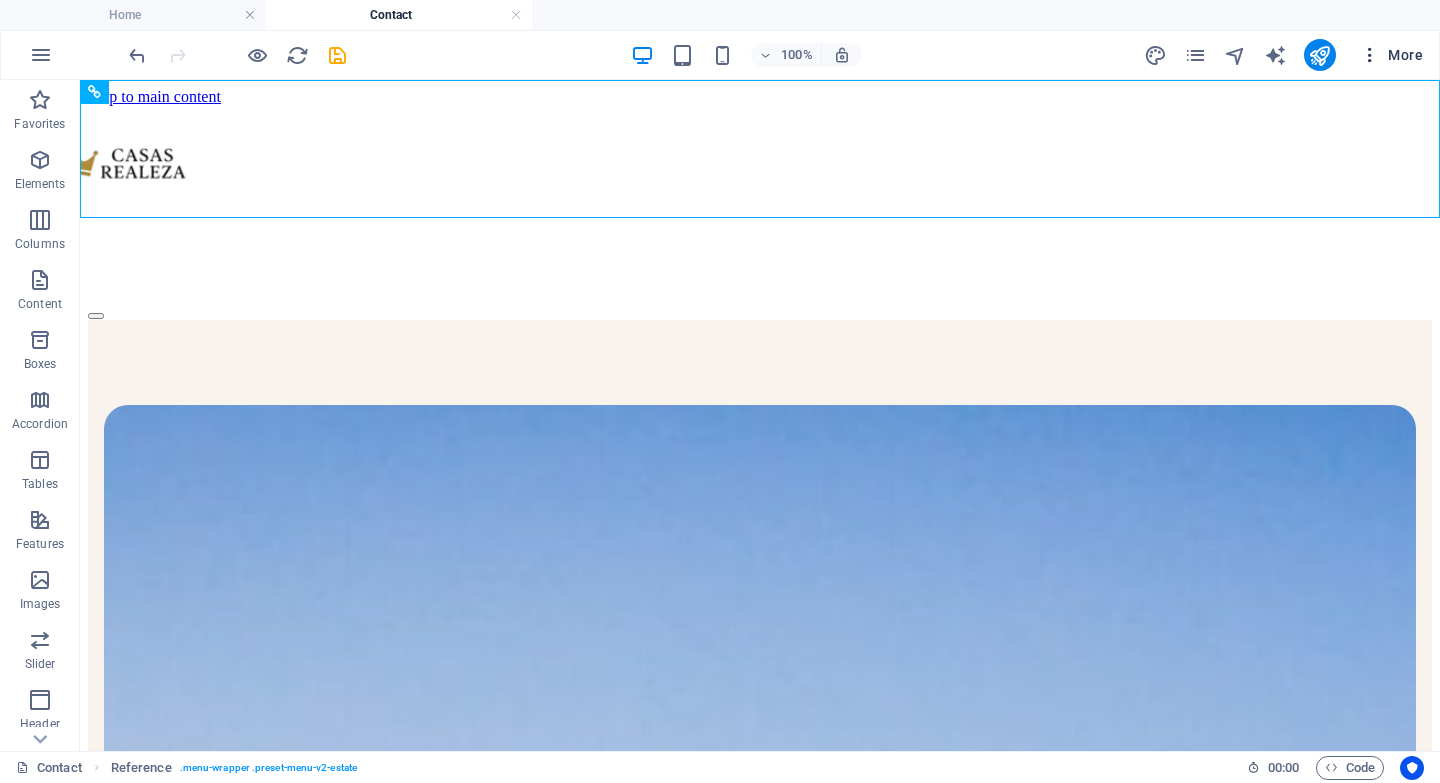click at bounding box center [1370, 55] 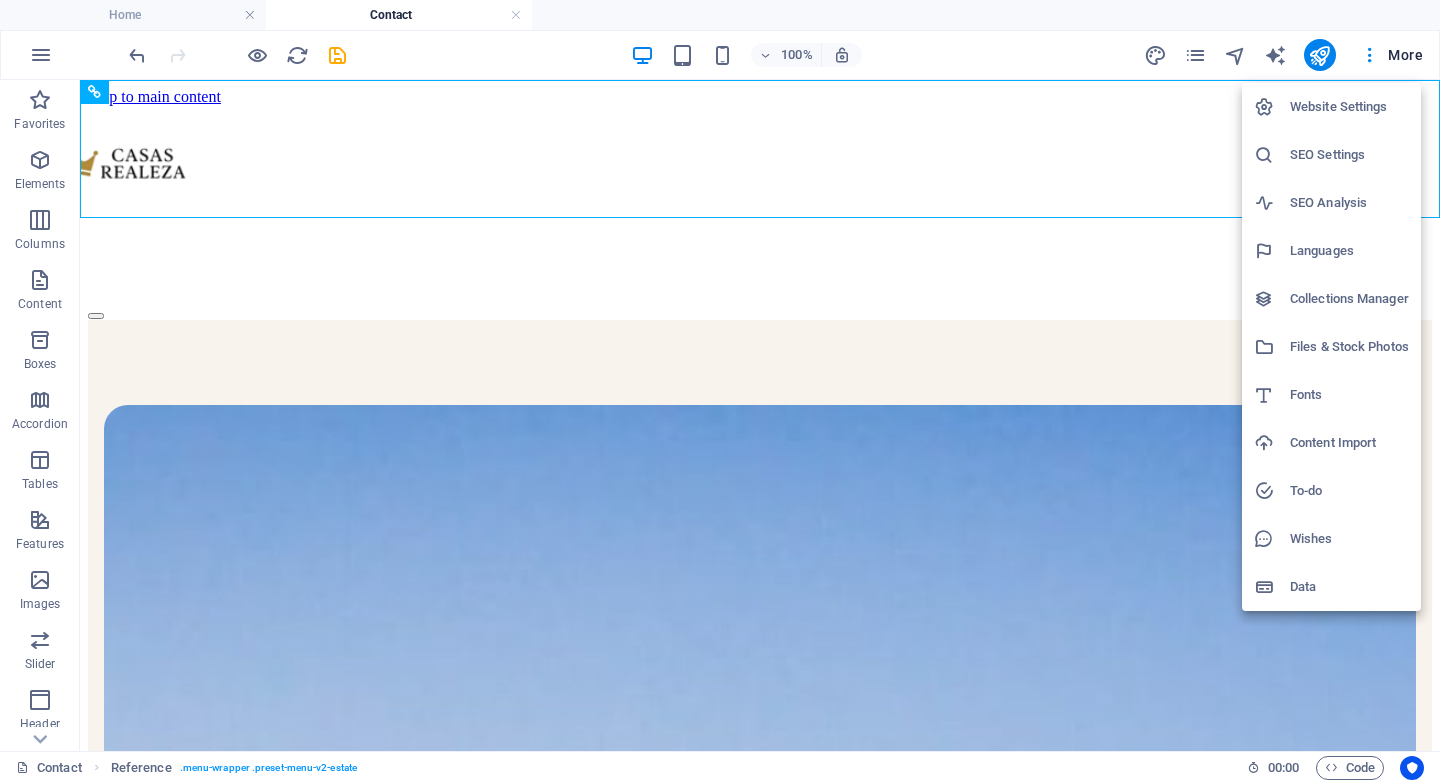 click at bounding box center (720, 391) 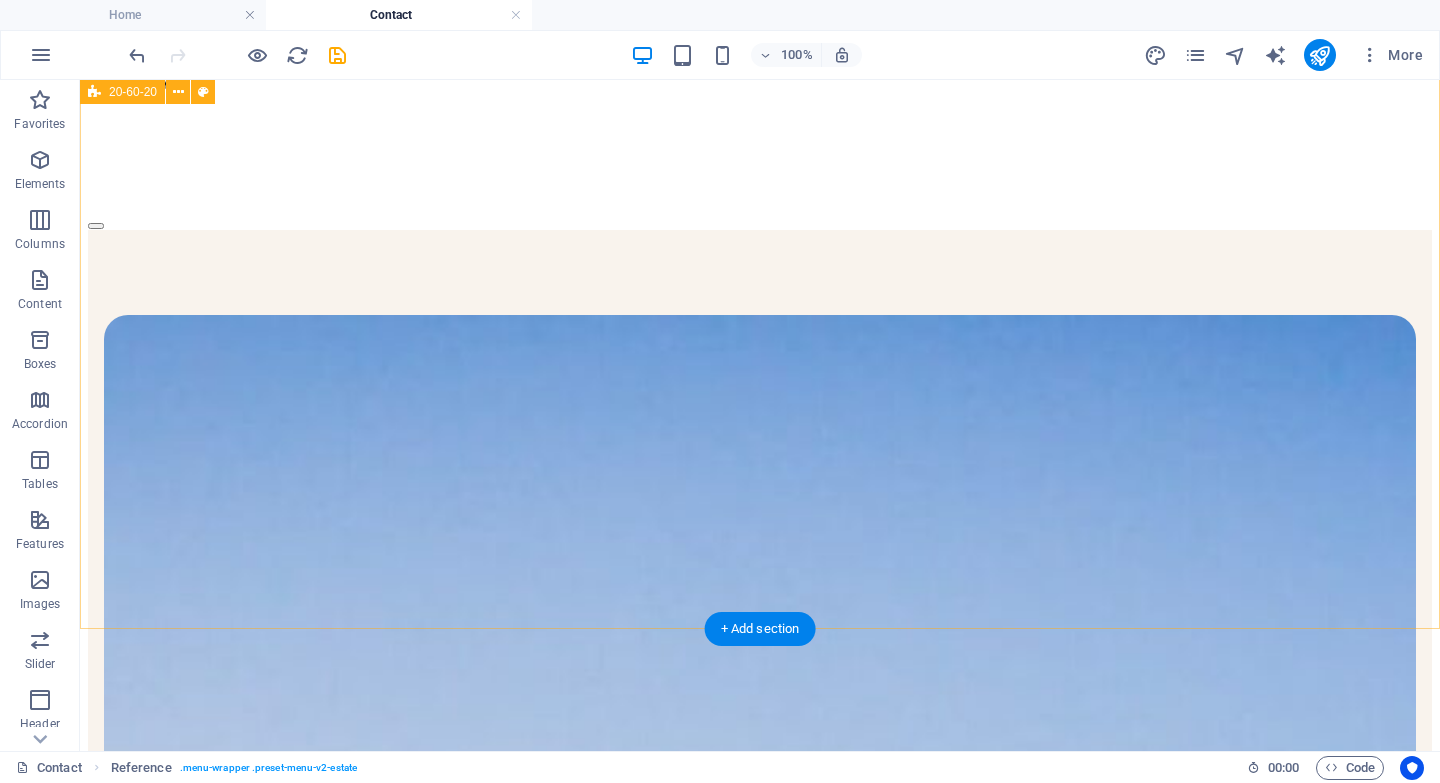 scroll, scrollTop: 248, scrollLeft: 0, axis: vertical 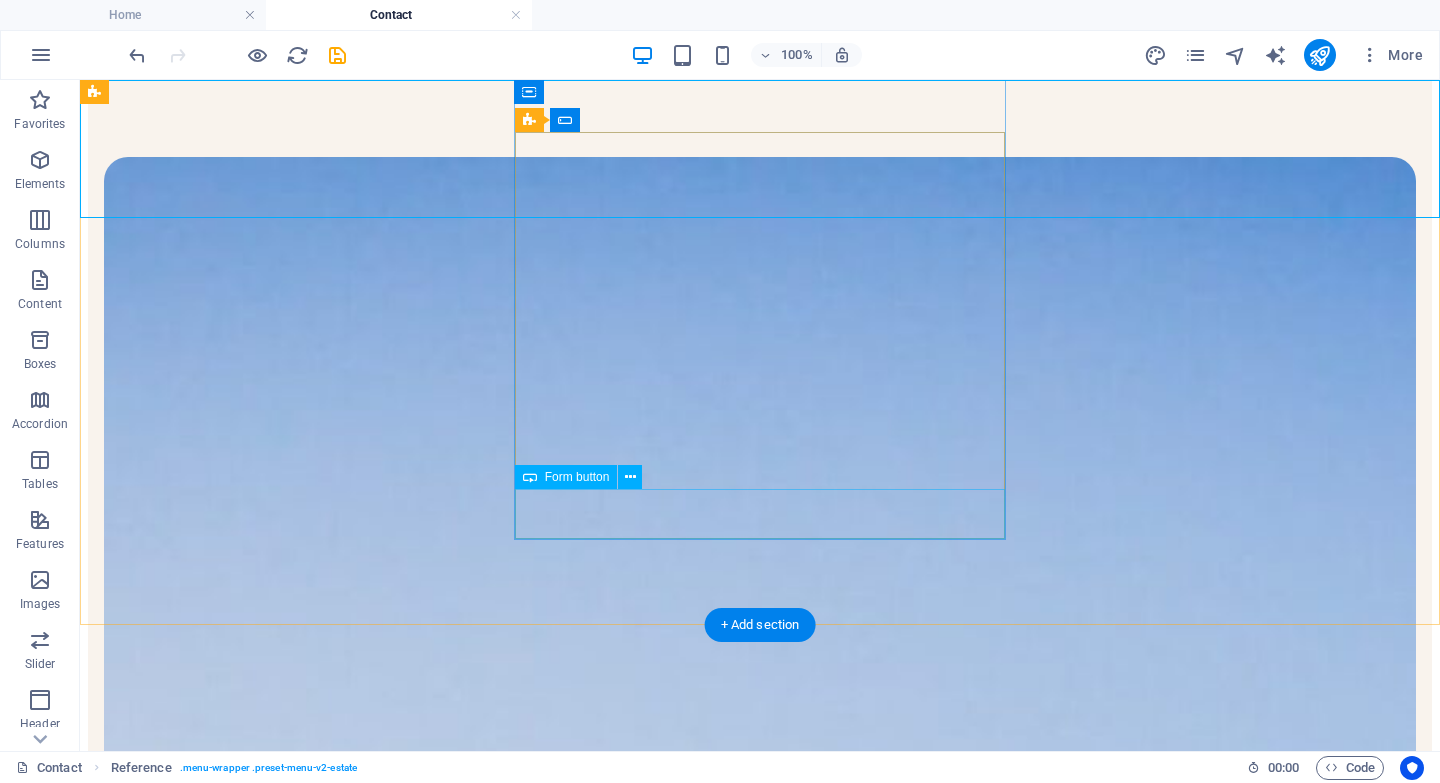 click on "Submit" at bounding box center (760, 2615) 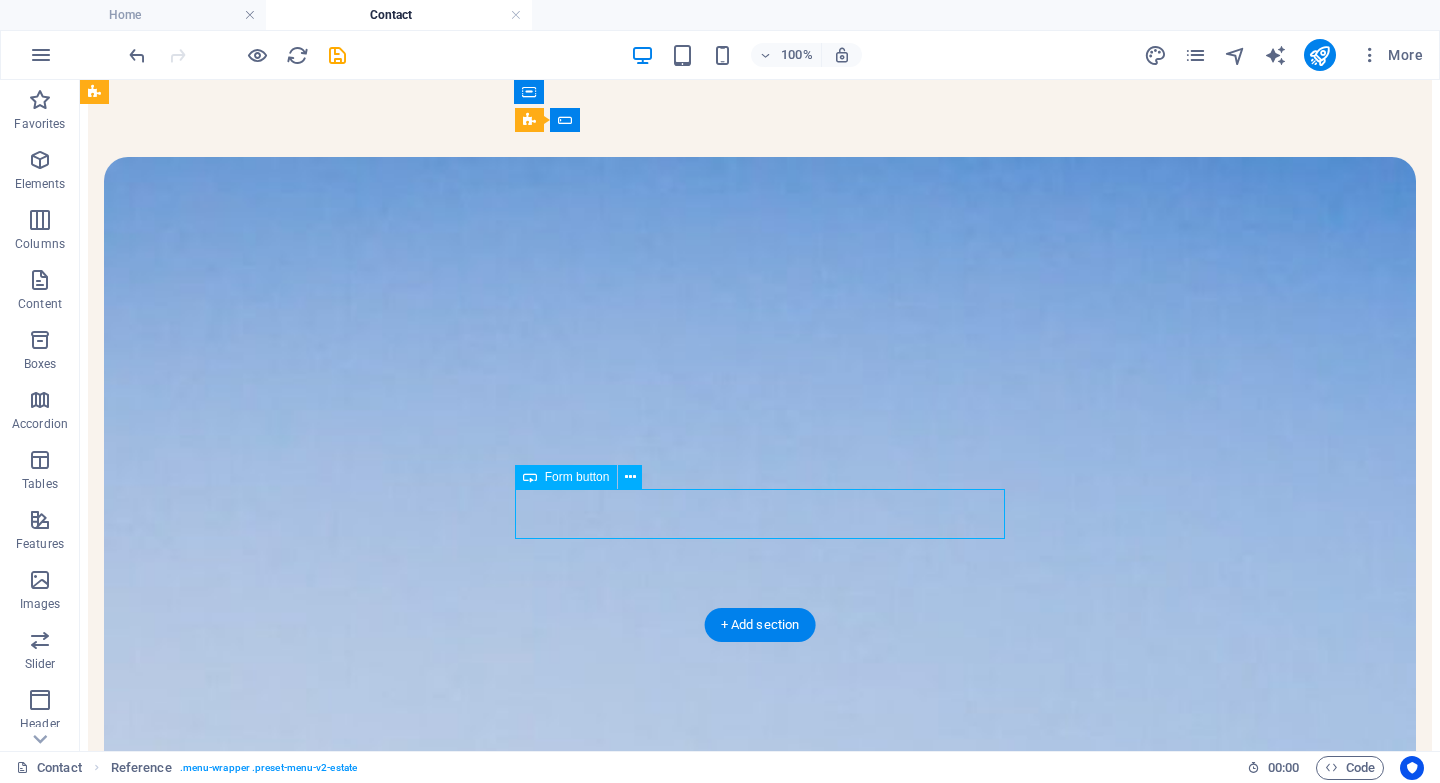 click on "Submit" at bounding box center [760, 2615] 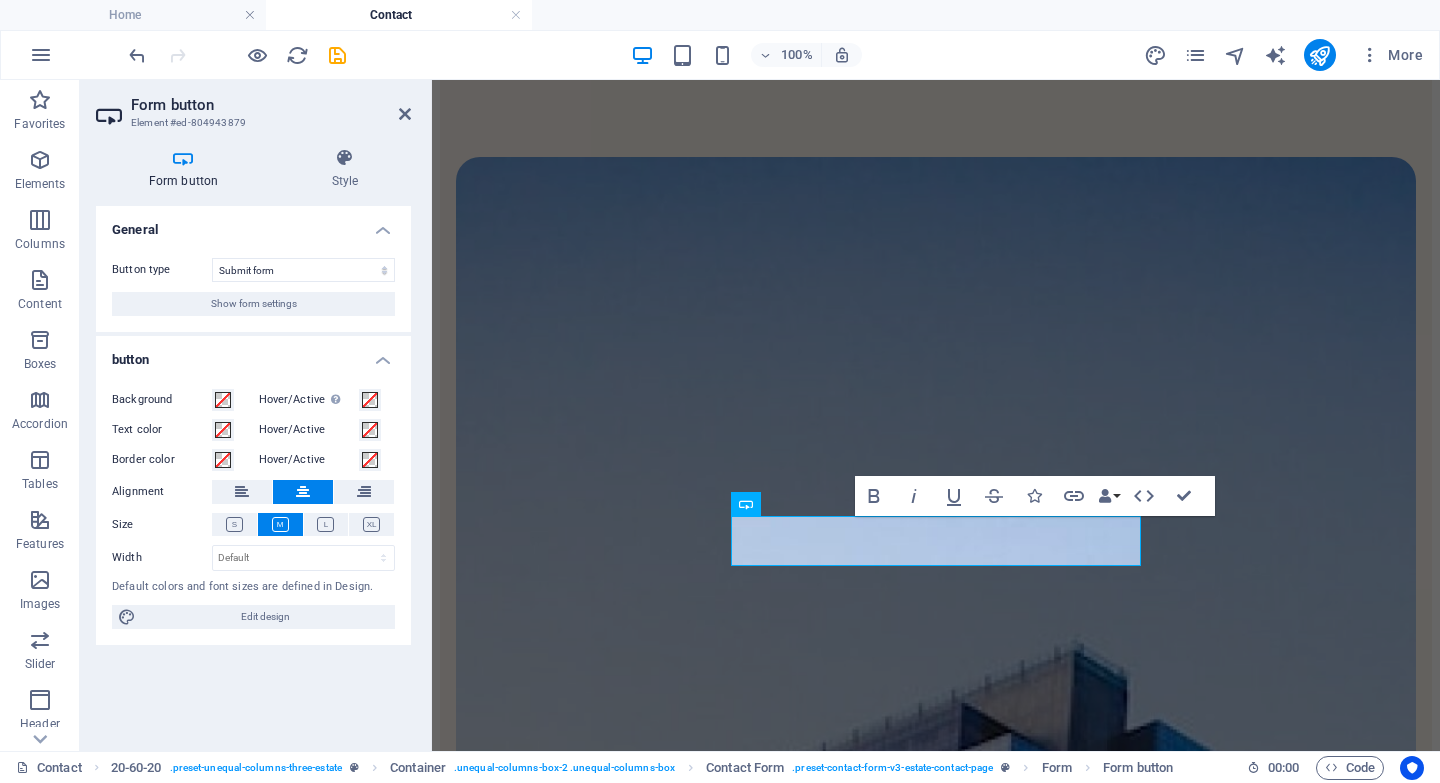 click on "Form button Element #ed-804943879" at bounding box center [253, 106] 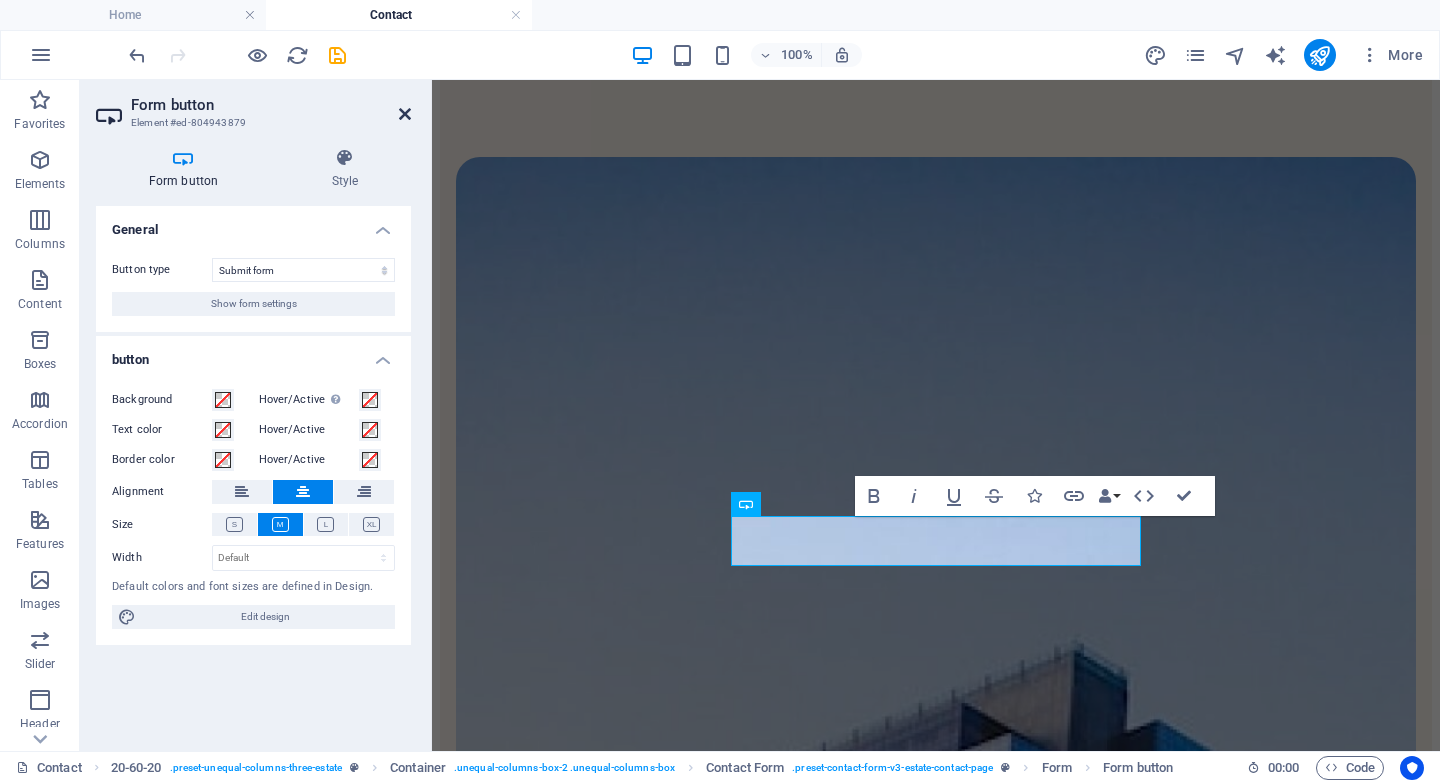 click at bounding box center (405, 114) 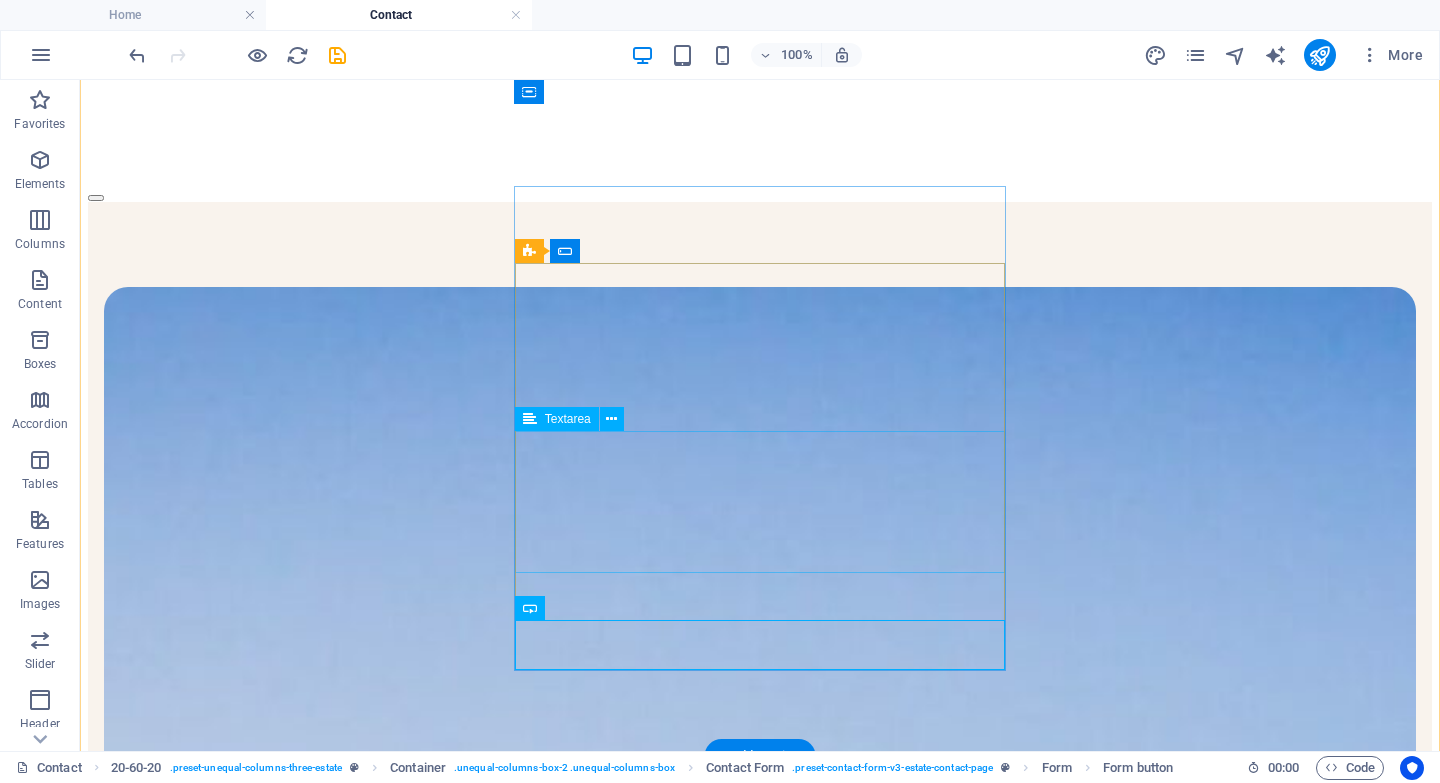 scroll, scrollTop: 116, scrollLeft: 0, axis: vertical 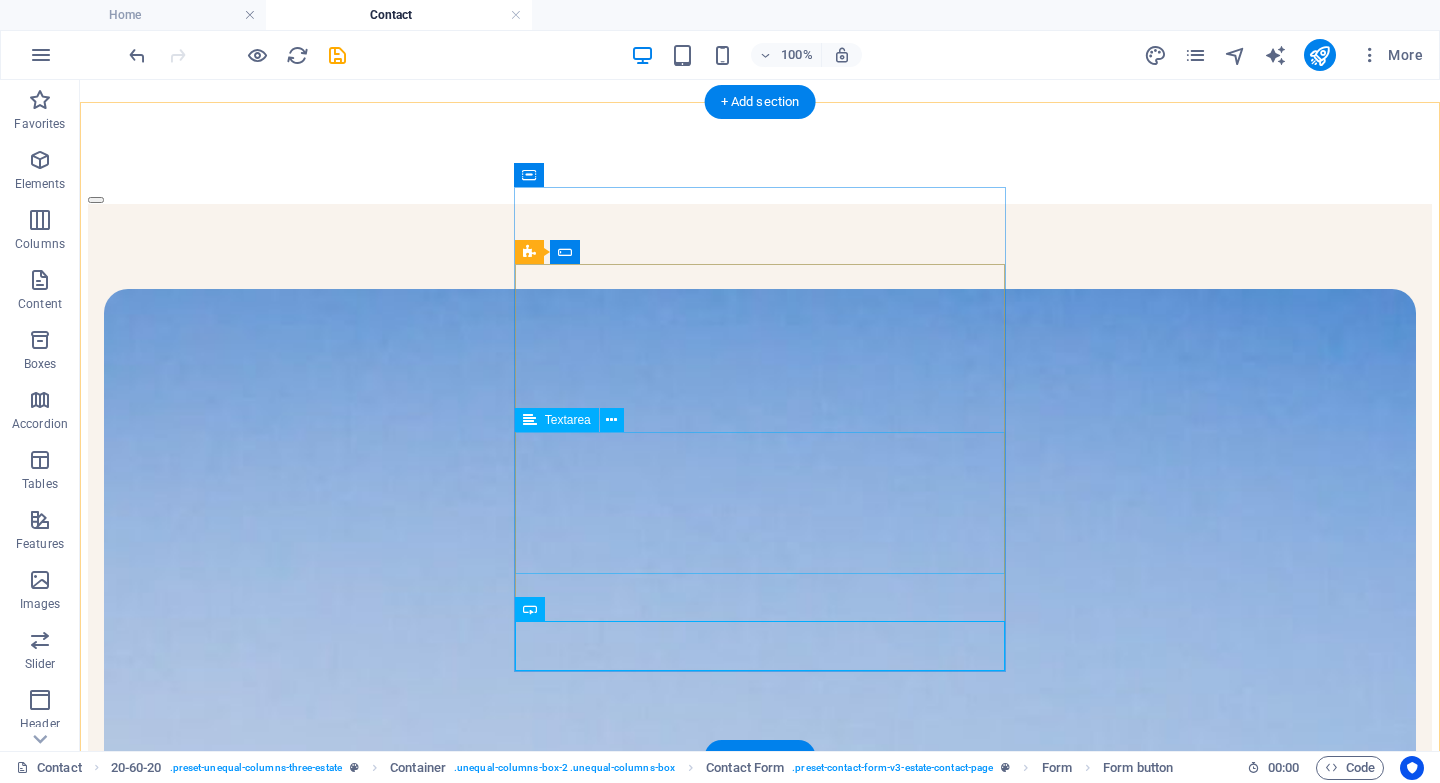click at bounding box center [760, 2610] 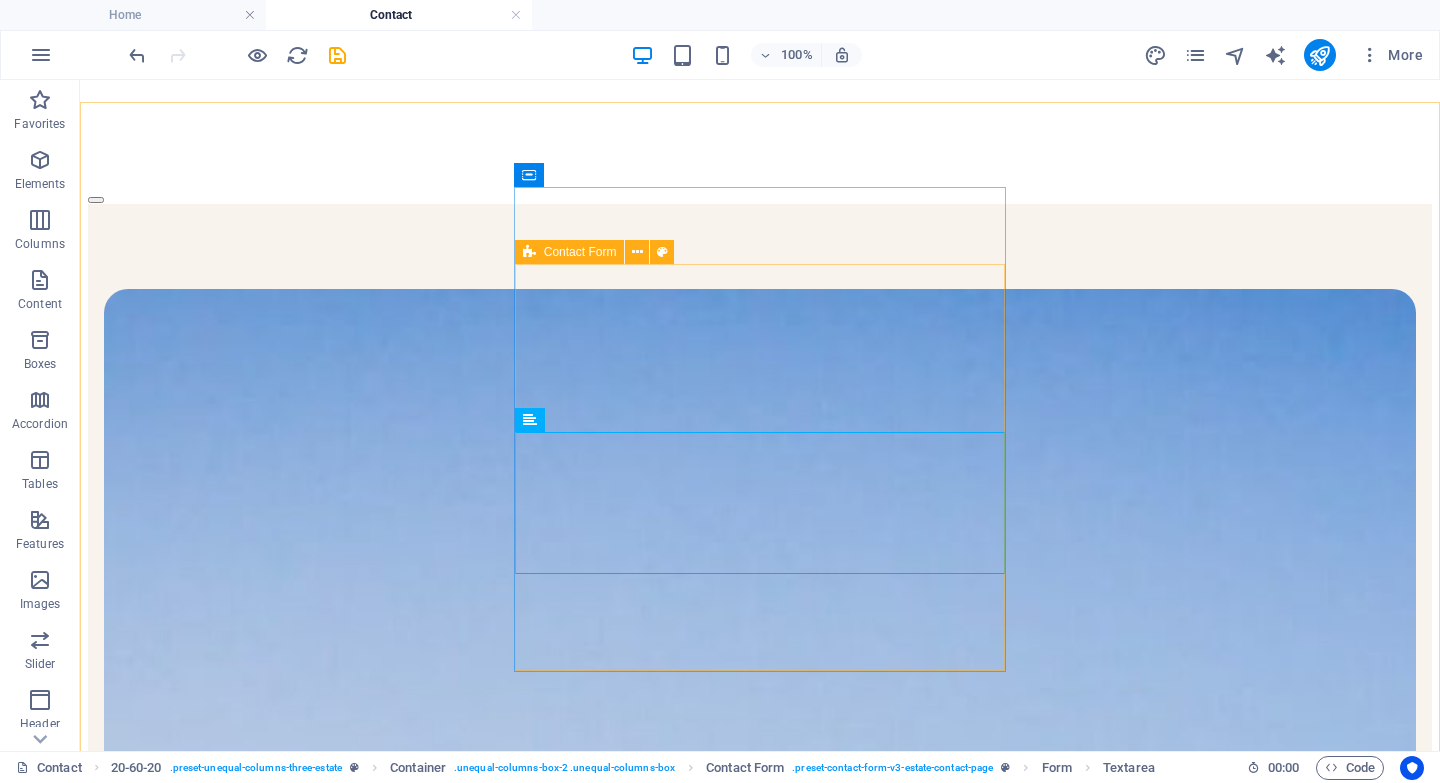 click on "Contact Form" at bounding box center (570, 252) 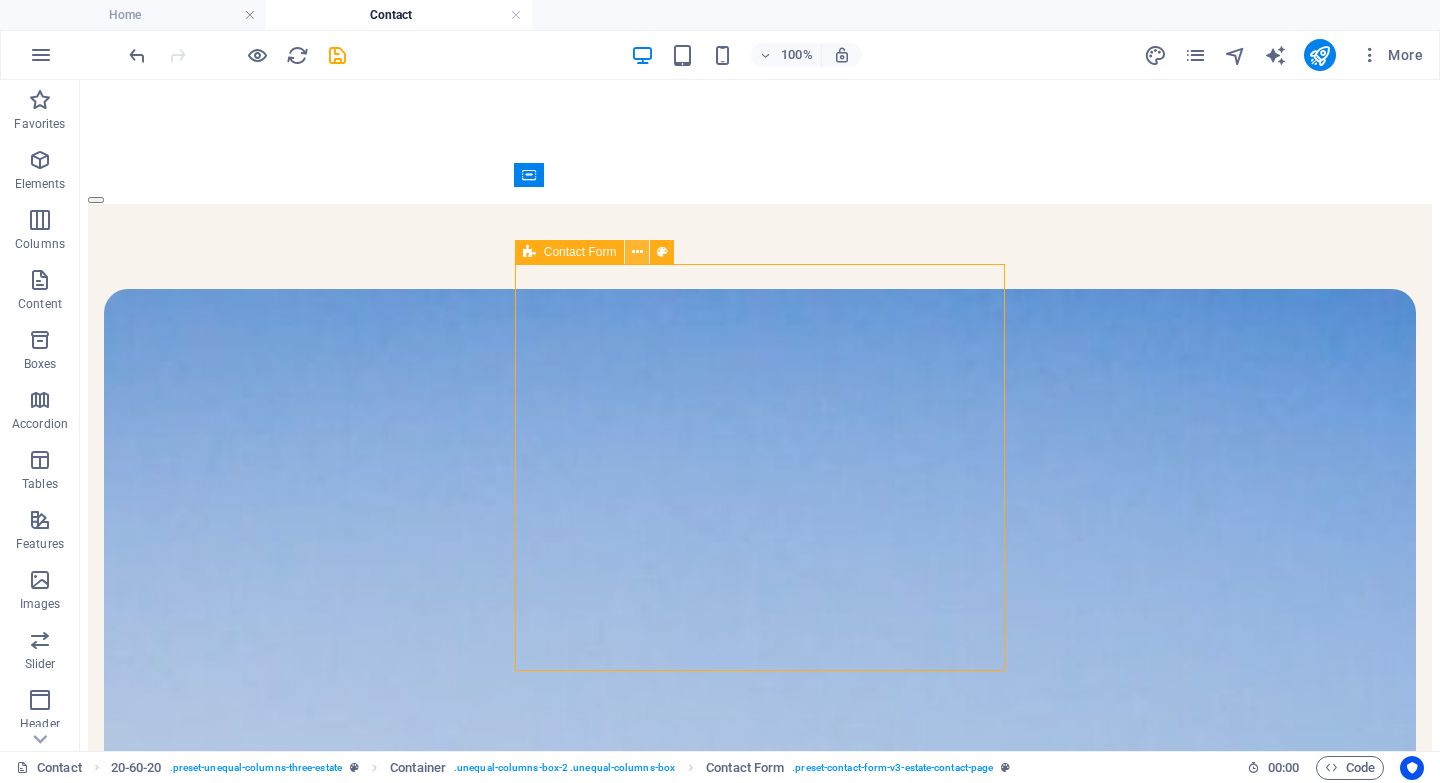 click at bounding box center (637, 252) 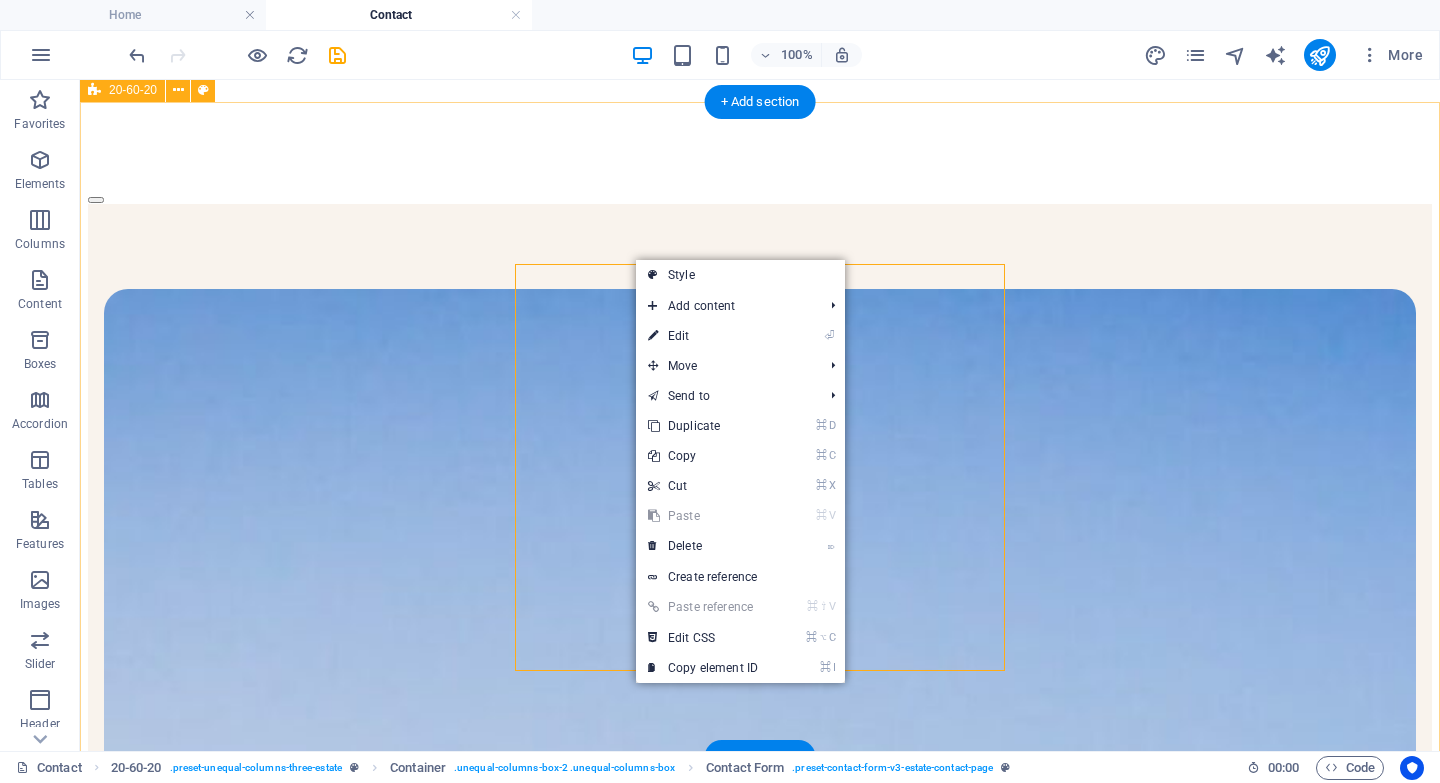 click on "contact us   I have read and understand the privacy policy. Submit" at bounding box center [760, 2579] 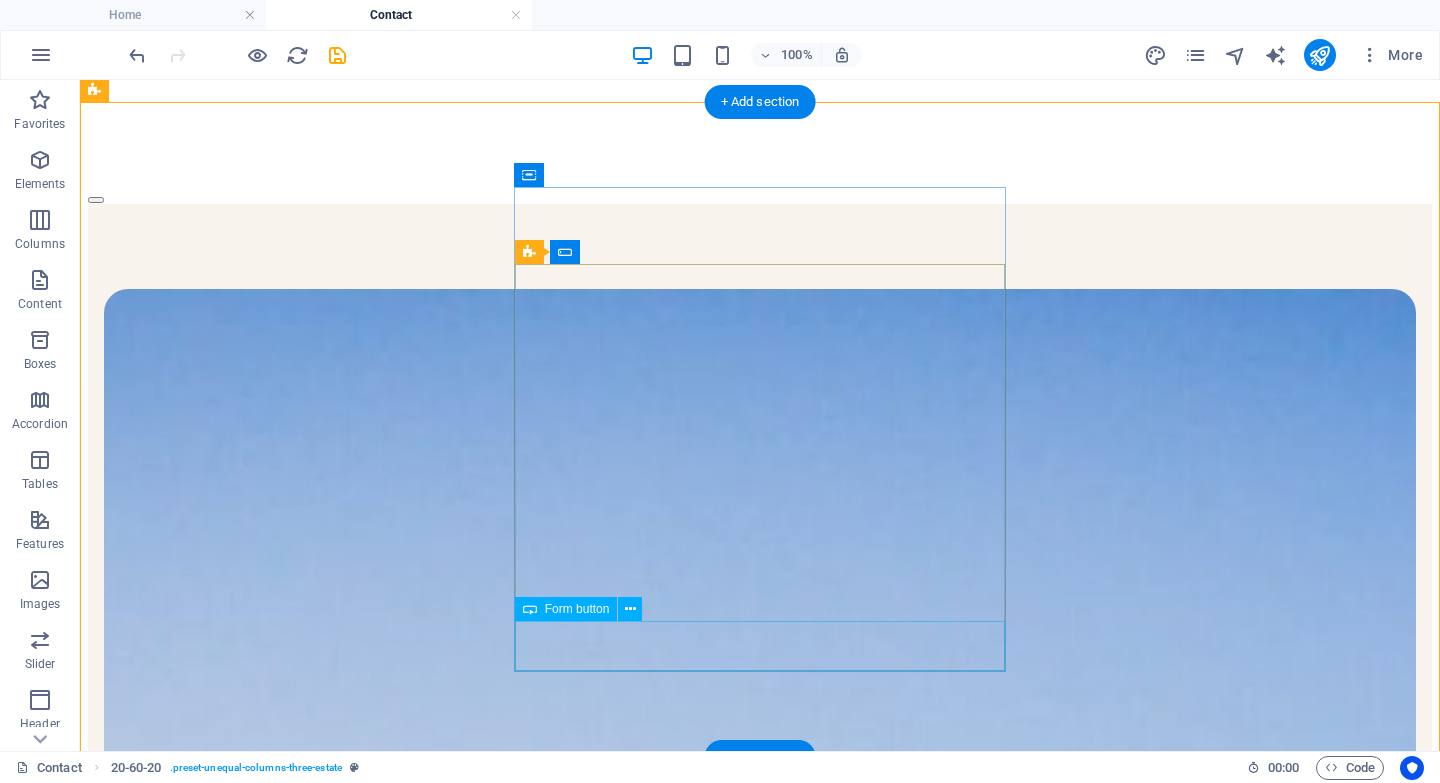 click on "Submit" at bounding box center (760, 2747) 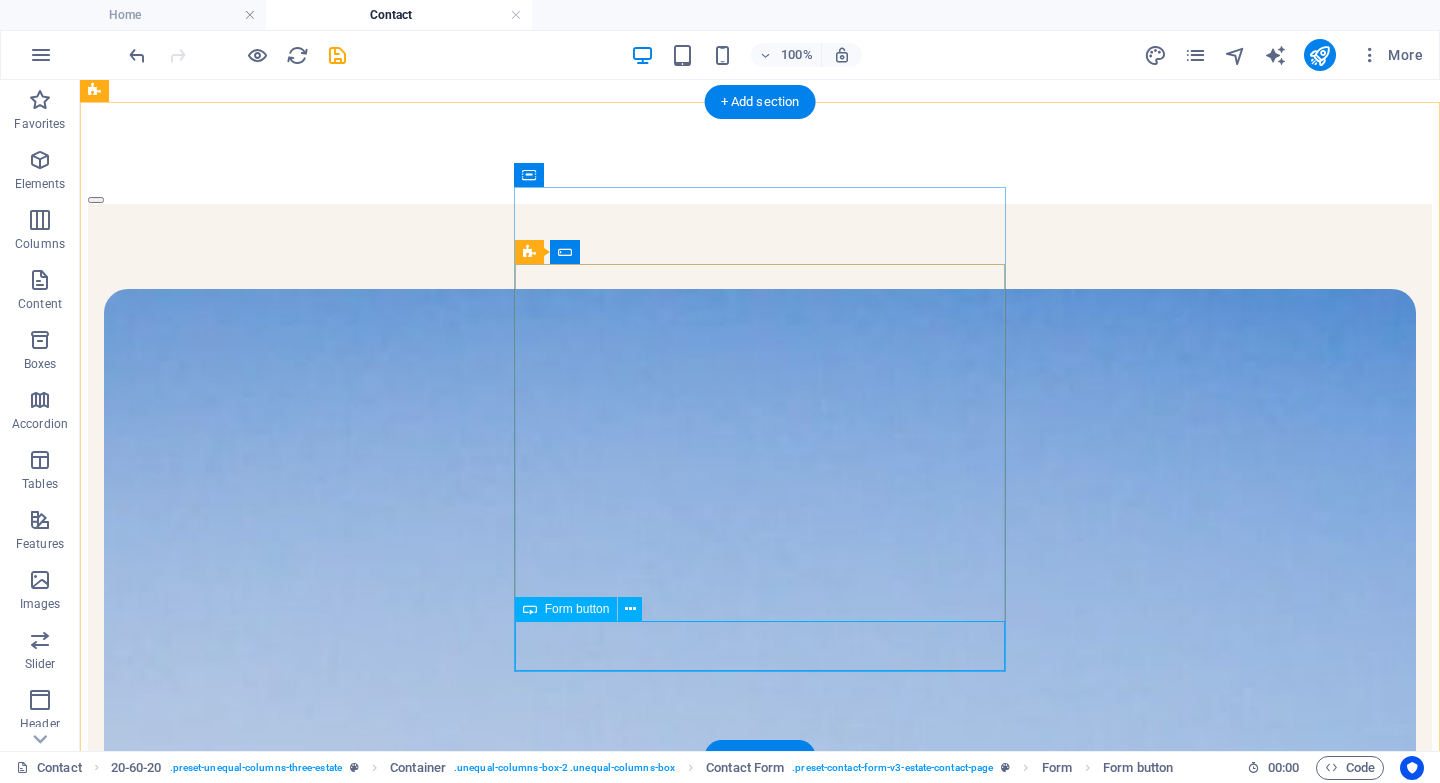 click on "Submit" at bounding box center (760, 2747) 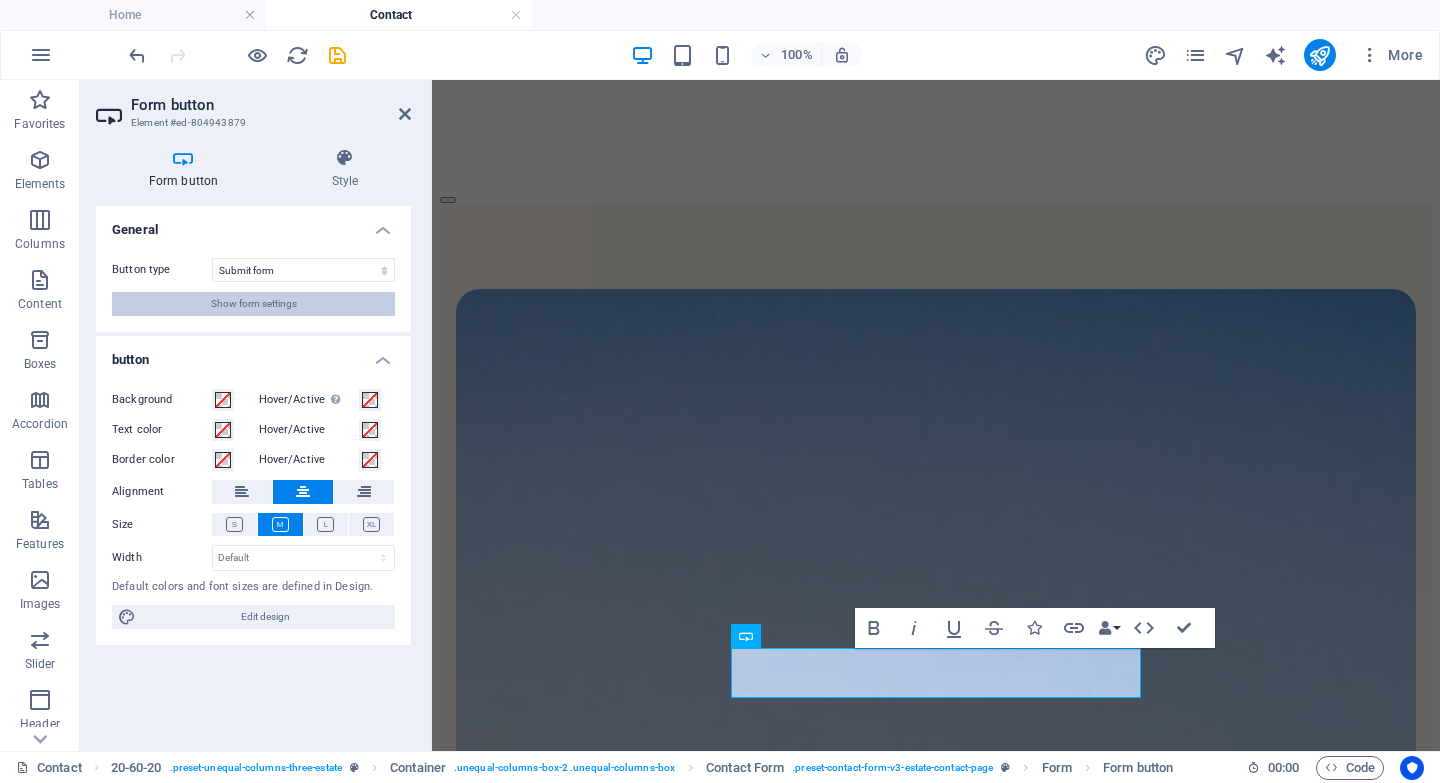 click on "Show form settings" at bounding box center (253, 304) 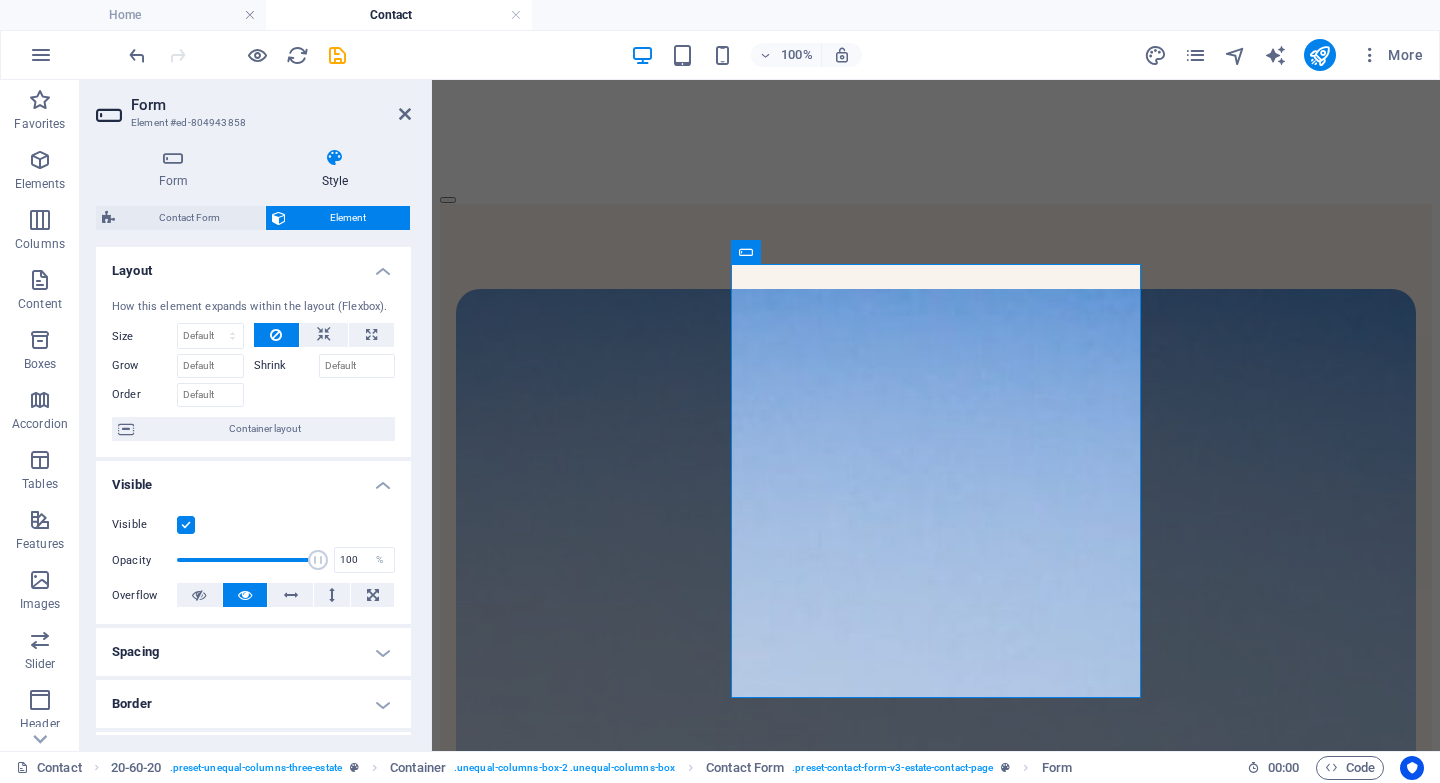scroll, scrollTop: 357, scrollLeft: 0, axis: vertical 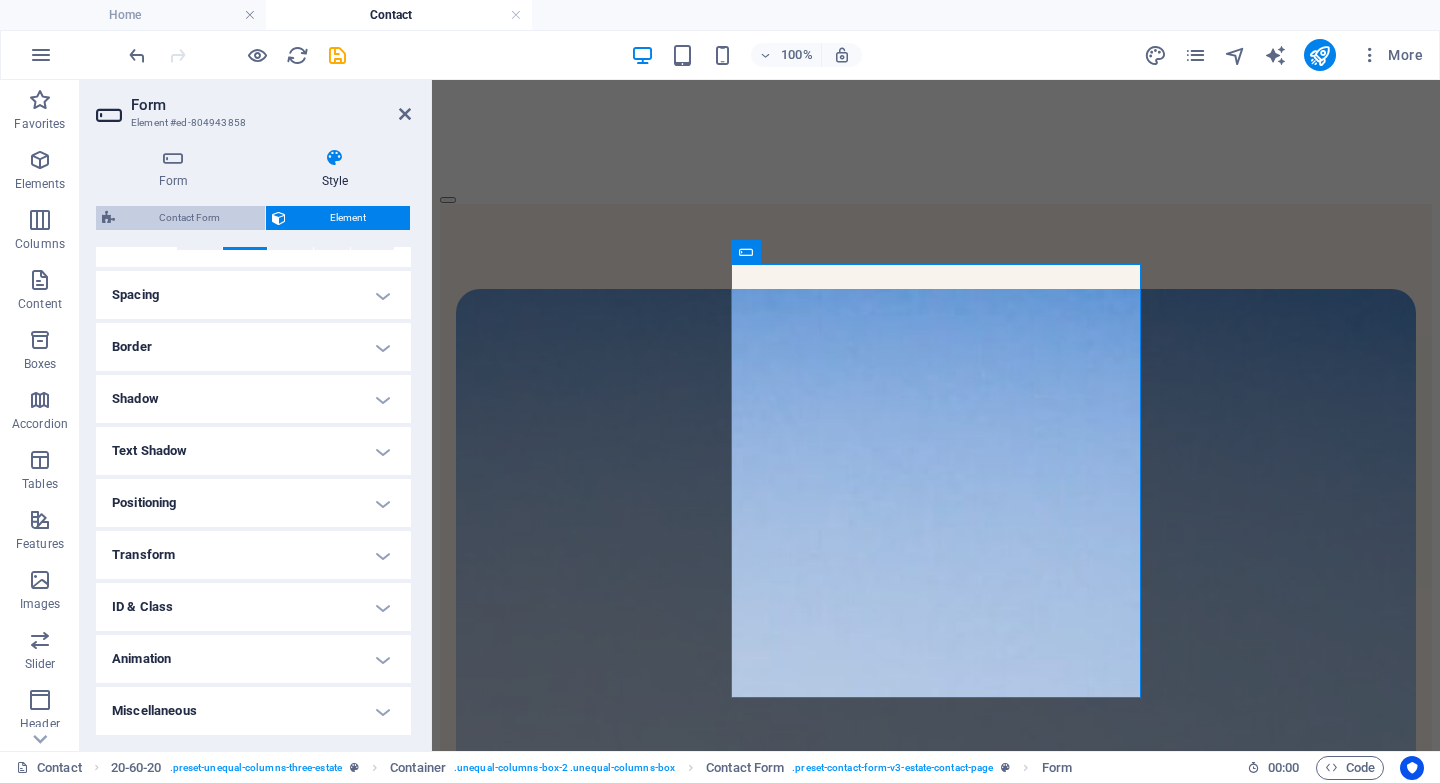 click on "Contact Form" at bounding box center [190, 218] 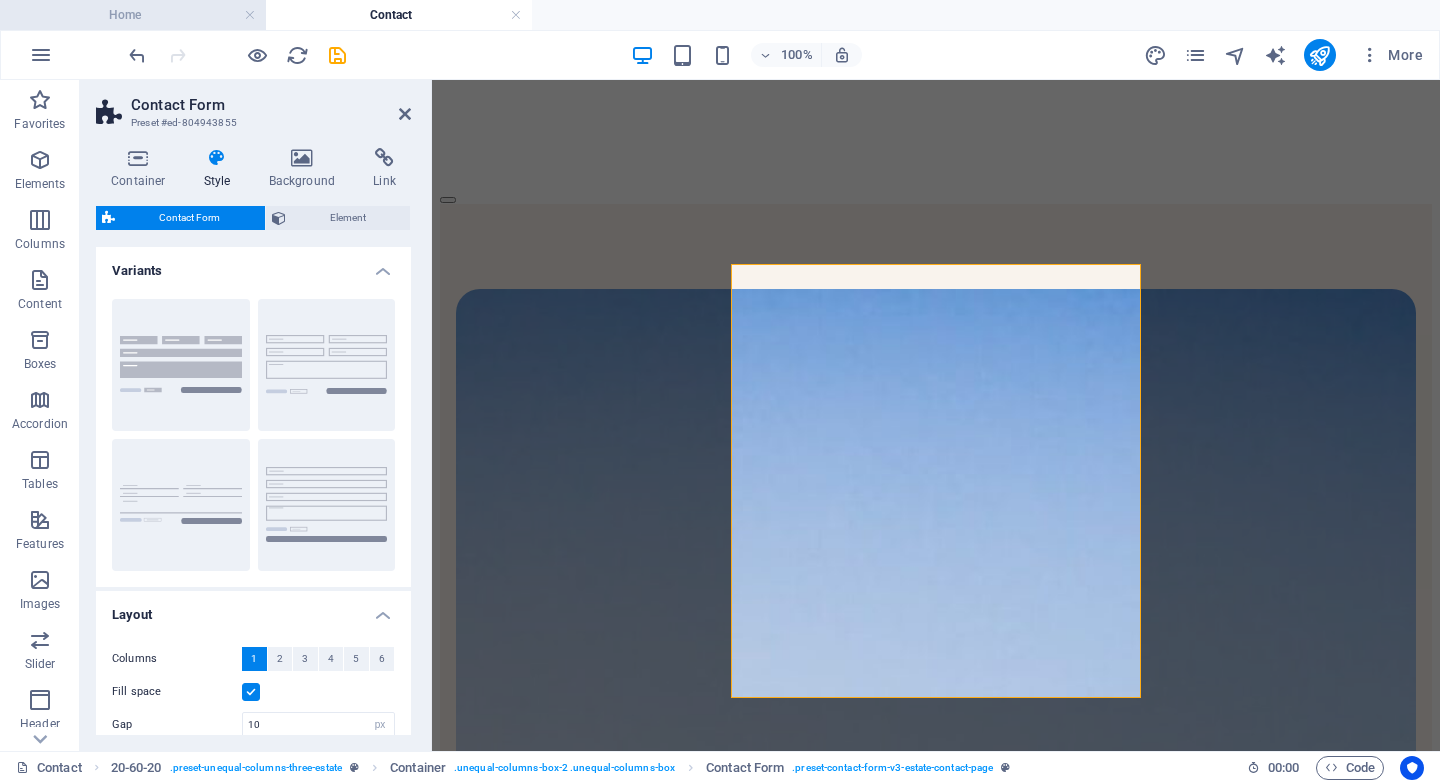 click on "Home" at bounding box center [133, 15] 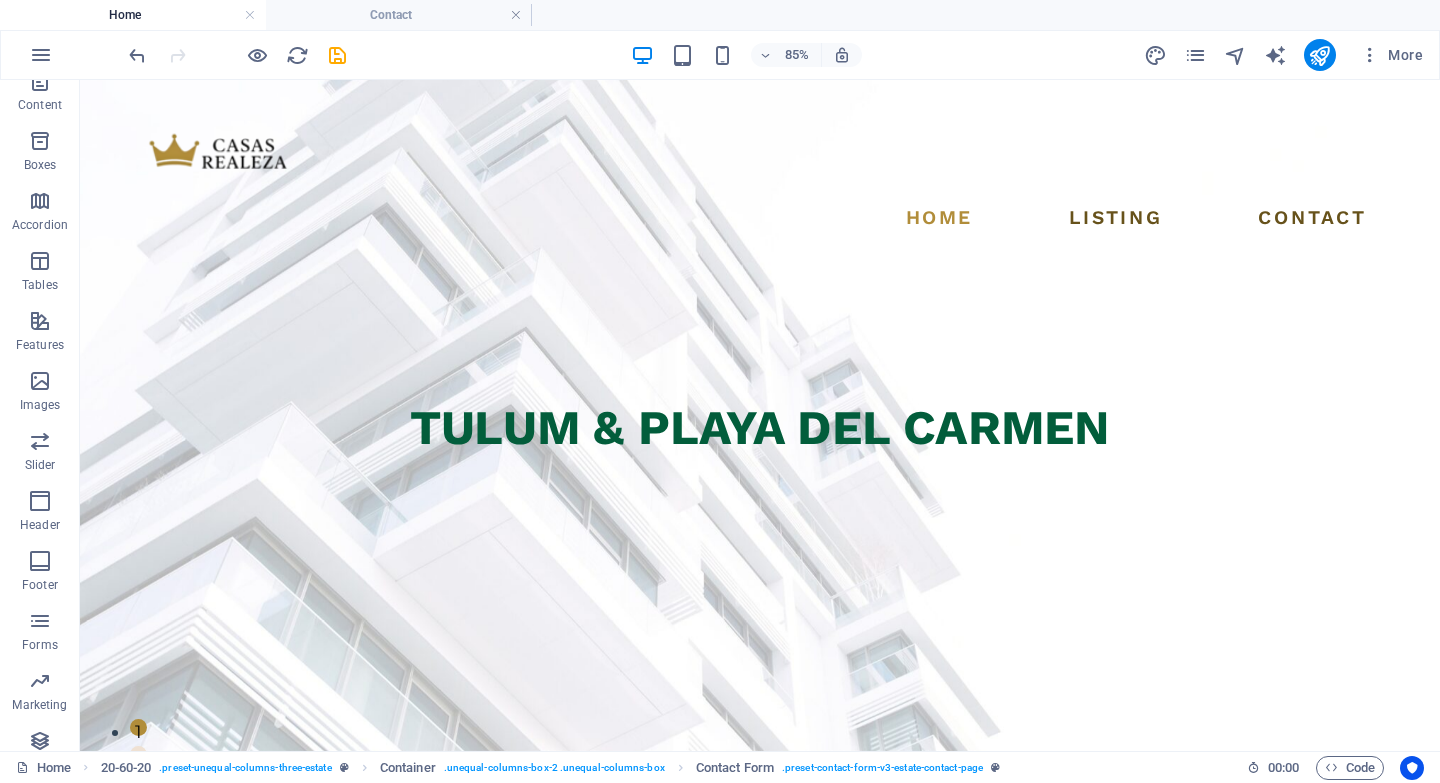 scroll, scrollTop: 2050, scrollLeft: 0, axis: vertical 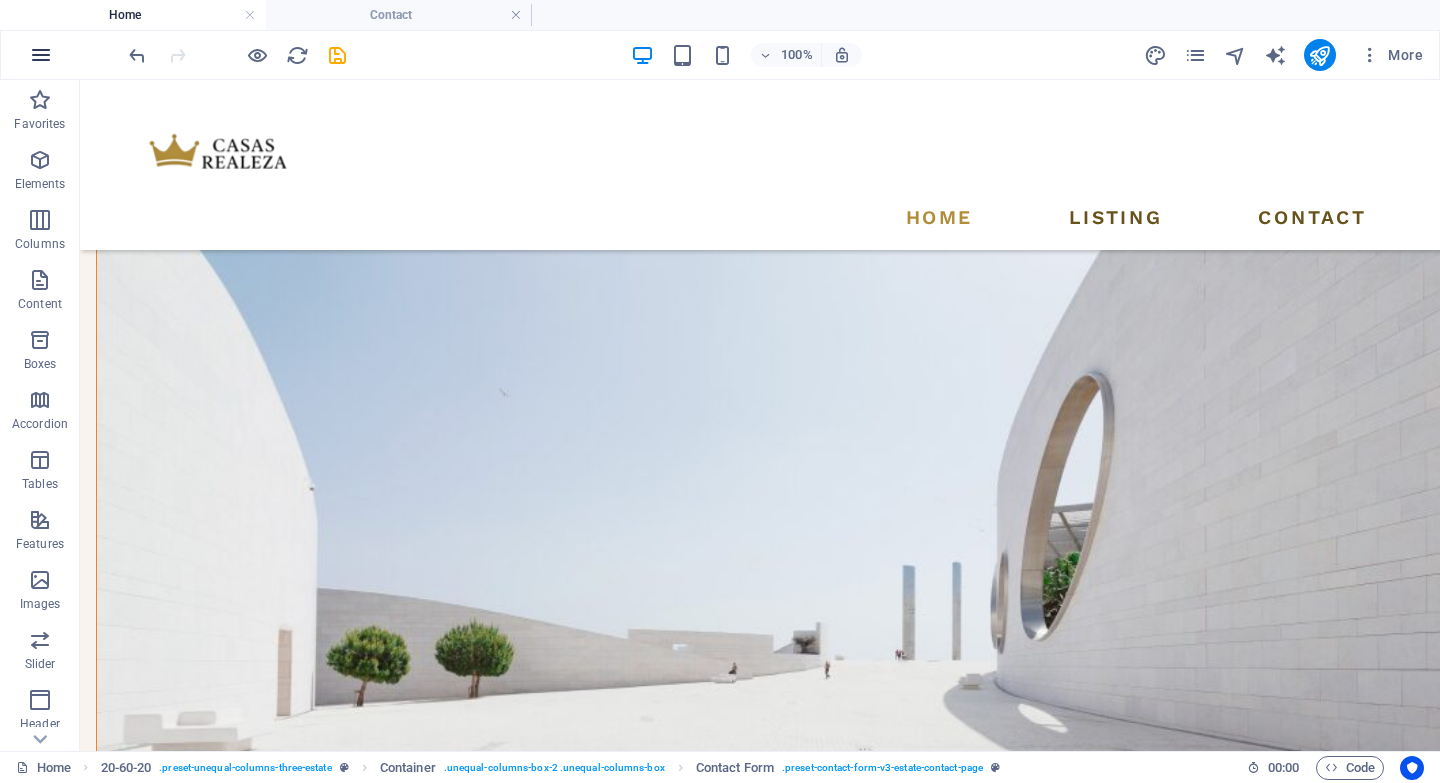 click at bounding box center [41, 55] 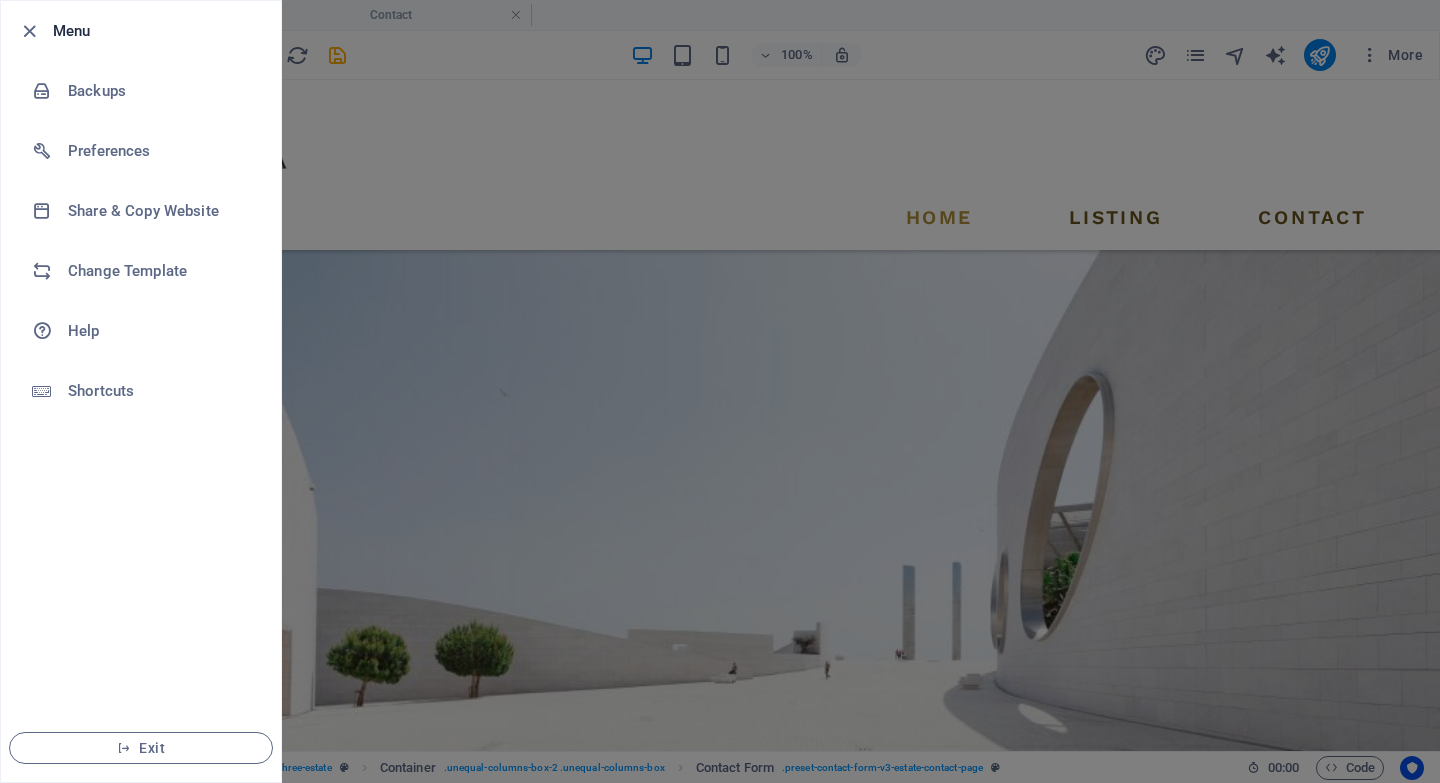 click at bounding box center [720, 391] 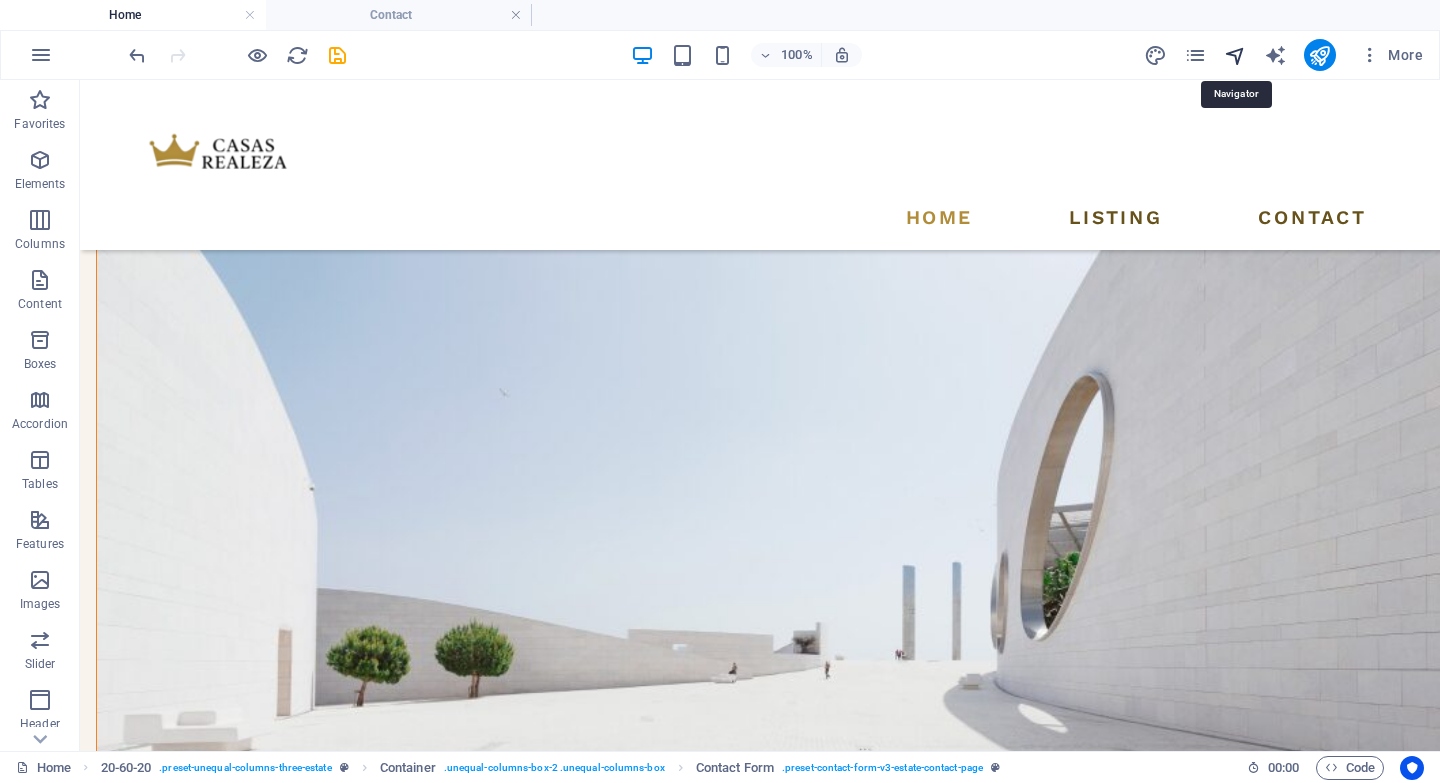 click at bounding box center (1235, 55) 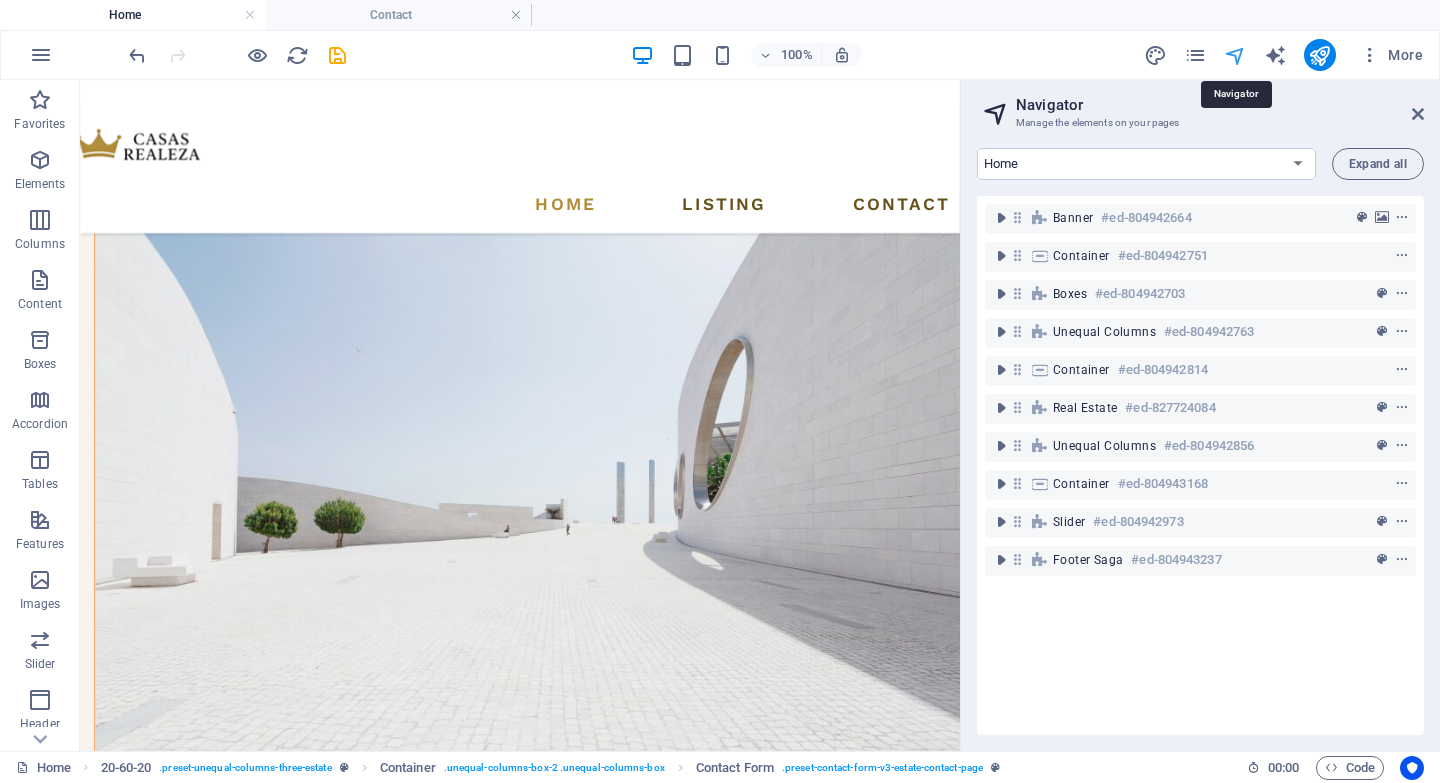 scroll, scrollTop: 2256, scrollLeft: 0, axis: vertical 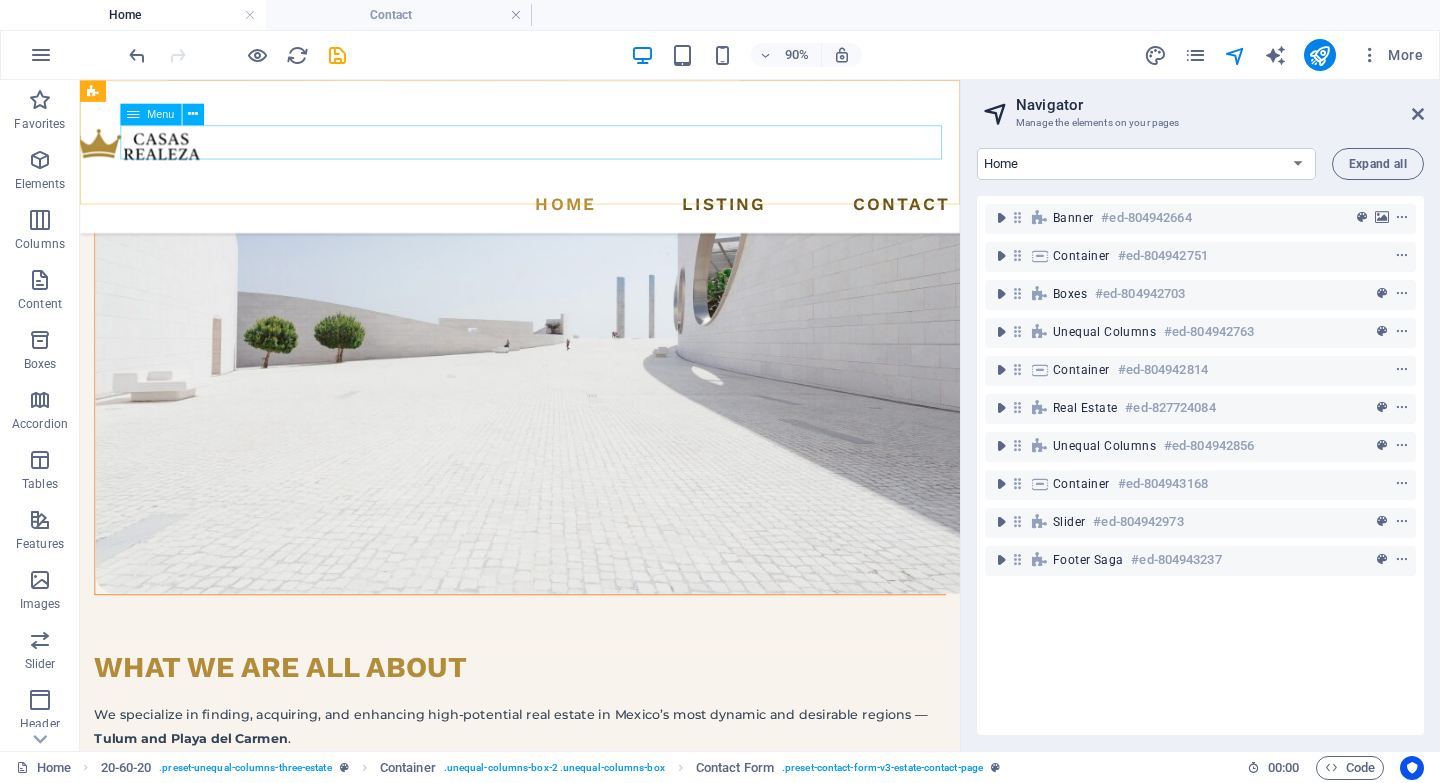 click on "Home Listing Contact" at bounding box center (488, 218) 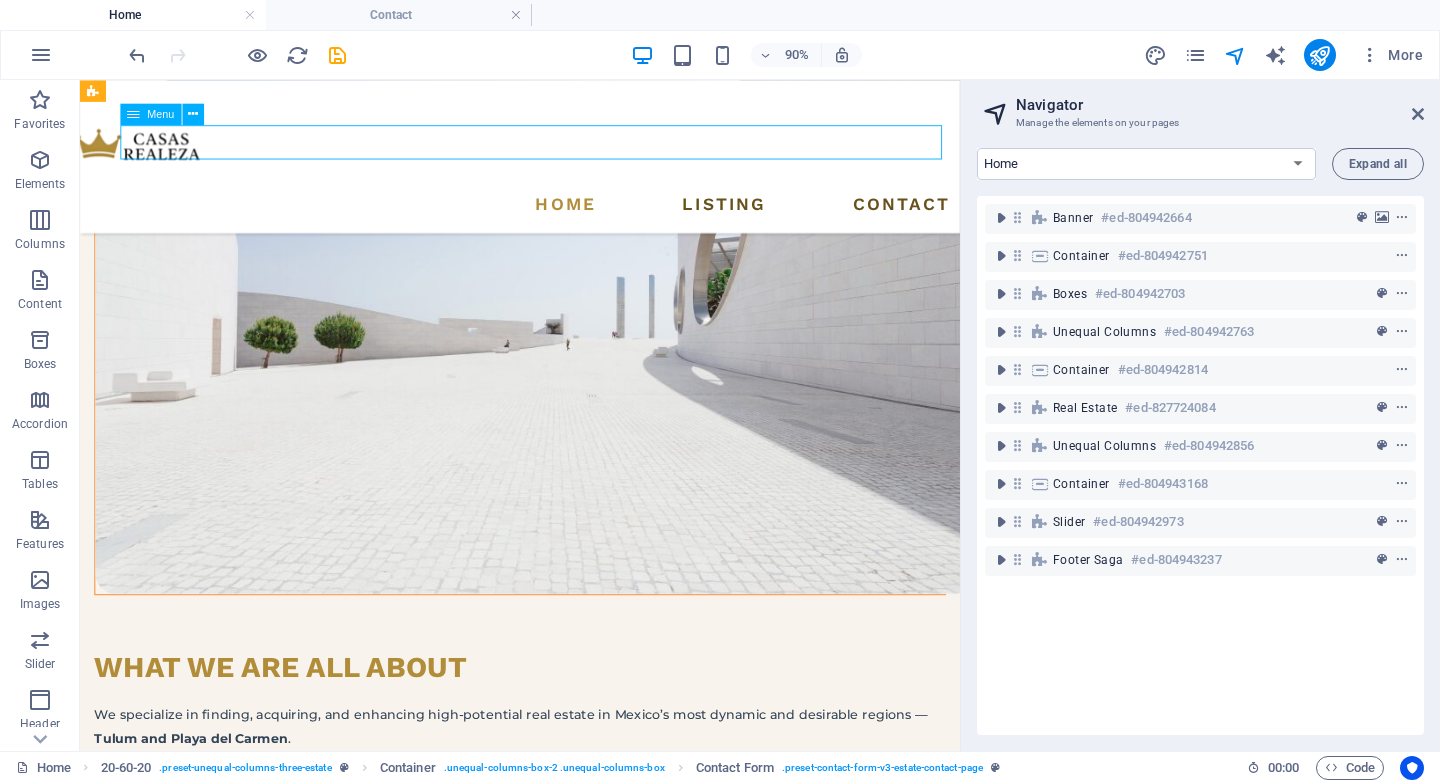 click on "Home Listing Contact" at bounding box center [488, 218] 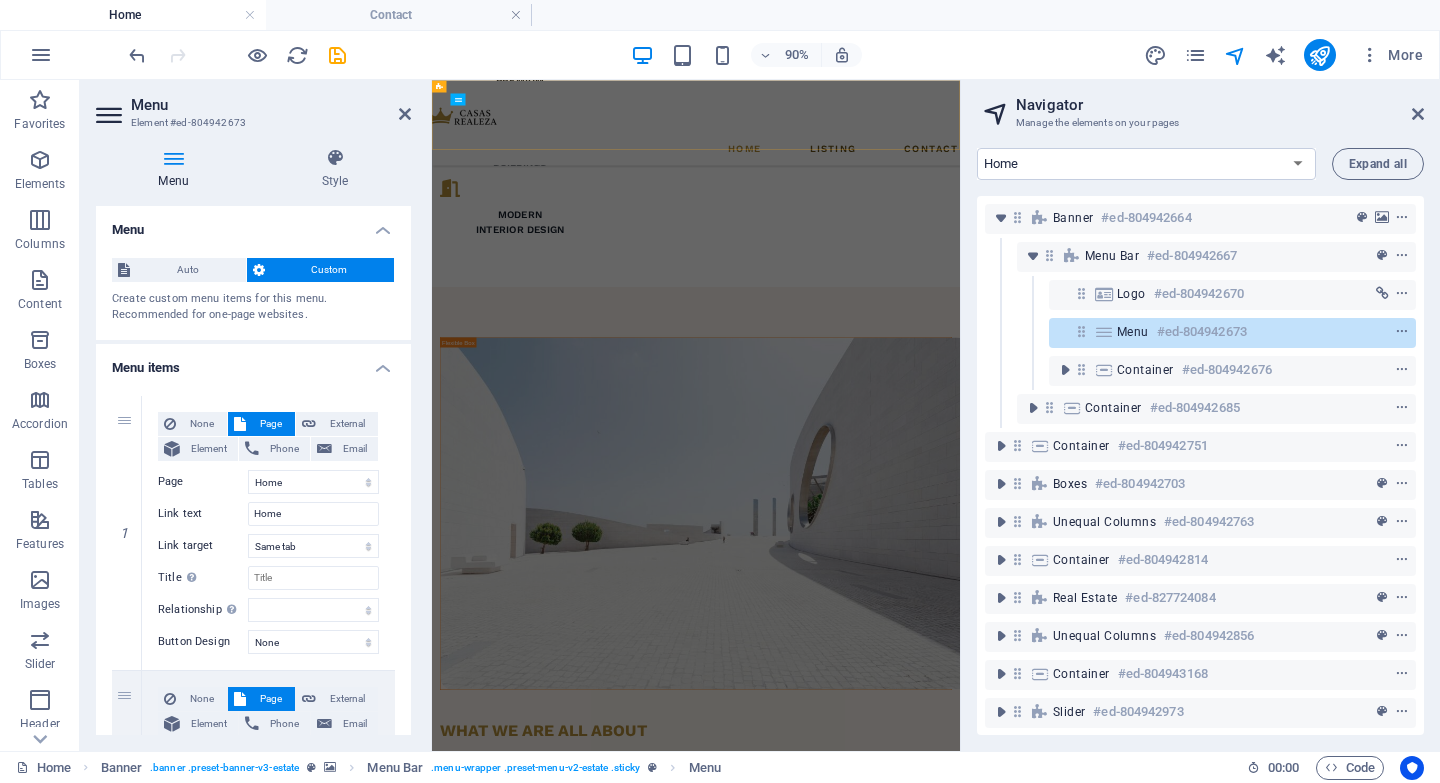 scroll, scrollTop: 2825, scrollLeft: 0, axis: vertical 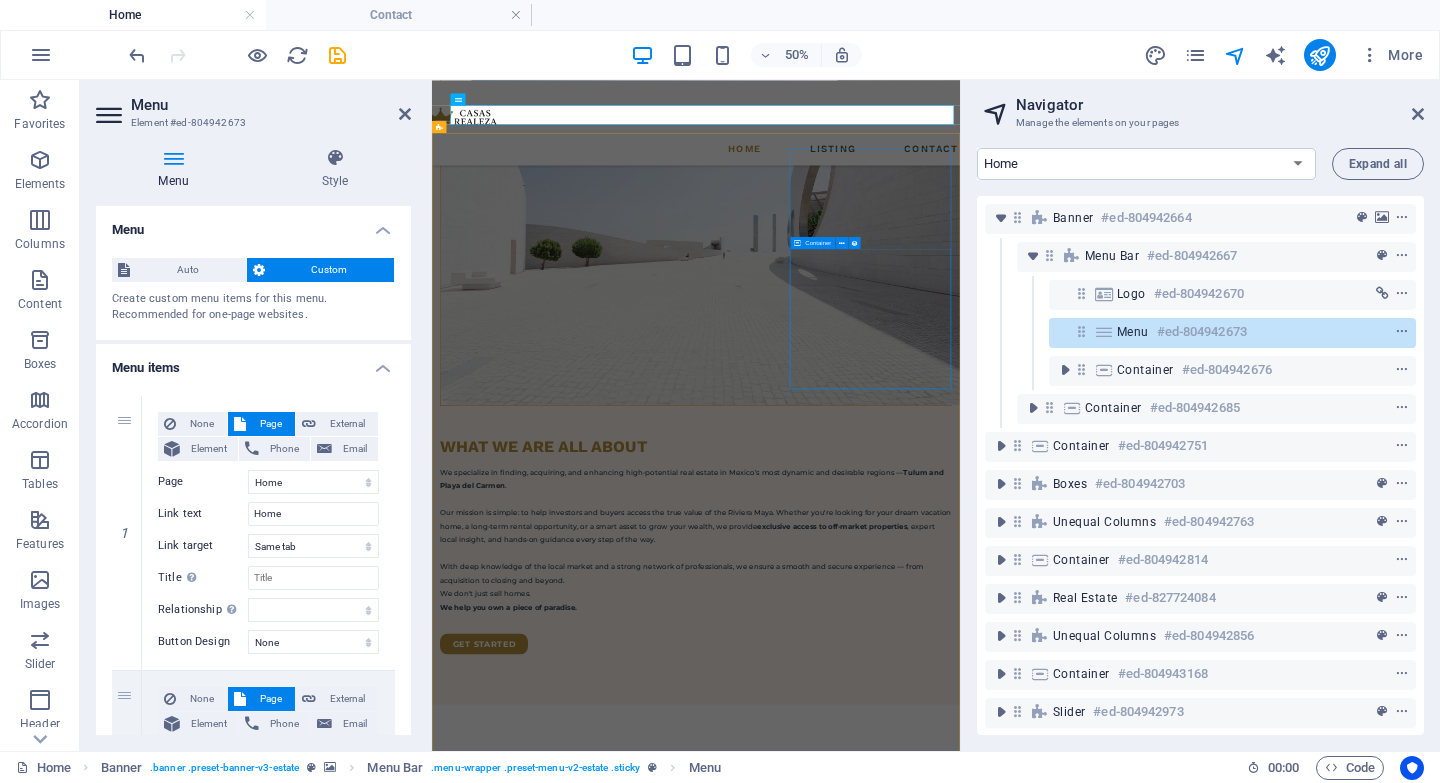 click on "Modern House In Playa del Carmen House / 1.7 MDD [STATE], [CITY], [CITY], [CITY] 580 sqft 4 4" at bounding box center [960, 3244] 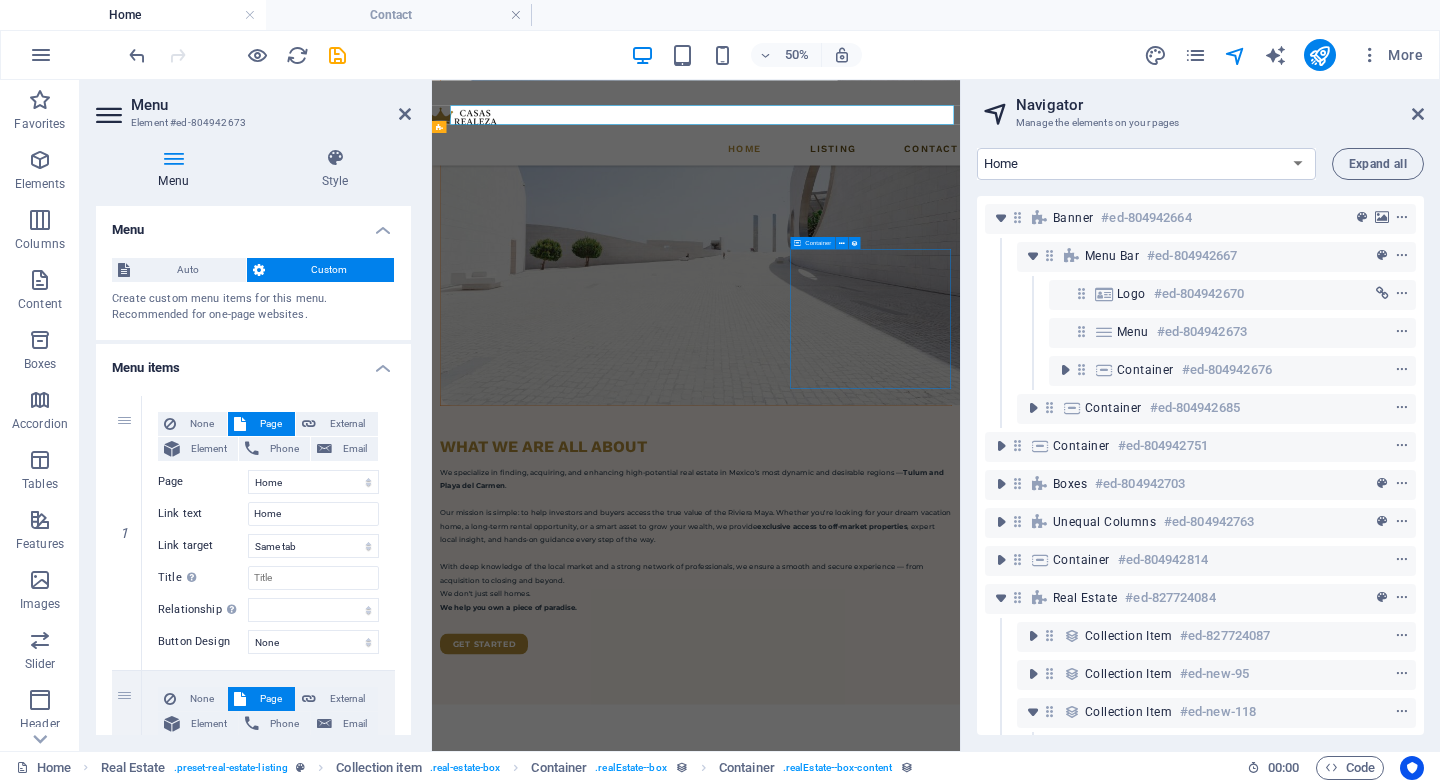 scroll, scrollTop: 196, scrollLeft: 0, axis: vertical 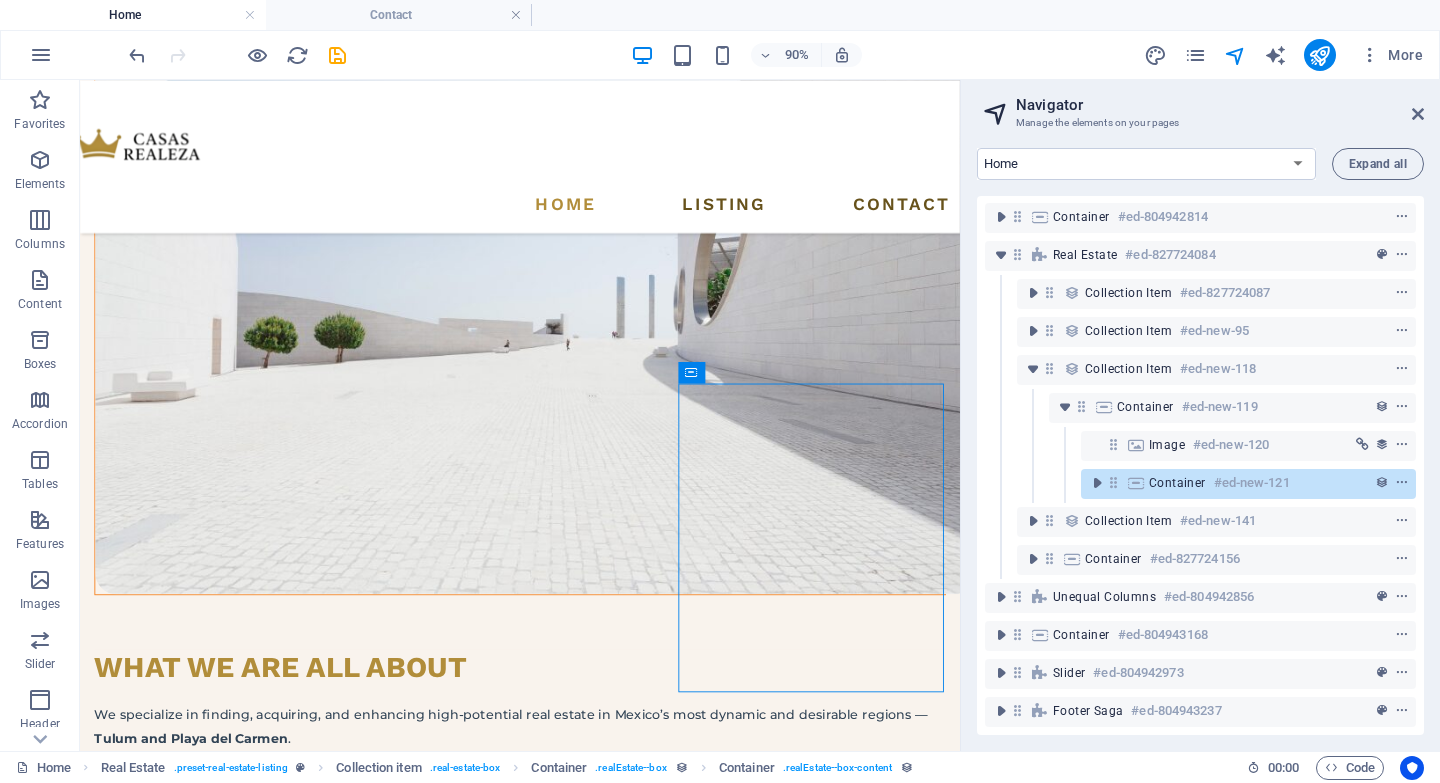 click on "Navigator" at bounding box center [1220, 105] 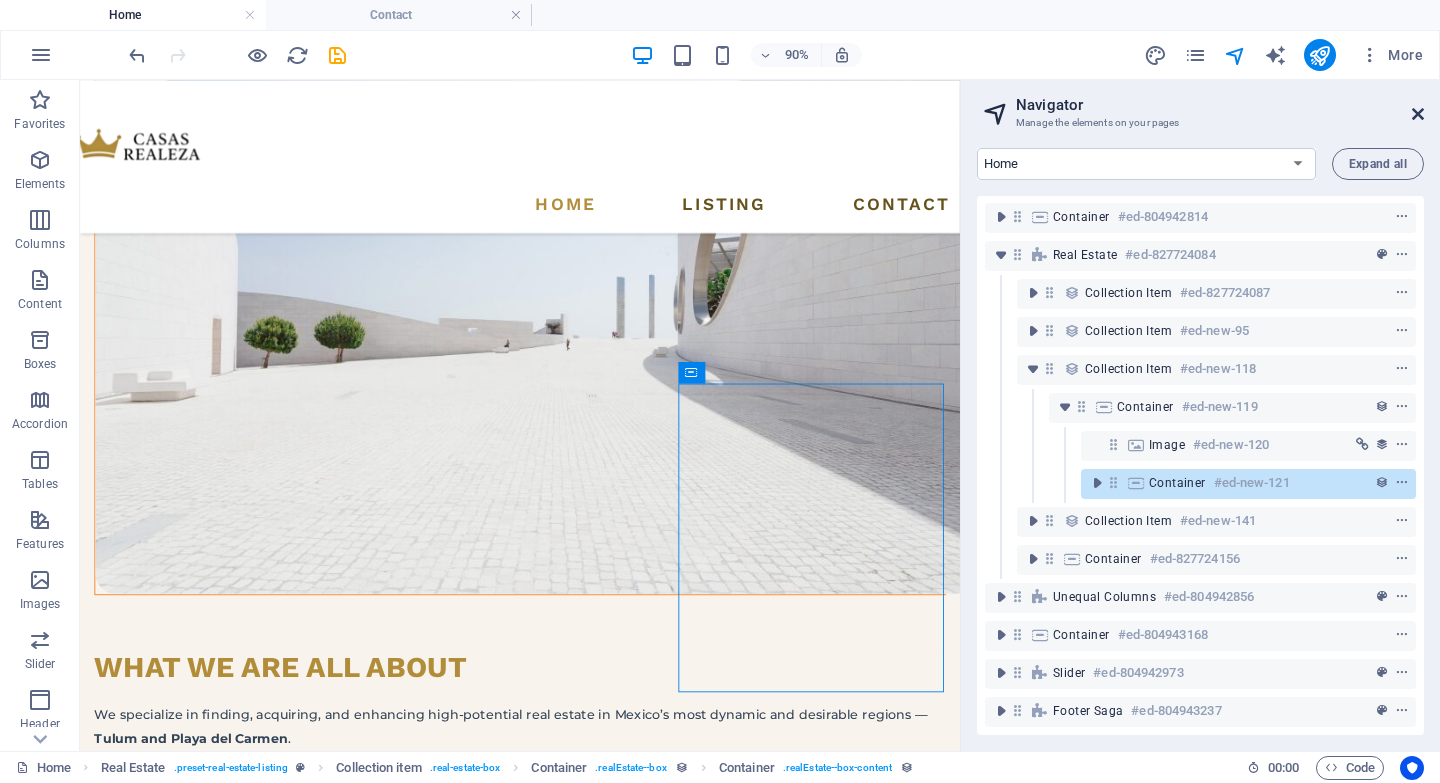 click at bounding box center [1418, 114] 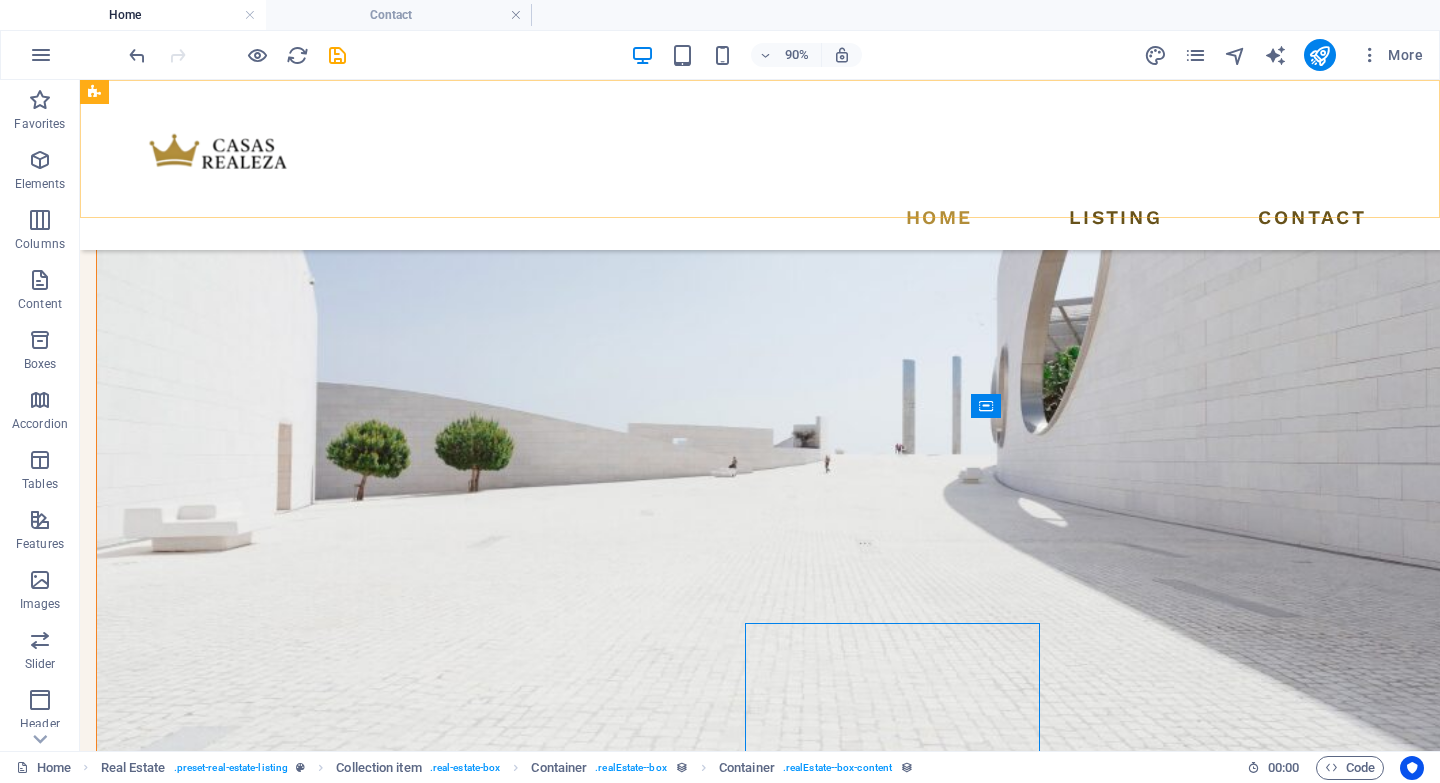 scroll, scrollTop: 2050, scrollLeft: 0, axis: vertical 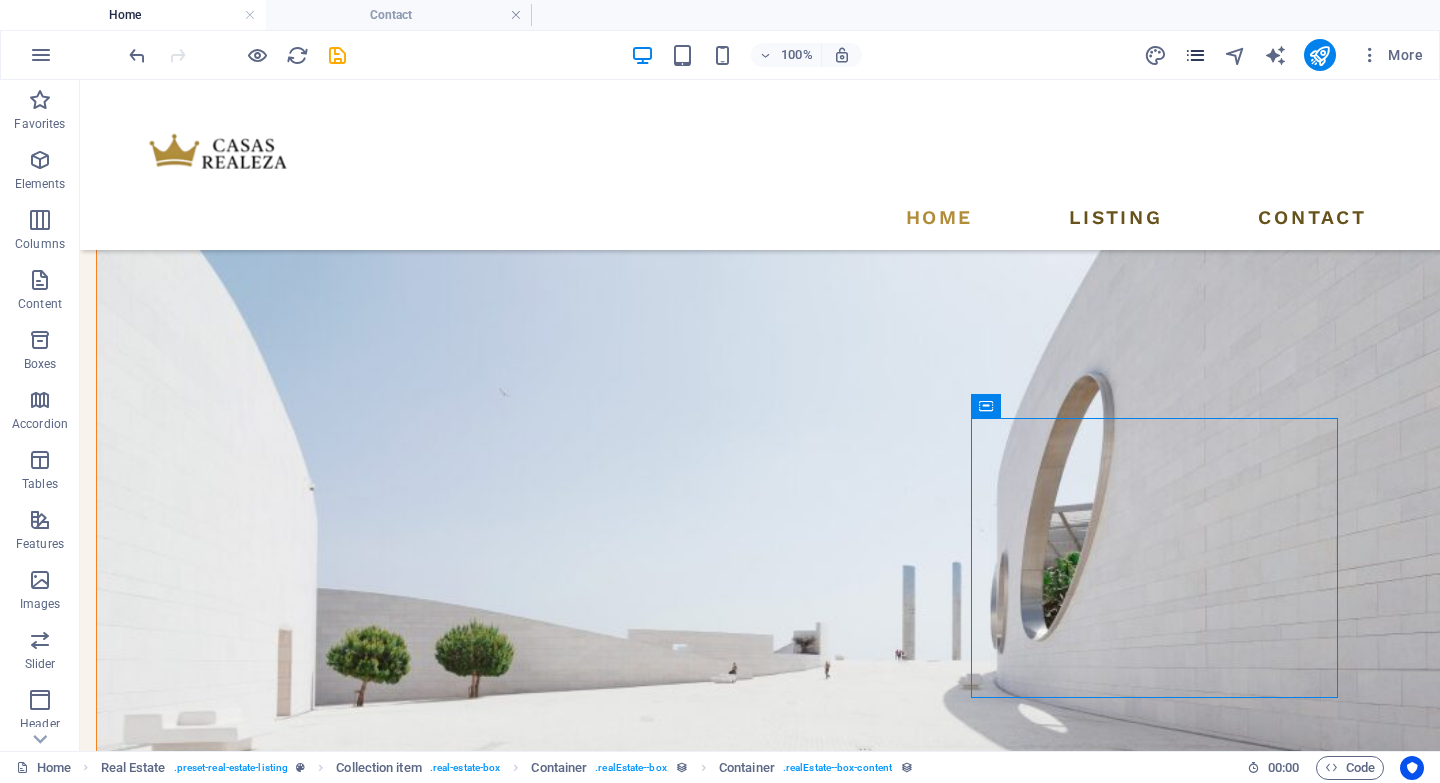 click at bounding box center [1195, 55] 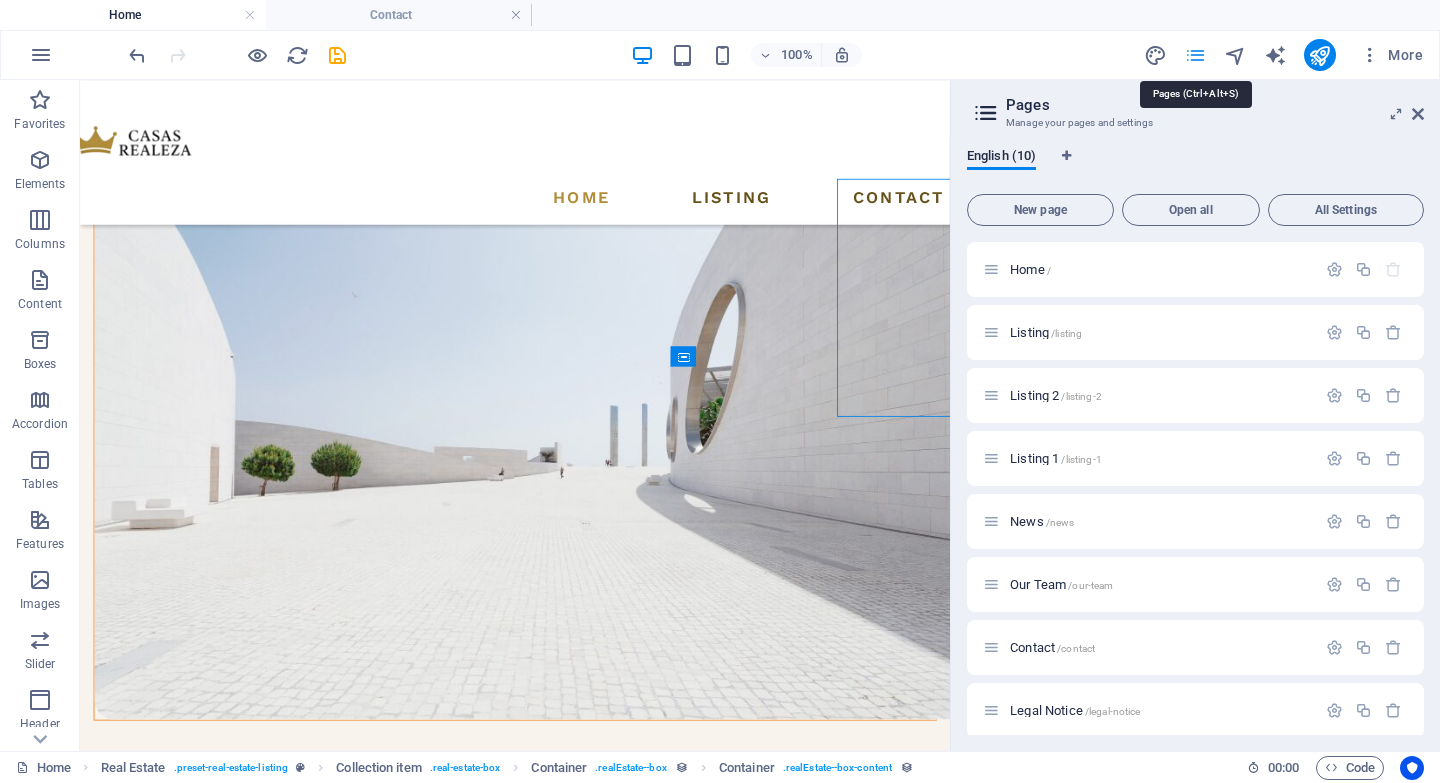 scroll, scrollTop: 2272, scrollLeft: 0, axis: vertical 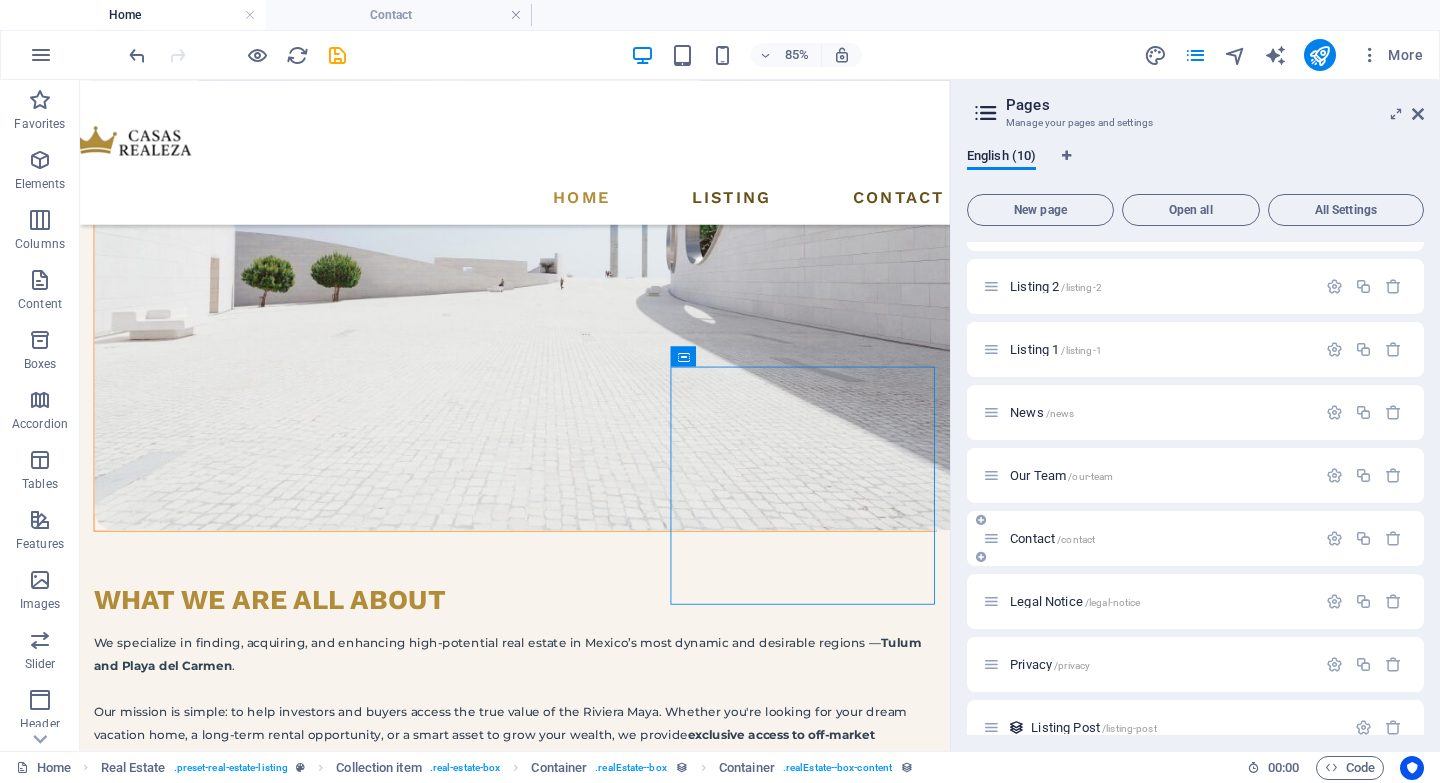 click on "Contact /contact" at bounding box center (1160, 538) 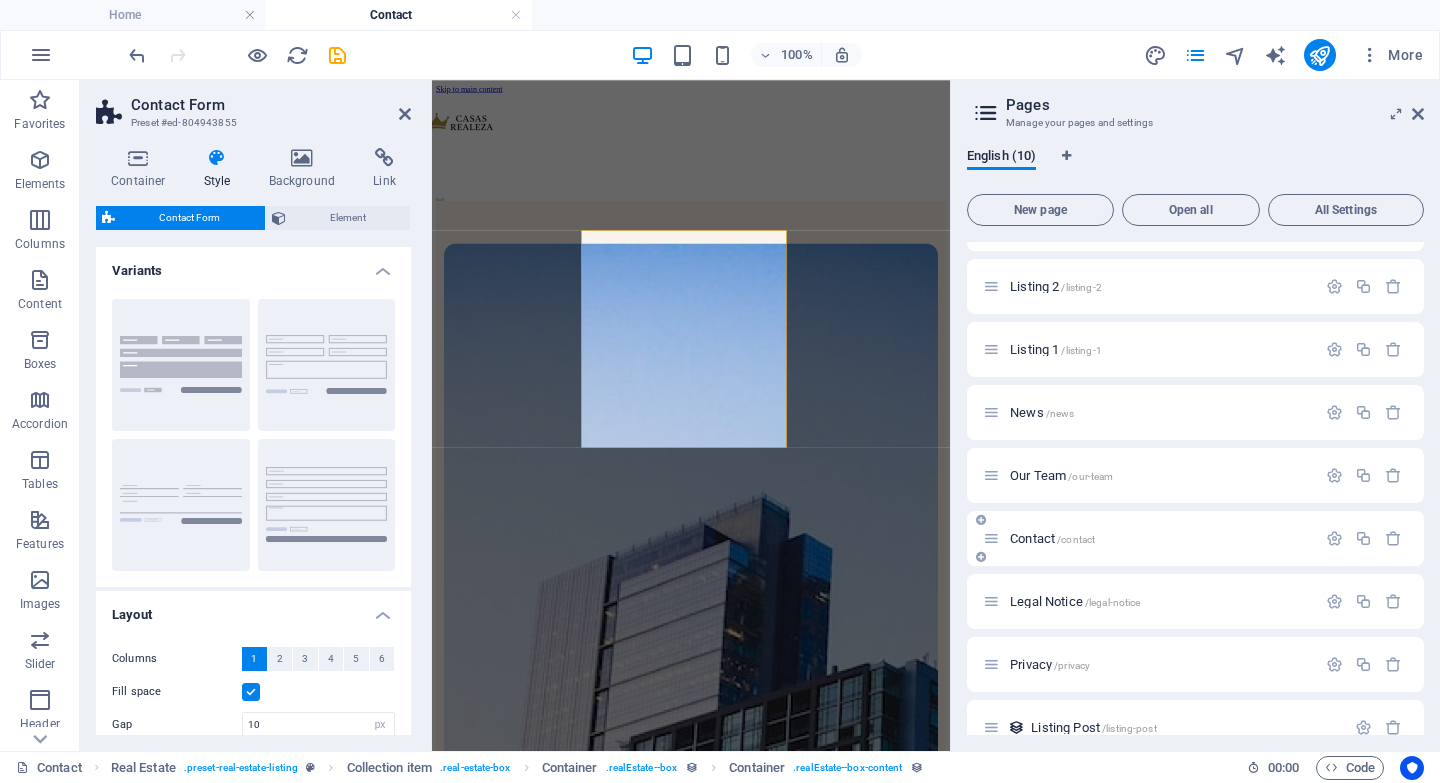scroll, scrollTop: 116, scrollLeft: 0, axis: vertical 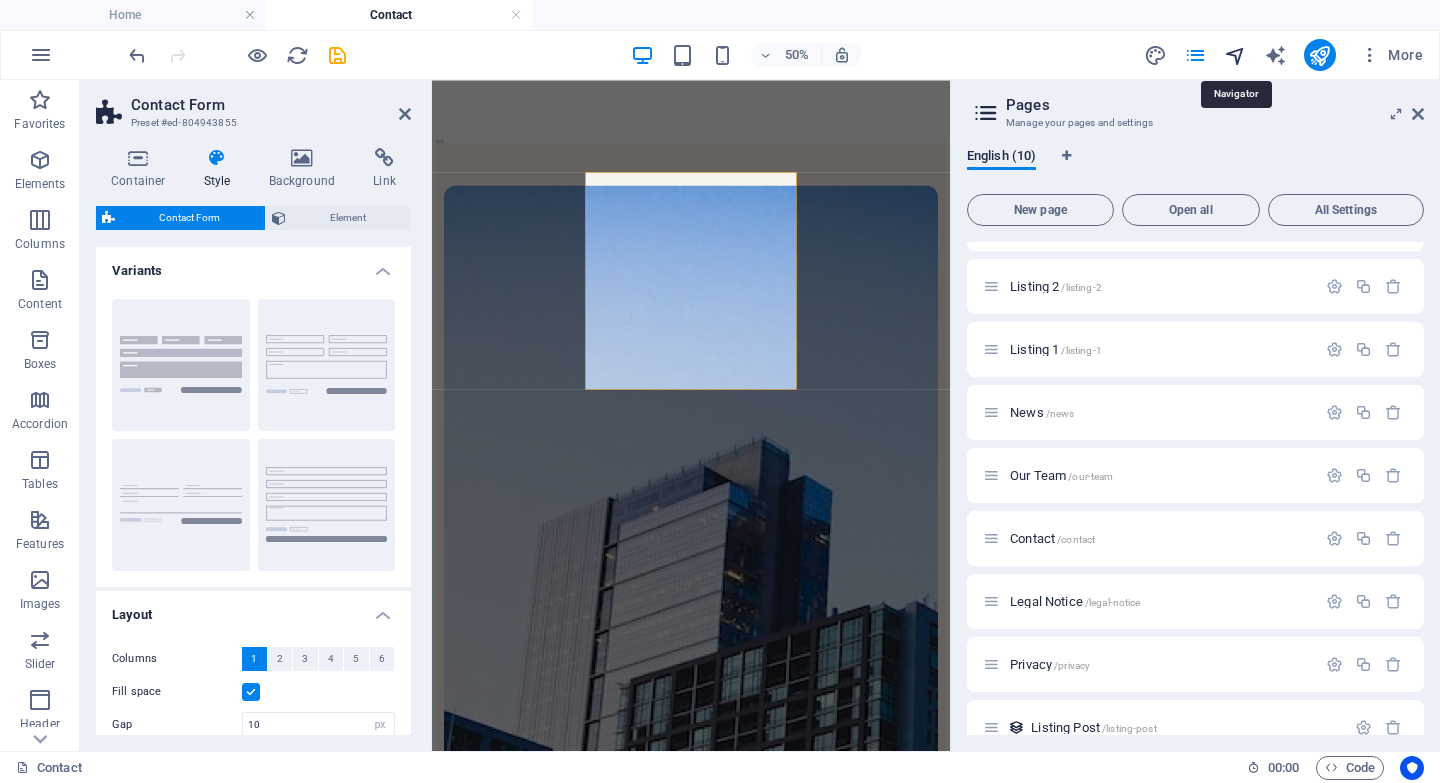 click at bounding box center [1235, 55] 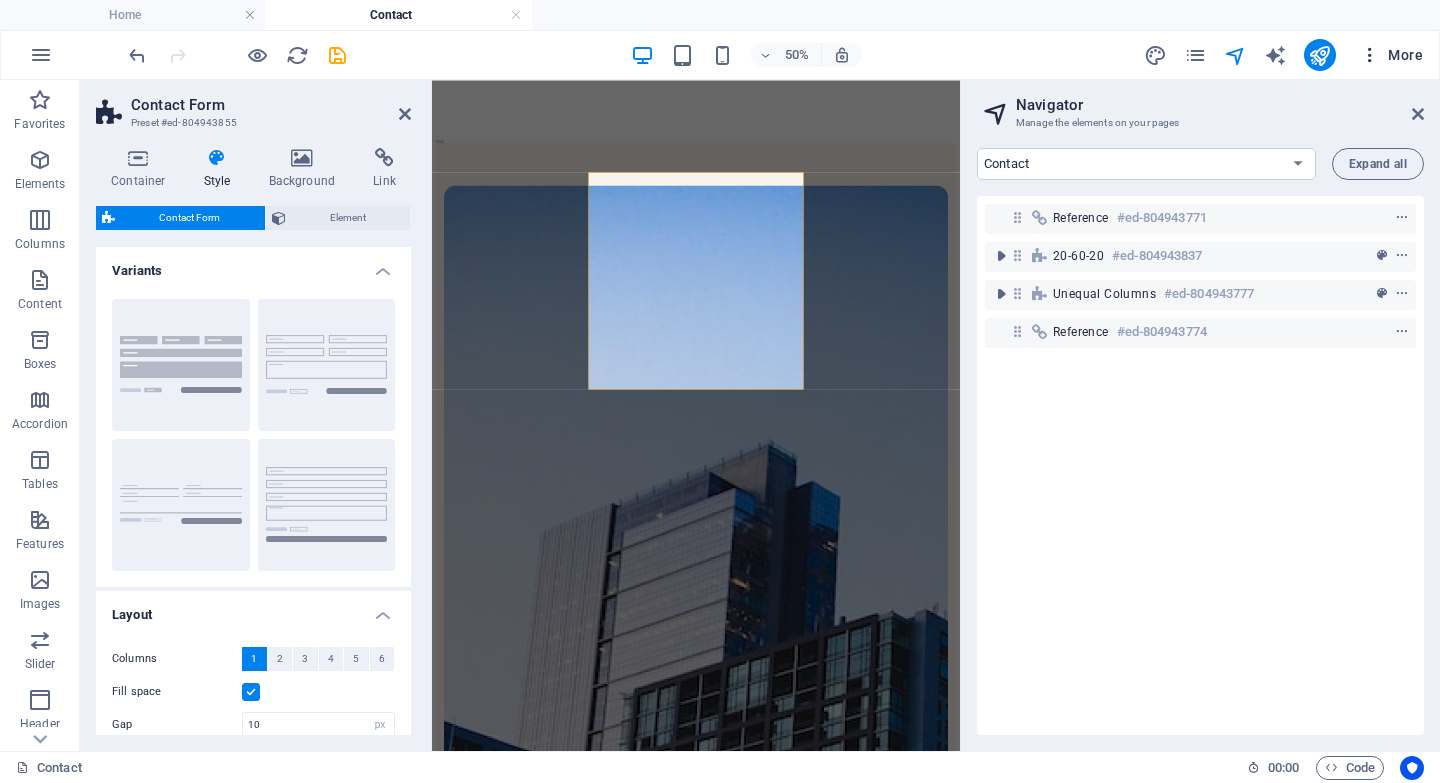 click at bounding box center (1370, 55) 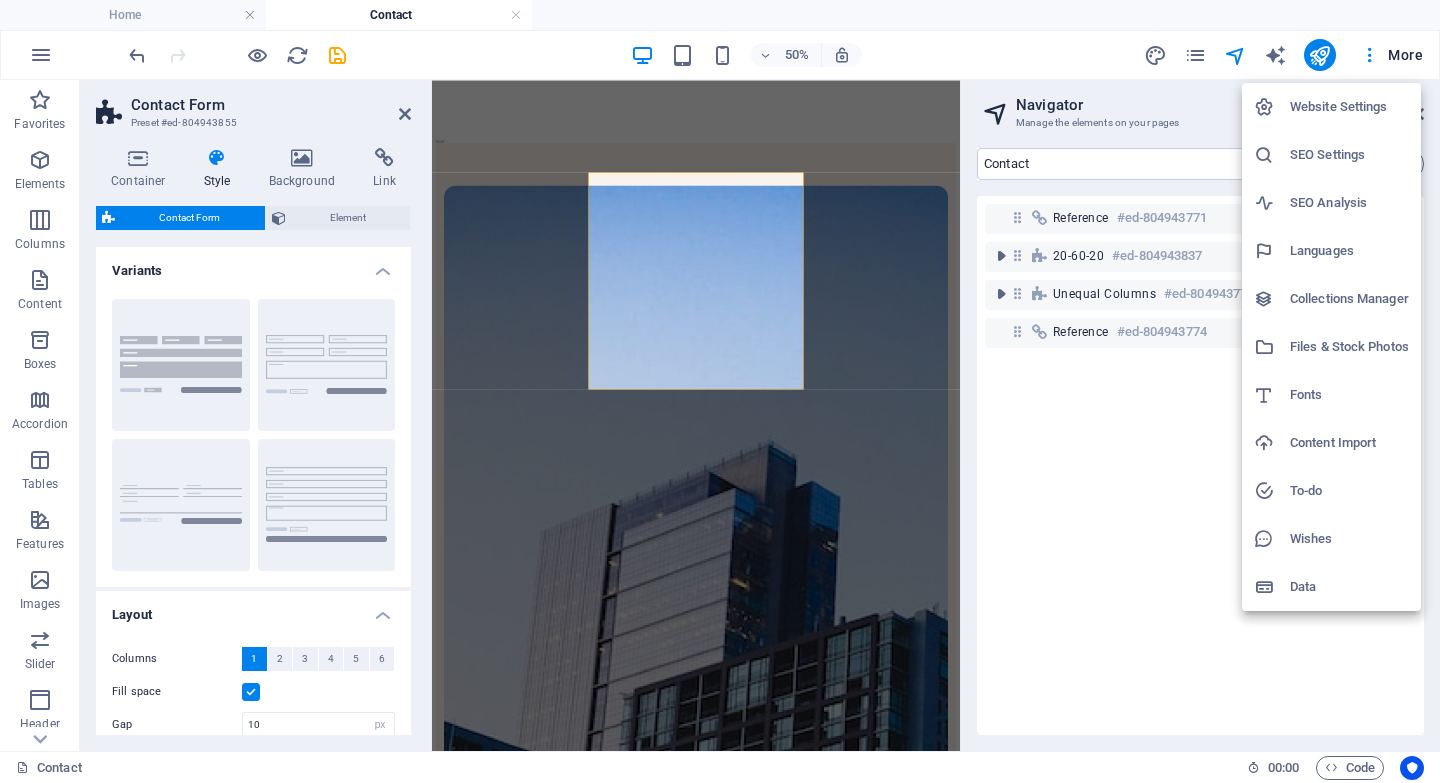 click on "Wishes" at bounding box center [1331, 539] 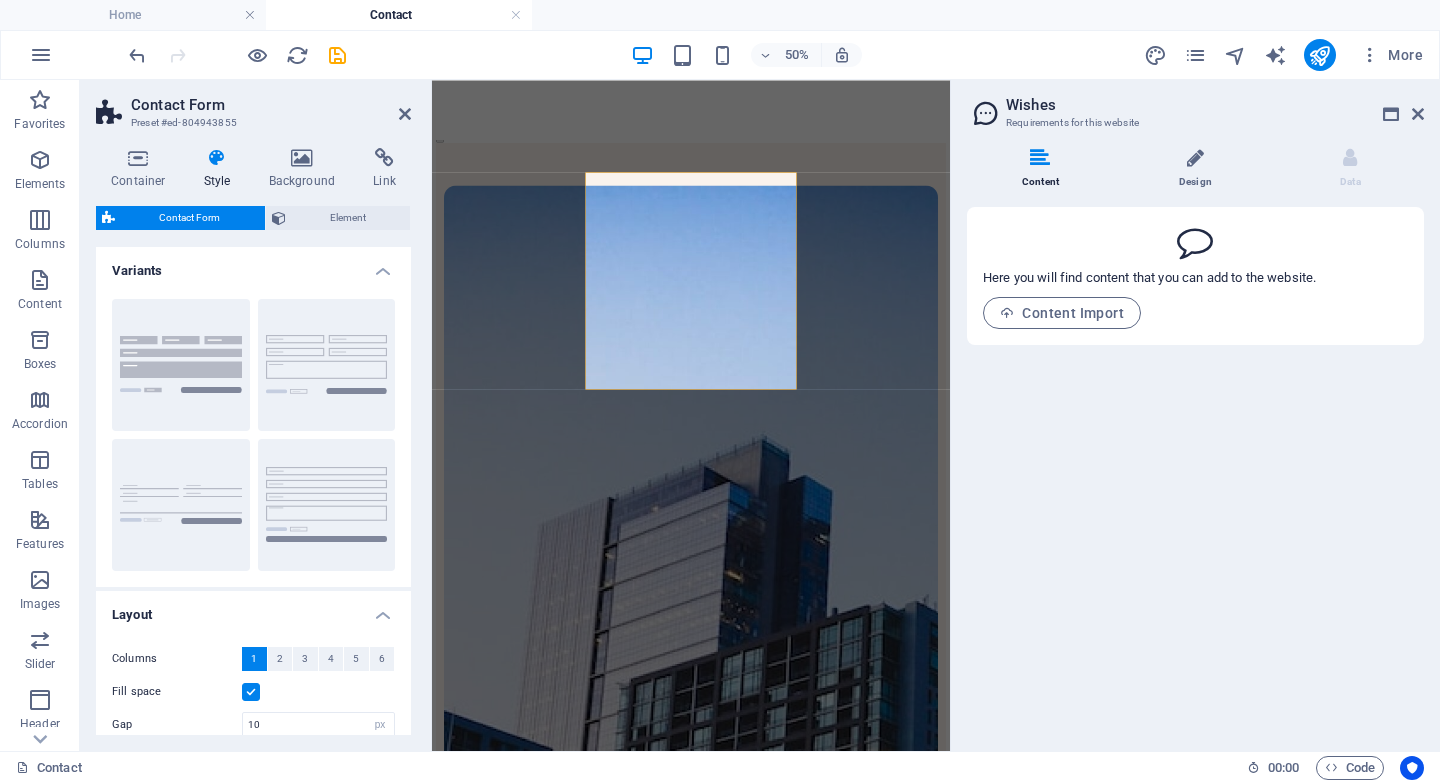 click on "Design" at bounding box center (1199, 169) 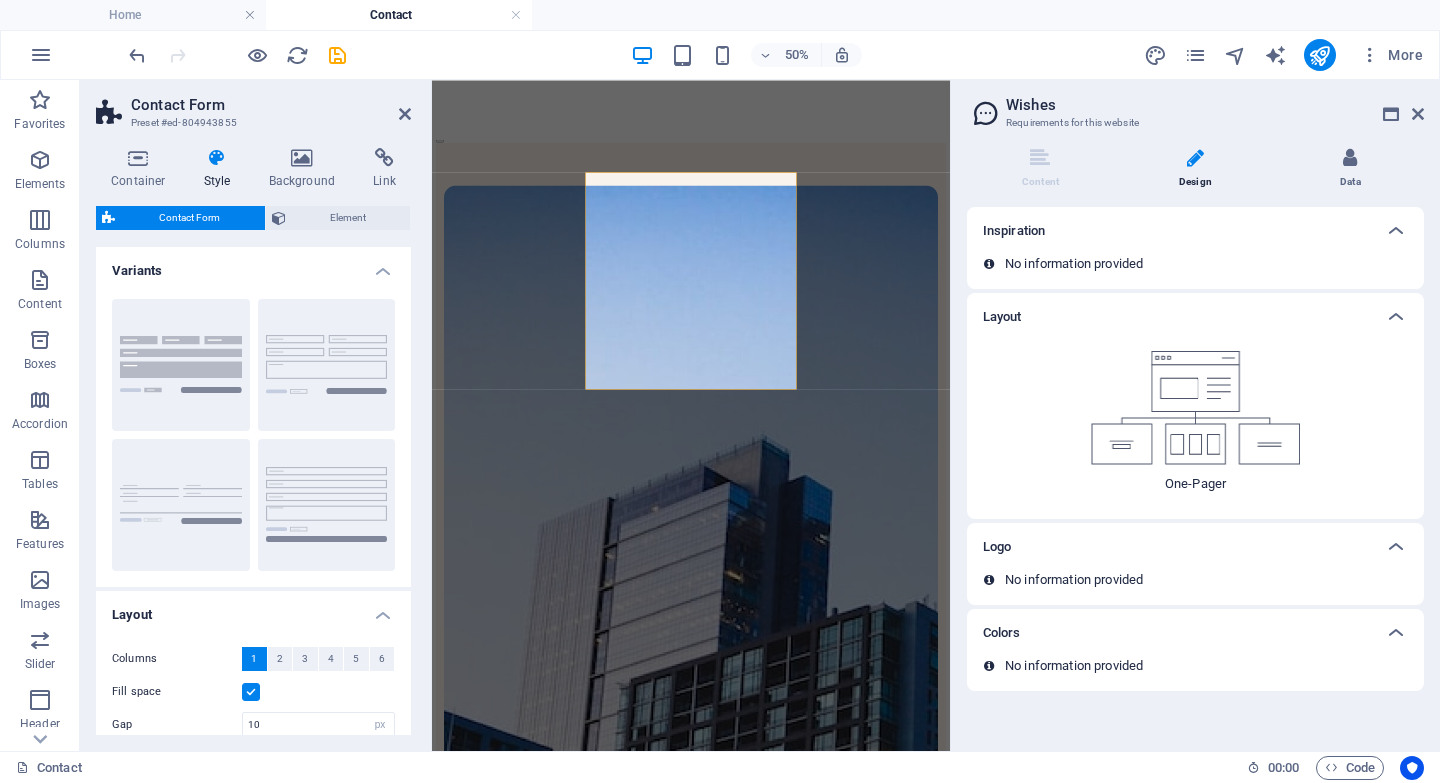 click on "Data" at bounding box center [1350, 169] 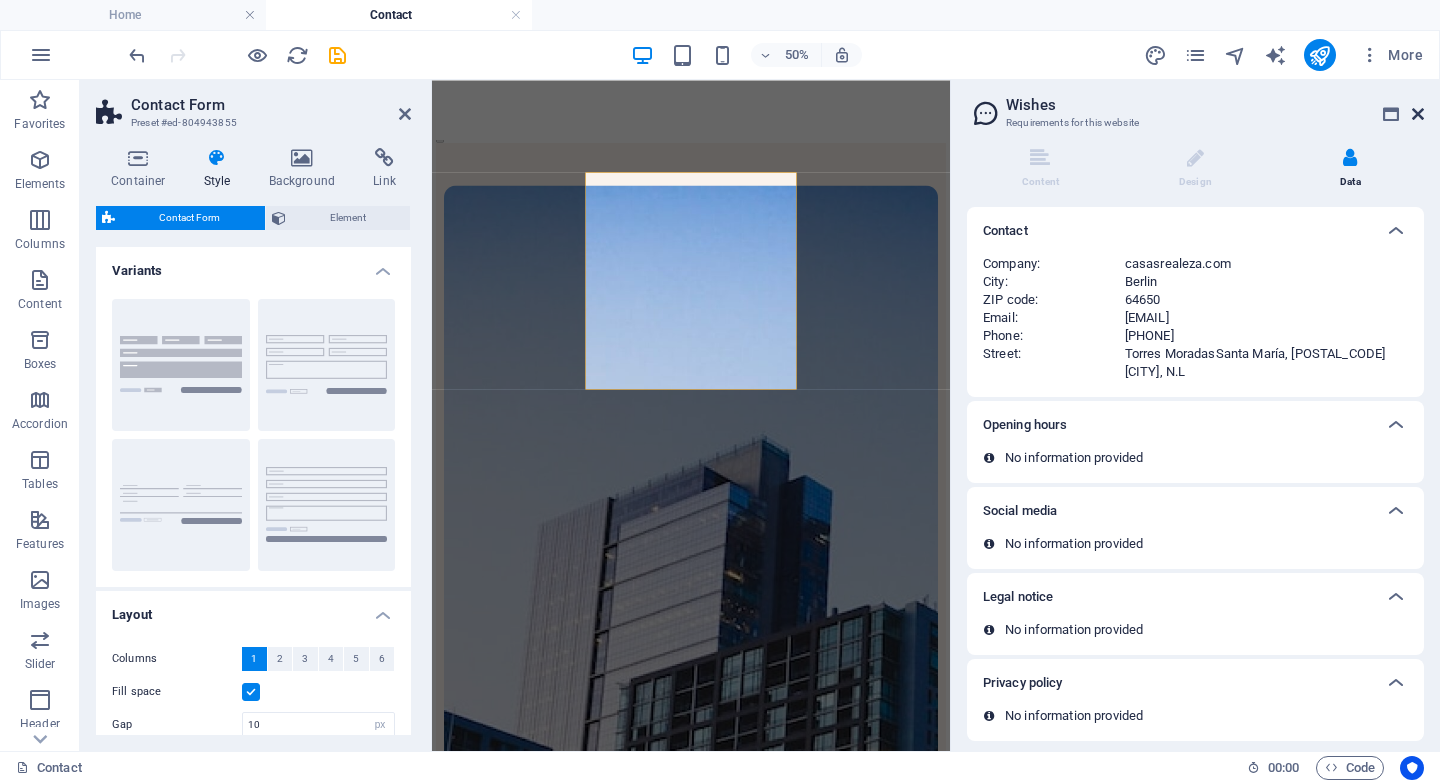 click at bounding box center [1418, 114] 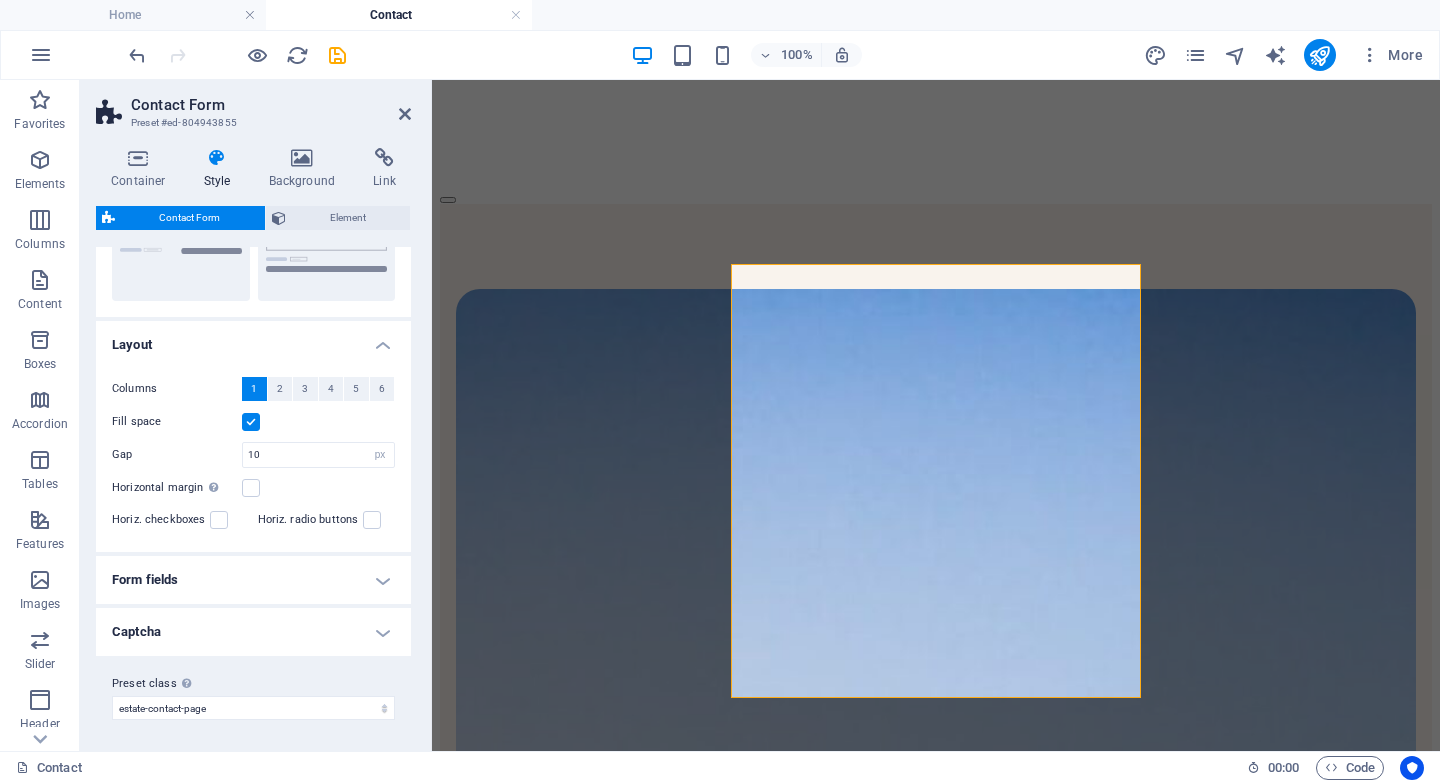 scroll, scrollTop: 265, scrollLeft: 0, axis: vertical 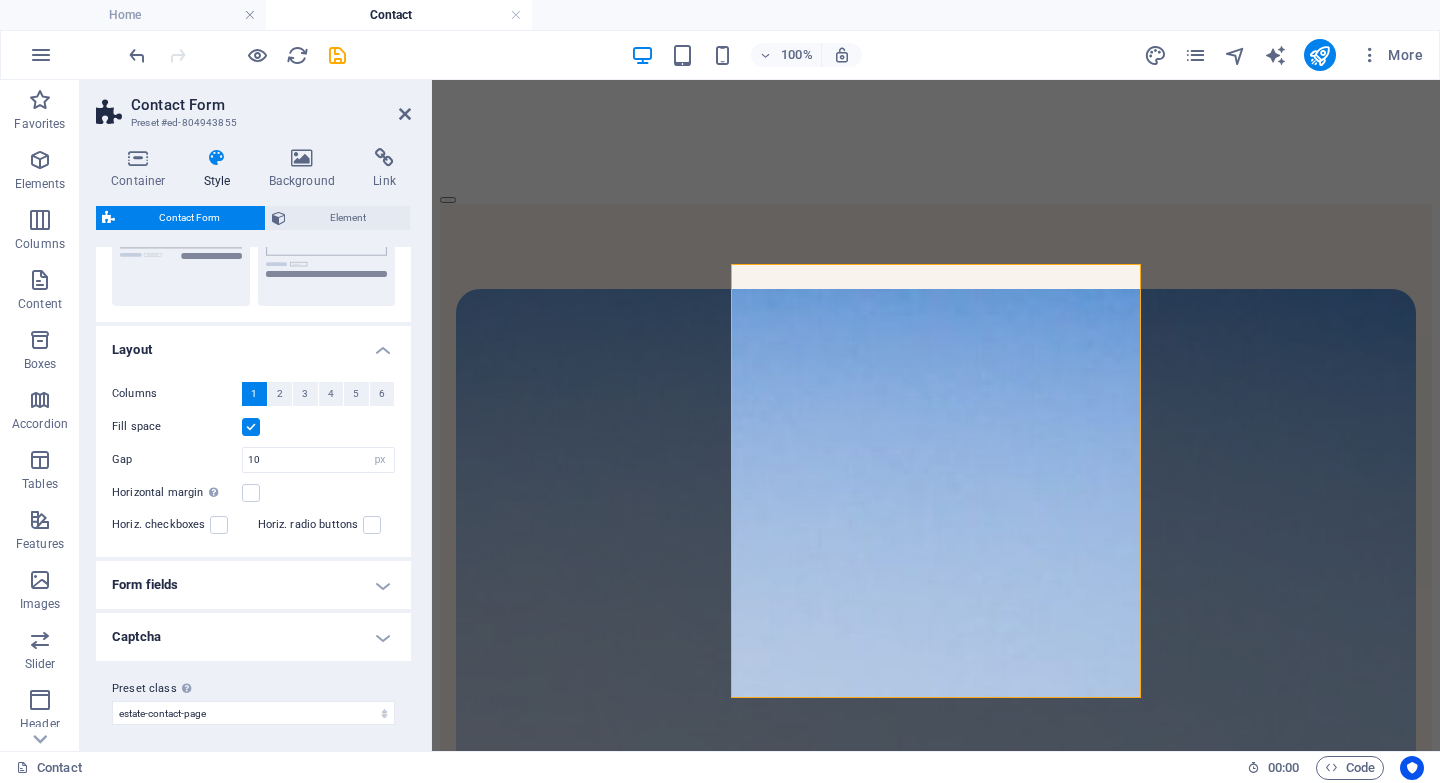 click on "Captcha" at bounding box center (253, 637) 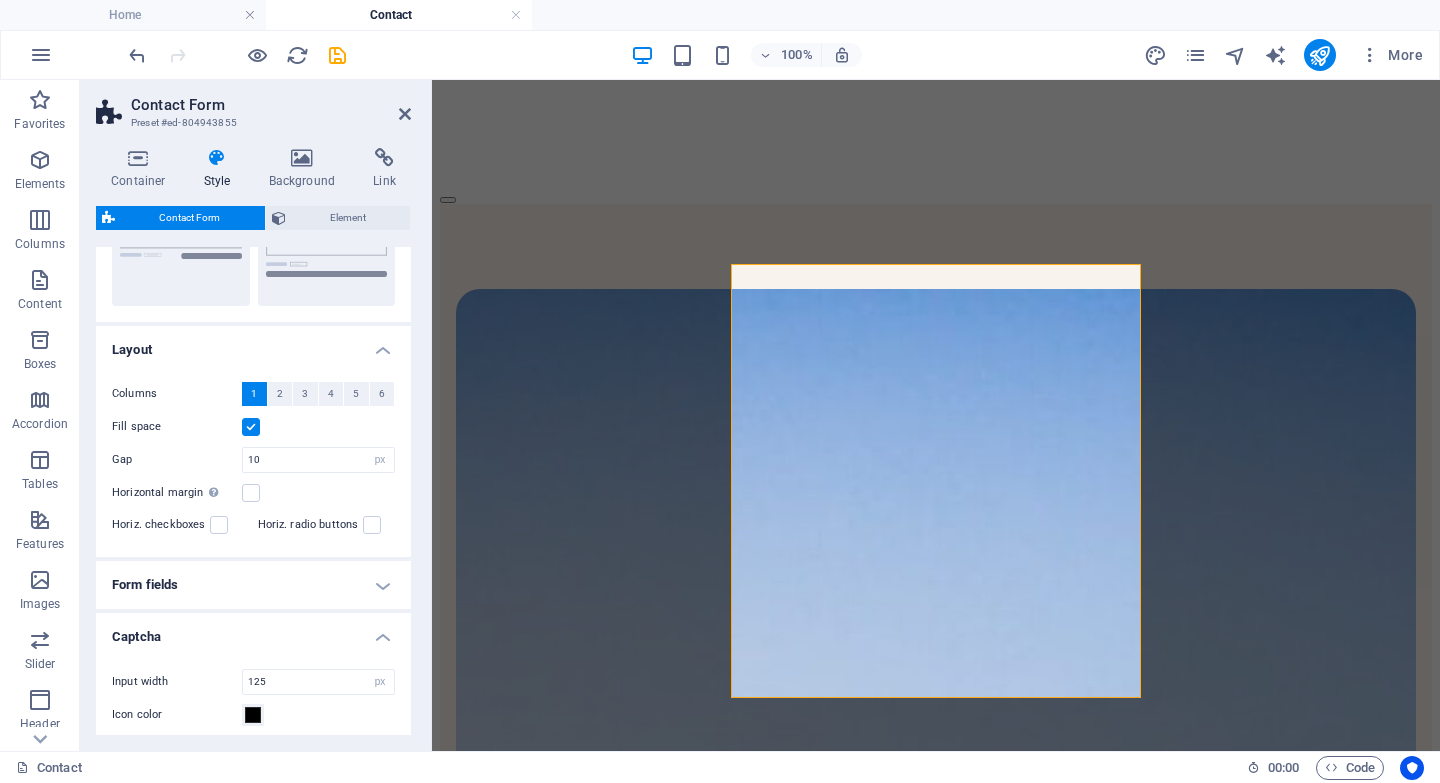 click on "Form fields" at bounding box center (253, 585) 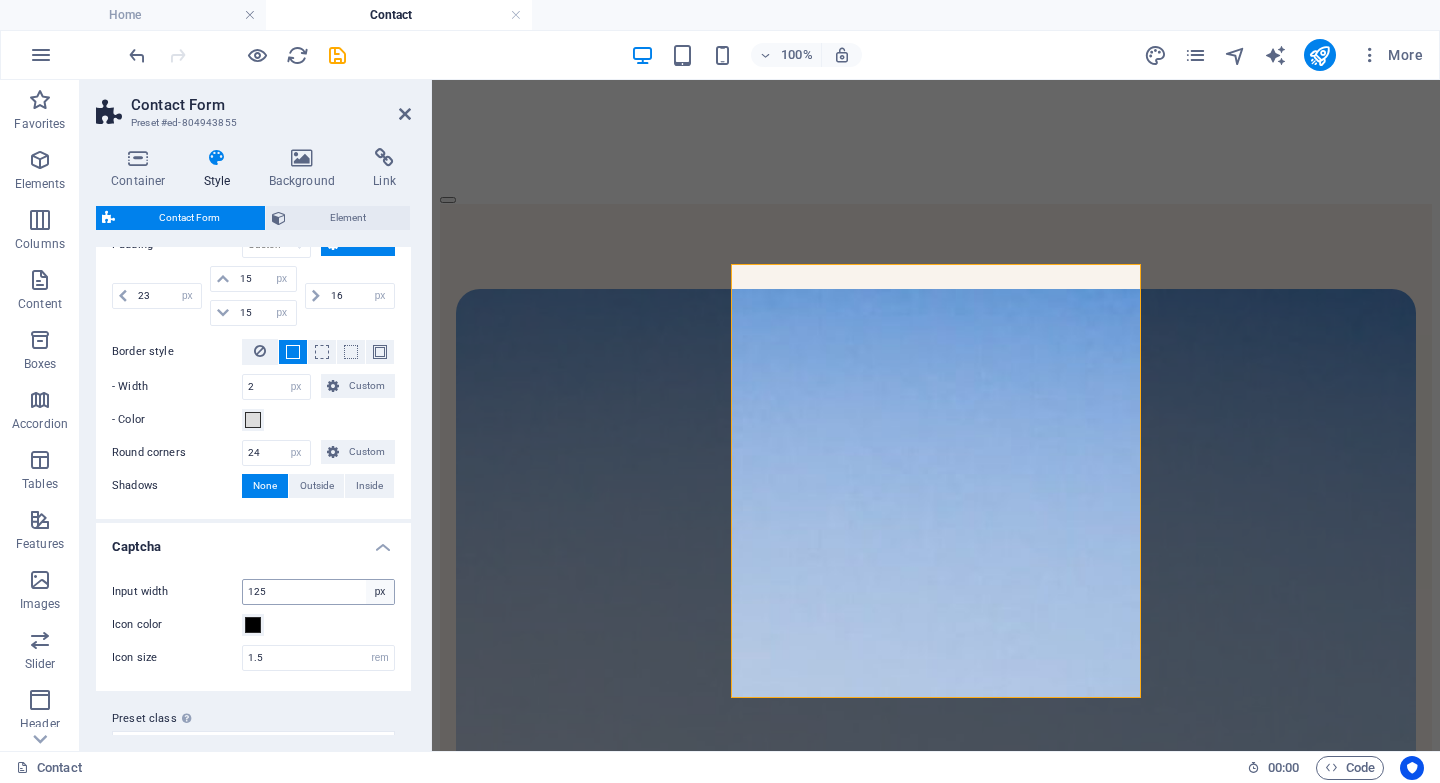 scroll, scrollTop: 888, scrollLeft: 0, axis: vertical 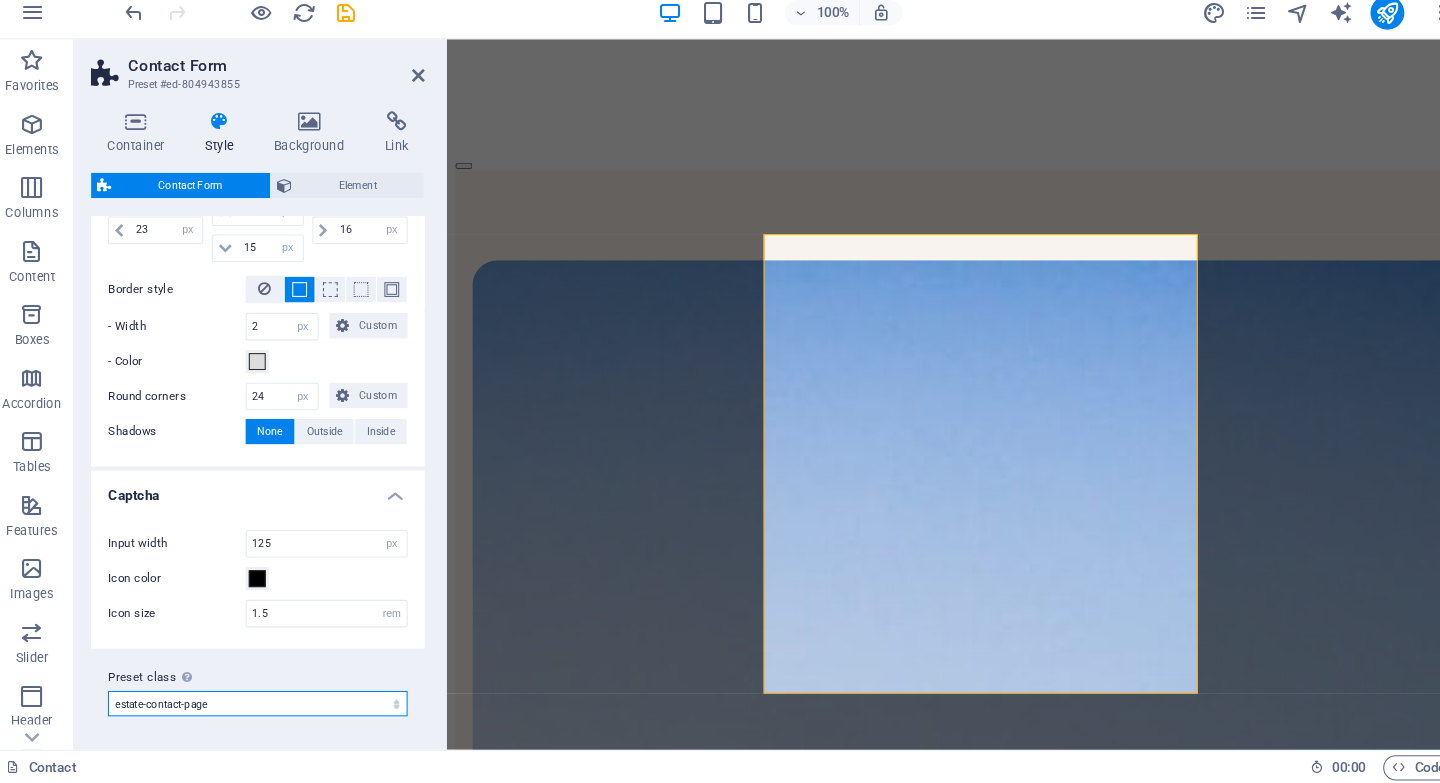 click on "estate-listing estate-contact-page Add preset class" at bounding box center (253, 707) 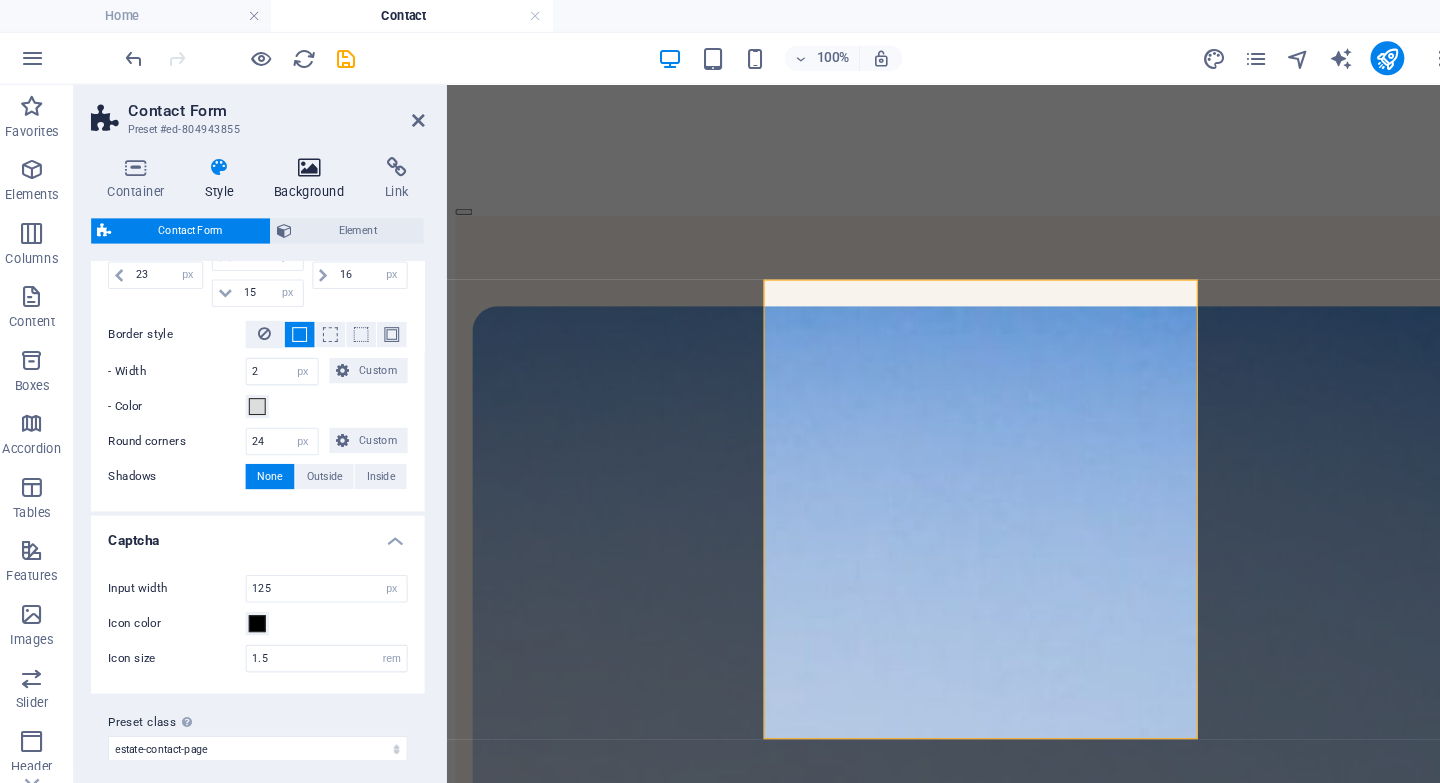 click at bounding box center [302, 158] 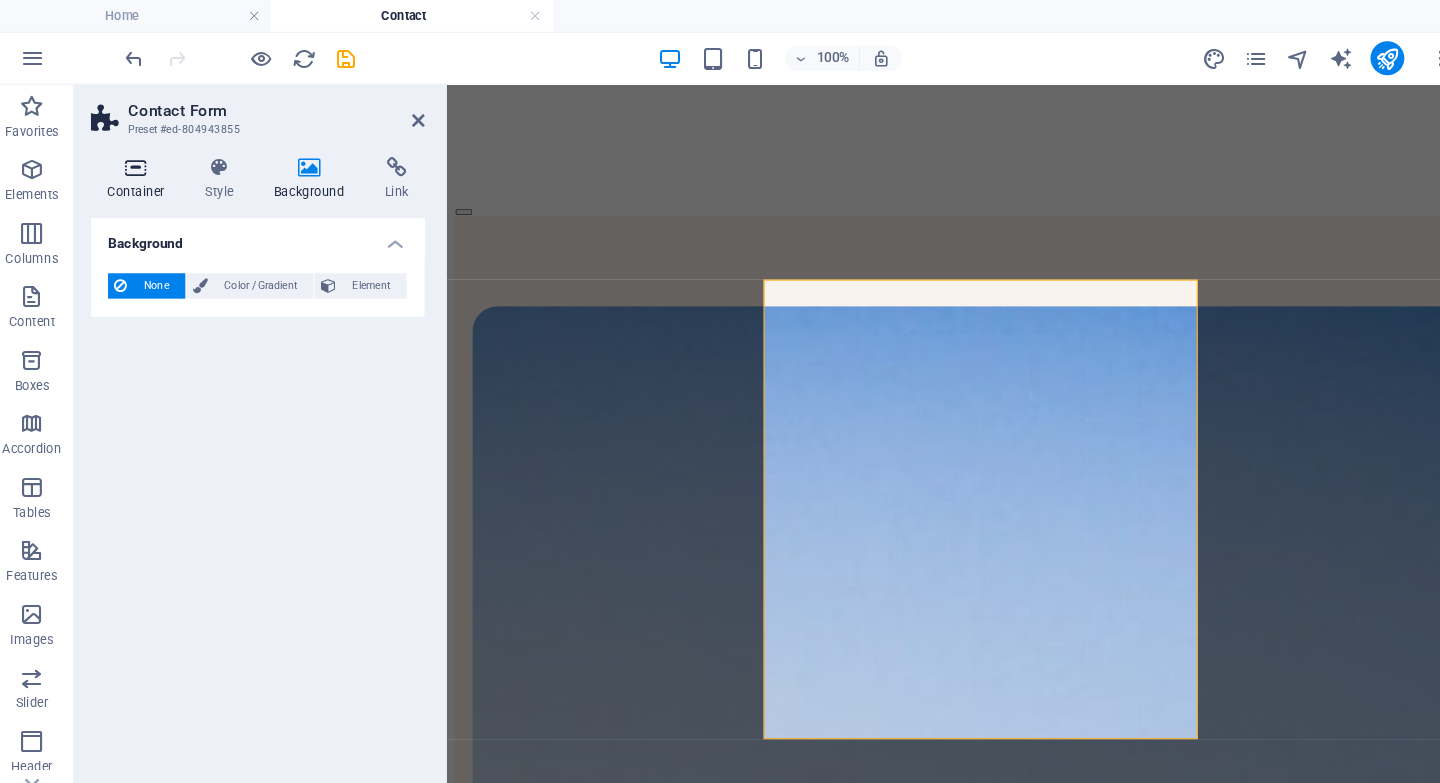 click at bounding box center (138, 158) 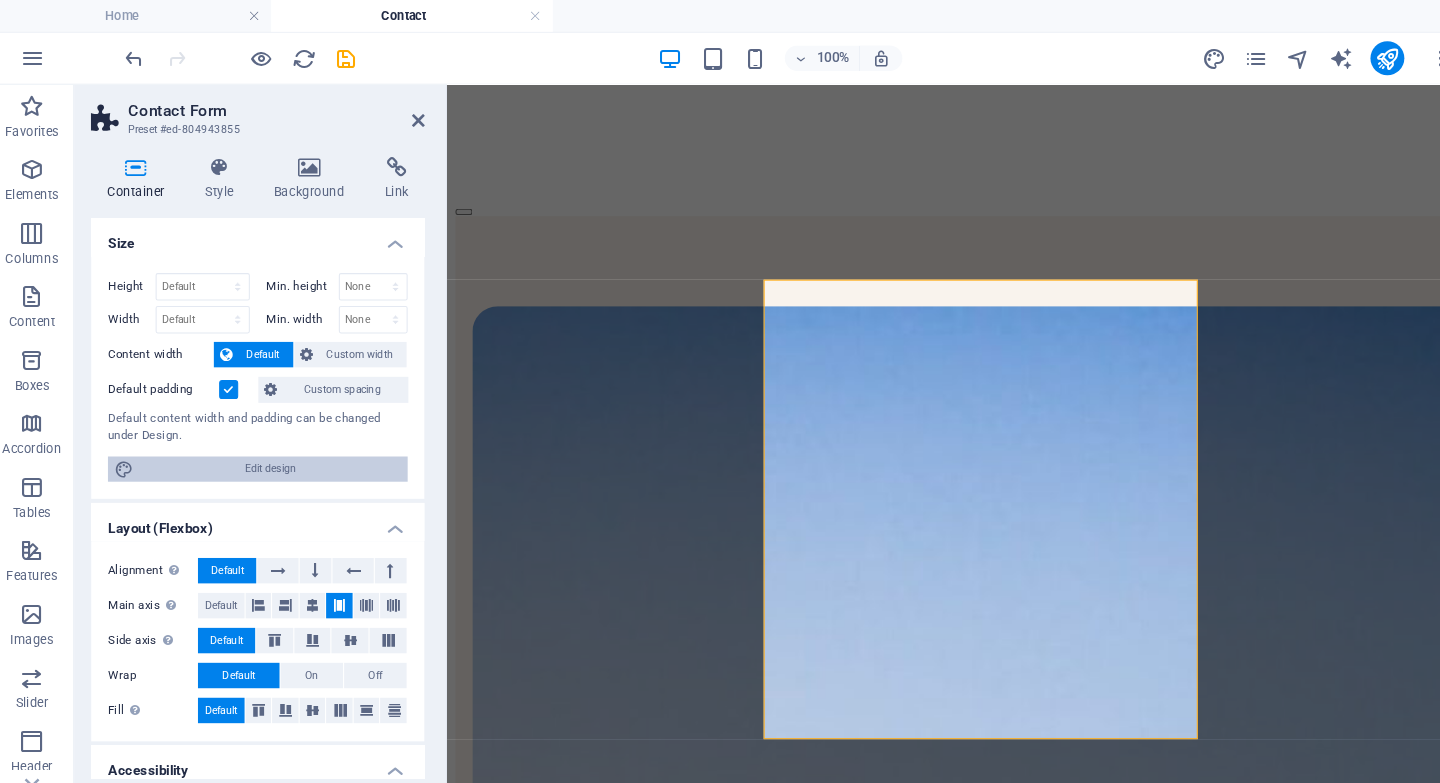 scroll, scrollTop: 246, scrollLeft: 0, axis: vertical 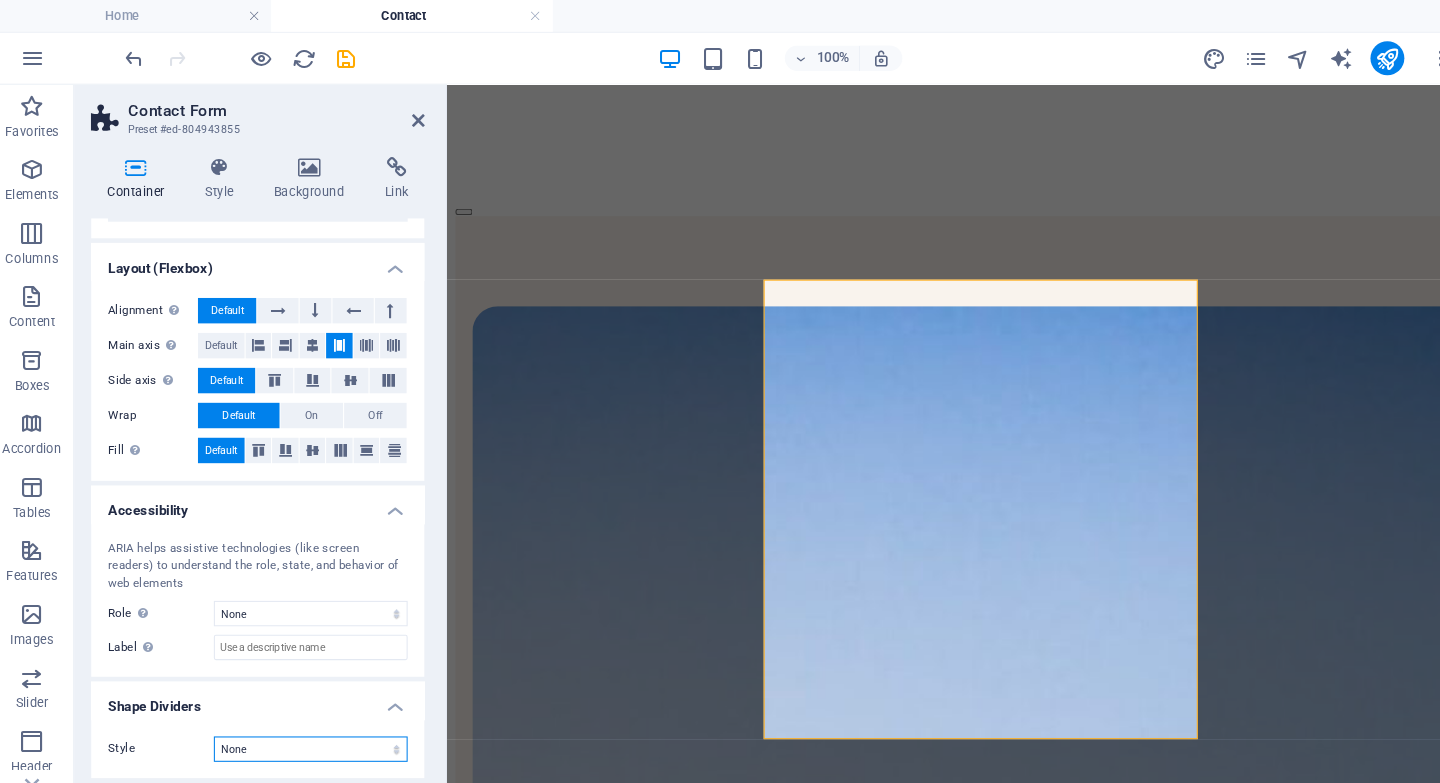 click on "None Triangle Square Diagonal Polygon 1 Polygon 2 Zigzag Multiple Zigzags Waves Multiple Waves Half Circle Circle Circle Shadow Blocks Hexagons Clouds Multiple Clouds Fan Pyramids Book Paint Drip Fire Shredded Paper Arrow" at bounding box center (303, 707) 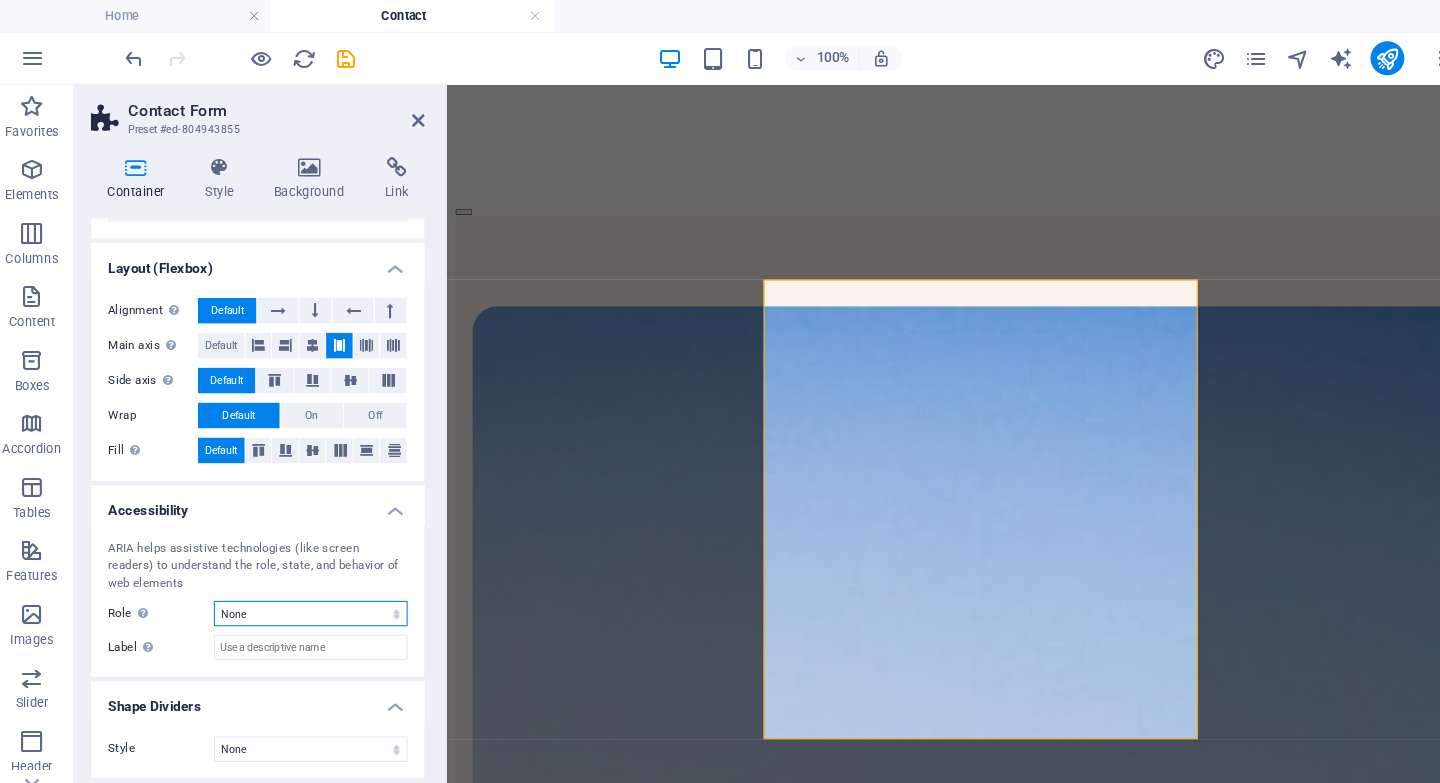 click on "None Alert Article Banner Comment Complementary Dialog Footer Header Marquee Presentation Region Section Separator Status Timer" at bounding box center (303, 579) 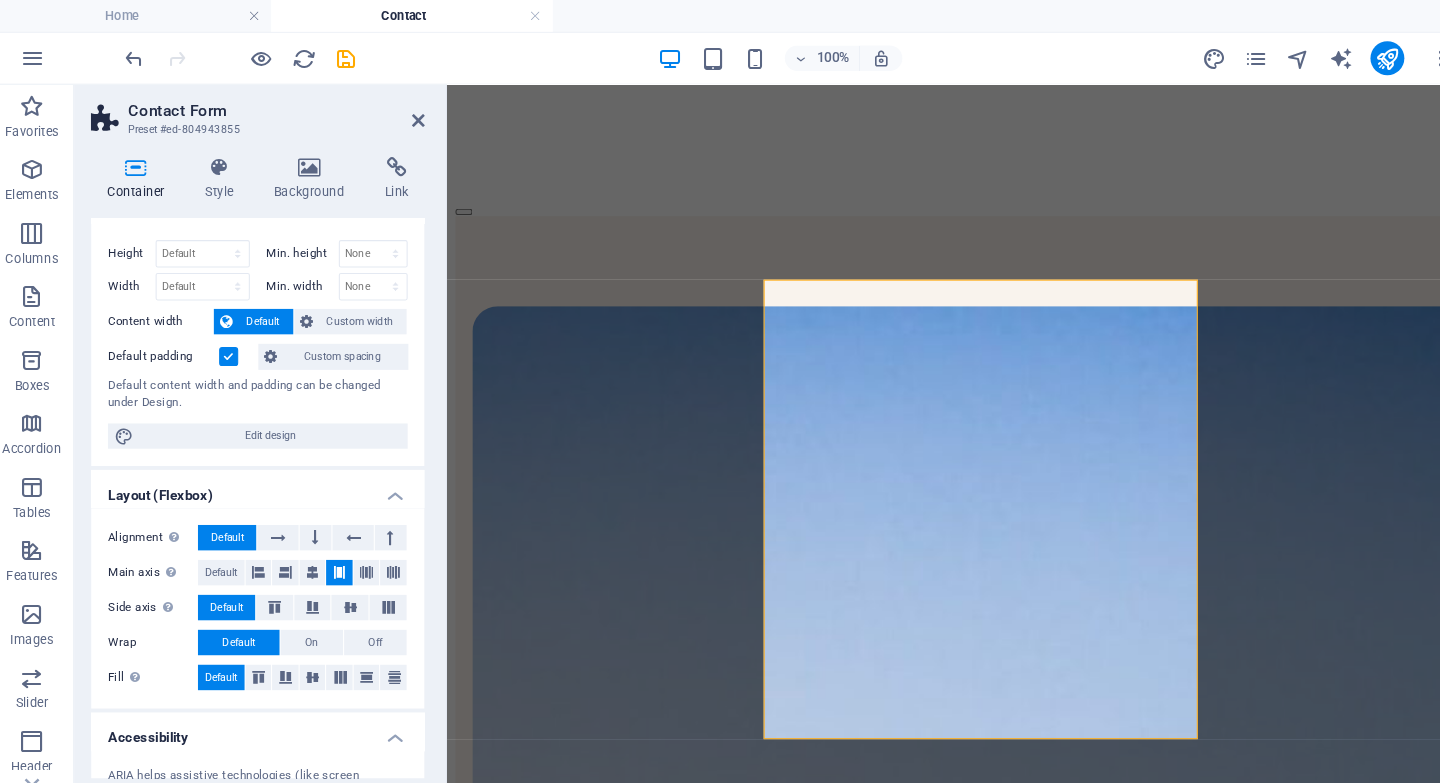 scroll, scrollTop: 0, scrollLeft: 0, axis: both 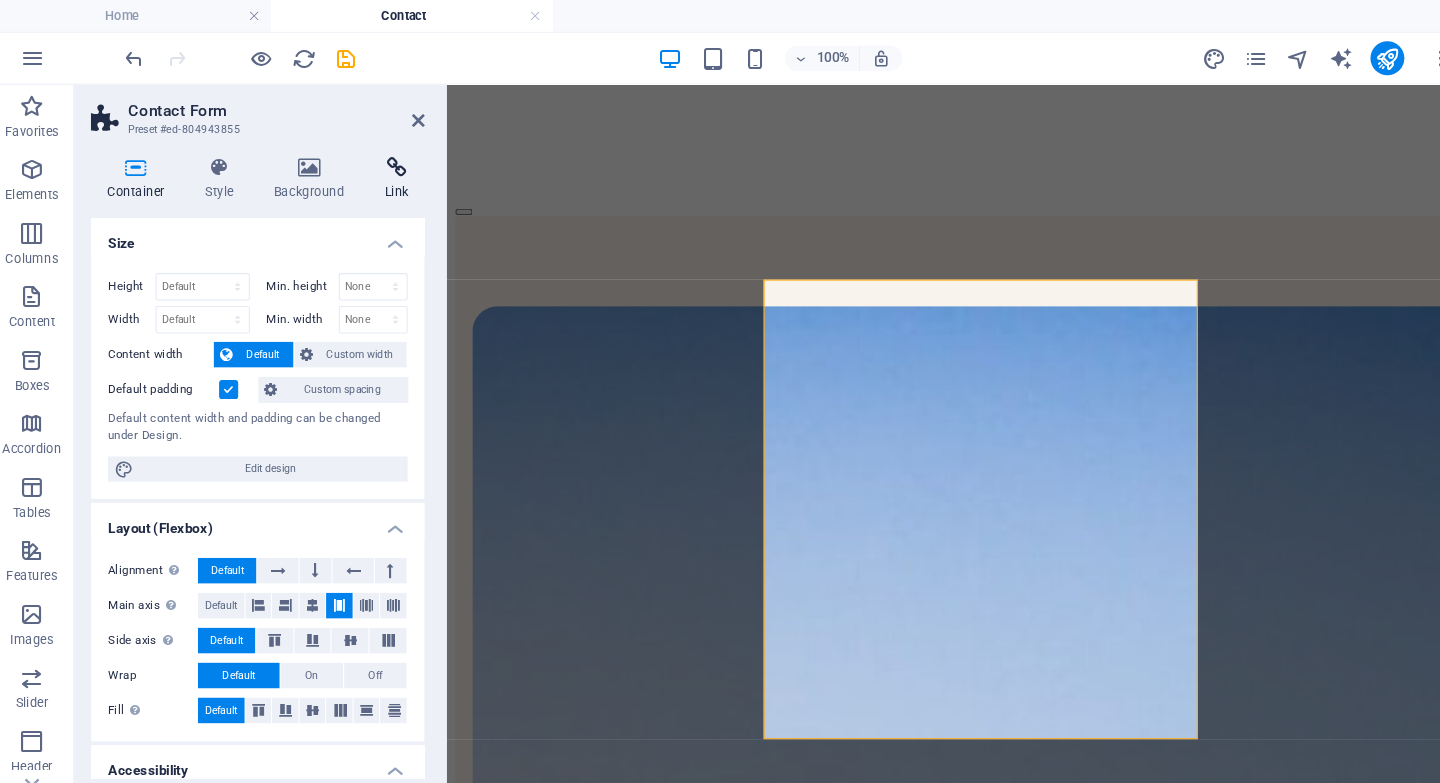 click on "Link" at bounding box center (384, 169) 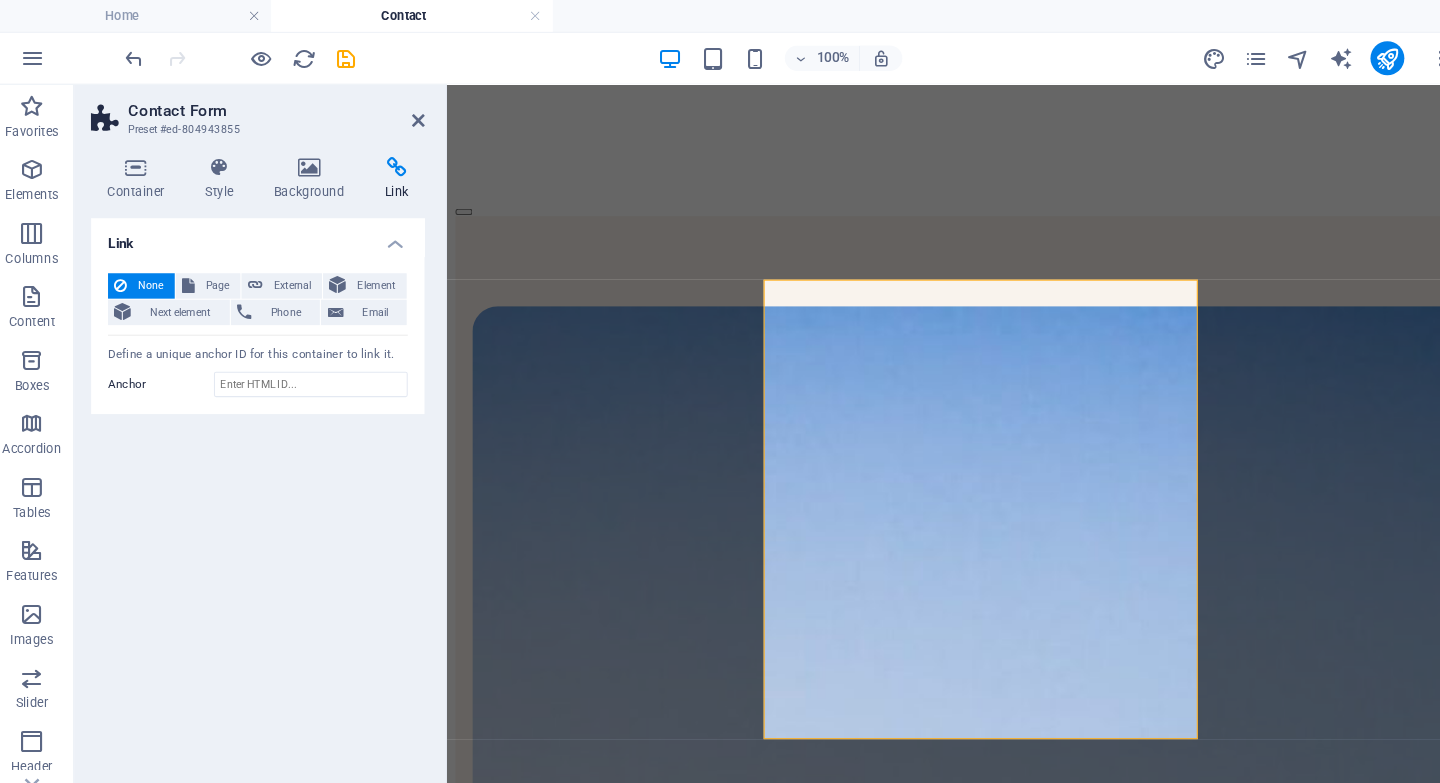 click on "Container Style Background Link Size Height Default px rem % vh vw Min. height None px rem % vh vw Width Default px rem % em vh vw Min. width None px rem % vh vw Content width Default Custom width Width Default px rem % em vh vw Min. width None px rem % vh vw Default padding Custom spacing Default content width and padding can be changed under Design. Edit design Layout (Flexbox) Alignment Determines the flex direction. Default Main axis Determine how elements should behave along the main axis inside this container (justify content). Default Side axis Control the vertical direction of the element inside of the container (align items). Default Wrap Default On Off Fill Controls the distances and direction of elements on the y-axis across several lines (align content). Default Accessibility ARIA helps assistive technologies (like screen readers) to understand the role, state, and behavior of web elements Role The ARIA role defines the purpose of an element.  None Alert Article Banner Comment Fan" at bounding box center (253, 441) 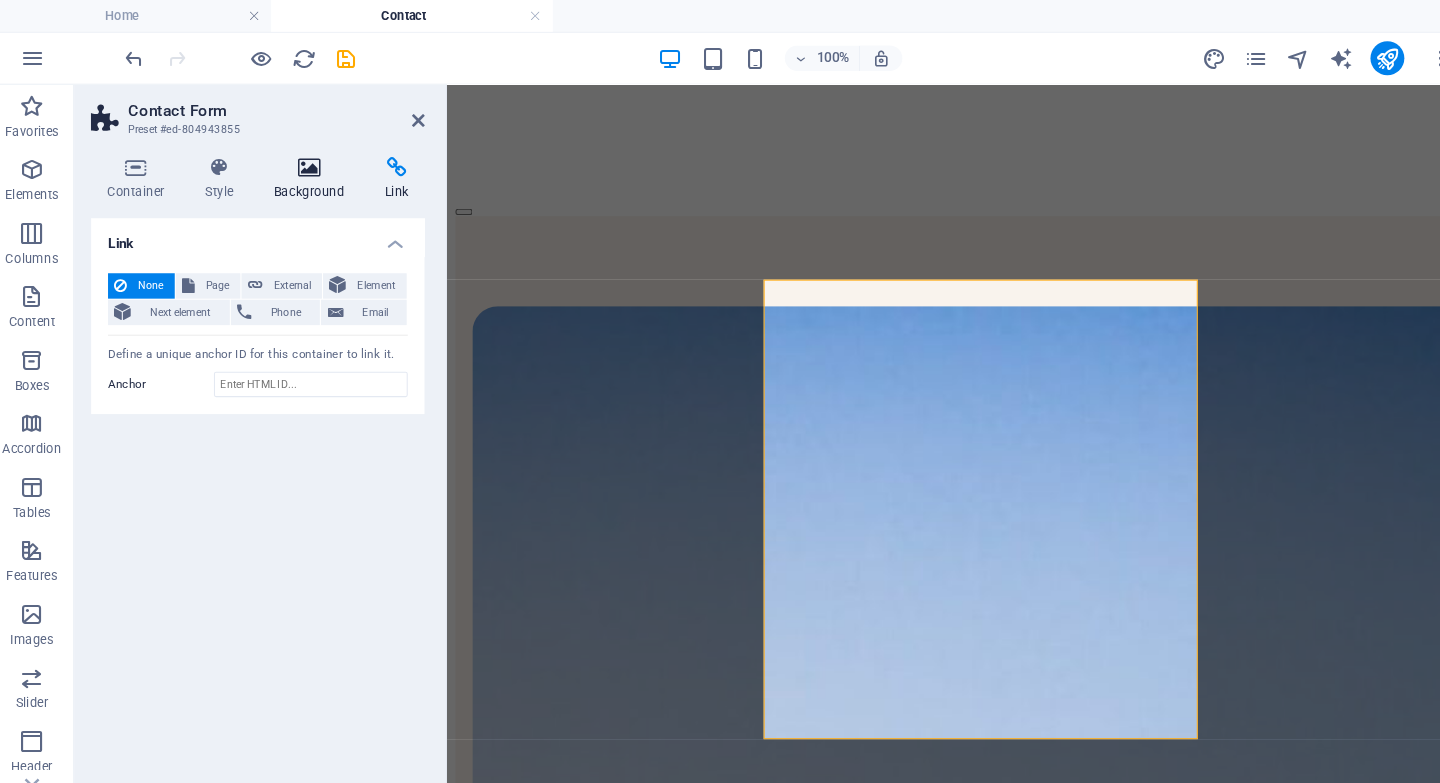 click at bounding box center [302, 158] 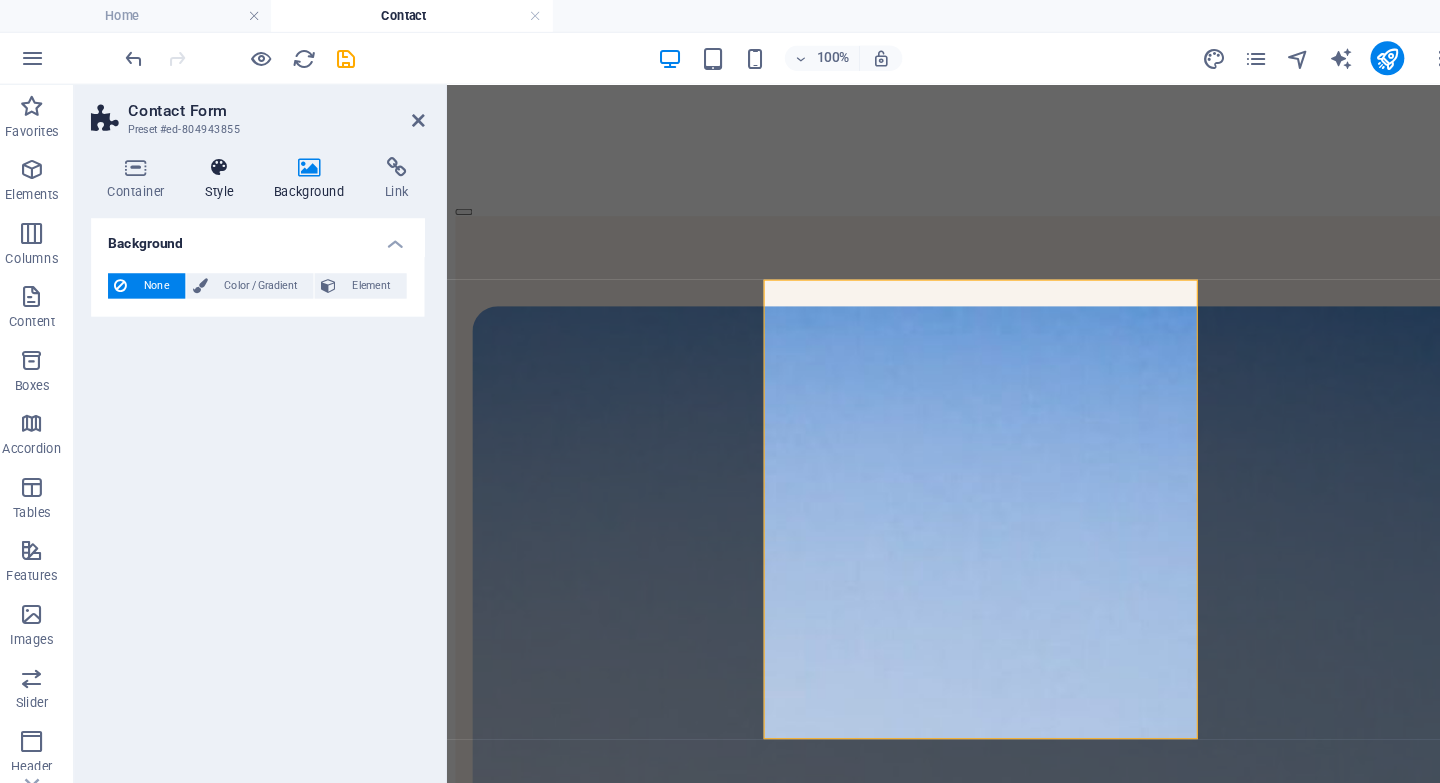 click at bounding box center (217, 158) 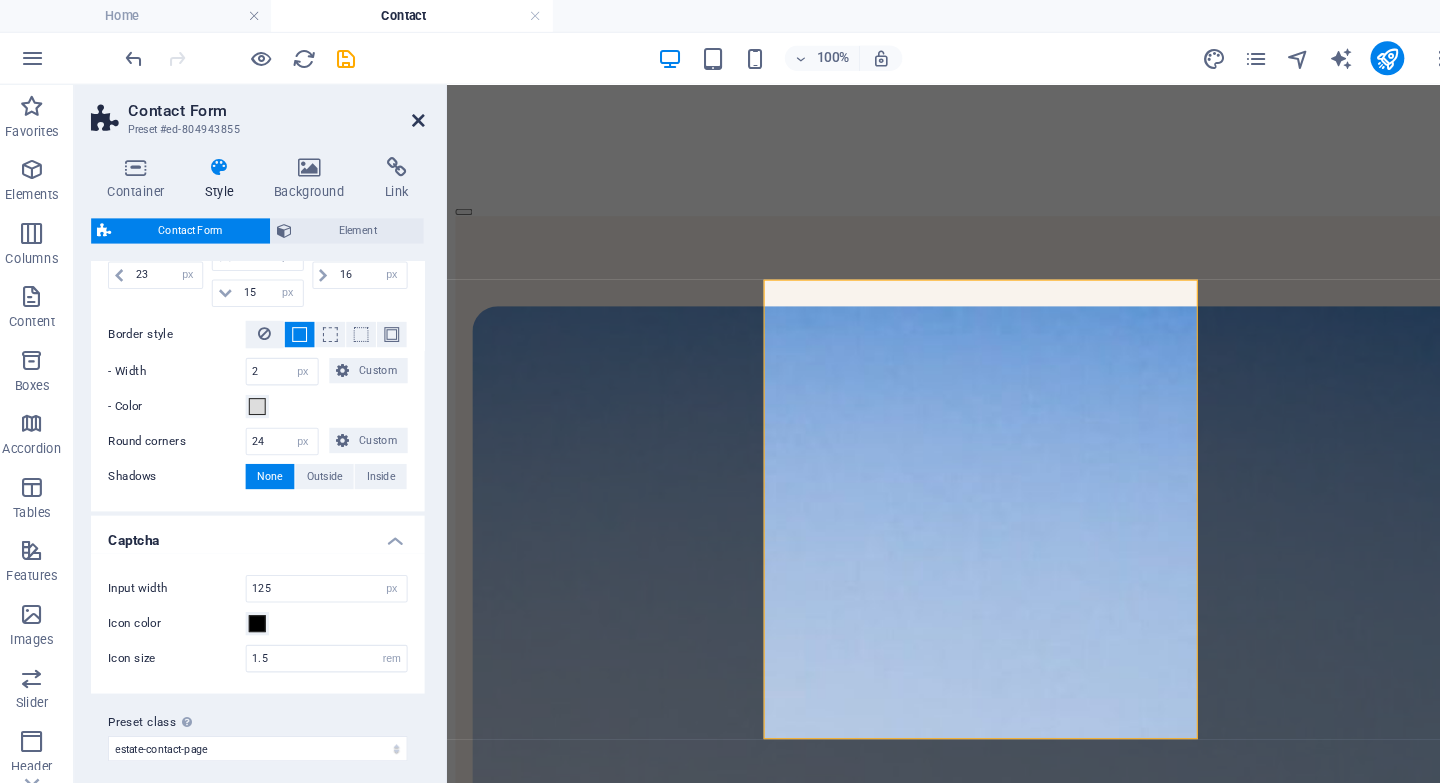 click at bounding box center (405, 114) 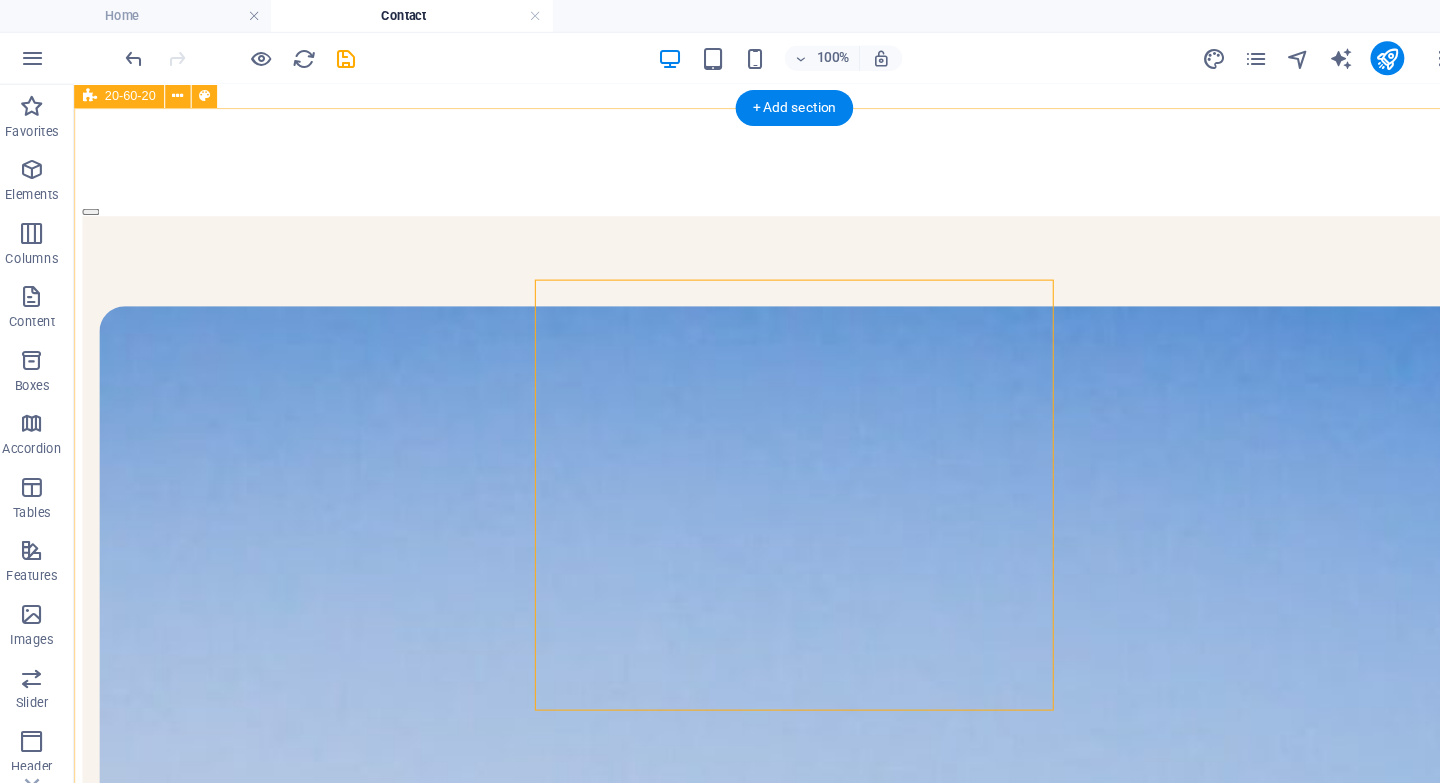 click on "contact us   I have read and understand the privacy policy. Submit" at bounding box center (754, 2583) 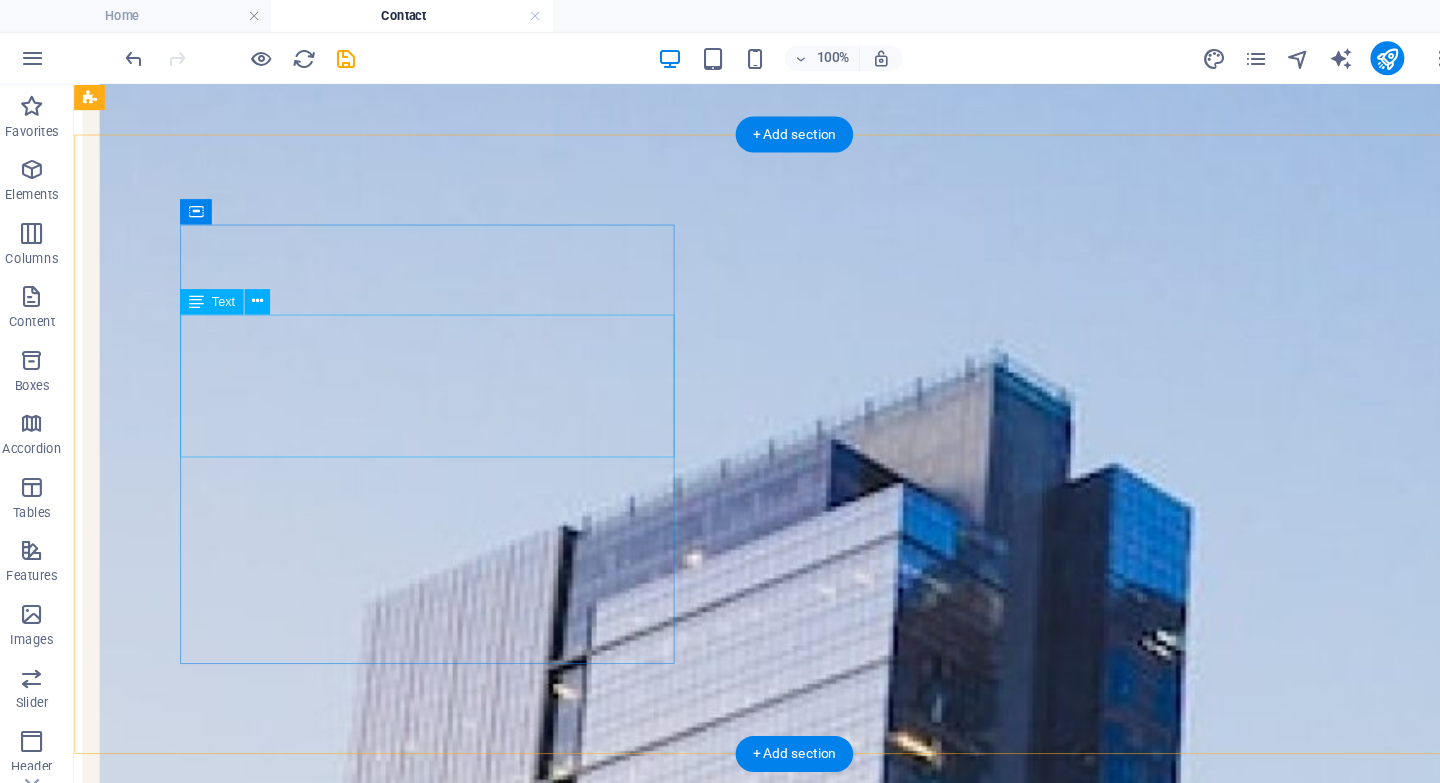 scroll, scrollTop: 700, scrollLeft: 0, axis: vertical 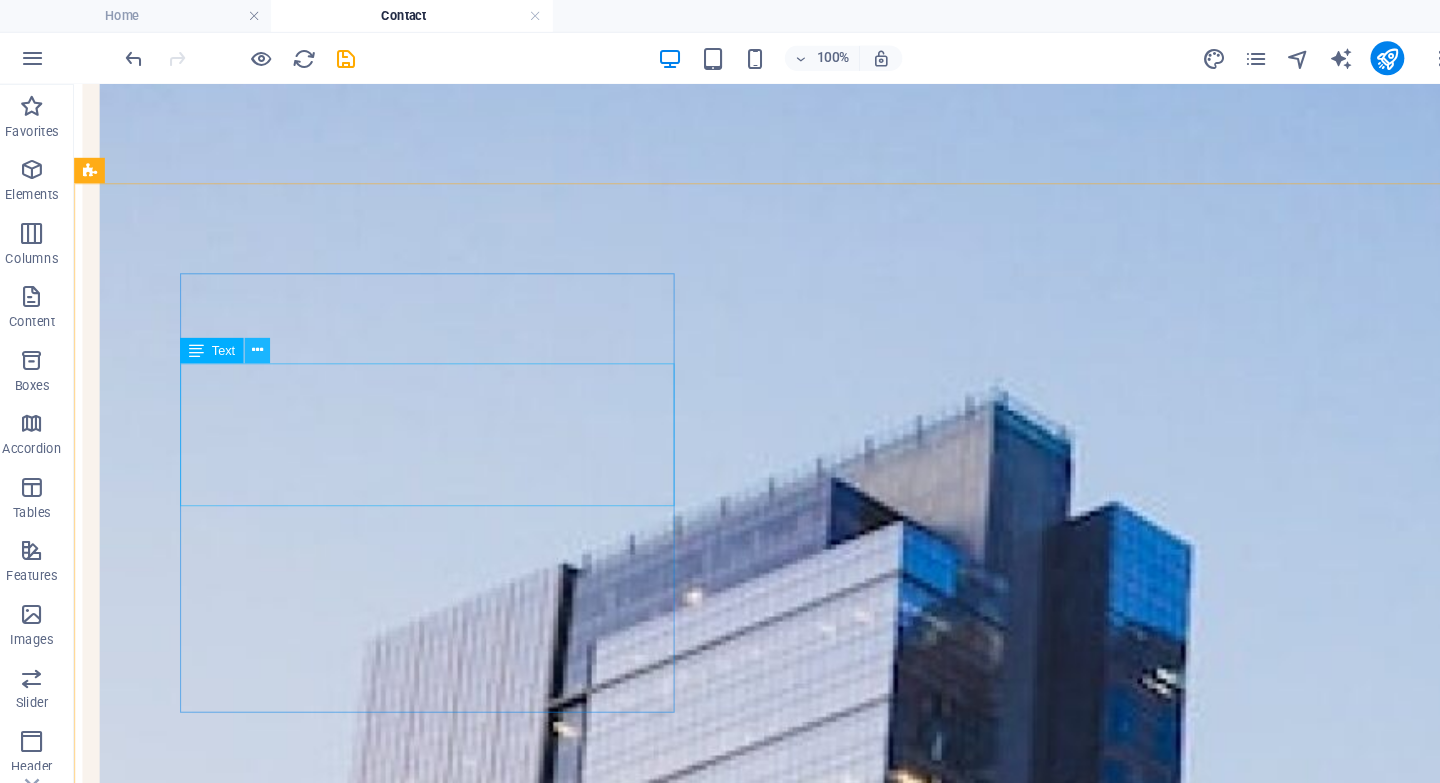 click at bounding box center (253, 330) 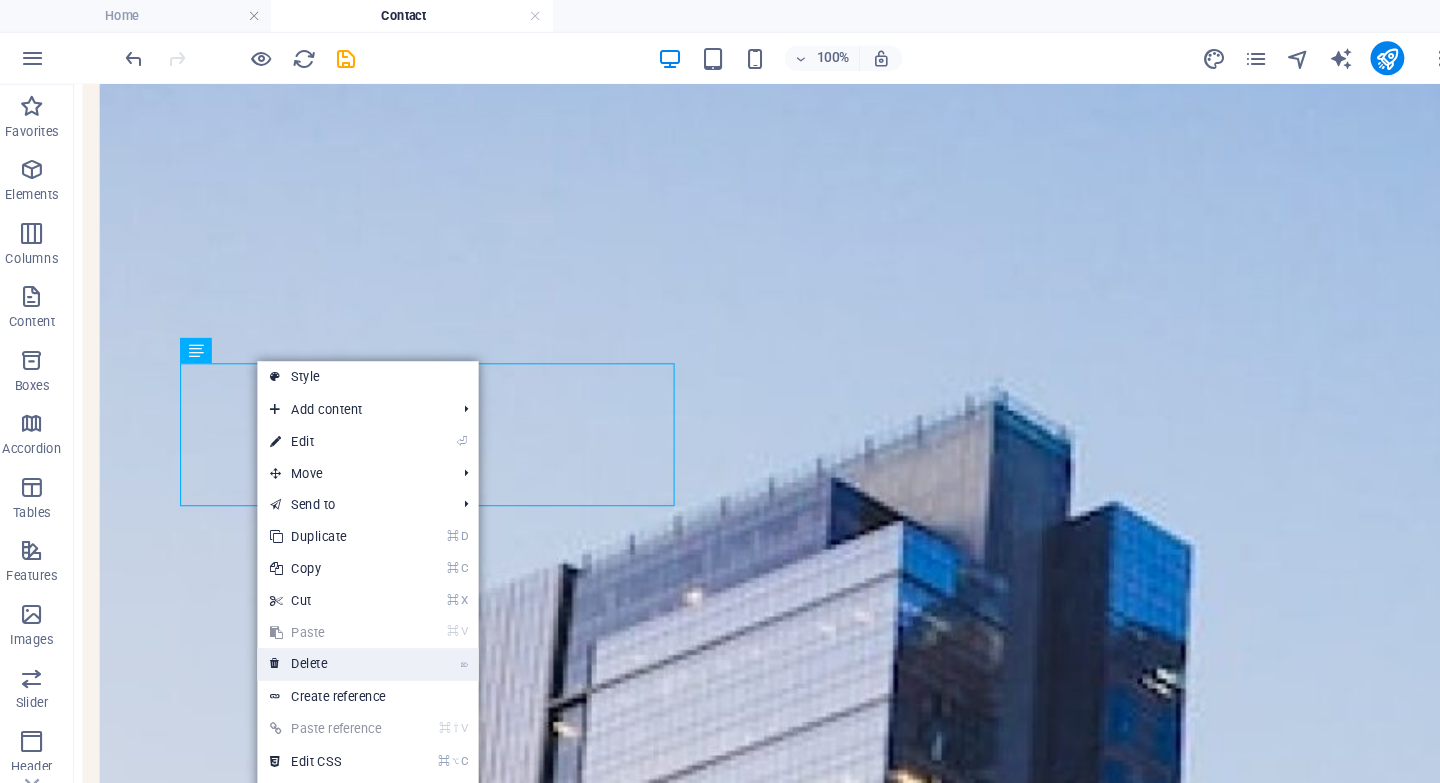 click on "⌦  Delete" at bounding box center (320, 627) 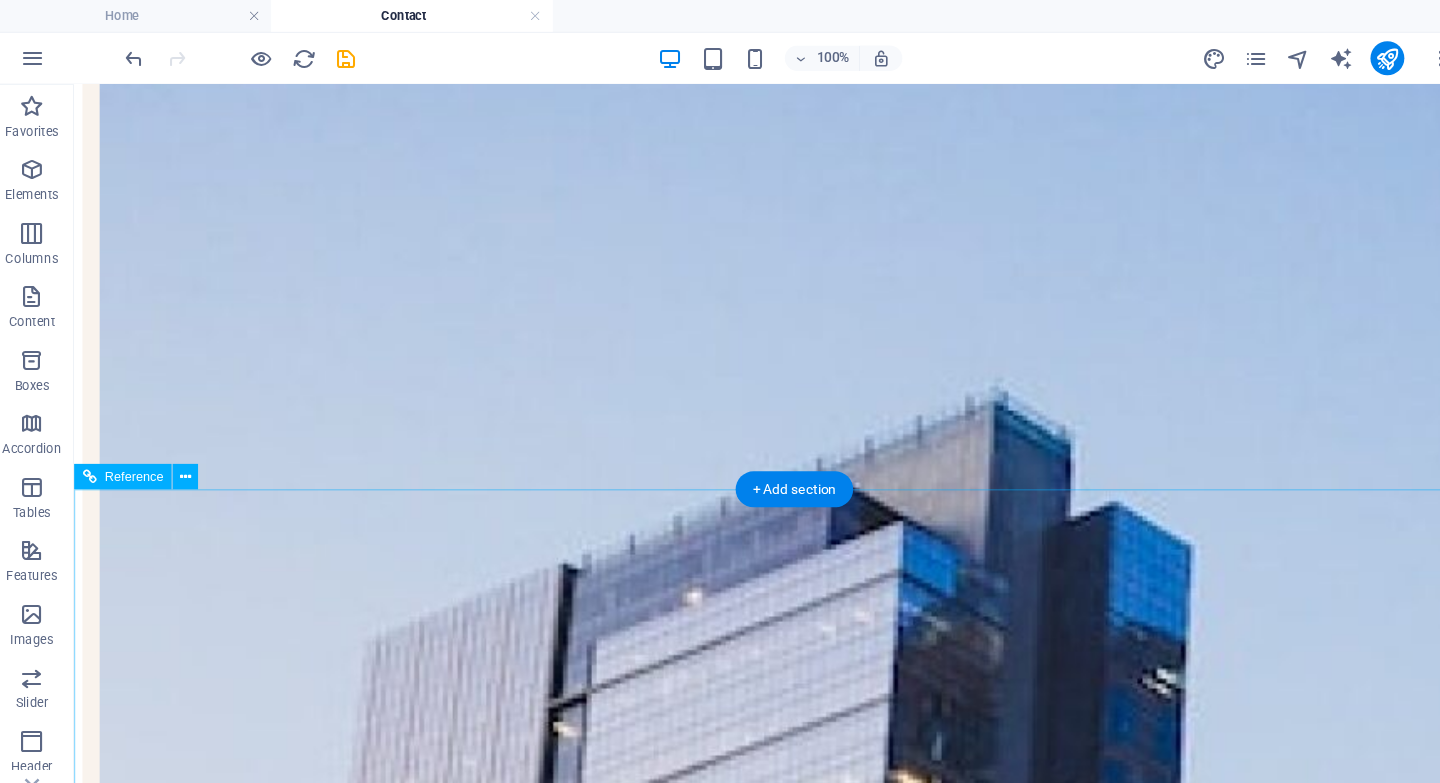 scroll, scrollTop: 1231, scrollLeft: 0, axis: vertical 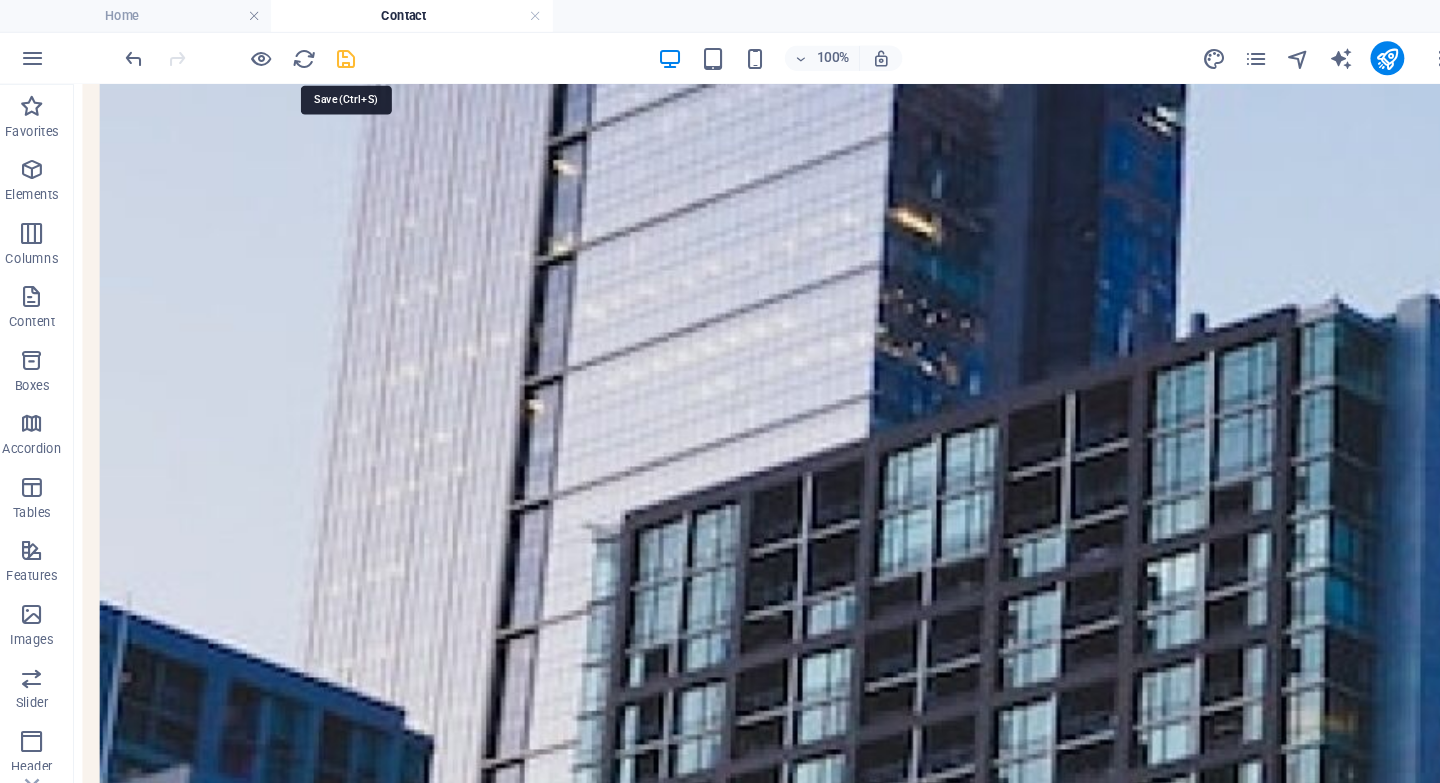 click at bounding box center [337, 55] 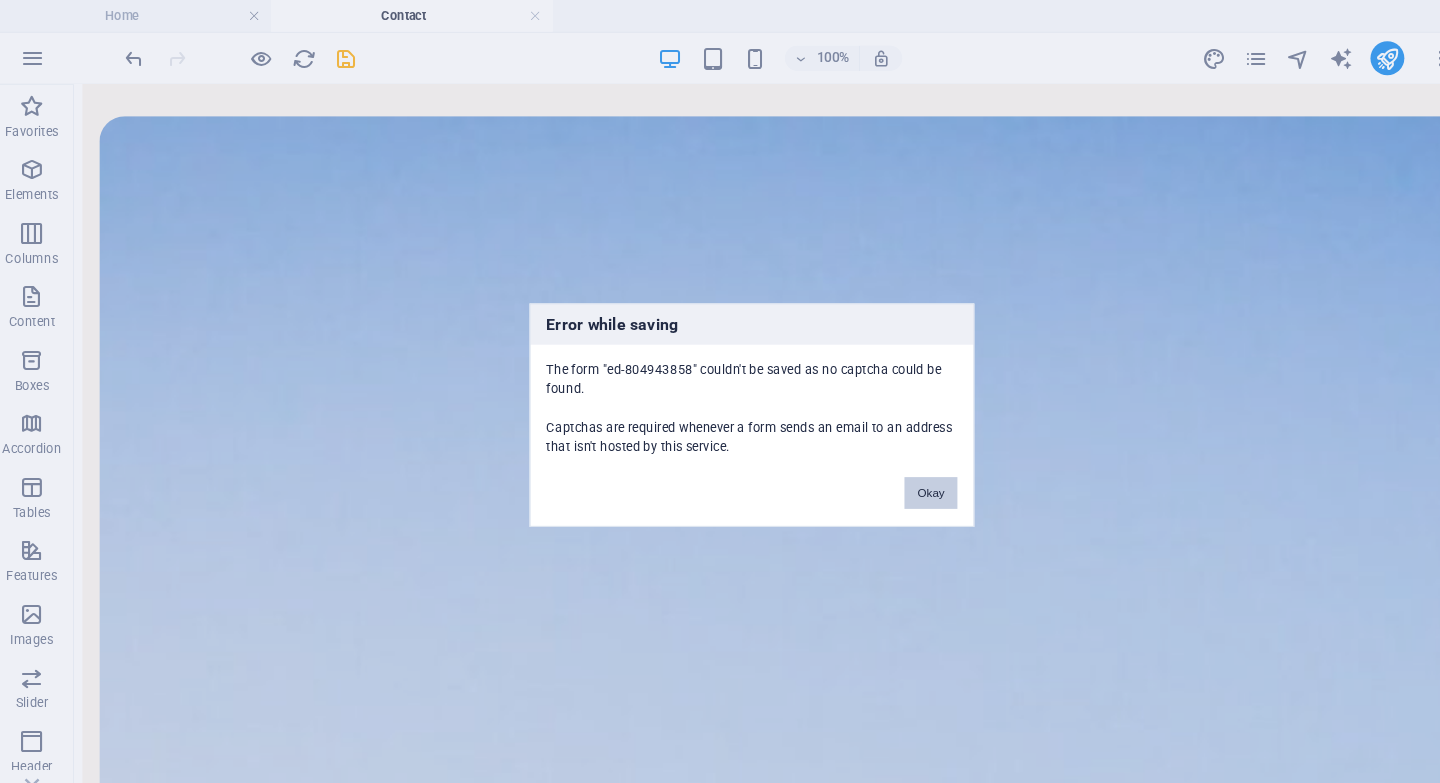 click on "Okay" at bounding box center [889, 465] 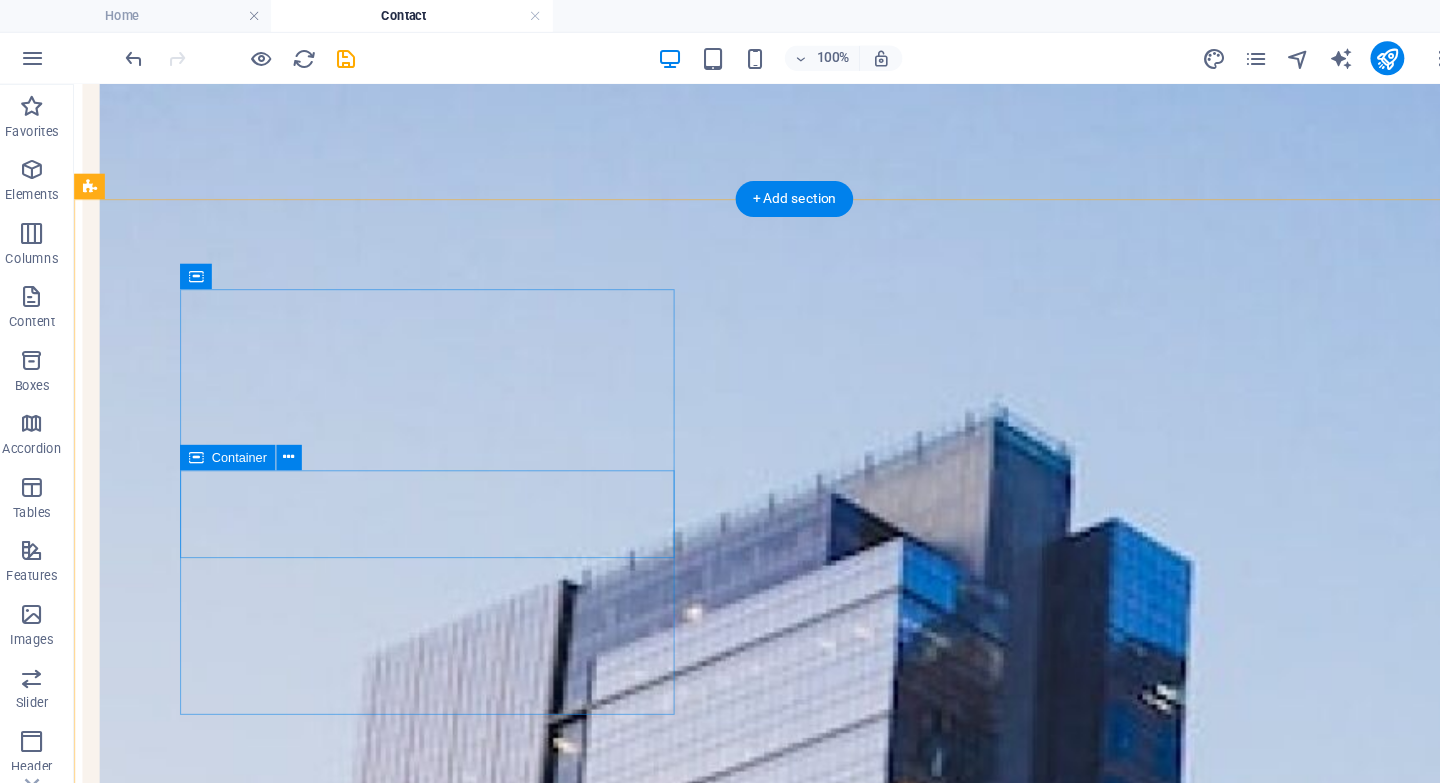 scroll, scrollTop: 684, scrollLeft: 0, axis: vertical 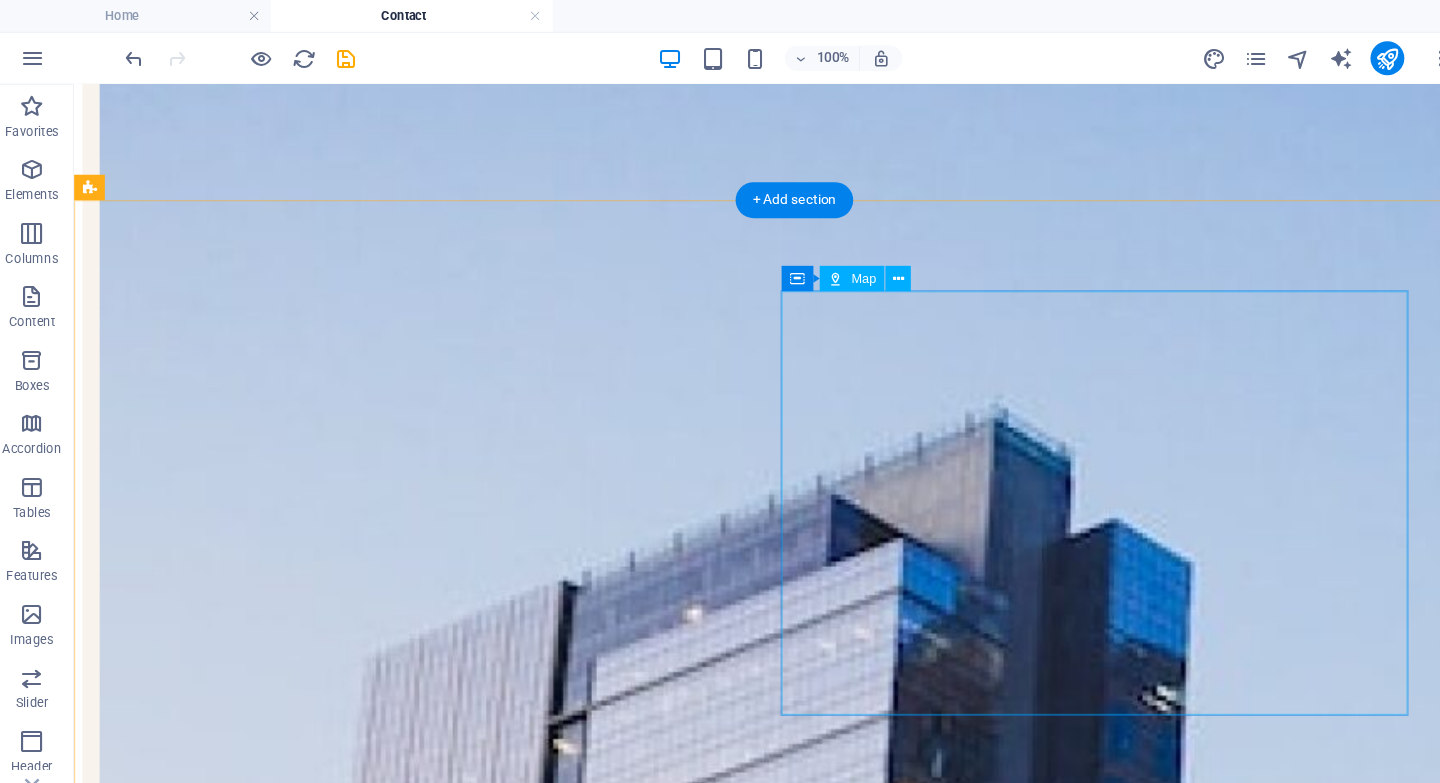 click at bounding box center (754, 5065) 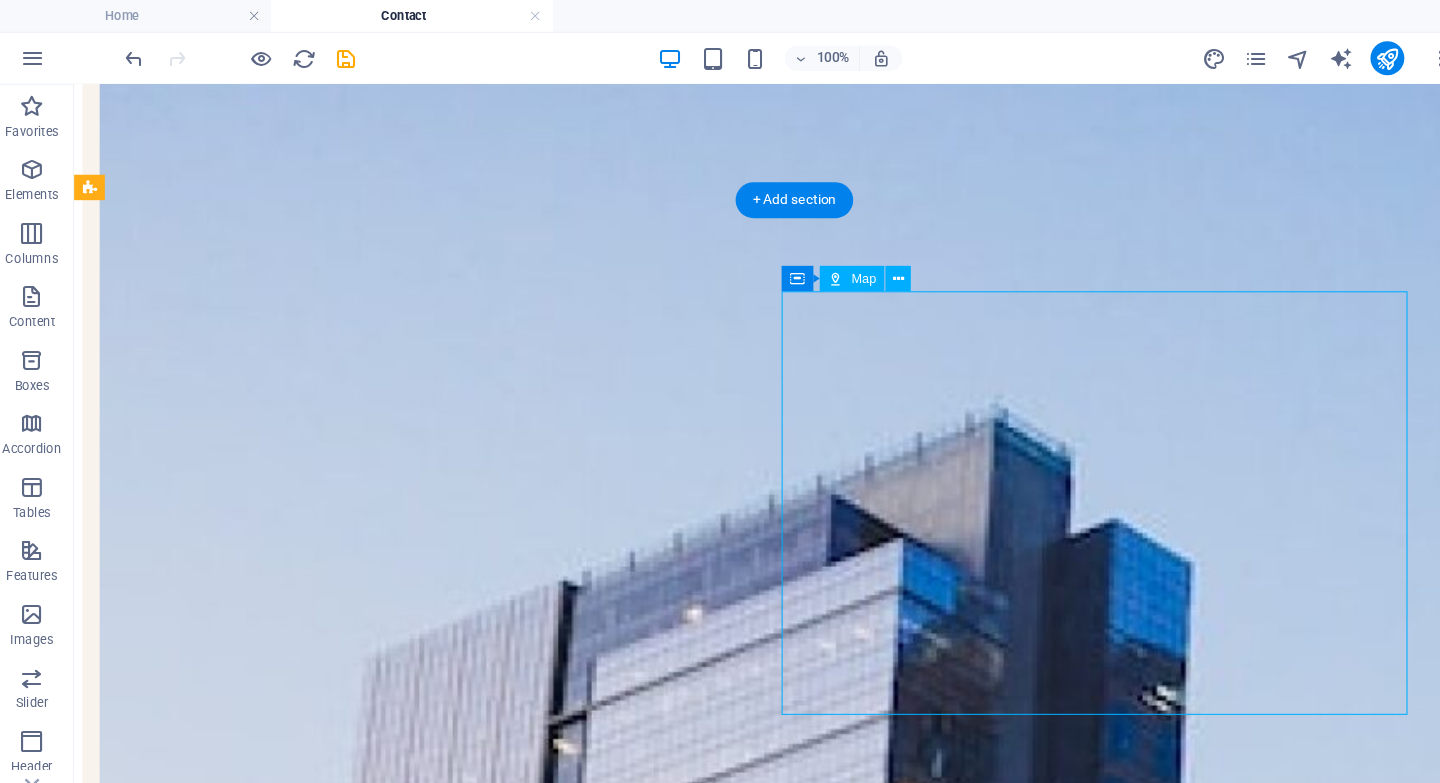 click at bounding box center [754, 5065] 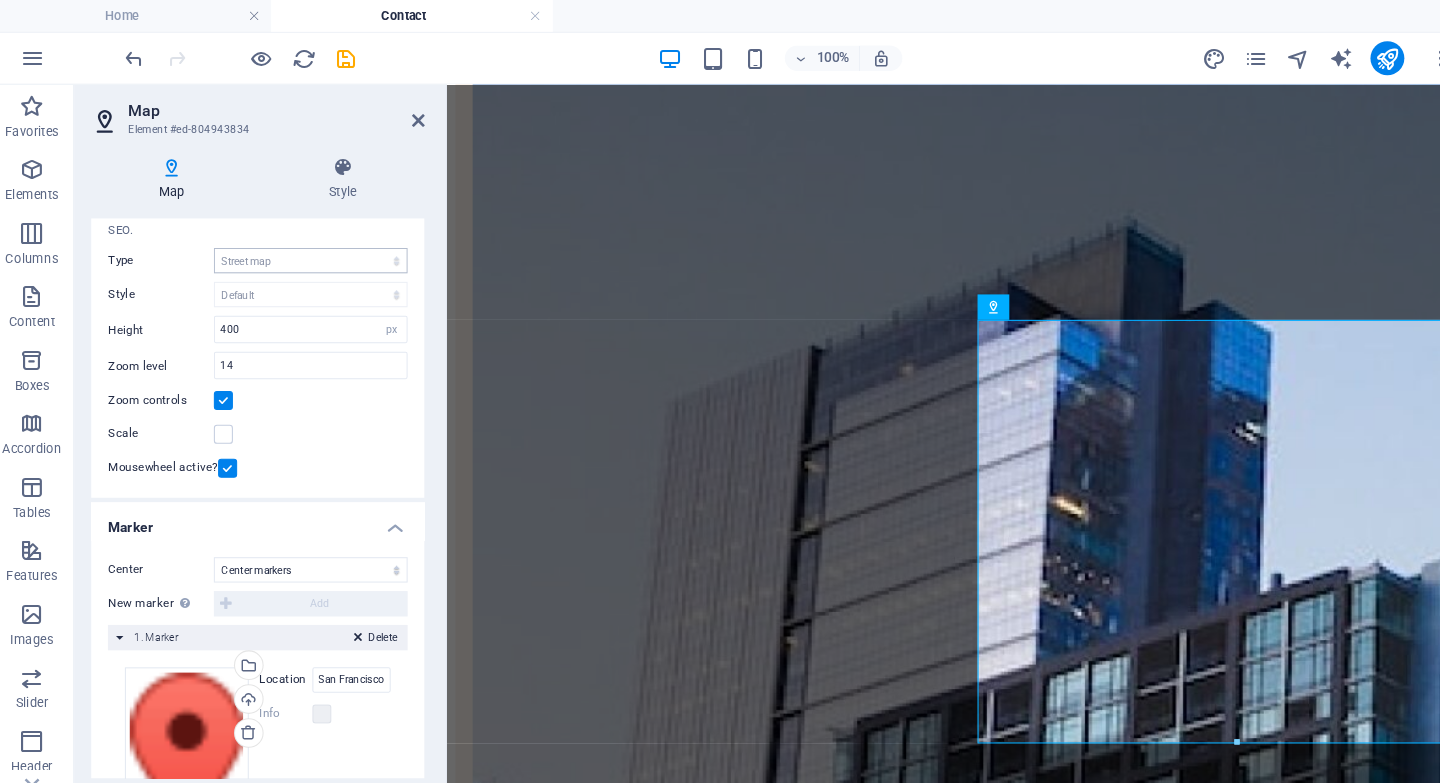 scroll, scrollTop: 224, scrollLeft: 0, axis: vertical 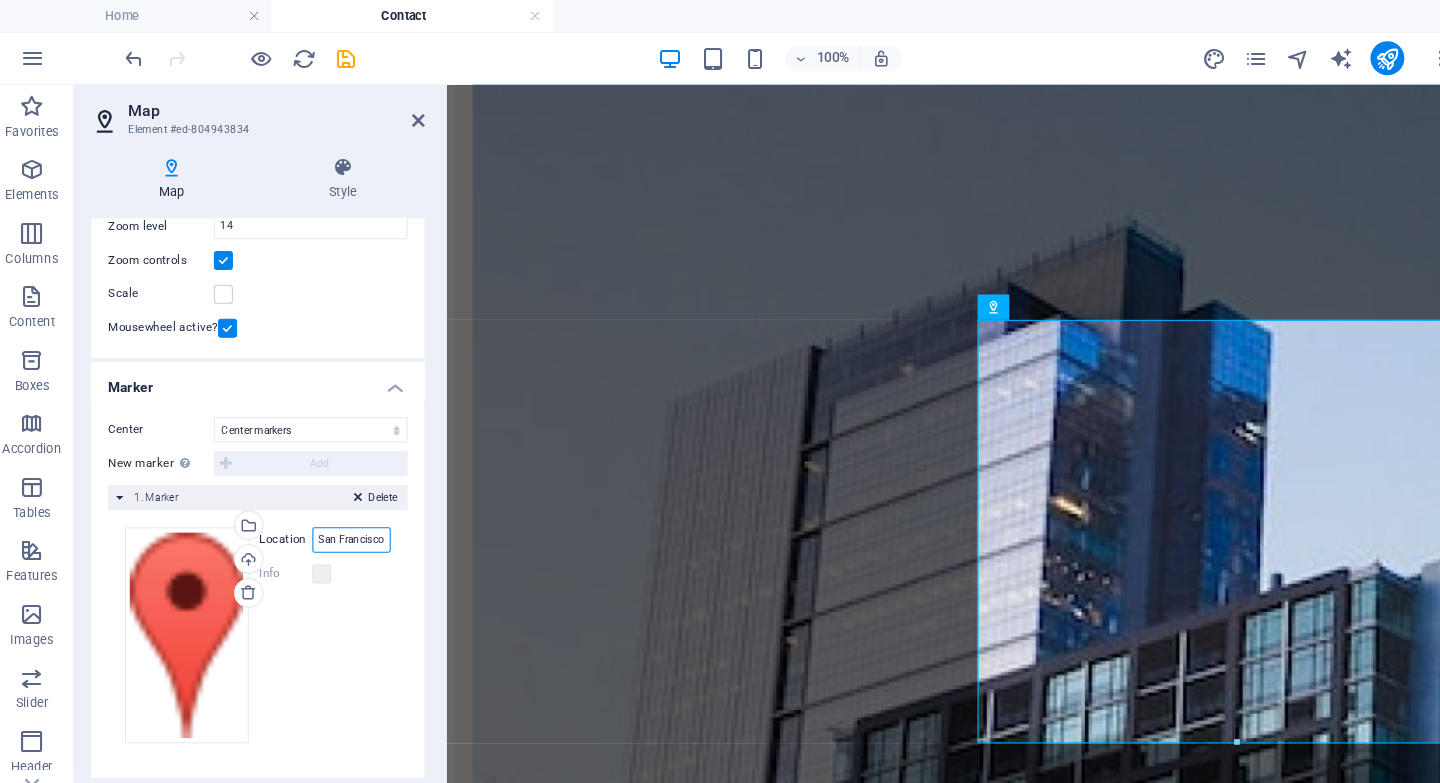 click on "San Francisco" at bounding box center (342, 510) 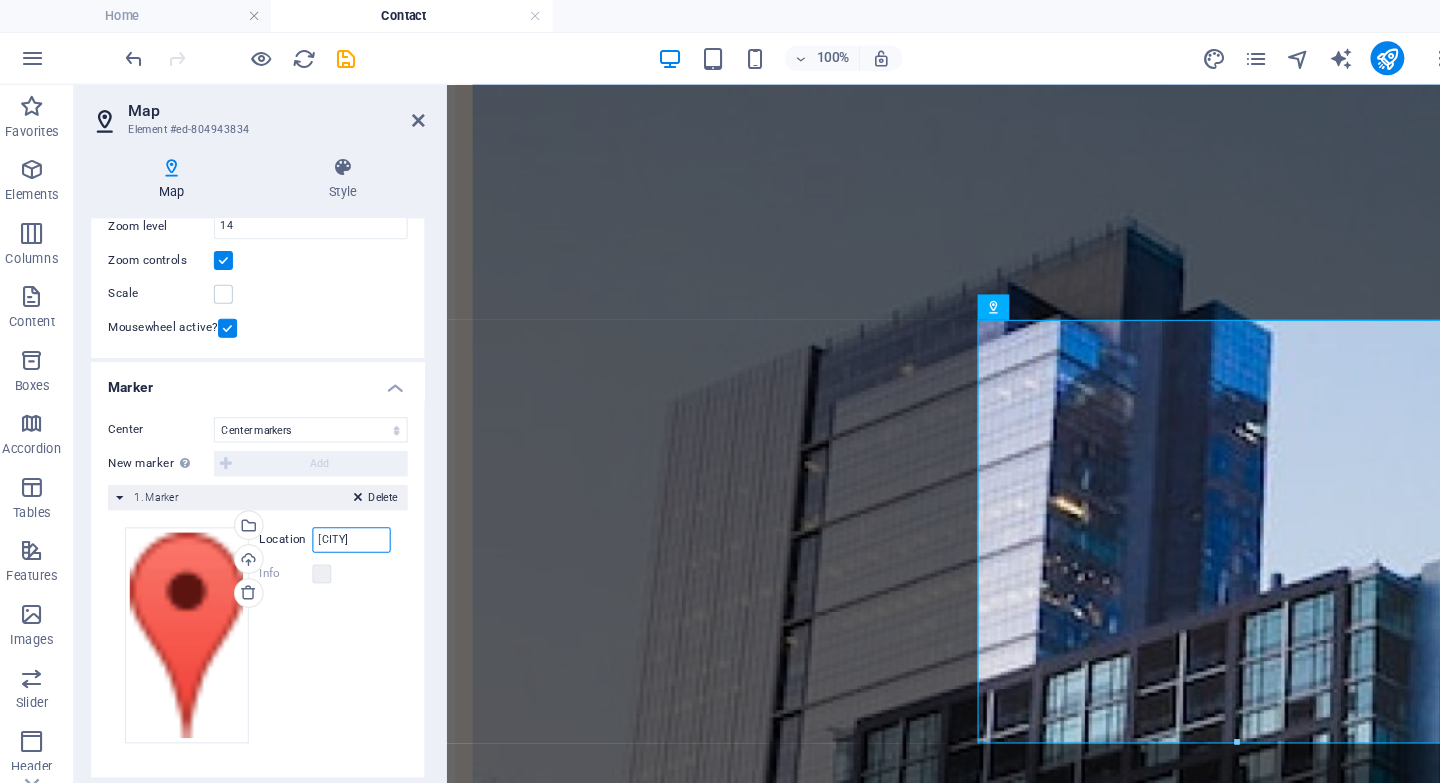 type on "[CITY]" 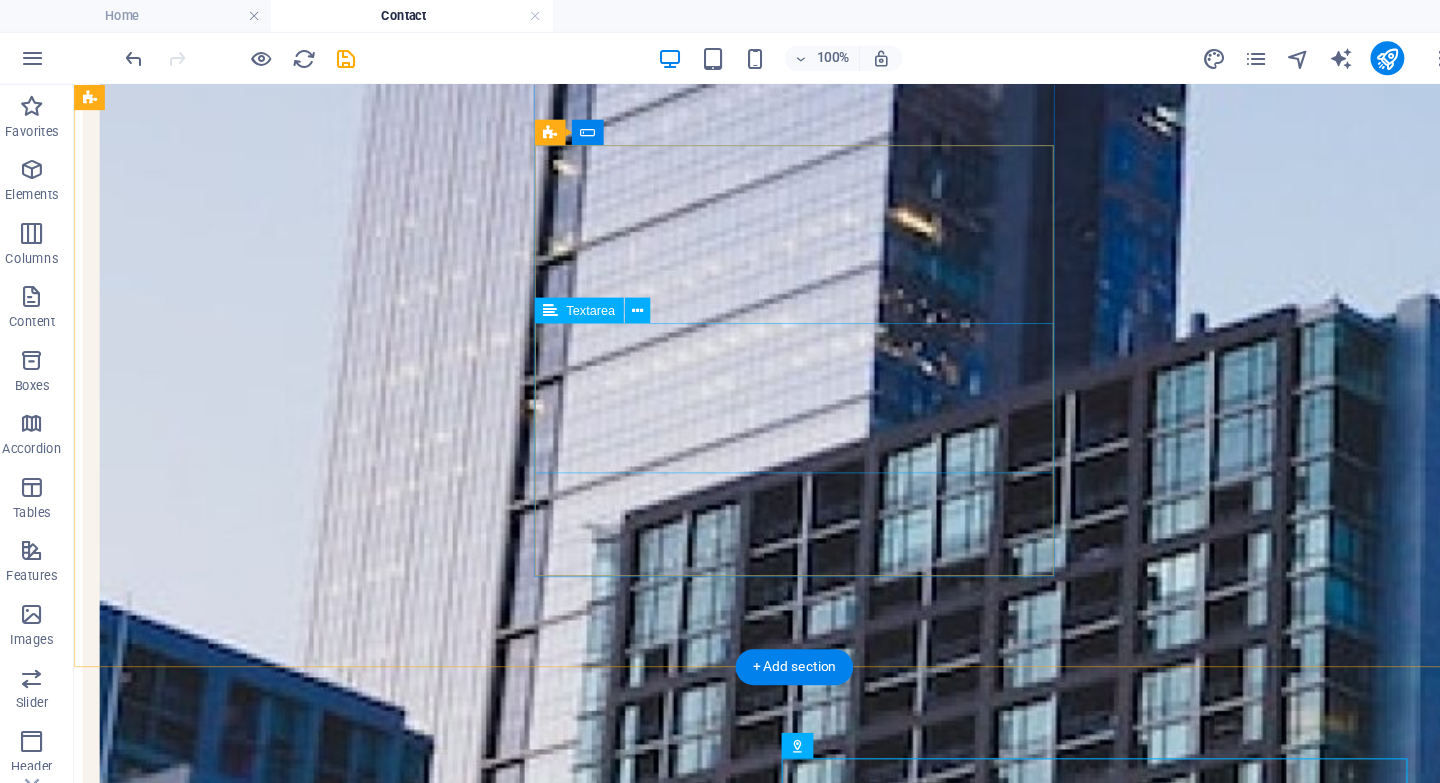scroll, scrollTop: 0, scrollLeft: 0, axis: both 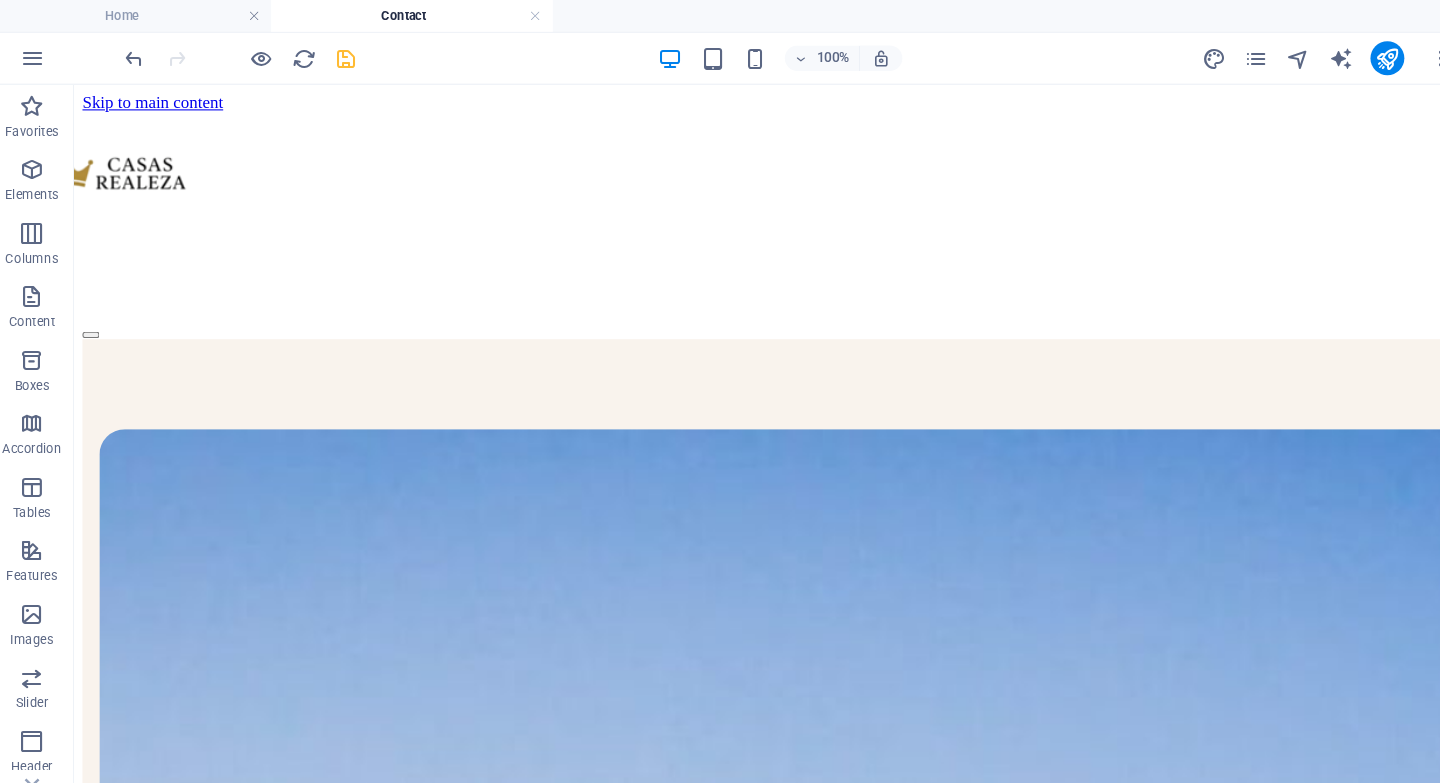 click at bounding box center (337, 55) 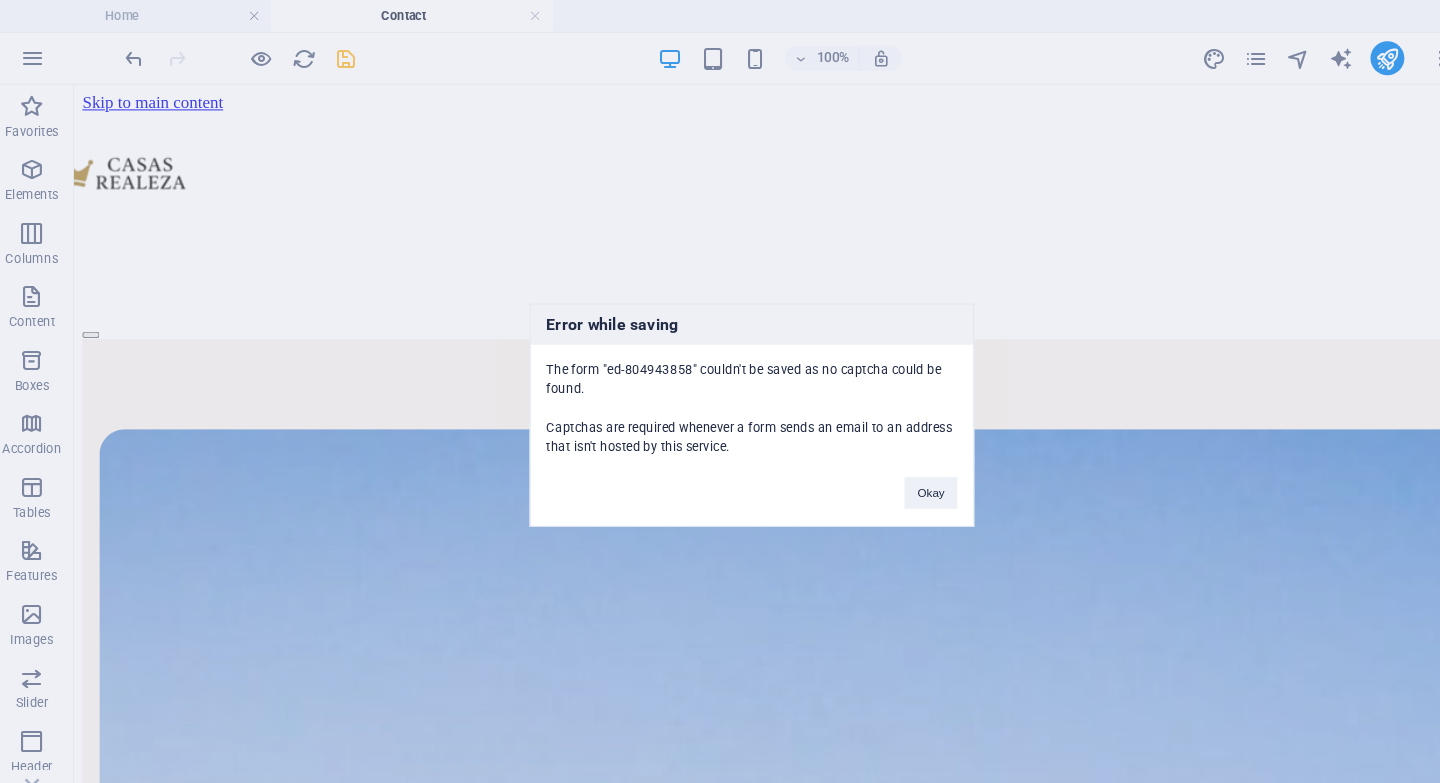 scroll, scrollTop: 295, scrollLeft: 0, axis: vertical 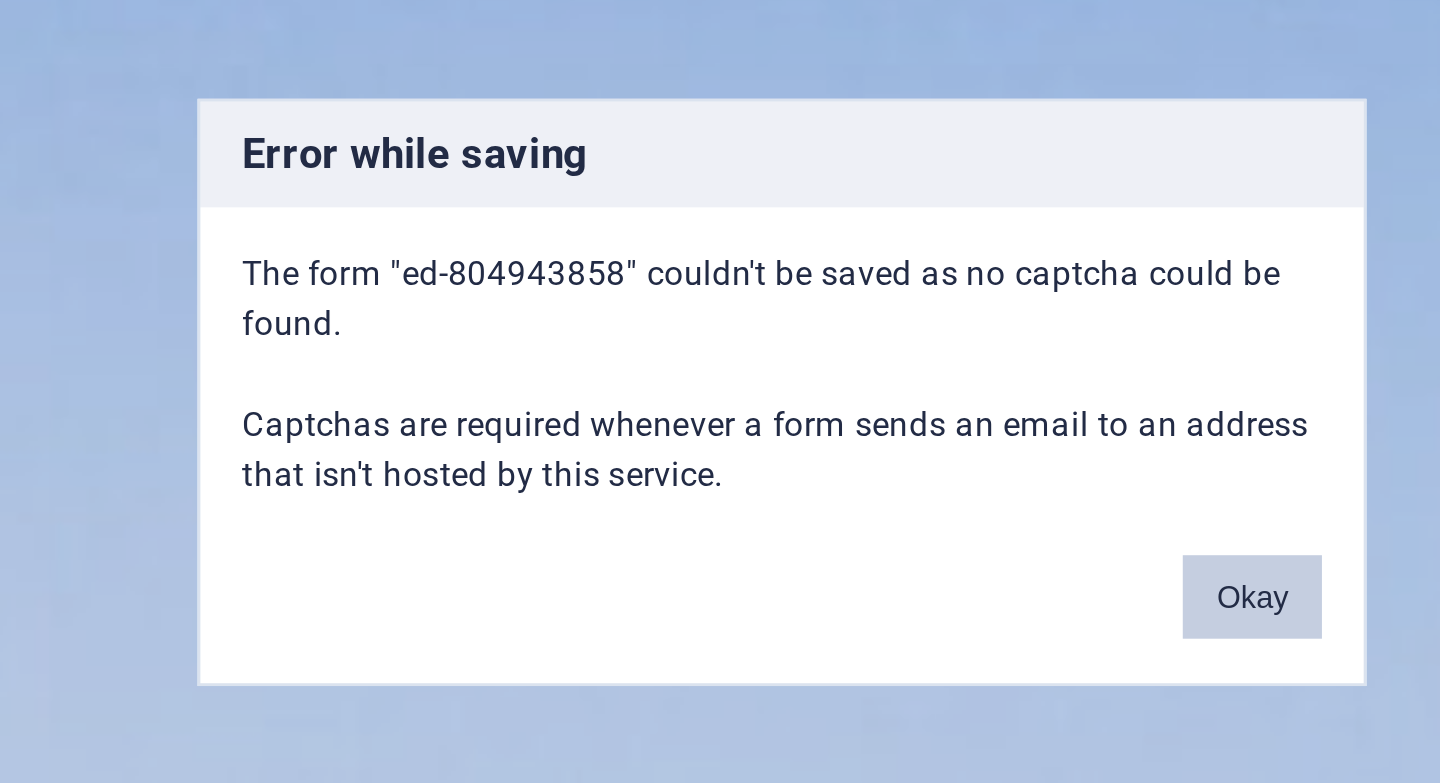 click on "Okay" at bounding box center [889, 465] 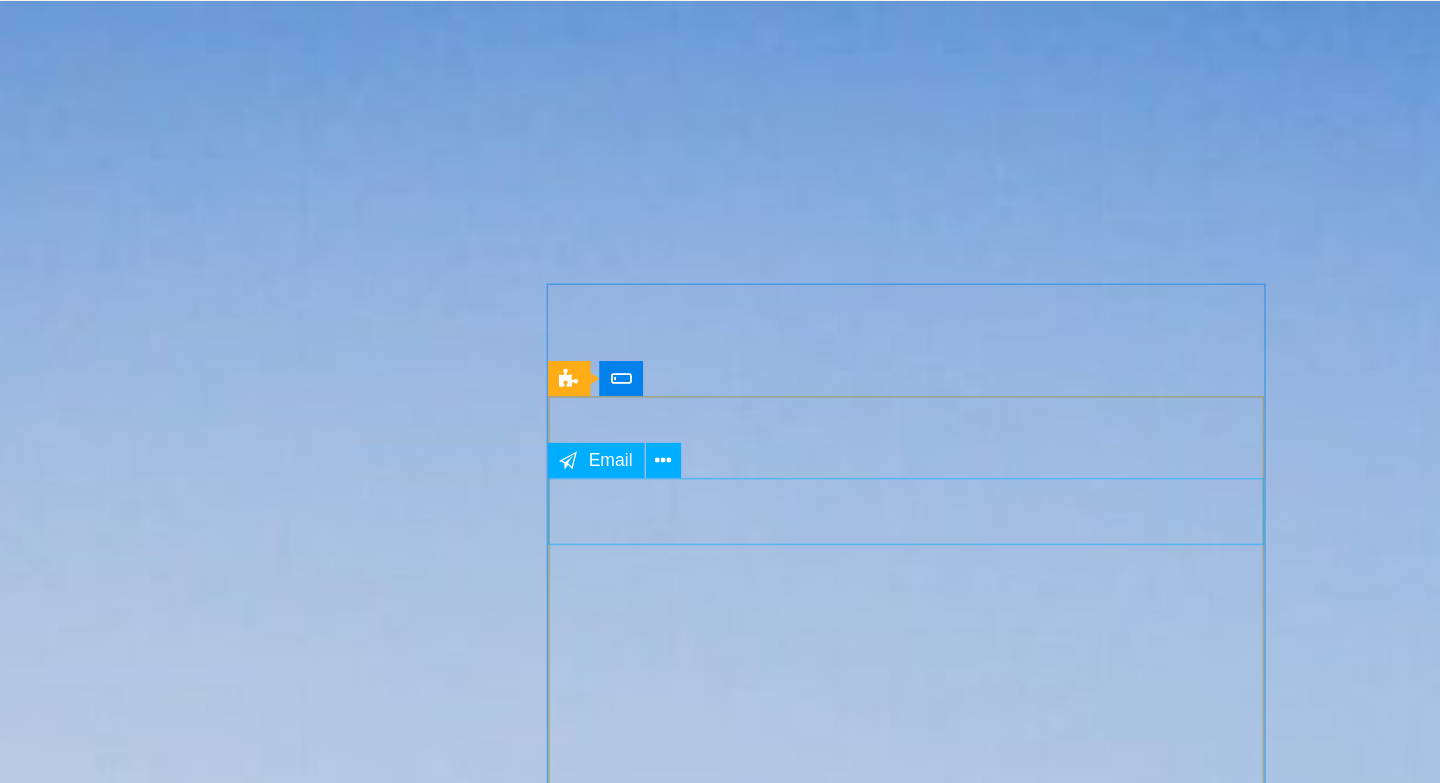 scroll, scrollTop: 0, scrollLeft: 0, axis: both 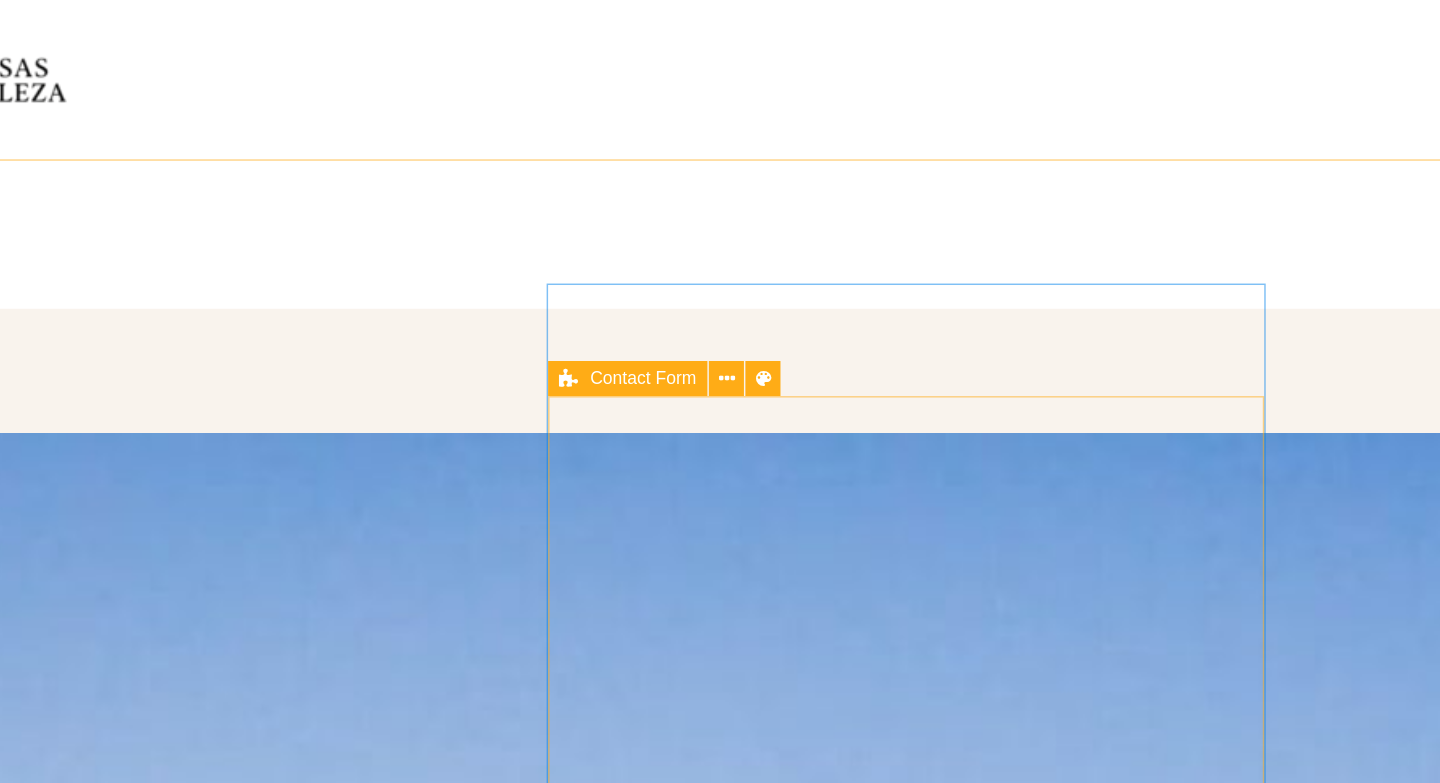 click at bounding box center (529, 368) 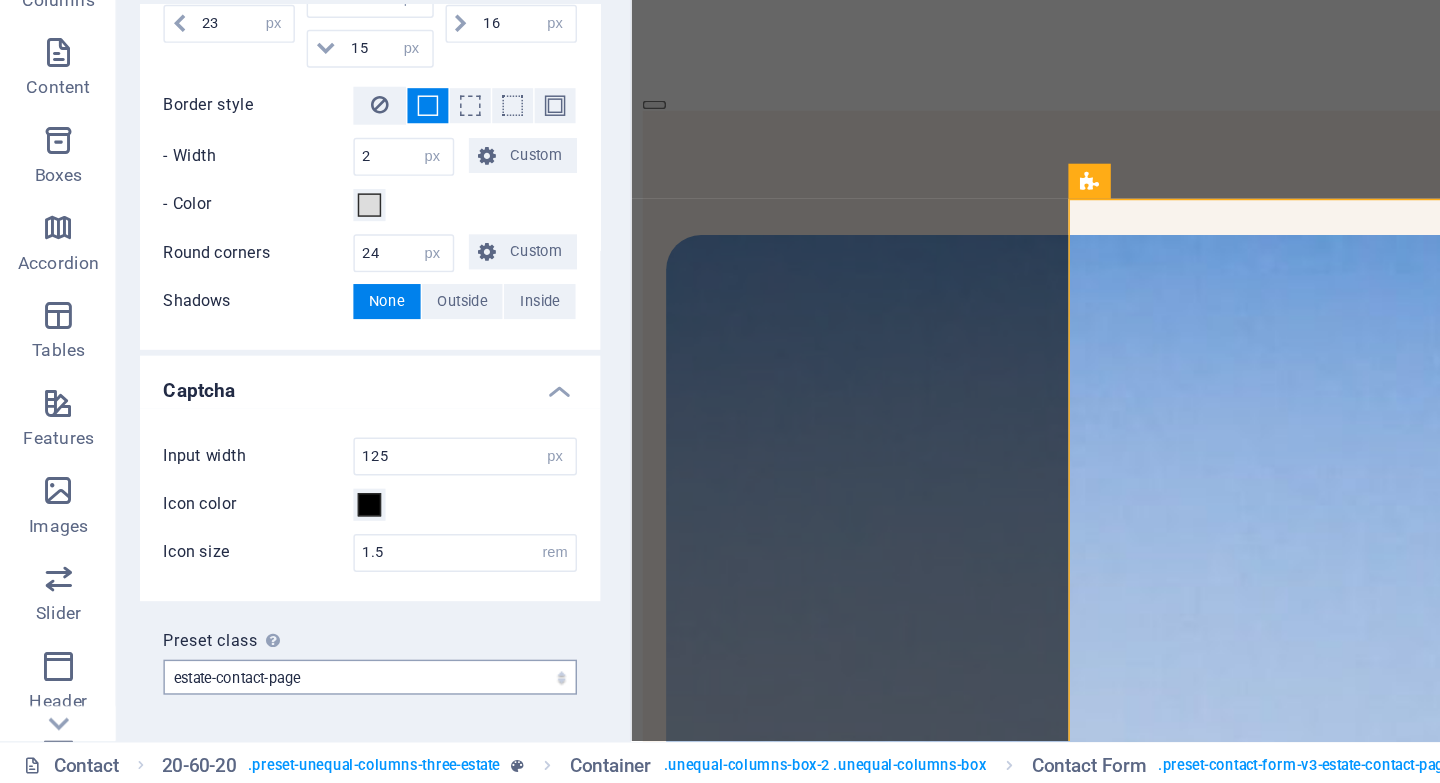 scroll, scrollTop: 0, scrollLeft: 0, axis: both 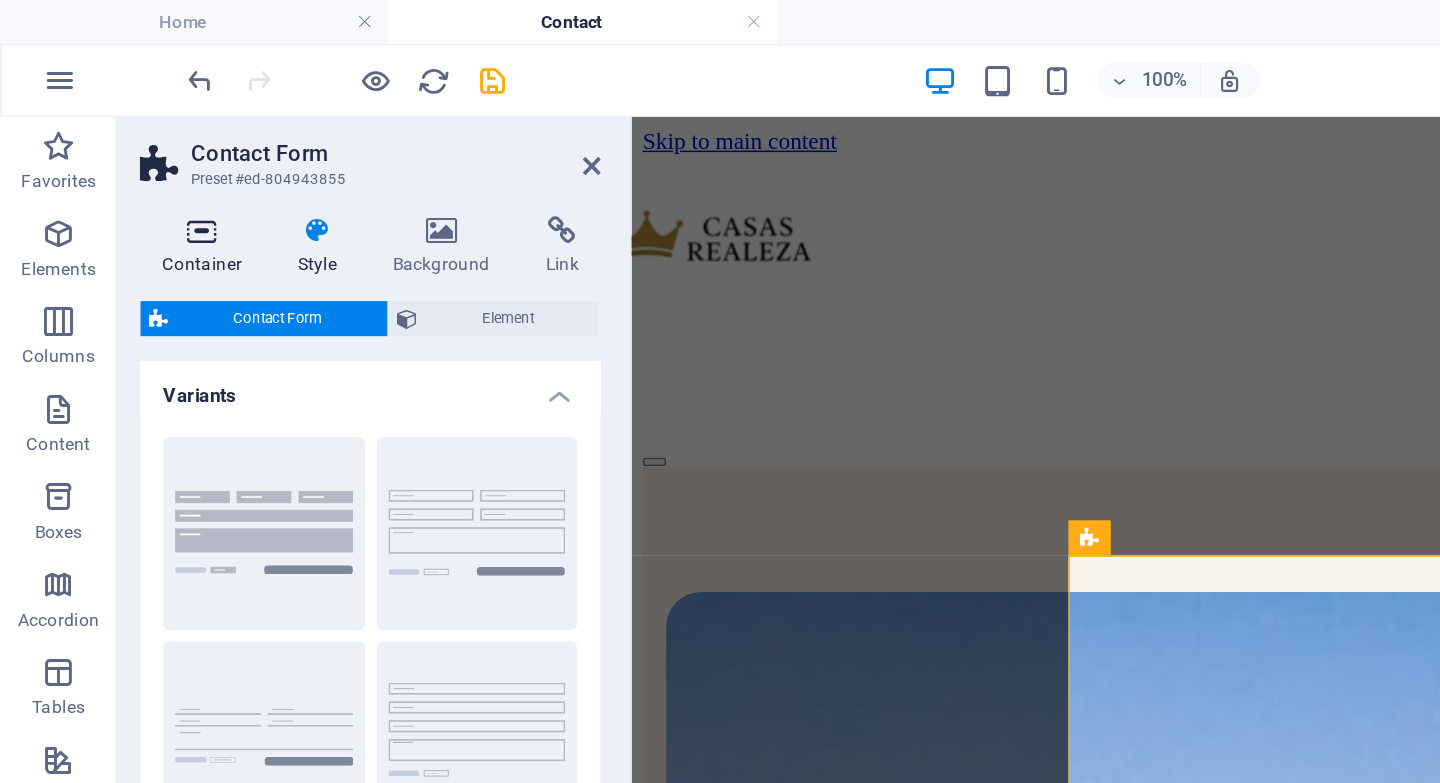 click at bounding box center [138, 158] 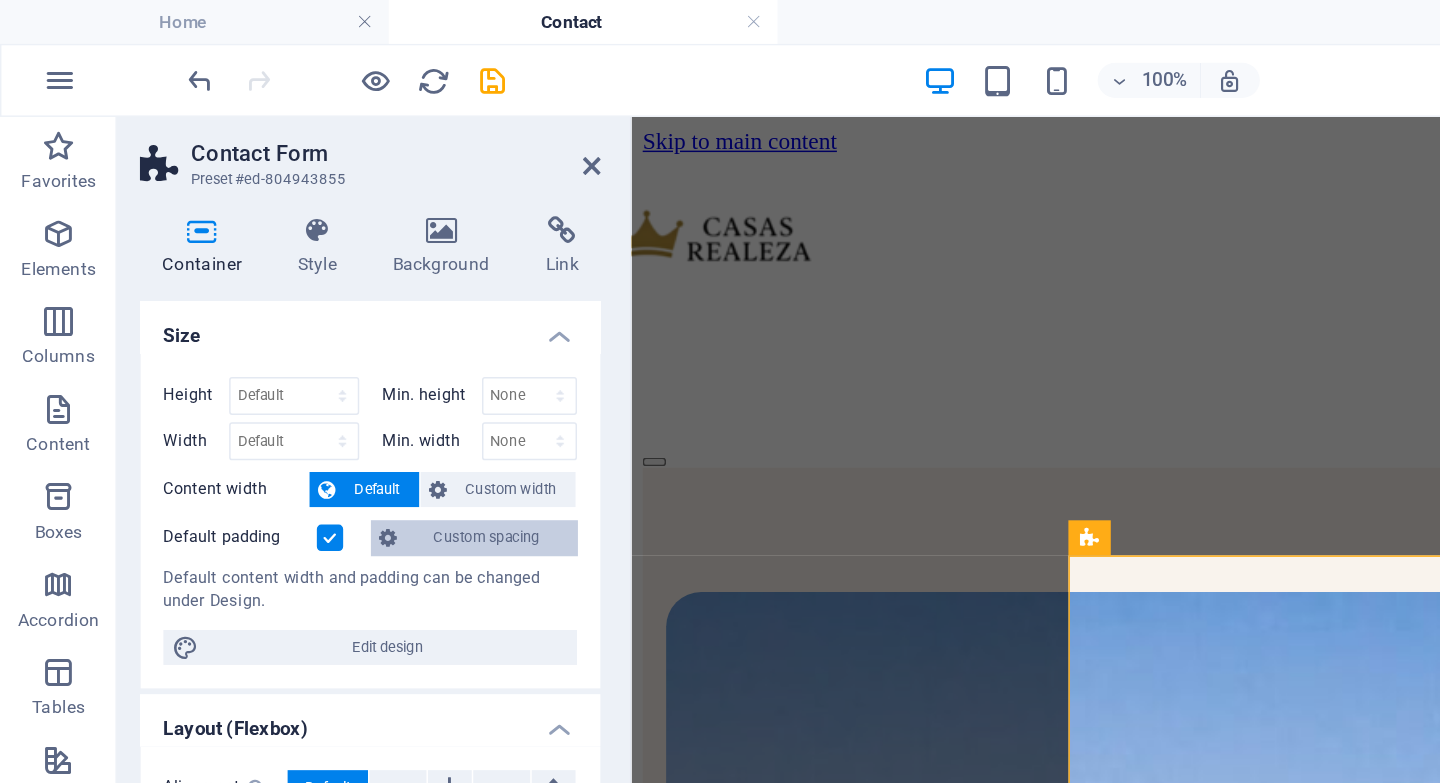 scroll, scrollTop: 246, scrollLeft: 0, axis: vertical 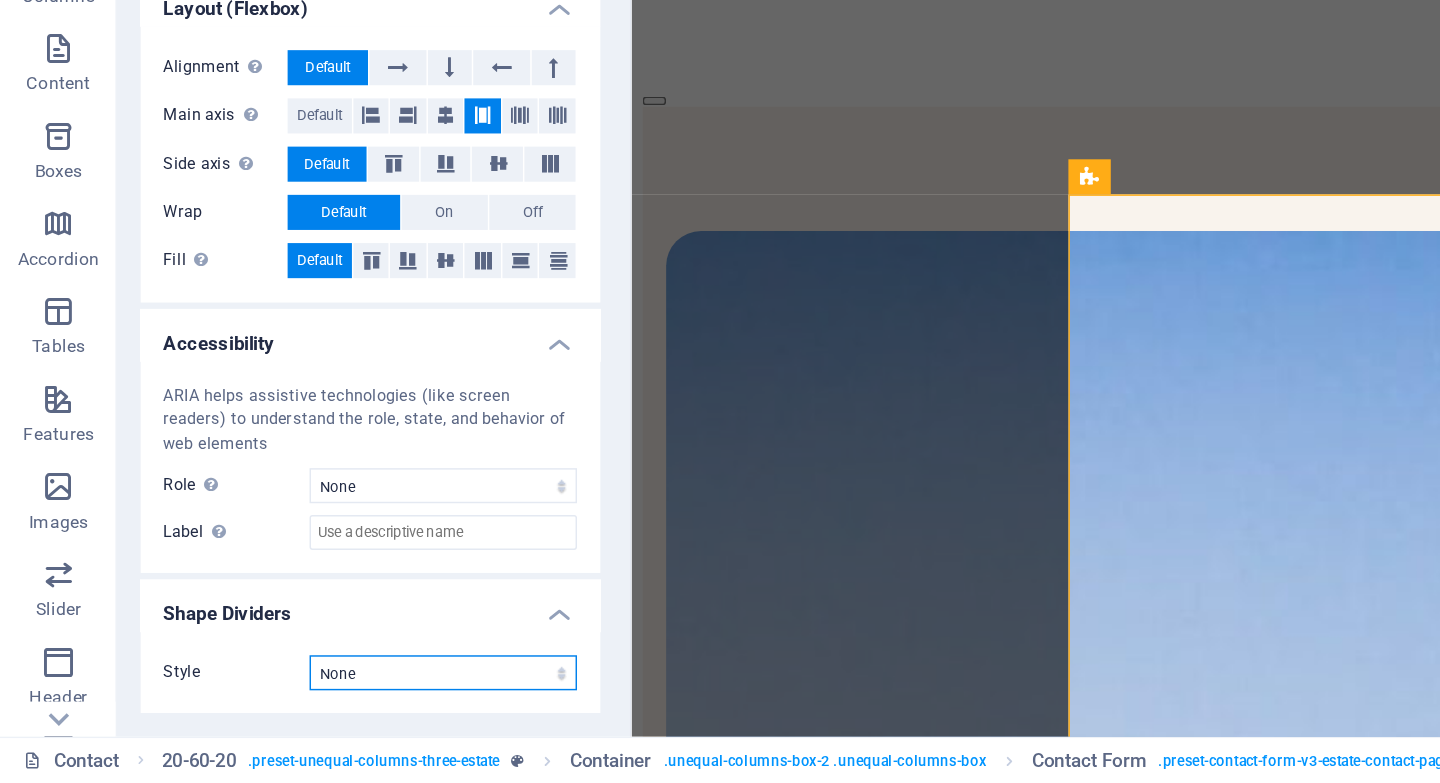click on "None Triangle Square Diagonal Polygon 1 Polygon 2 Zigzag Multiple Zigzags Waves Multiple Waves Half Circle Circle Circle Shadow Blocks Hexagons Clouds Multiple Clouds Fan Pyramids Book Paint Drip Fire Shredded Paper Arrow" at bounding box center (303, 707) 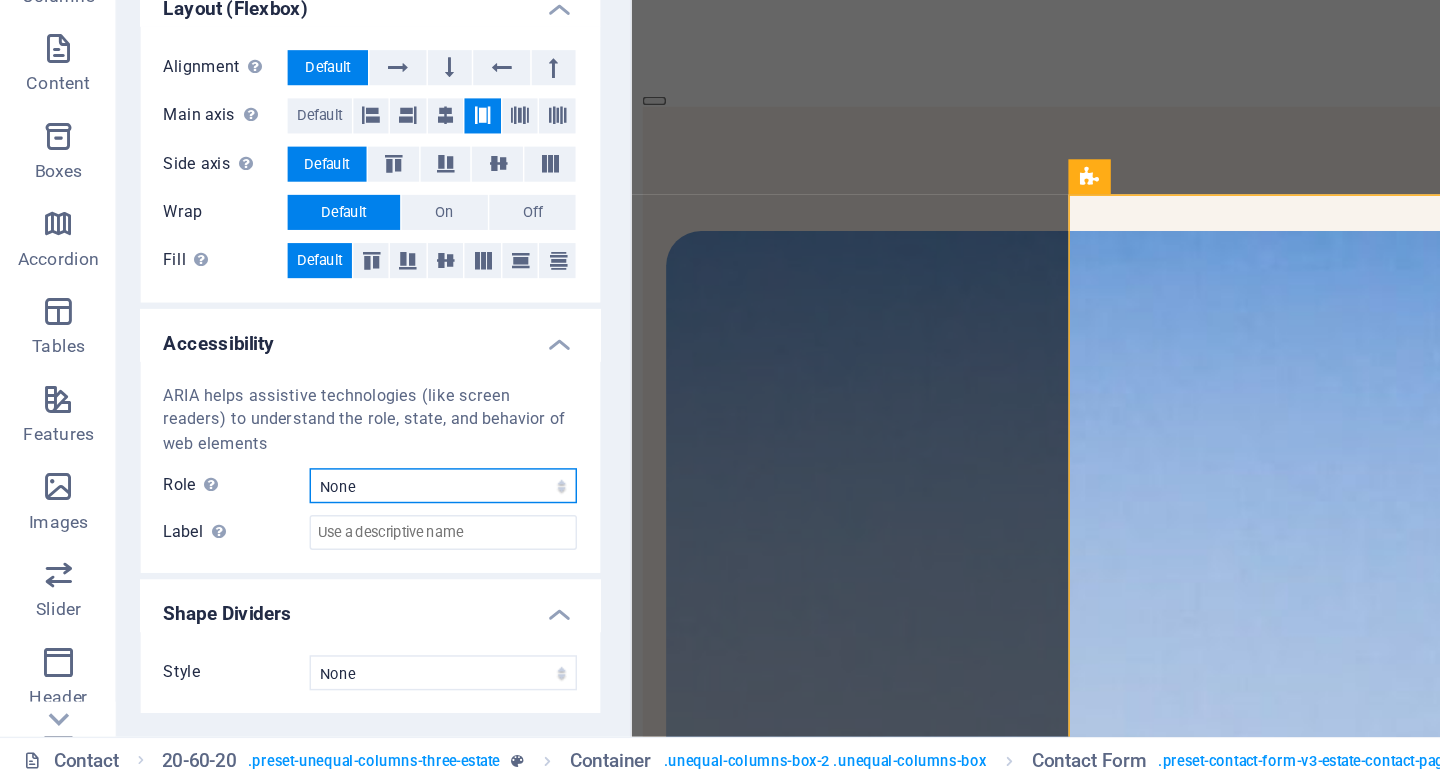 click on "None Alert Article Banner Comment Complementary Dialog Footer Header Marquee Presentation Region Section Separator Status Timer" at bounding box center [303, 579] 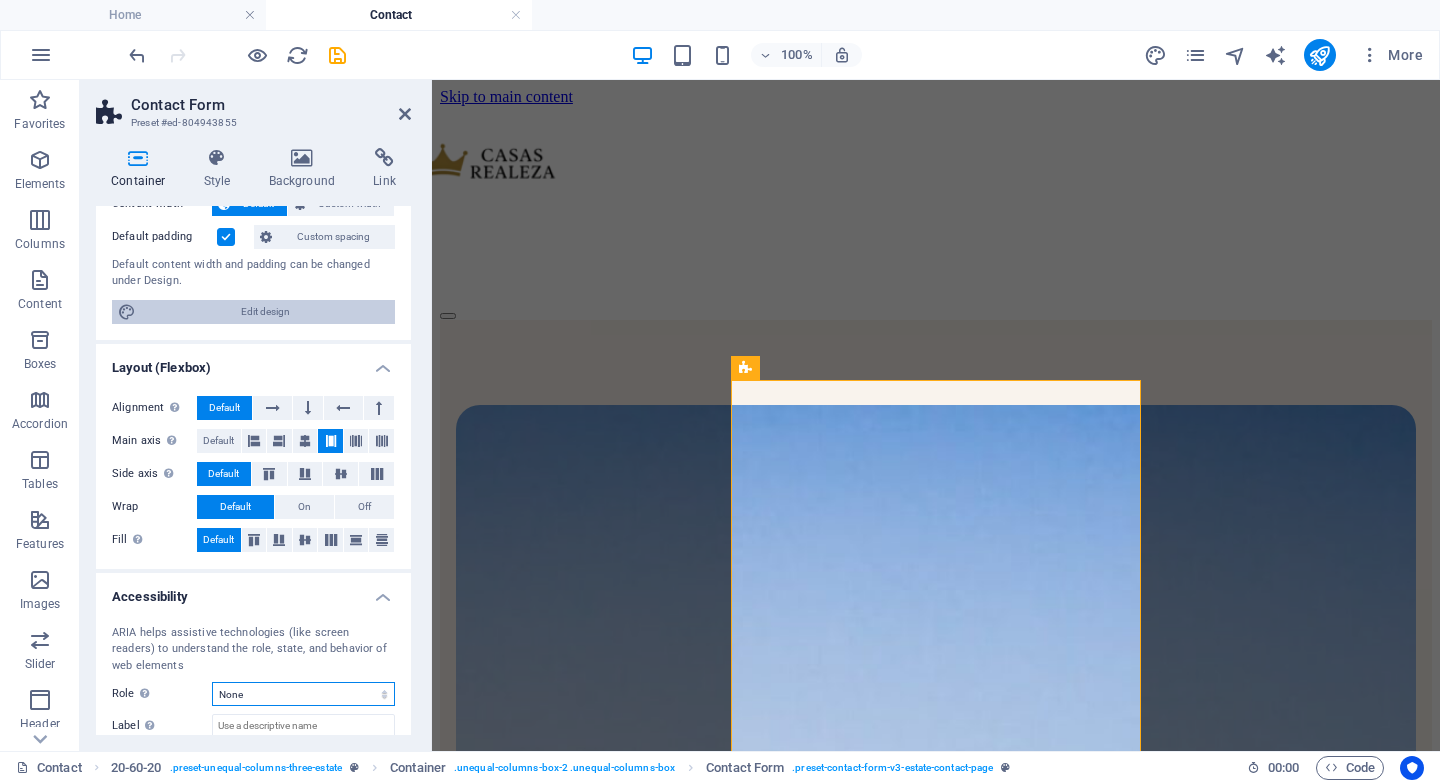 scroll, scrollTop: 0, scrollLeft: 0, axis: both 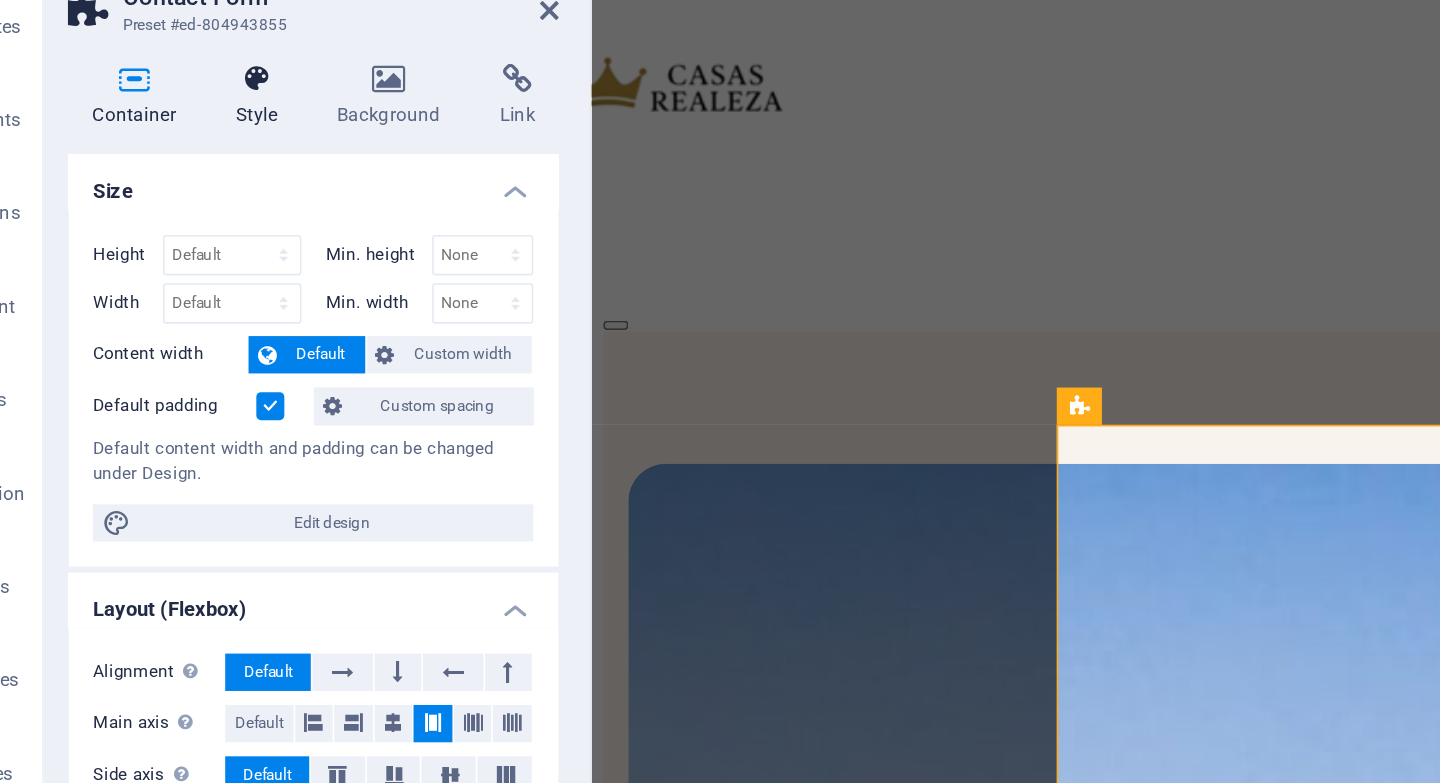 click on "Style" at bounding box center (221, 169) 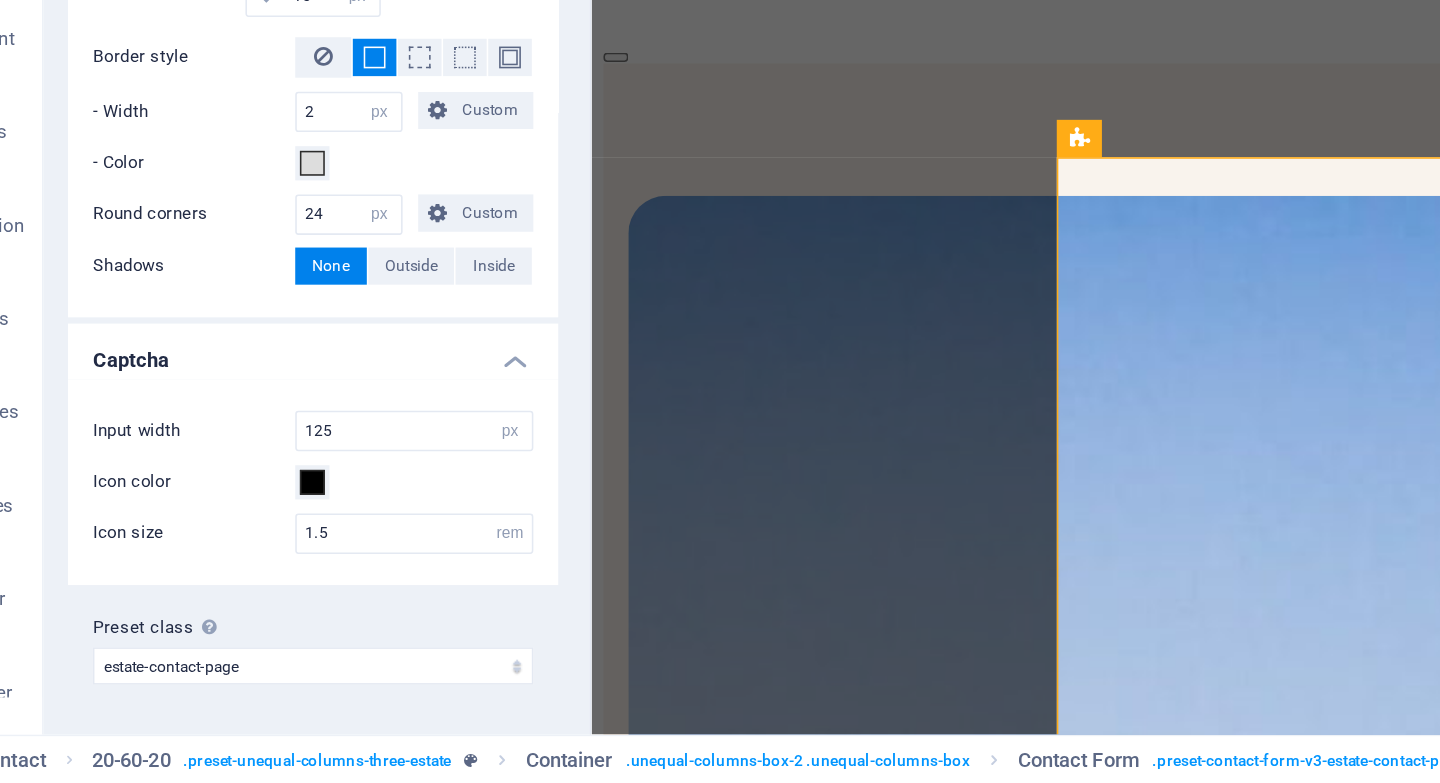 scroll, scrollTop: 0, scrollLeft: 0, axis: both 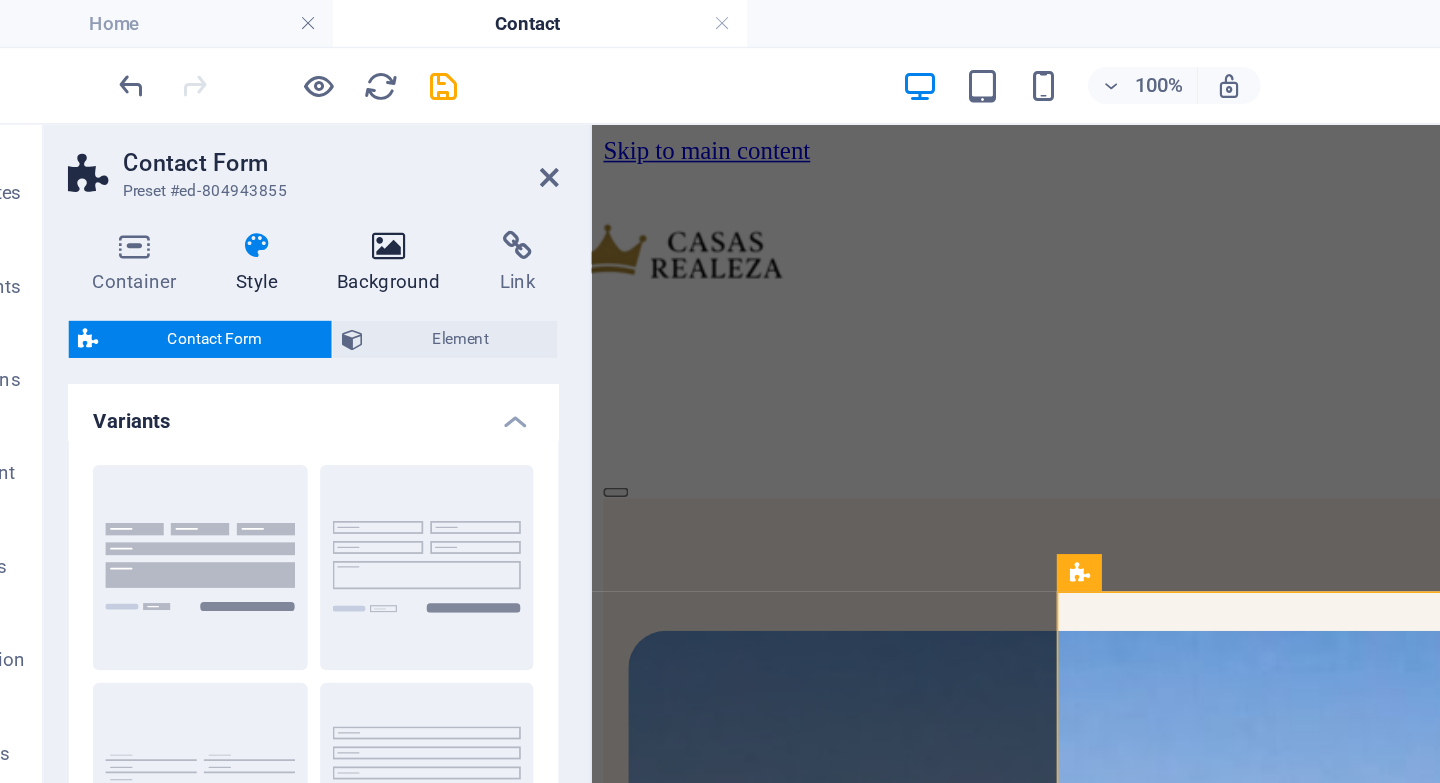click on "Background" at bounding box center (306, 169) 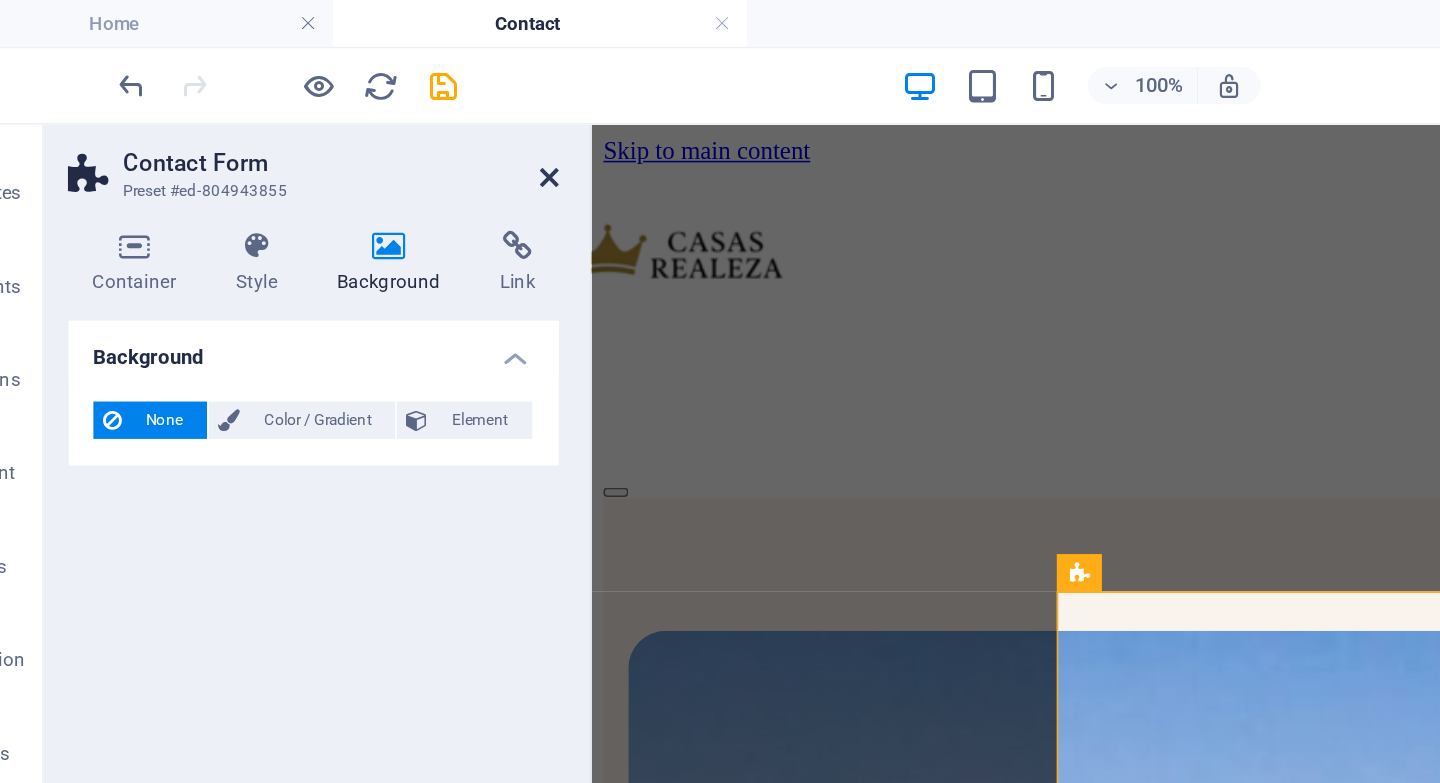 click at bounding box center (405, 114) 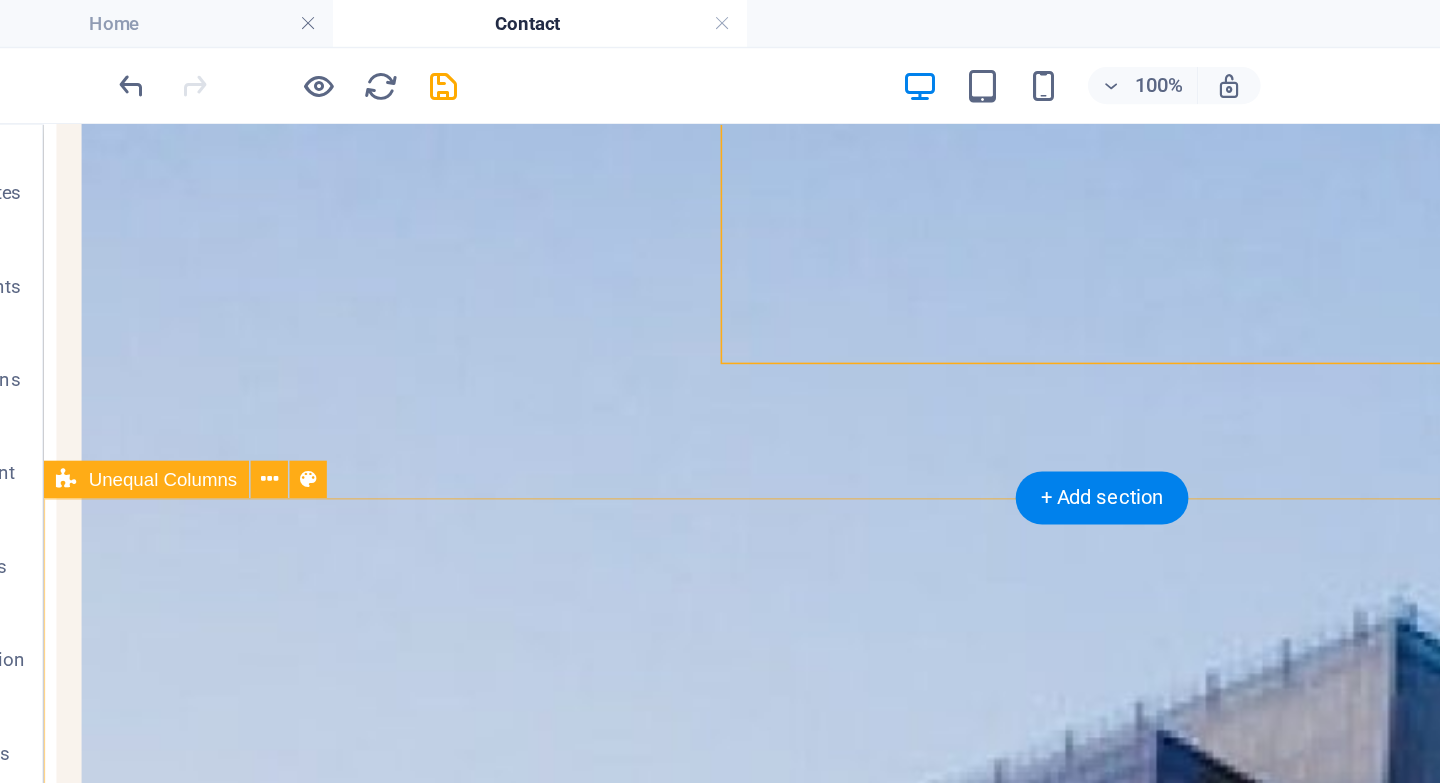 scroll, scrollTop: 509, scrollLeft: 0, axis: vertical 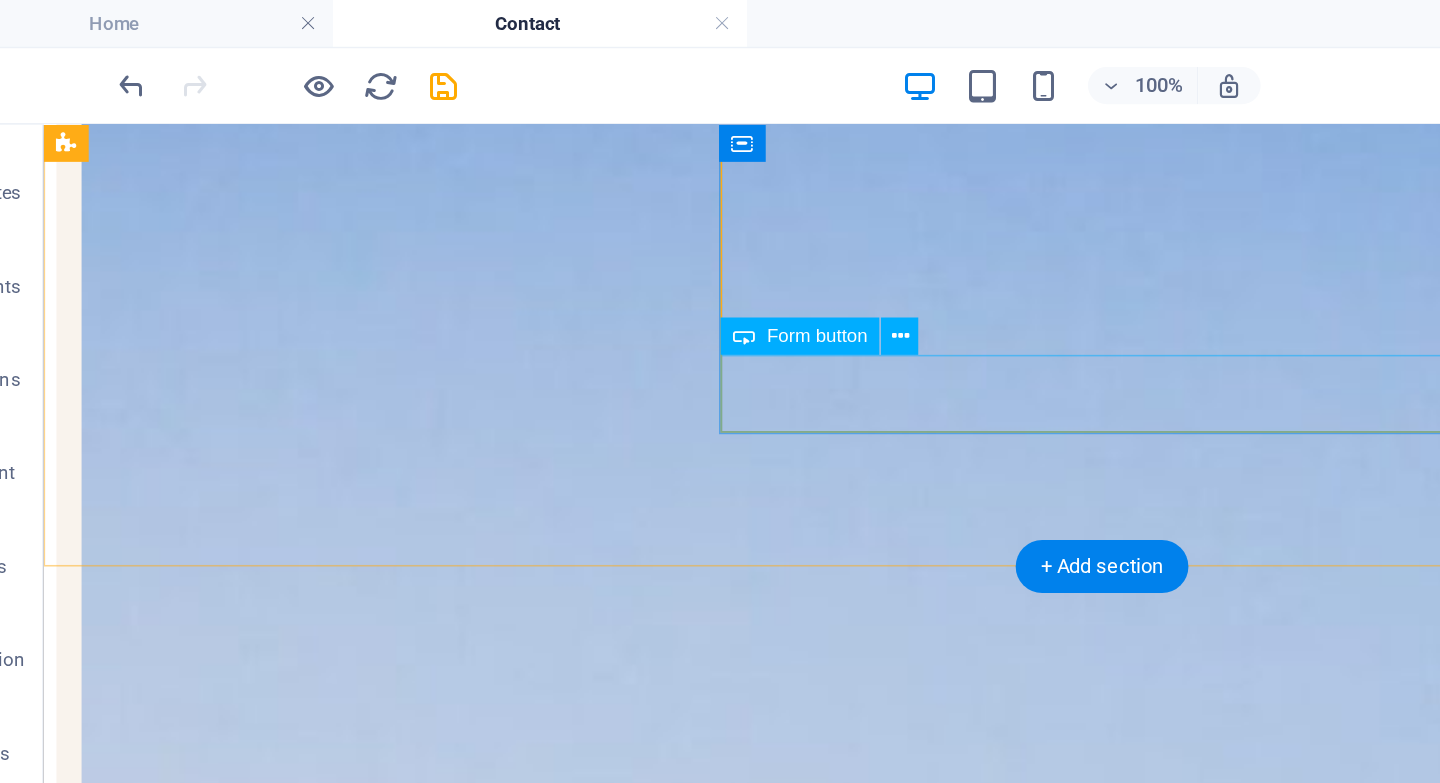 click on "Submit" at bounding box center [723, 2398] 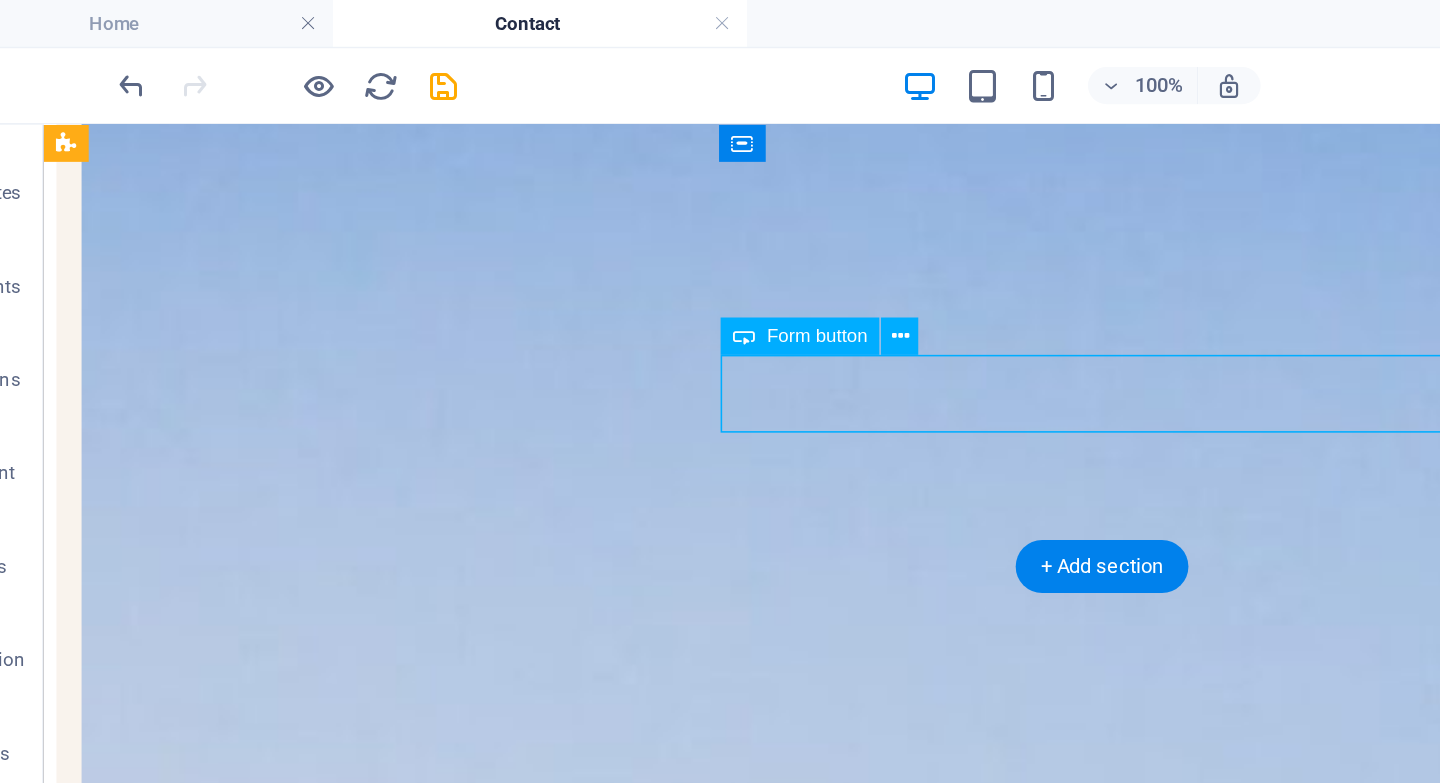 click on "Submit" at bounding box center (723, 2398) 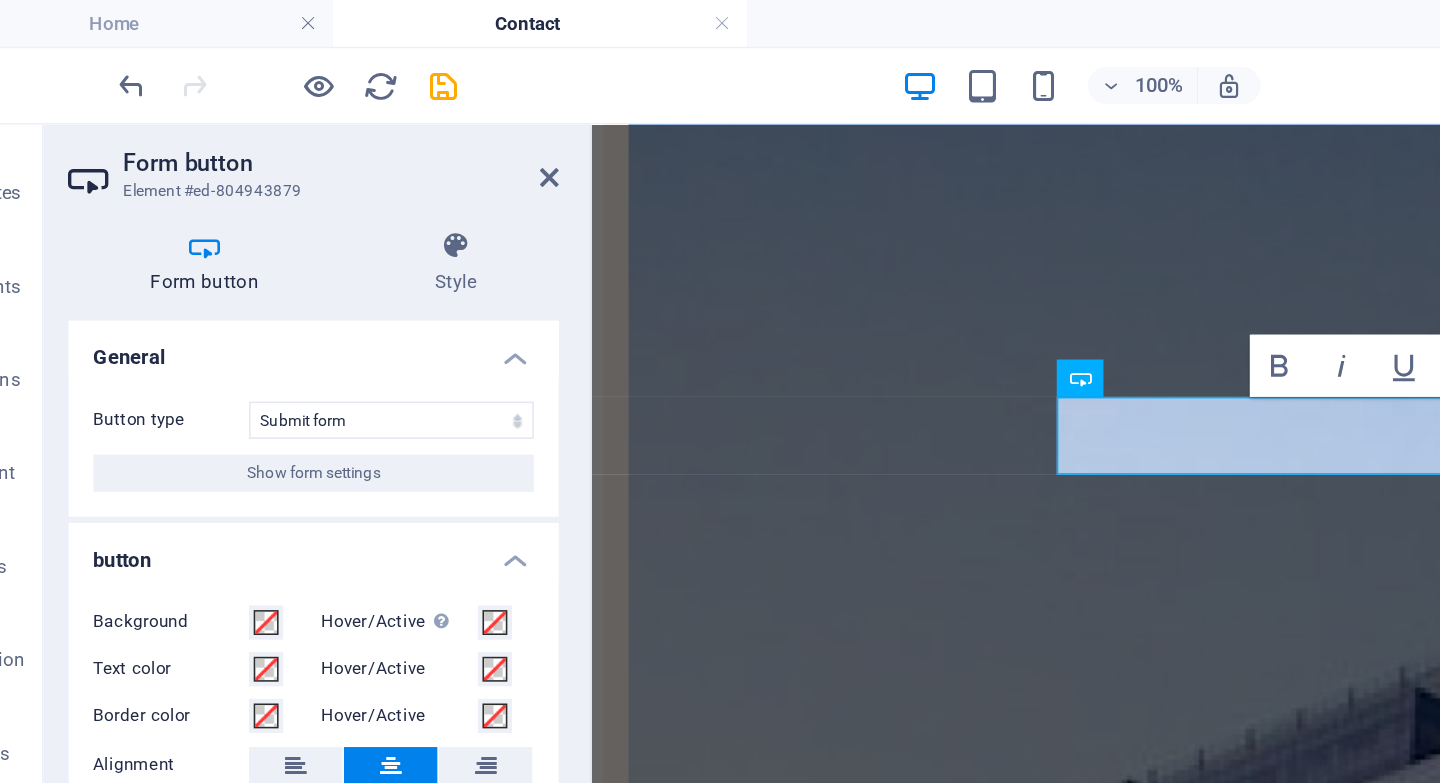 click on "Form button" at bounding box center [187, 169] 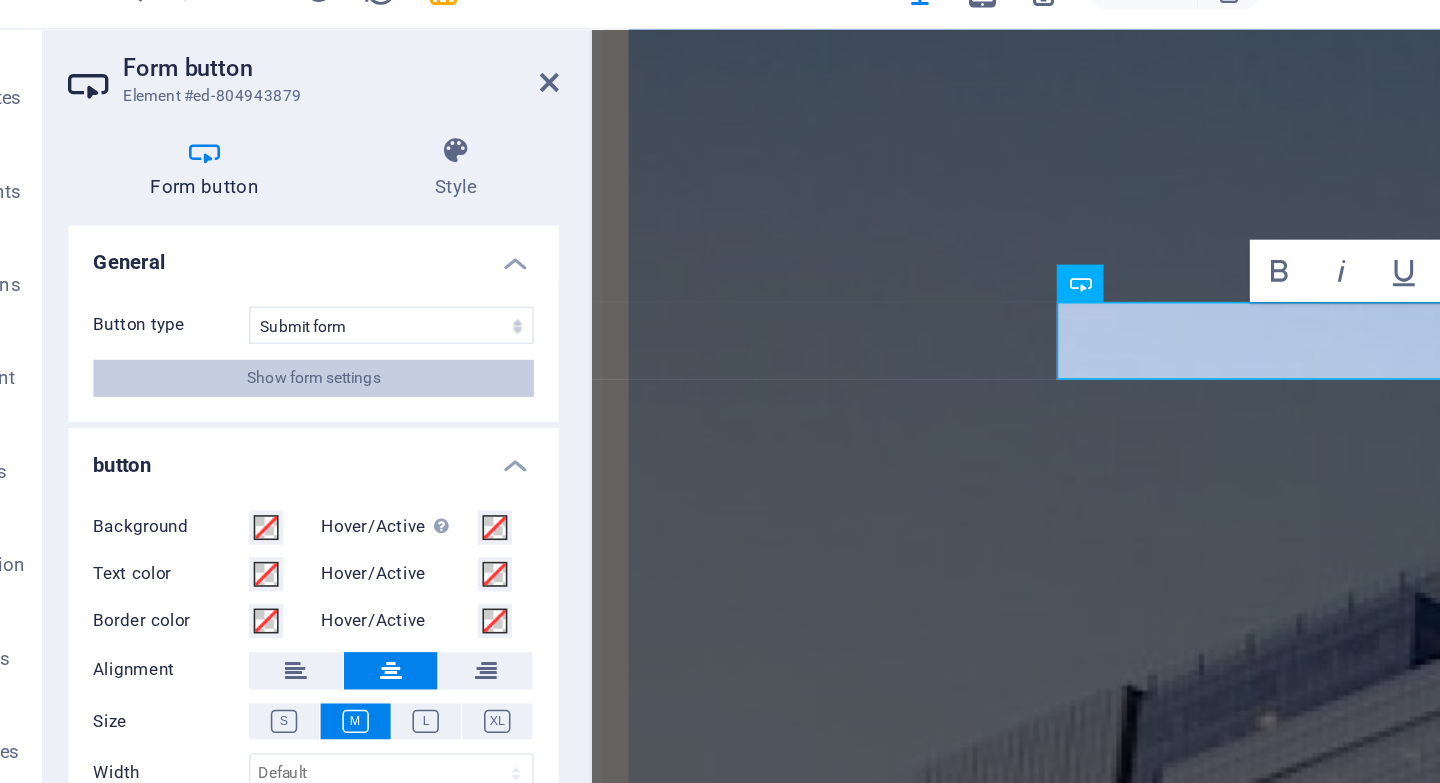 click on "Show form settings" at bounding box center [253, 304] 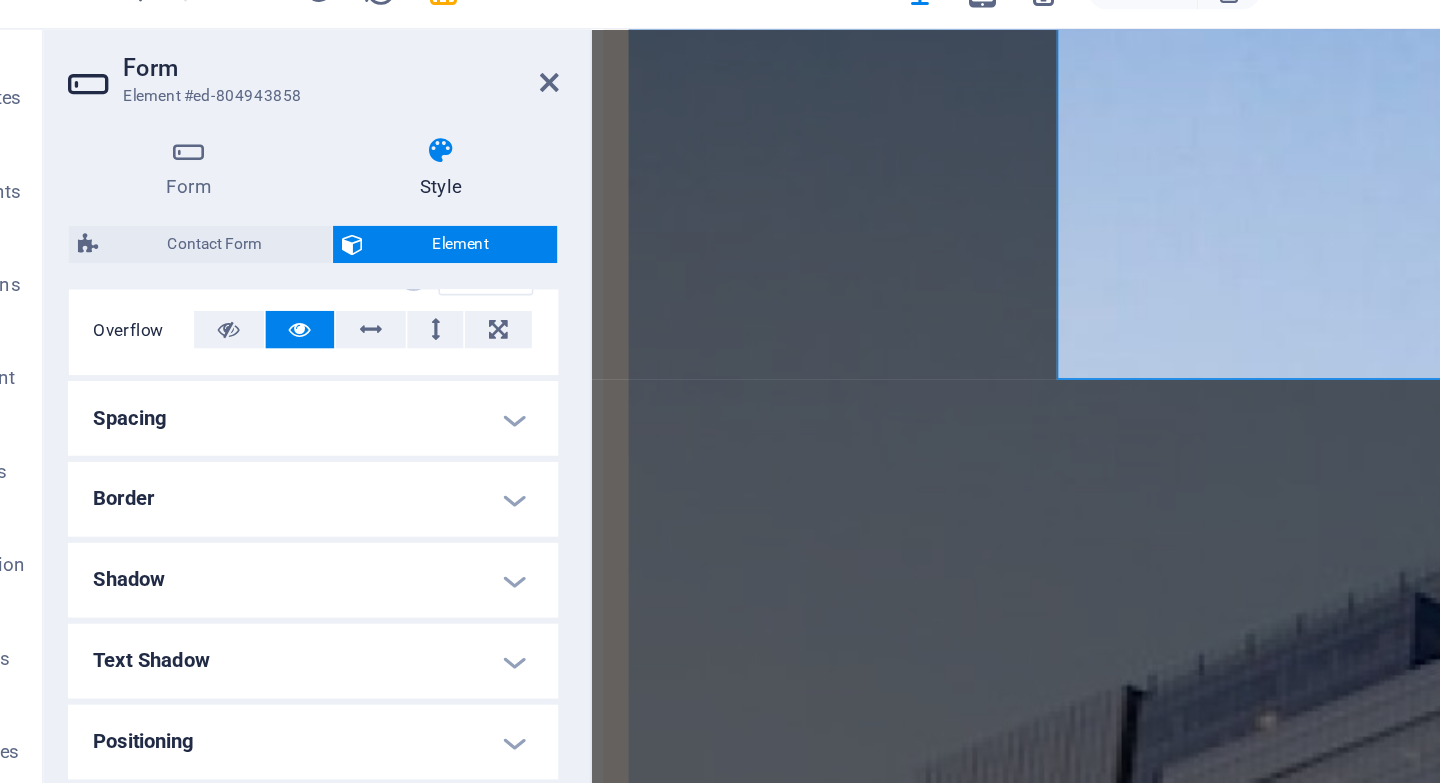 scroll, scrollTop: 357, scrollLeft: 0, axis: vertical 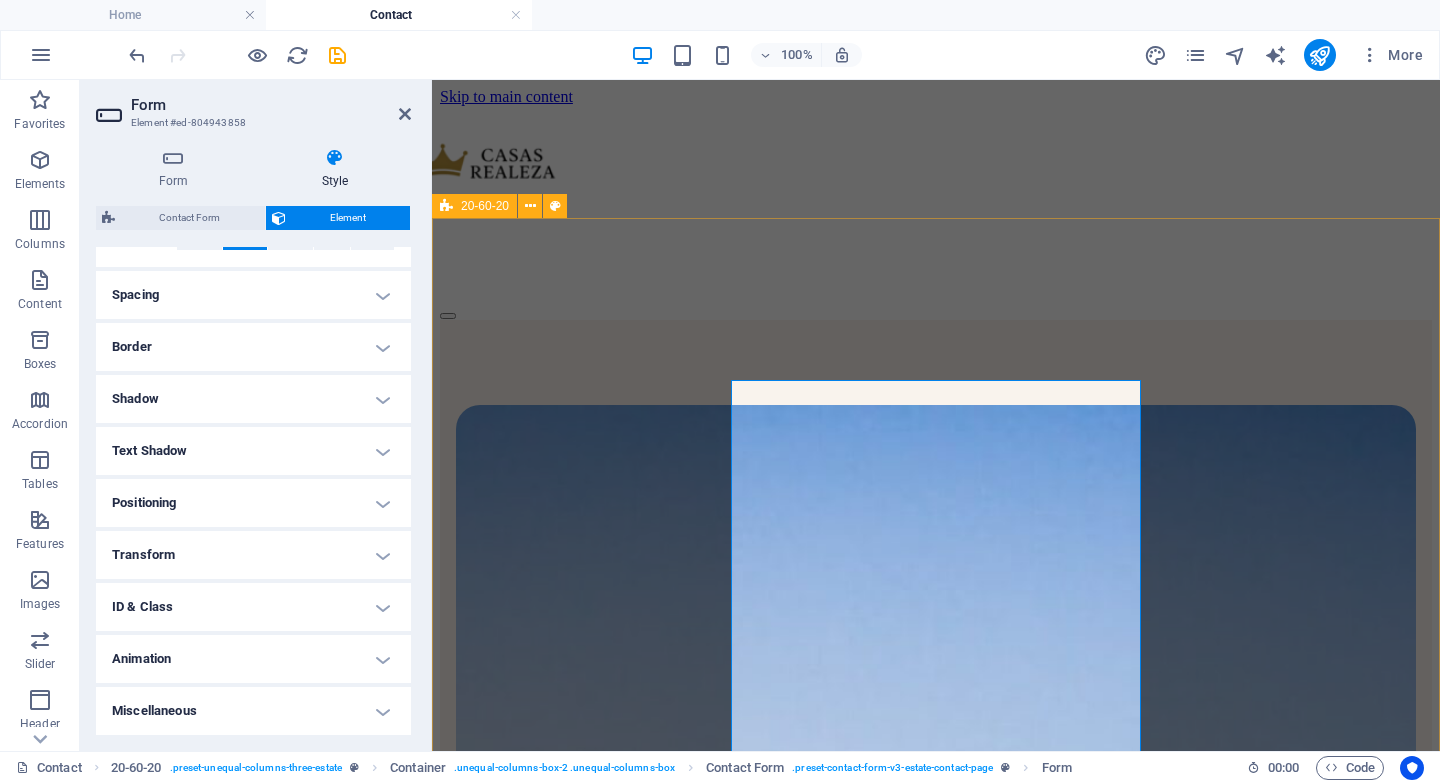 click on "contact us   I have read and understand the privacy policy. Submit" at bounding box center [936, 2130] 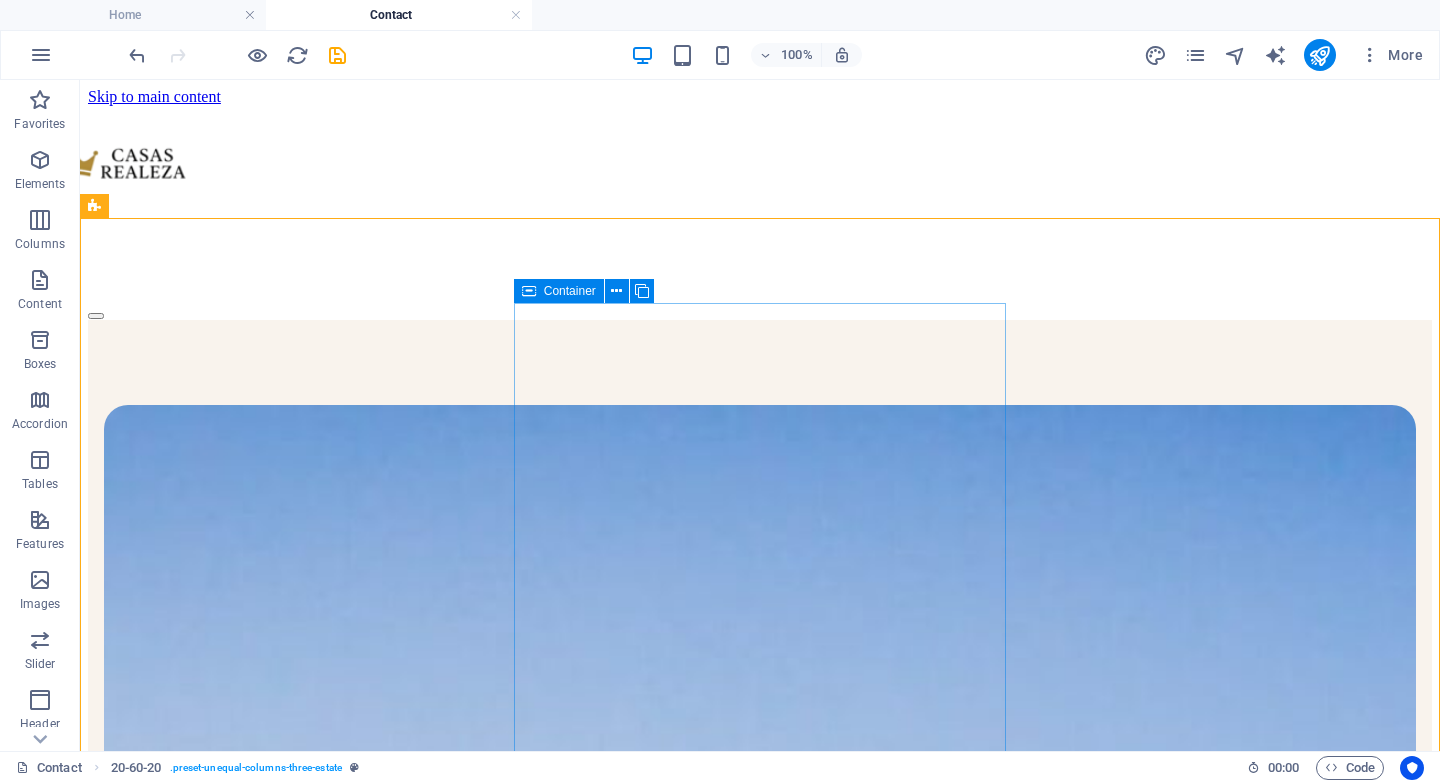 click at bounding box center [529, 291] 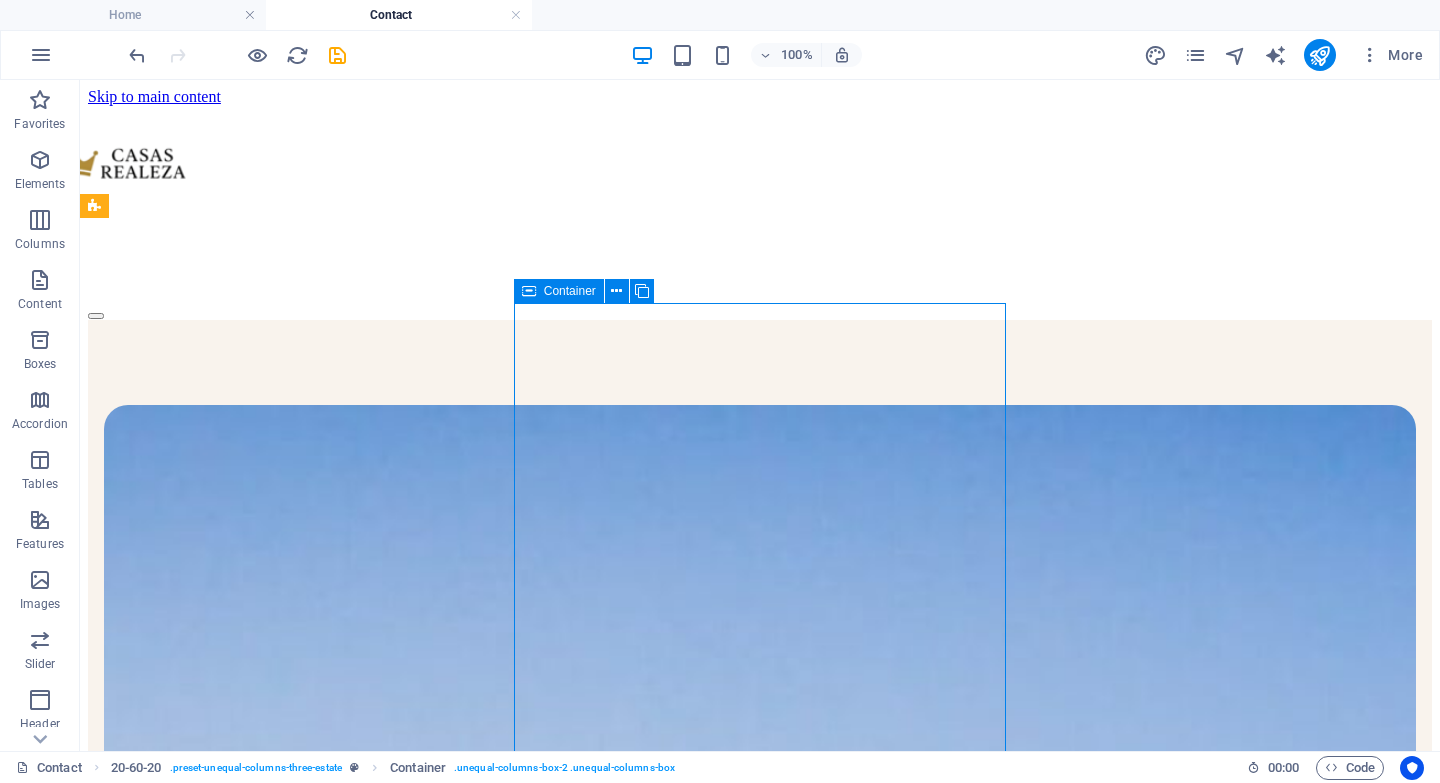 click at bounding box center (529, 291) 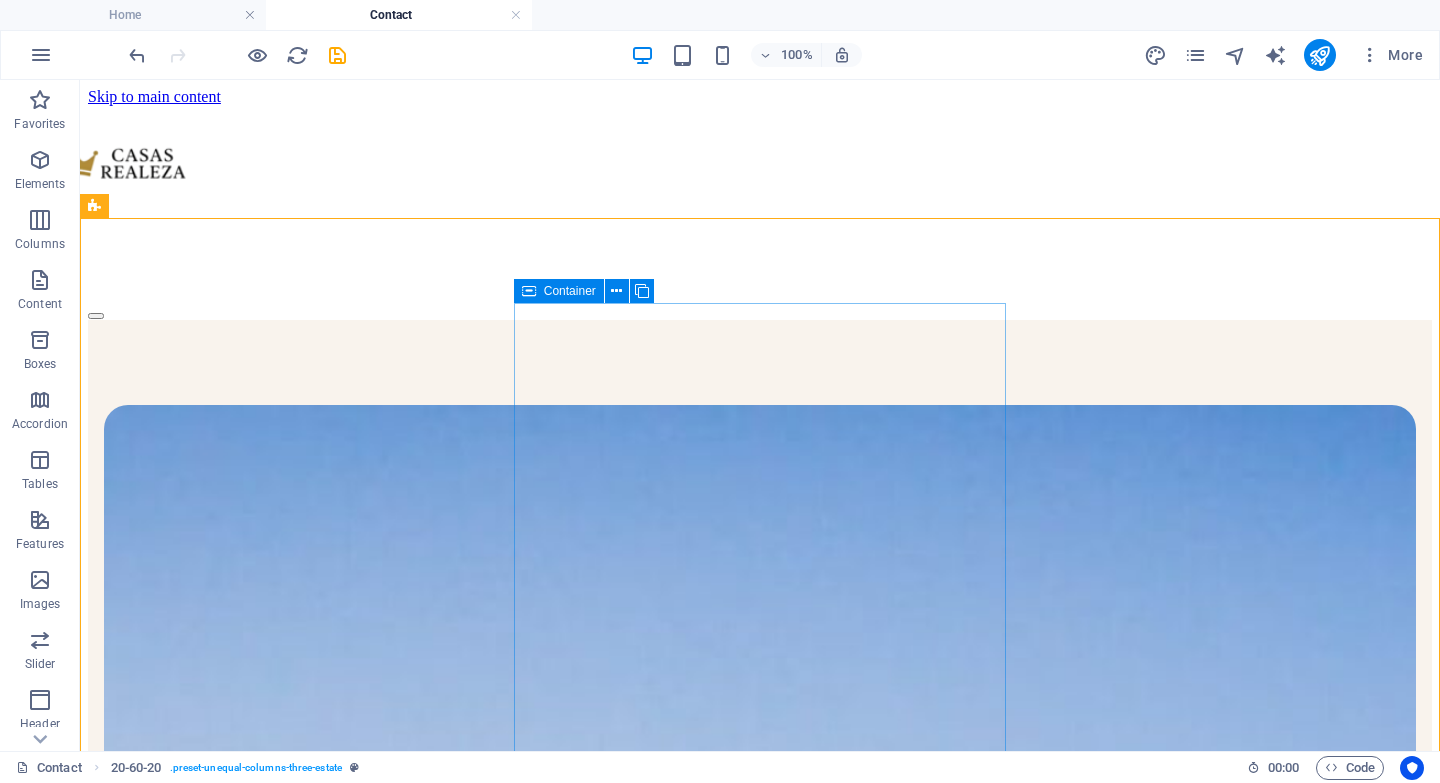click at bounding box center [529, 291] 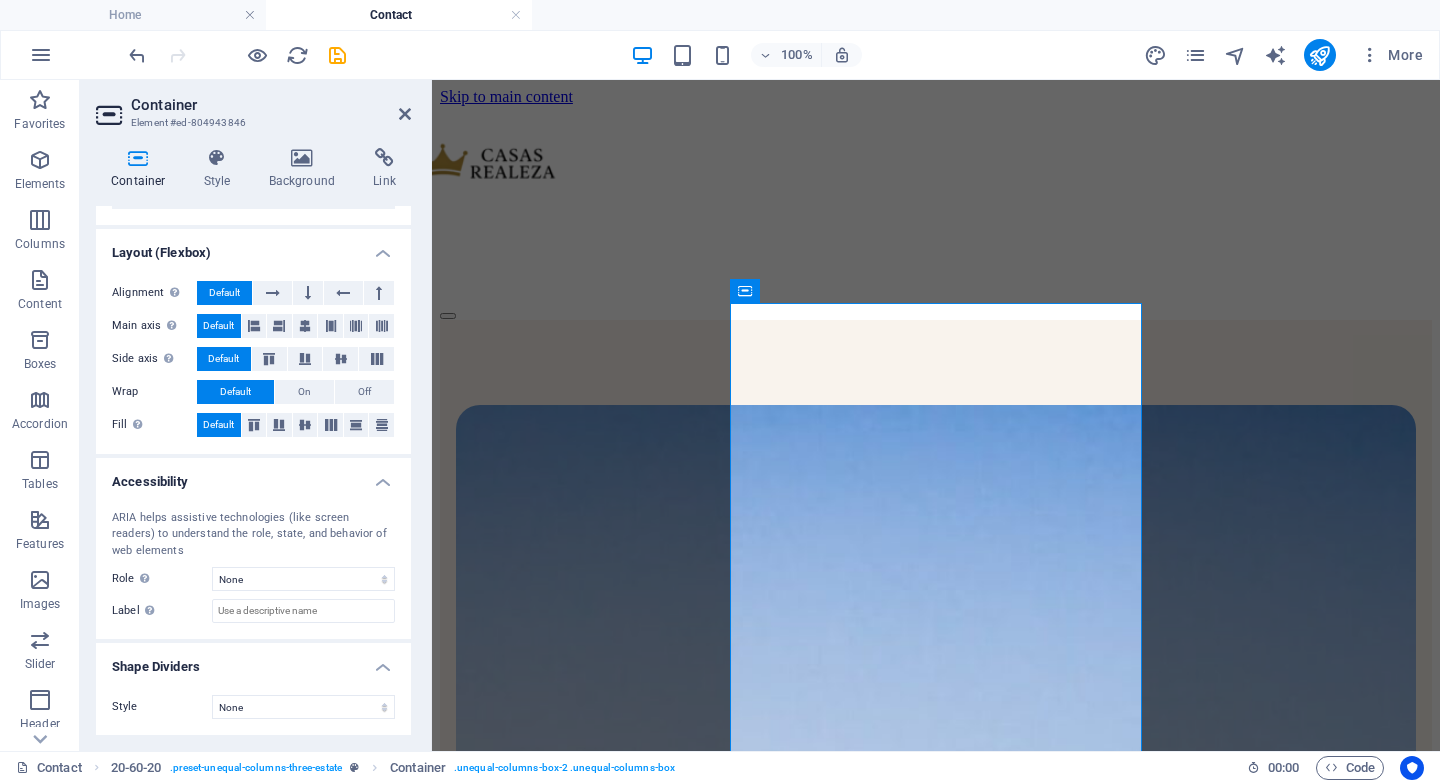 scroll, scrollTop: 0, scrollLeft: 0, axis: both 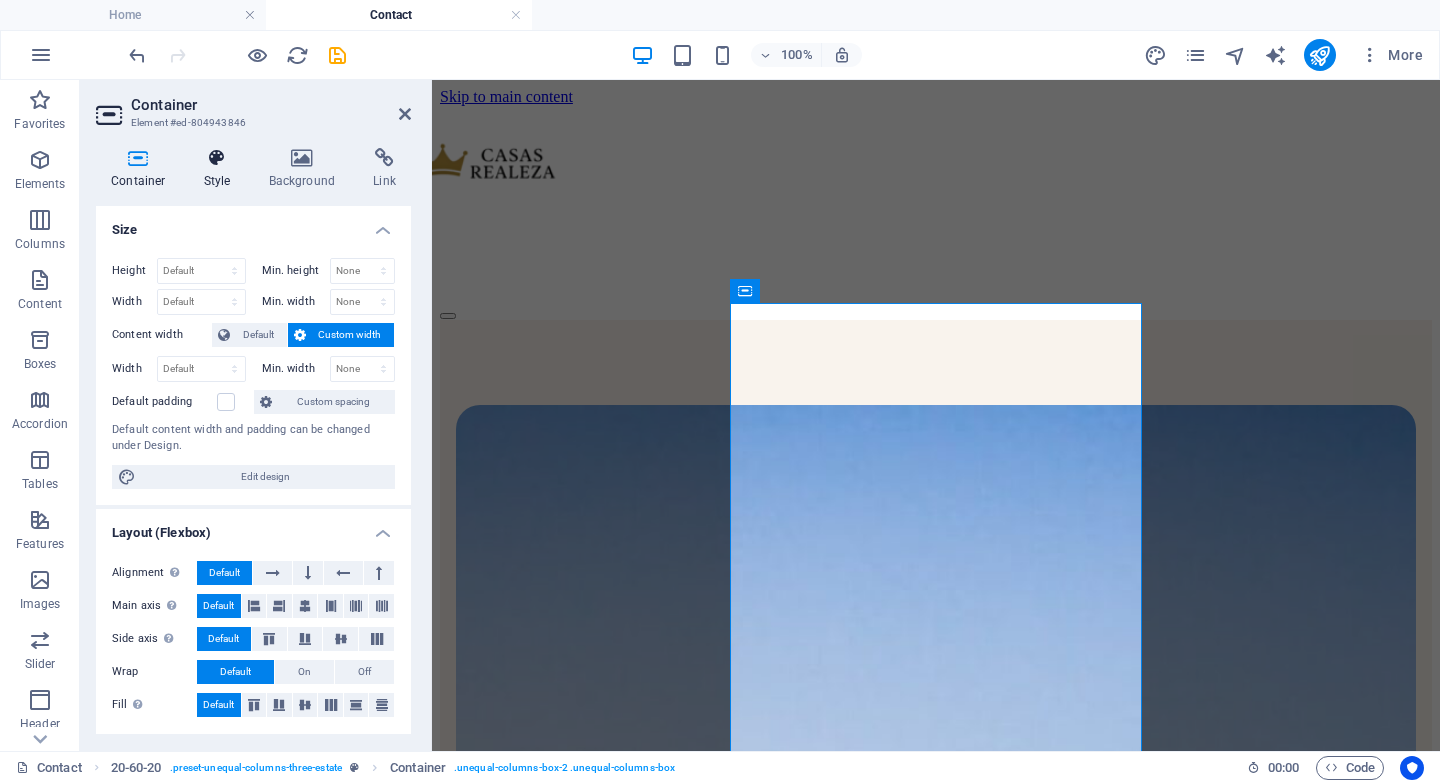 click on "Style" at bounding box center (221, 169) 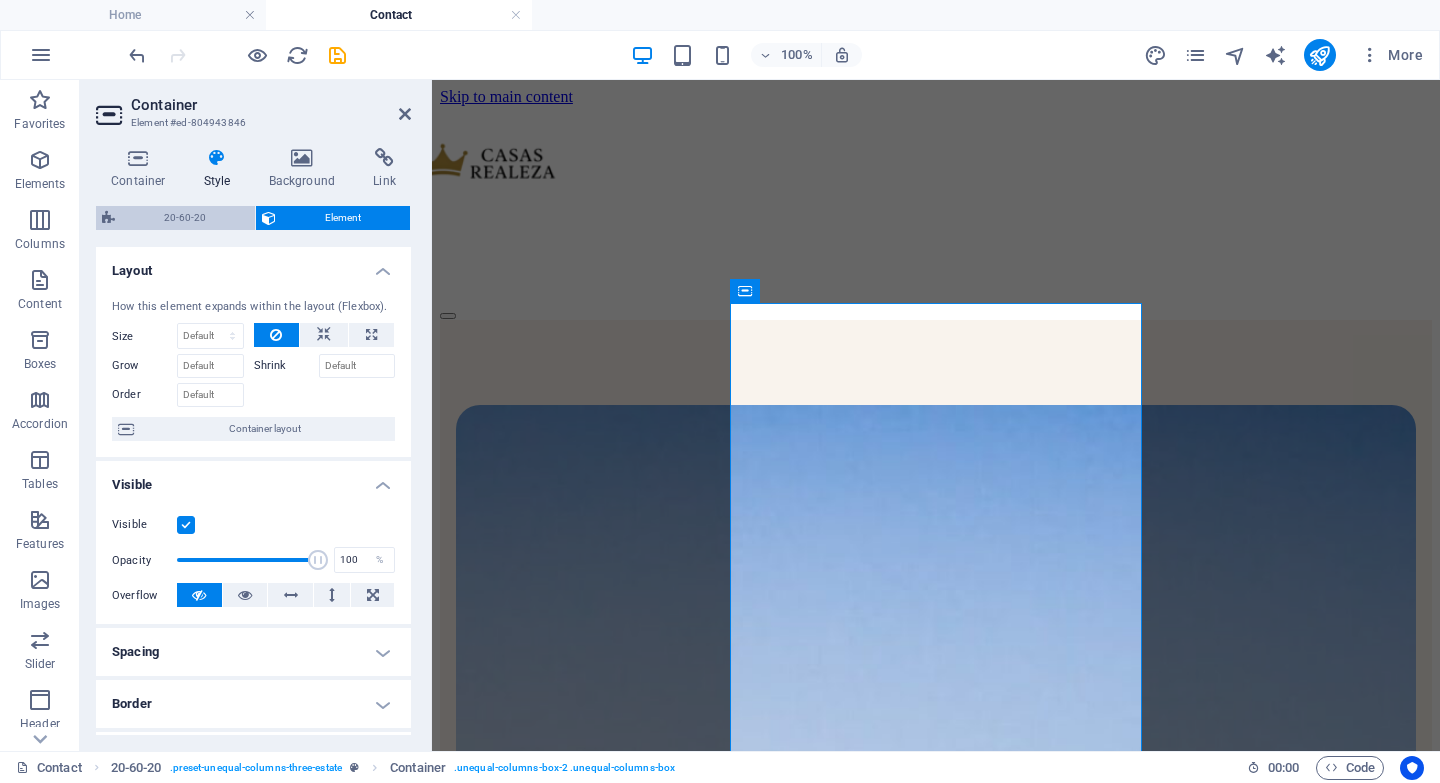 click on "20-60-20" at bounding box center [185, 218] 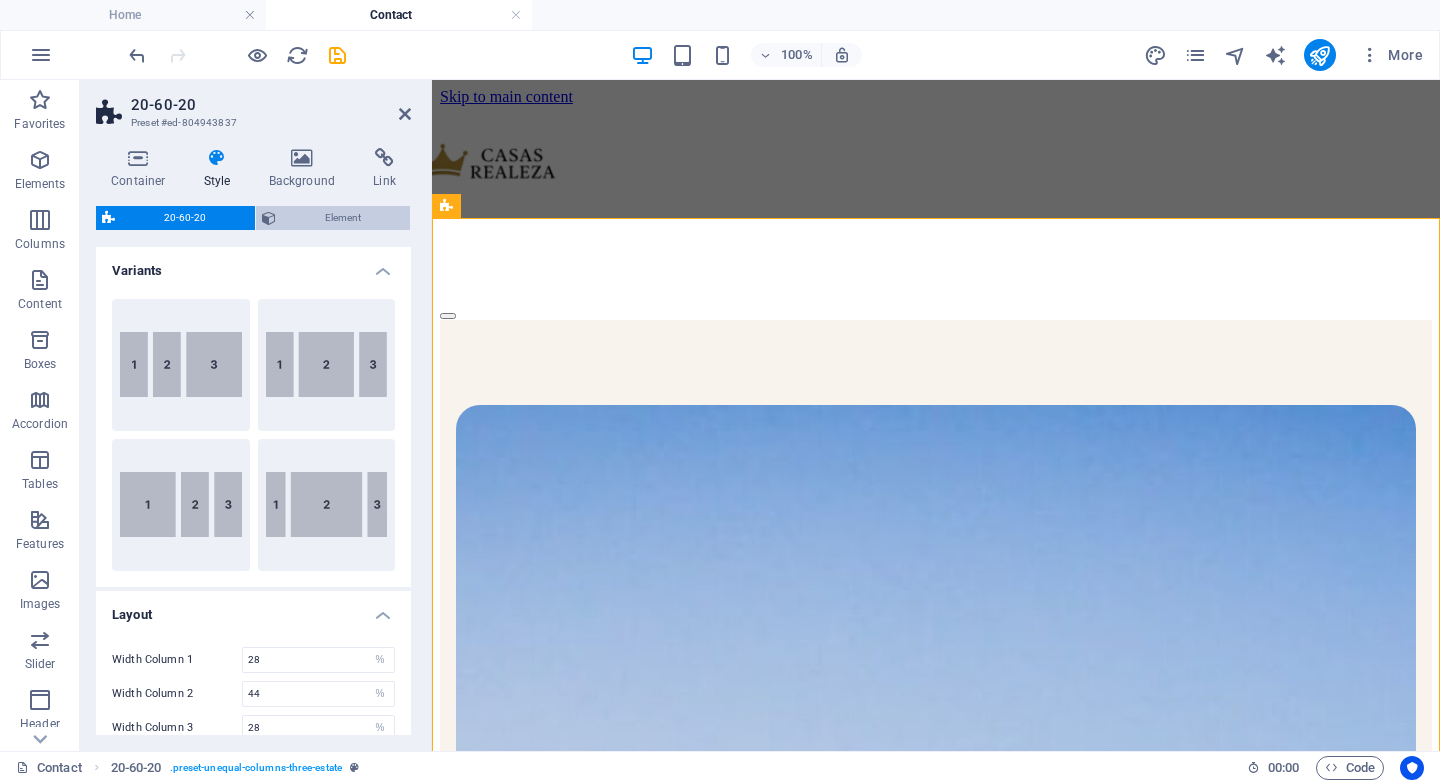 click on "Element" at bounding box center (343, 218) 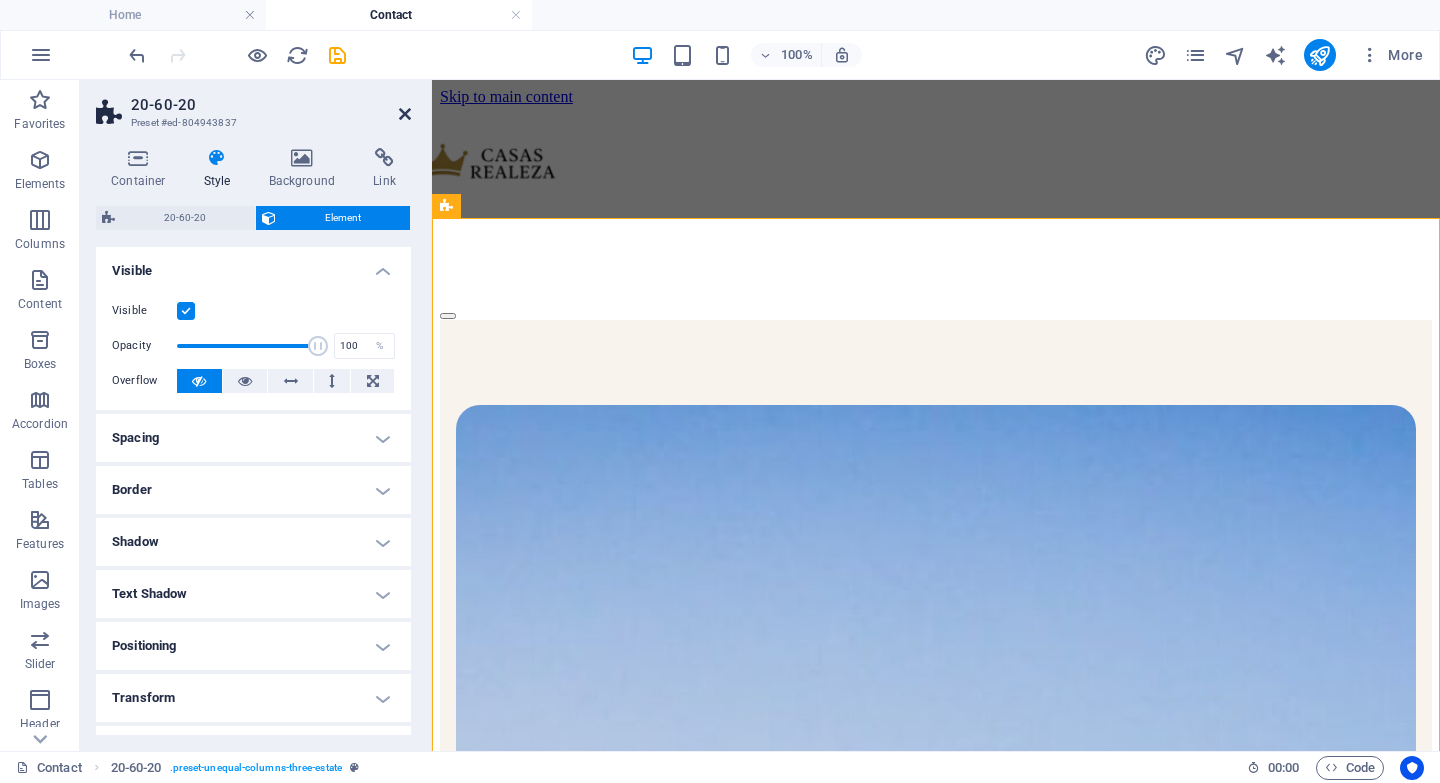 click at bounding box center [405, 114] 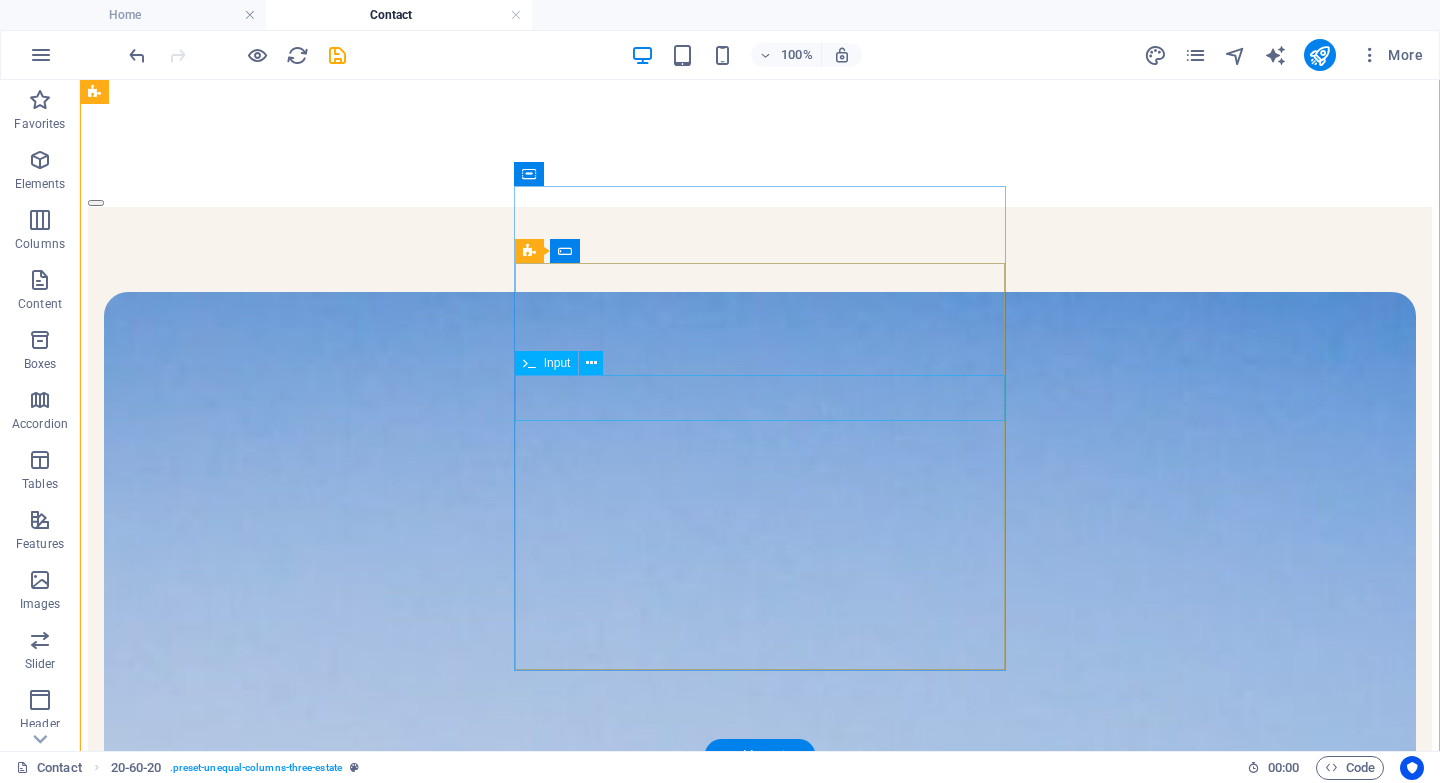 scroll, scrollTop: 81, scrollLeft: 0, axis: vertical 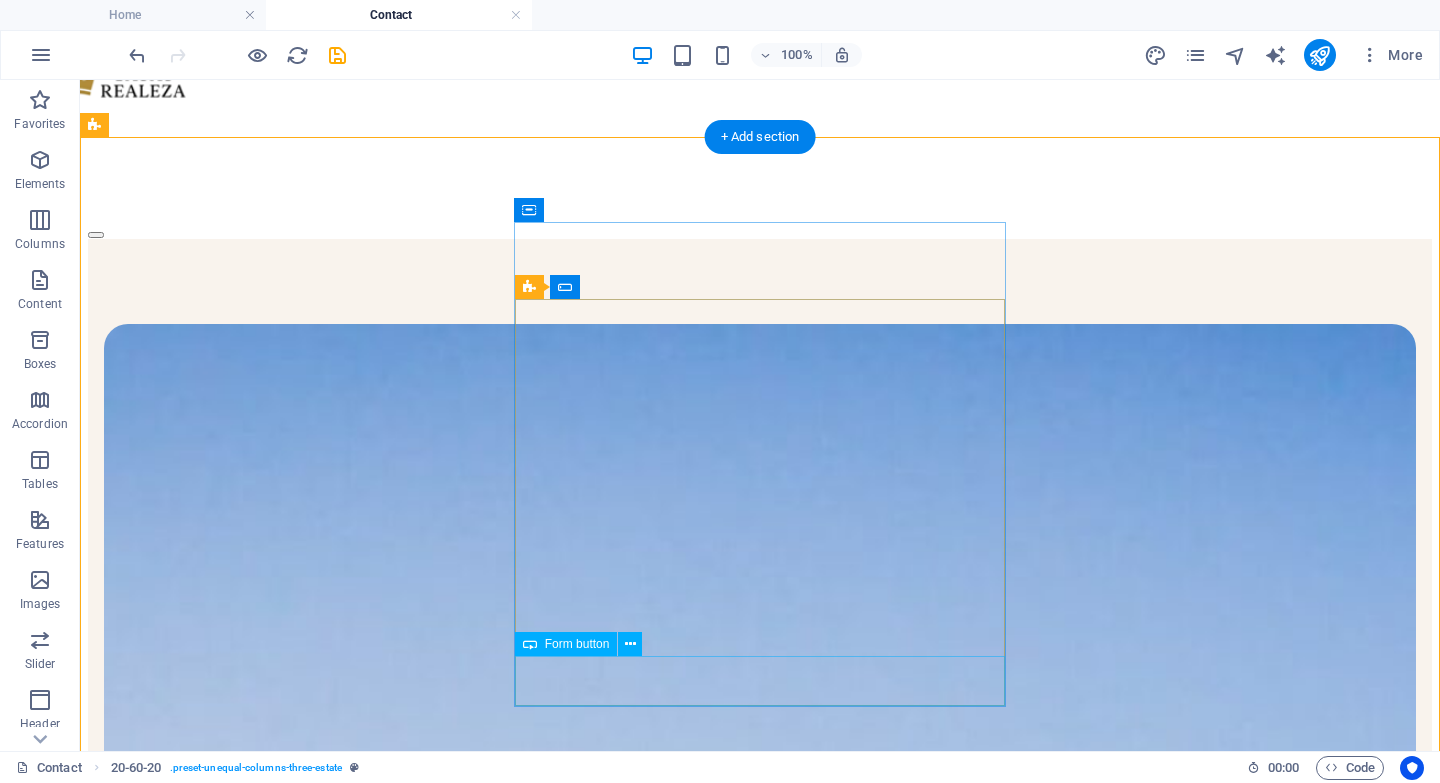 click on "Submit" at bounding box center (760, 2782) 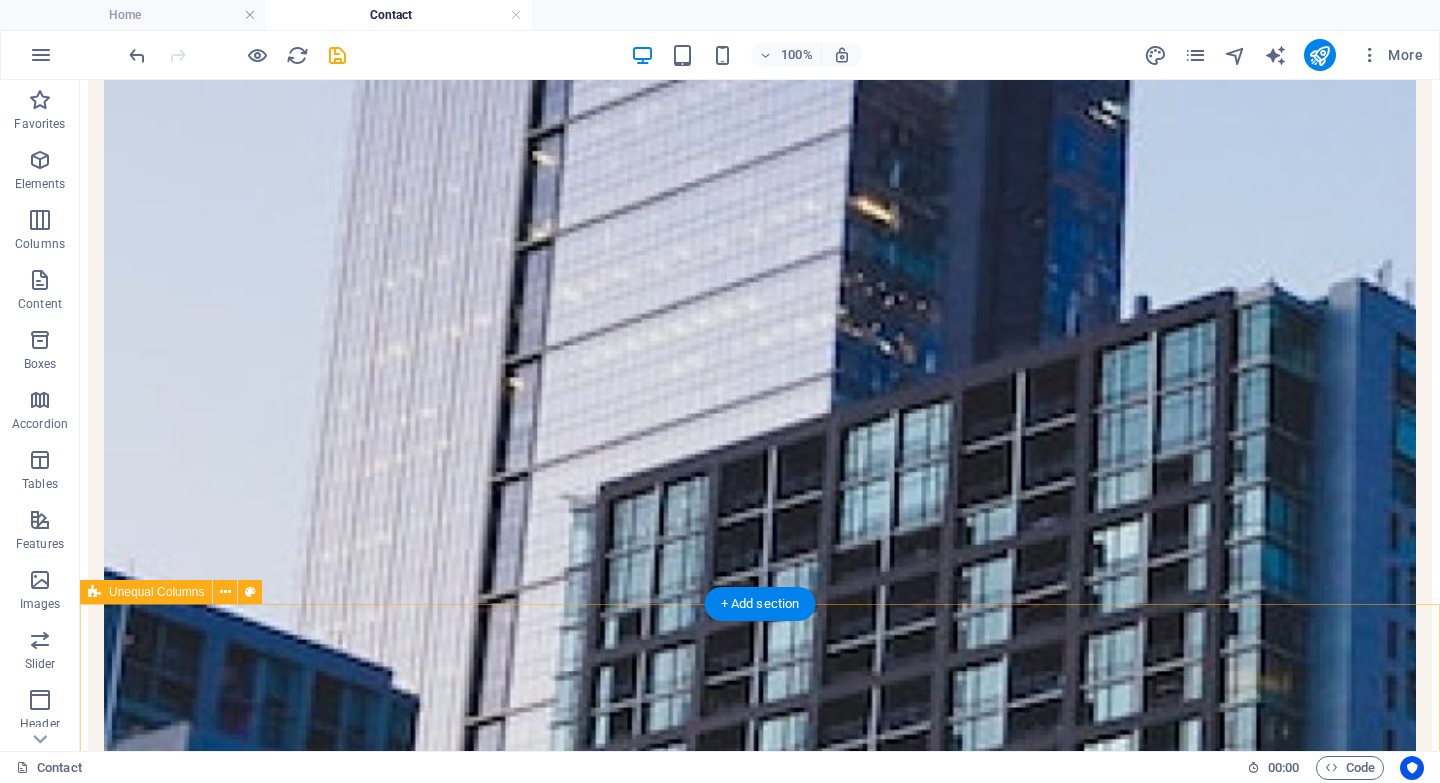 scroll, scrollTop: 276, scrollLeft: 0, axis: vertical 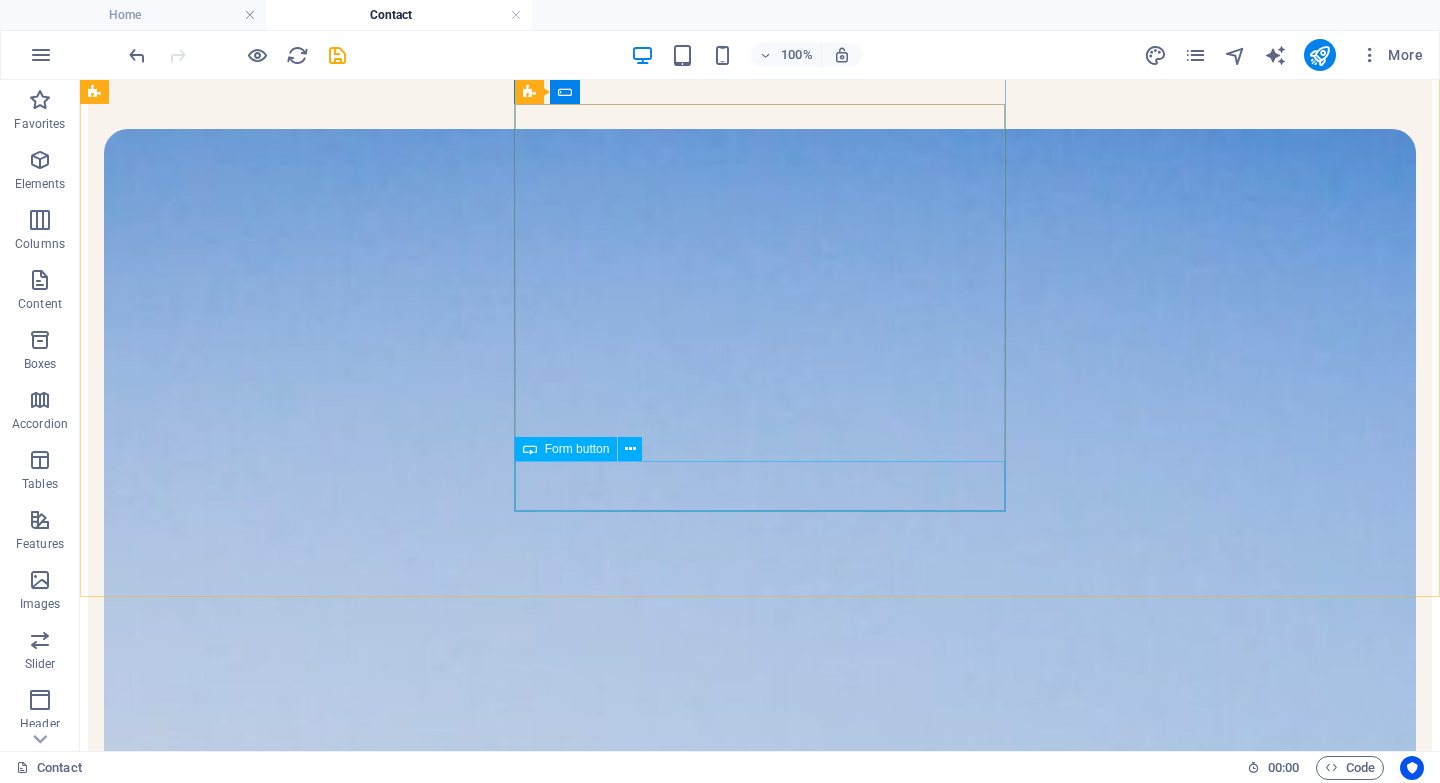 click on "Form button" at bounding box center [577, 449] 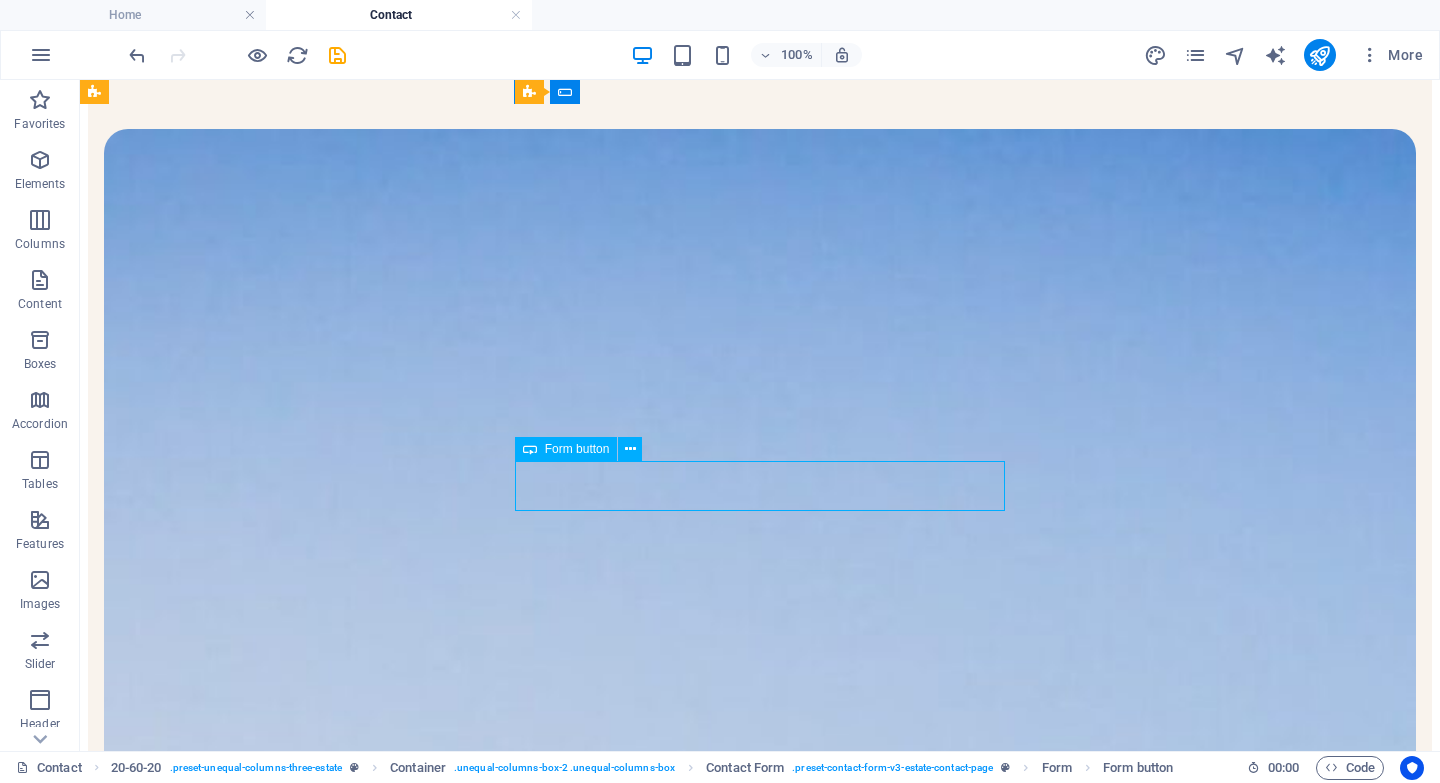 click on "Form button" at bounding box center [577, 449] 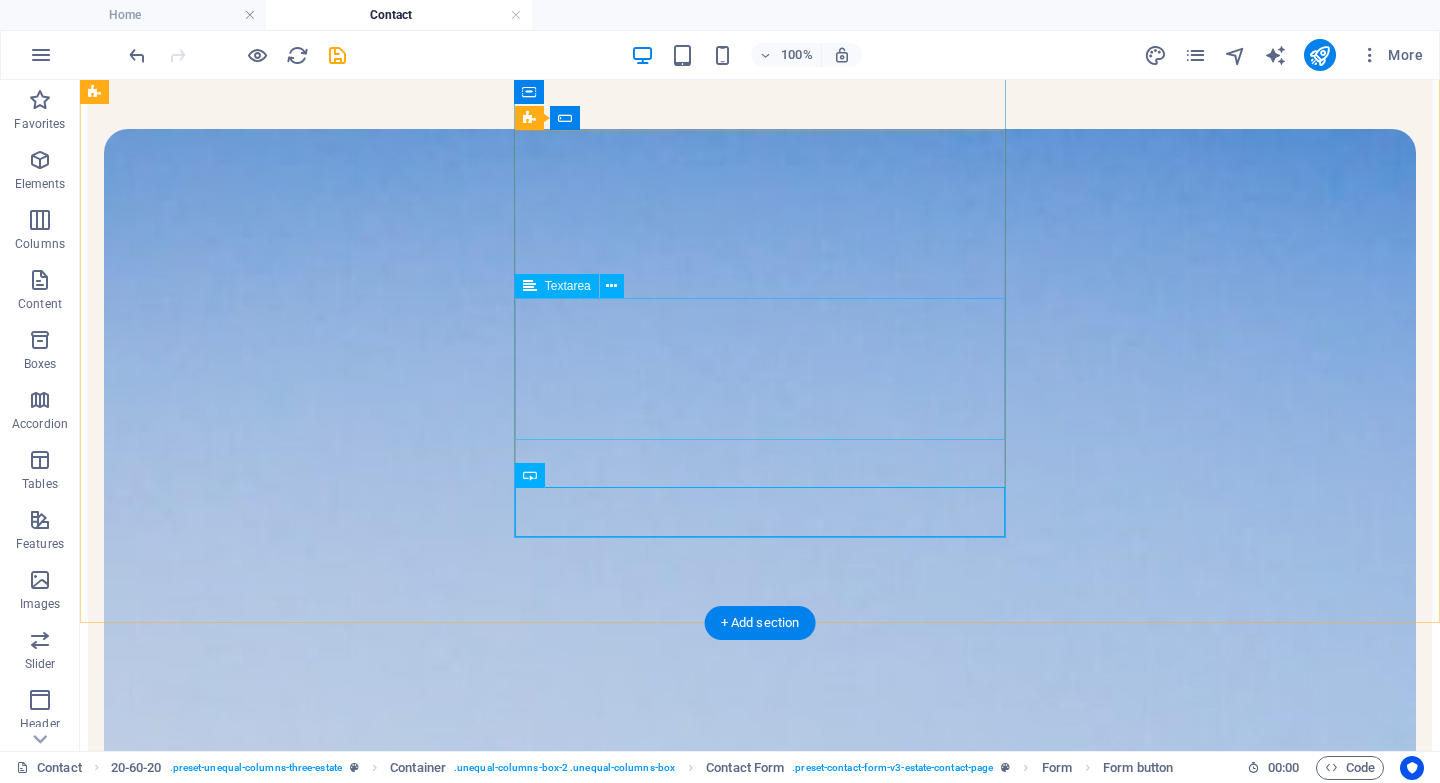 scroll, scrollTop: 0, scrollLeft: 0, axis: both 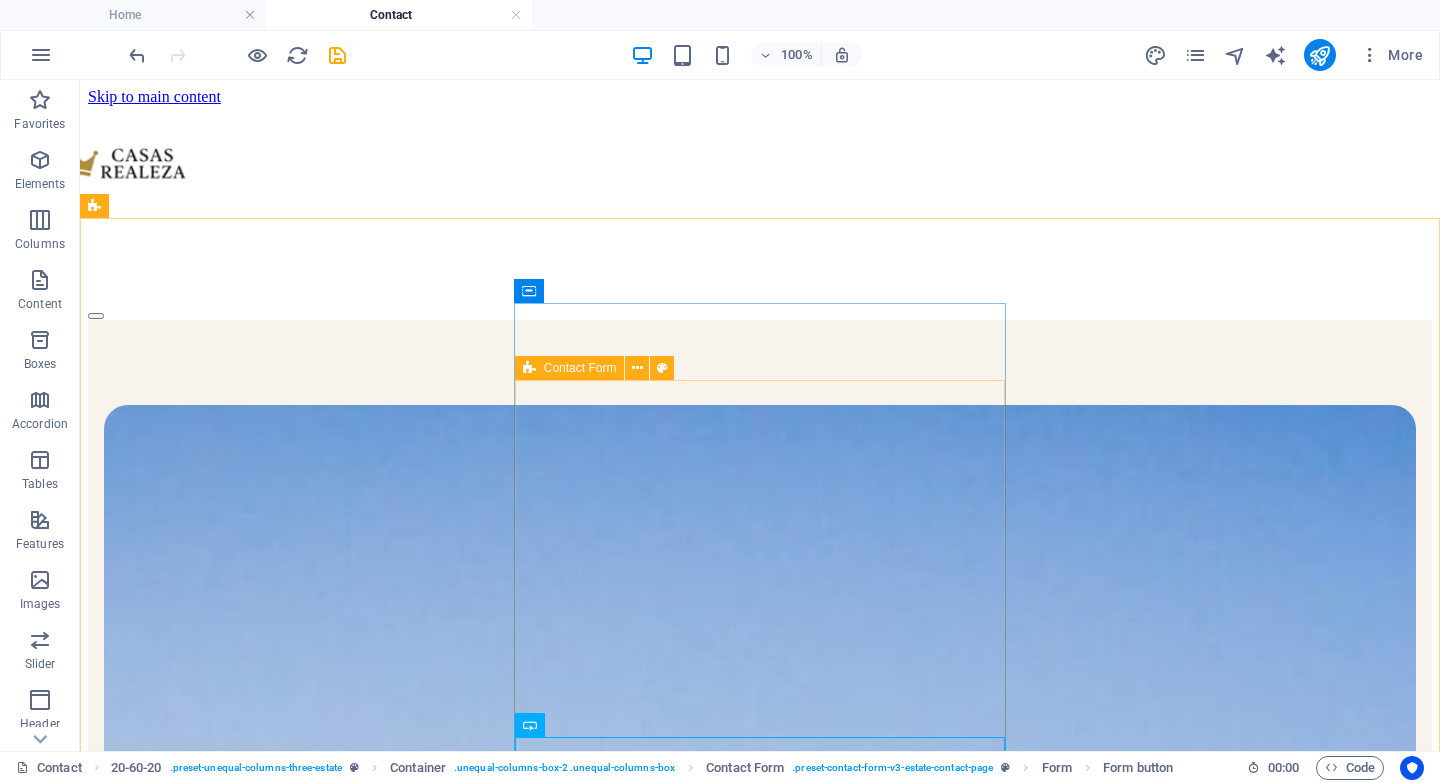 click at bounding box center (529, 368) 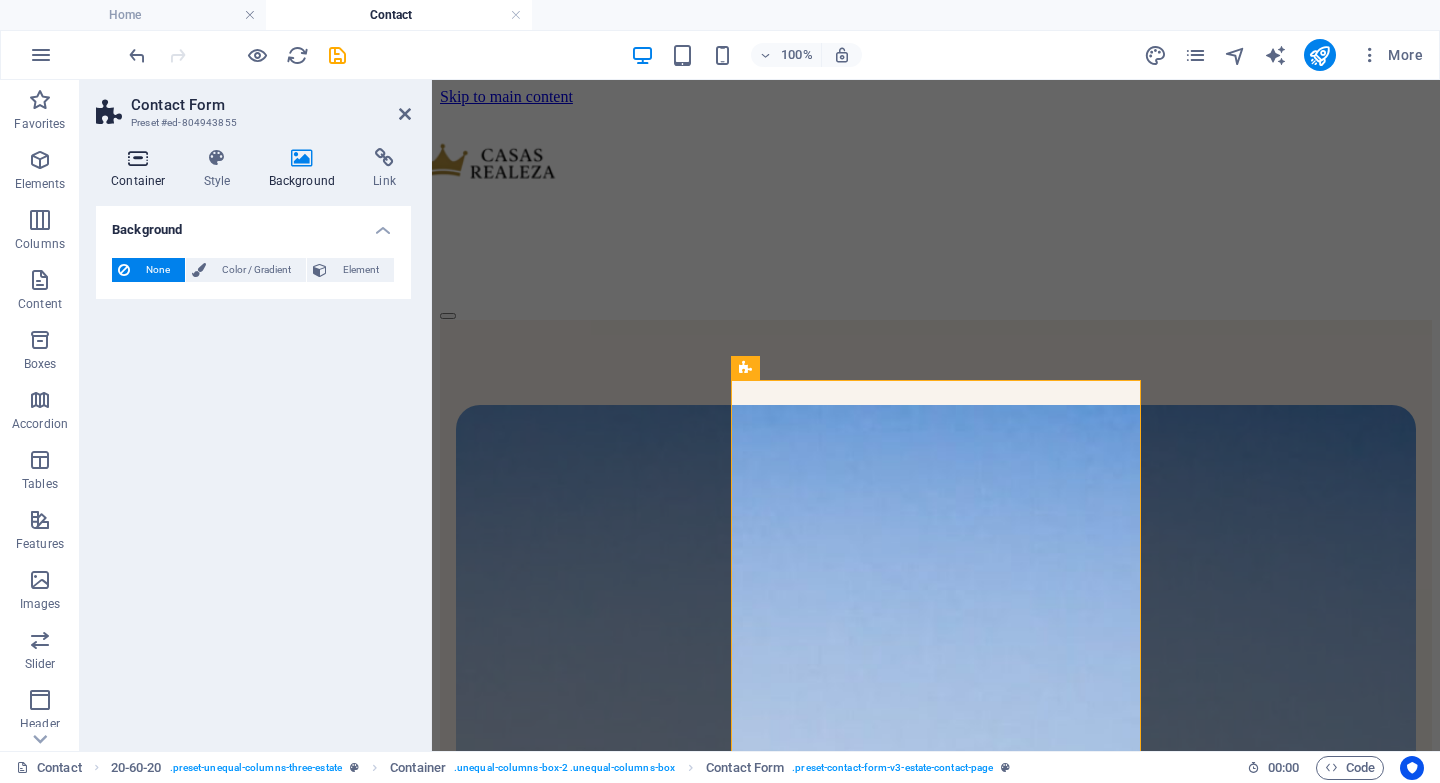 click at bounding box center [138, 158] 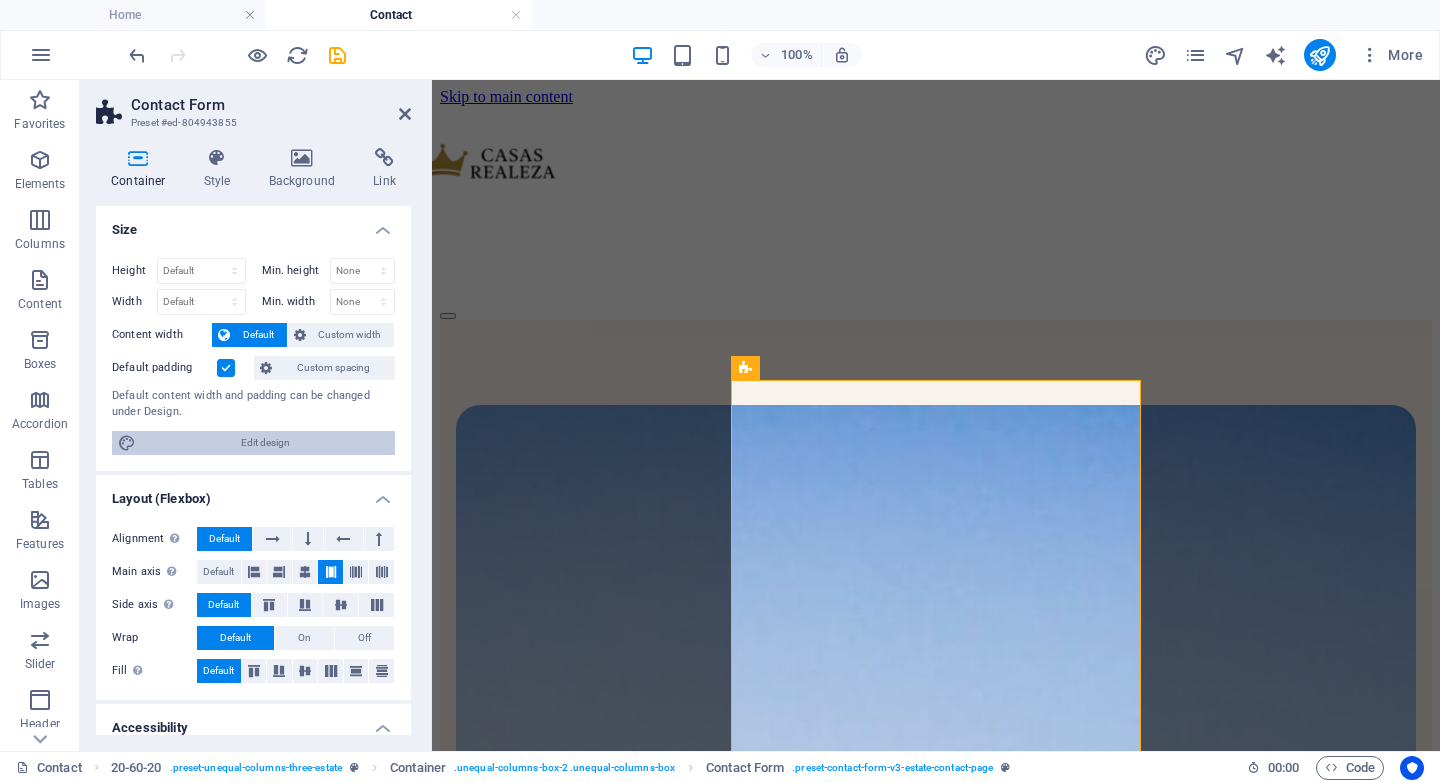 click on "Edit design" at bounding box center [265, 443] 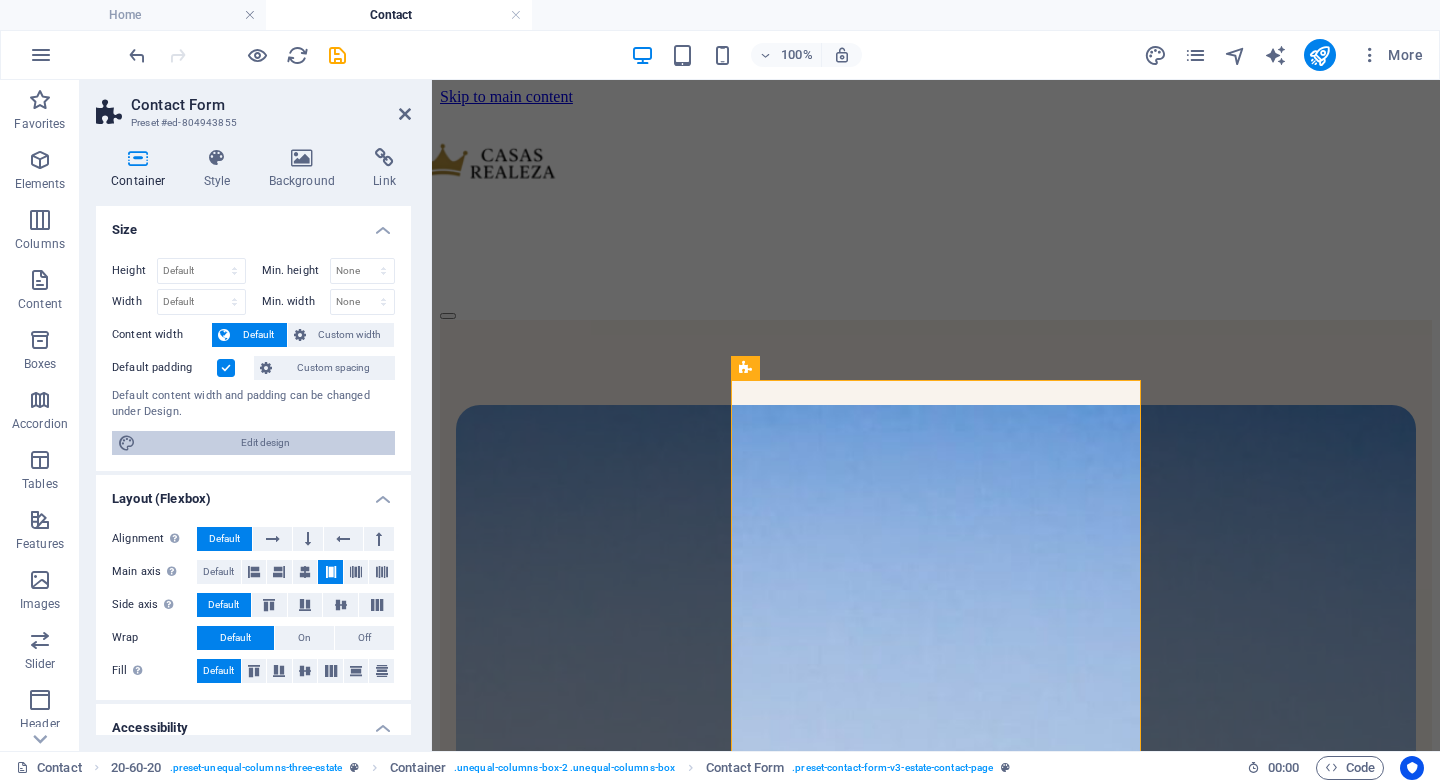 select on "px" 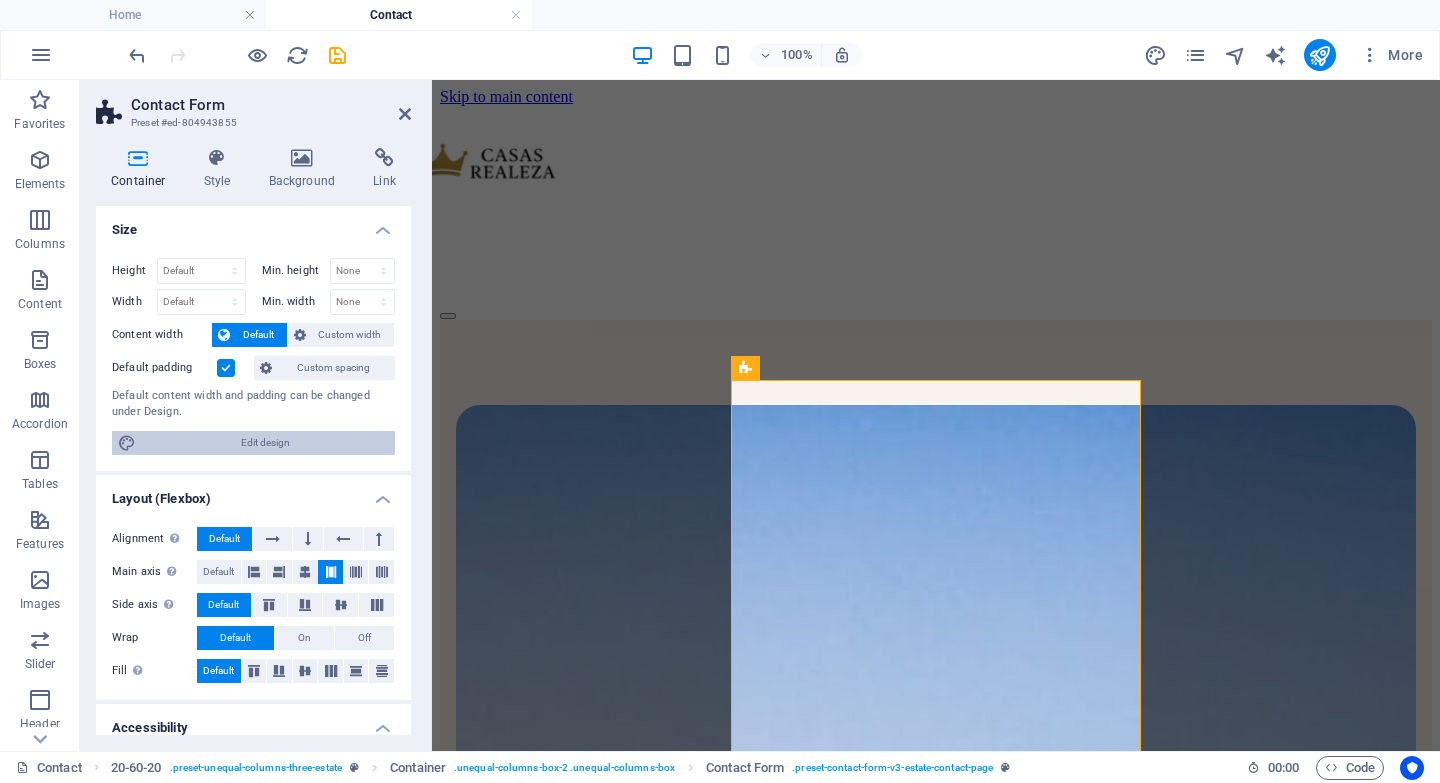 select on "500" 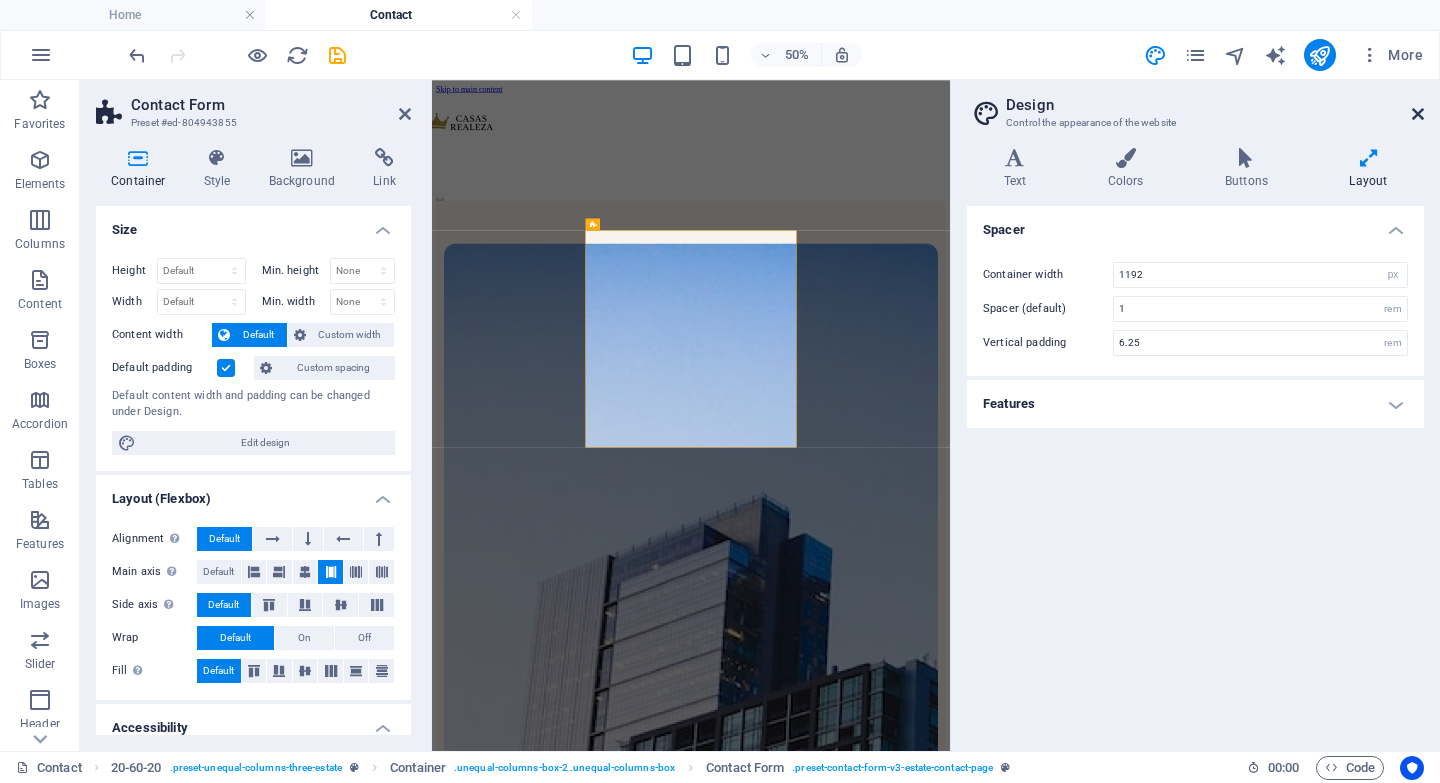 click at bounding box center (1418, 114) 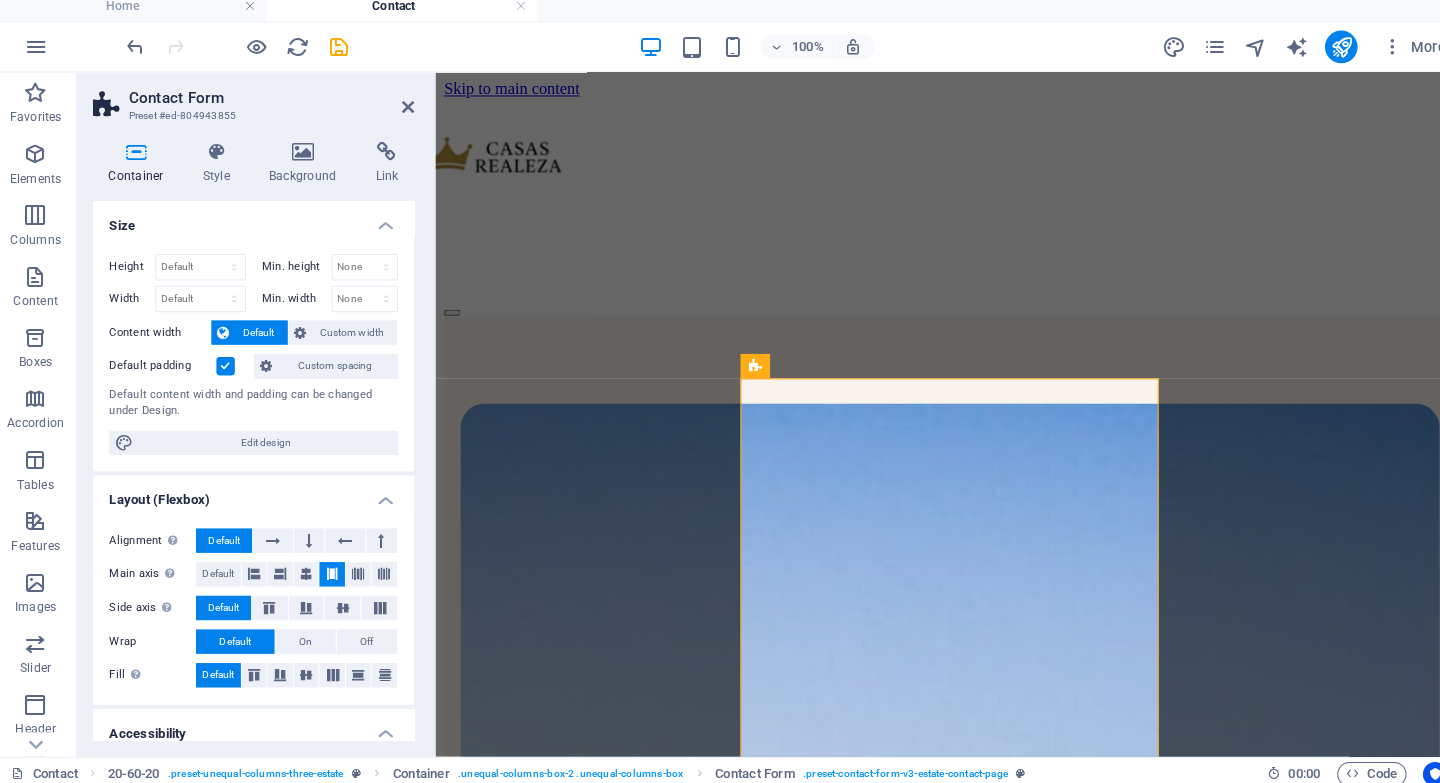 scroll, scrollTop: 246, scrollLeft: 0, axis: vertical 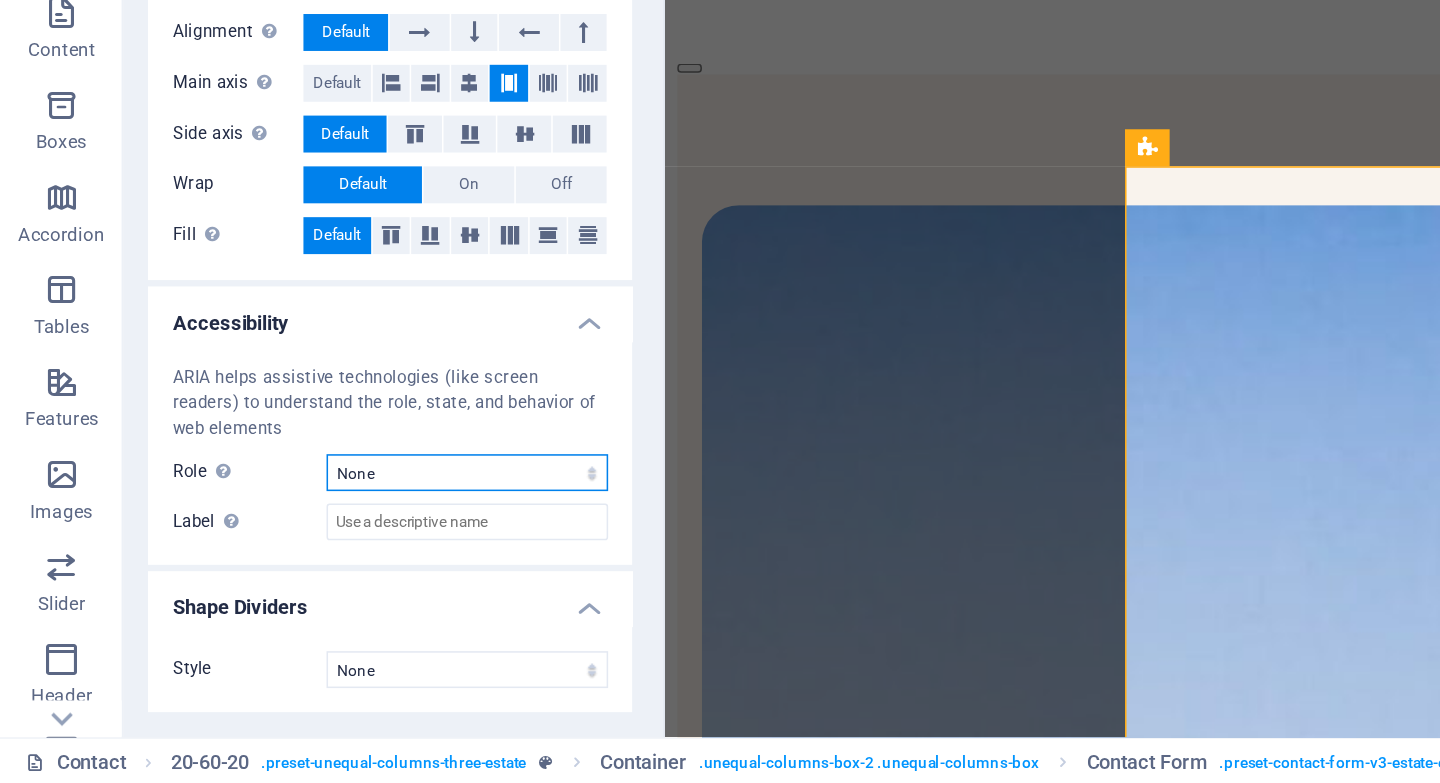 click on "None Alert Article Banner Comment Complementary Dialog Footer Header Marquee Presentation Region Section Separator Status Timer" at bounding box center [303, 579] 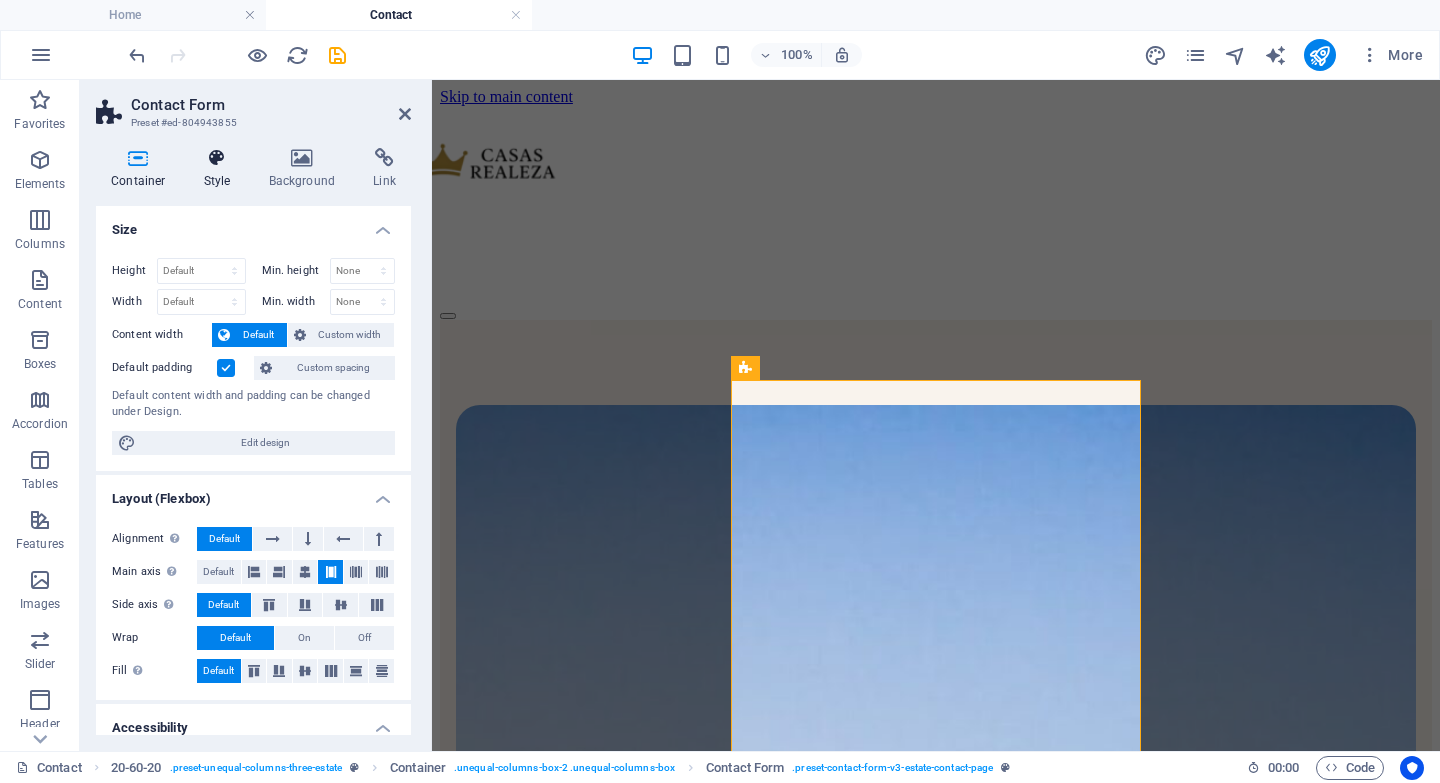 click on "Style" at bounding box center [221, 169] 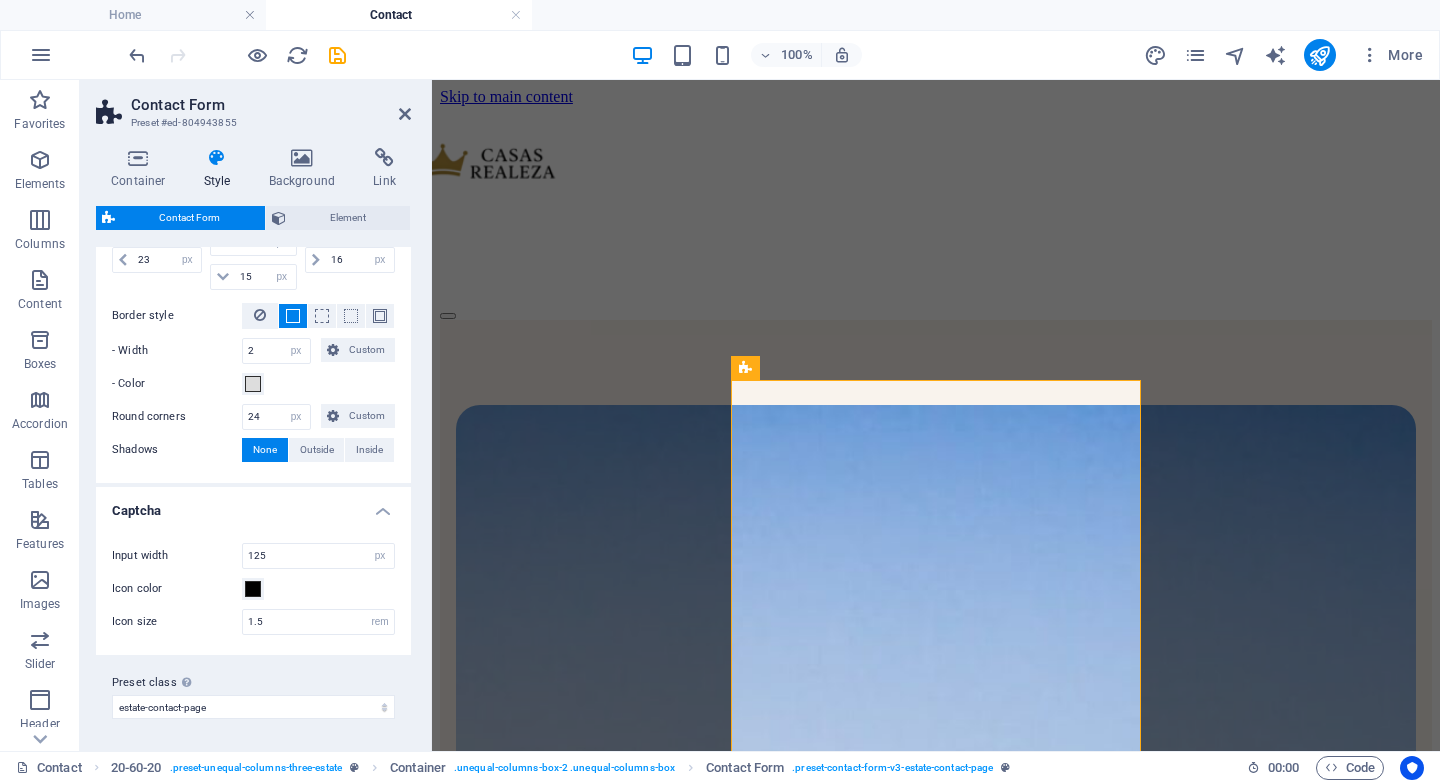 scroll, scrollTop: 885, scrollLeft: 0, axis: vertical 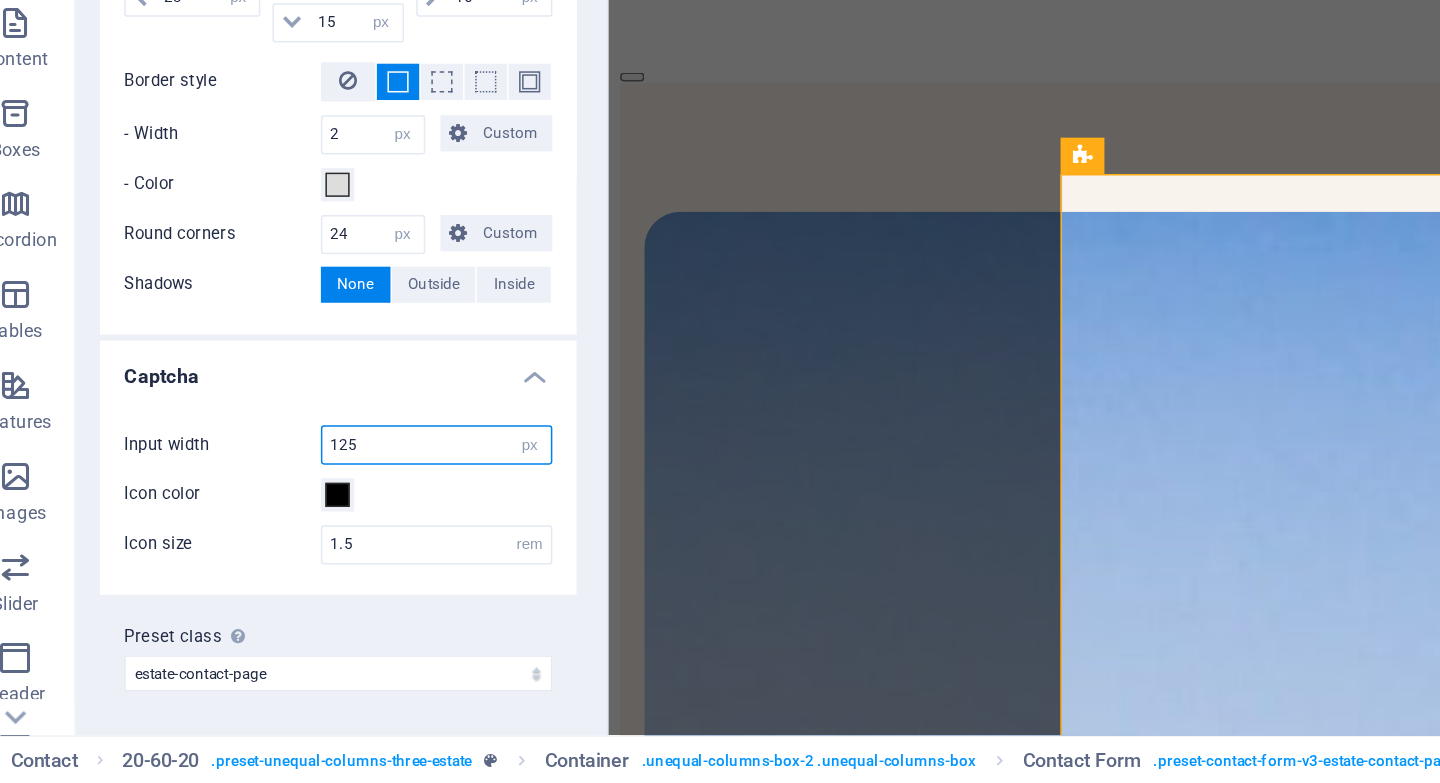 click on "125" at bounding box center (318, 559) 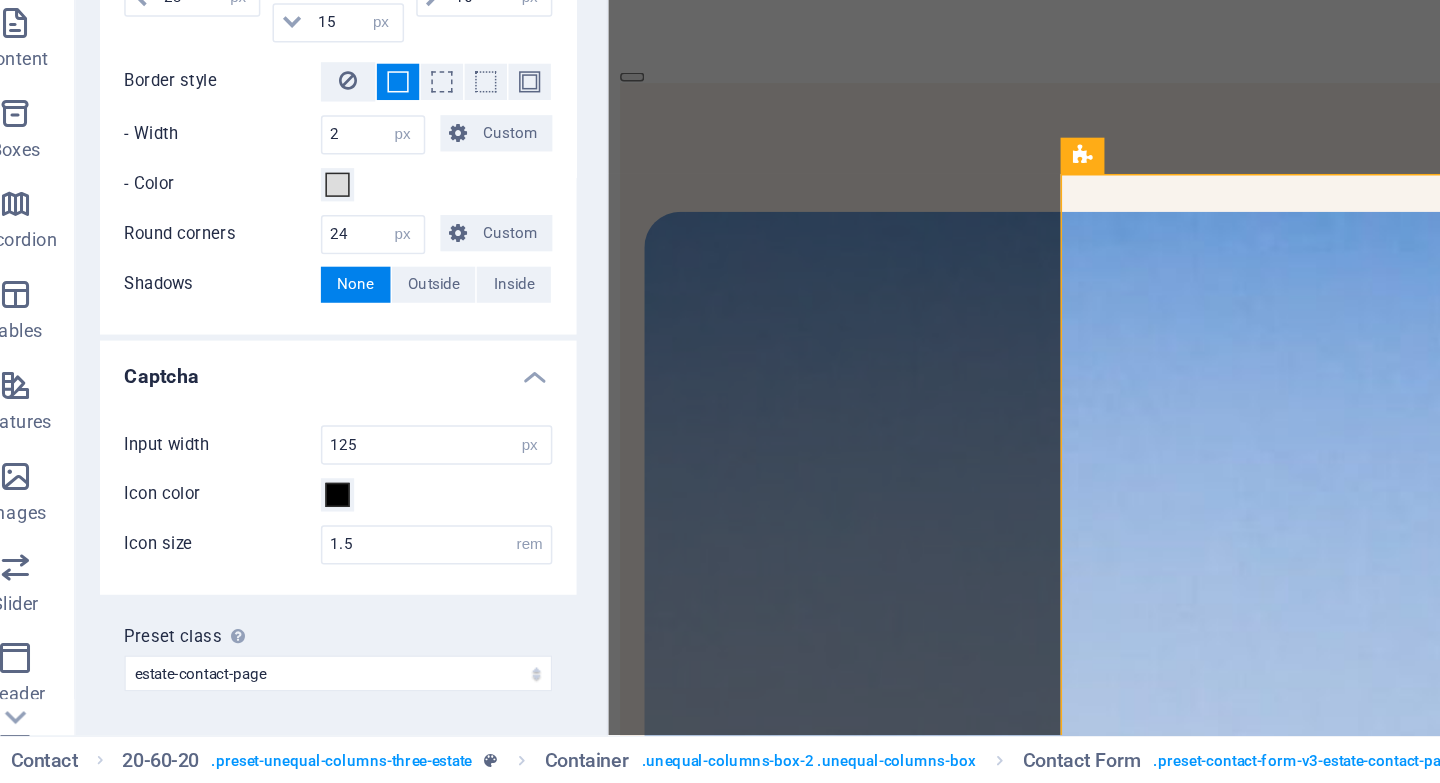 click on "Input width 125 px rem % vh vw Icon color Icon size 1.5 rem px" at bounding box center [253, 592] 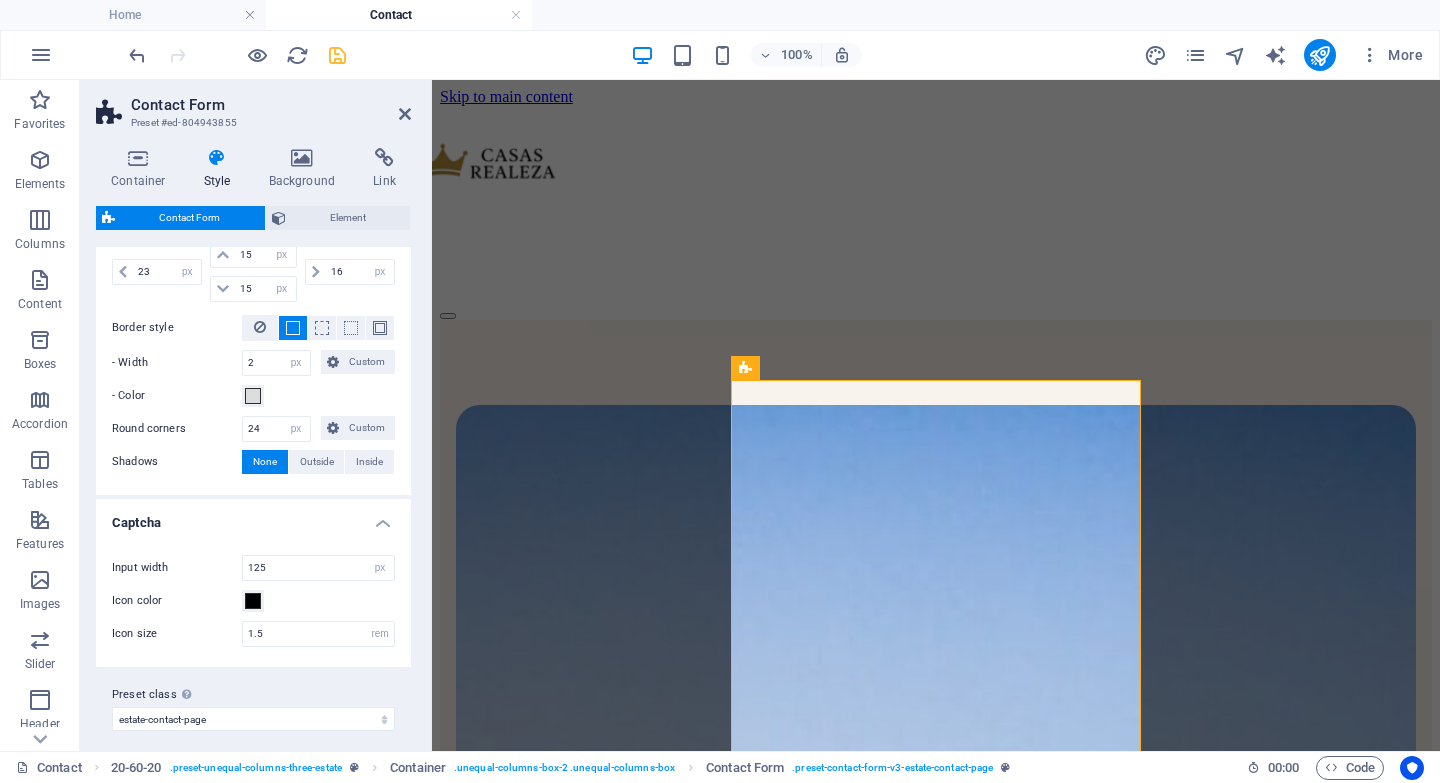click at bounding box center [337, 55] 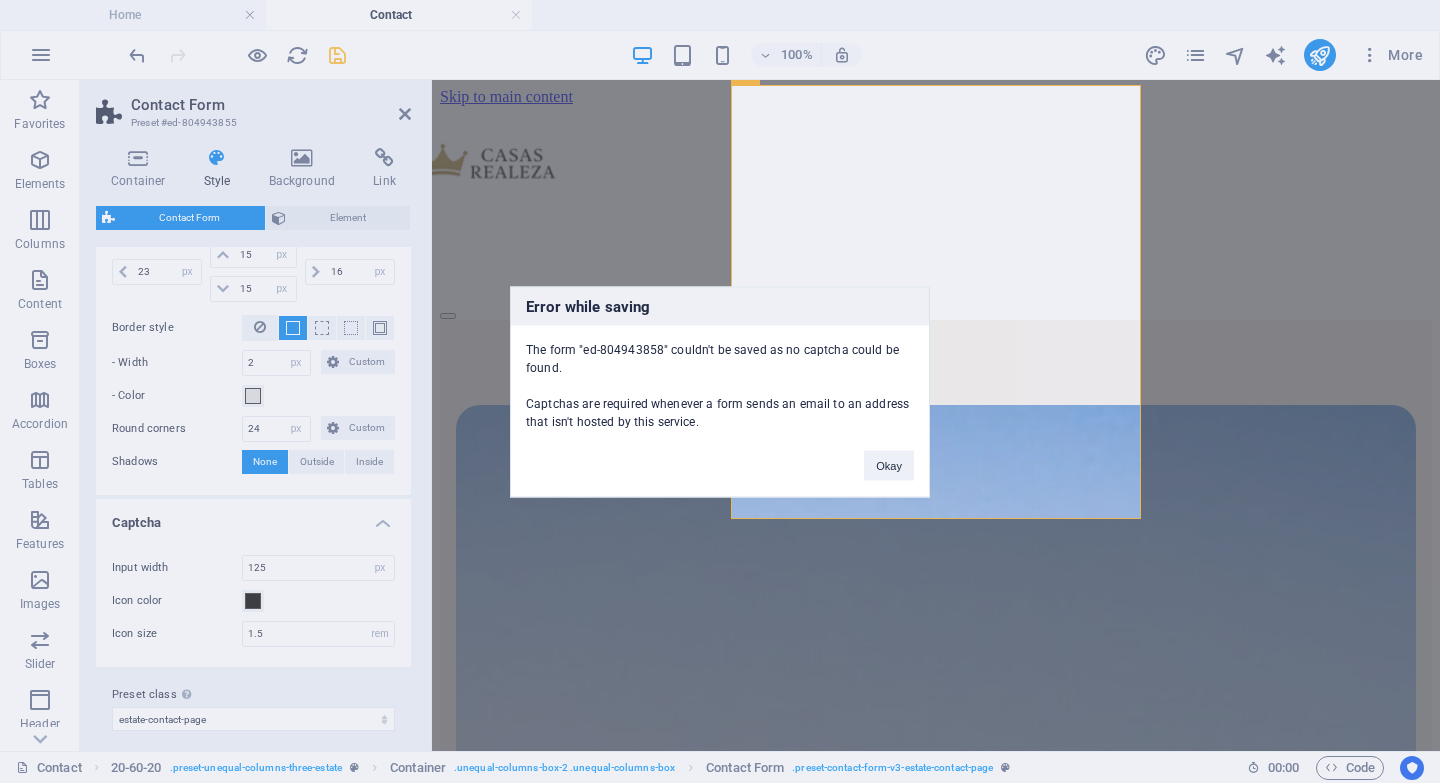 scroll, scrollTop: 295, scrollLeft: 0, axis: vertical 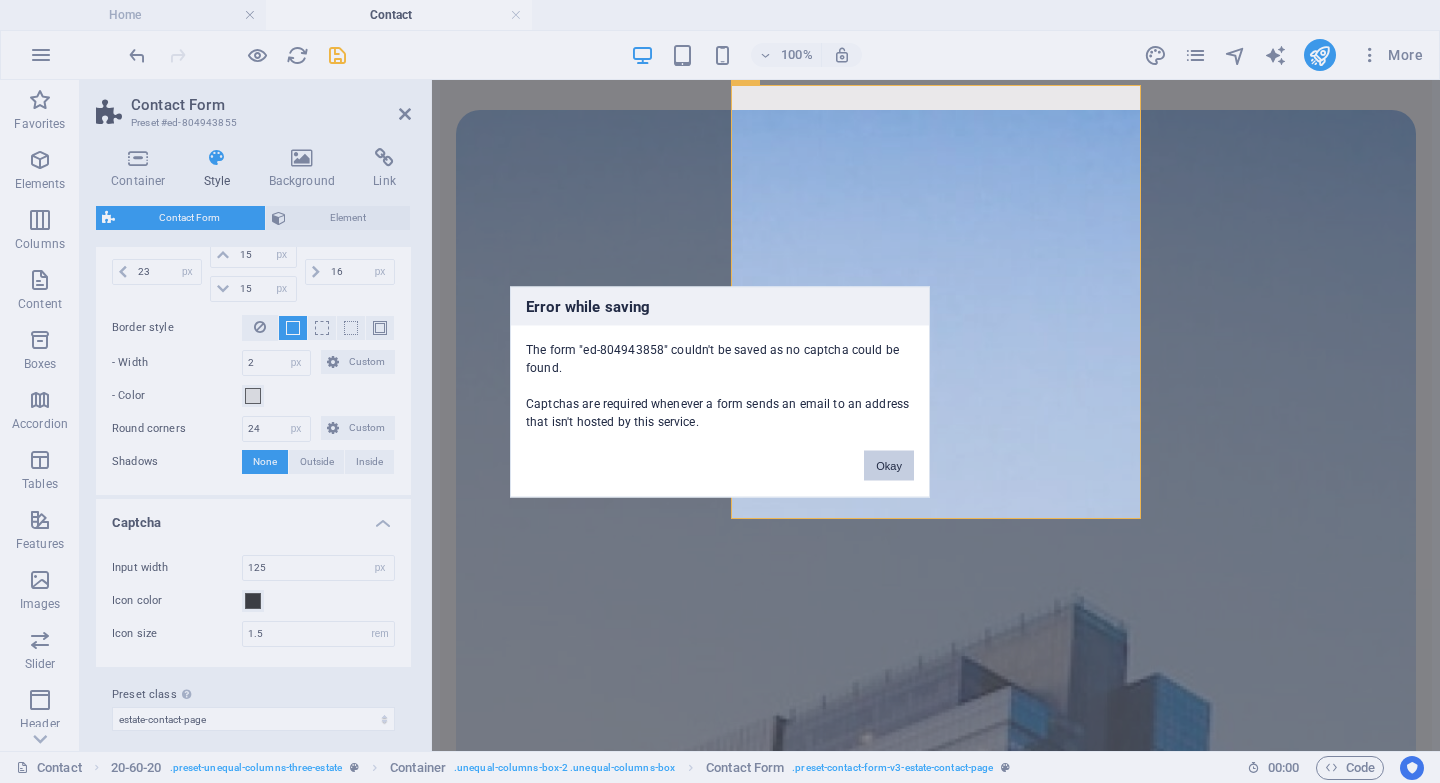 click on "Okay" at bounding box center [889, 465] 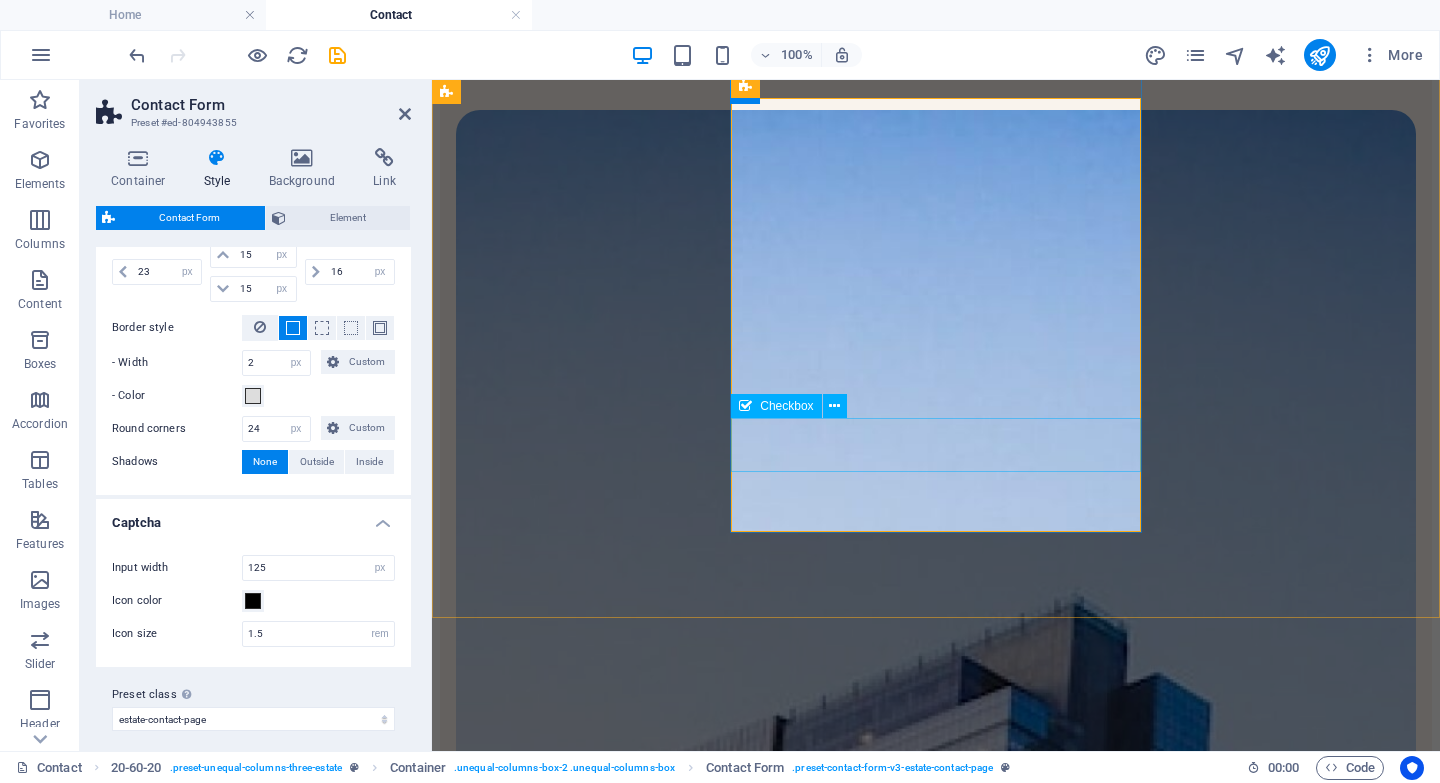 scroll, scrollTop: 0, scrollLeft: 0, axis: both 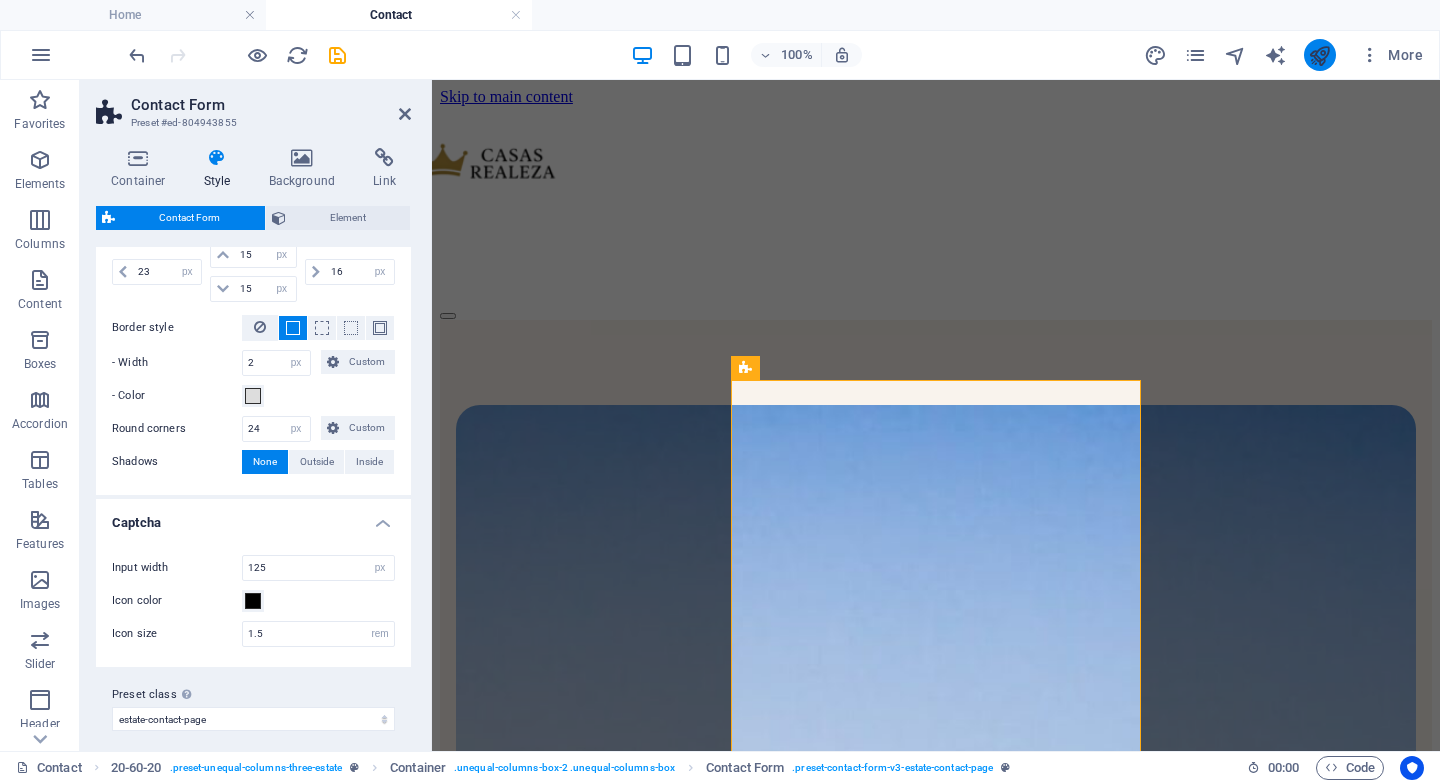click at bounding box center (1319, 55) 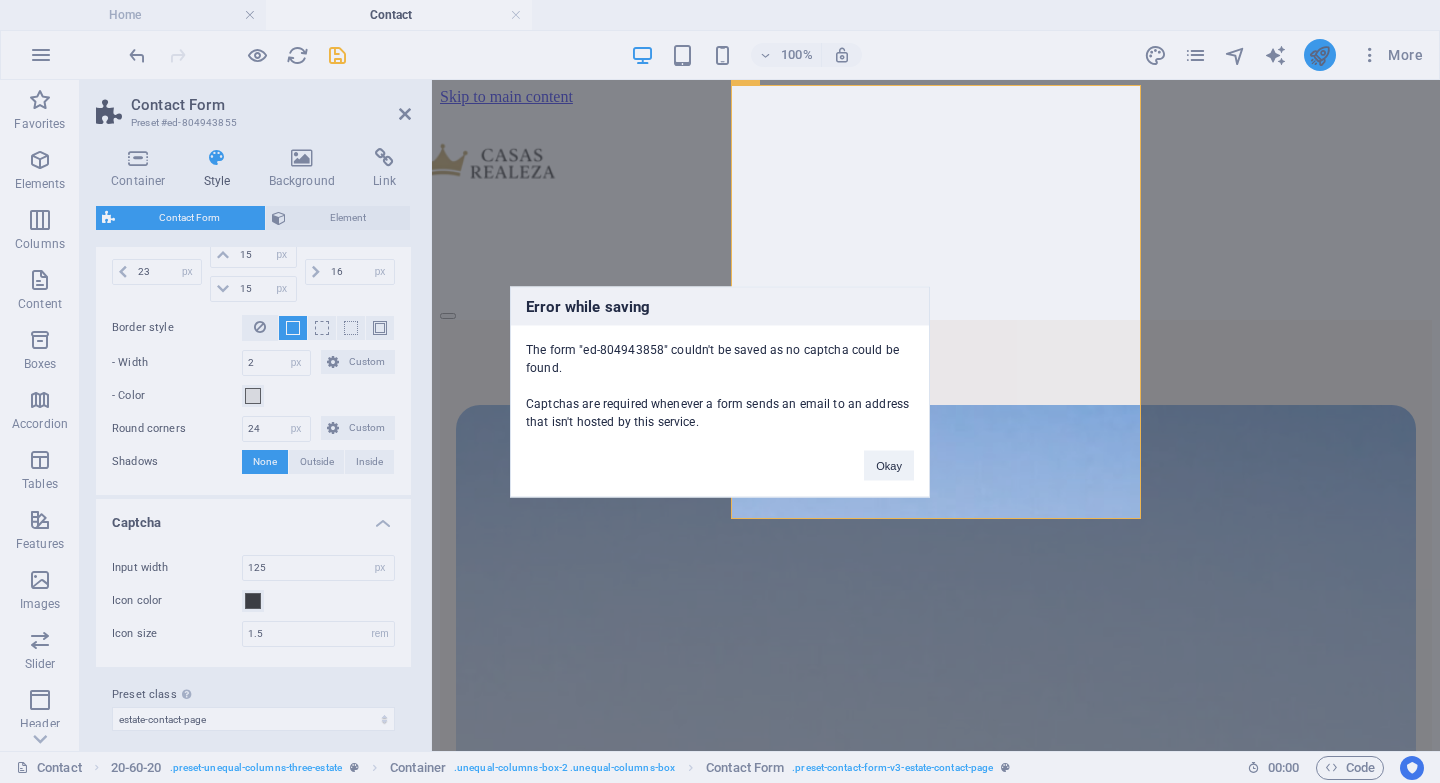 scroll, scrollTop: 295, scrollLeft: 0, axis: vertical 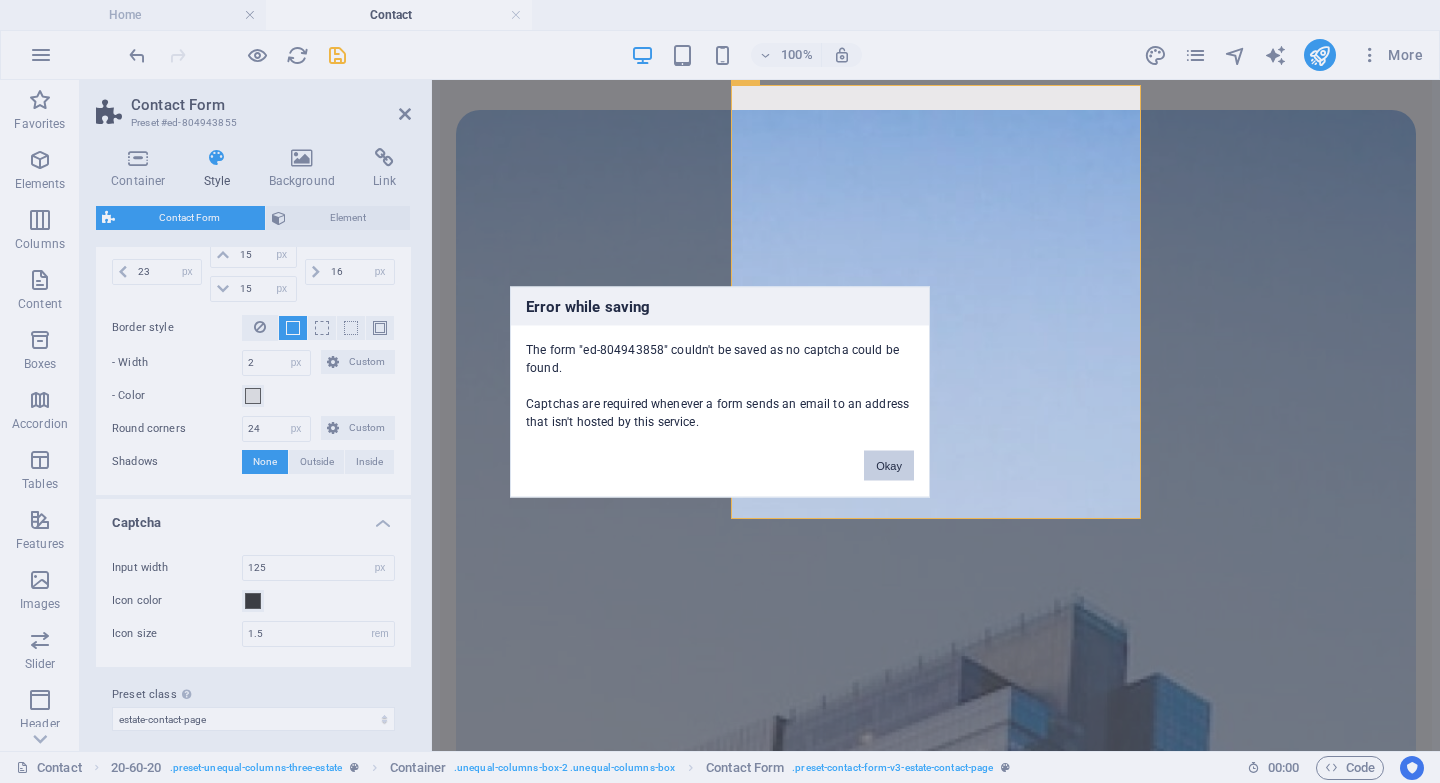 click on "Okay" at bounding box center [889, 465] 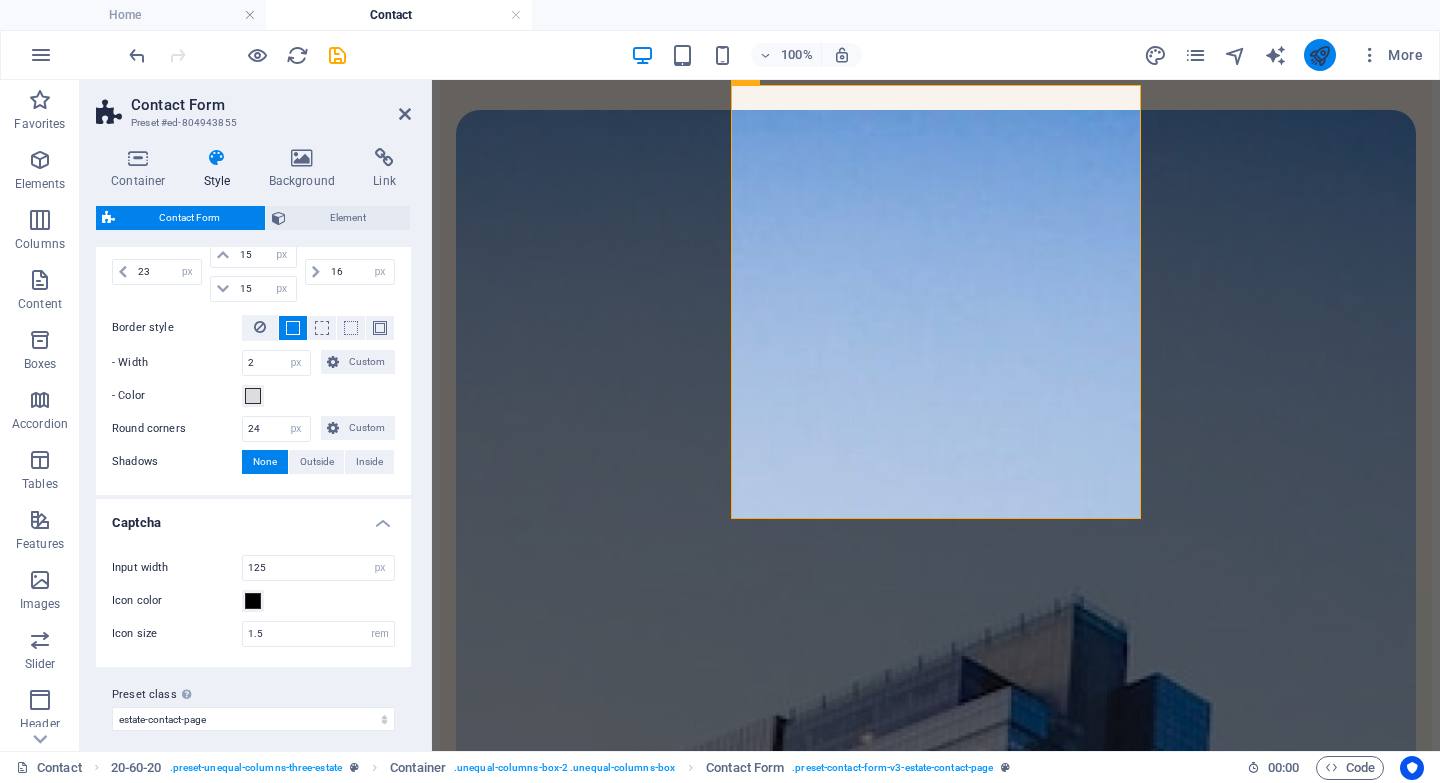 click at bounding box center [1320, 55] 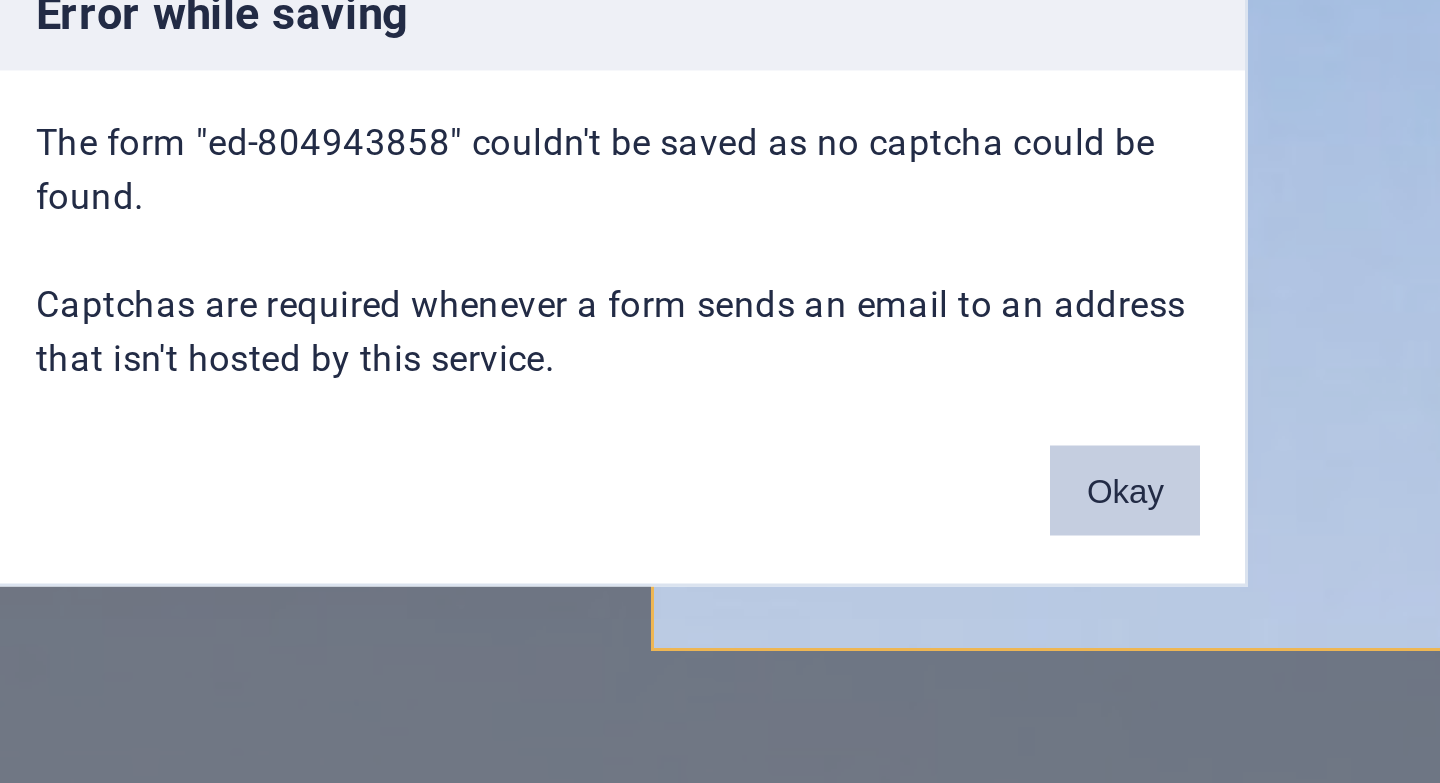 click on "Okay" at bounding box center (889, 465) 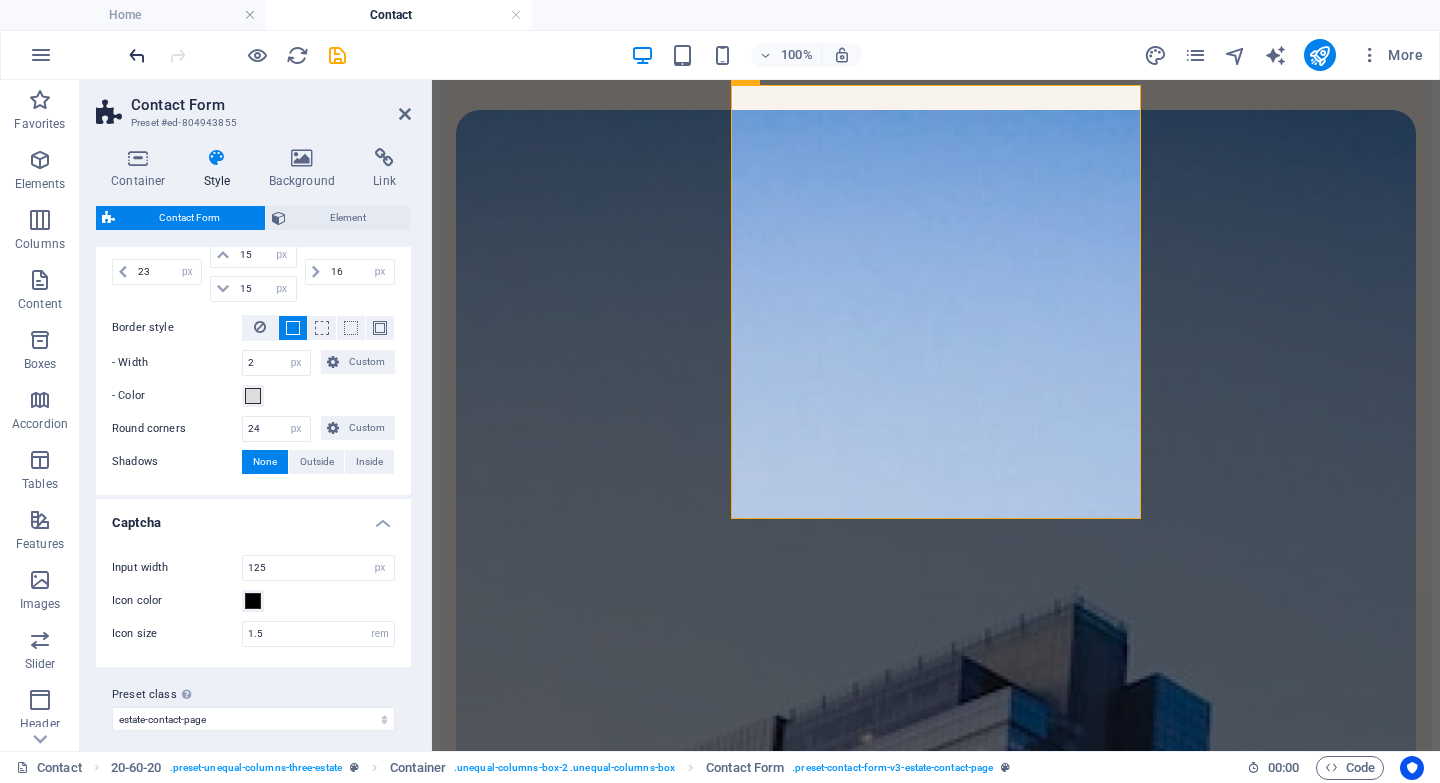 click at bounding box center [137, 55] 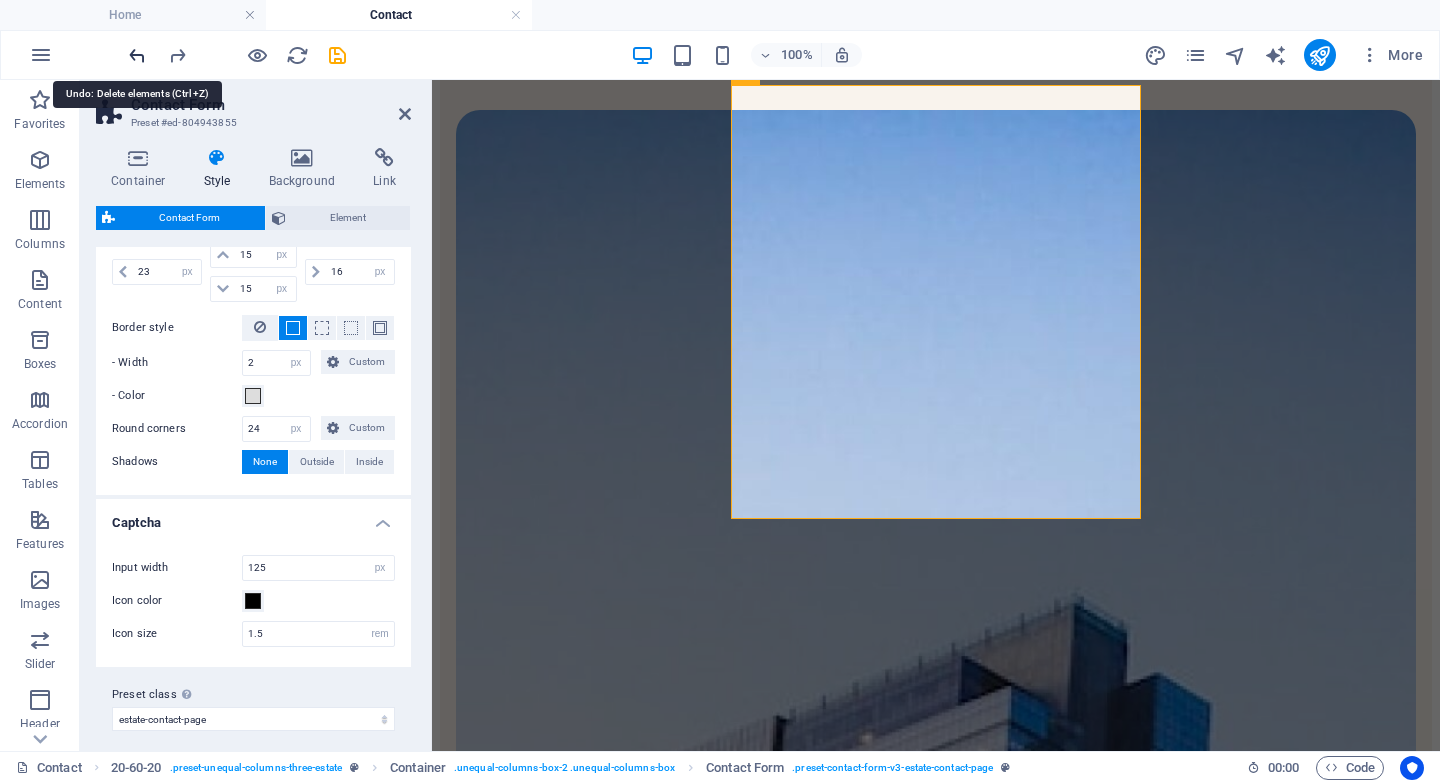 click at bounding box center [137, 55] 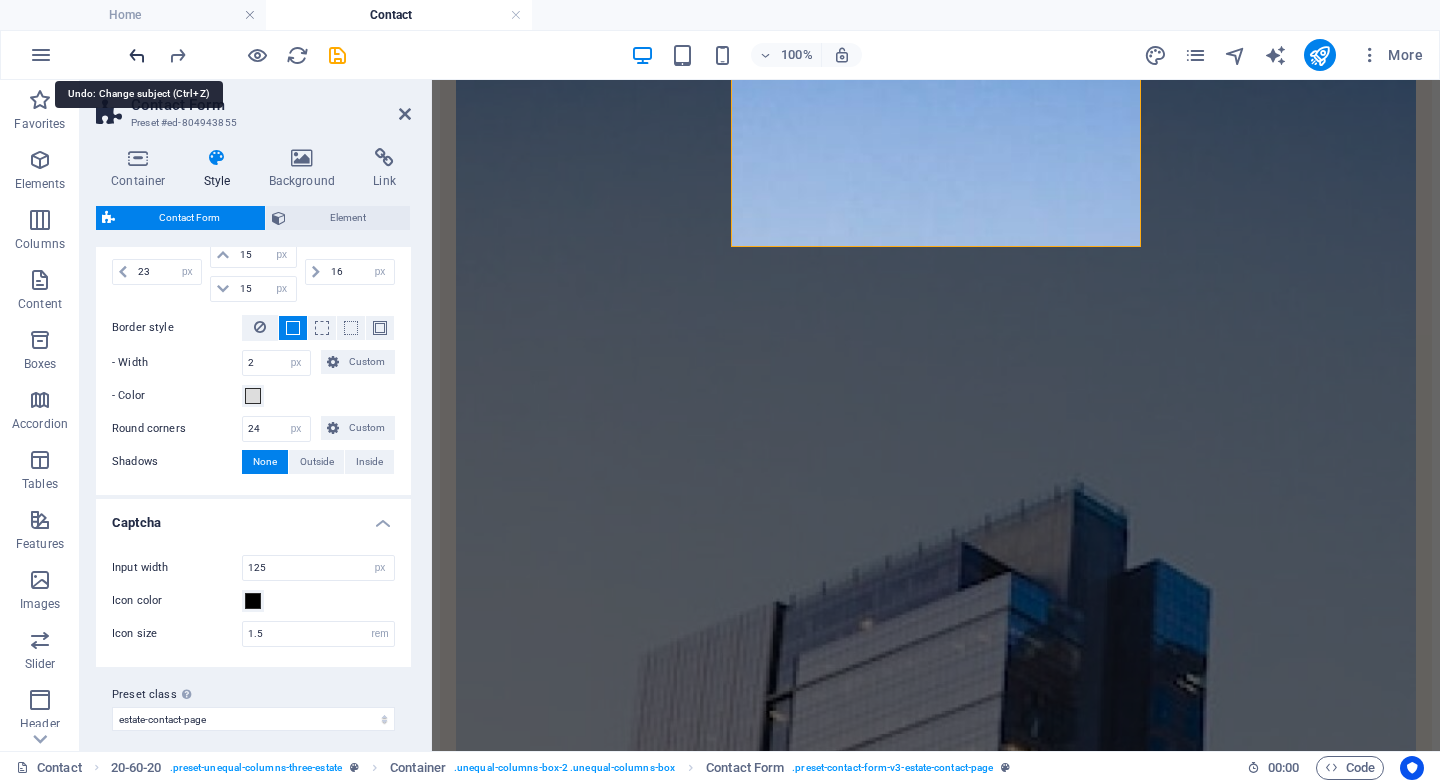 scroll, scrollTop: 735, scrollLeft: 0, axis: vertical 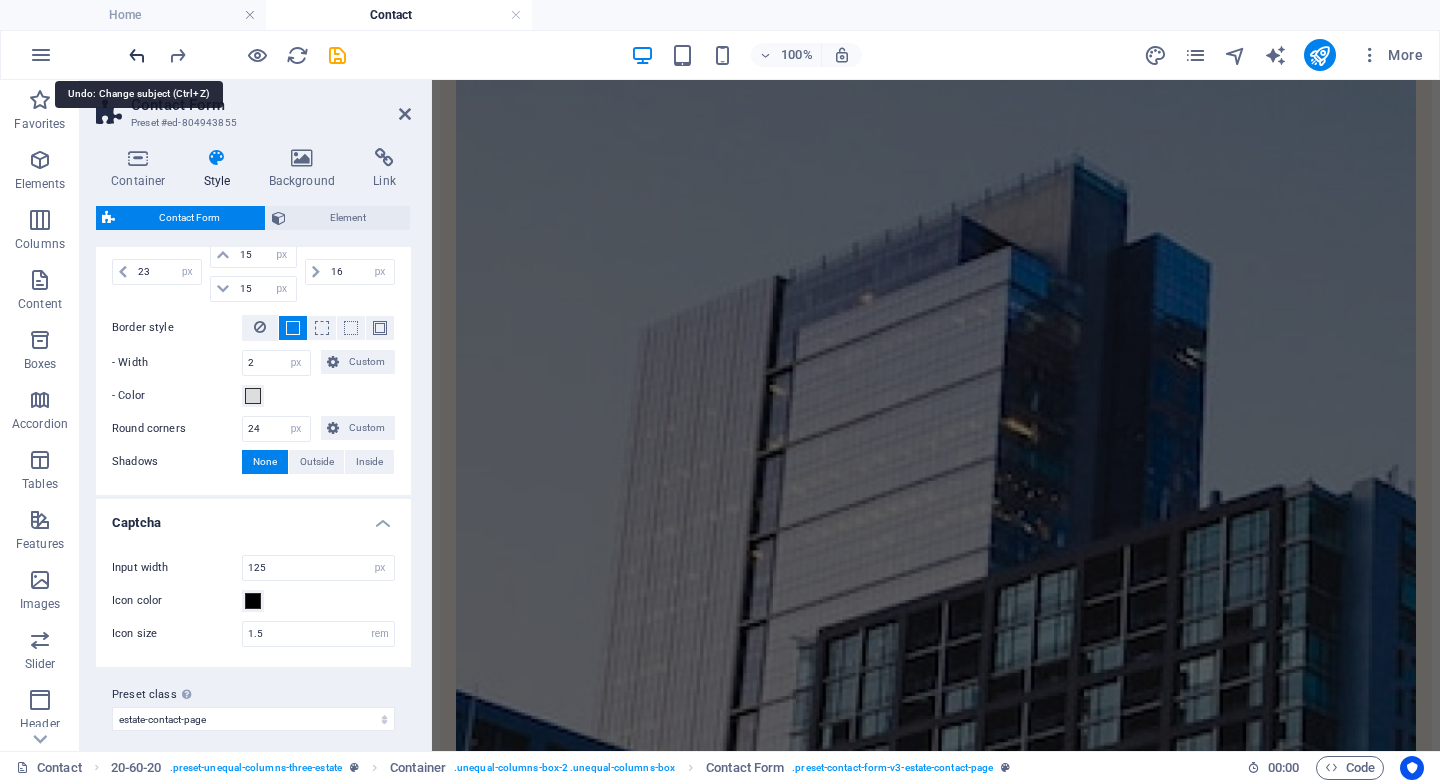 click at bounding box center (137, 55) 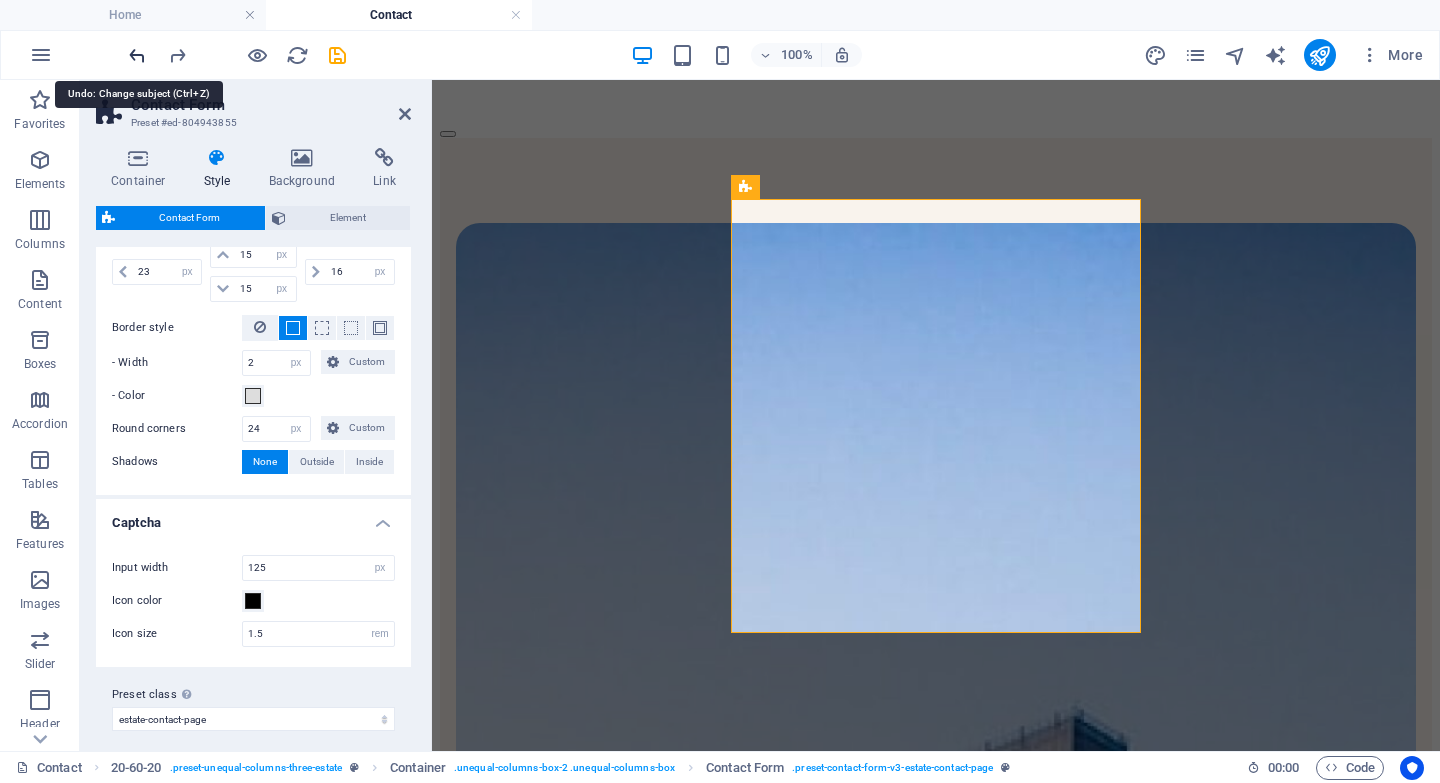 scroll, scrollTop: 181, scrollLeft: 0, axis: vertical 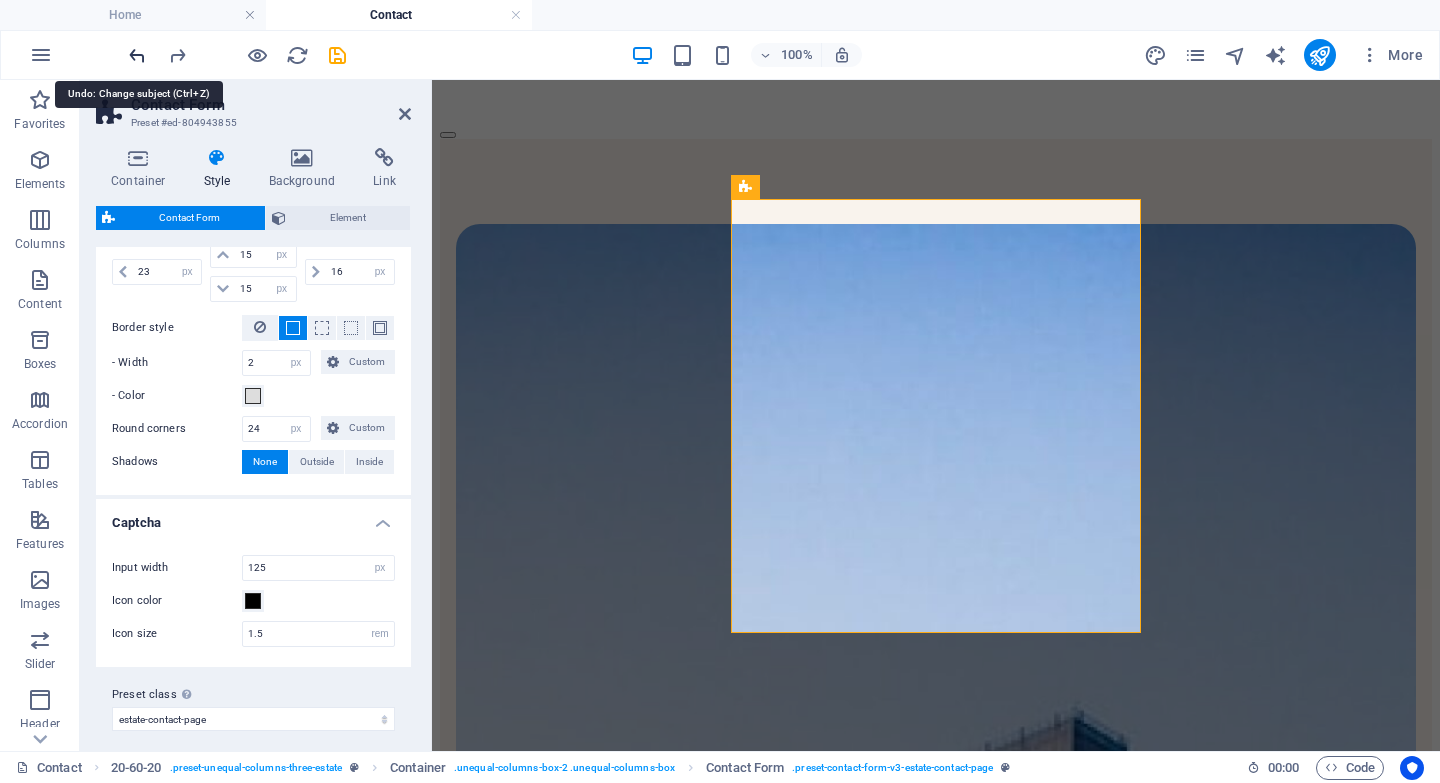 click at bounding box center (137, 55) 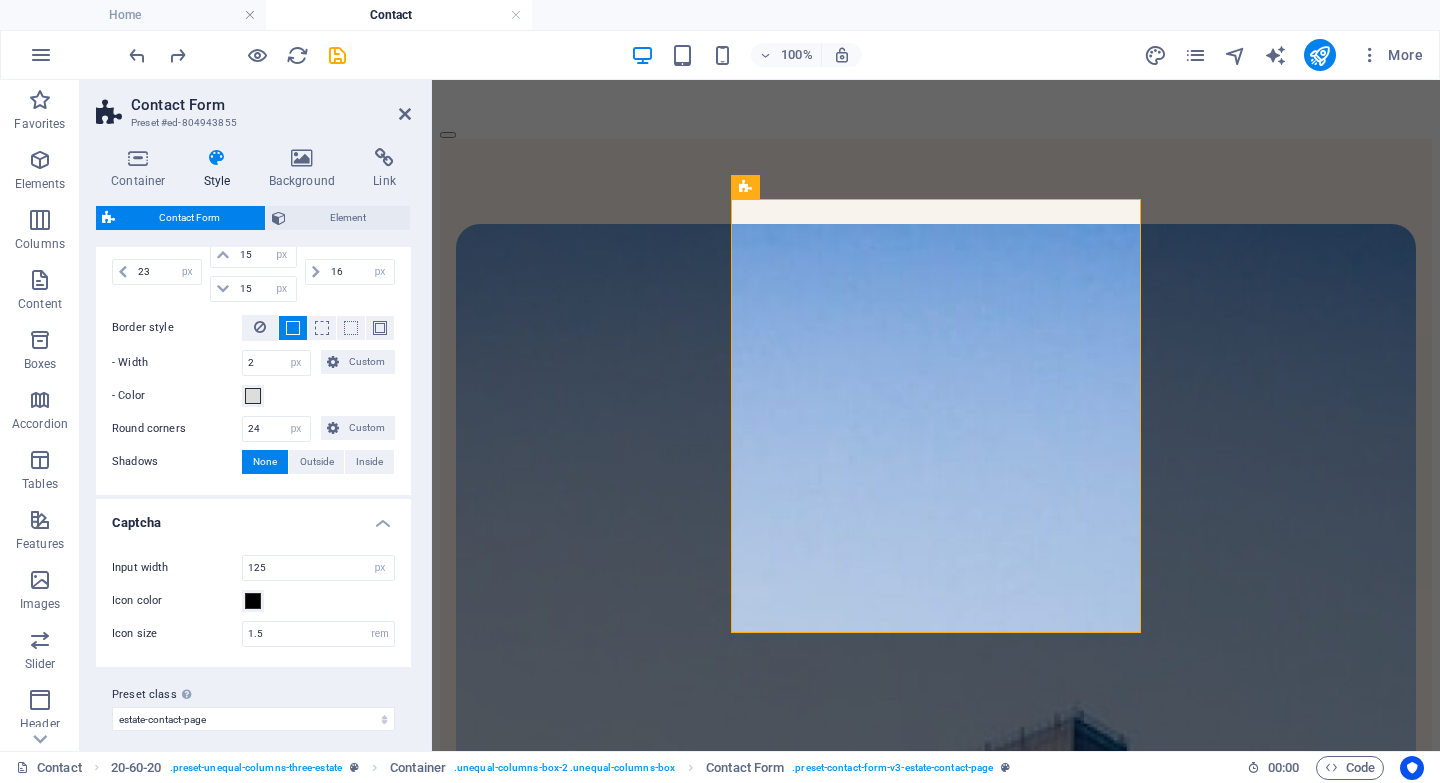 scroll, scrollTop: 888, scrollLeft: 0, axis: vertical 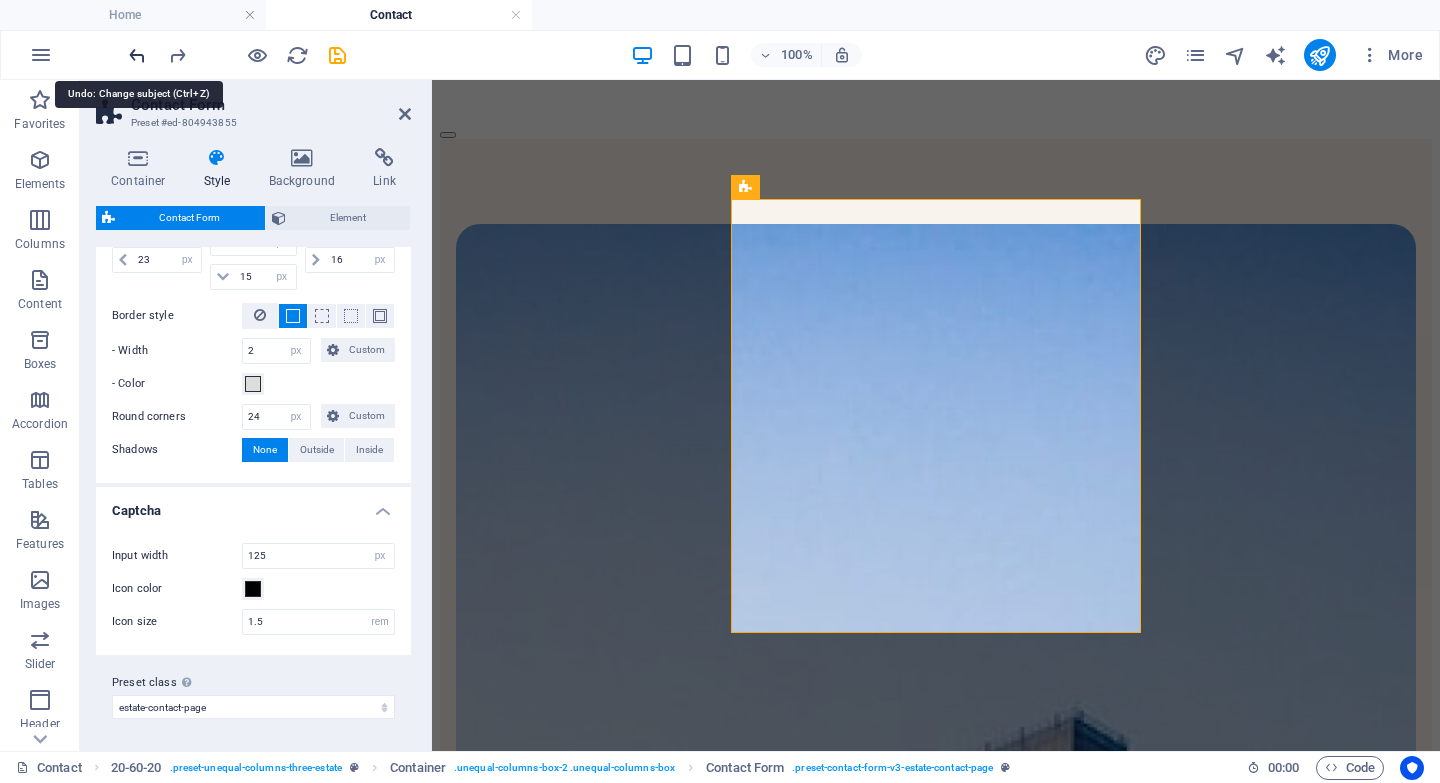 click at bounding box center [137, 55] 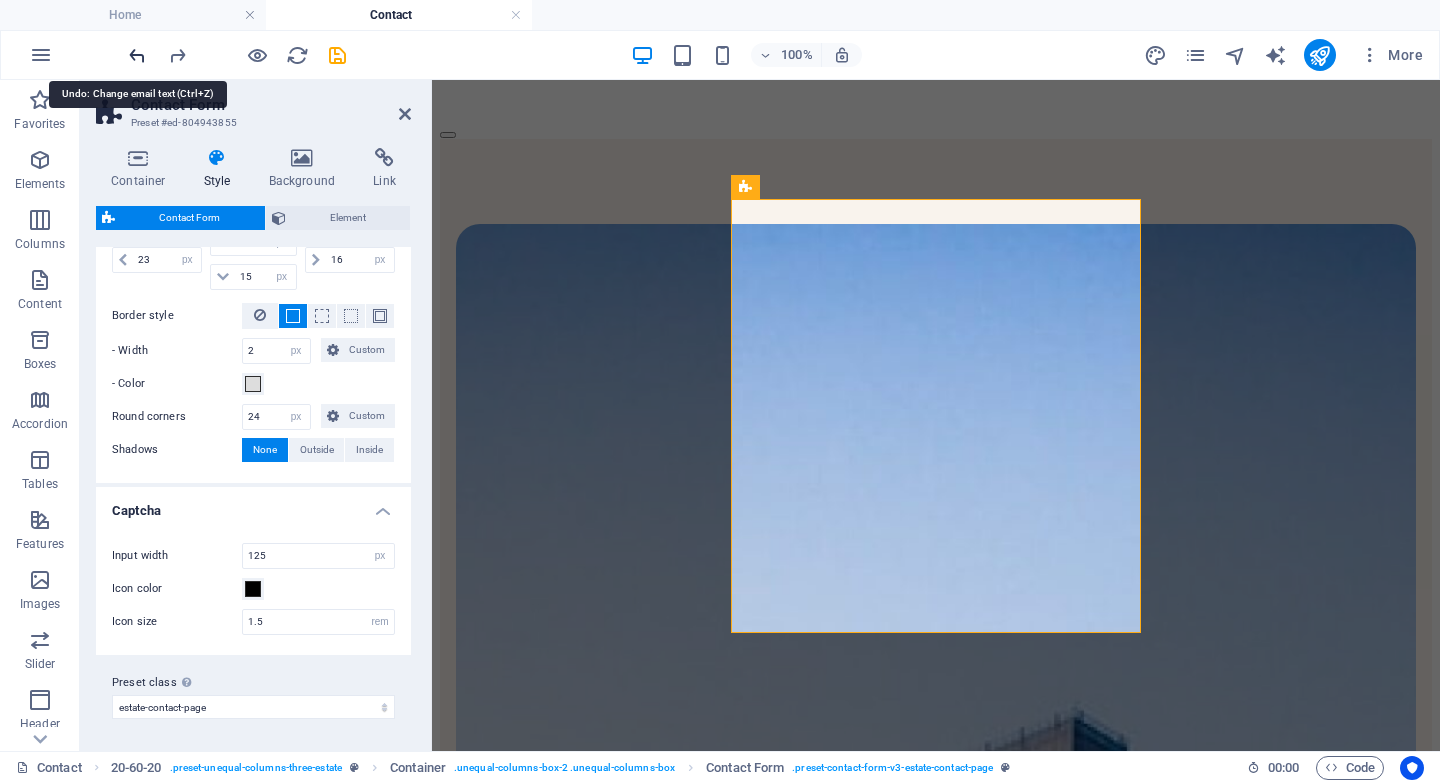 click at bounding box center (137, 55) 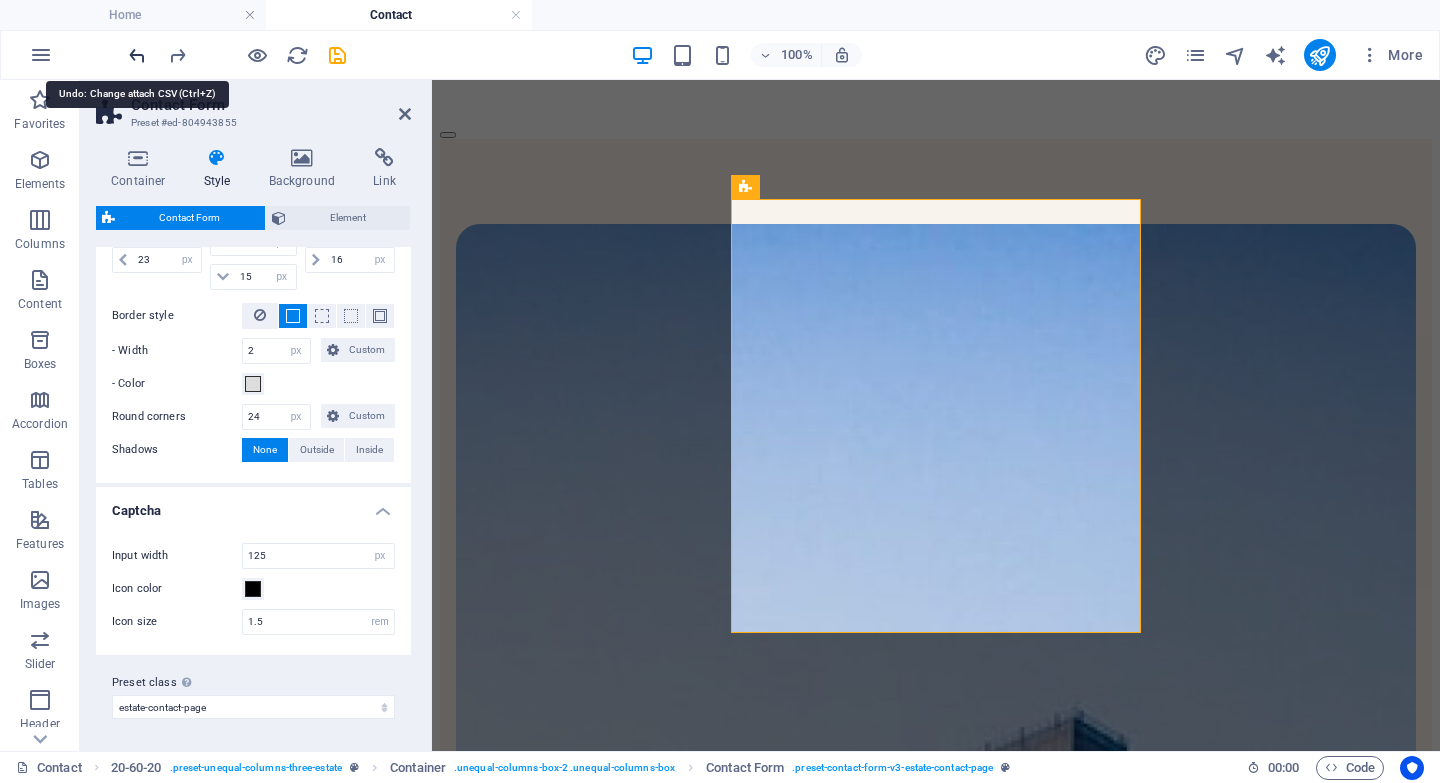 click at bounding box center [137, 55] 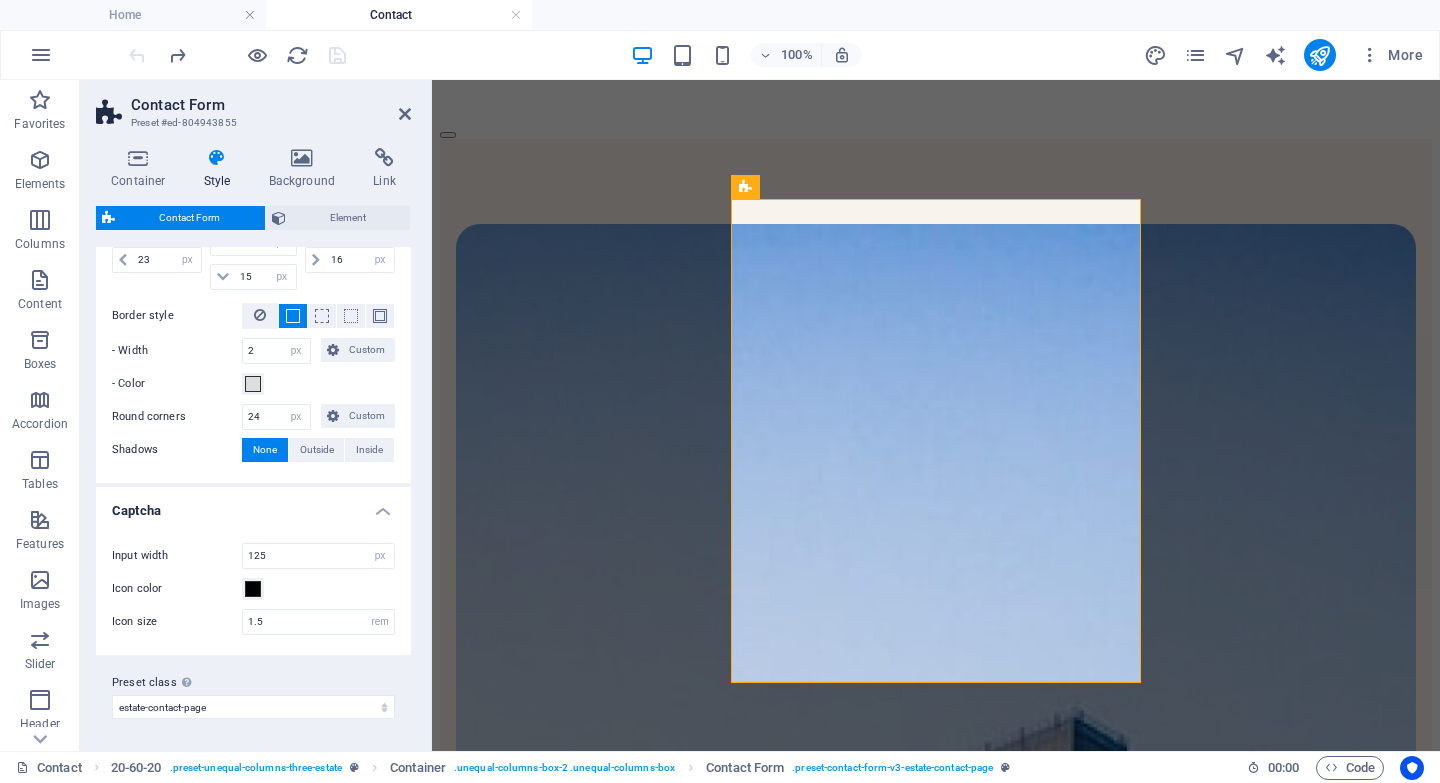click at bounding box center (237, 55) 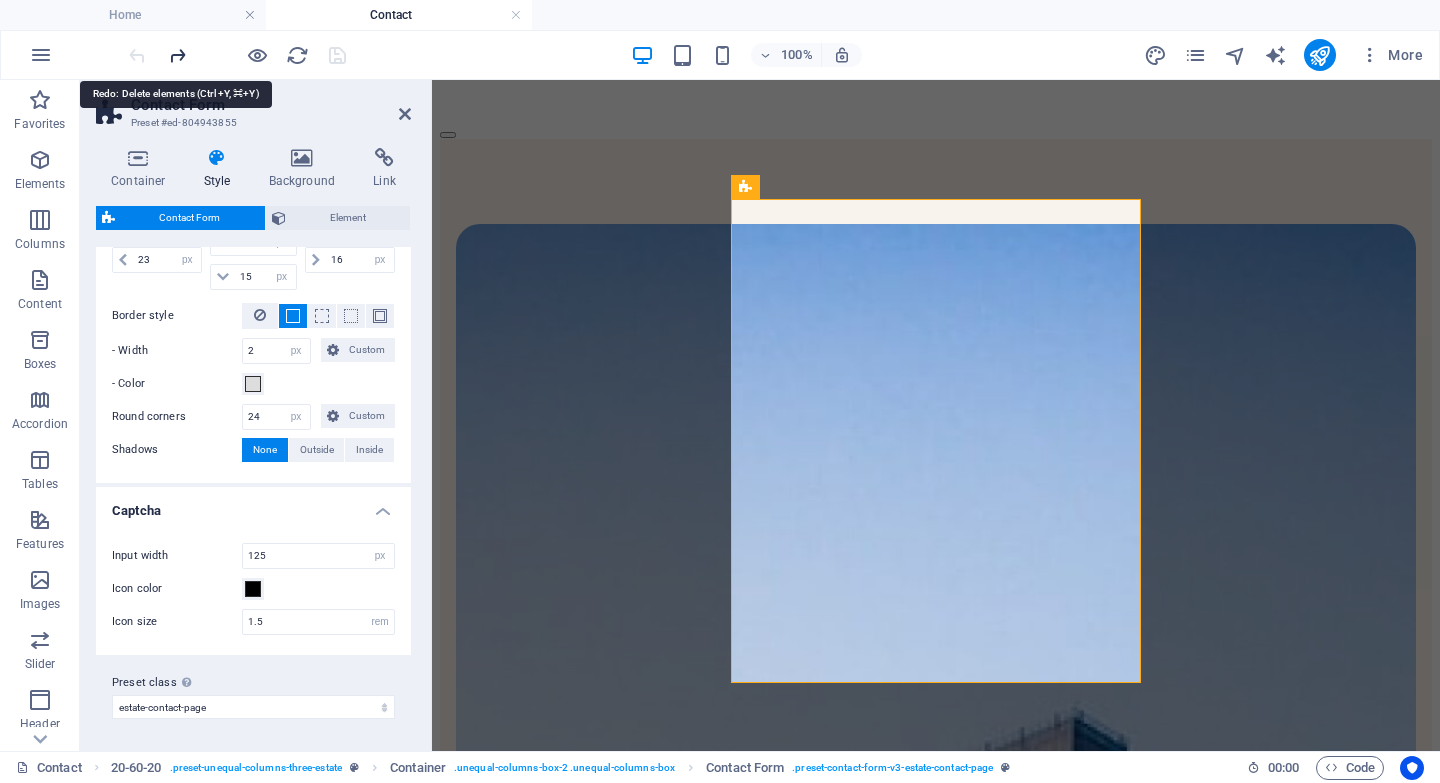 click at bounding box center [177, 55] 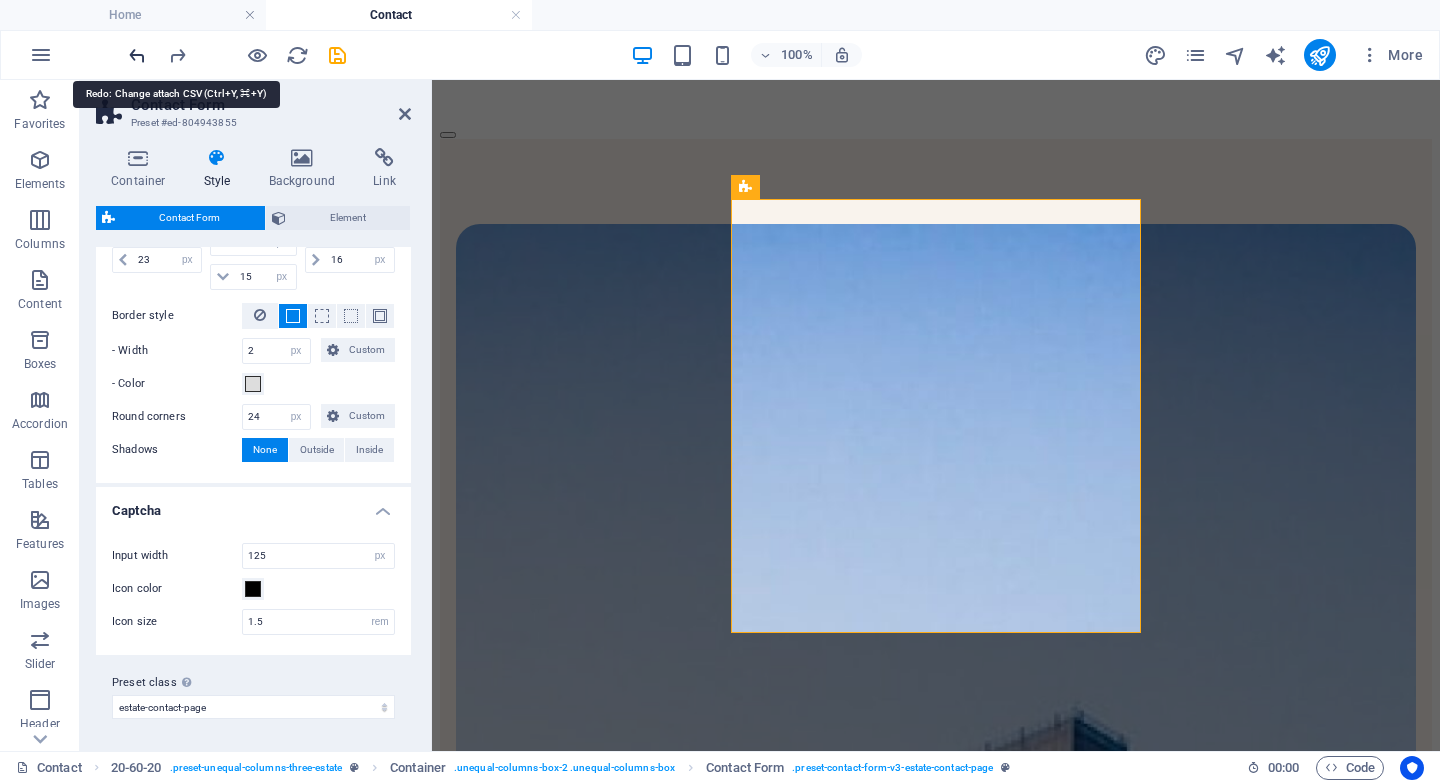 click at bounding box center (137, 55) 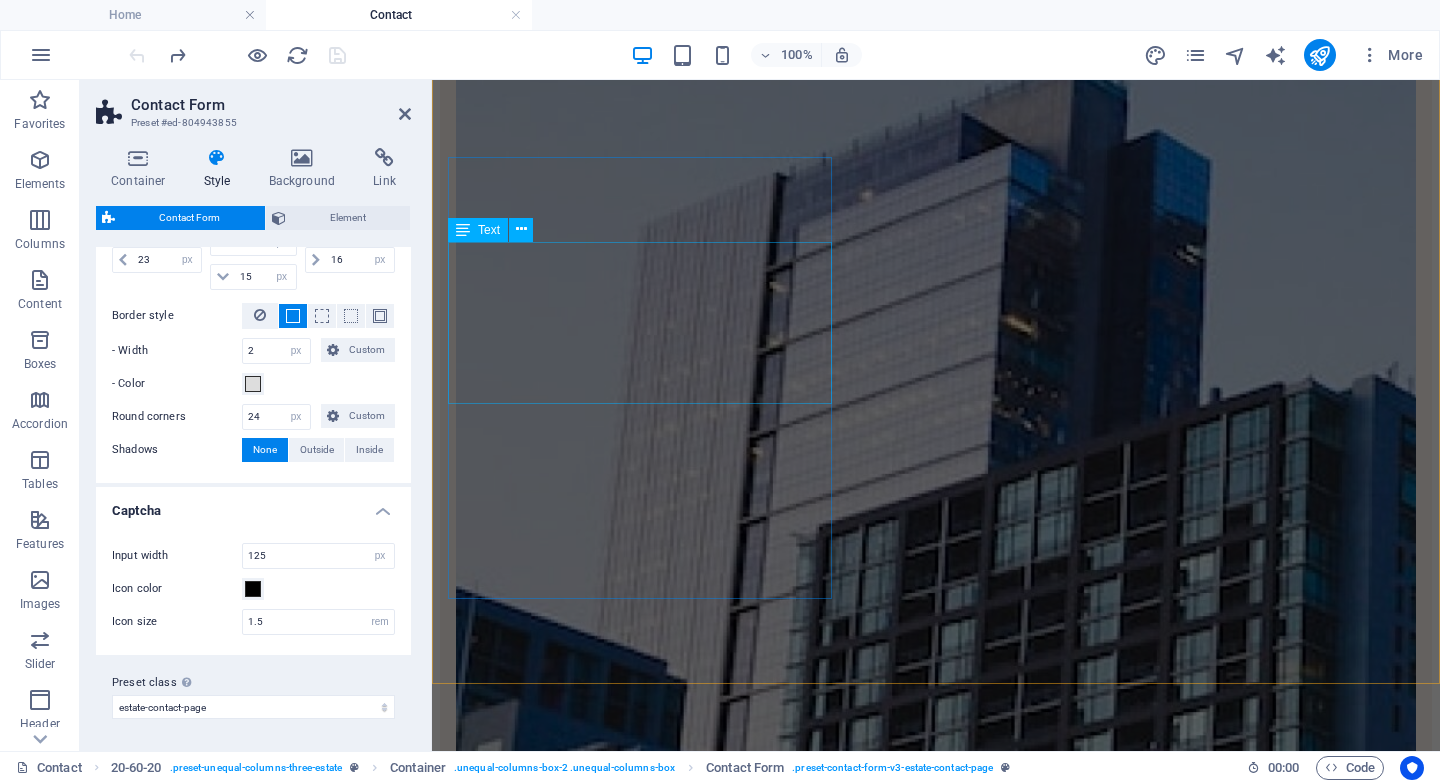 scroll, scrollTop: 836, scrollLeft: 0, axis: vertical 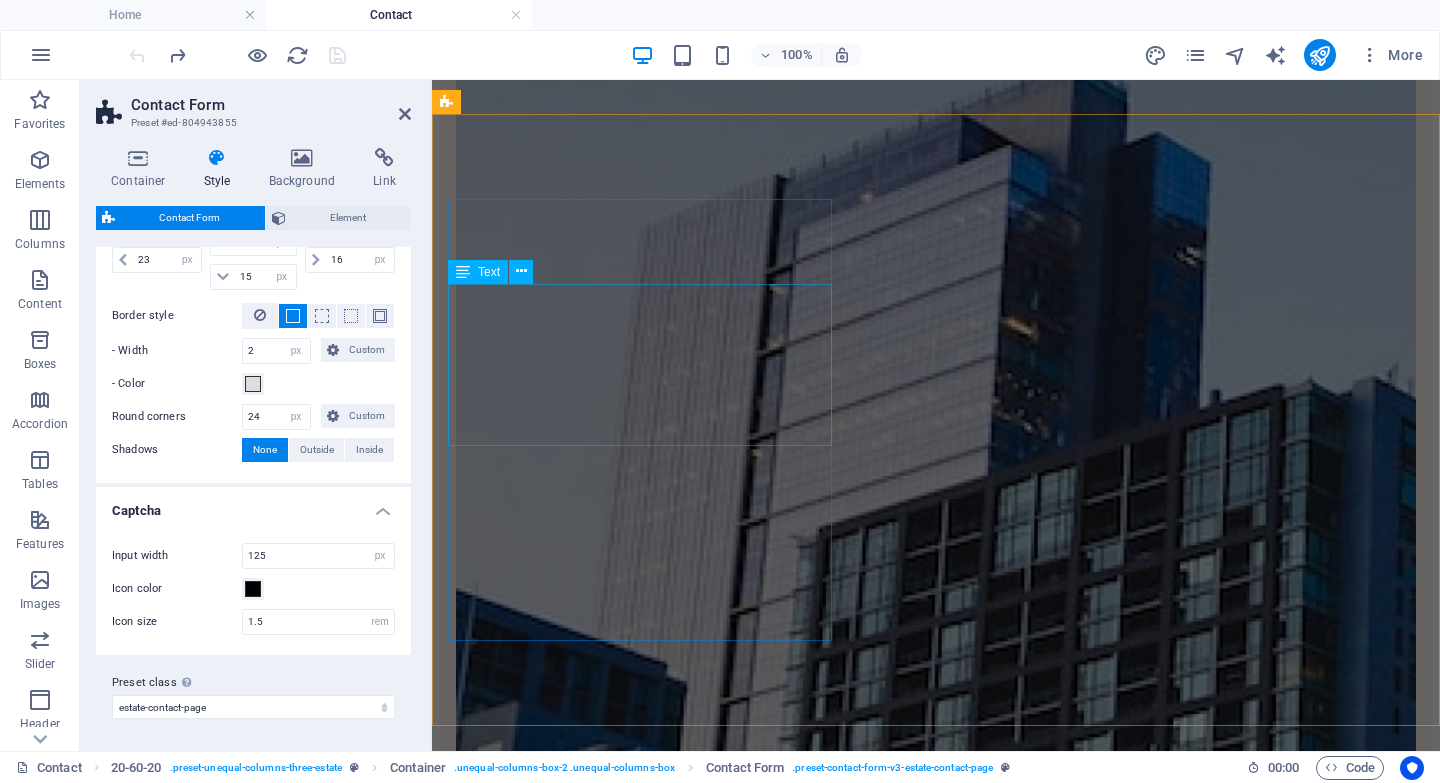 click on "At vero eos et accusamus et iusto odio dignissimos ducimus qui blanditiis praesentium voluptatum deleniti atque corrupti quos dolores et quas molestias excepturi sint occaecati cupiditate non provident." at bounding box center [936, 3423] 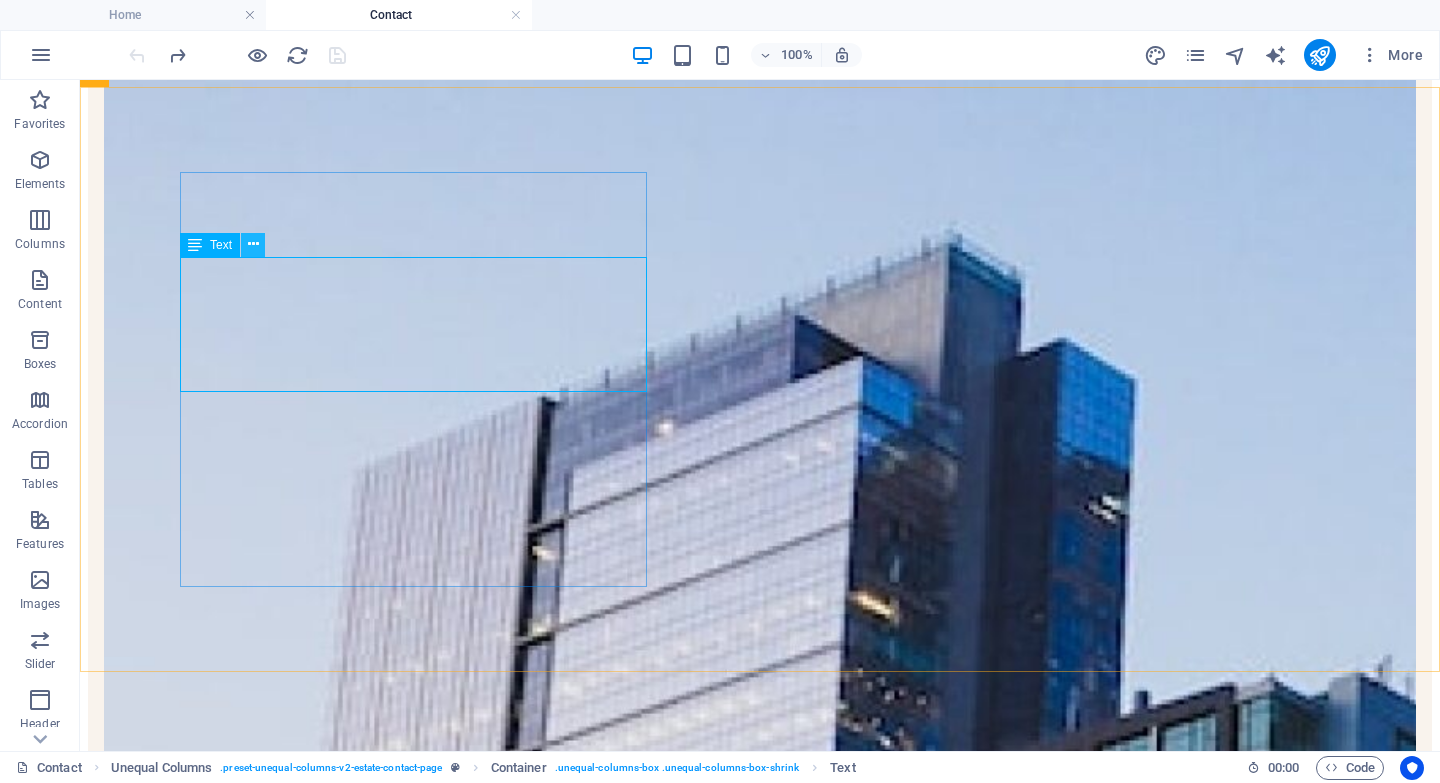 click at bounding box center [253, 244] 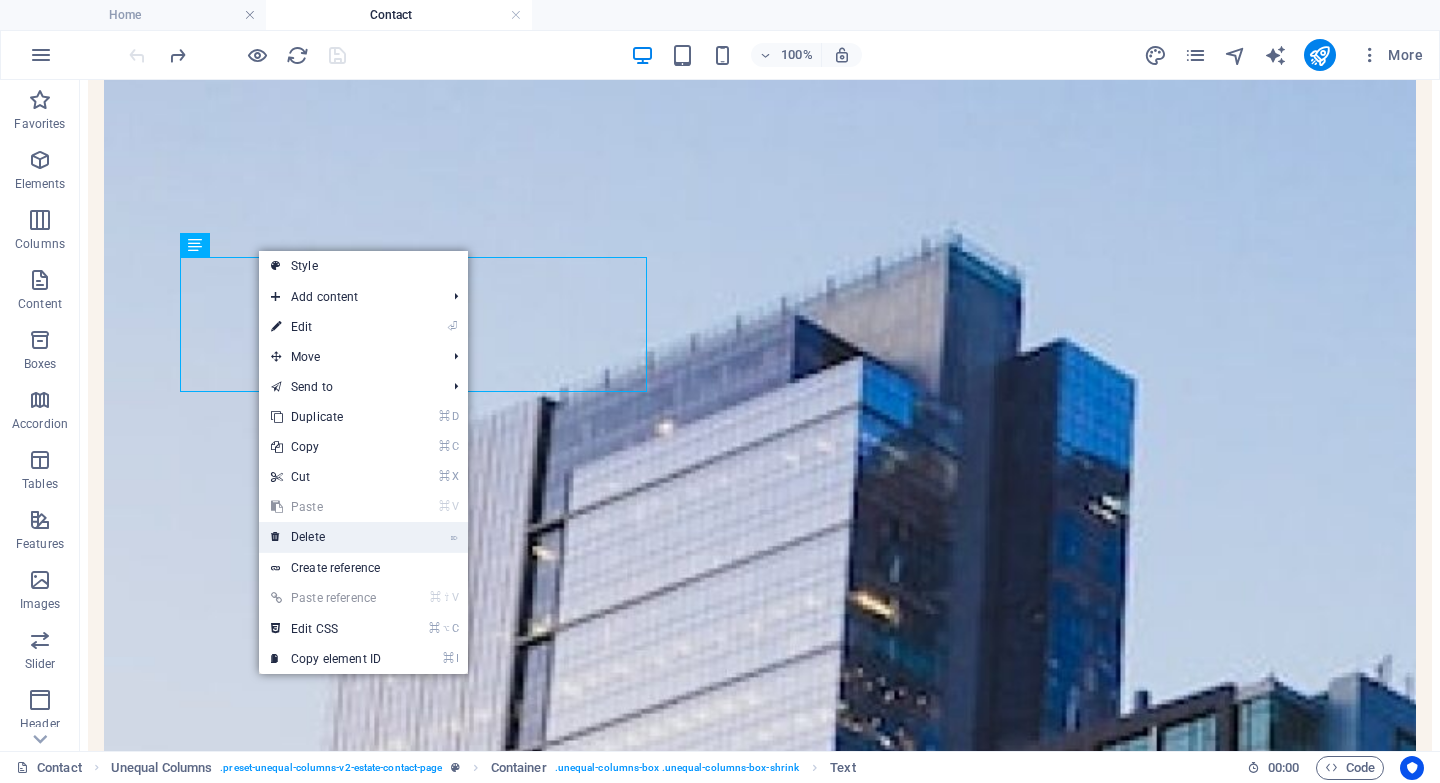 click on "⌦  Delete" at bounding box center [326, 537] 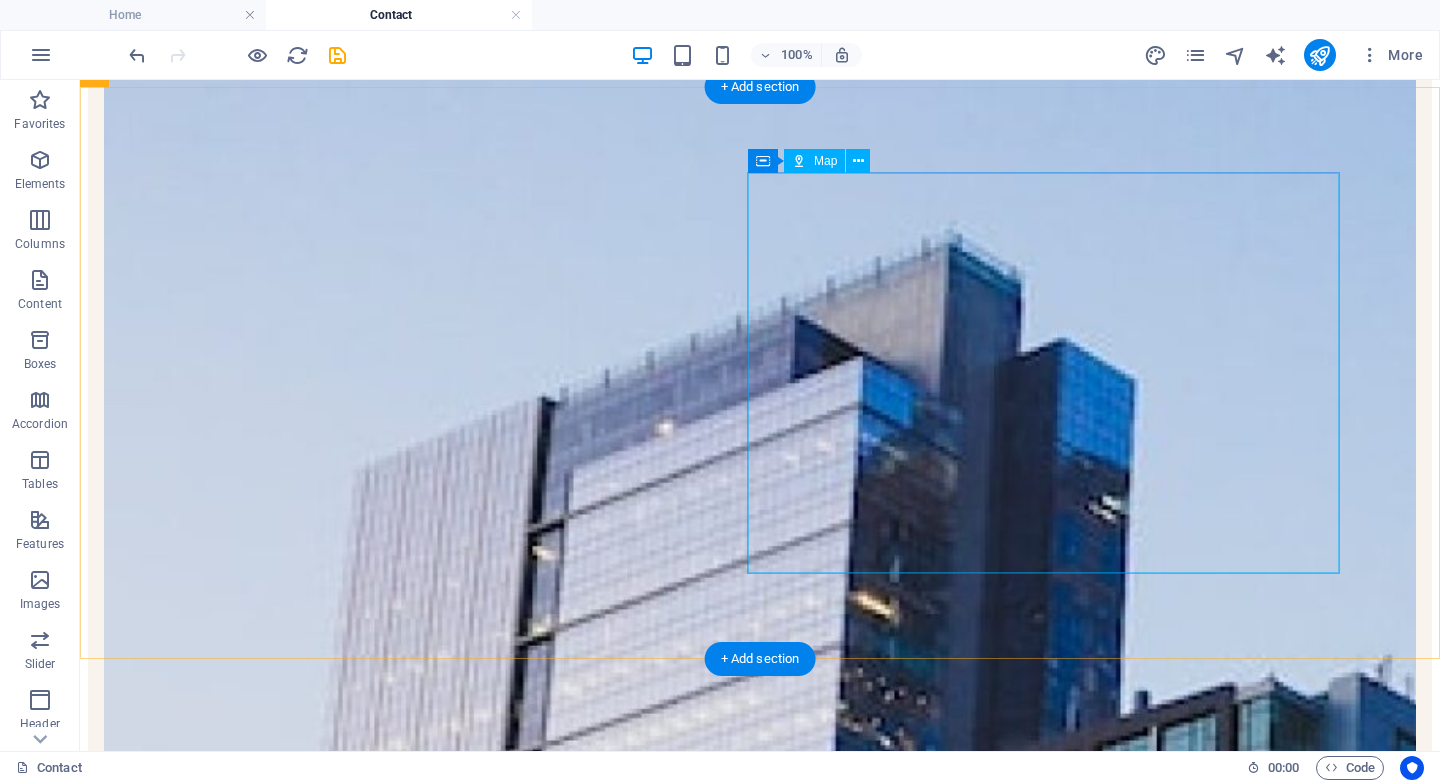 click at bounding box center (760, 4992) 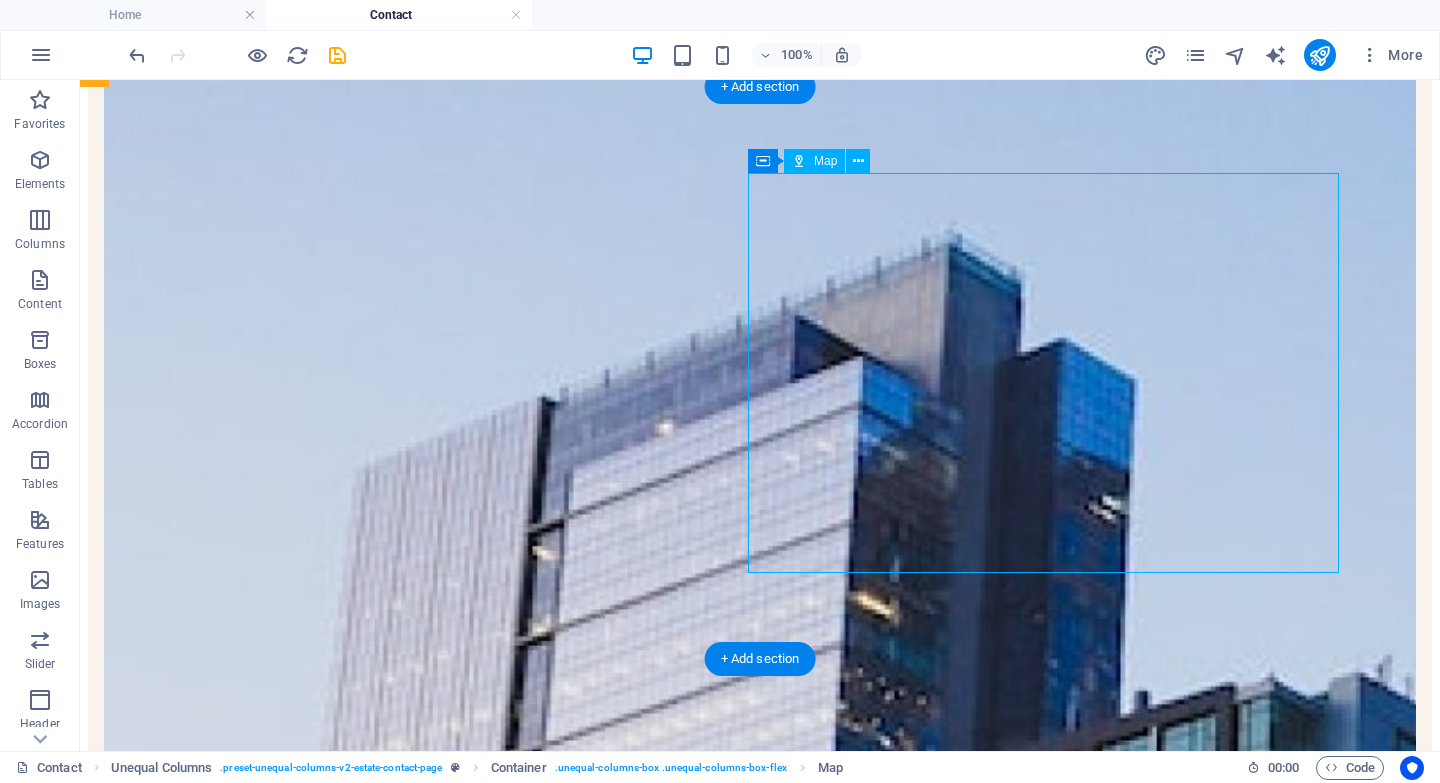 click at bounding box center (760, 4992) 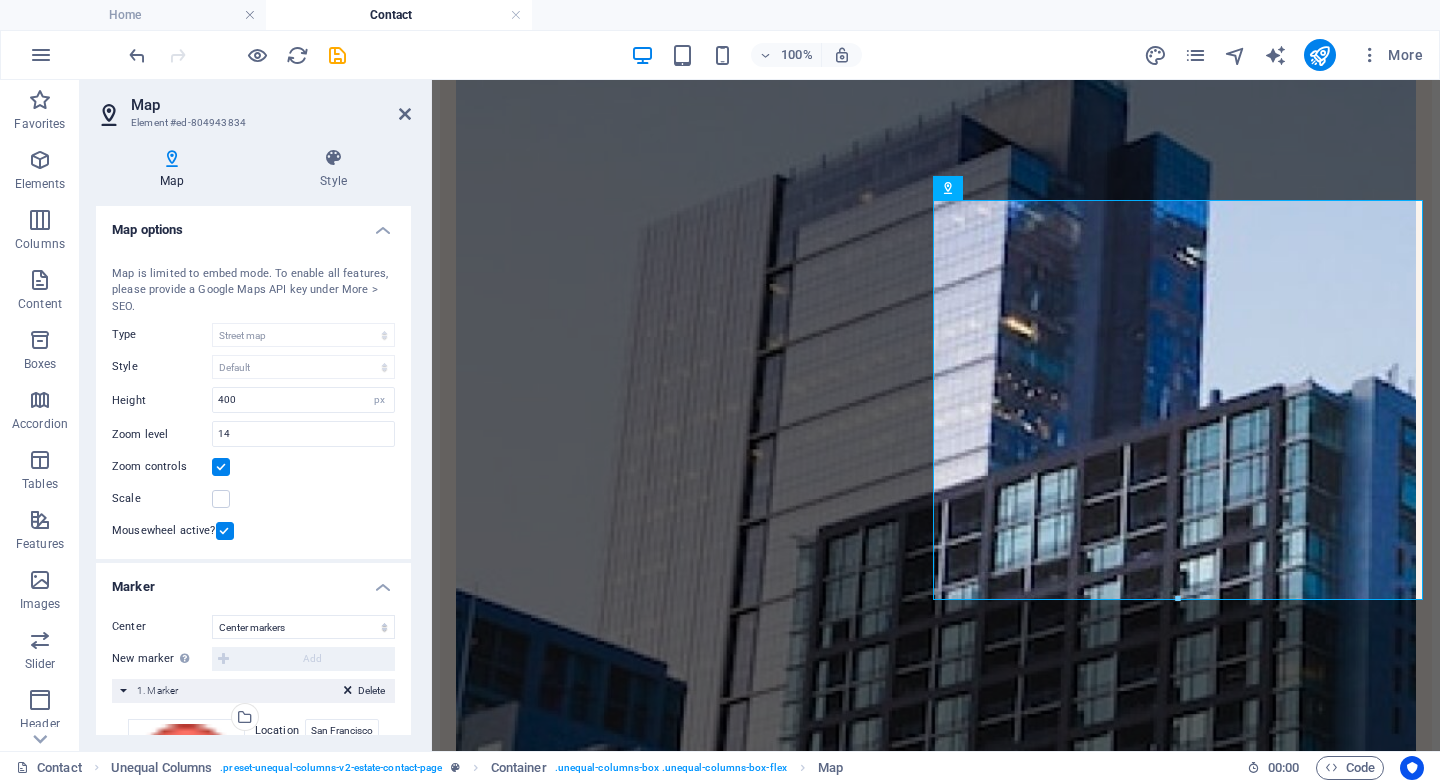 scroll, scrollTop: 224, scrollLeft: 0, axis: vertical 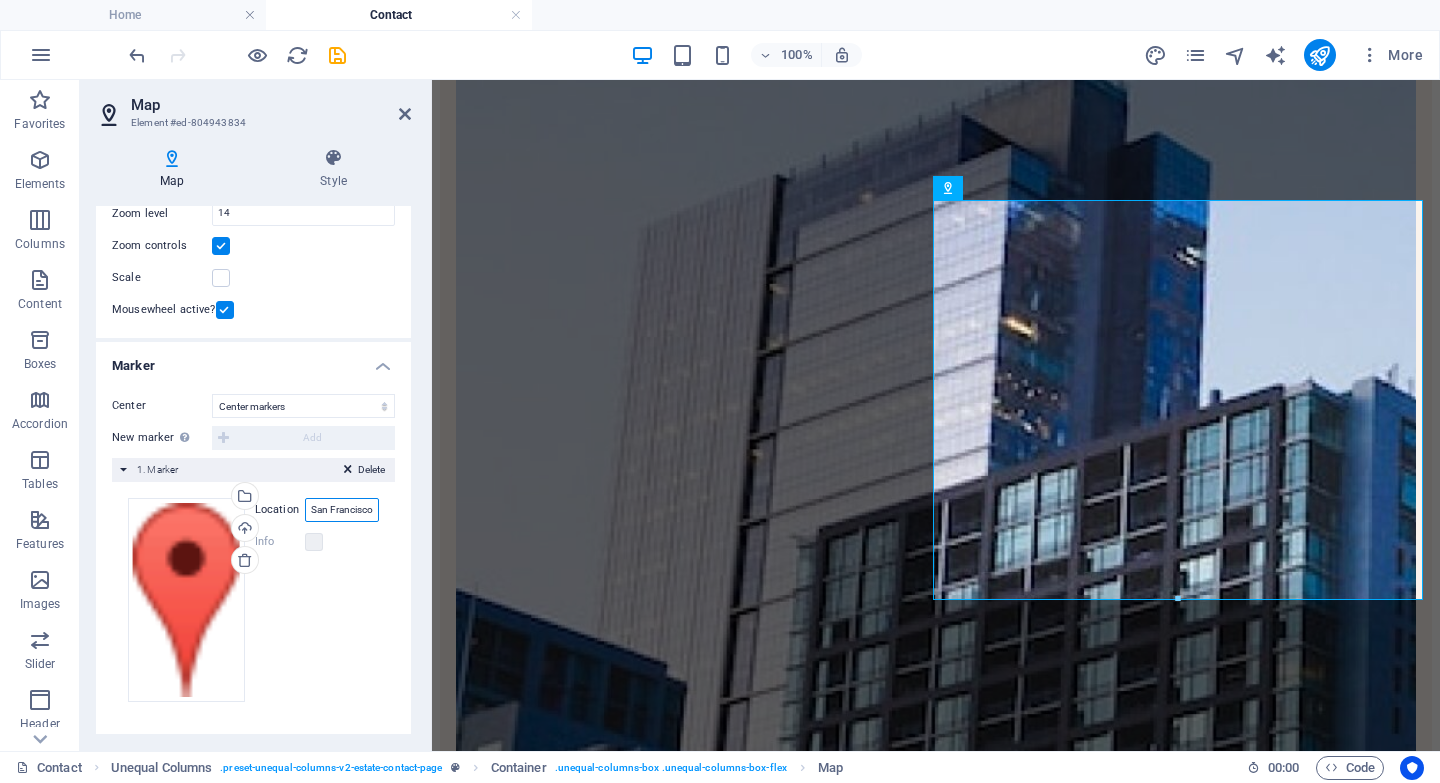 click on "San Francisco" at bounding box center (342, 510) 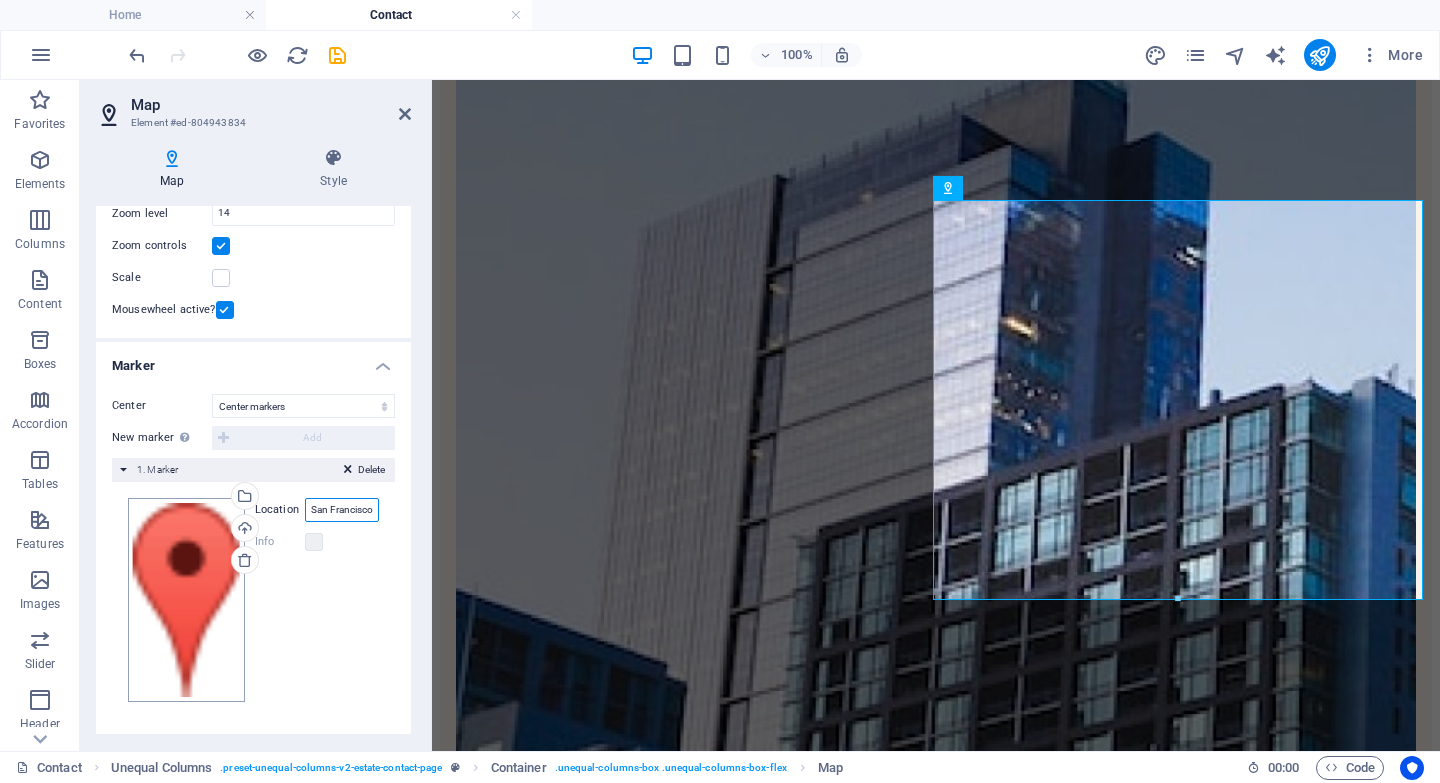 drag, startPoint x: 369, startPoint y: 510, endPoint x: 232, endPoint y: 510, distance: 137 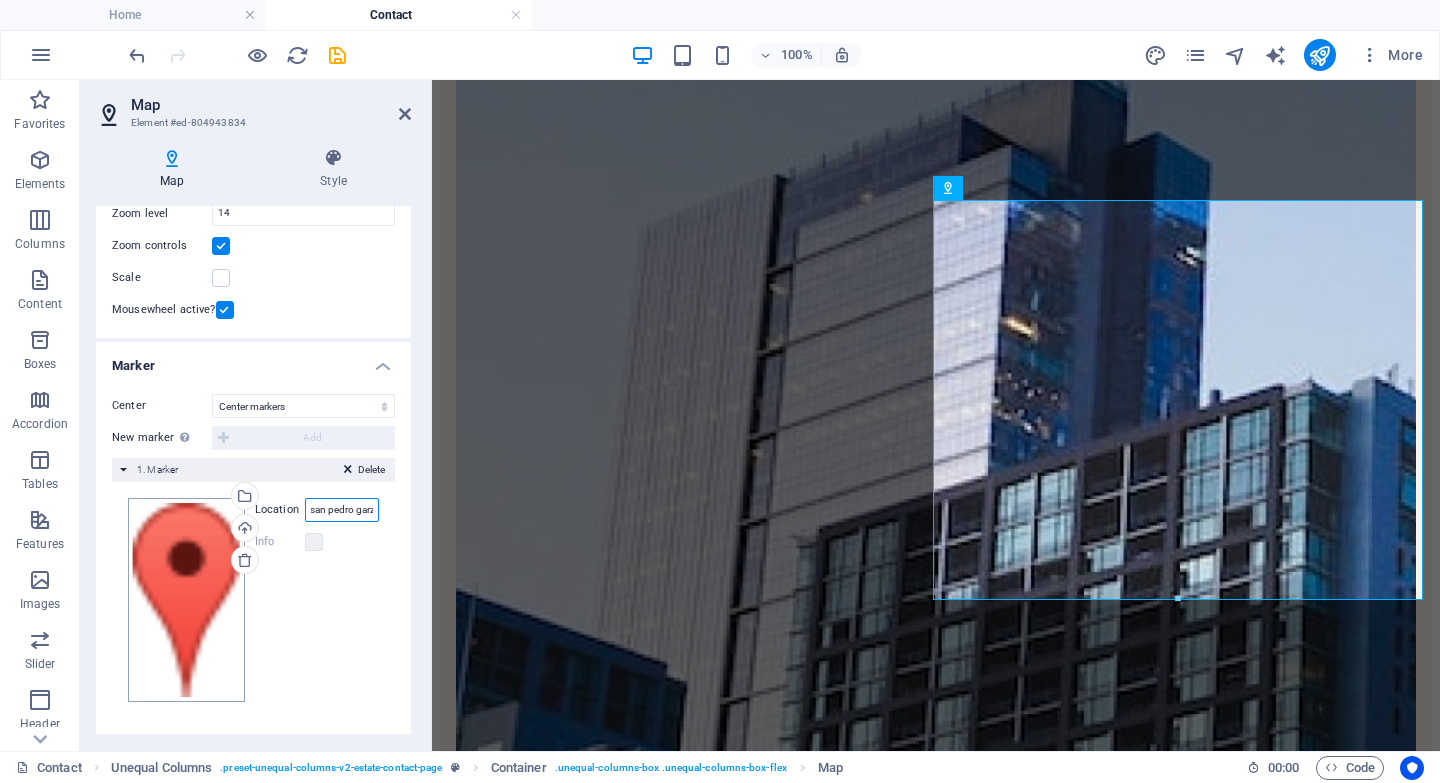 scroll, scrollTop: 0, scrollLeft: 15, axis: horizontal 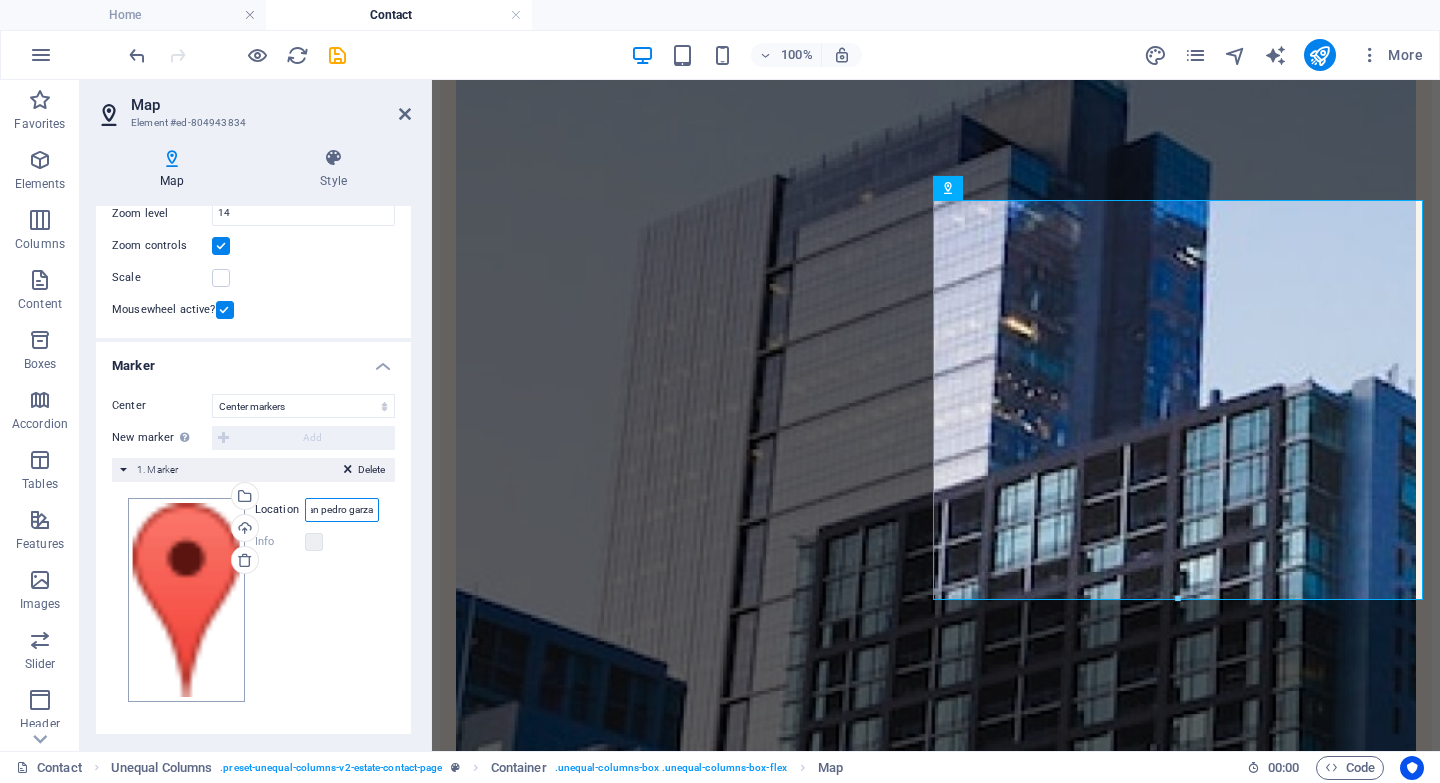 type on "san pedro garza" 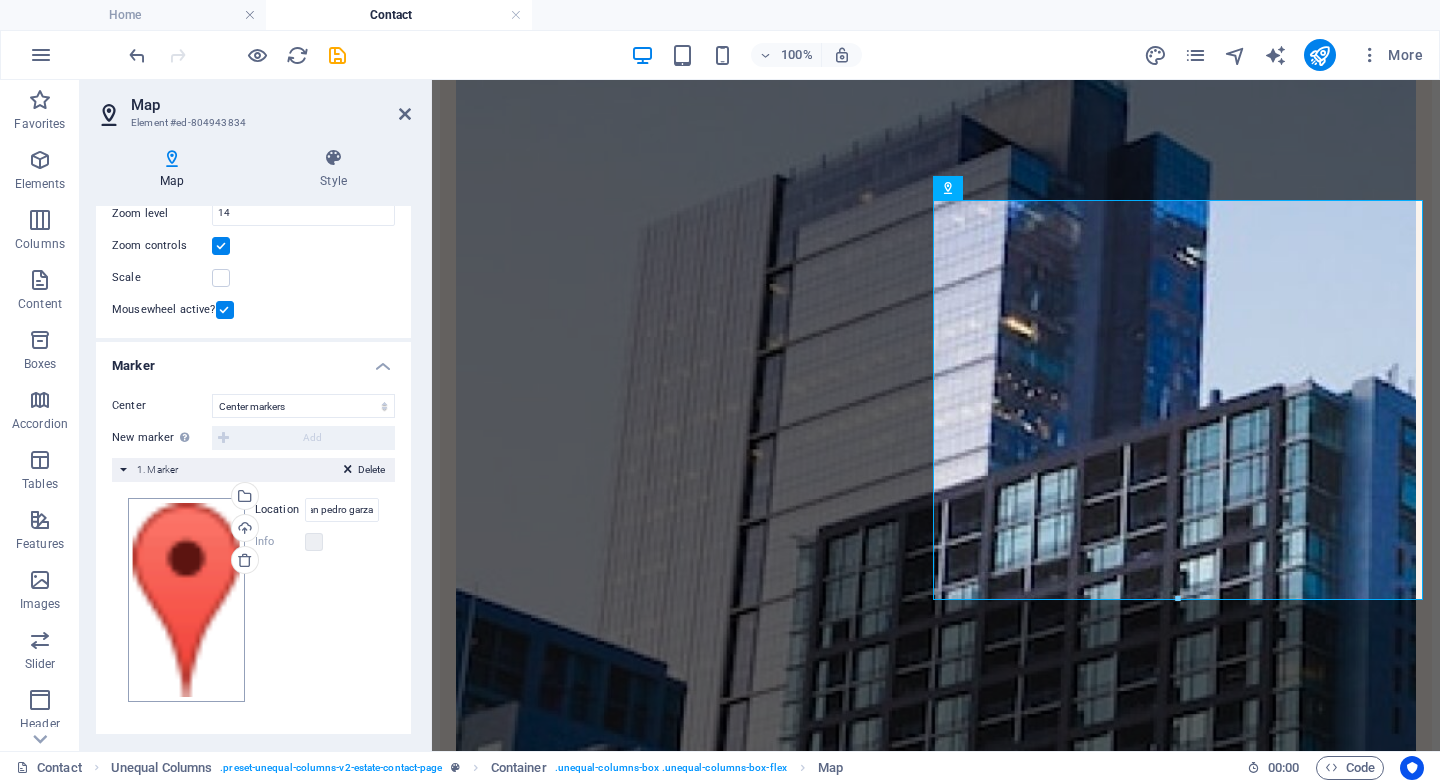 scroll, scrollTop: 0, scrollLeft: 0, axis: both 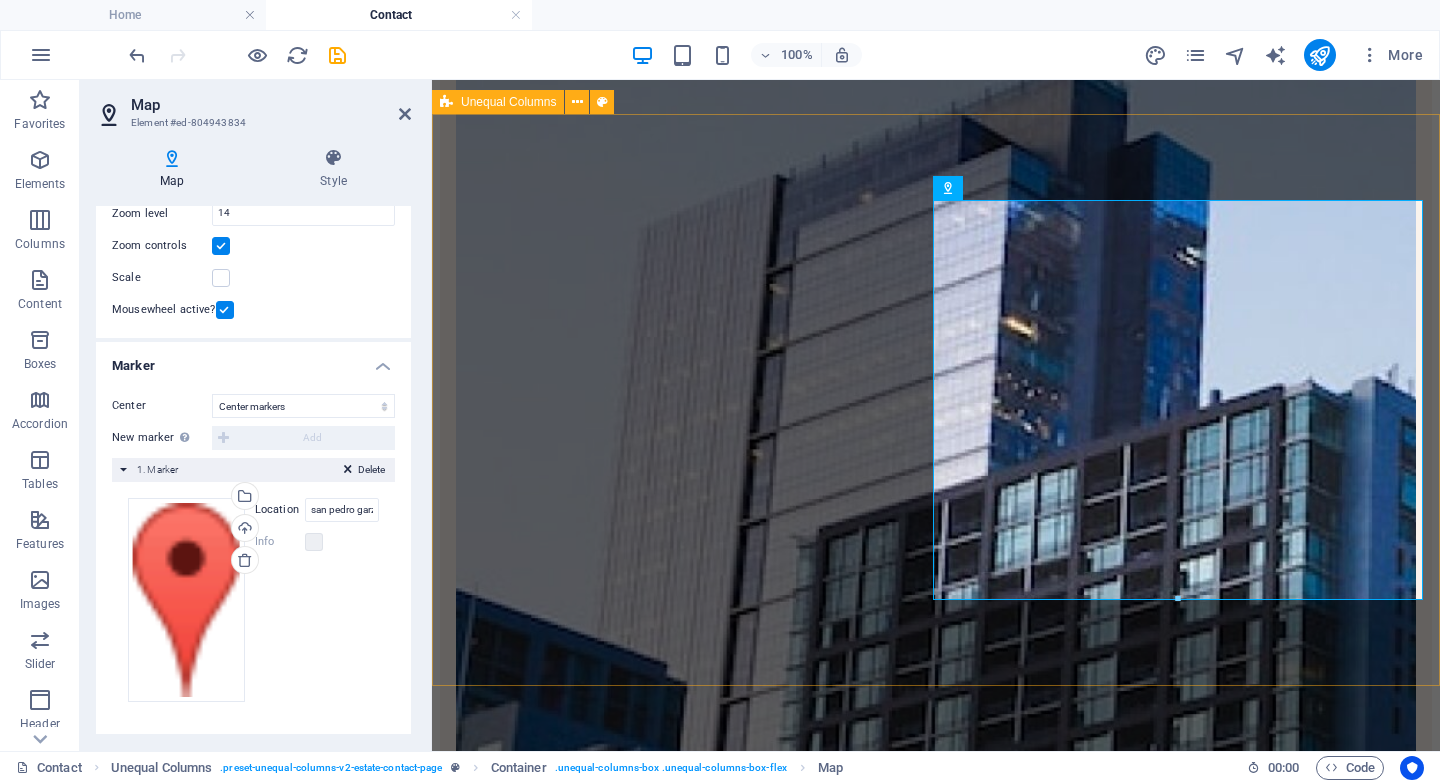 click on "LOCATION
visit us Torres MoradasSanta María, [POSTAL_CODE] [CITY], N.L ,  Berlin ,  [POSTAL_CODE] [EMAIL] [PHONE]" at bounding box center [936, 3666] 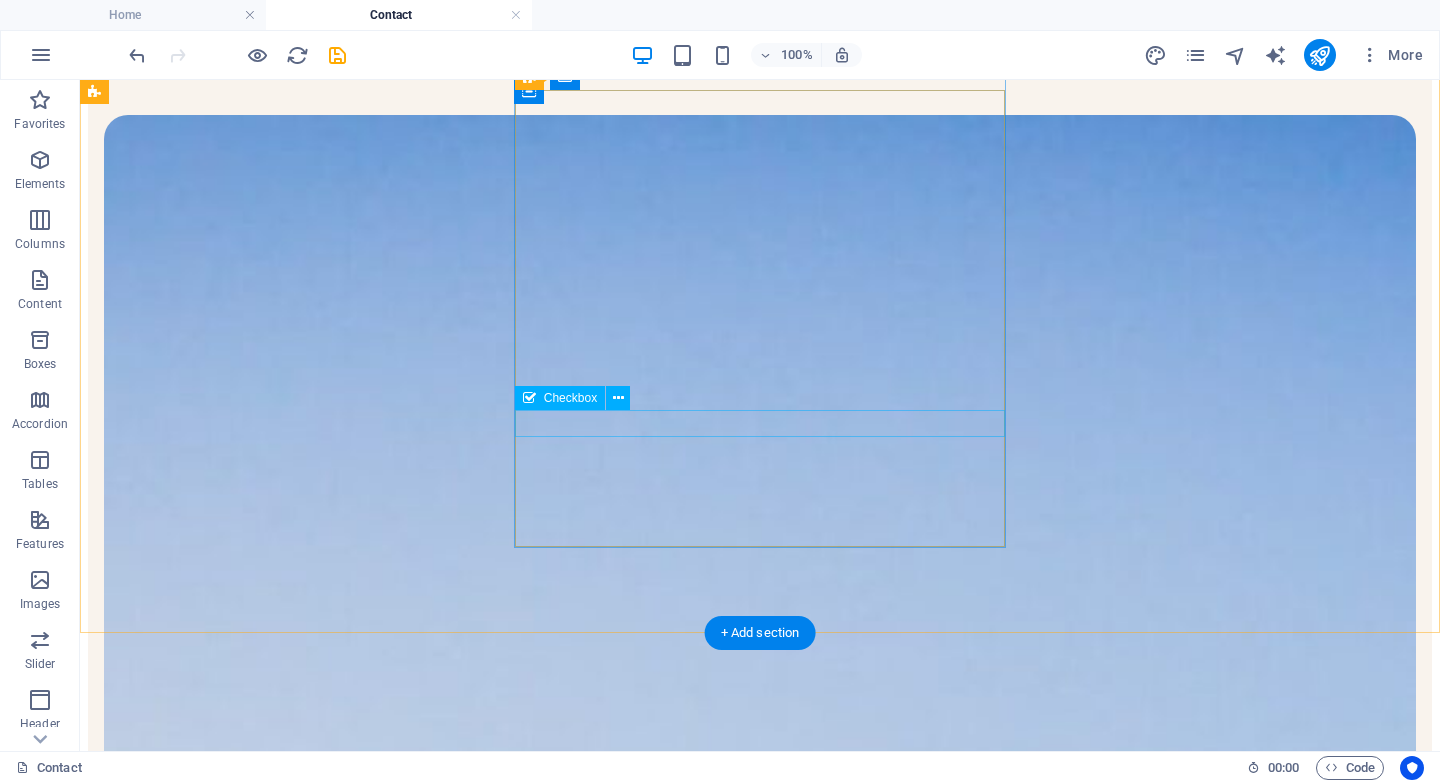 scroll, scrollTop: 323, scrollLeft: 0, axis: vertical 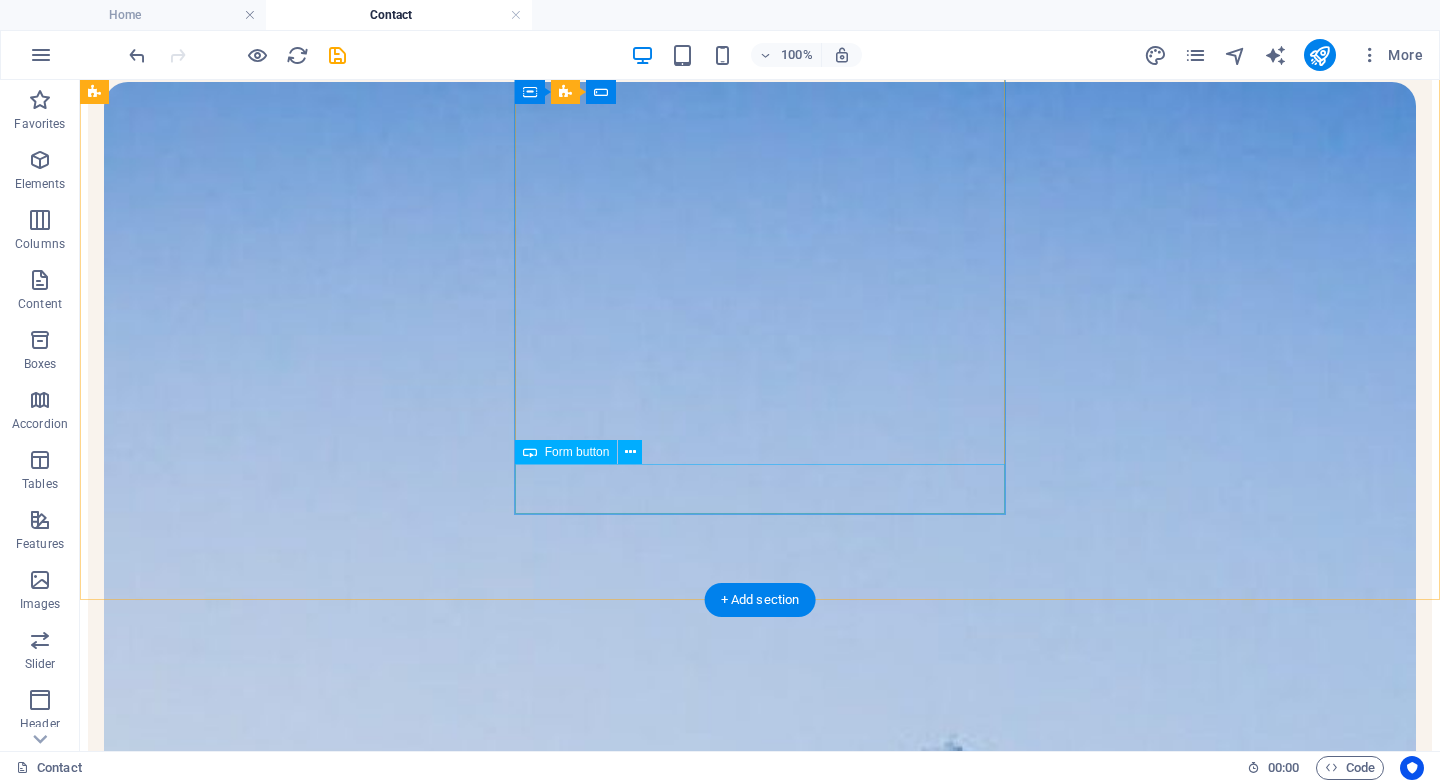 click on "Submit" at bounding box center (760, 2623) 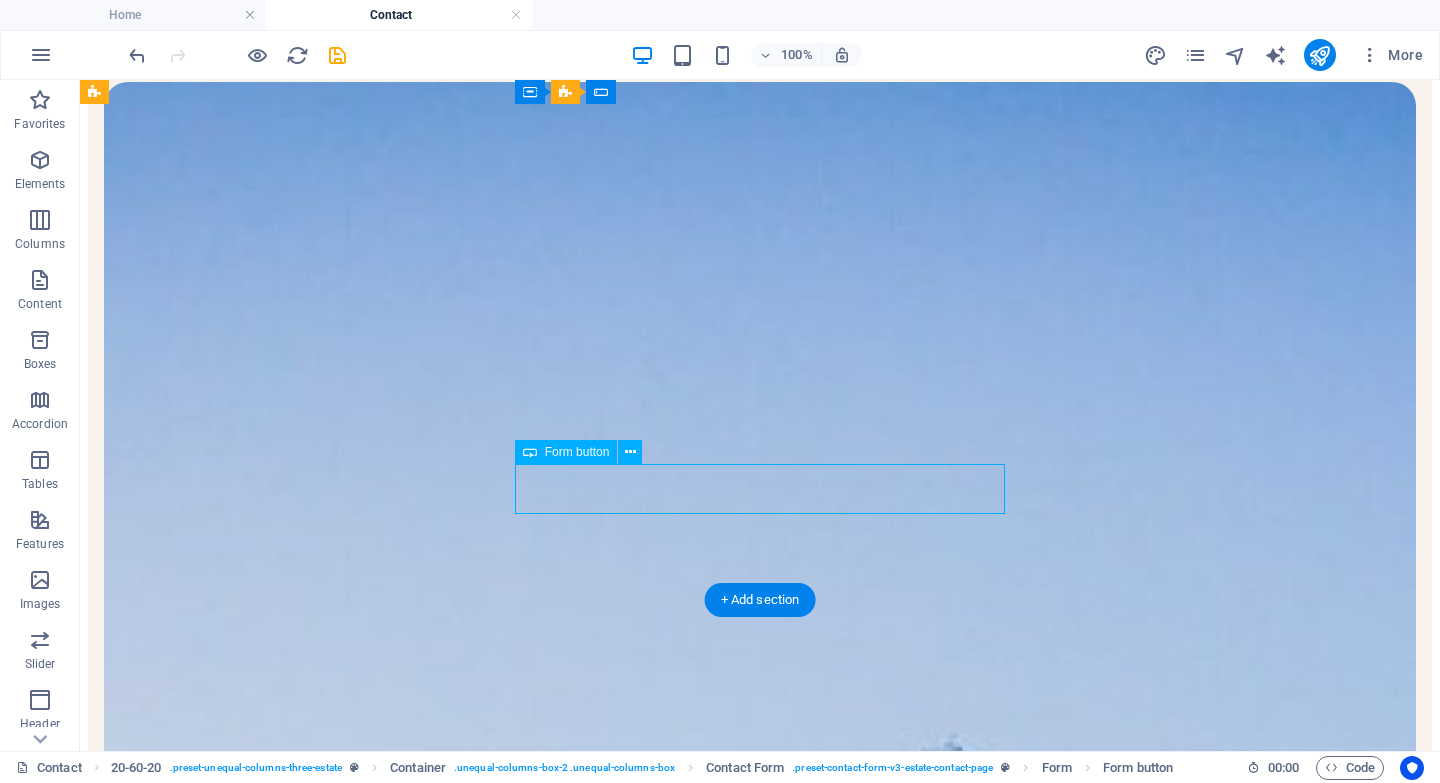 click on "Submit" at bounding box center [760, 2623] 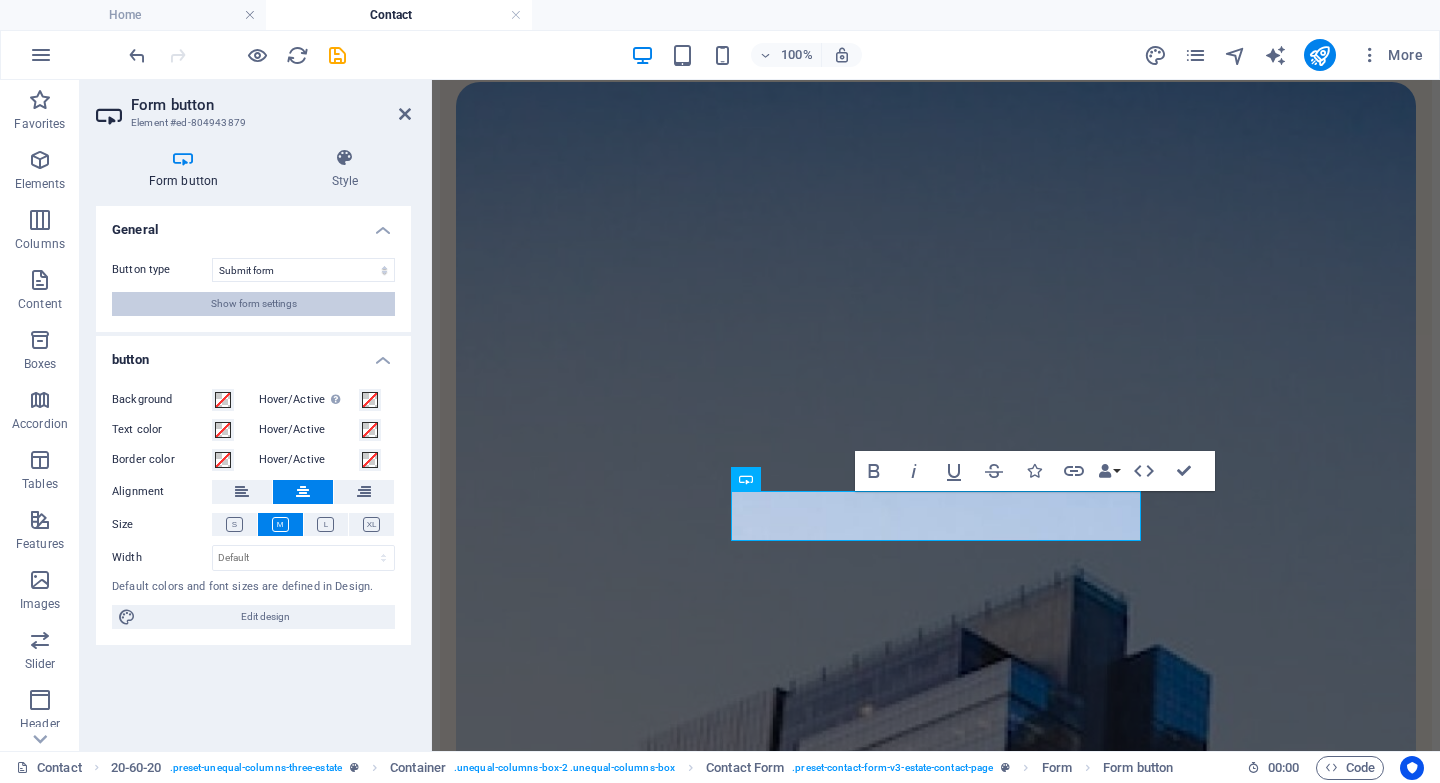 click on "Show form settings" at bounding box center [254, 304] 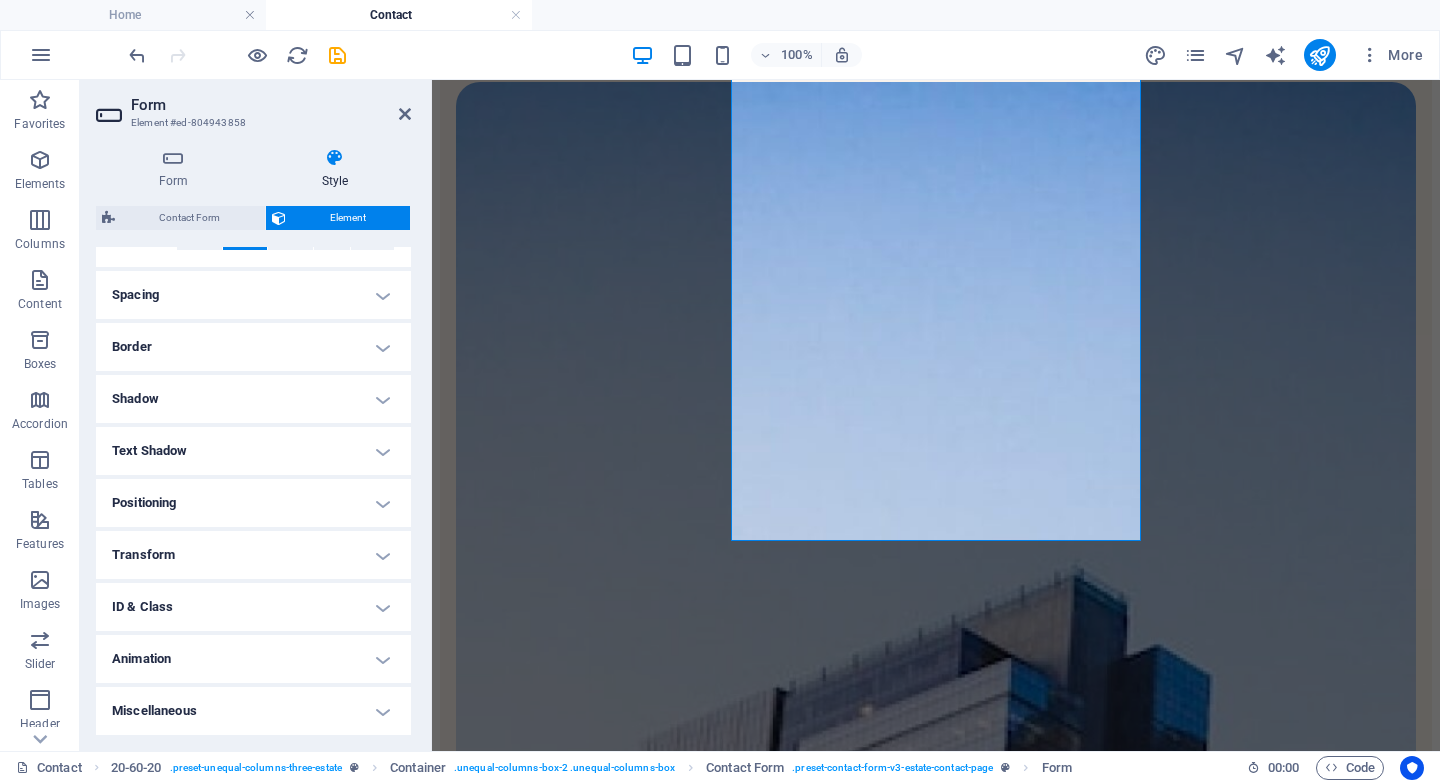 scroll, scrollTop: 0, scrollLeft: 0, axis: both 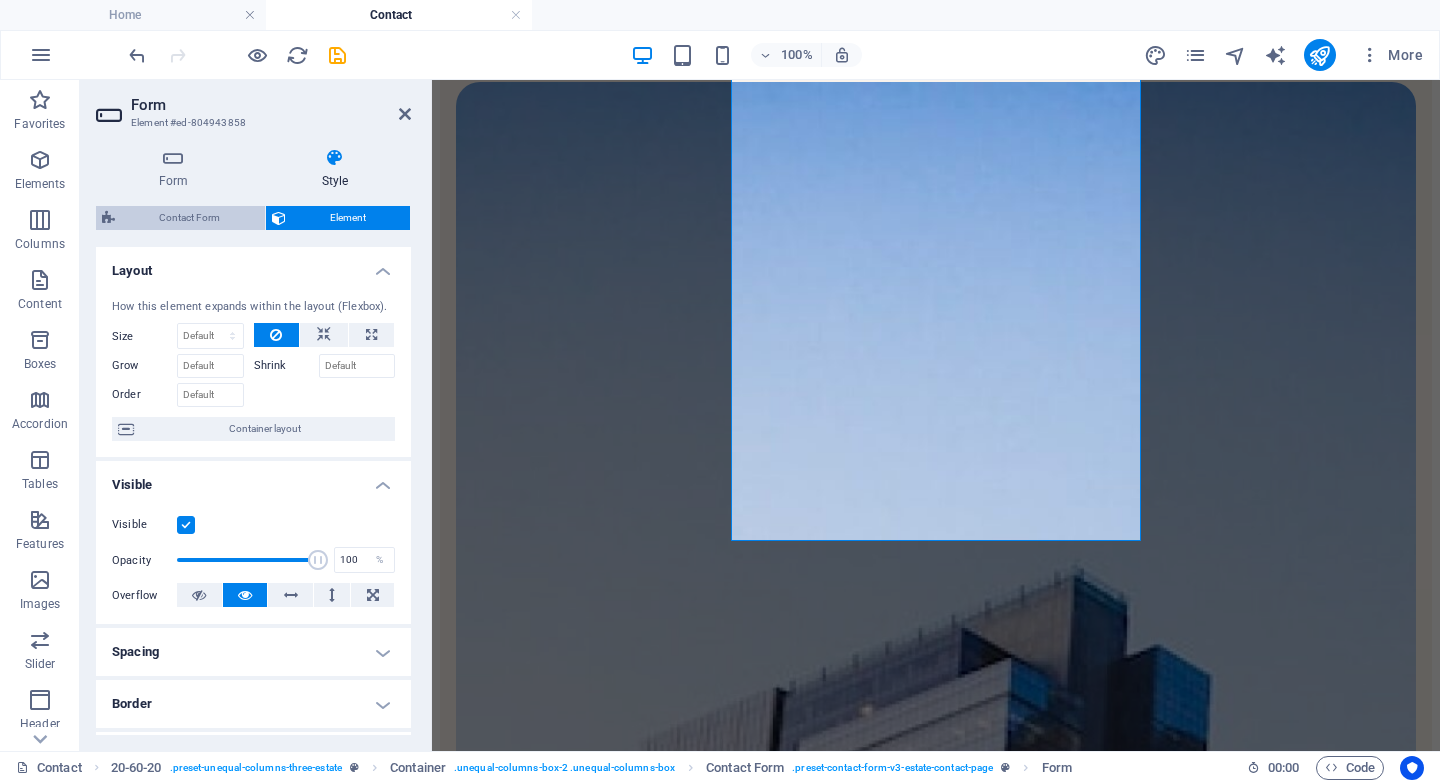 click on "Contact Form" at bounding box center [190, 218] 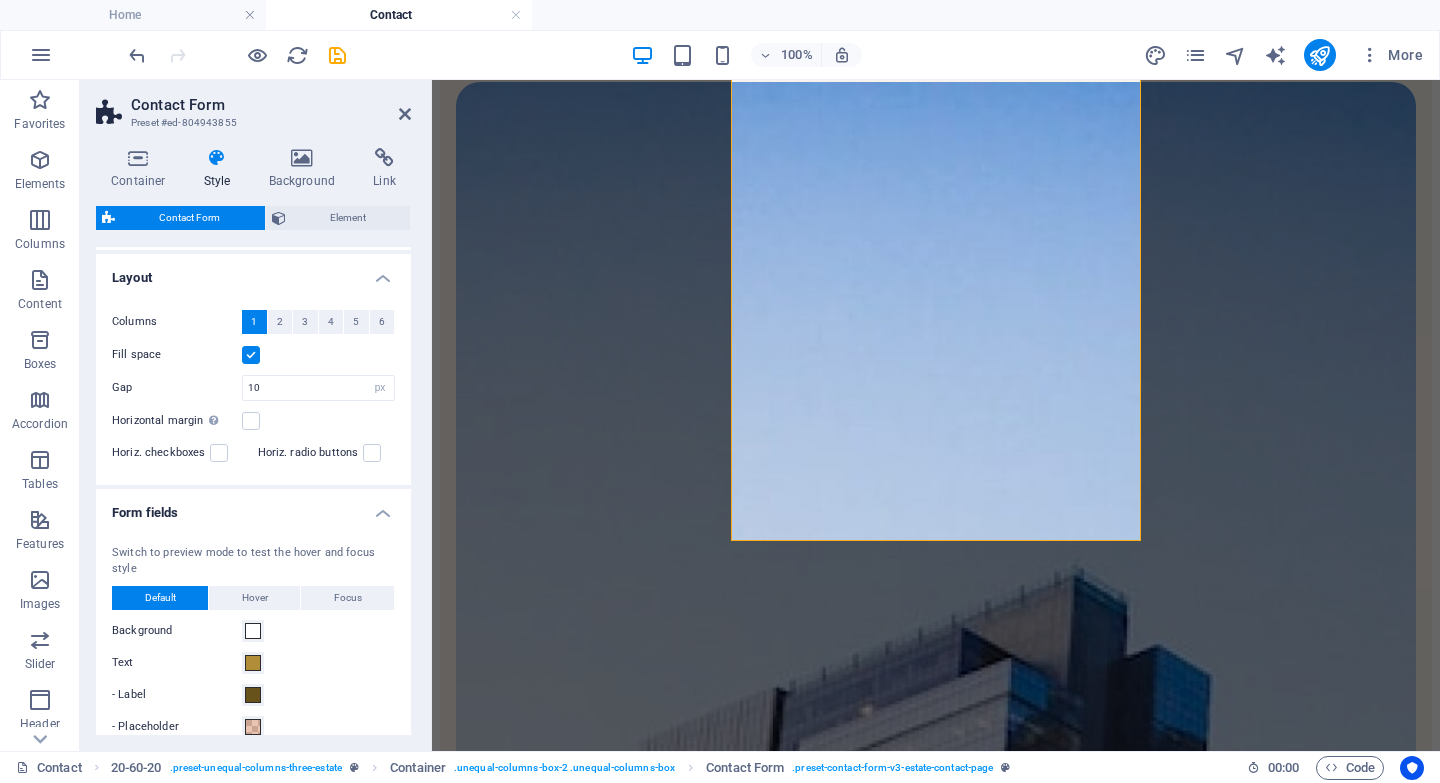 scroll, scrollTop: 0, scrollLeft: 0, axis: both 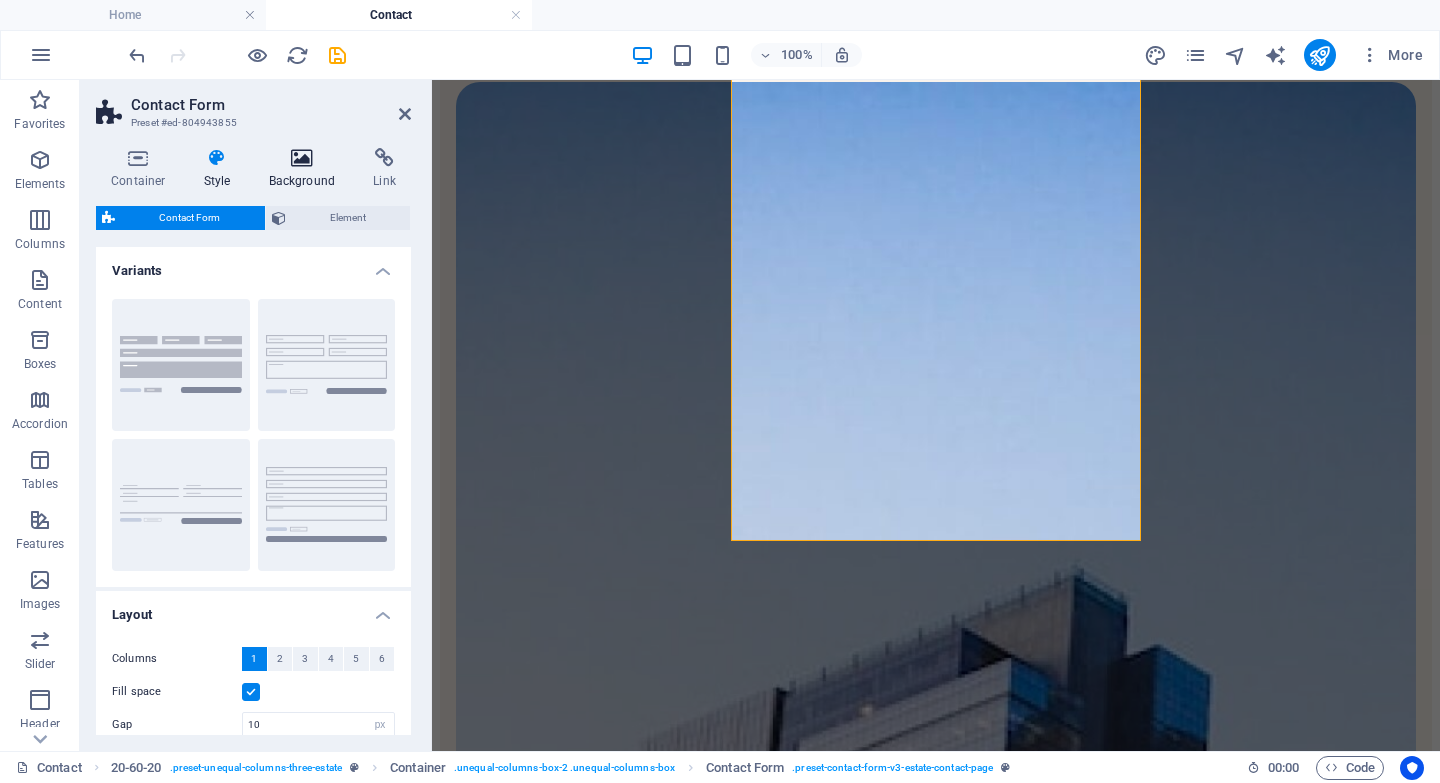 click on "Background" at bounding box center (306, 169) 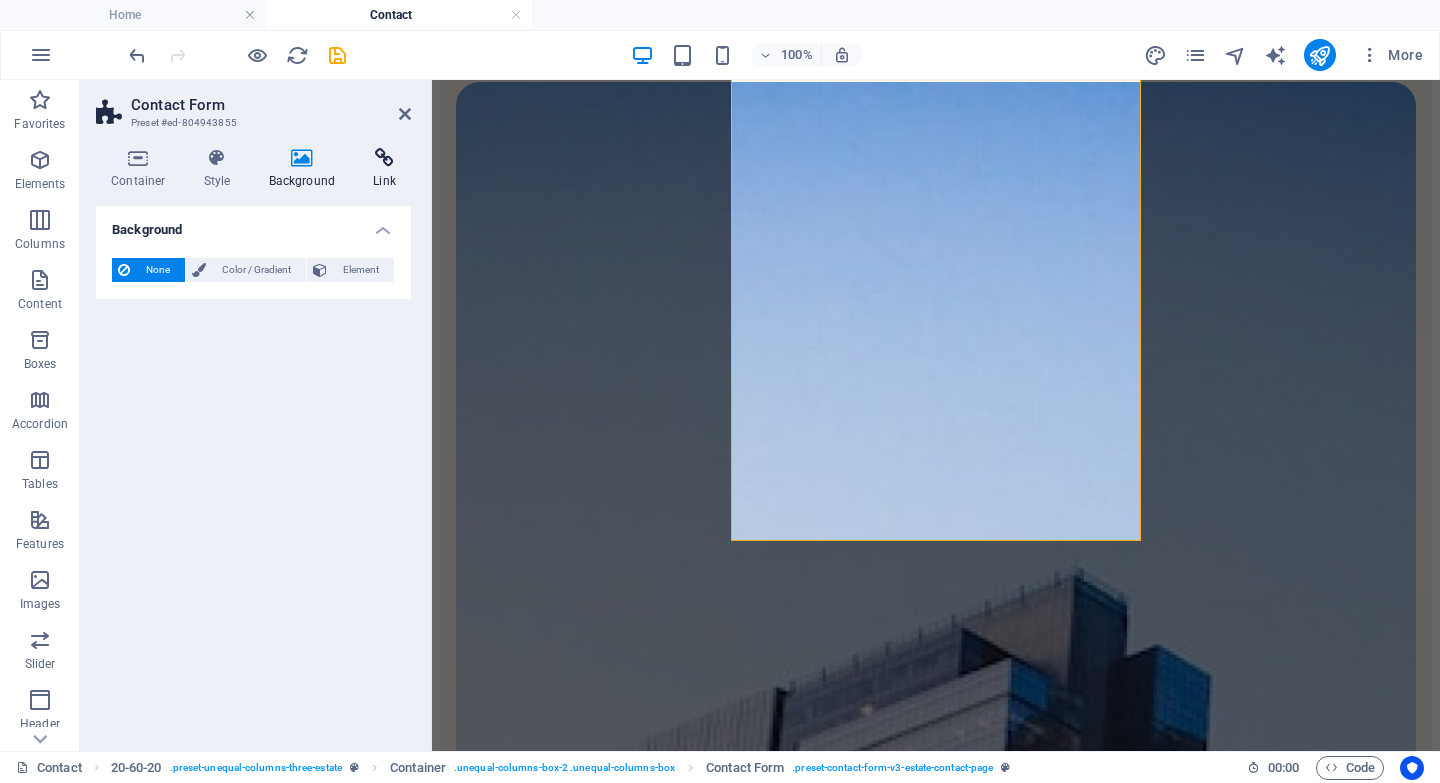 click at bounding box center [384, 158] 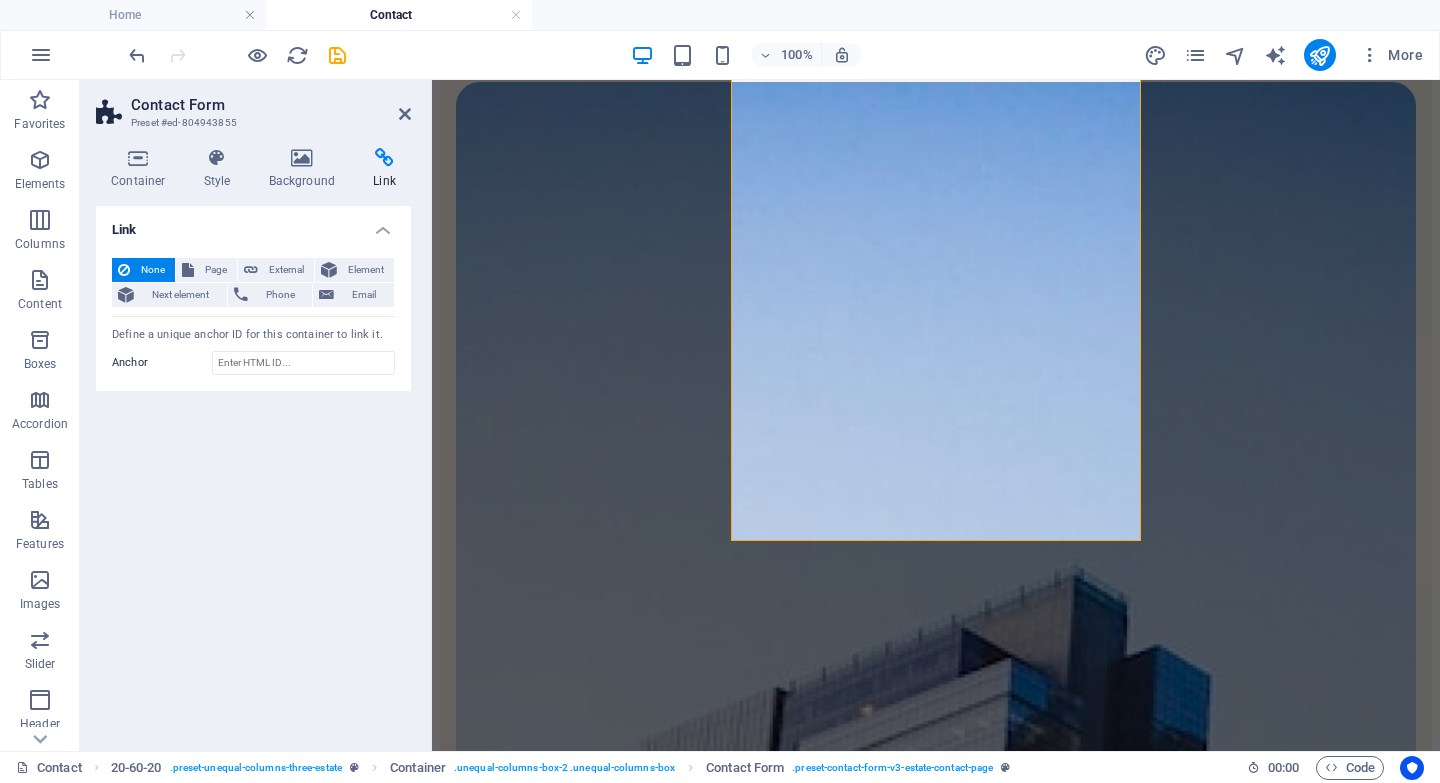 click on "Contact Form Preset #ed-804943855" at bounding box center (253, 106) 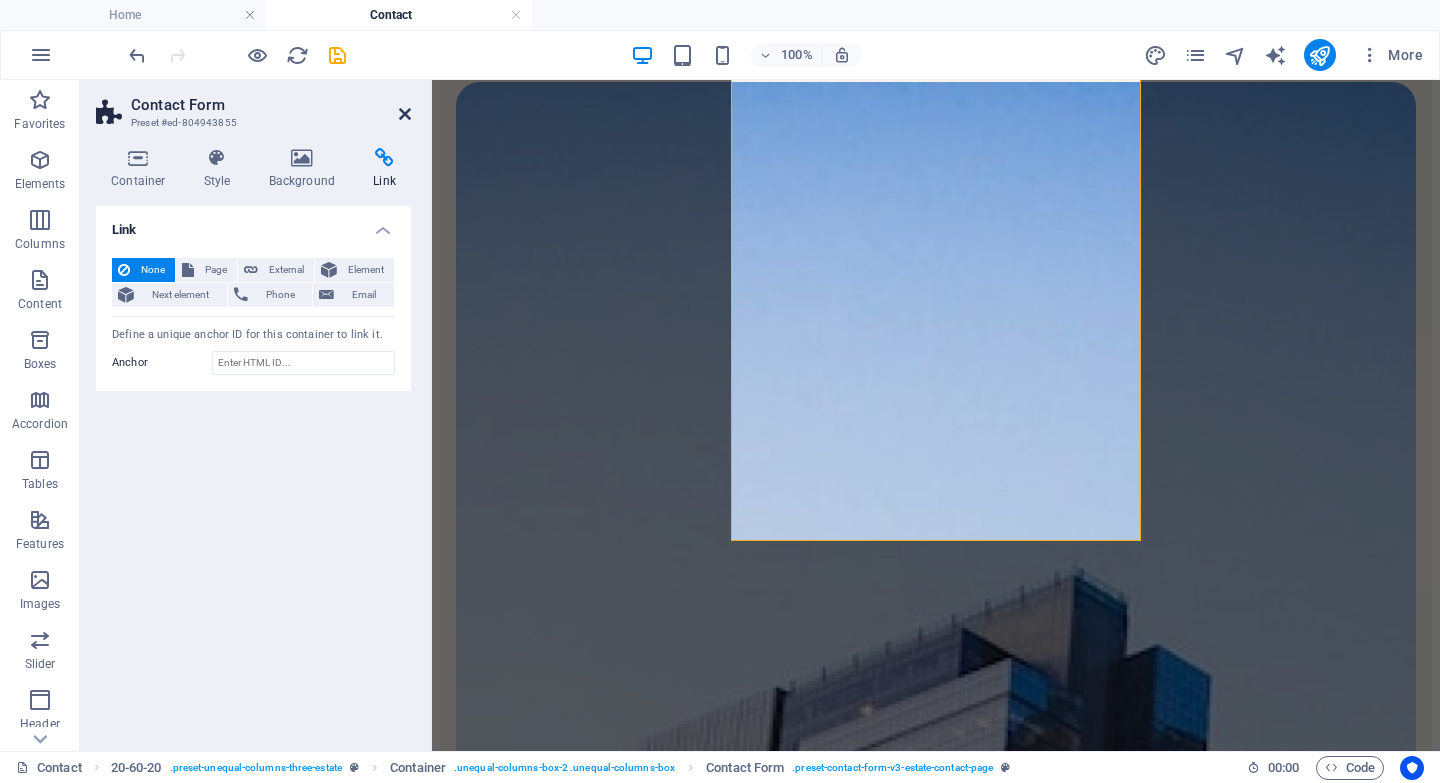click at bounding box center (405, 114) 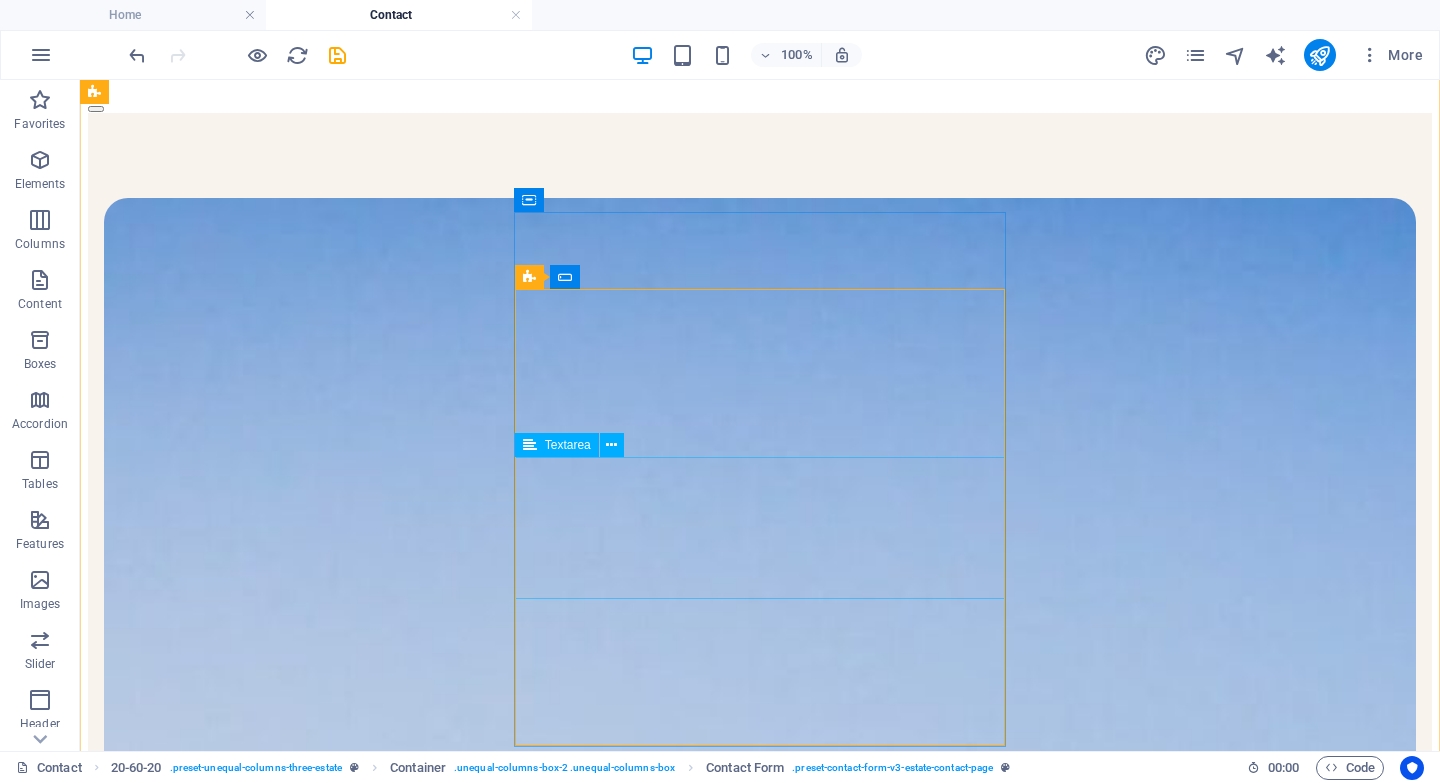 scroll, scrollTop: 88, scrollLeft: 0, axis: vertical 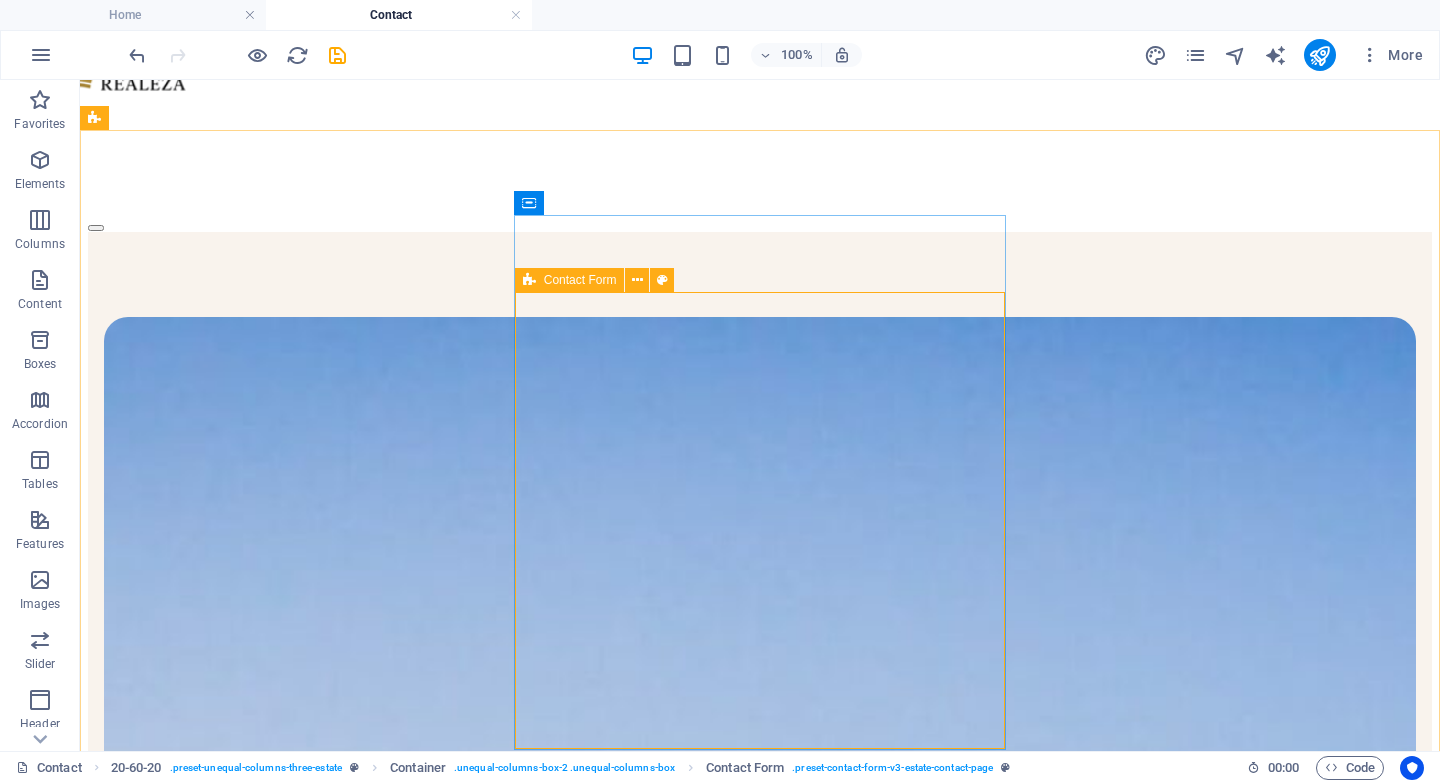 click at bounding box center (529, 280) 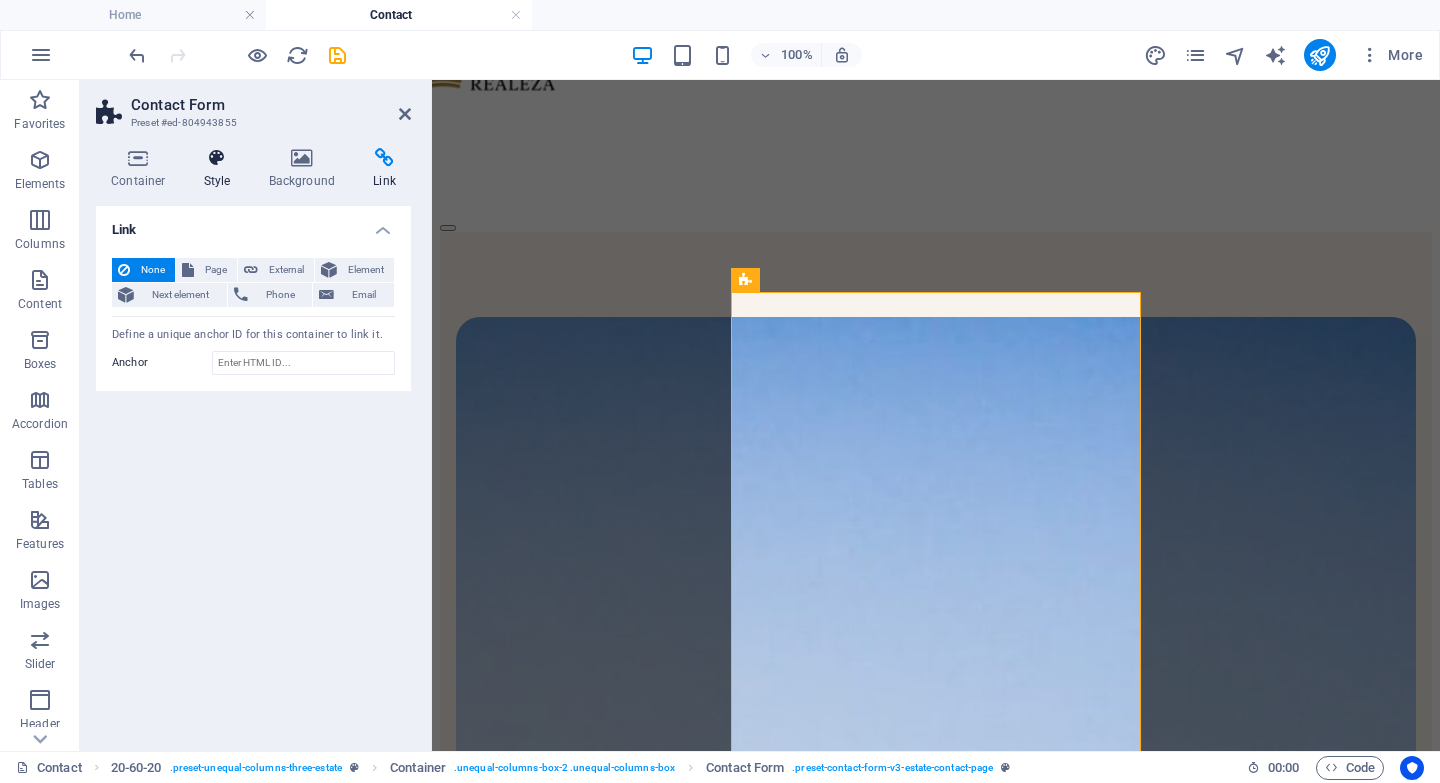 click at bounding box center (217, 158) 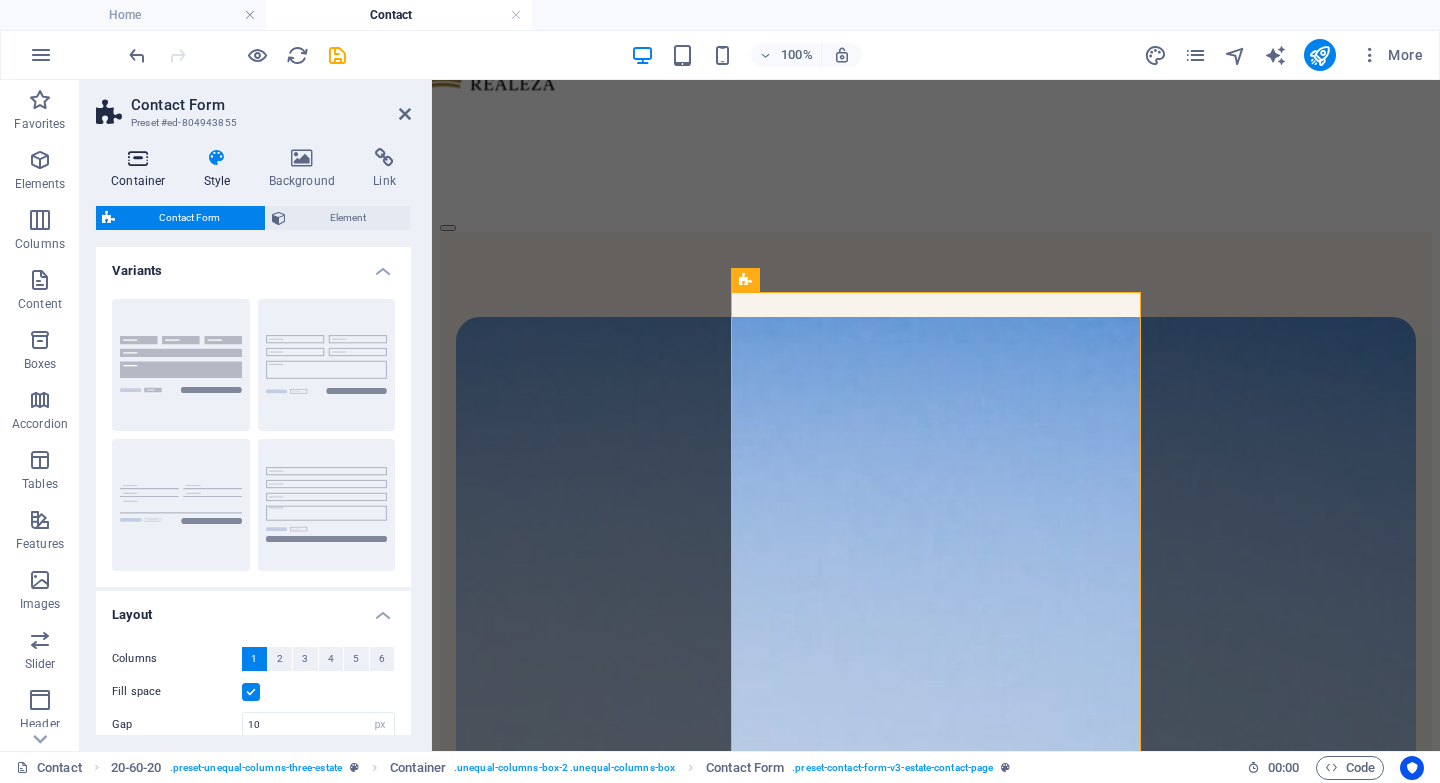 click on "Container" at bounding box center [142, 169] 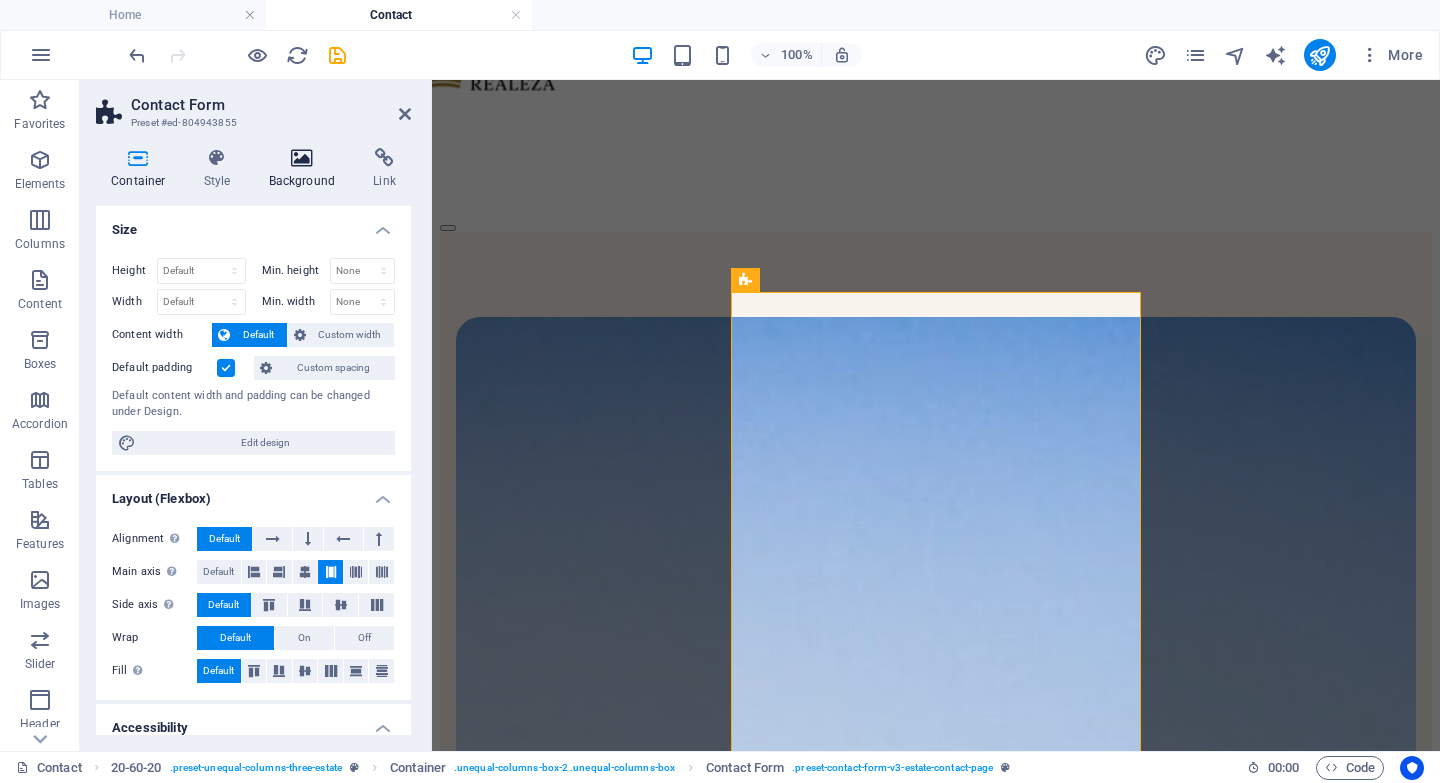 click at bounding box center (302, 158) 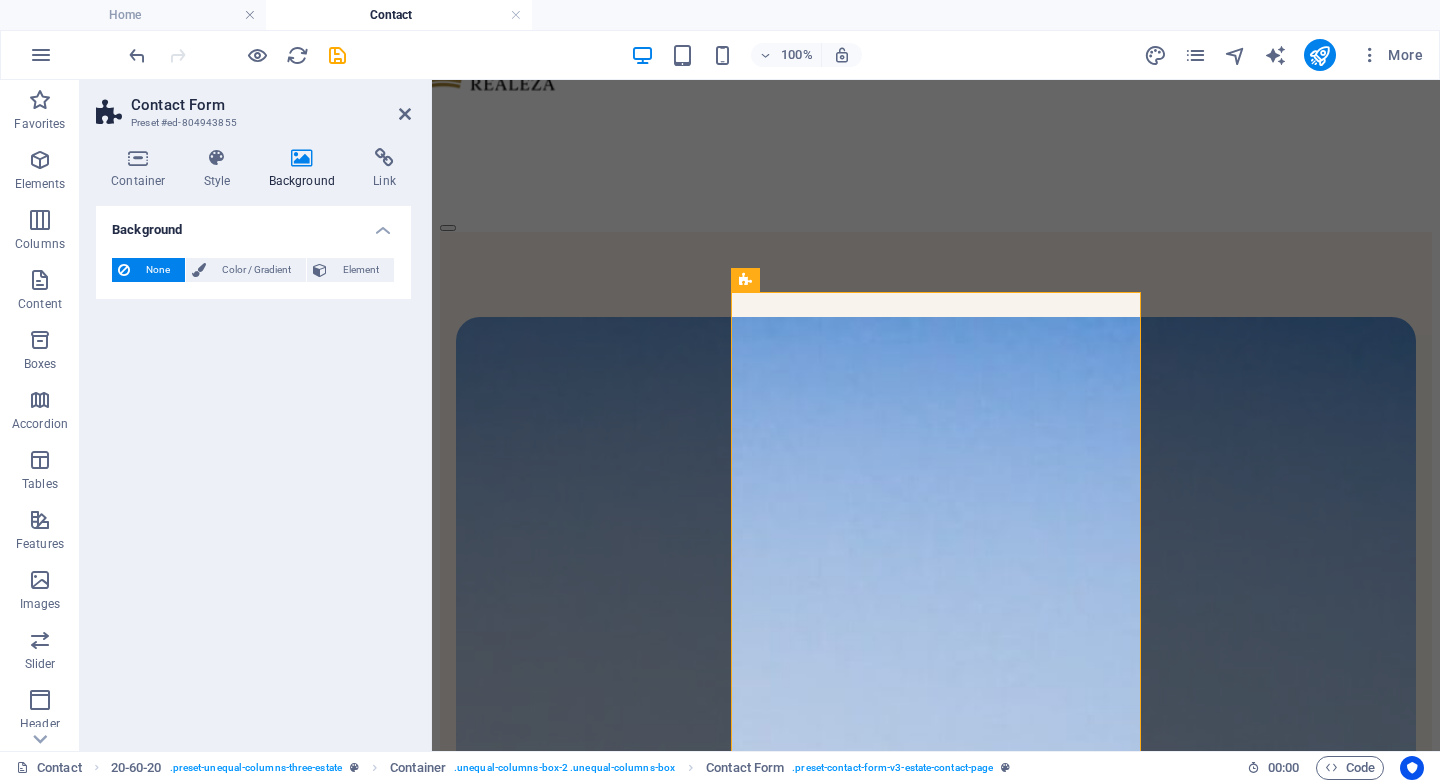click on "Contact Form Preset #ed-804943855
Container Style Background Link Size Height Default px rem % vh vw Min. height None px rem % vh vw Width Default px rem % em vh vw Min. width None px rem % vh vw Content width Default Custom width Width Default px rem % em vh vw Min. width None px rem % vh vw Default padding Custom spacing Default content width and padding can be changed under Design. Edit design Layout (Flexbox) Alignment Determines the flex direction. Default Main axis Determine how elements should behave along the main axis inside this container (justify content). Default Side axis Control the vertical direction of the element inside of the container (align items). Default Wrap Default On Off Fill Controls the distances and direction of elements on the y-axis across several lines (align content). Default Accessibility ARIA helps assistive technologies (like screen readers) to understand the role, state, and behavior of web elements Role The ARIA role defines the purpose of an element.  Fan" at bounding box center (256, 415) 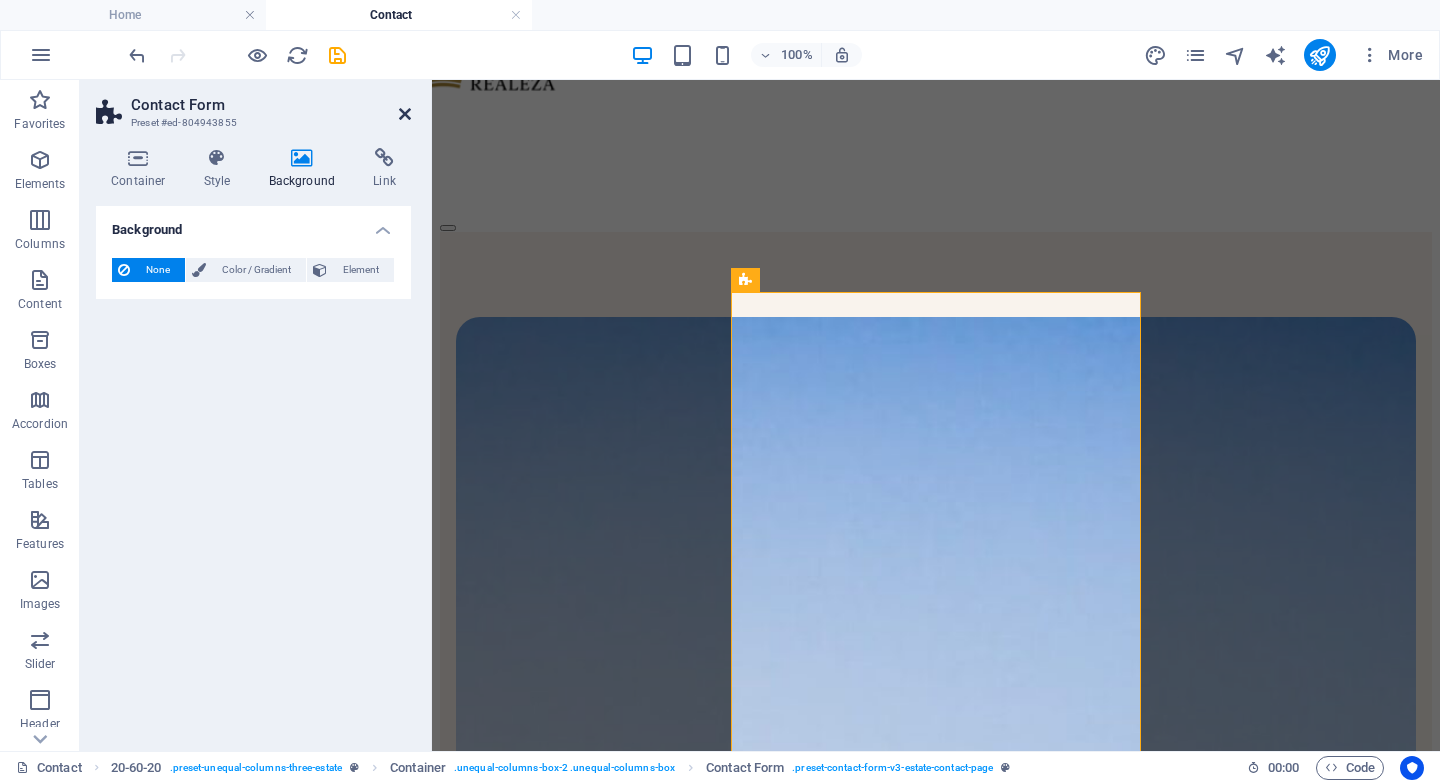 click at bounding box center (405, 114) 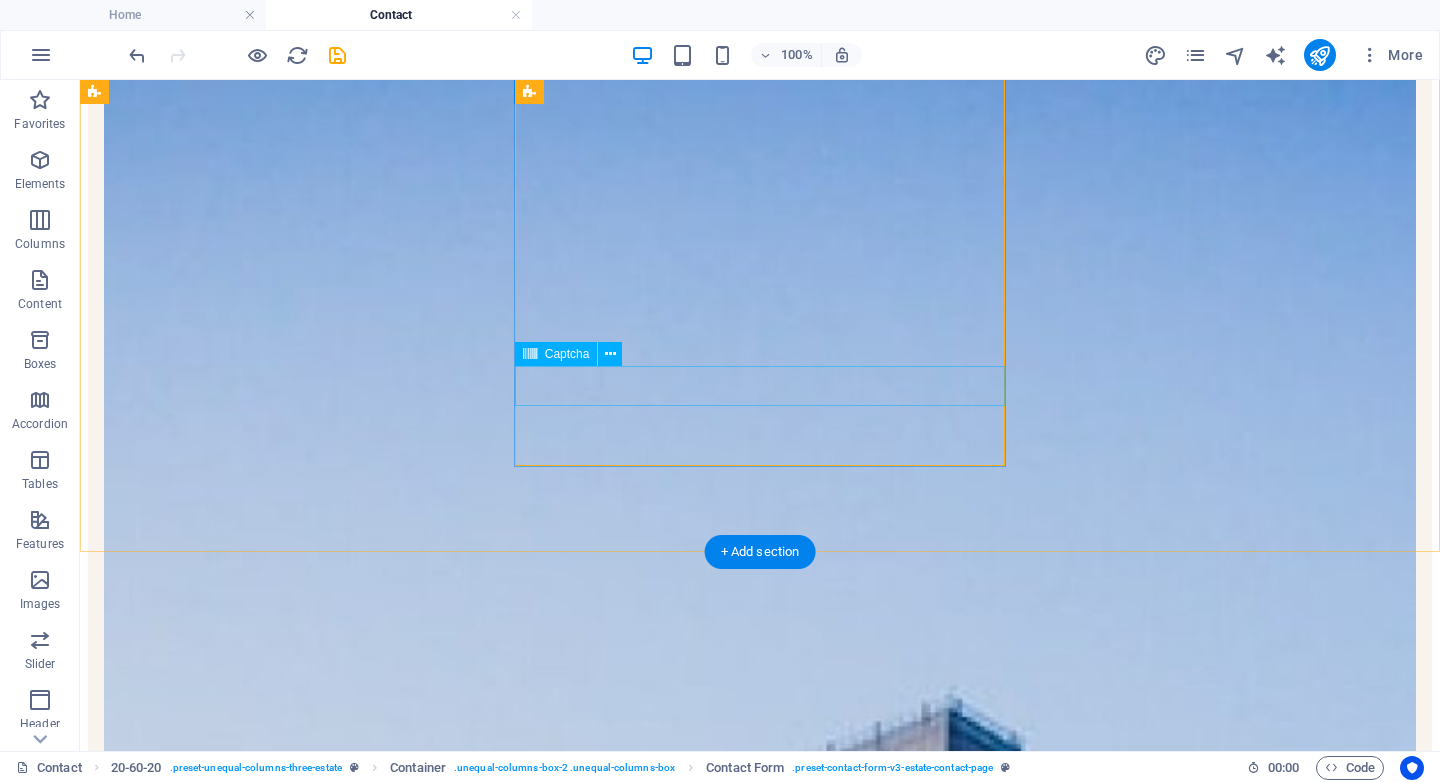 scroll, scrollTop: 373, scrollLeft: 0, axis: vertical 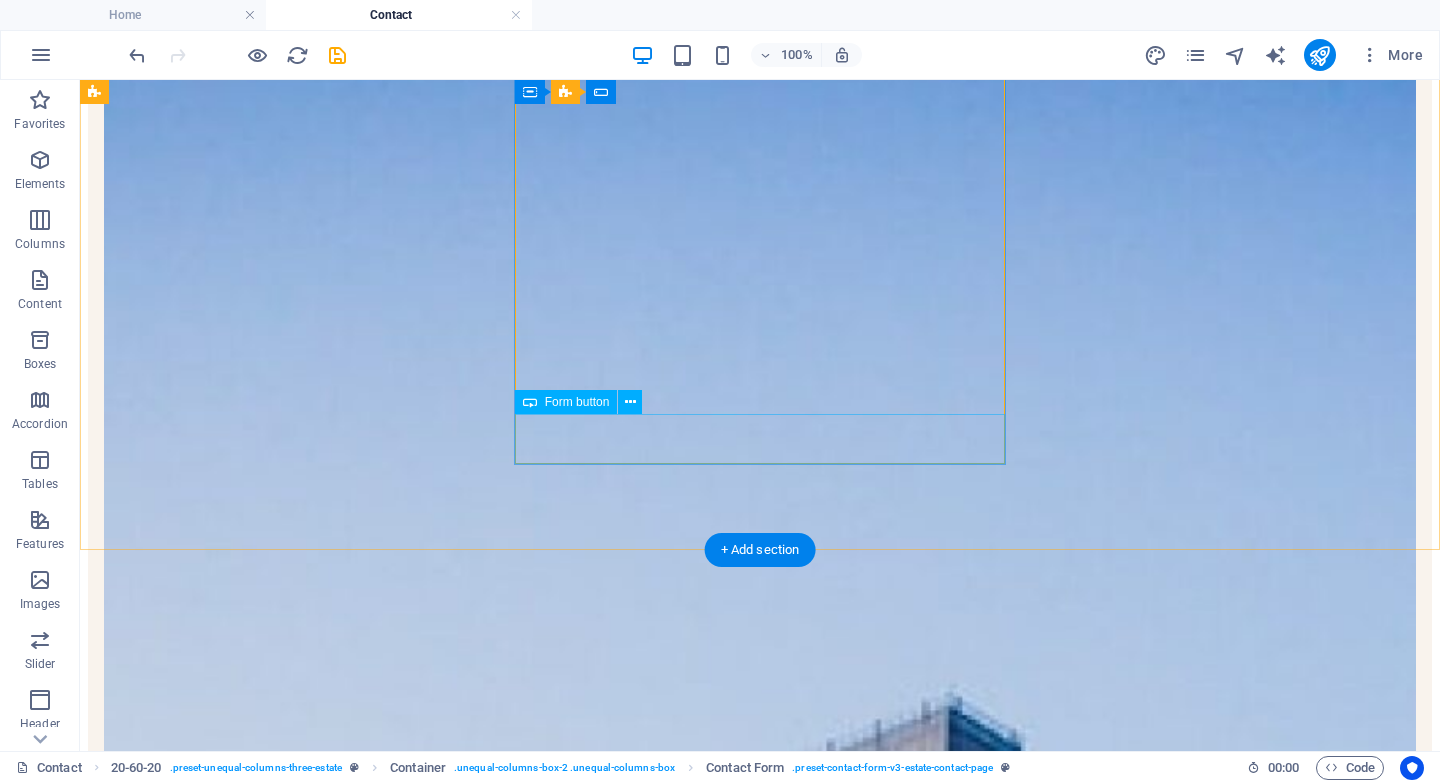 click on "Submit" at bounding box center (760, 2573) 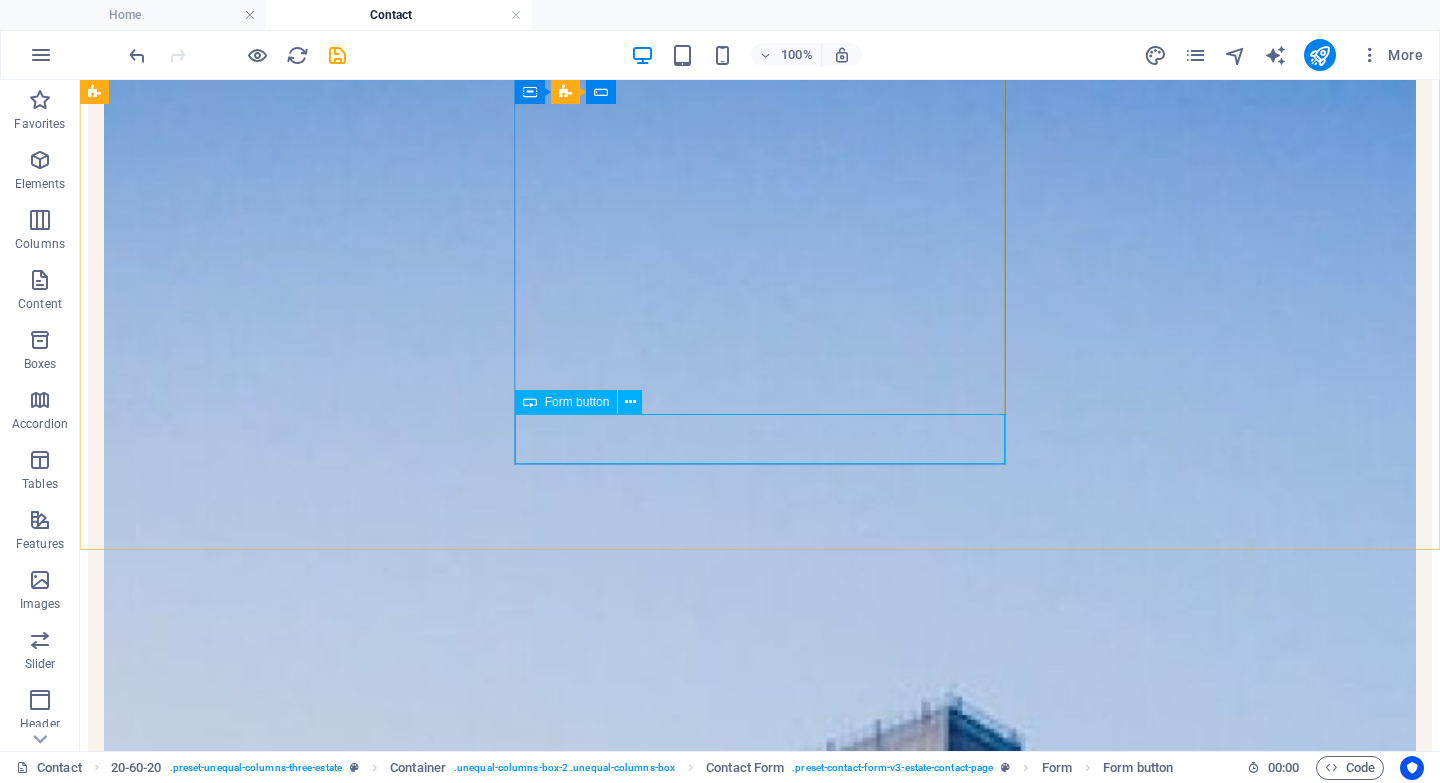 click on "Form button" at bounding box center [577, 402] 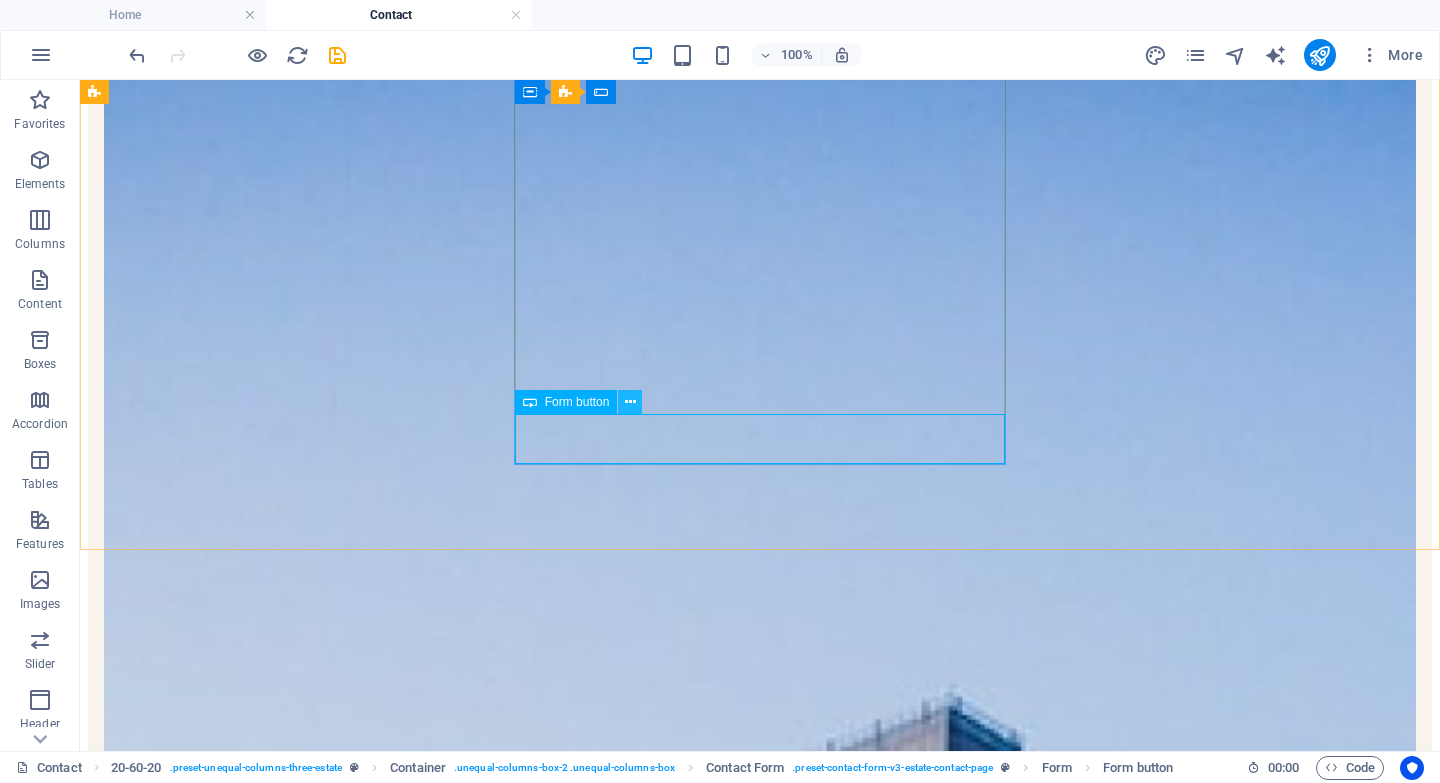 click at bounding box center (630, 402) 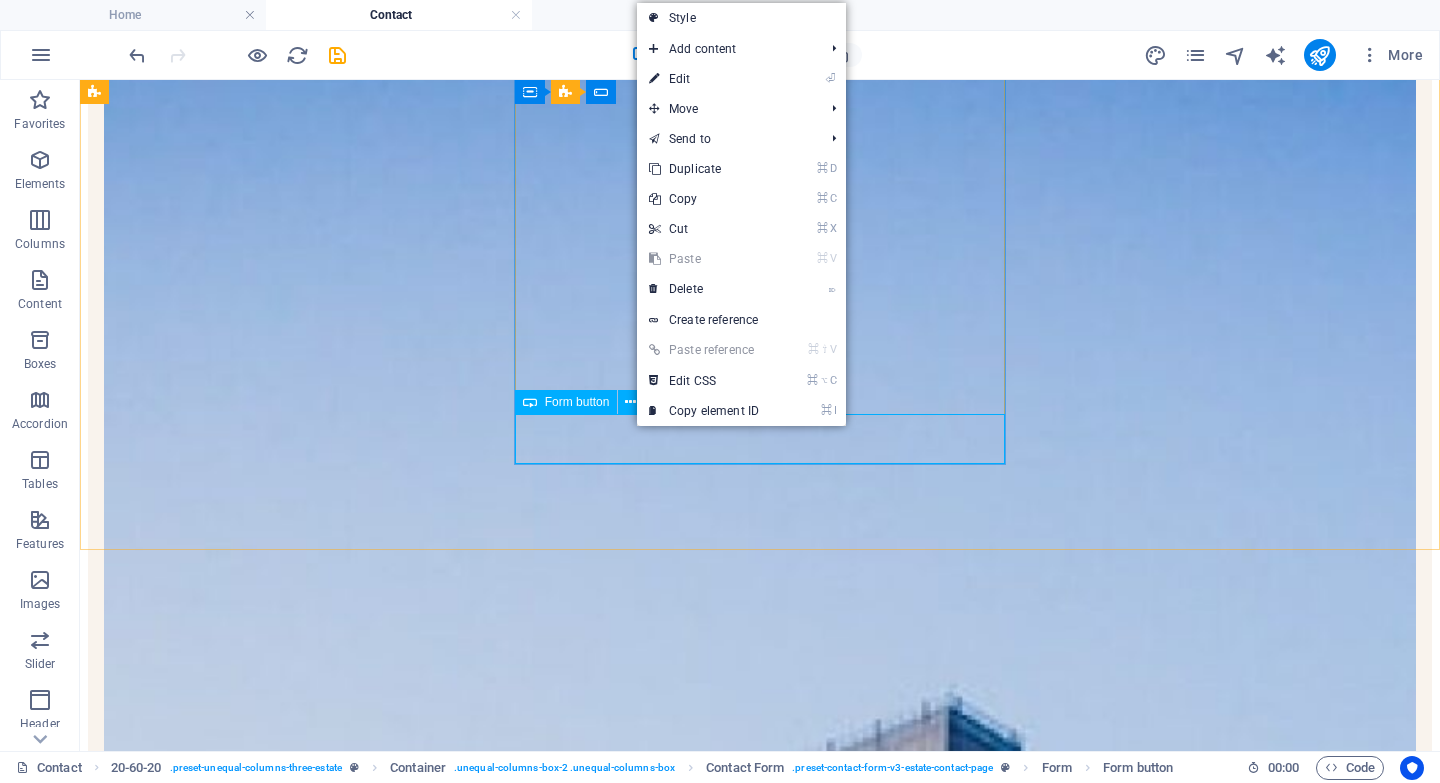 click on "Form button" at bounding box center [577, 402] 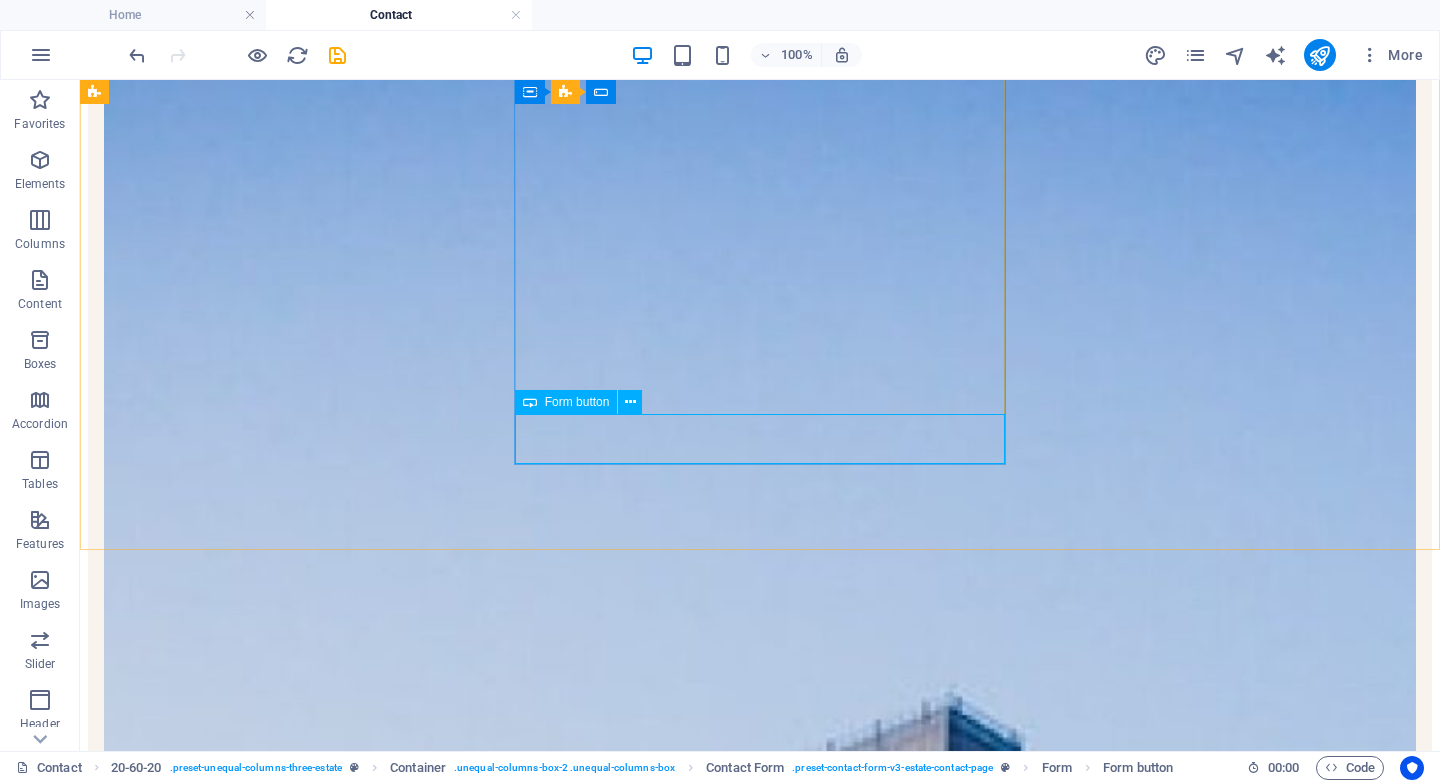 click at bounding box center [530, 402] 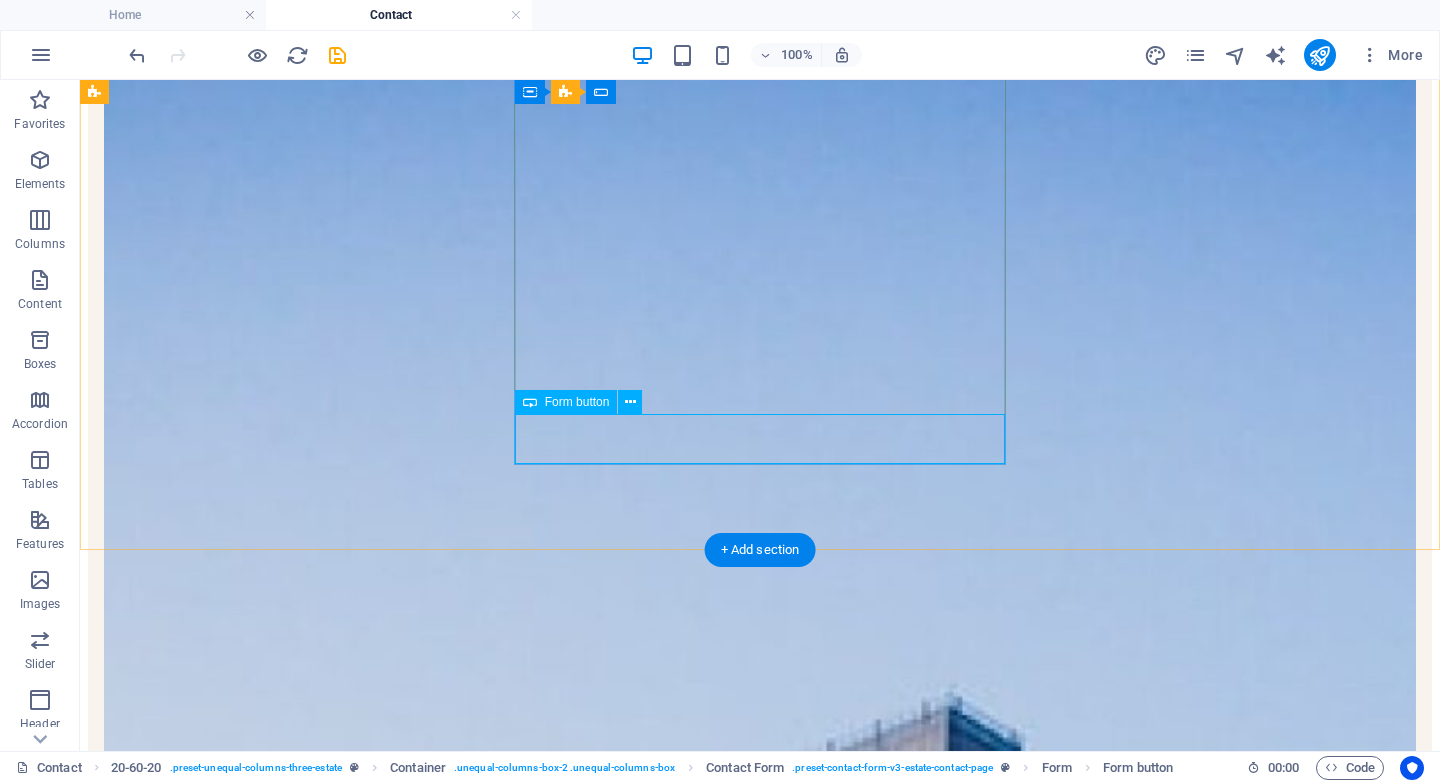 click on "Submit" at bounding box center (760, 2573) 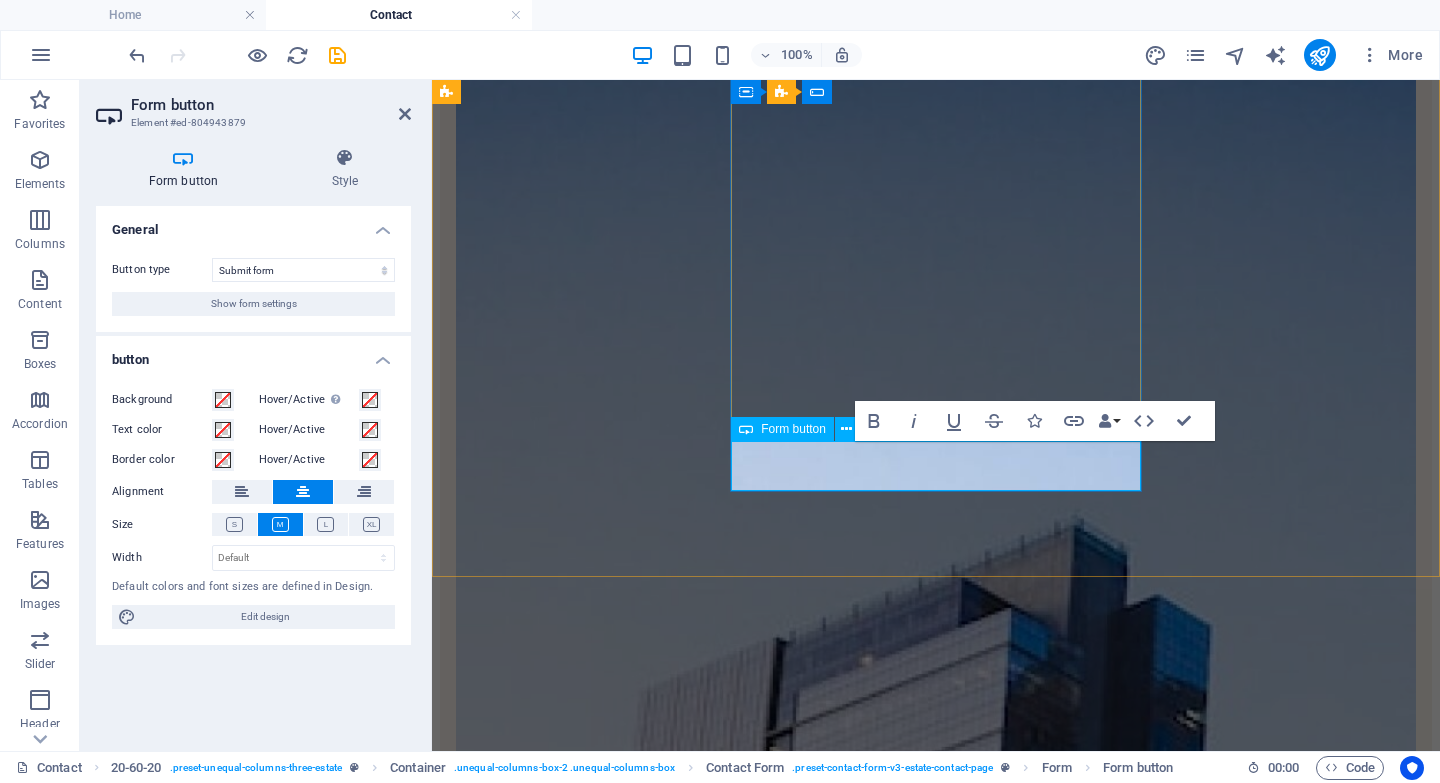 click on "Submit" at bounding box center (935, 2007) 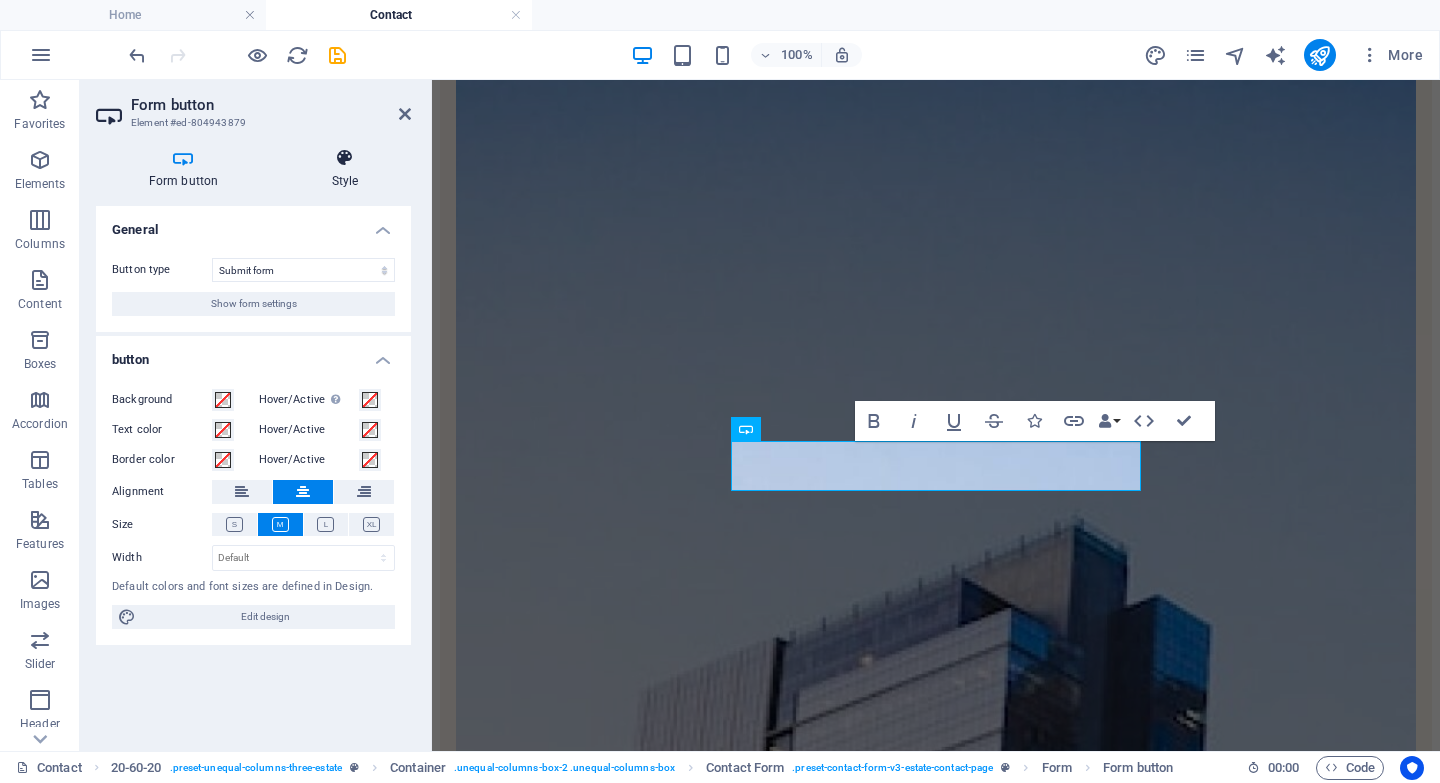 click at bounding box center [345, 158] 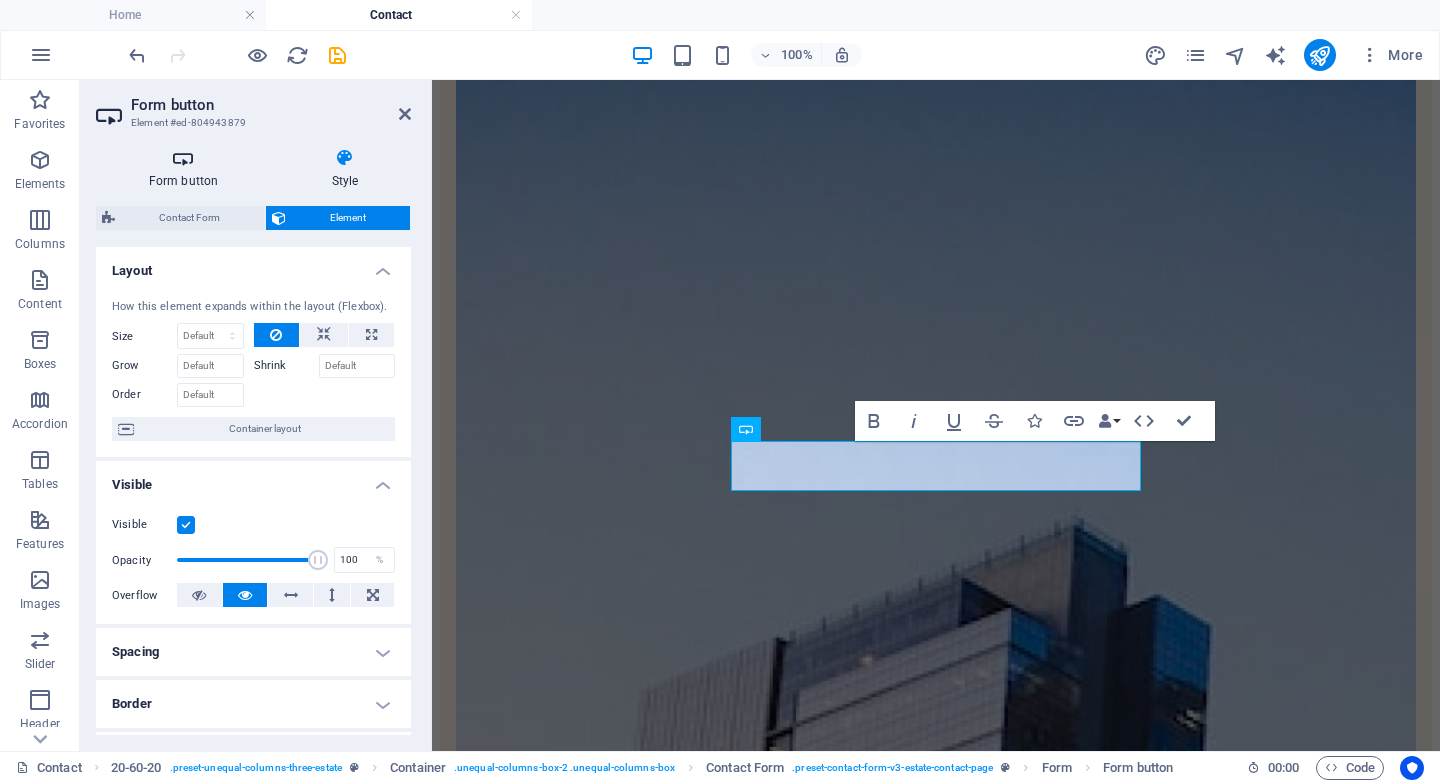 click on "Form button" at bounding box center [187, 169] 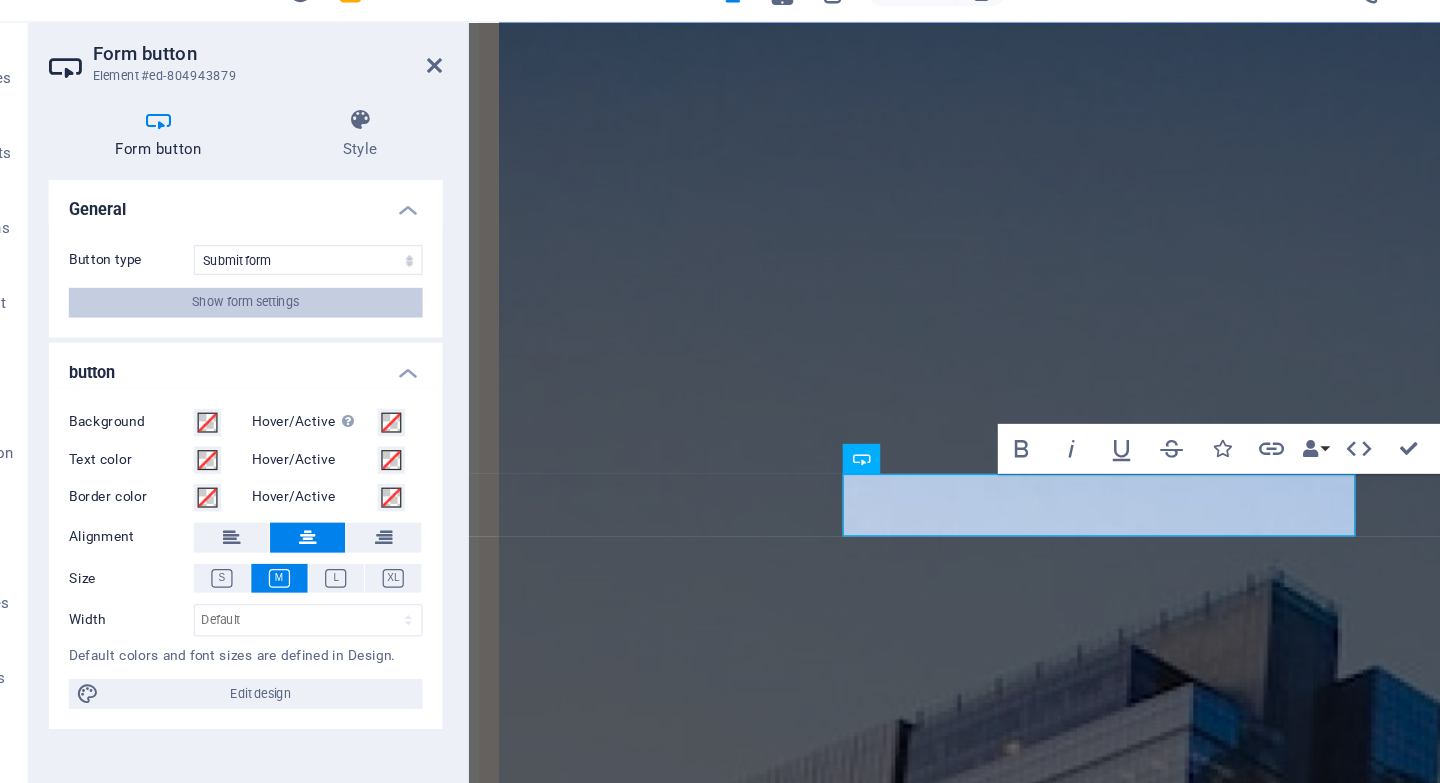 click on "Show form settings" at bounding box center [254, 304] 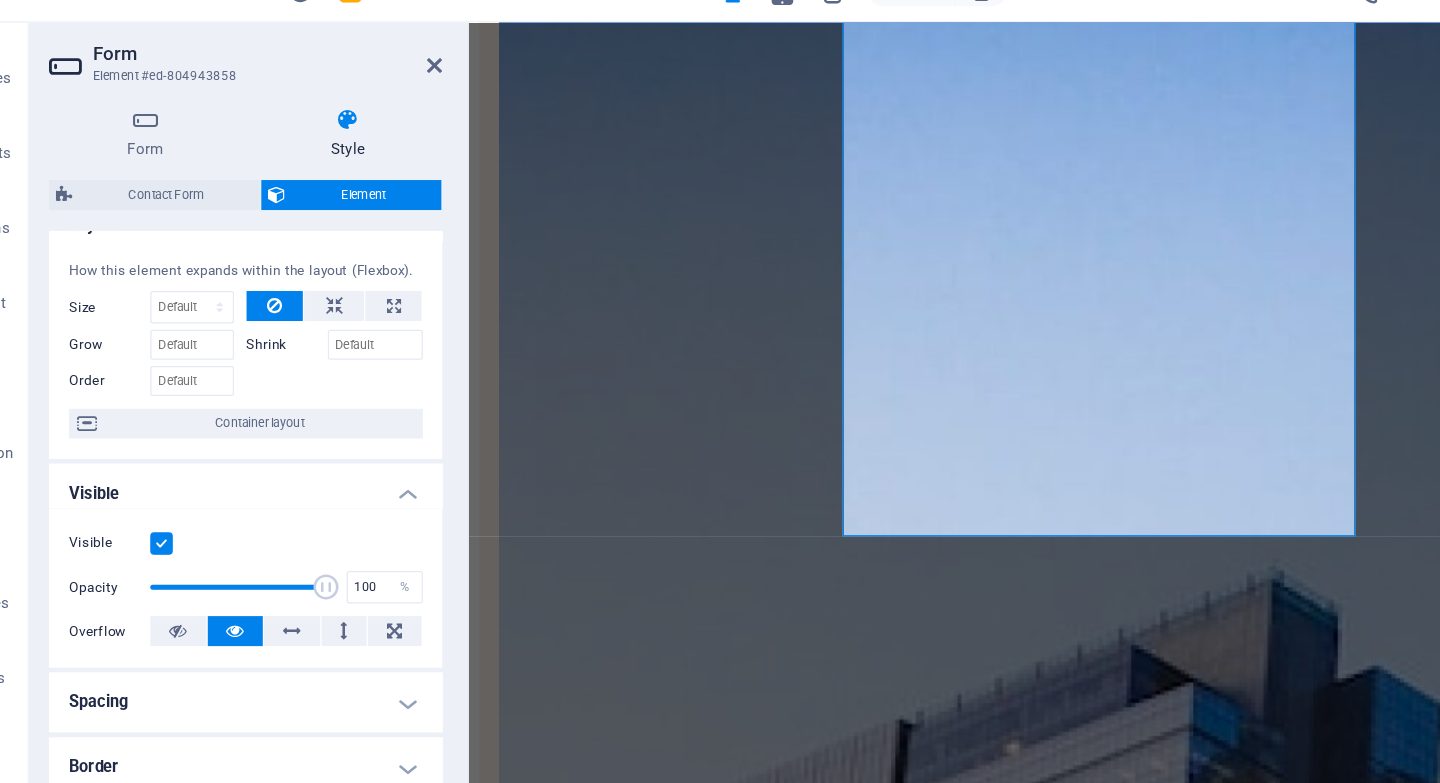 scroll, scrollTop: 357, scrollLeft: 0, axis: vertical 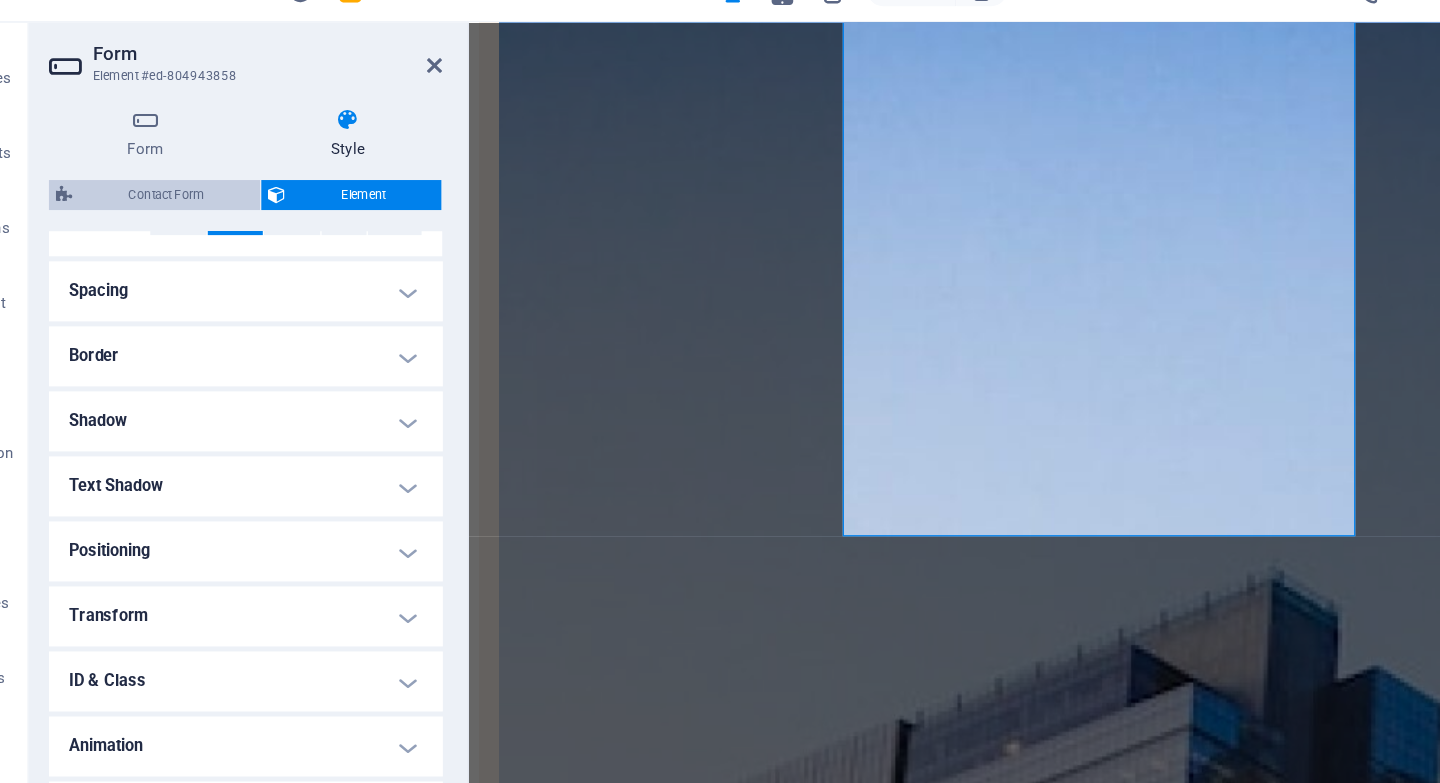 click on "Contact Form" at bounding box center (190, 218) 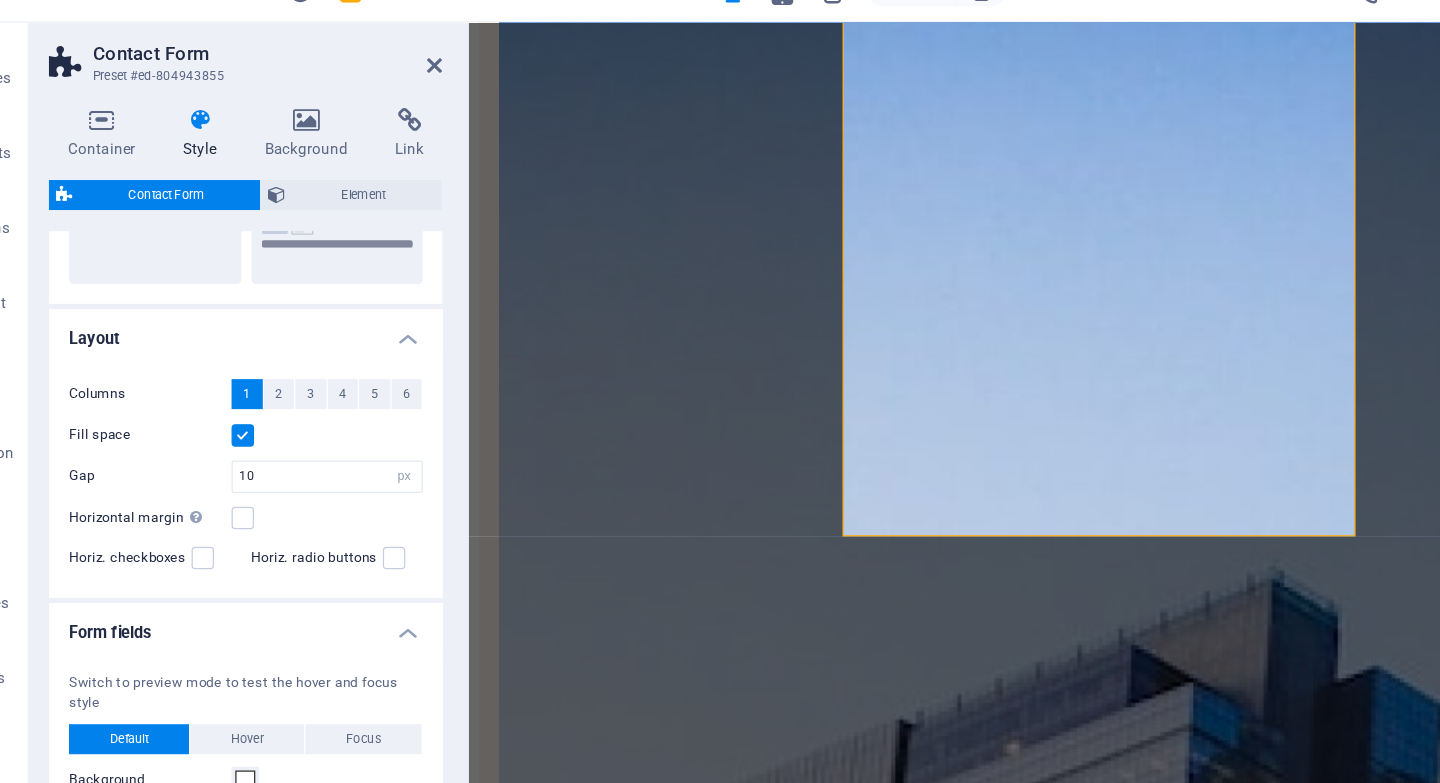 scroll, scrollTop: 888, scrollLeft: 0, axis: vertical 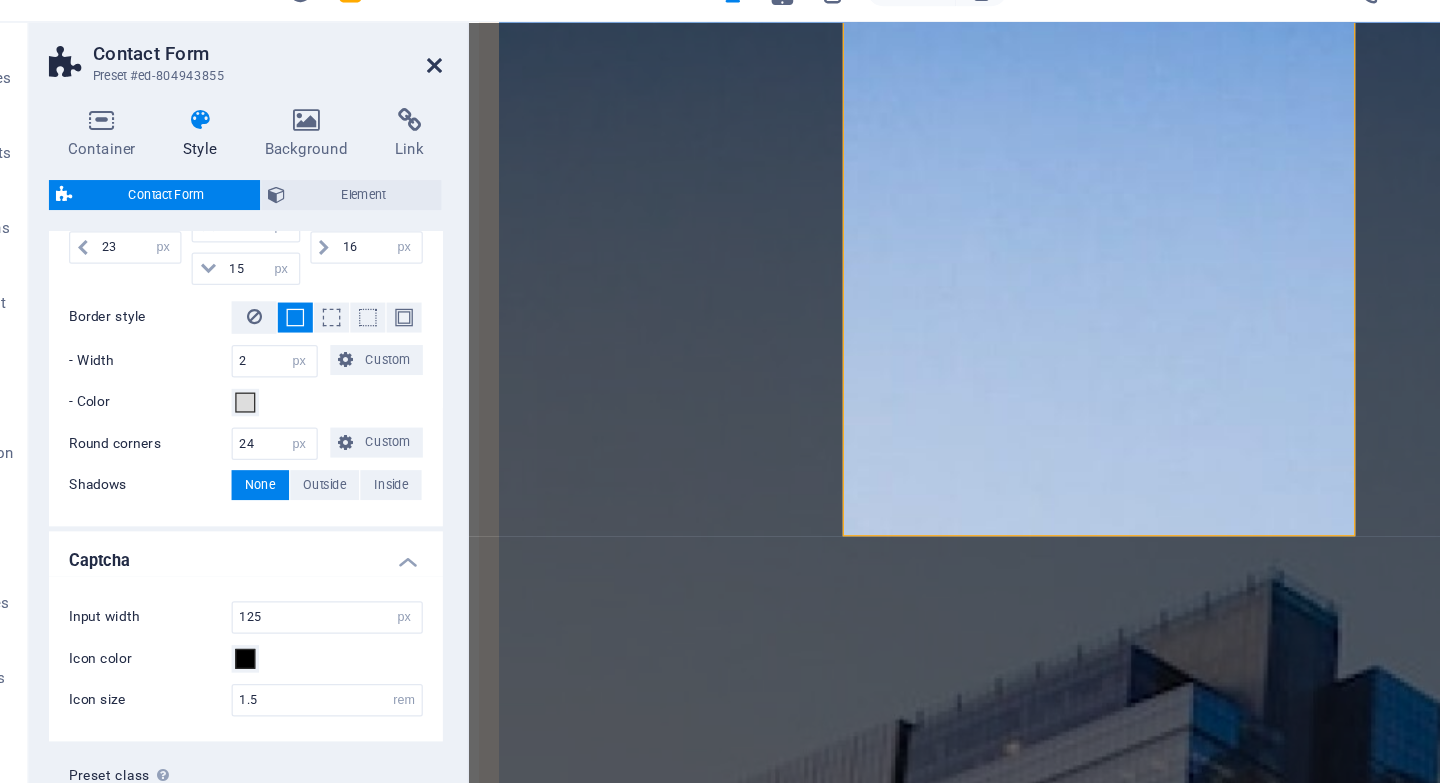 click at bounding box center (405, 114) 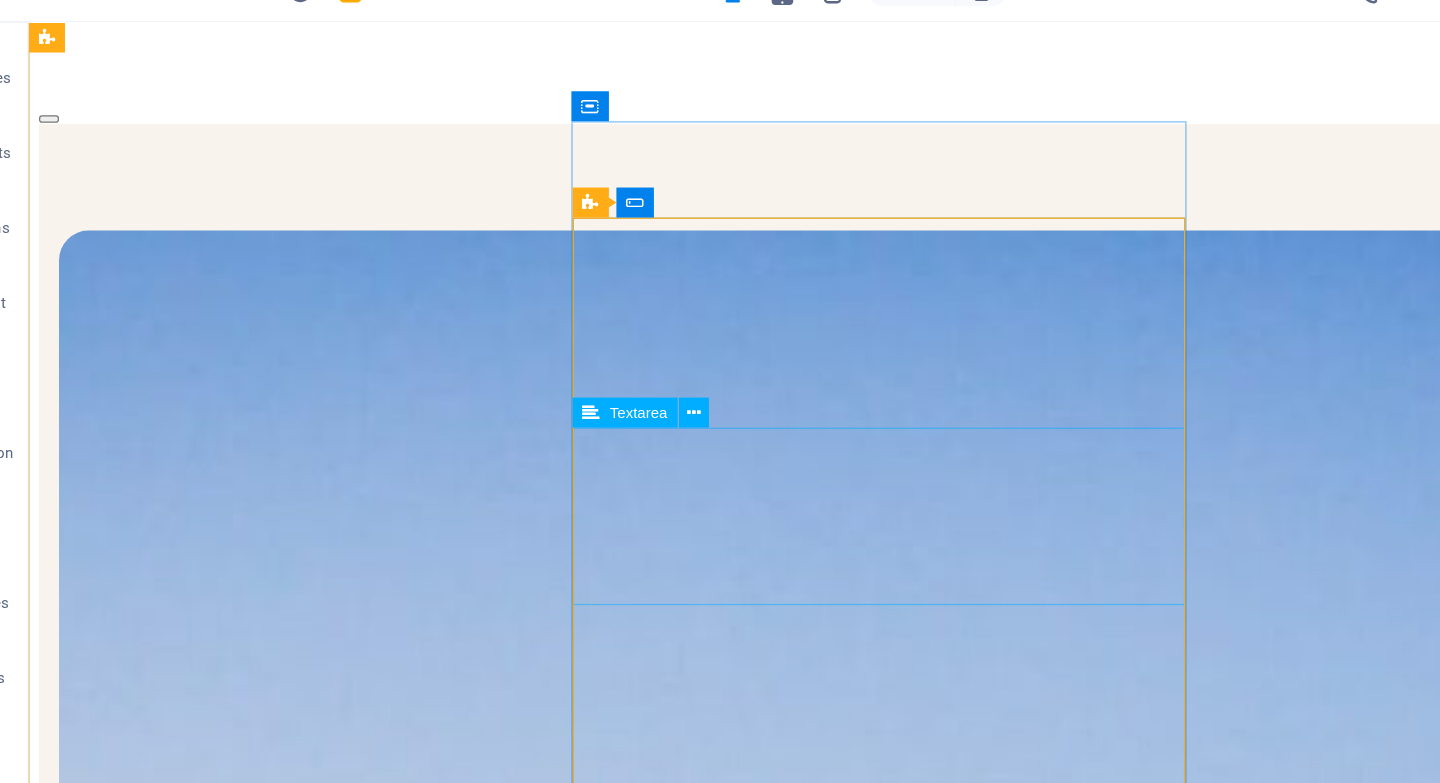 scroll, scrollTop: 0, scrollLeft: 0, axis: both 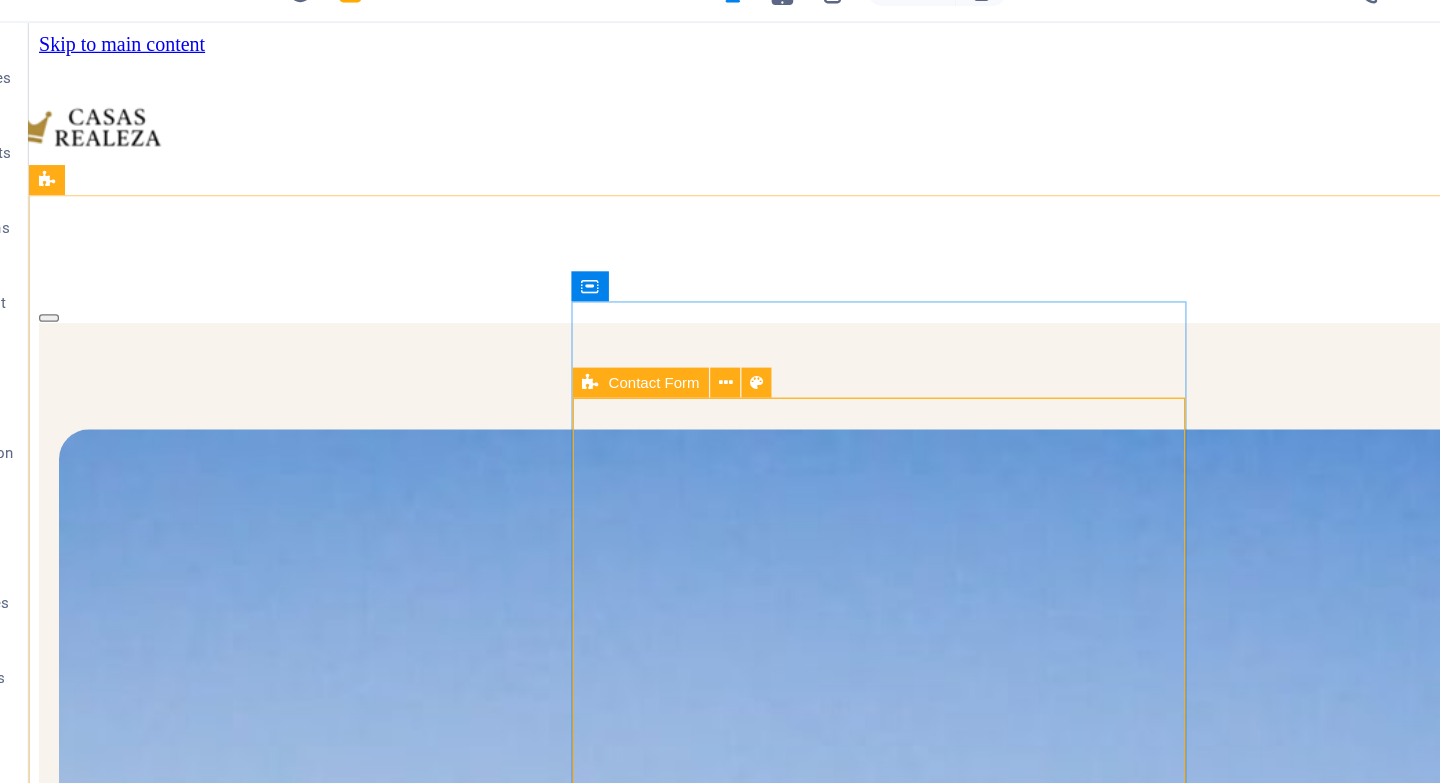 click on "Contact Form" at bounding box center [570, 368] 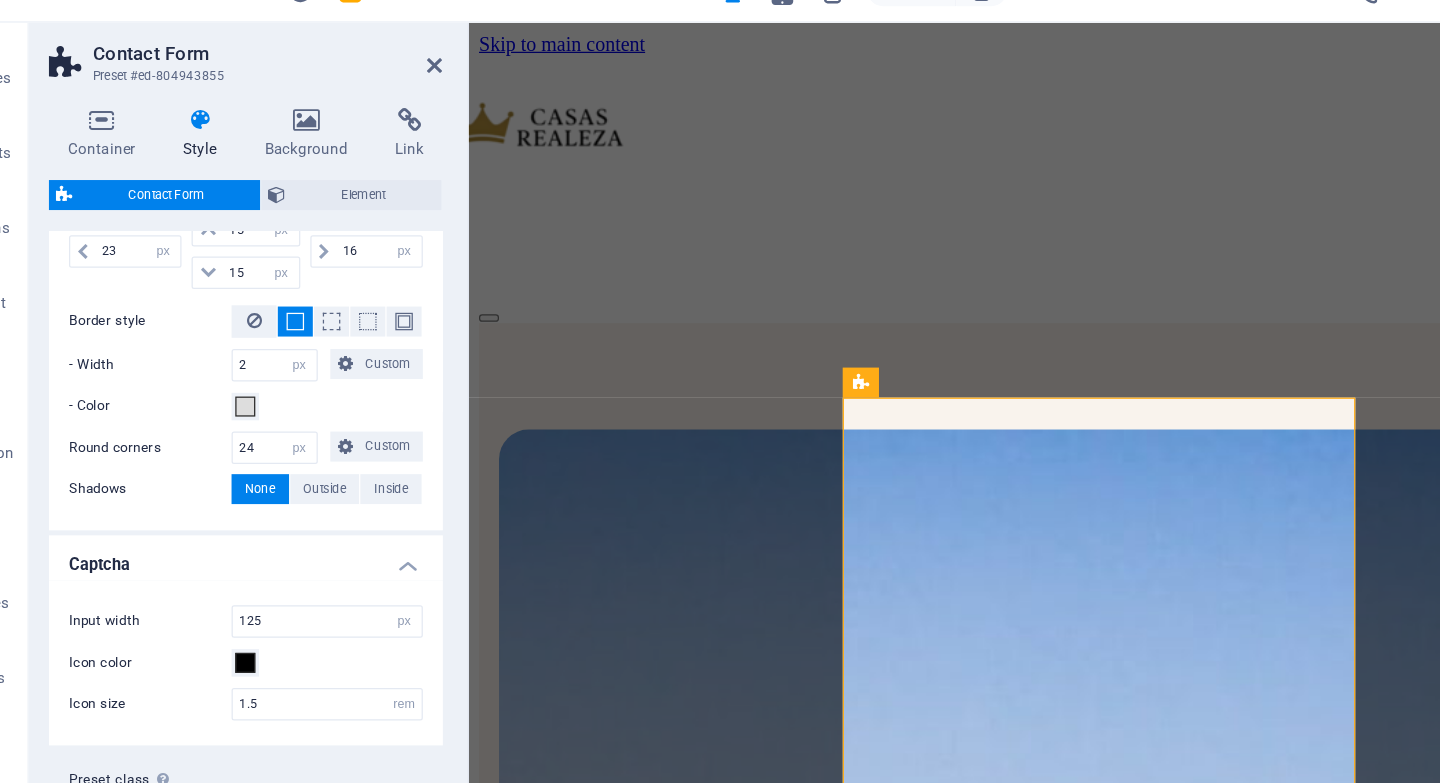 scroll, scrollTop: 888, scrollLeft: 0, axis: vertical 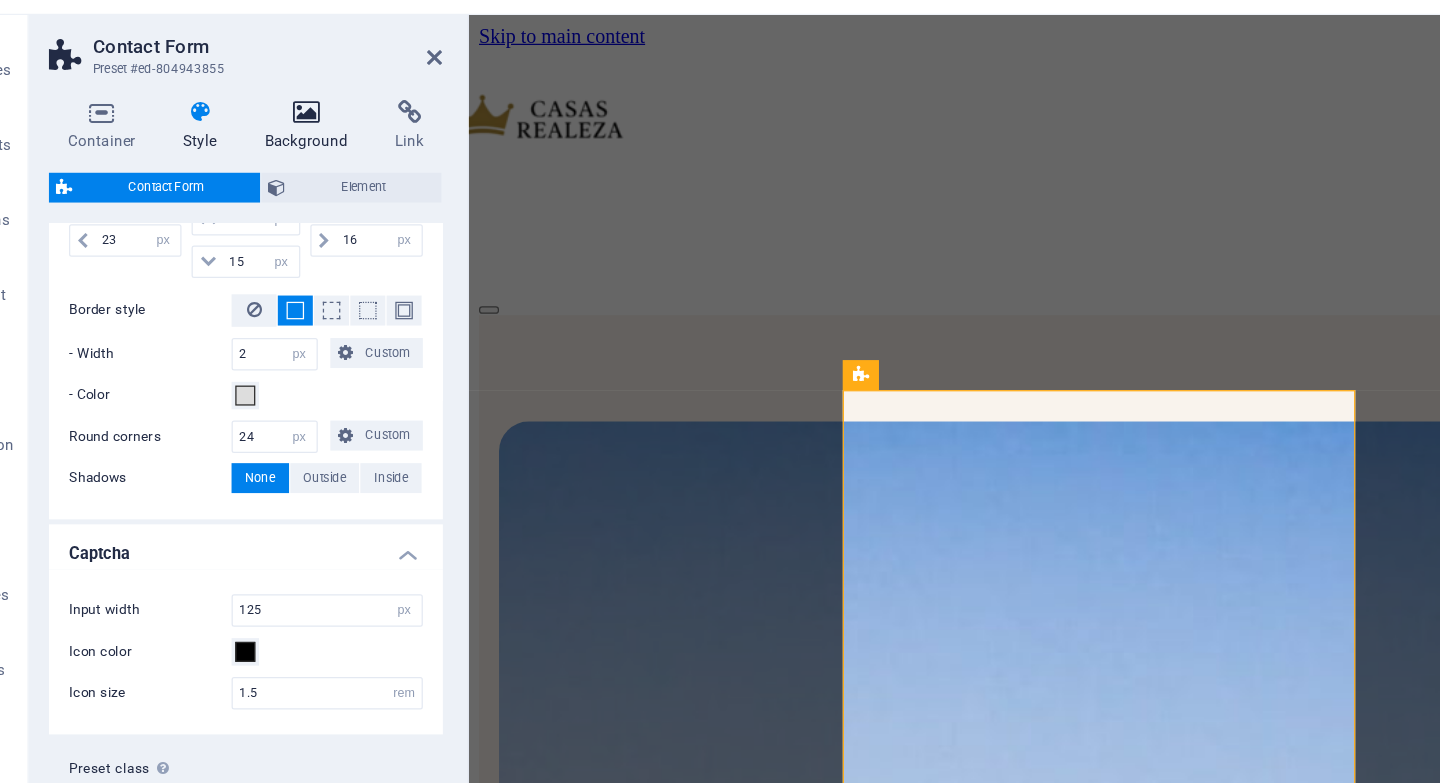 click on "Background" at bounding box center [306, 169] 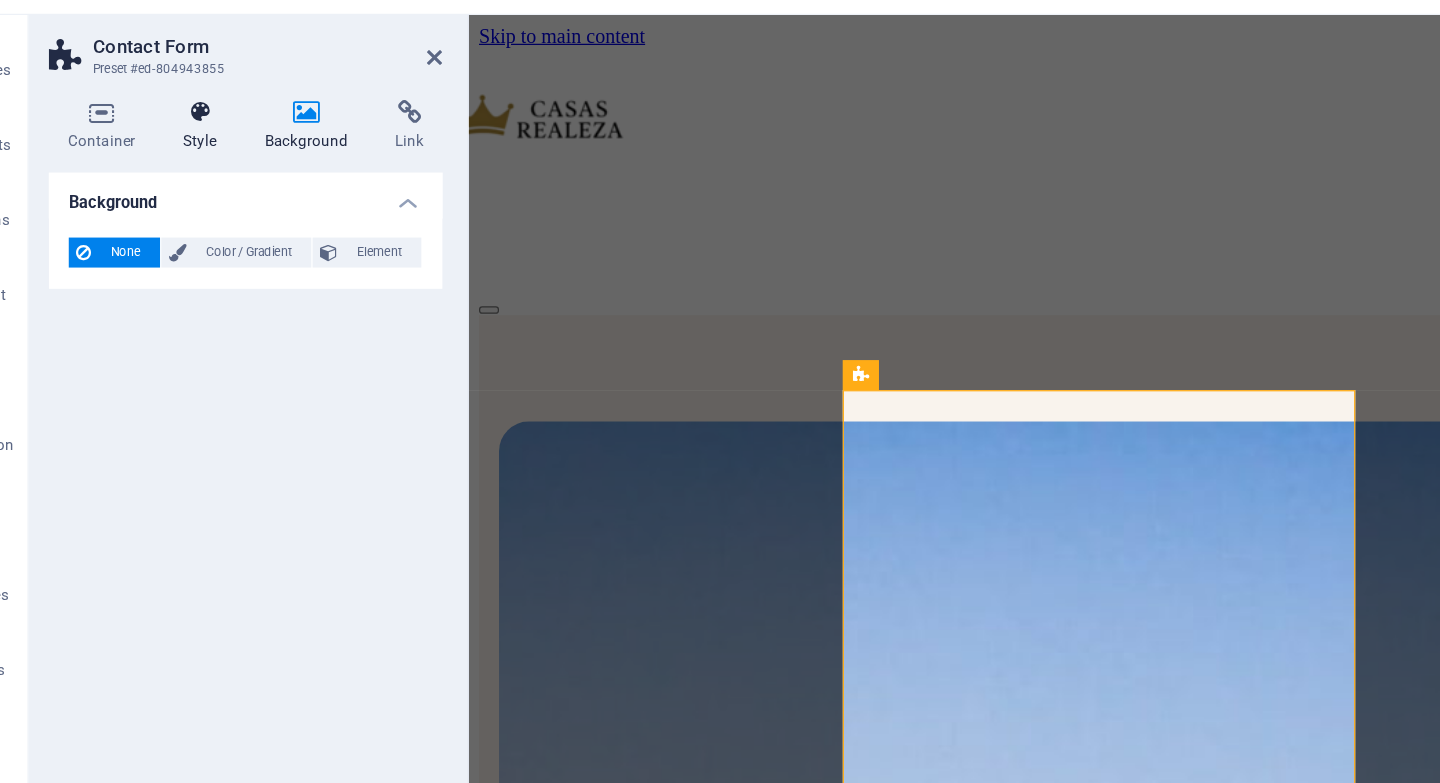 click on "Style" at bounding box center [221, 169] 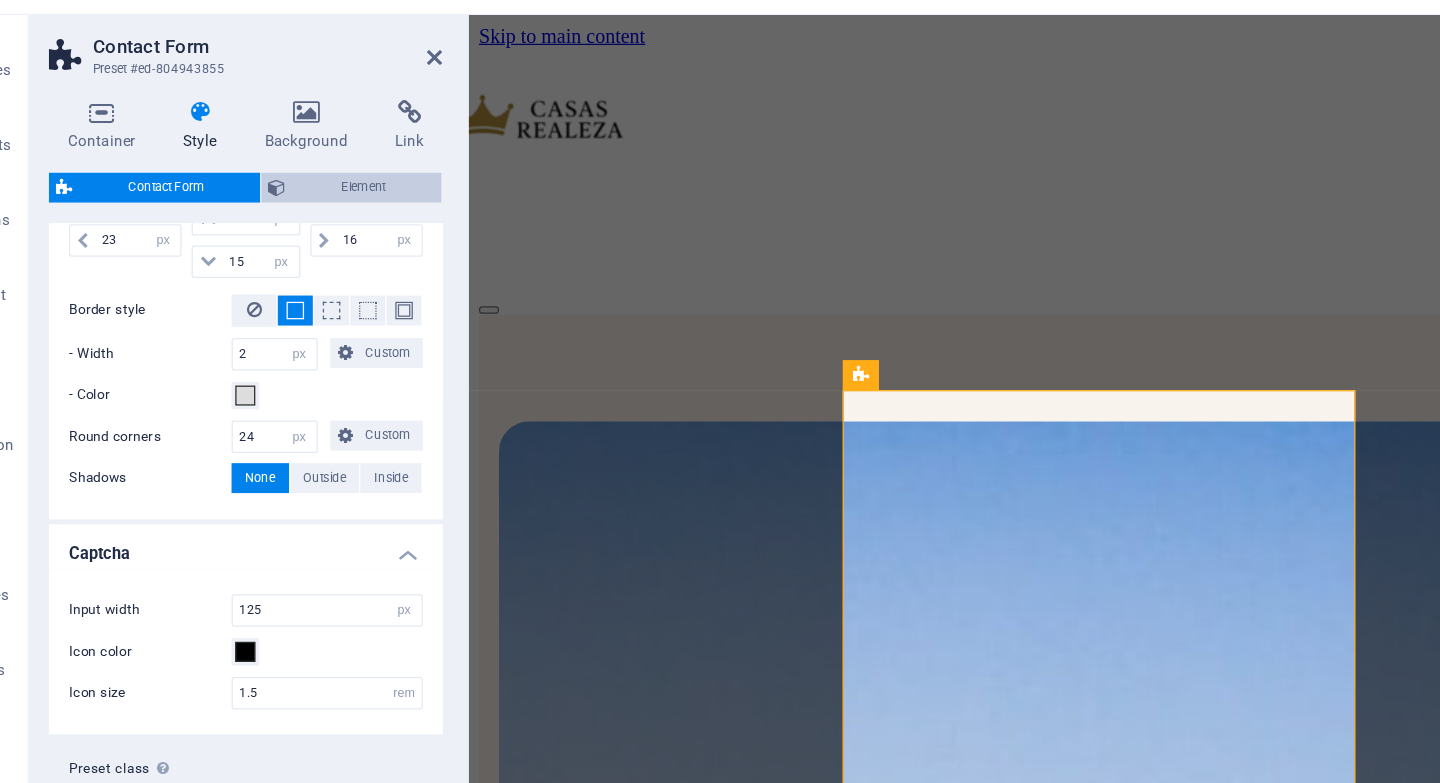 click on "Element" at bounding box center [348, 218] 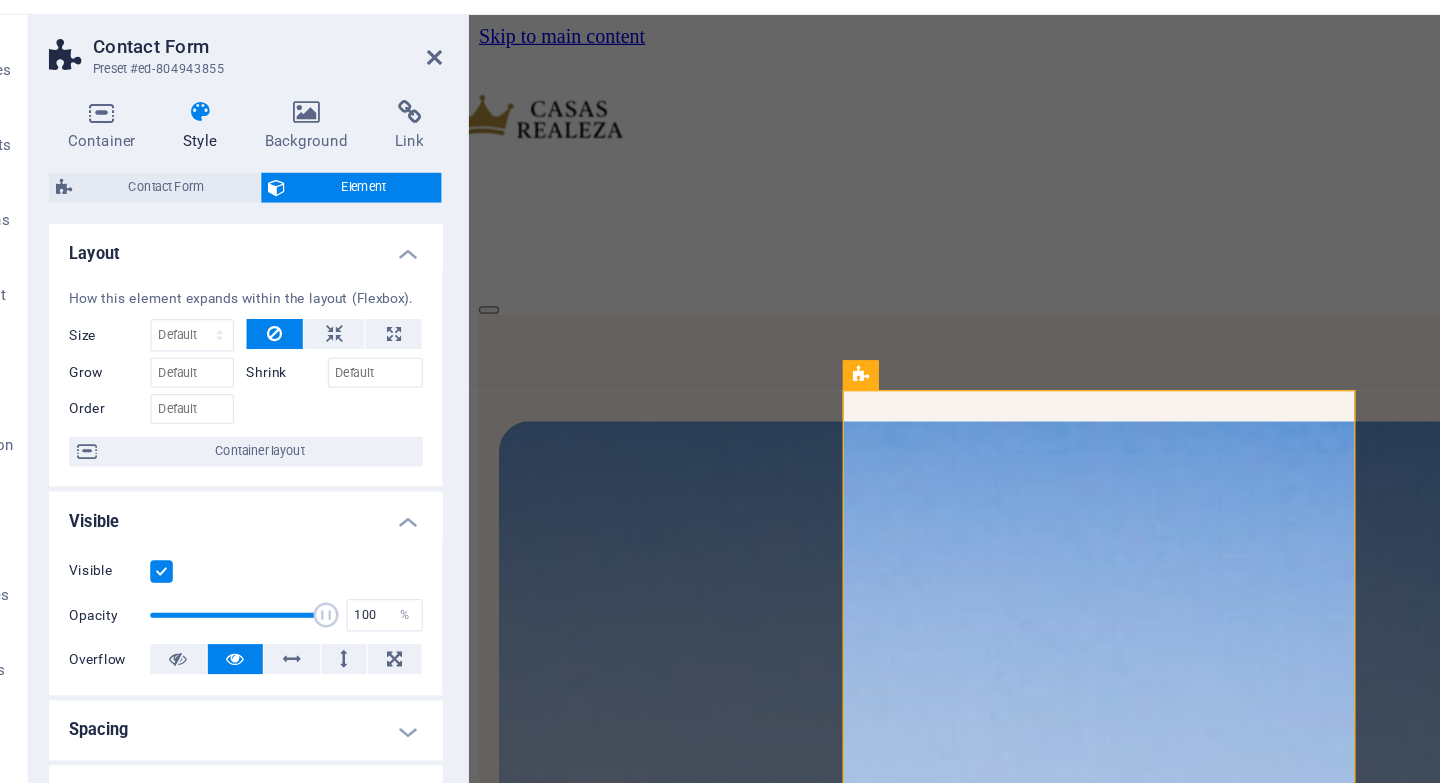 scroll, scrollTop: 357, scrollLeft: 0, axis: vertical 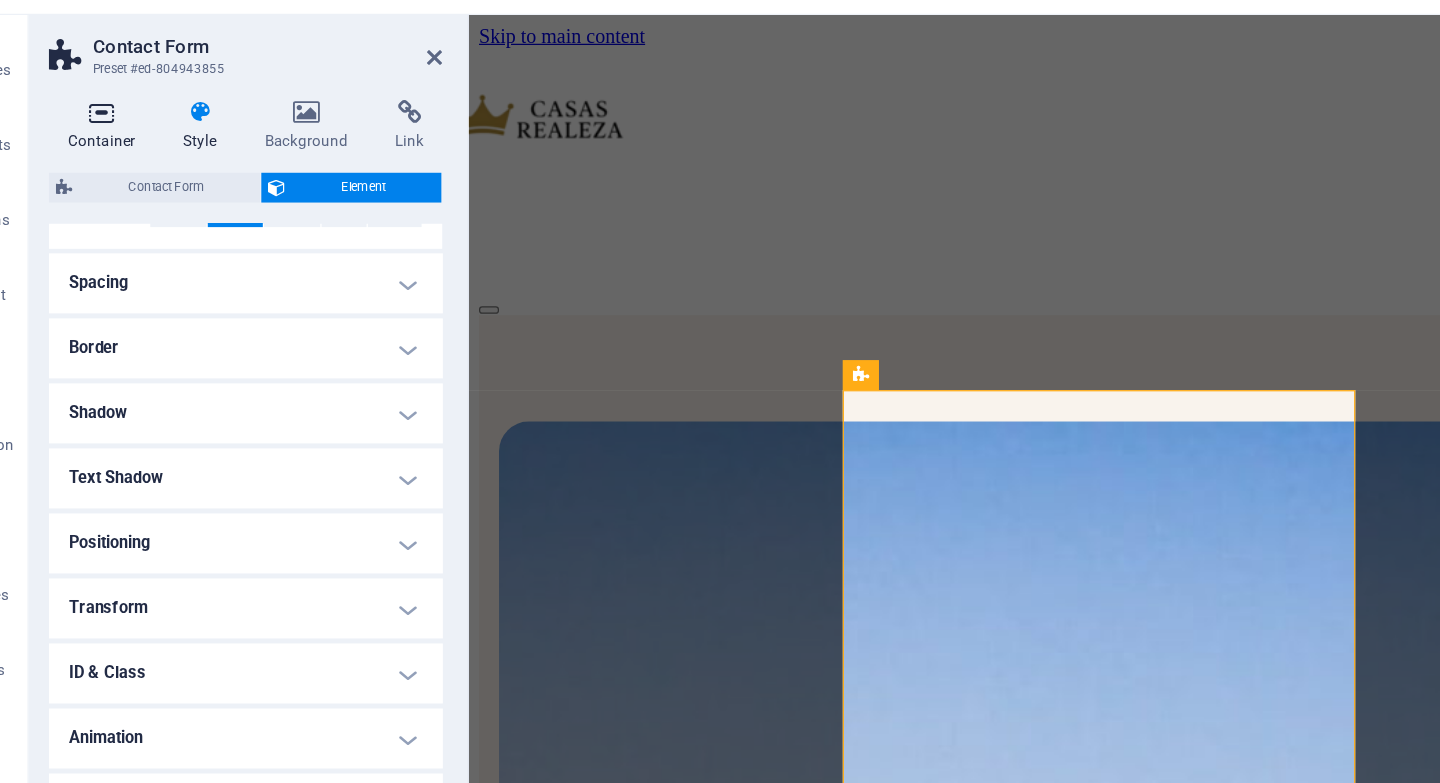 click at bounding box center (138, 158) 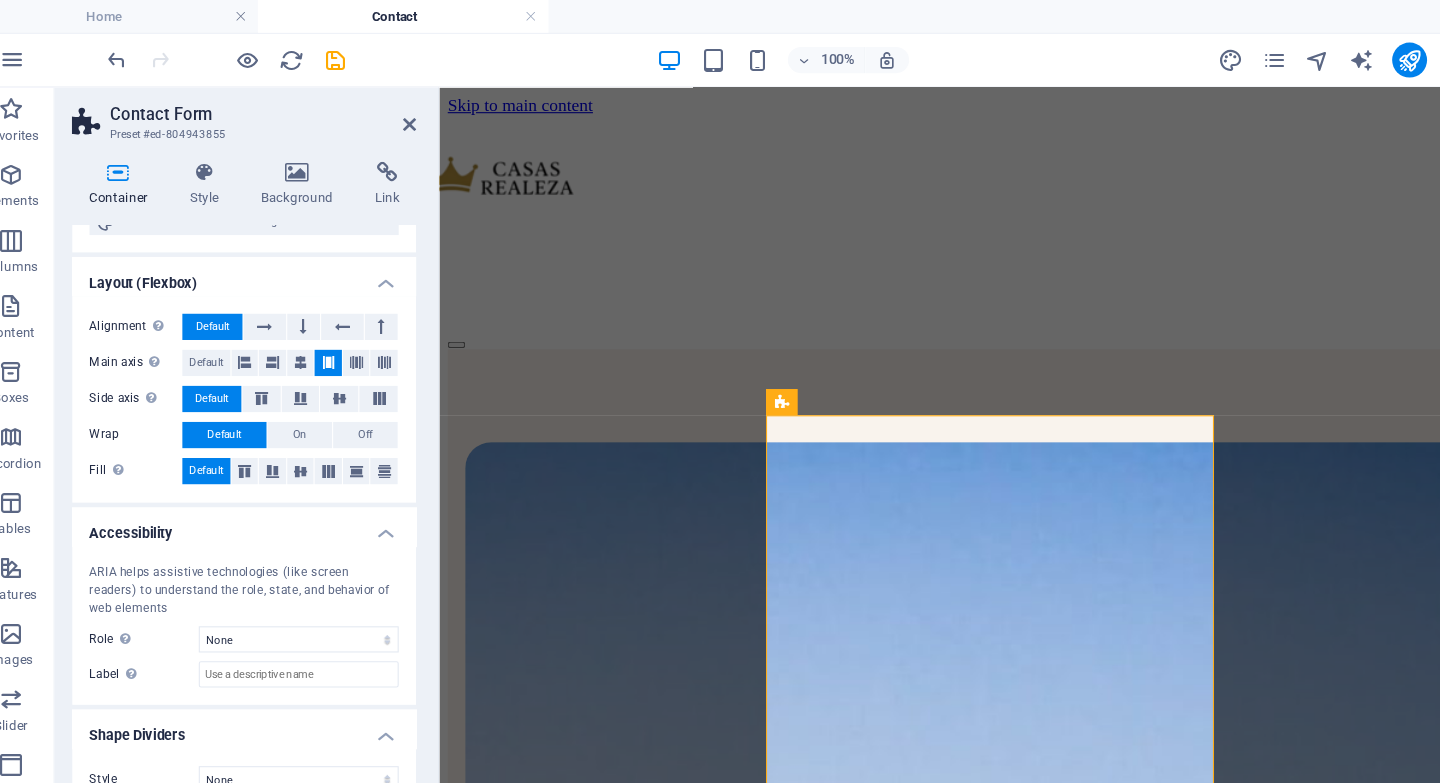 scroll, scrollTop: 246, scrollLeft: 0, axis: vertical 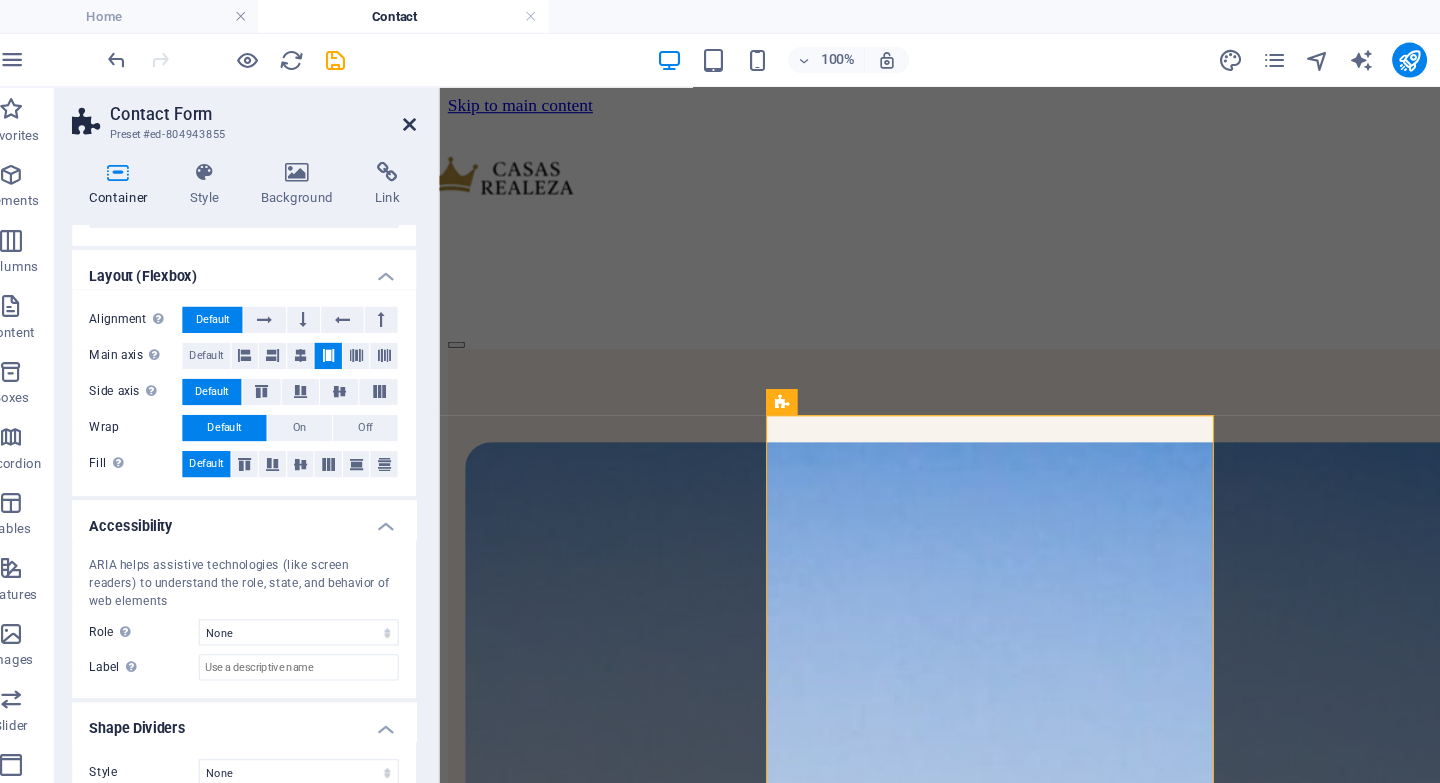 click at bounding box center [405, 114] 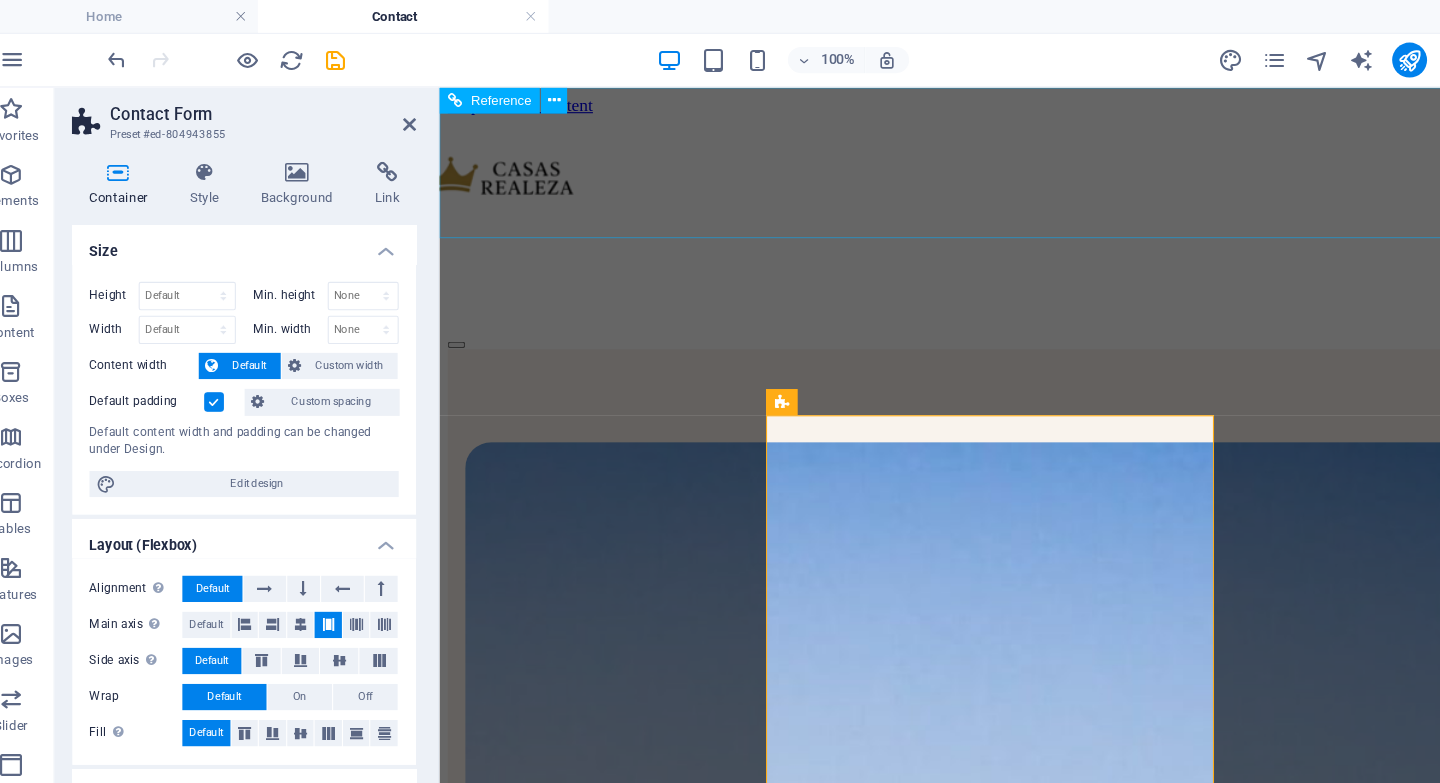click on "Home Listing Contact" at bounding box center (943, 220) 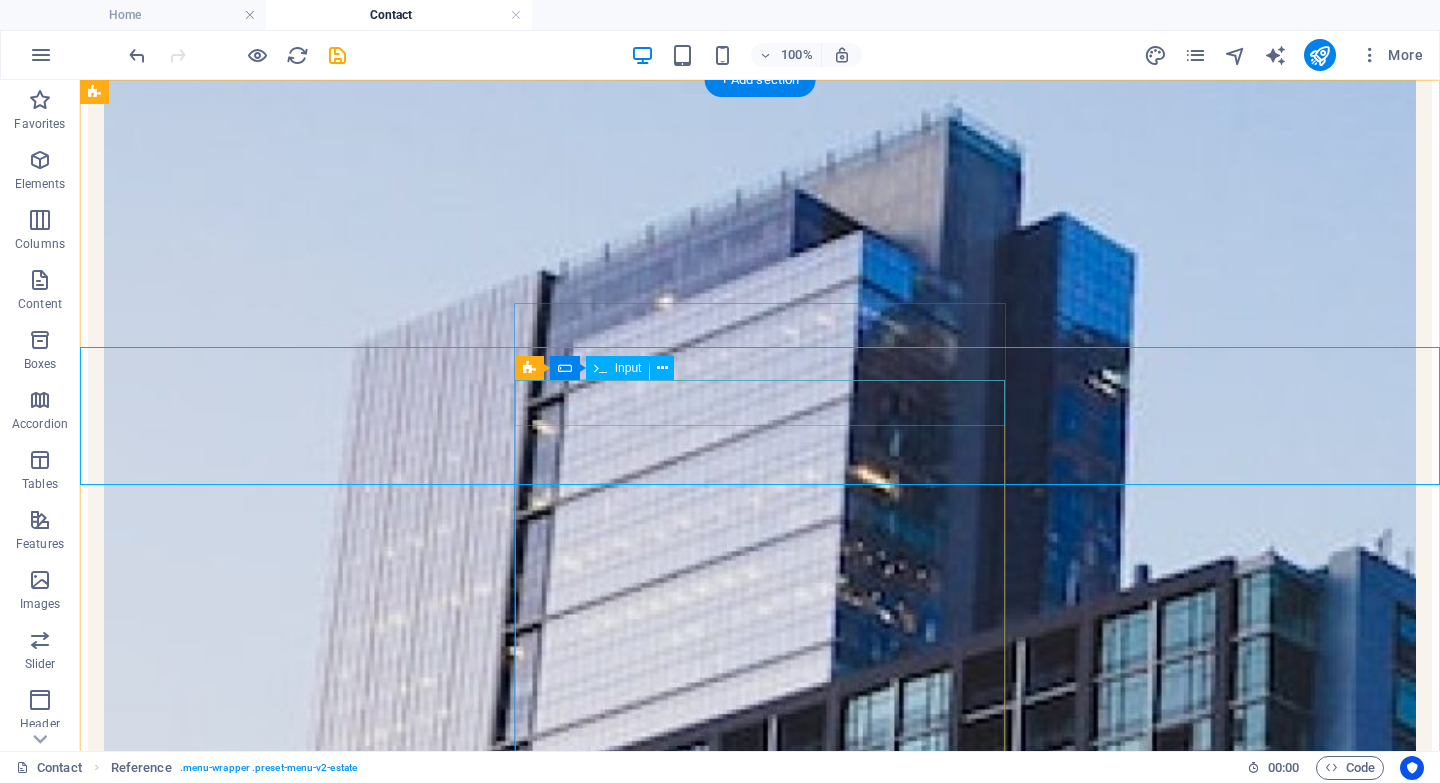 scroll, scrollTop: 0, scrollLeft: 0, axis: both 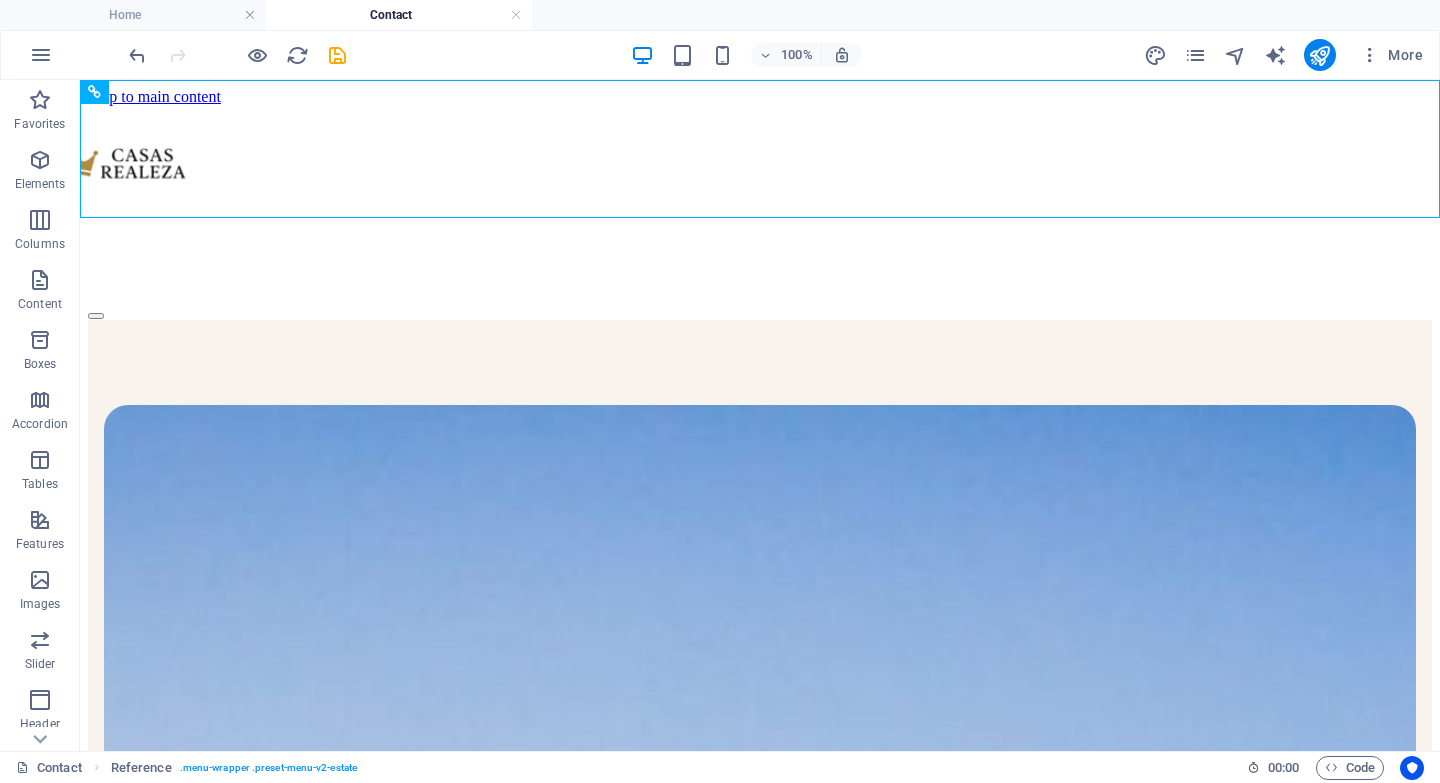 click at bounding box center (237, 55) 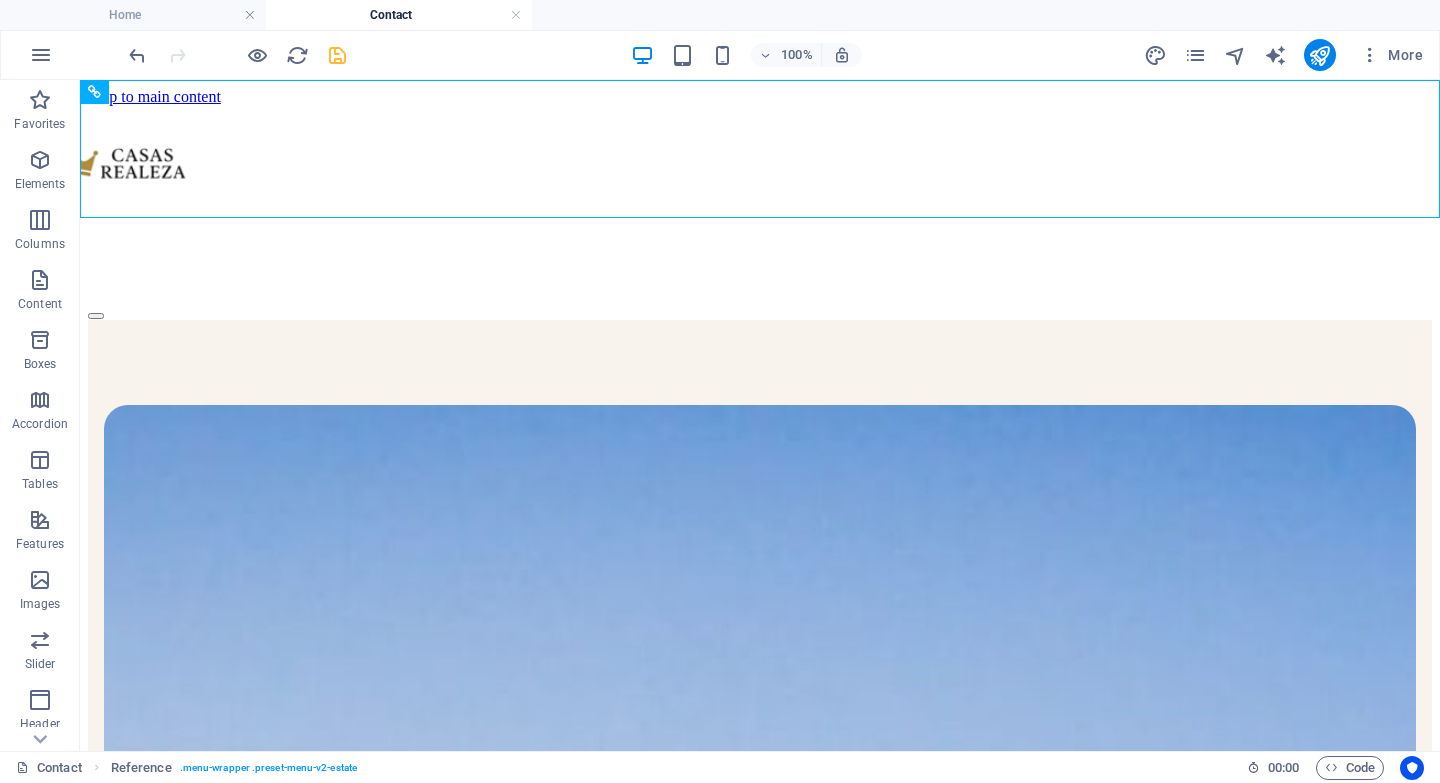 click at bounding box center [337, 55] 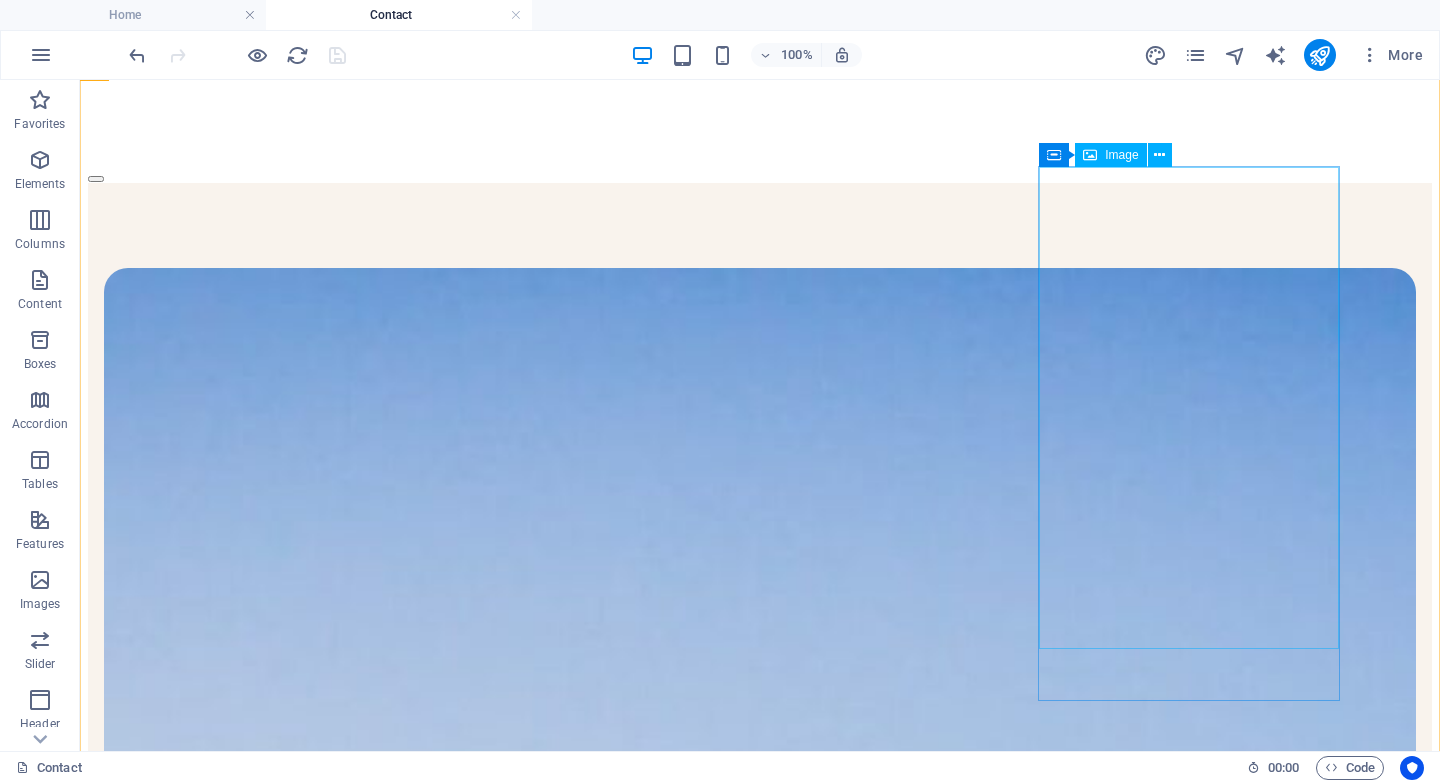 scroll, scrollTop: 143, scrollLeft: 0, axis: vertical 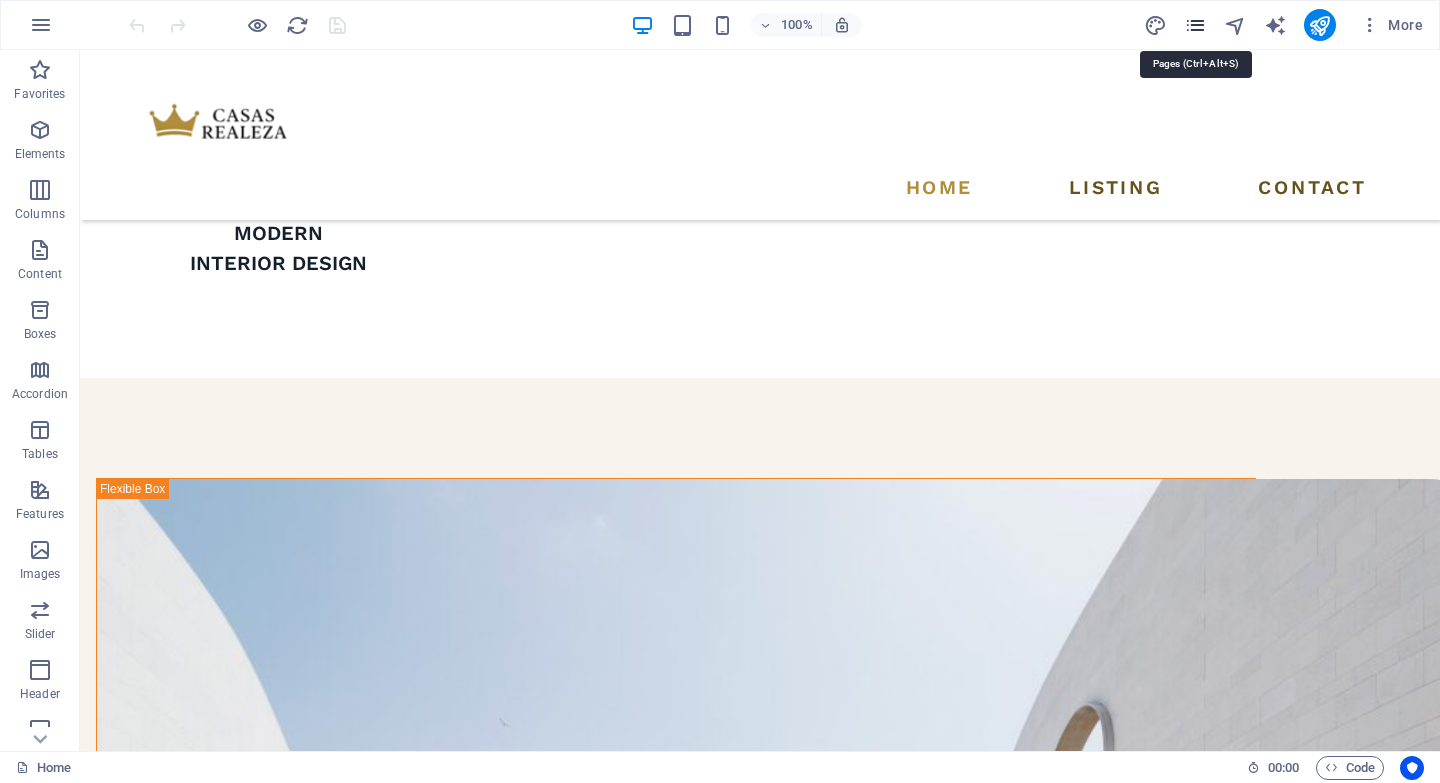 click at bounding box center [1195, 25] 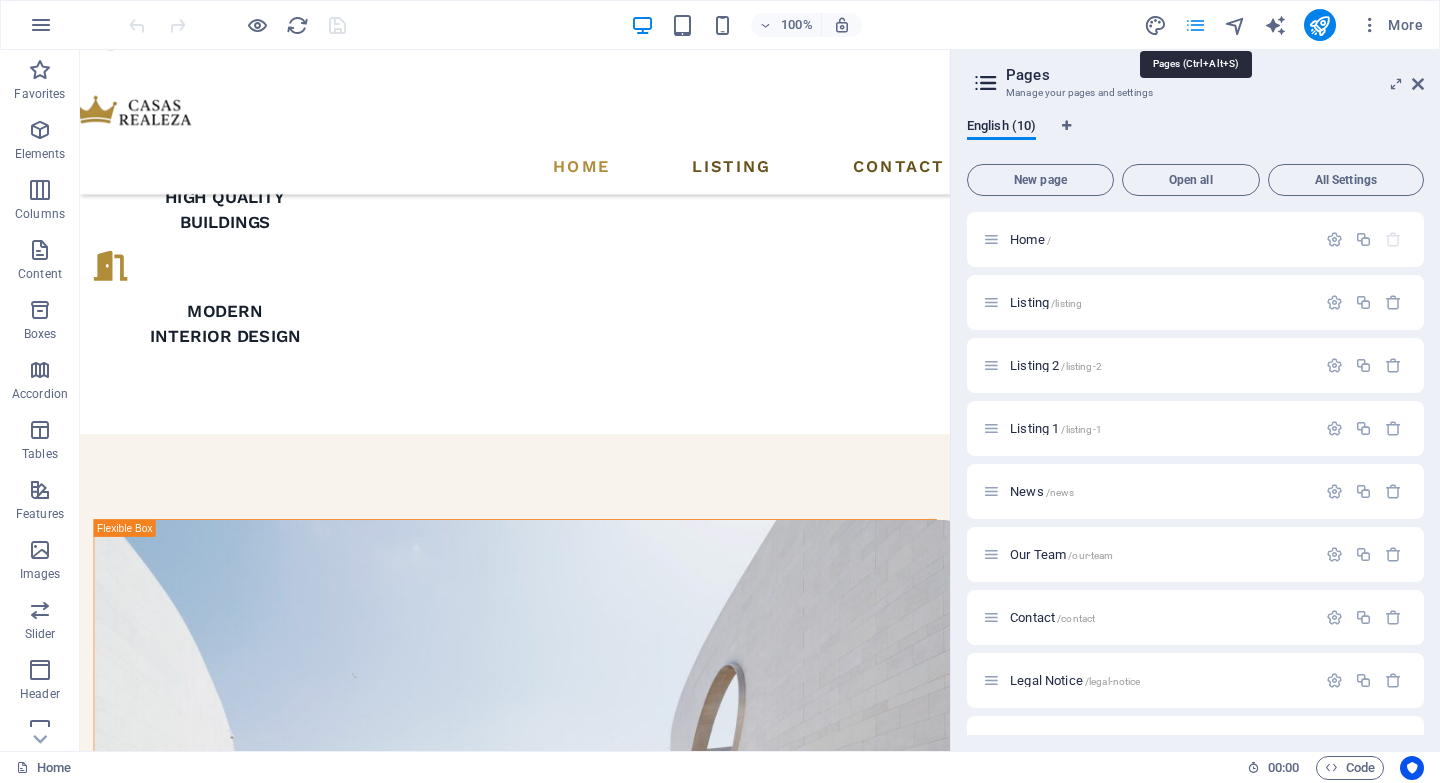 scroll, scrollTop: 1918, scrollLeft: 0, axis: vertical 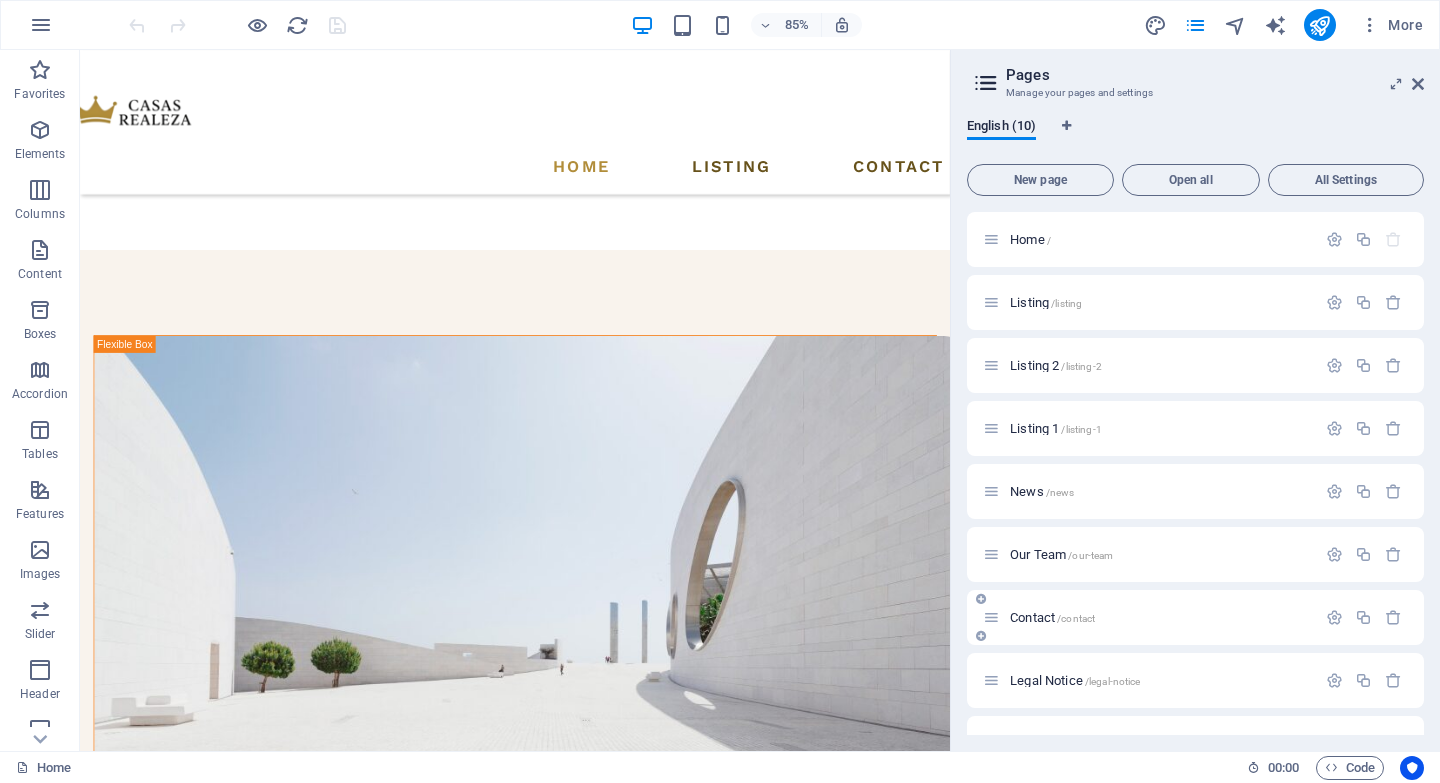 click on "Contact /contact" at bounding box center [1160, 617] 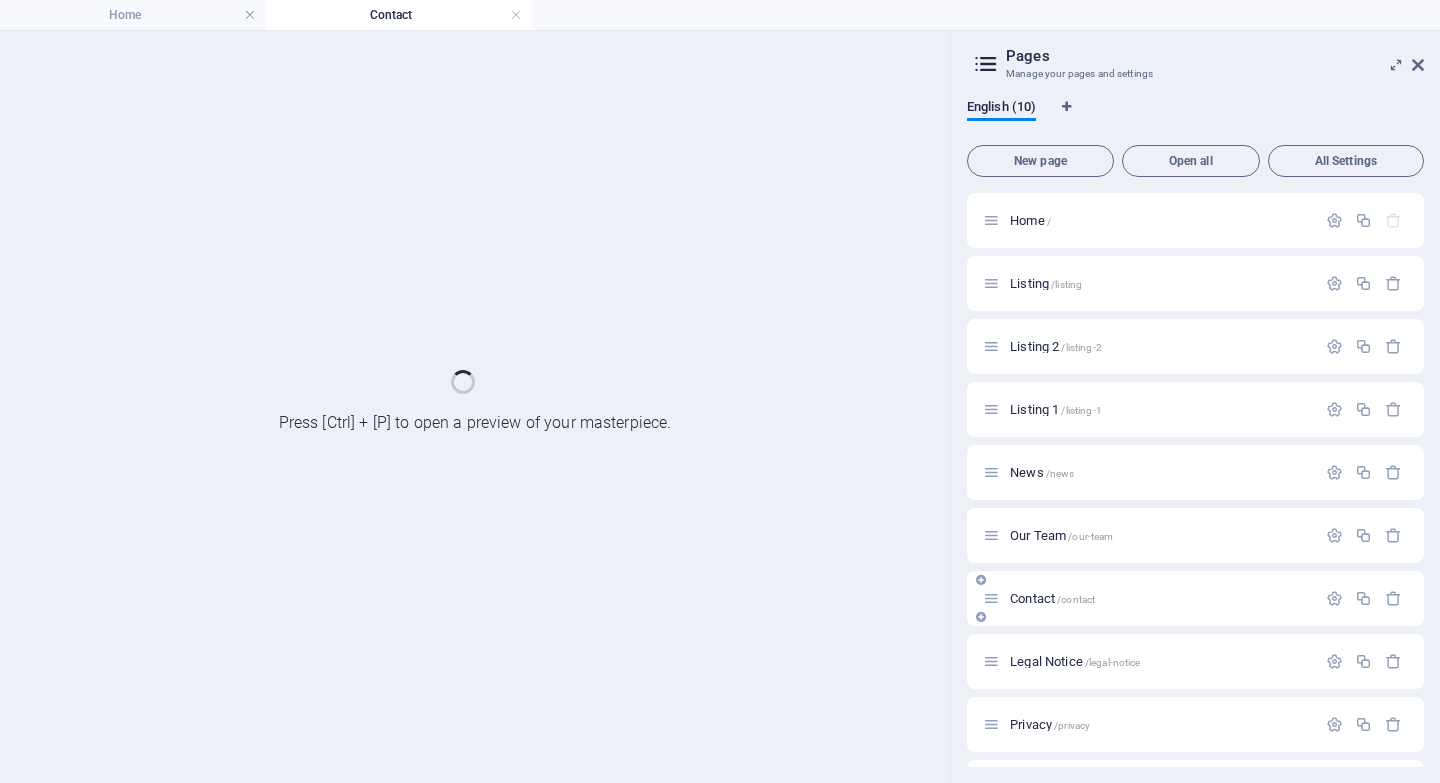 scroll, scrollTop: 0, scrollLeft: 0, axis: both 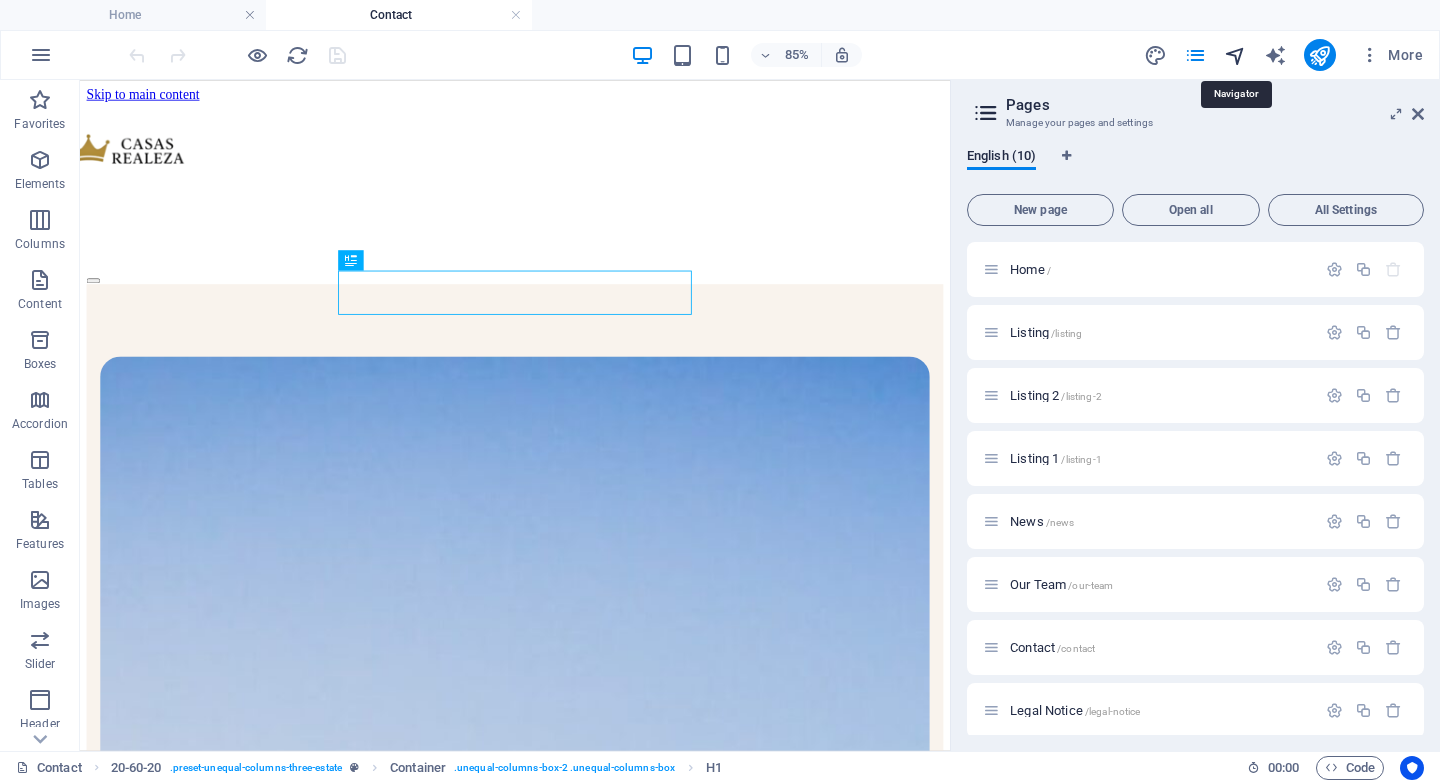 click at bounding box center (1235, 55) 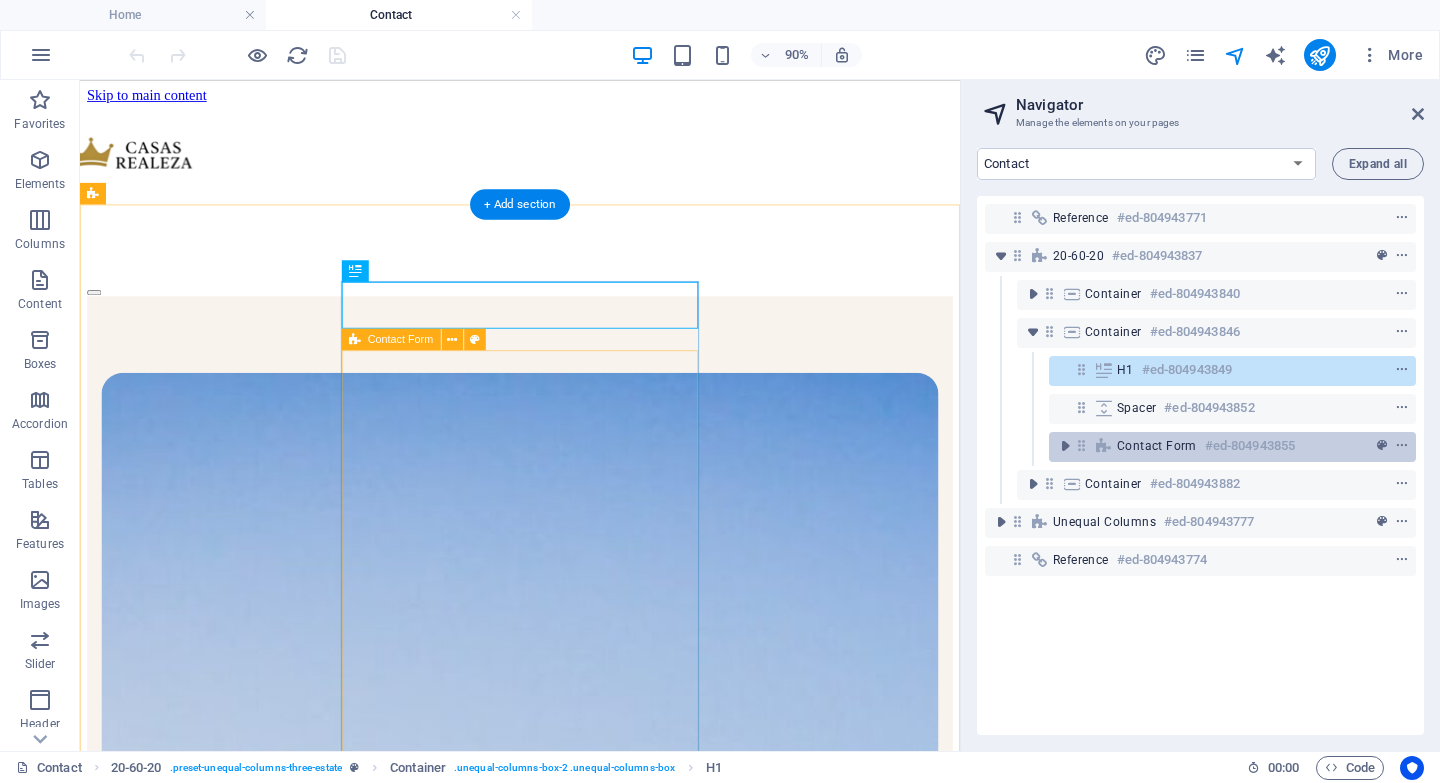 click on "Contact Form" at bounding box center (1157, 446) 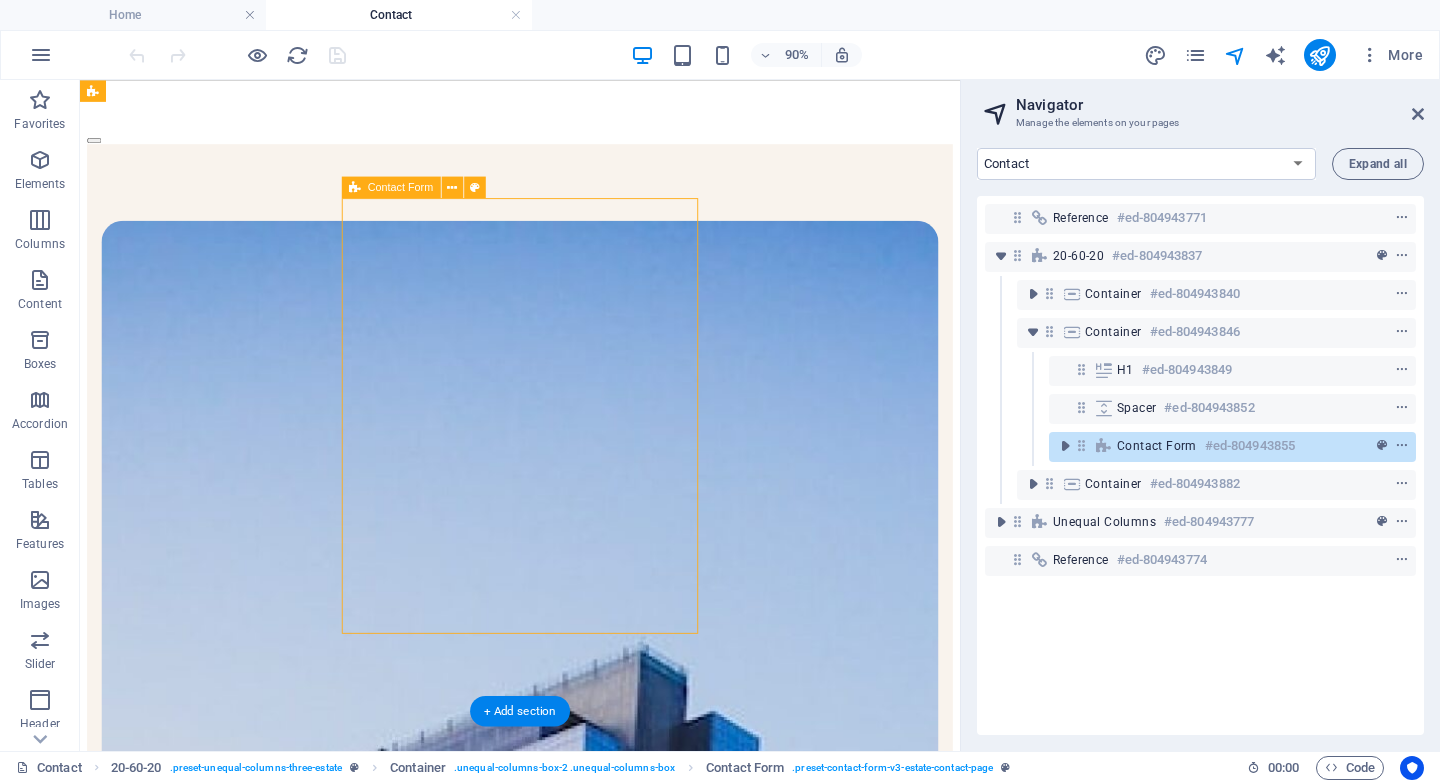 click on "Contact Form" at bounding box center [1157, 446] 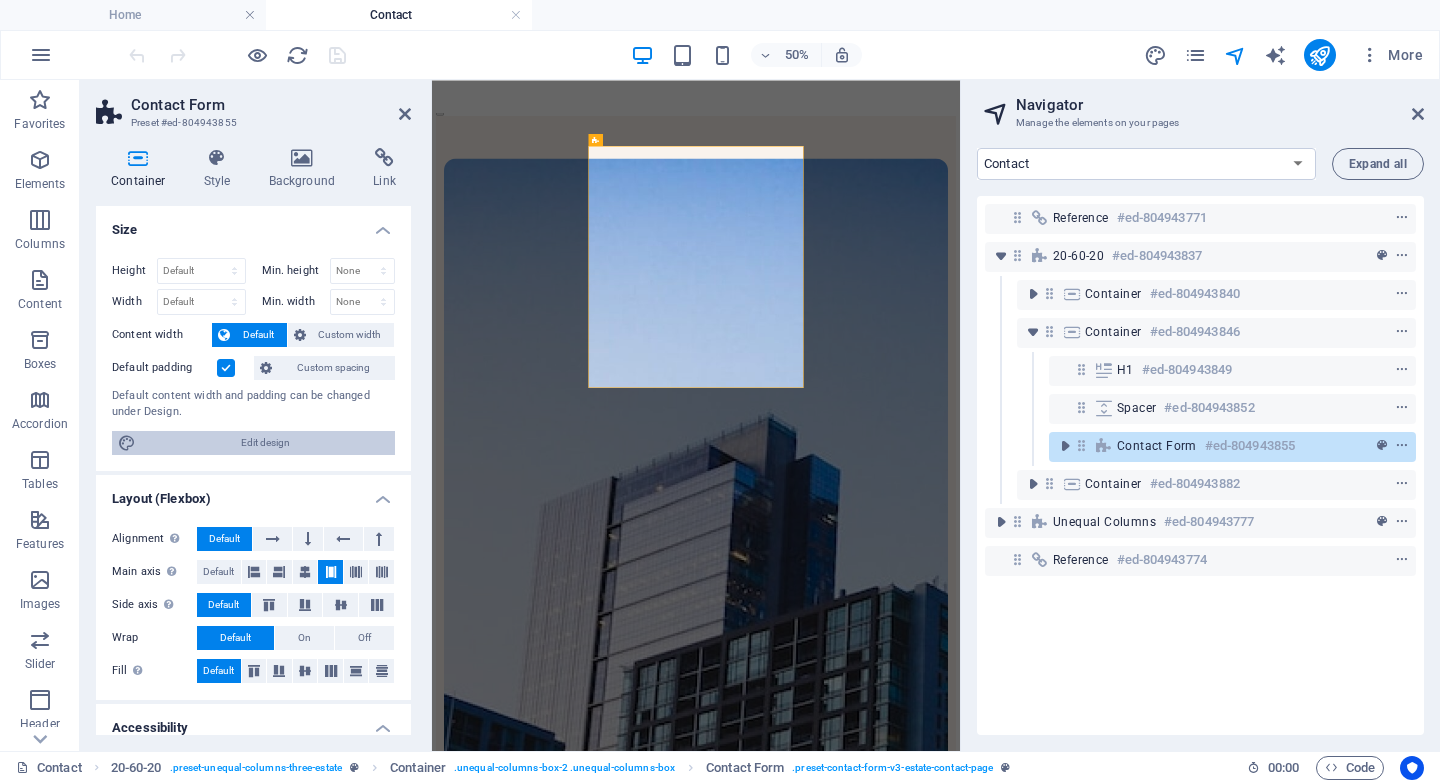 scroll, scrollTop: 246, scrollLeft: 0, axis: vertical 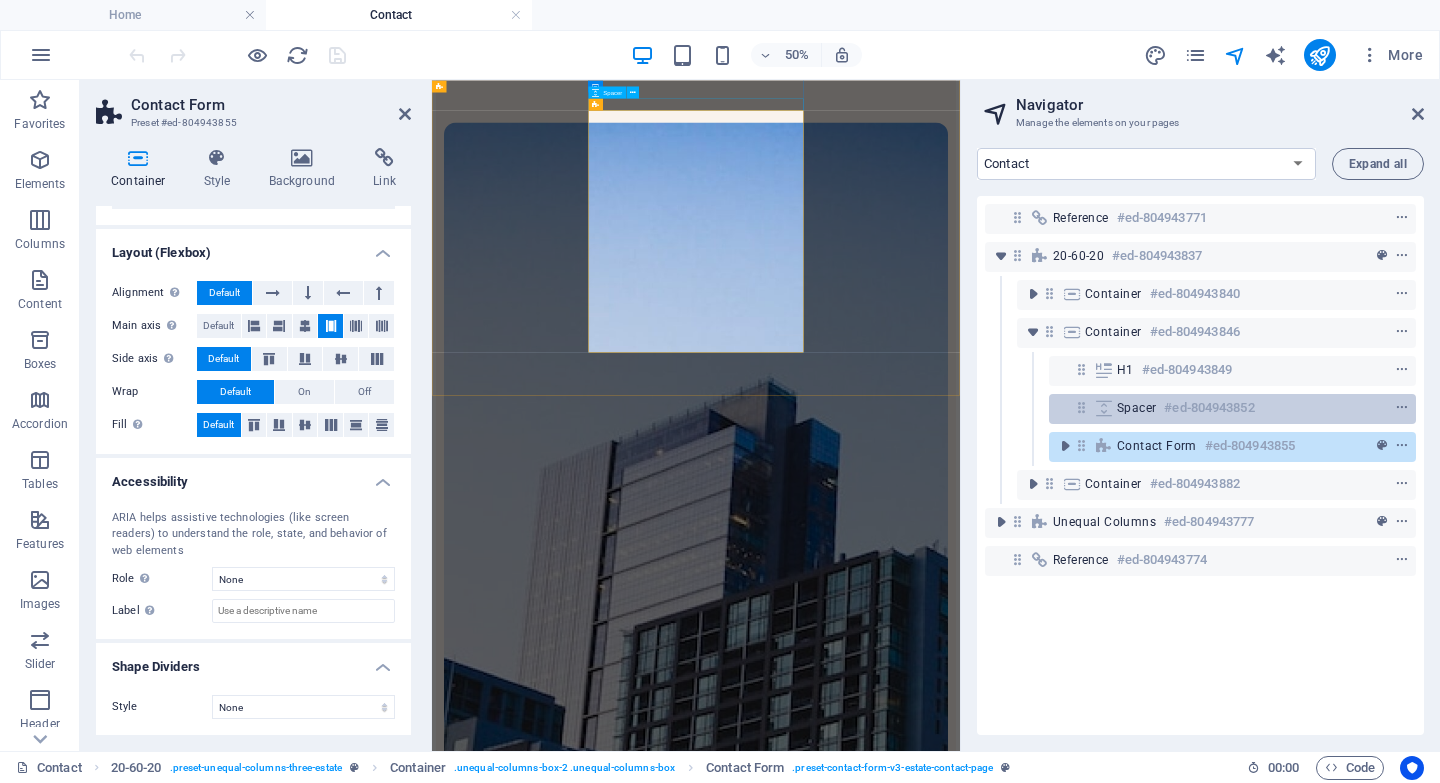 click on "Spacer #ed-804943852" at bounding box center [1232, 409] 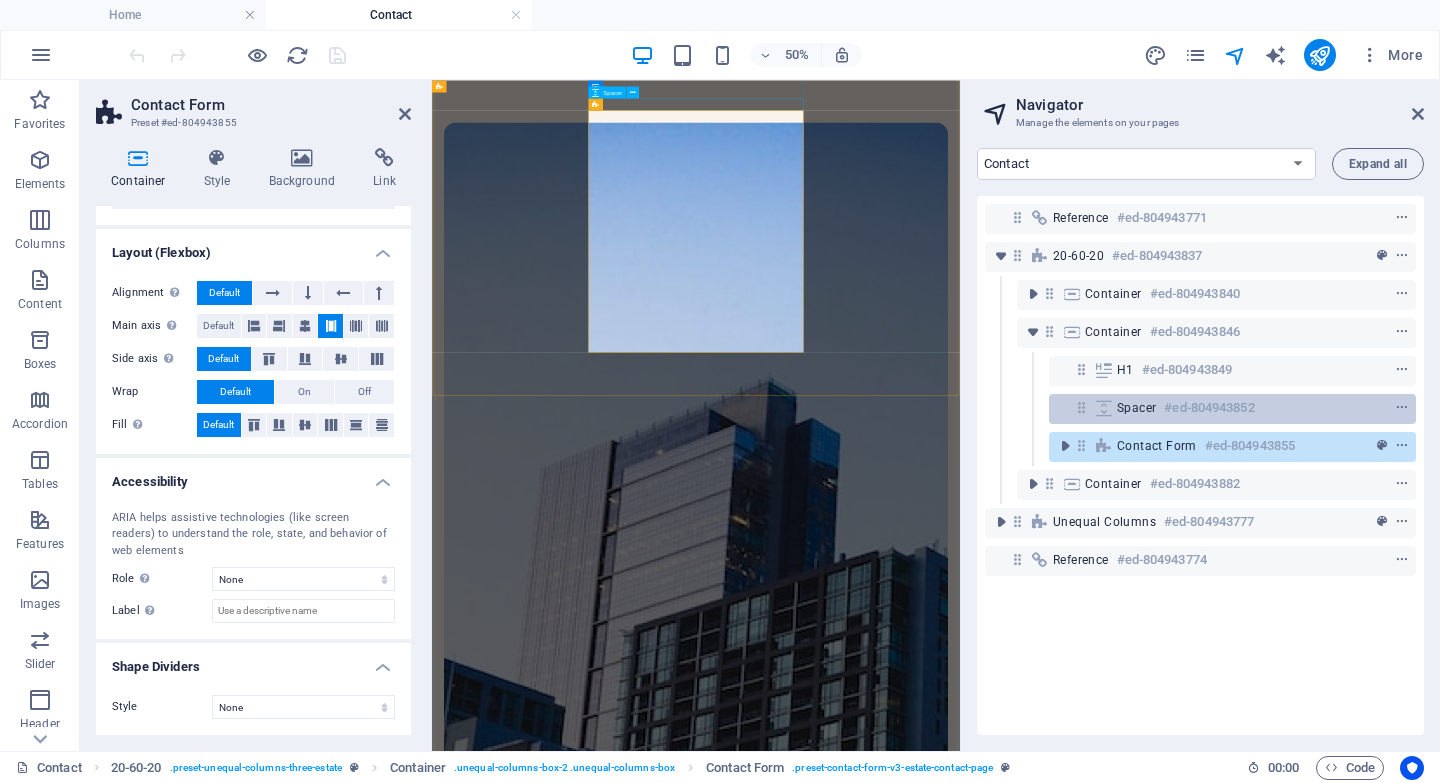 scroll, scrollTop: 0, scrollLeft: 0, axis: both 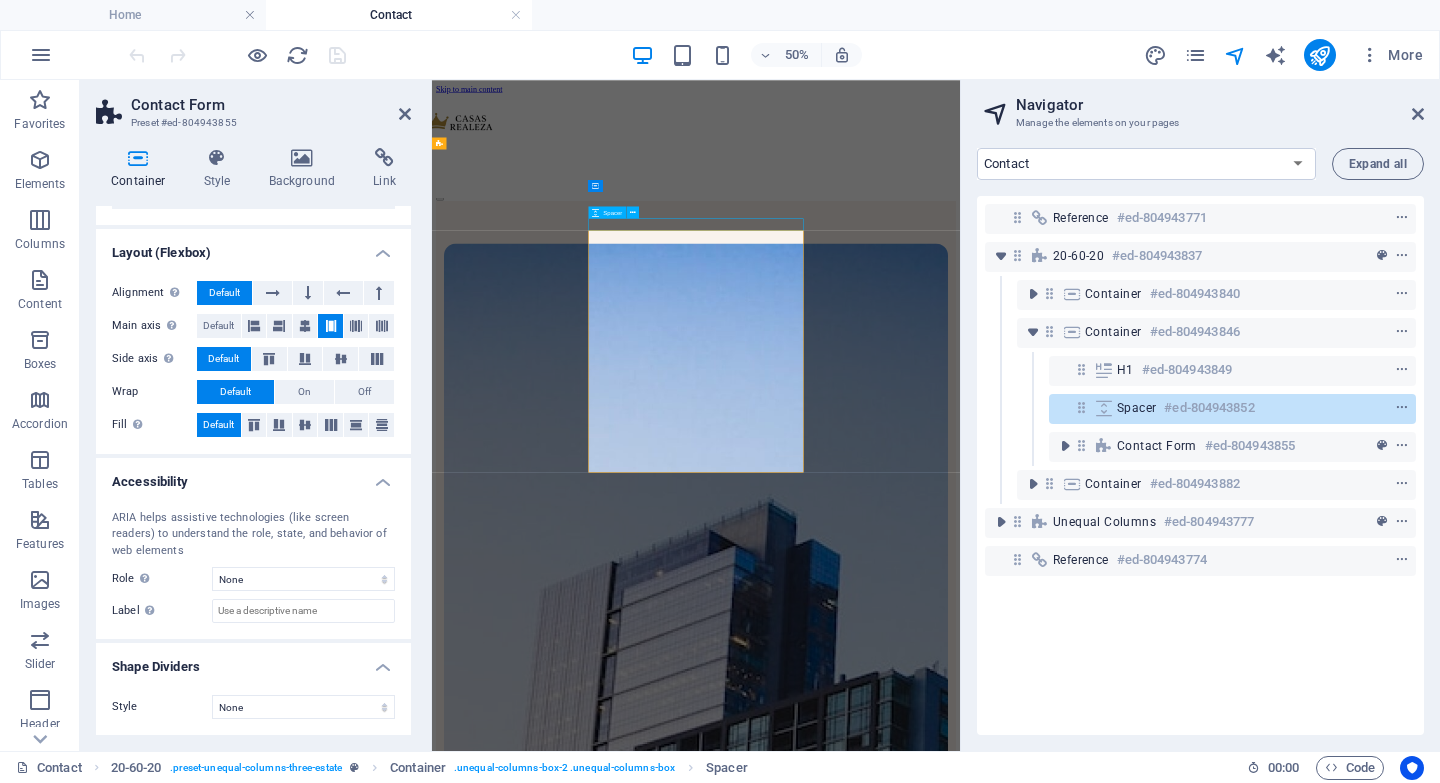 click on "Spacer #ed-804943852" at bounding box center (1232, 409) 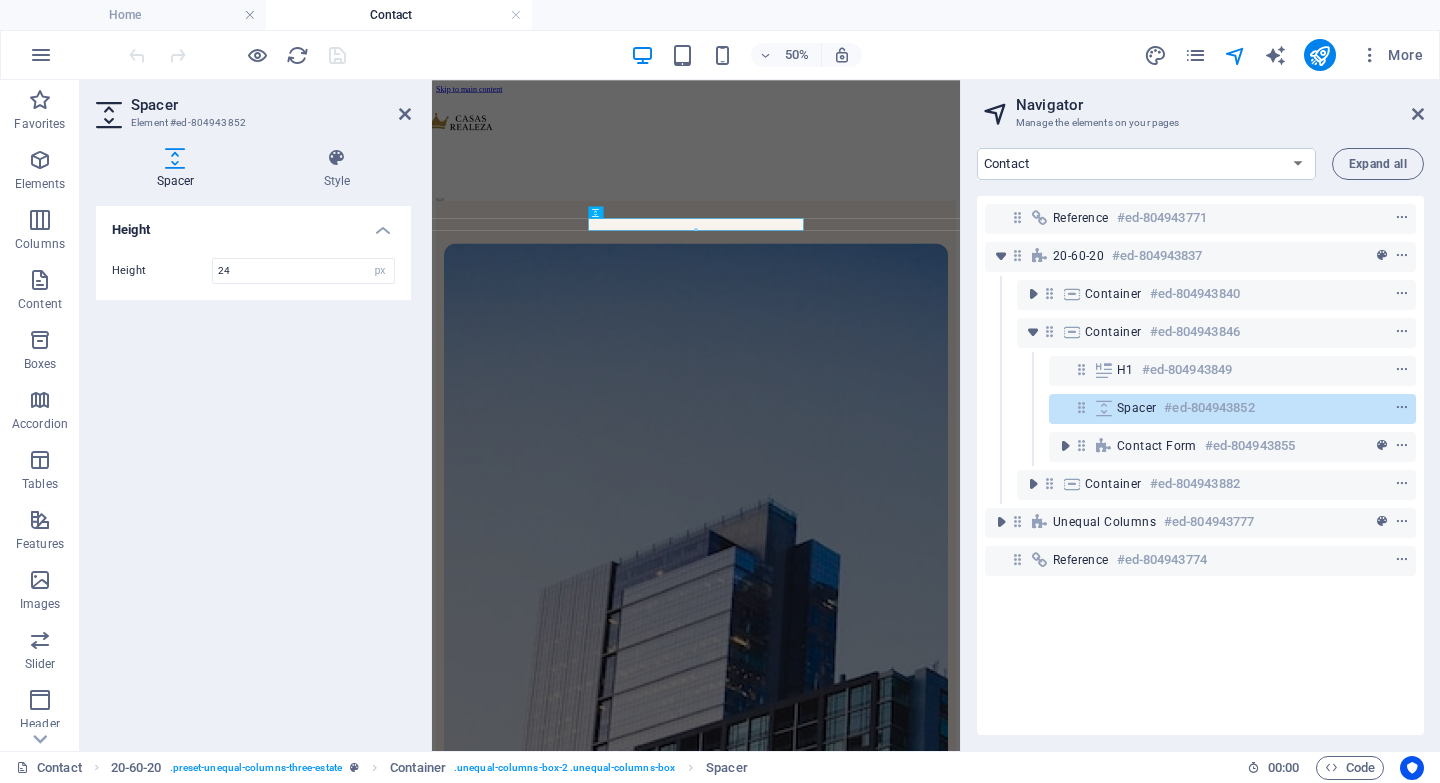 click on "H1 #ed-804943849" at bounding box center (1200, 371) 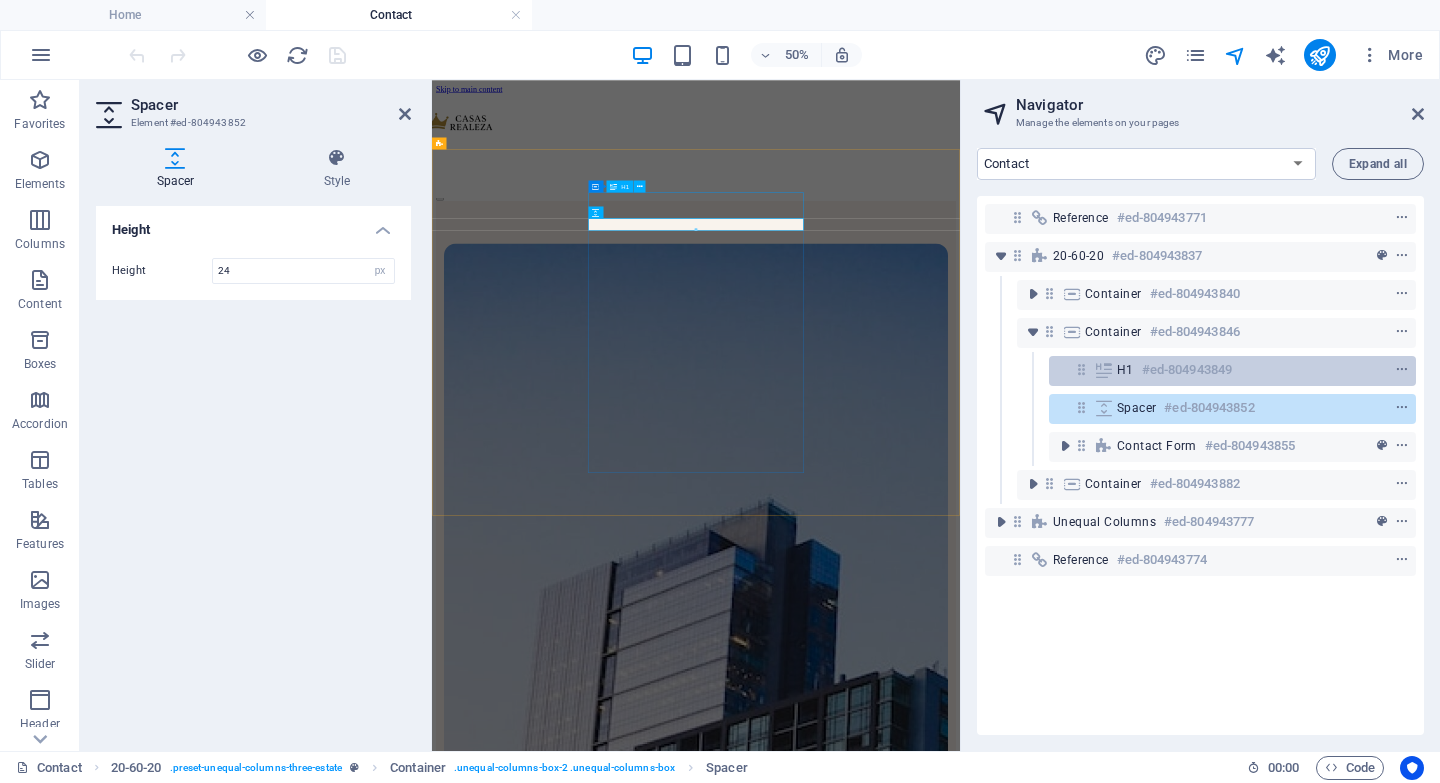 click on "H1" at bounding box center [1125, 370] 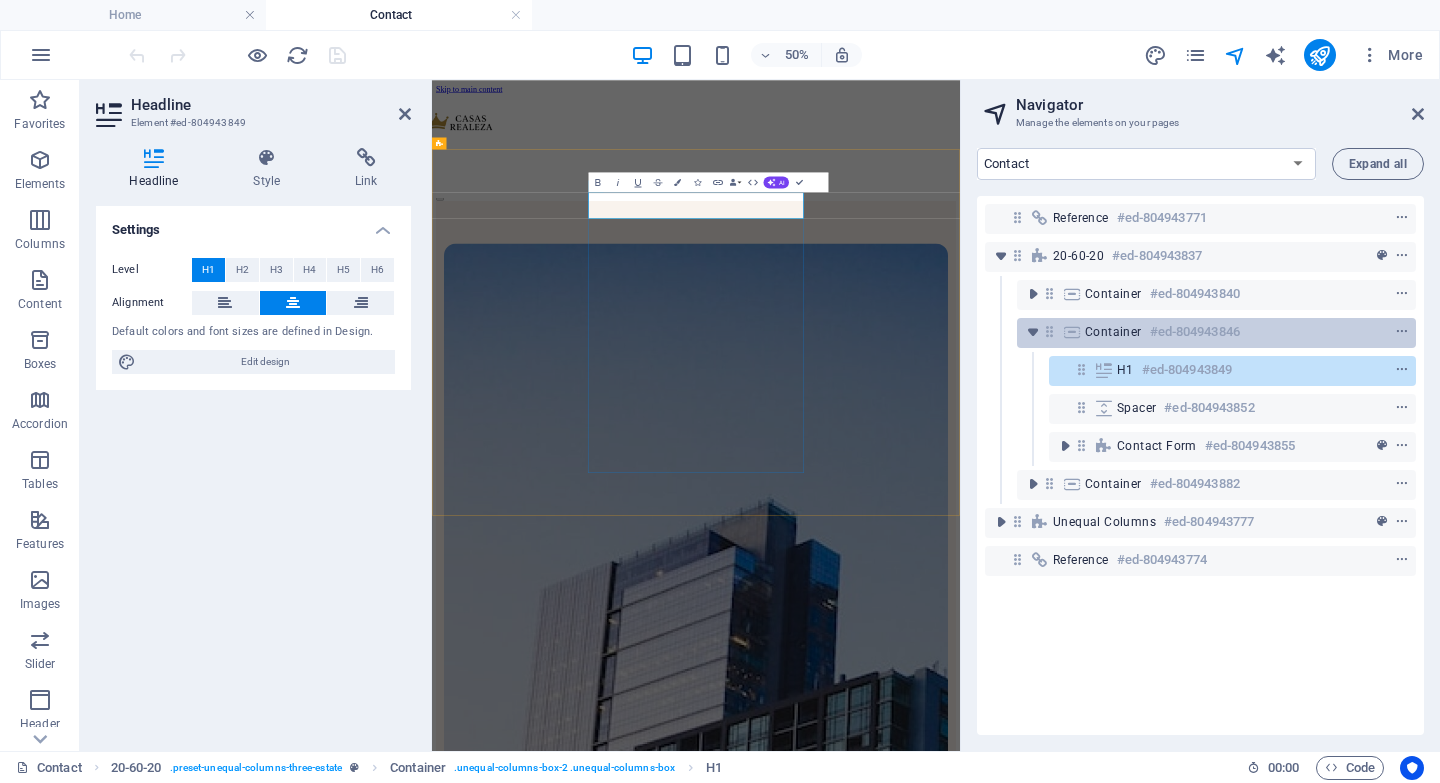 click on "Container #ed-804943846" at bounding box center [1200, 332] 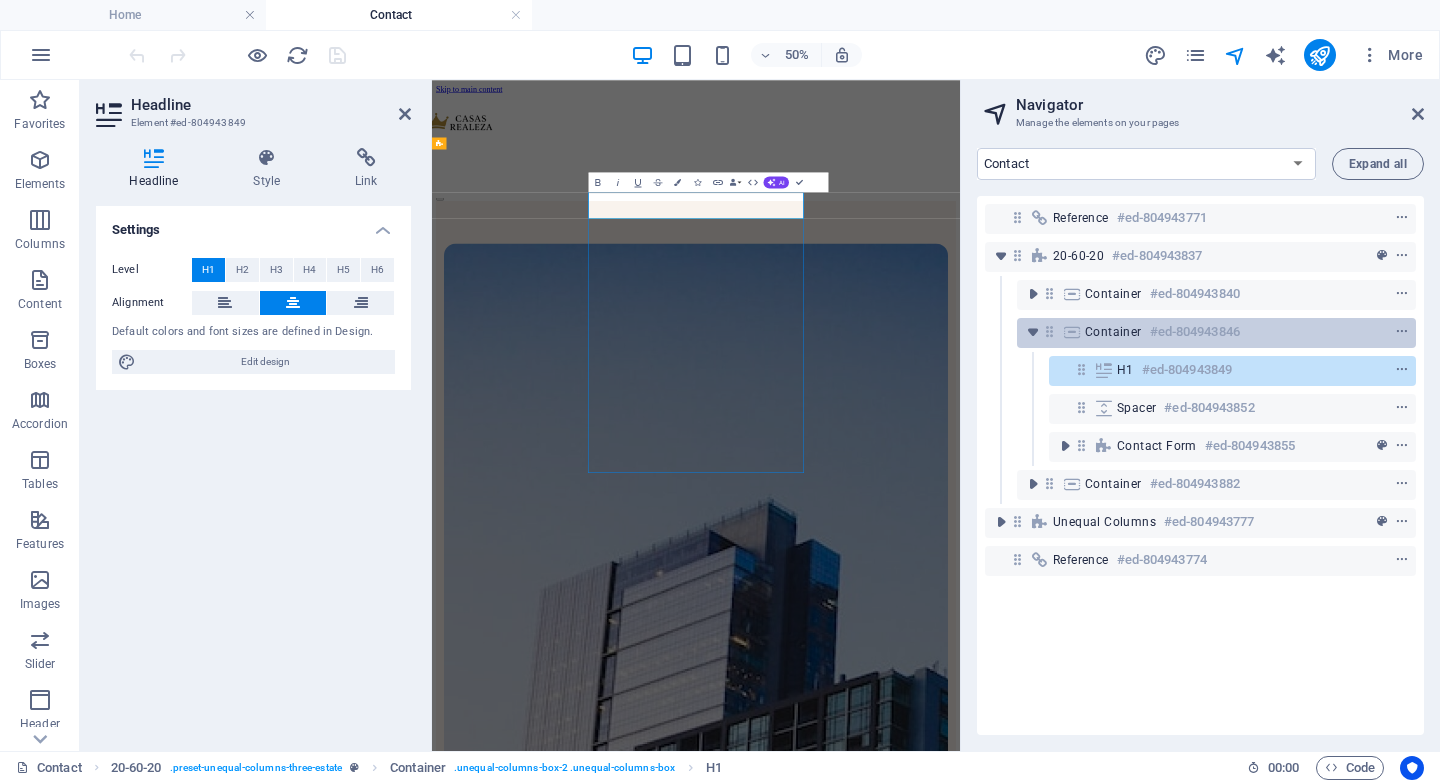 click on "Container #ed-804943846" at bounding box center [1200, 332] 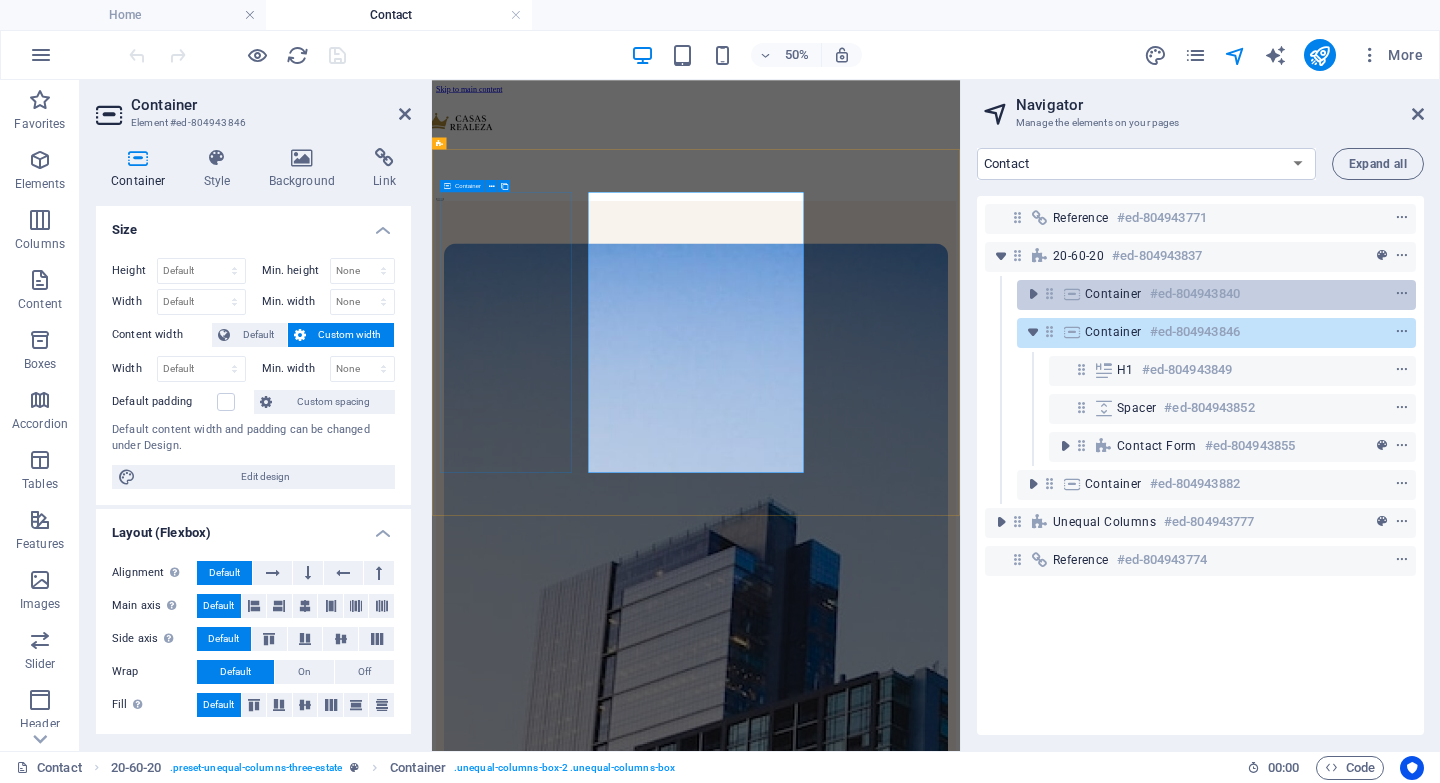 click on "Container #ed-804943840" at bounding box center (1216, 295) 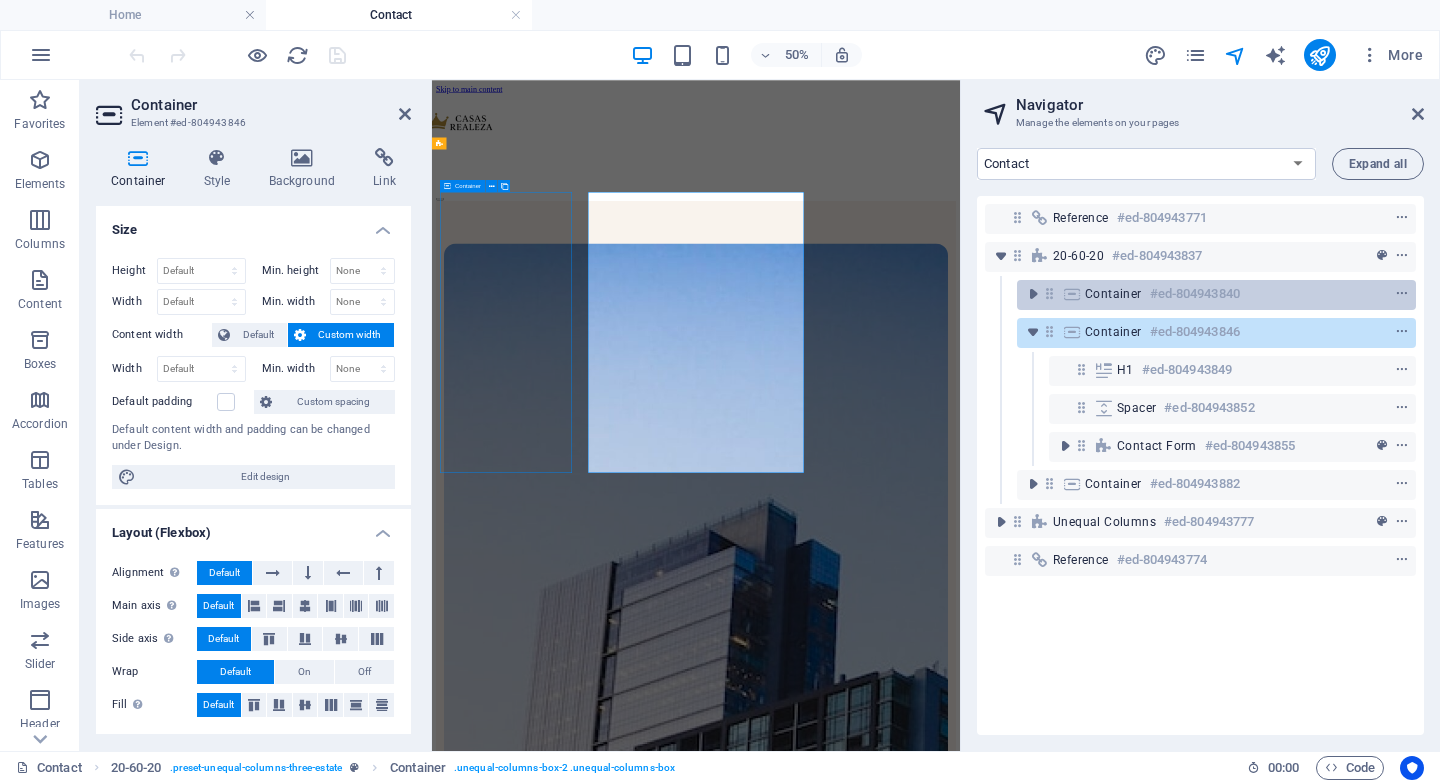click on "Container #ed-804943840" at bounding box center (1216, 295) 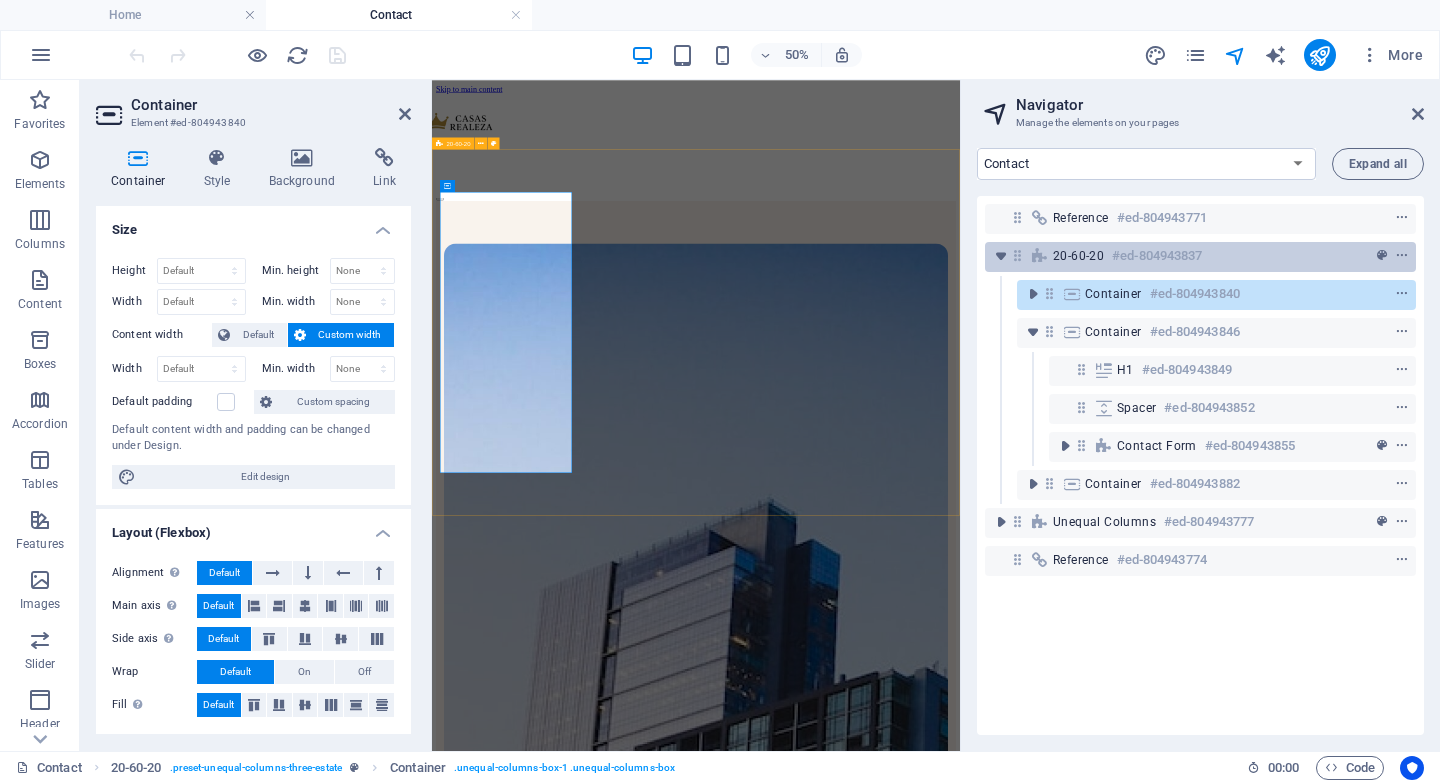 click on "#ed-804943837" at bounding box center (1157, 256) 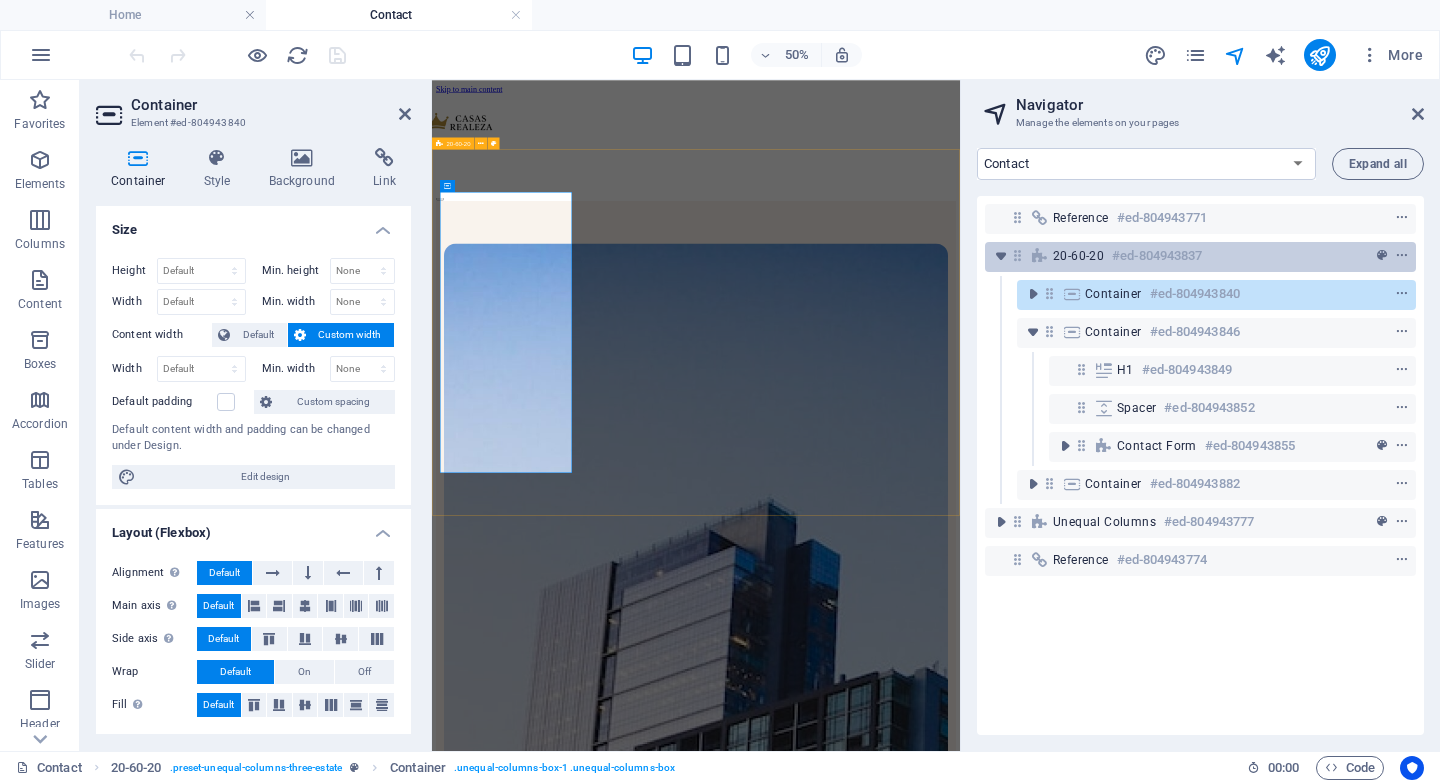 click on "#ed-804943837" at bounding box center [1157, 256] 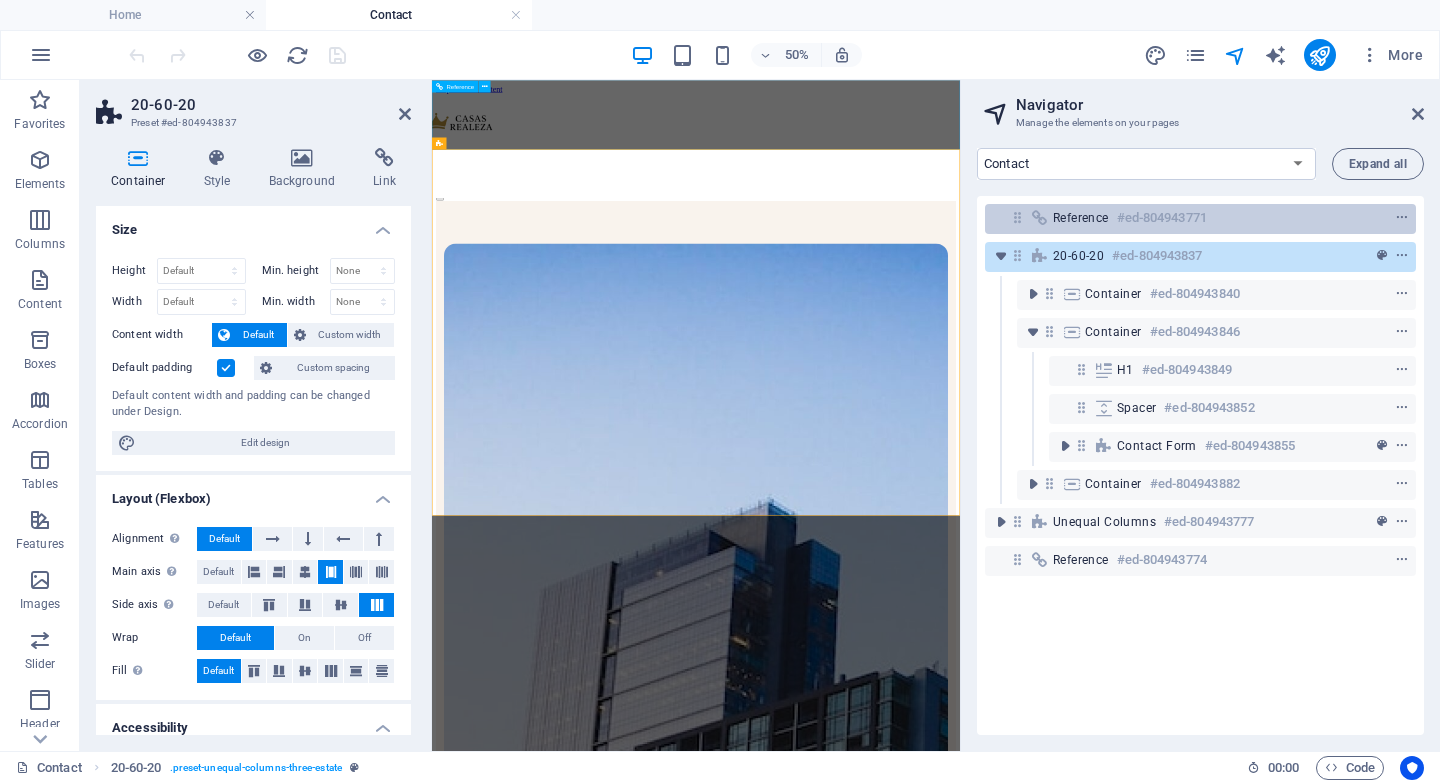 click on "#ed-804943771" at bounding box center [1162, 218] 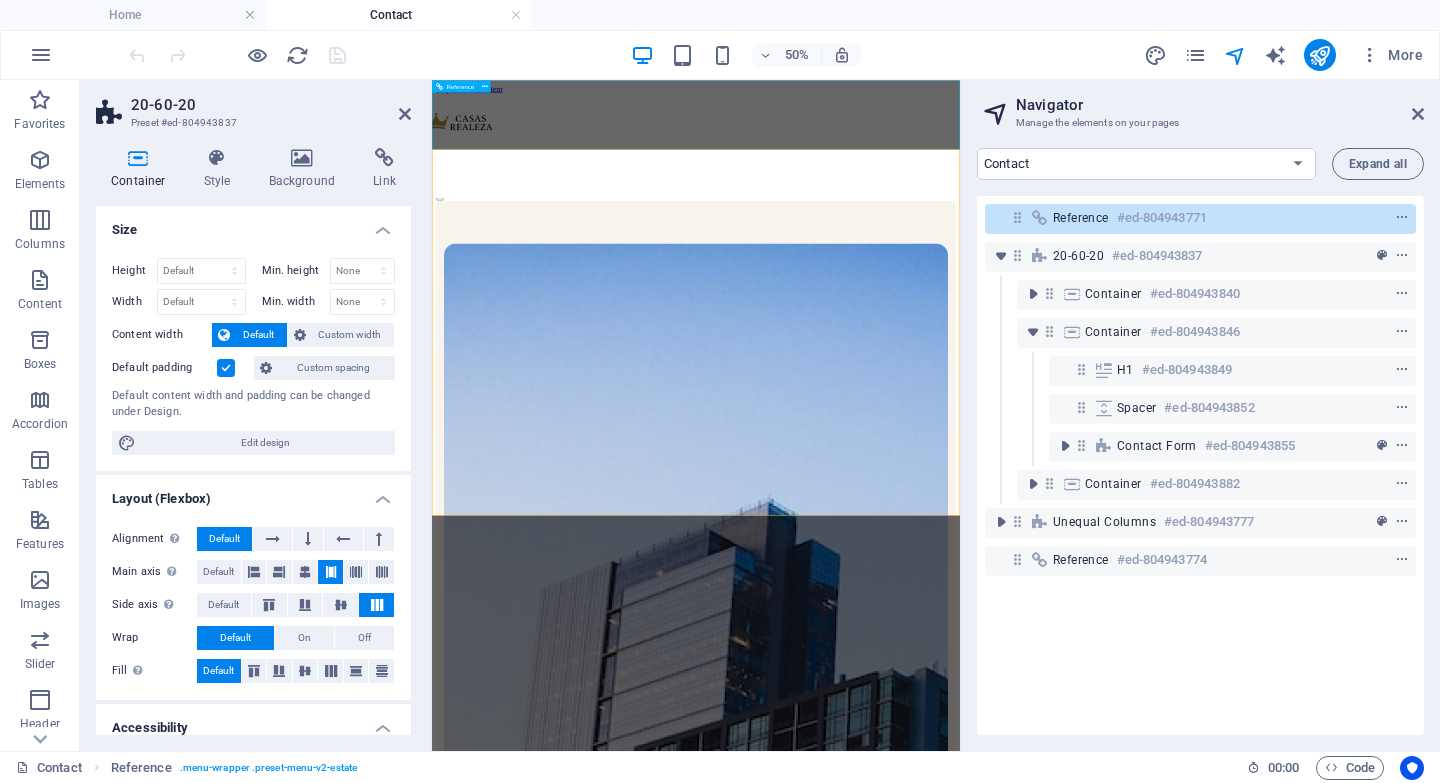 click on "#ed-804943771" at bounding box center (1162, 218) 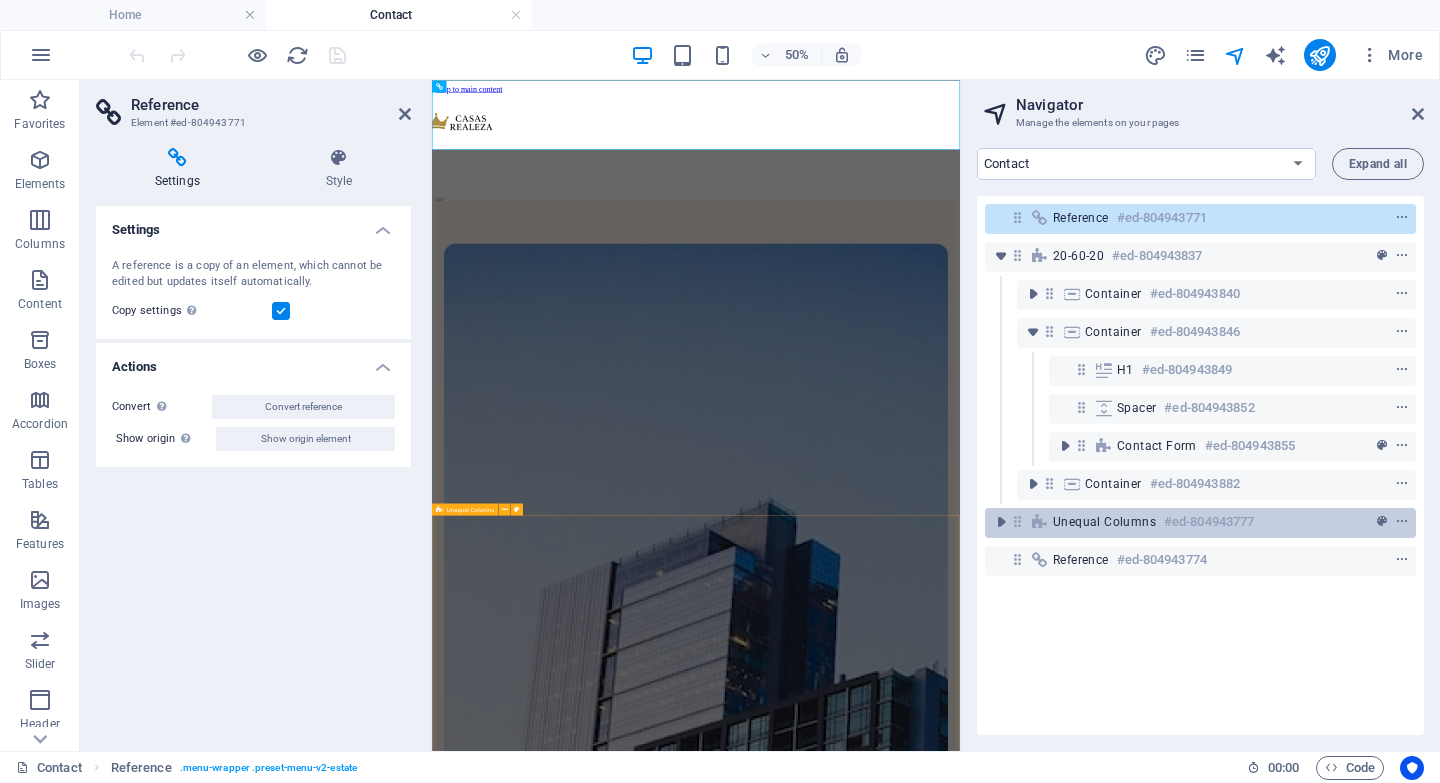 click on "Unequal Columns #ed-804943777" at bounding box center [1184, 522] 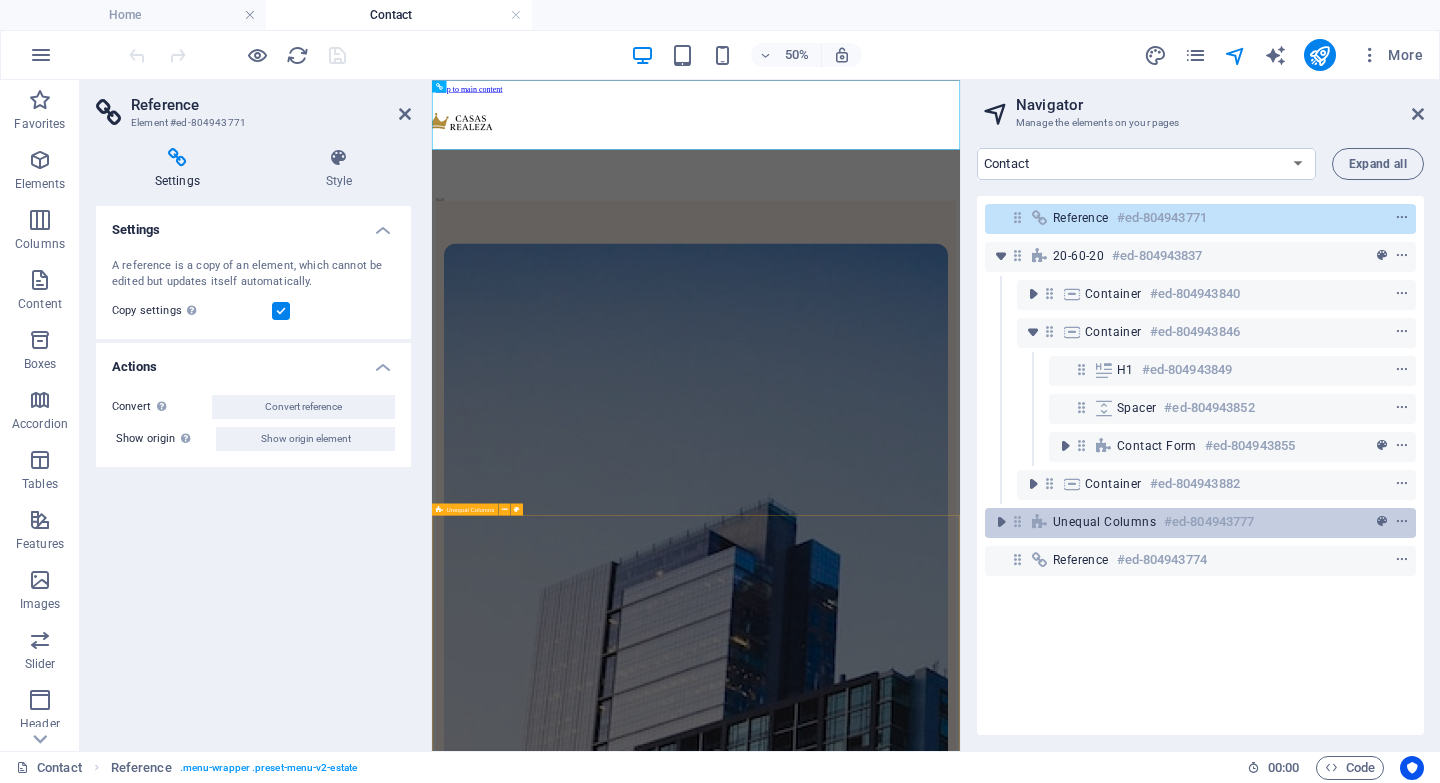 click on "Unequal Columns #ed-804943777" at bounding box center (1184, 522) 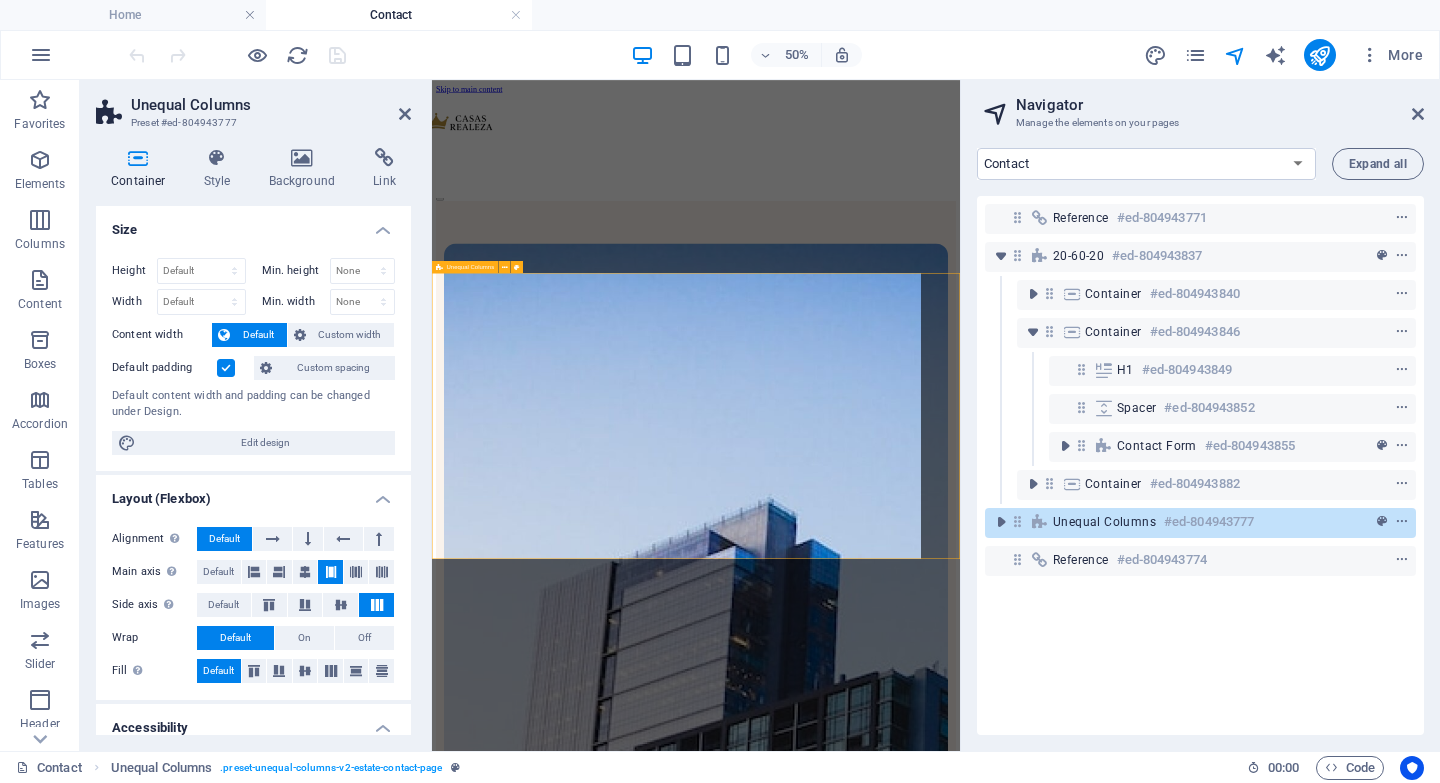 scroll, scrollTop: 485, scrollLeft: 0, axis: vertical 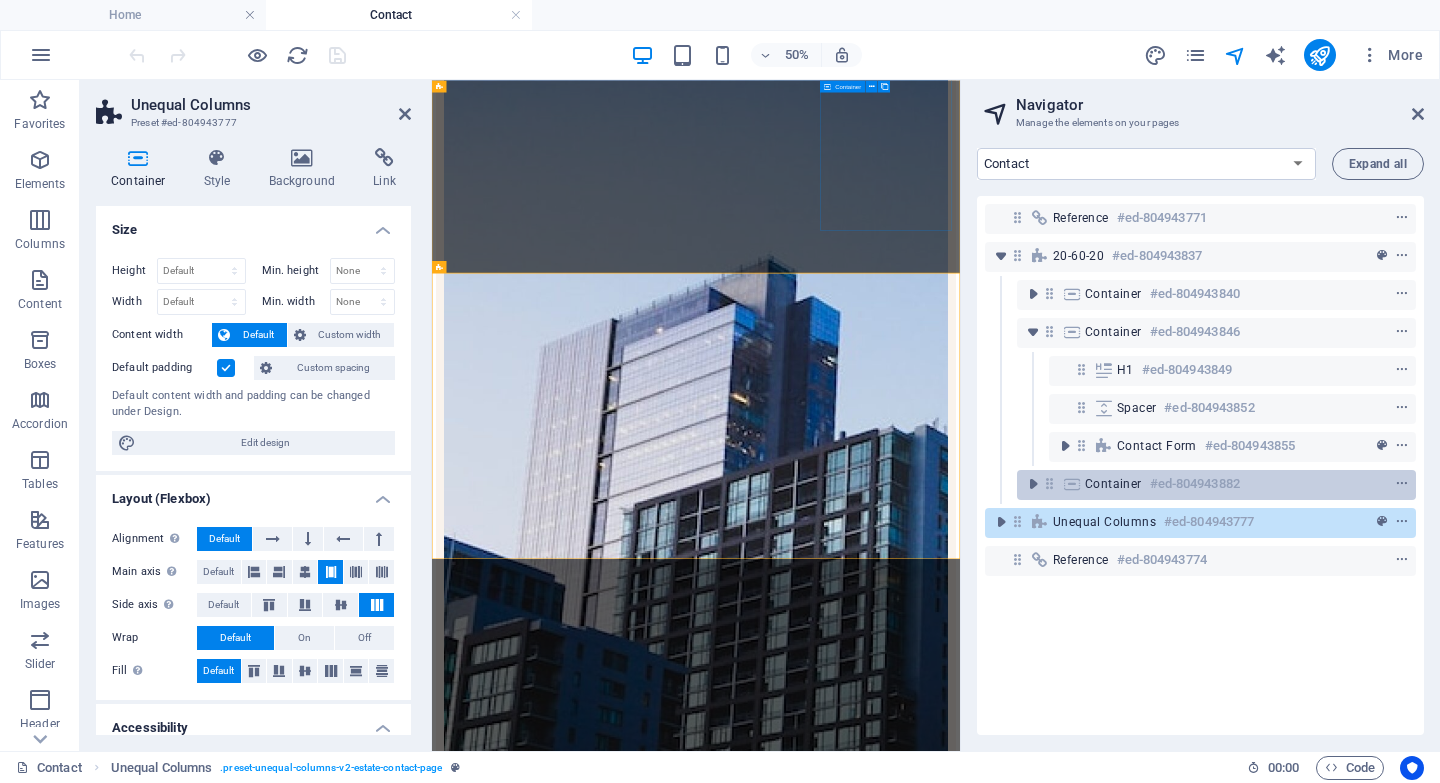 click on "Container #ed-804943882" at bounding box center [1216, 485] 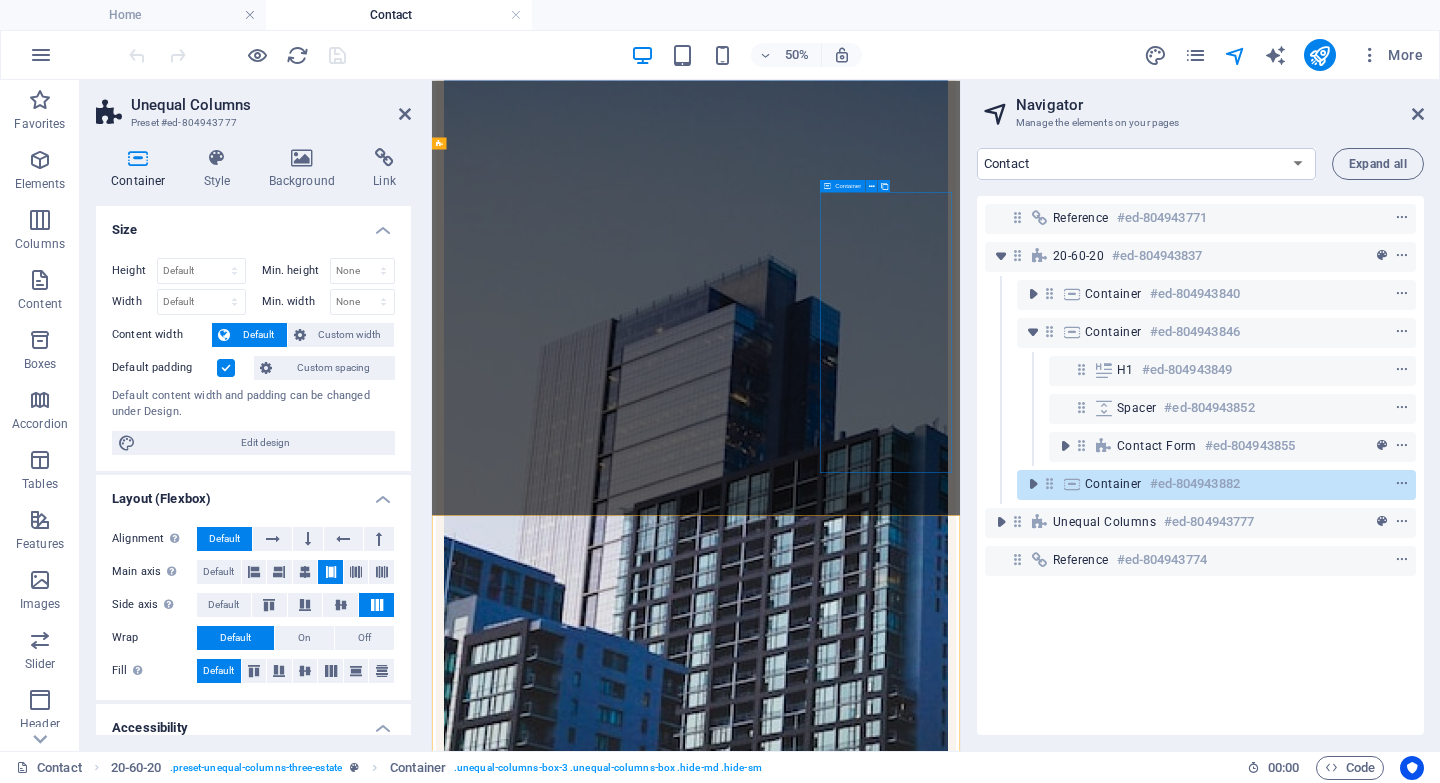 click on "Container #ed-804943882" at bounding box center [1216, 485] 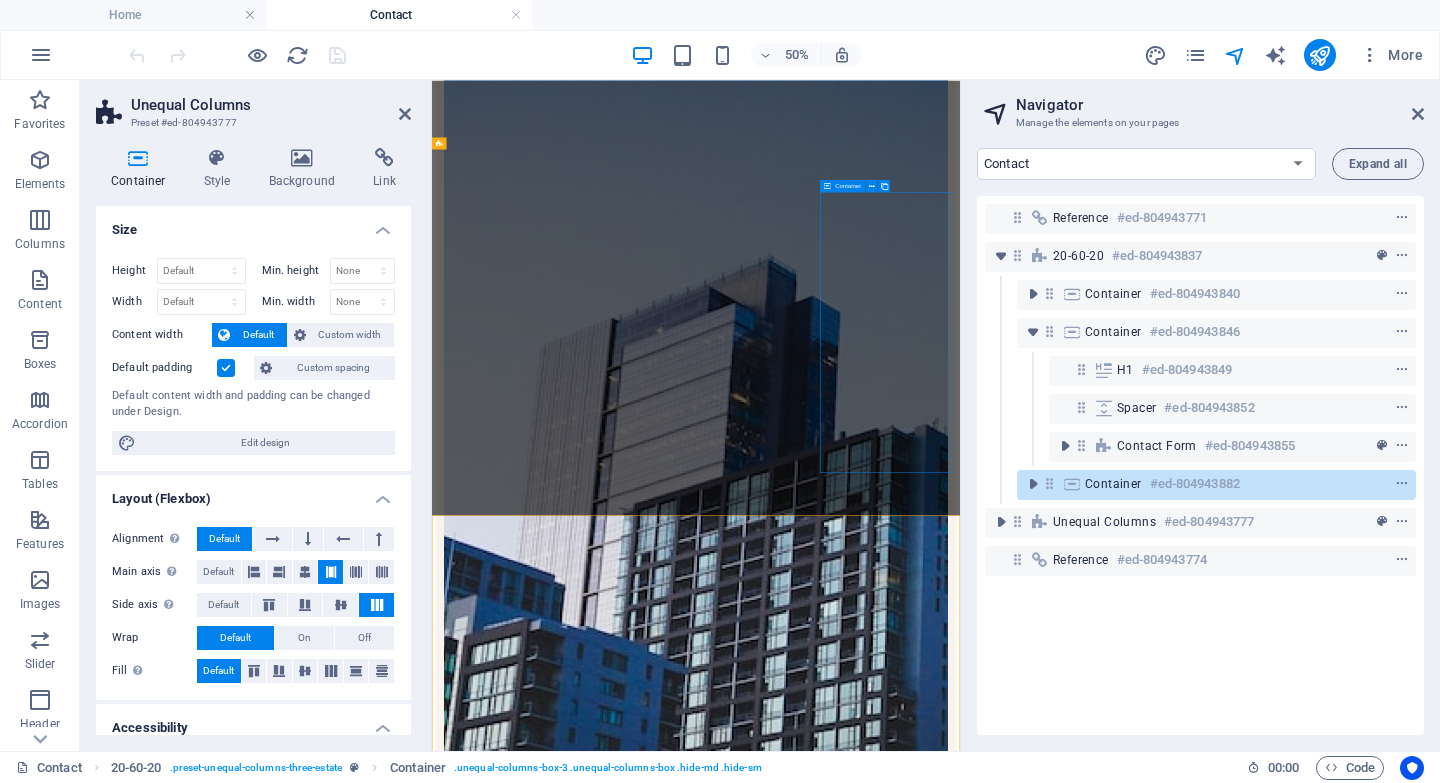 scroll, scrollTop: 0, scrollLeft: 0, axis: both 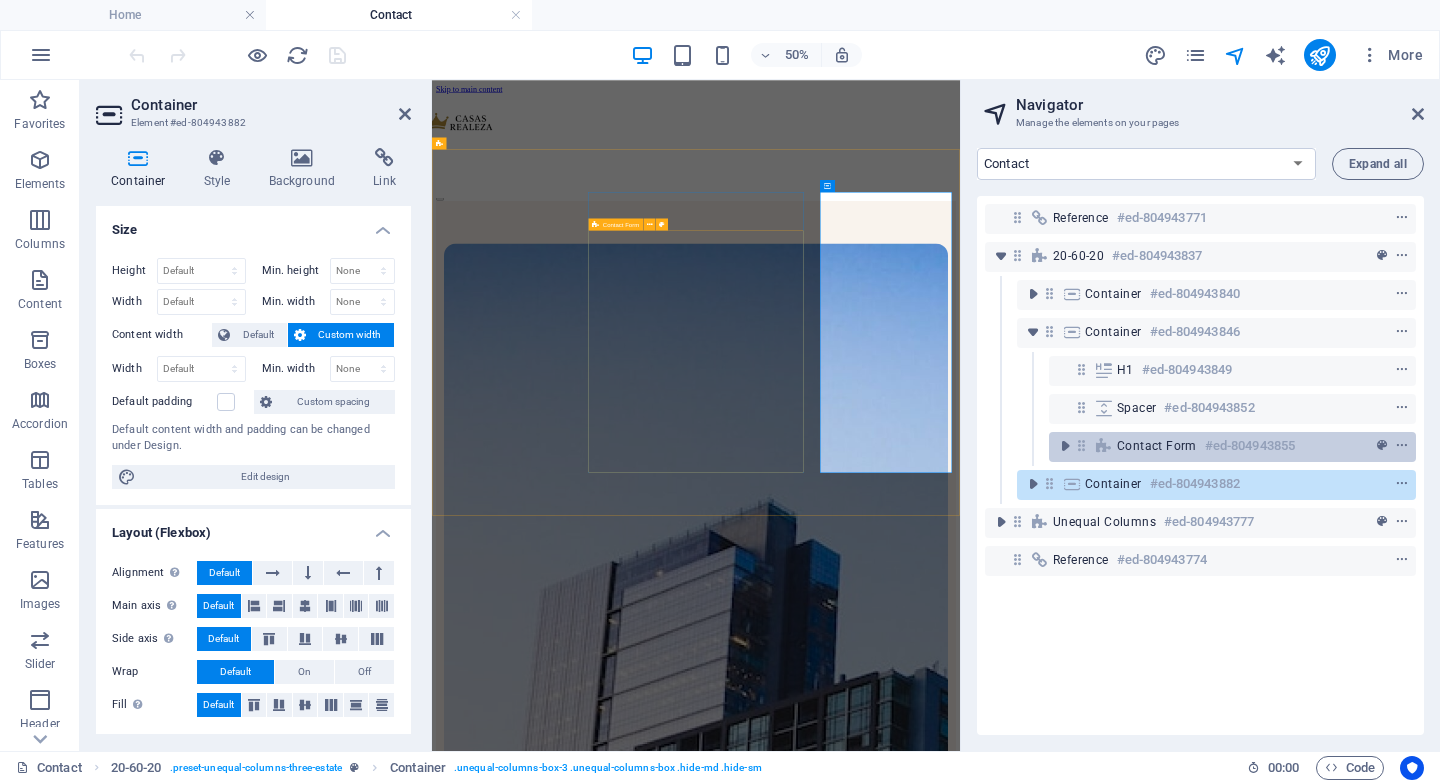 click on "Contact Form" at bounding box center [1157, 446] 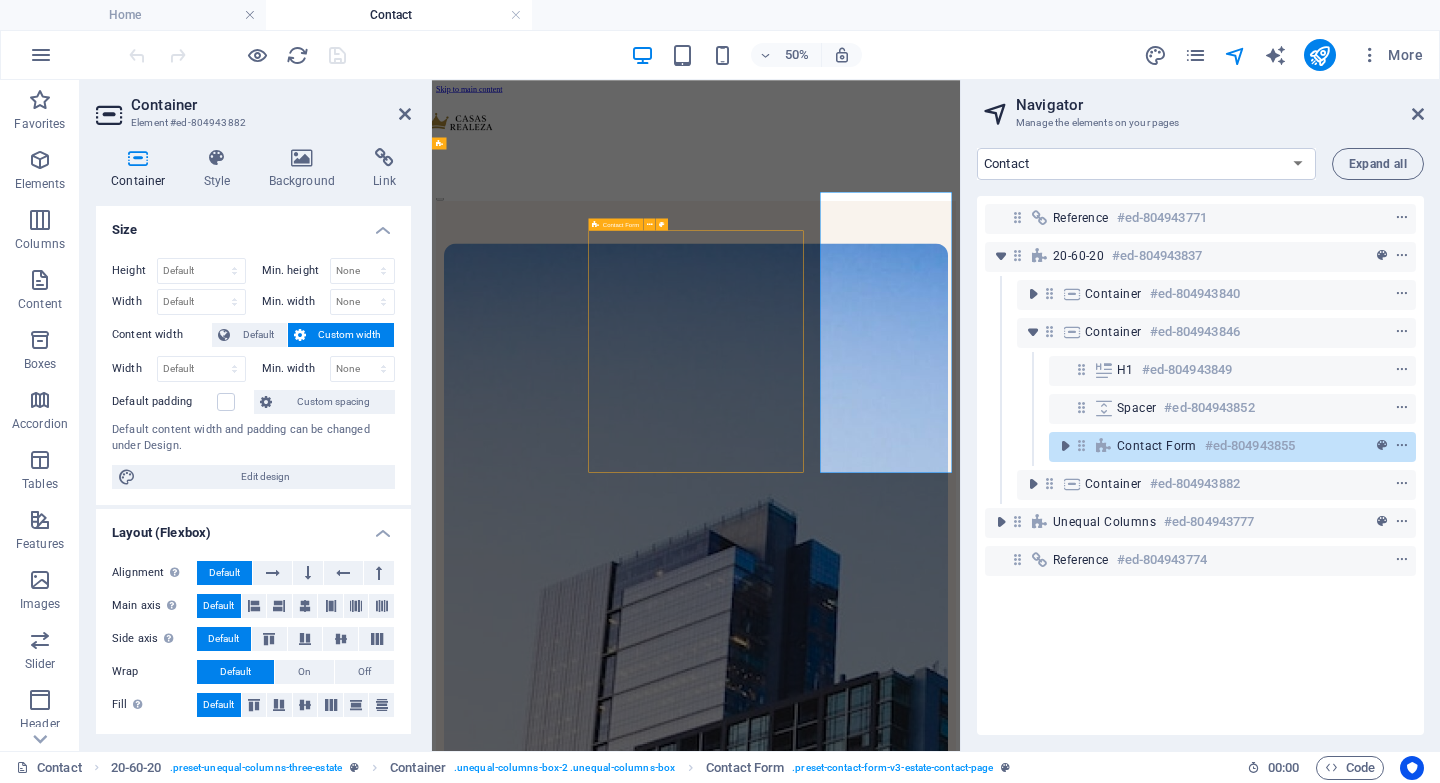 click on "Contact Form" at bounding box center [1157, 446] 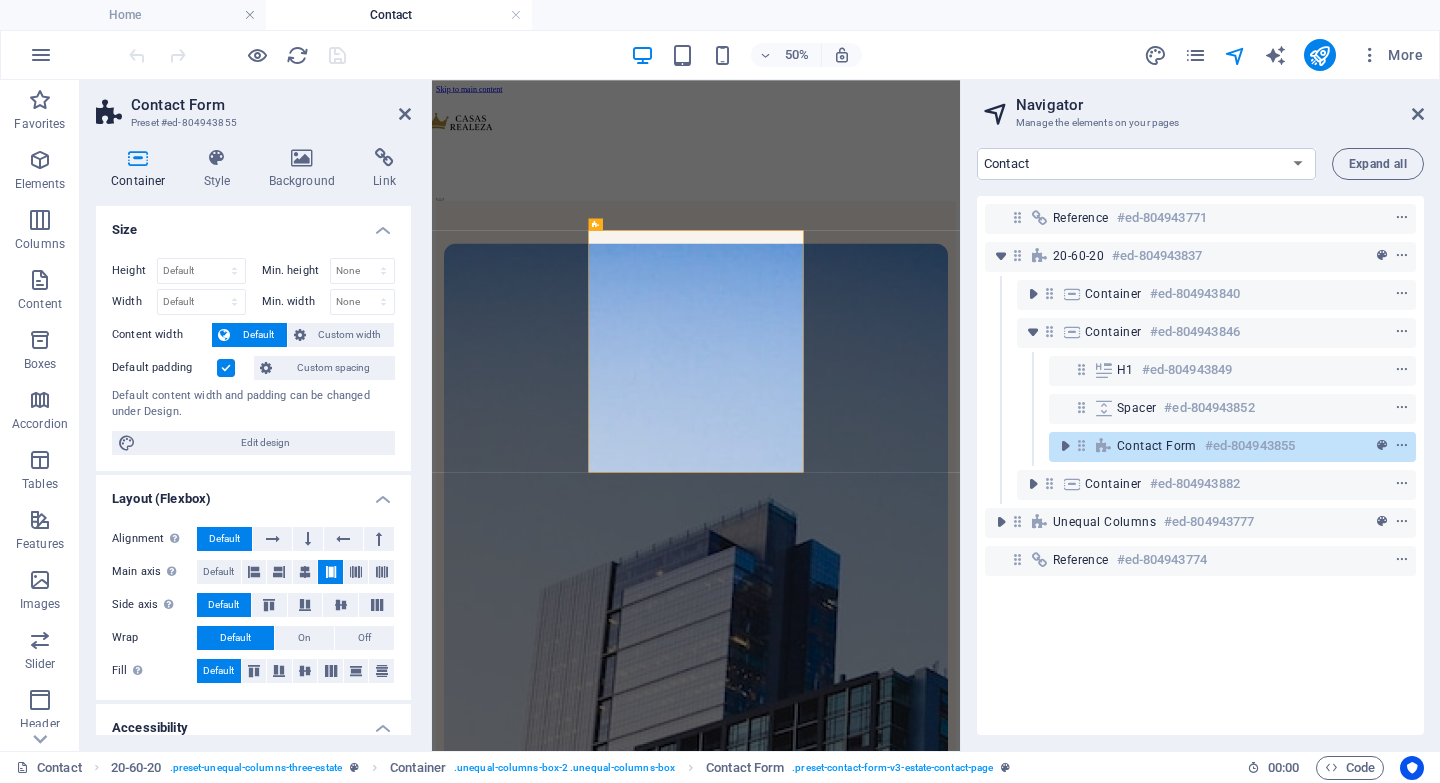 scroll, scrollTop: 246, scrollLeft: 0, axis: vertical 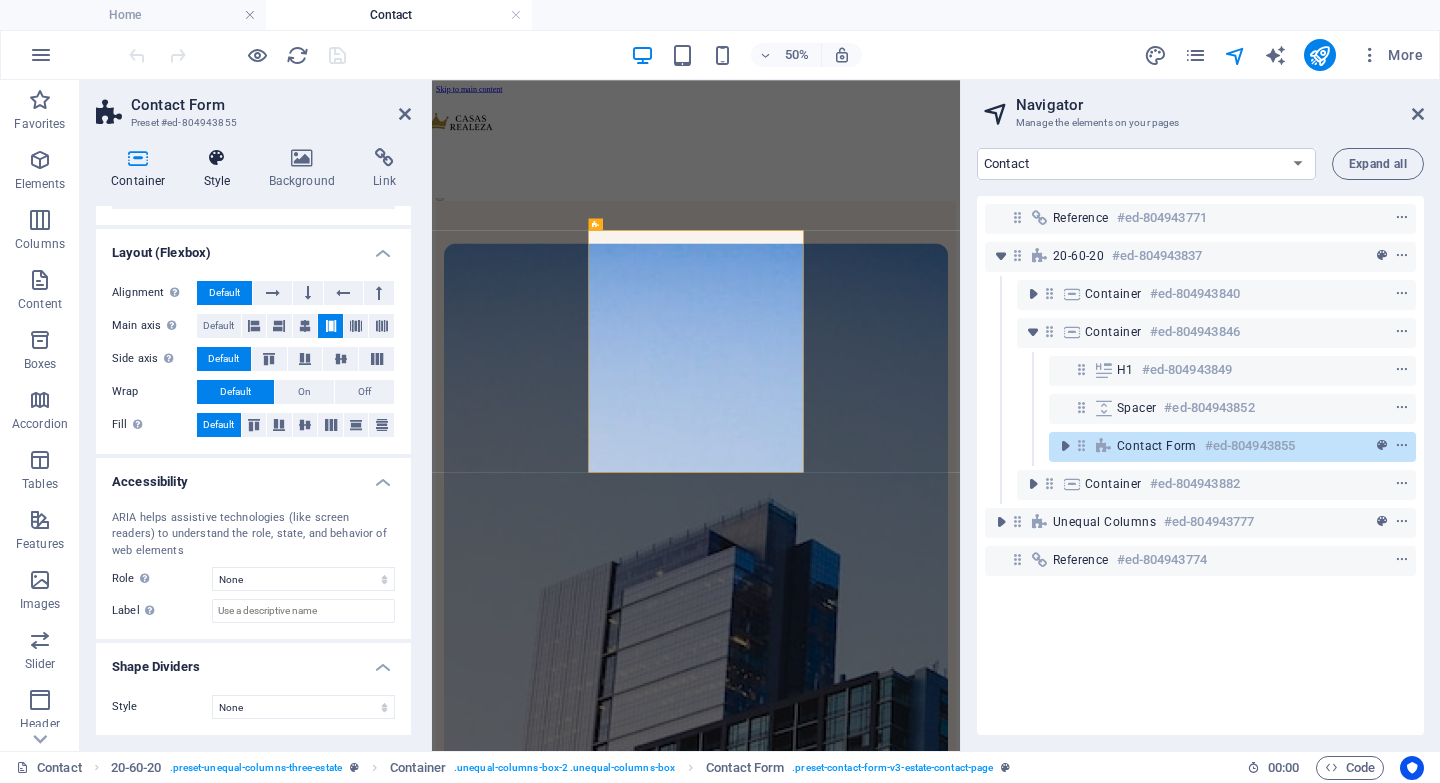click on "Style" at bounding box center (221, 169) 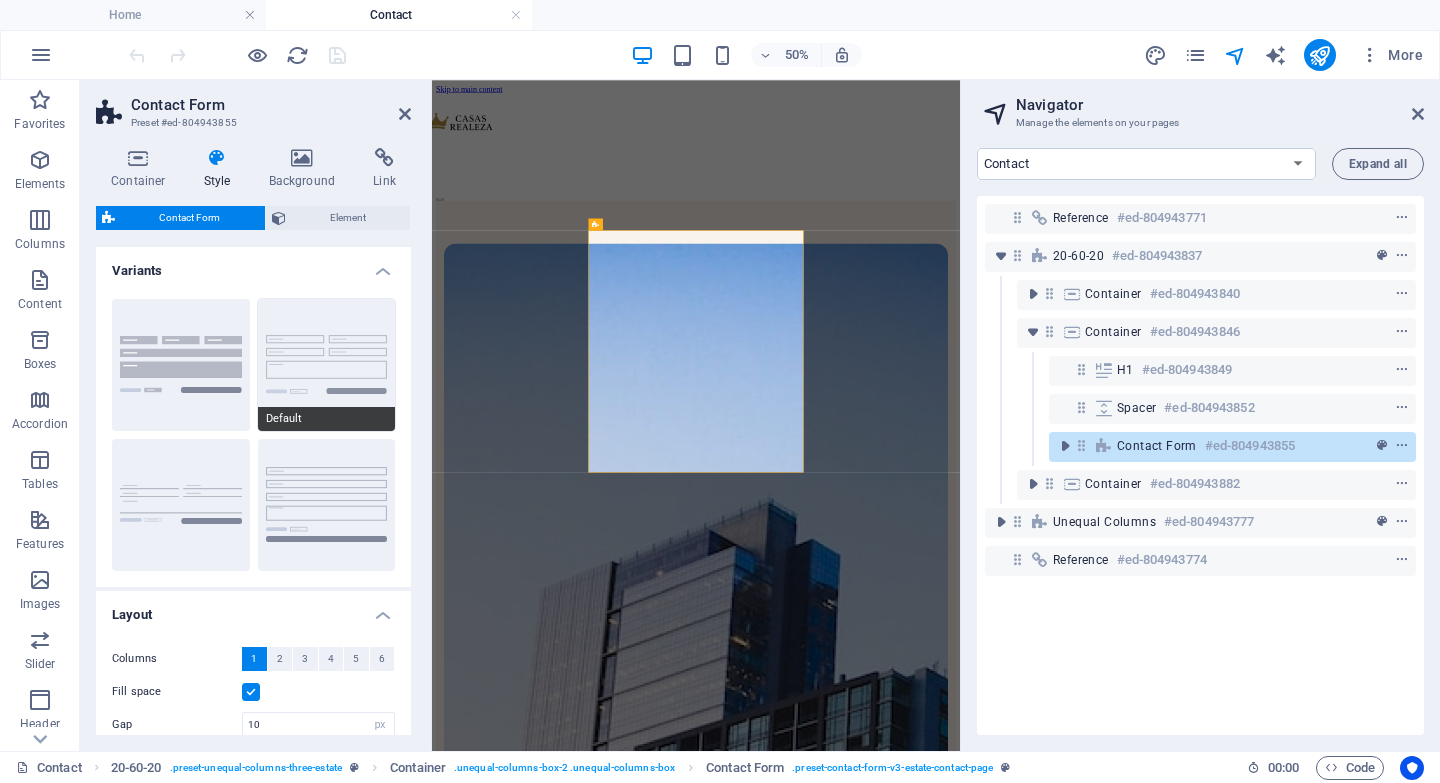 scroll, scrollTop: 271, scrollLeft: 0, axis: vertical 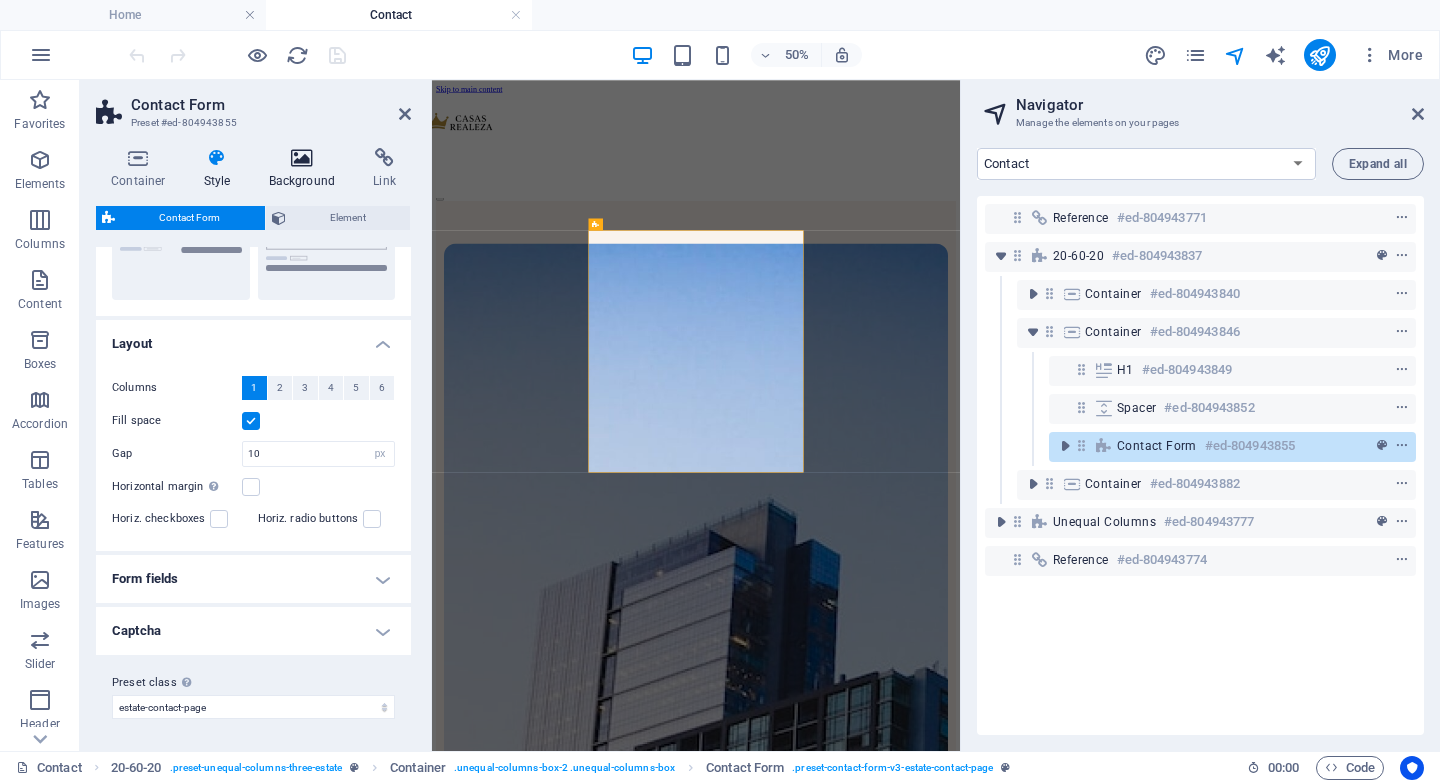 click at bounding box center (302, 158) 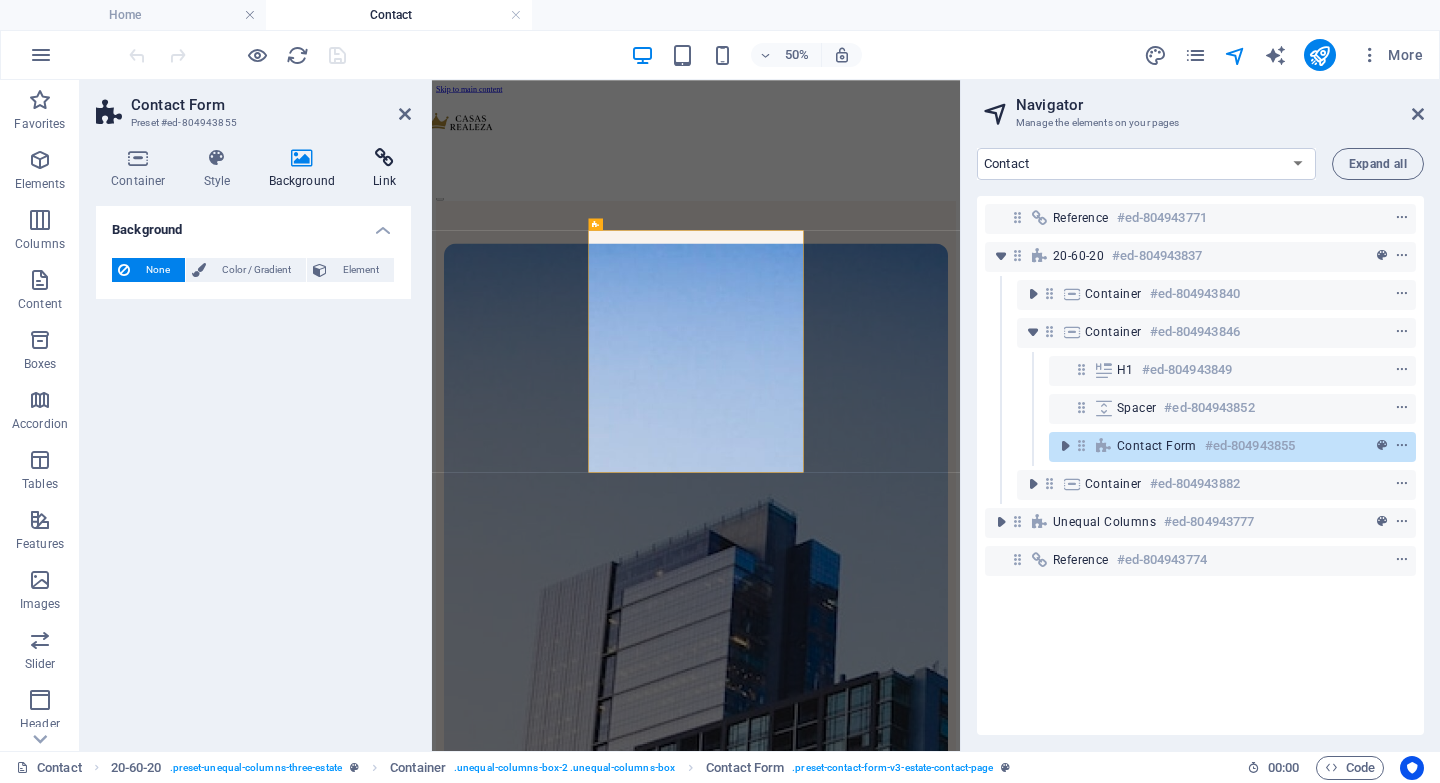 click at bounding box center (384, 158) 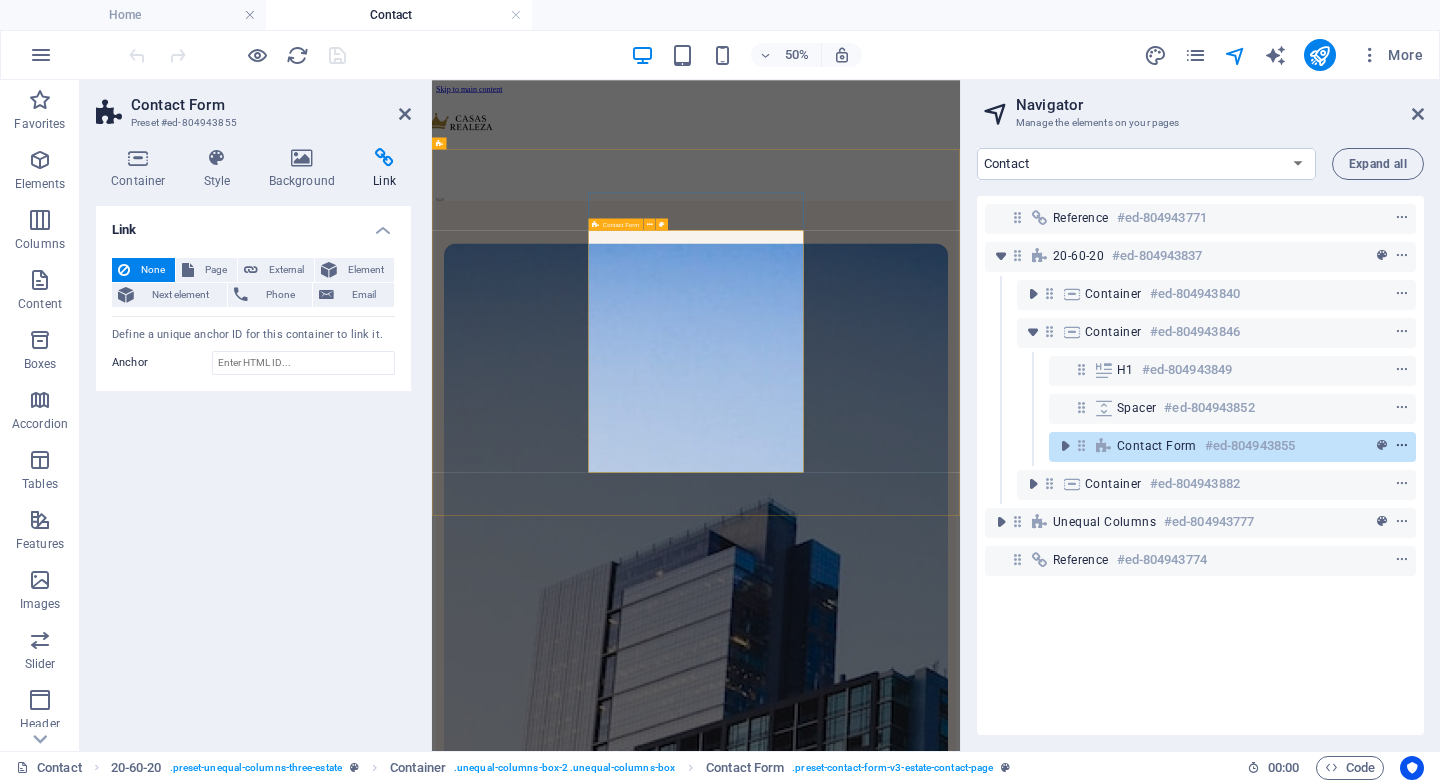 click at bounding box center (1402, 446) 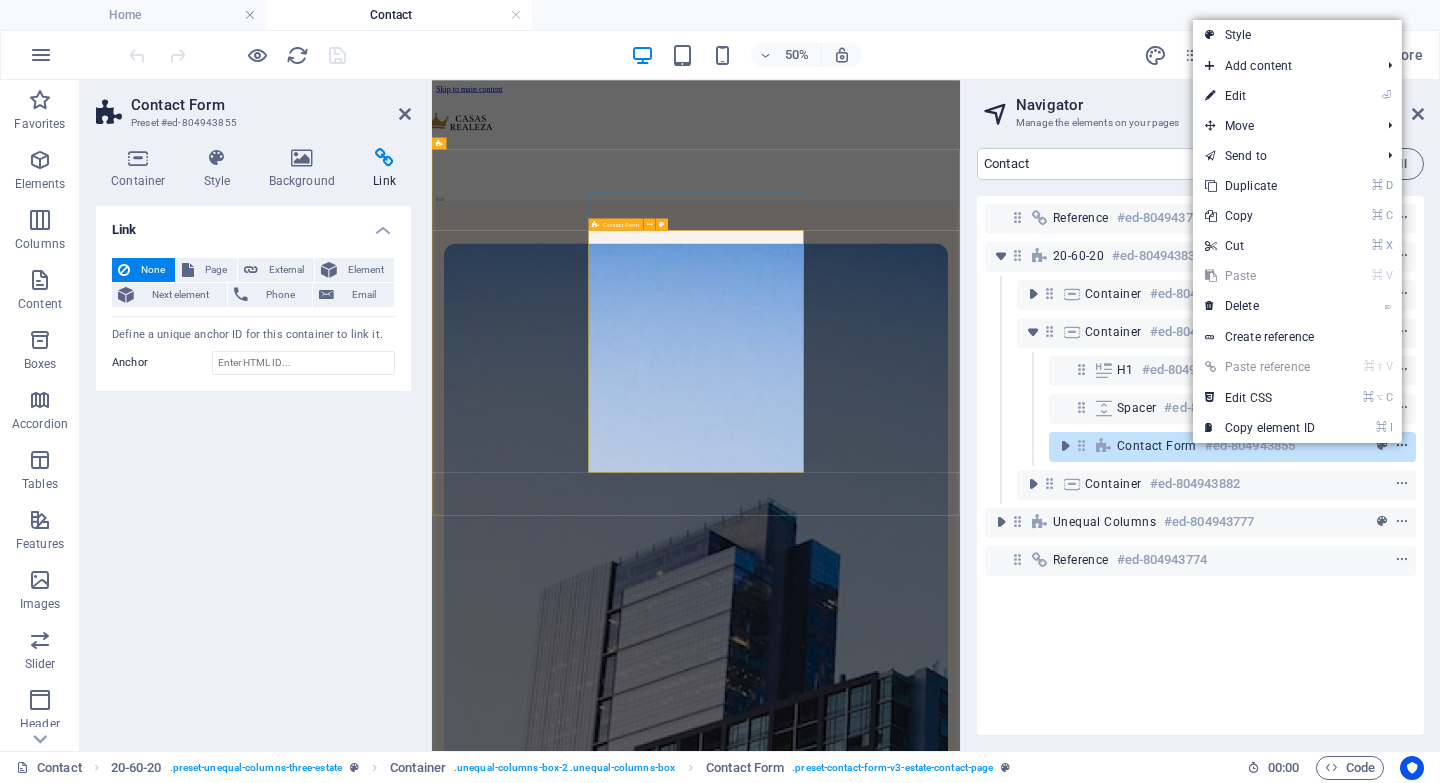 click at bounding box center [1402, 446] 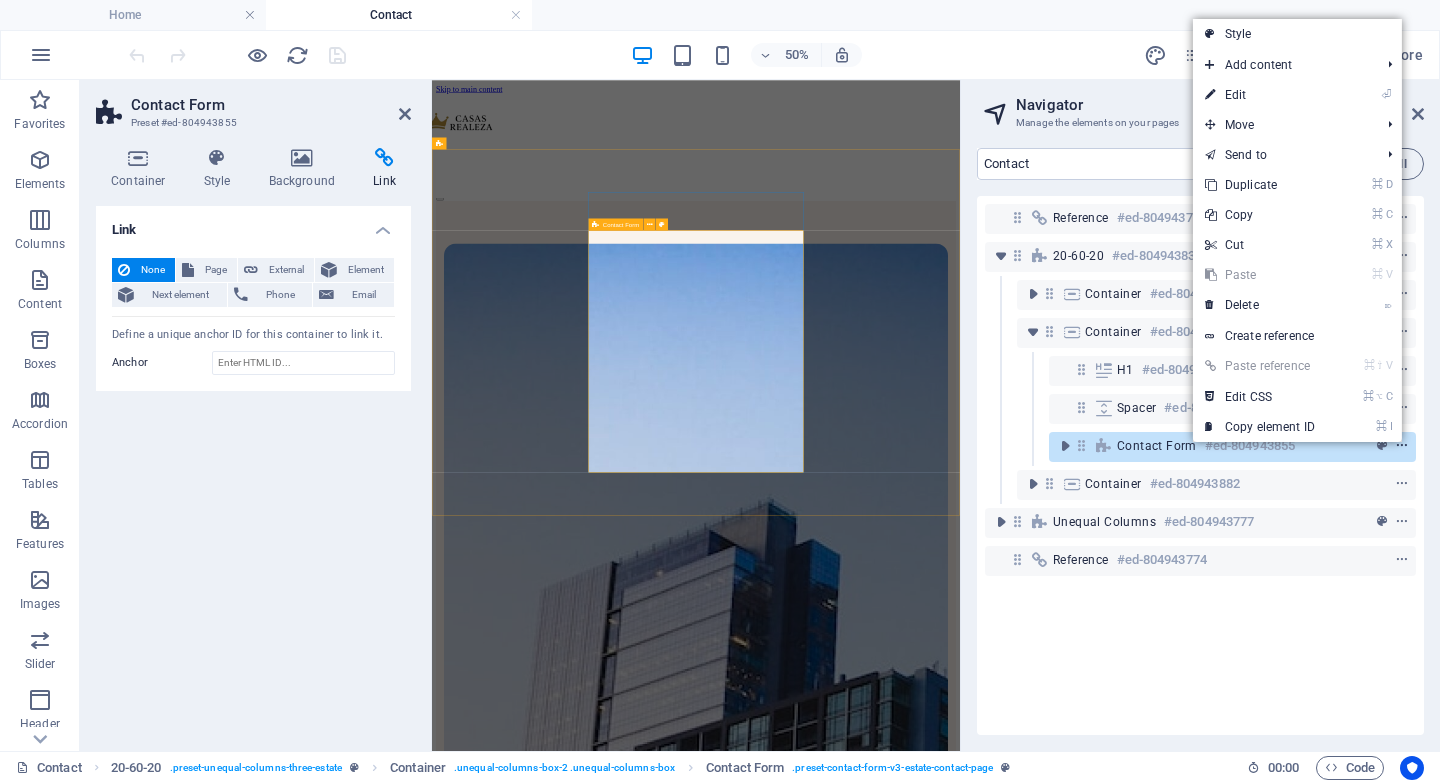 click at bounding box center [1402, 446] 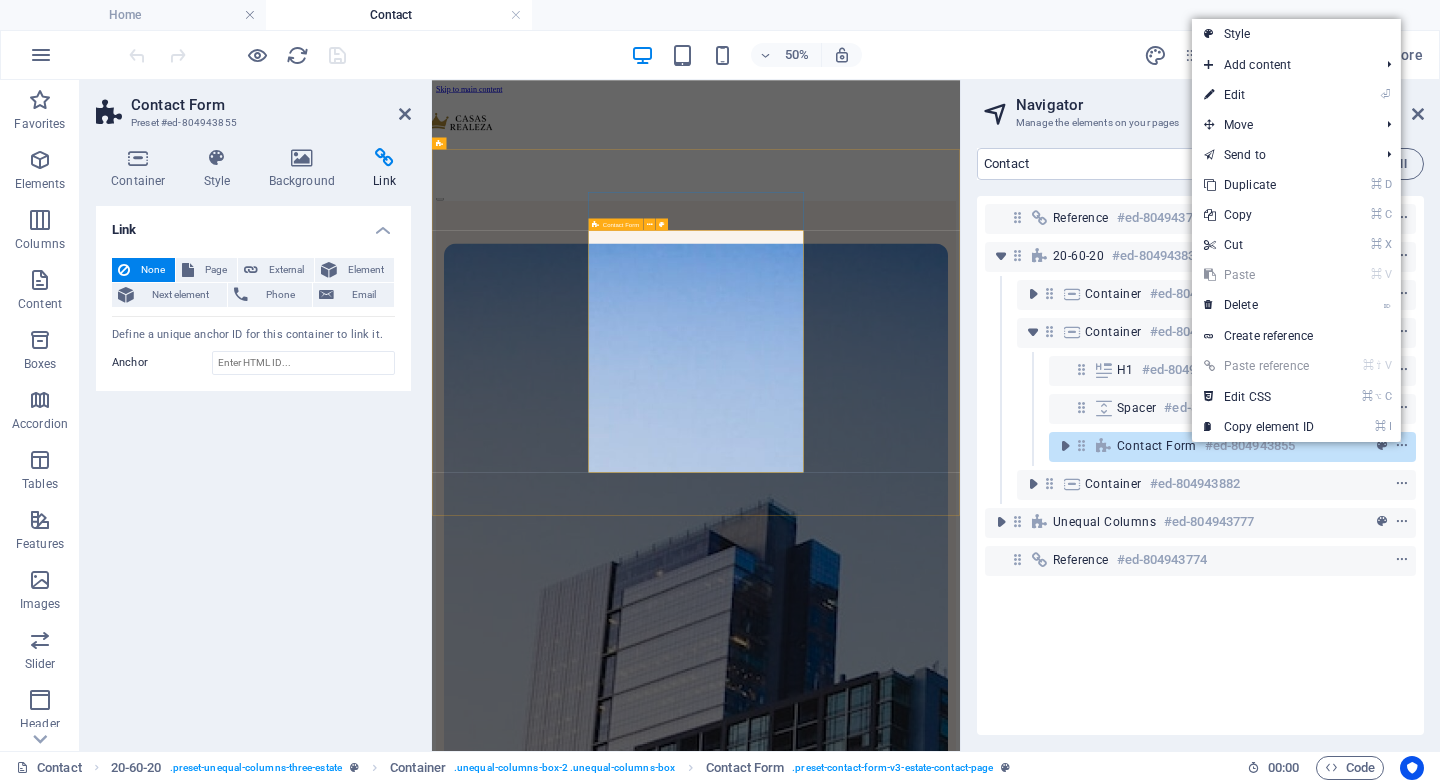 click on "Contact Form" at bounding box center [1157, 446] 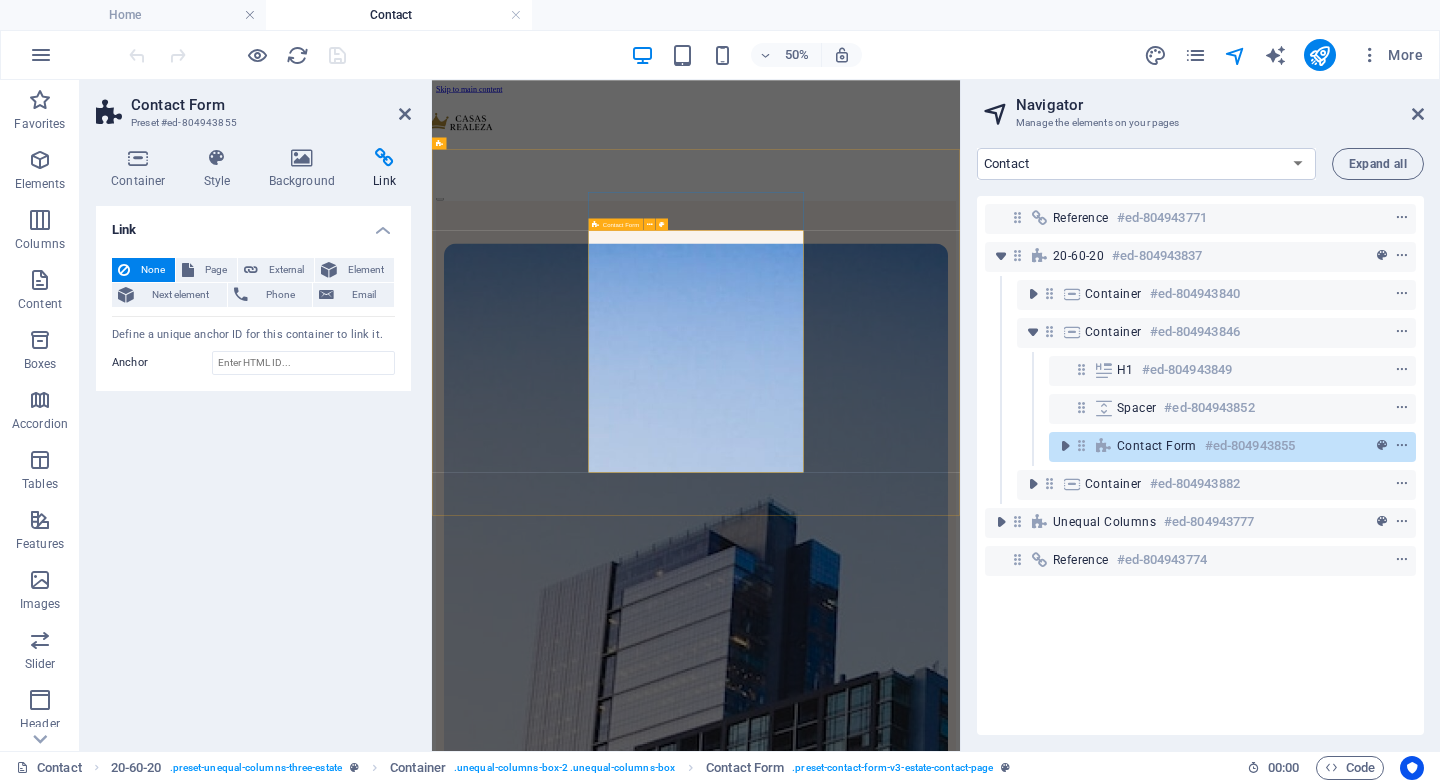 click at bounding box center [1081, 445] 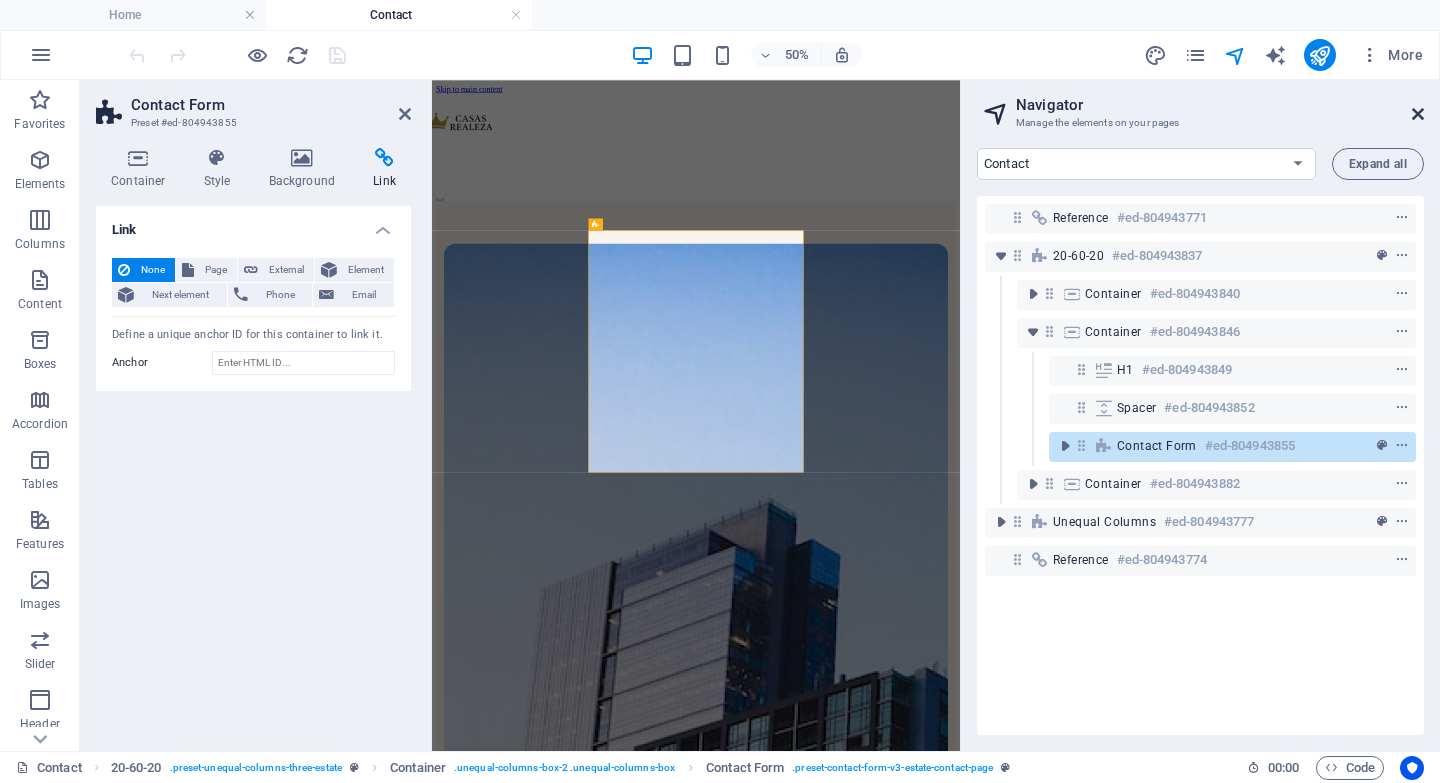 click at bounding box center (1418, 114) 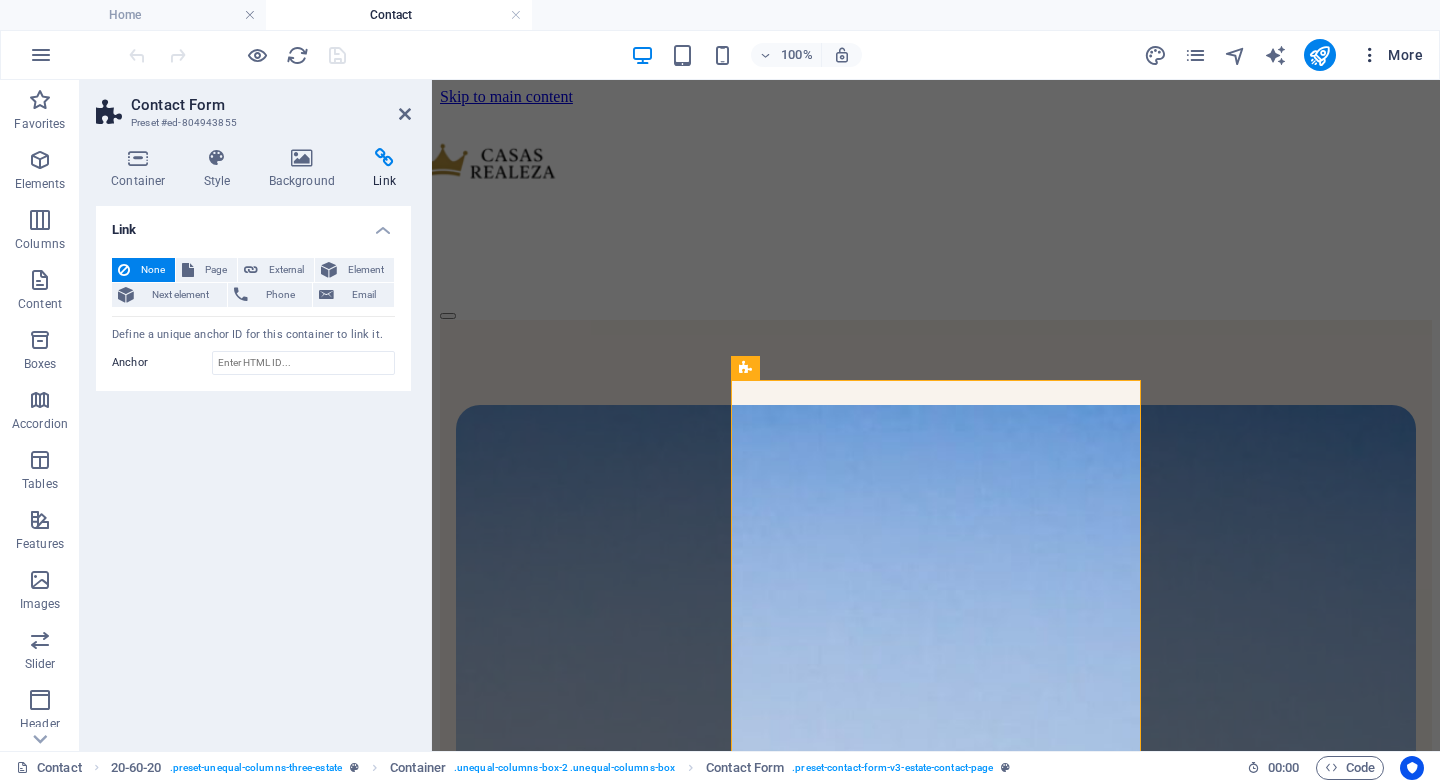 click at bounding box center [1370, 55] 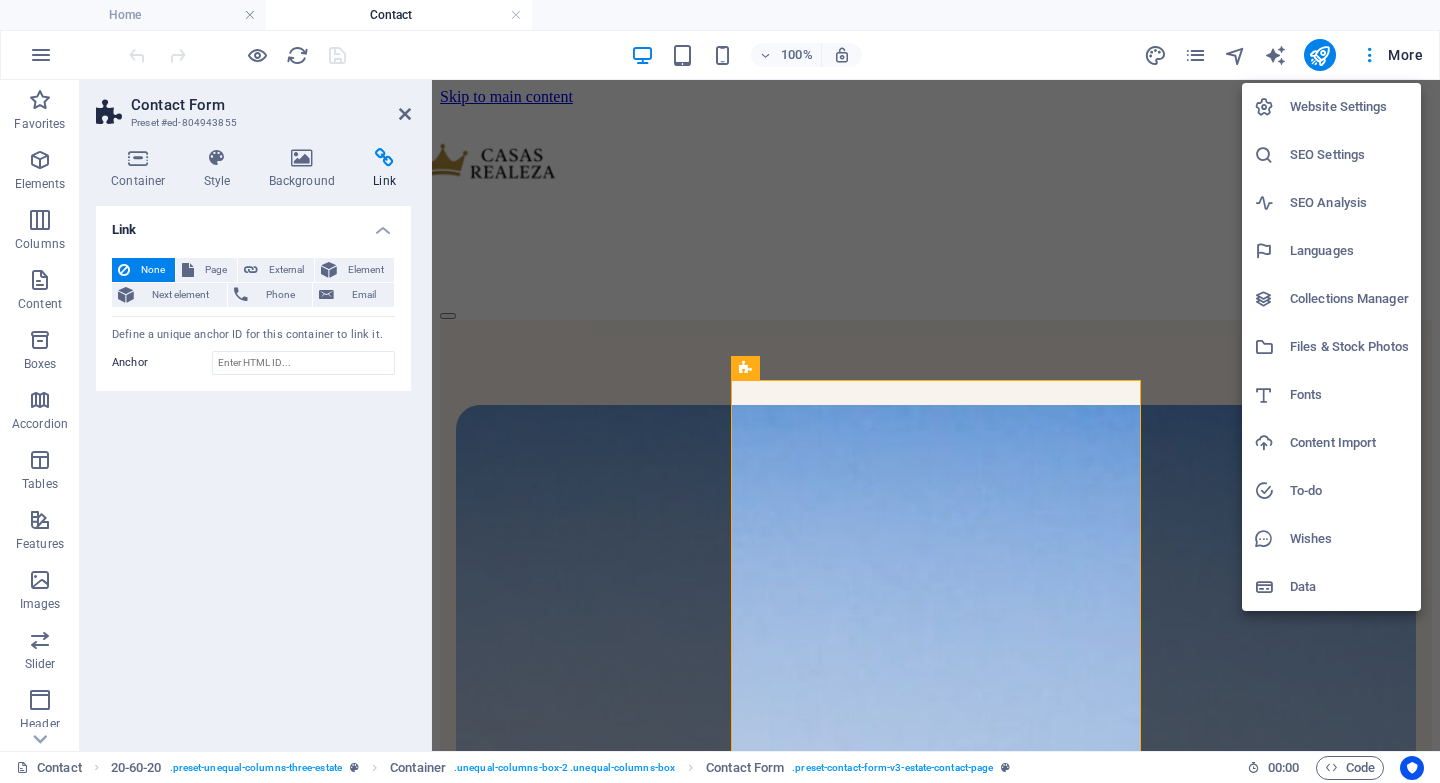 click at bounding box center [720, 391] 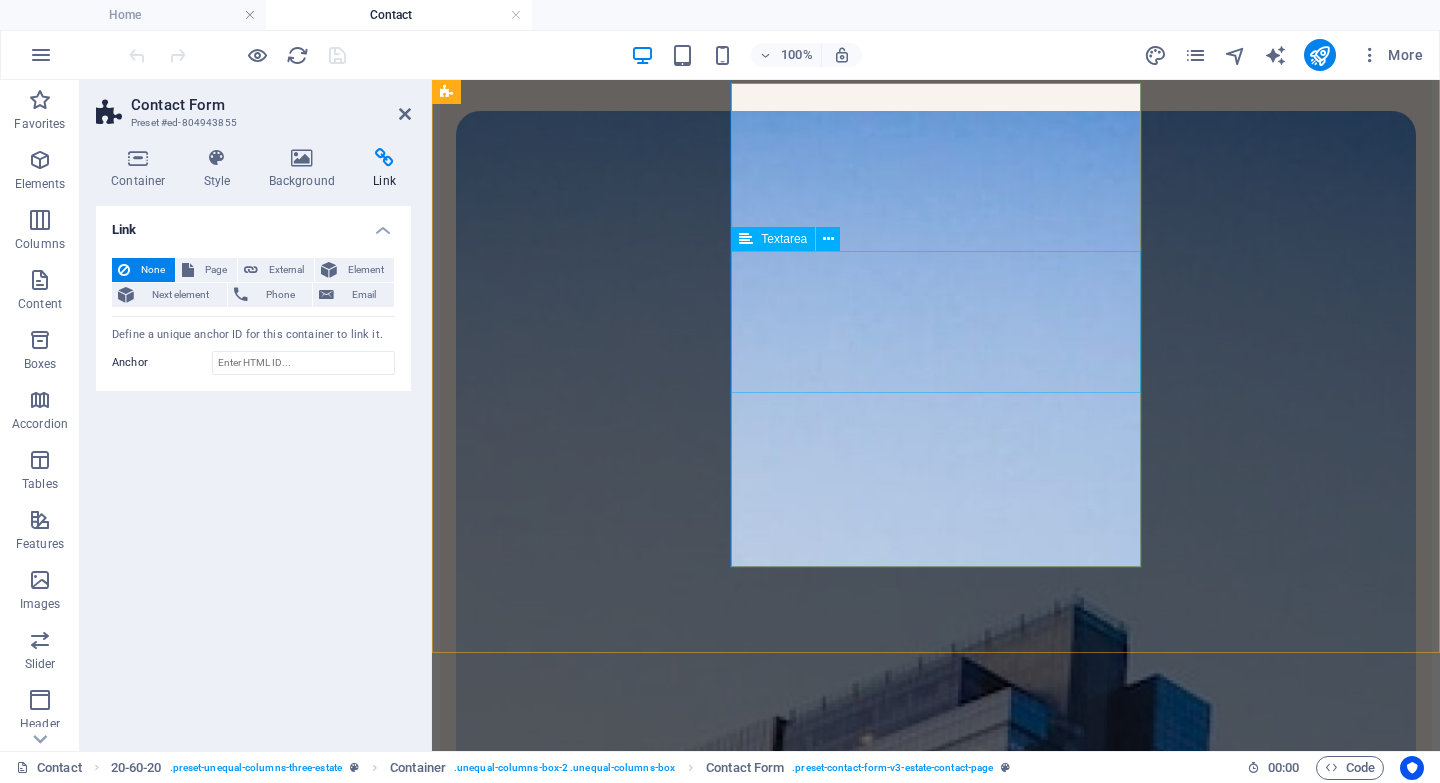 scroll, scrollTop: 315, scrollLeft: 0, axis: vertical 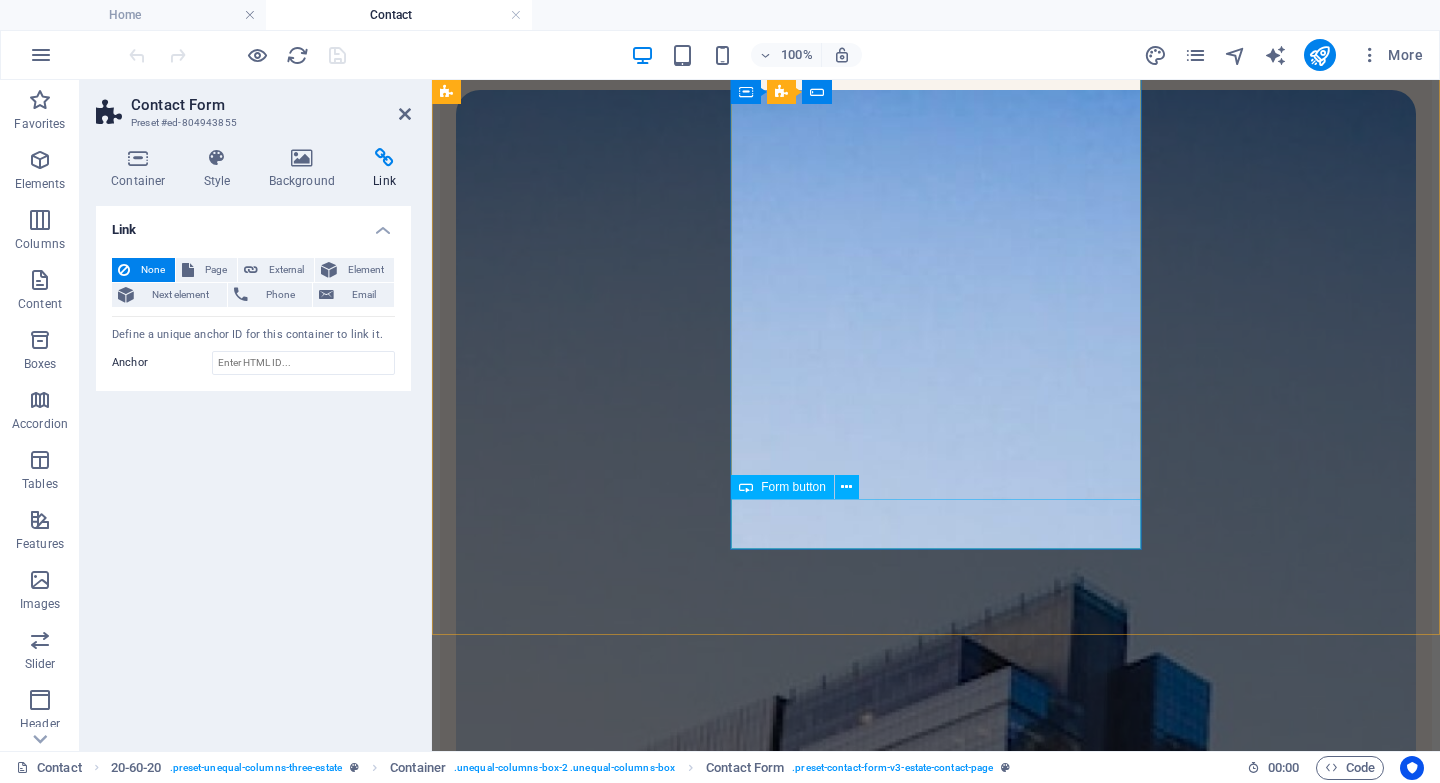 click on "Submit" at bounding box center (936, 2065) 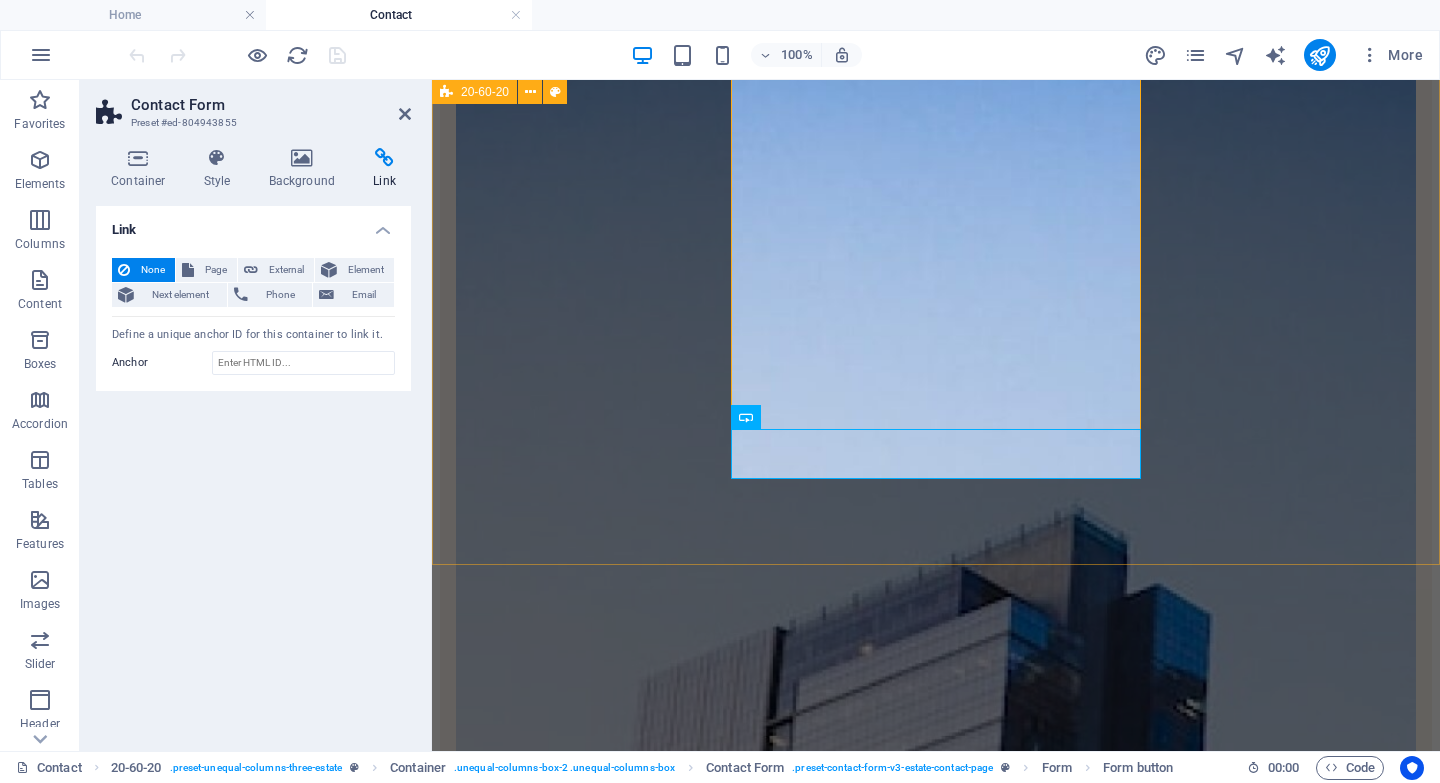 scroll, scrollTop: 385, scrollLeft: 0, axis: vertical 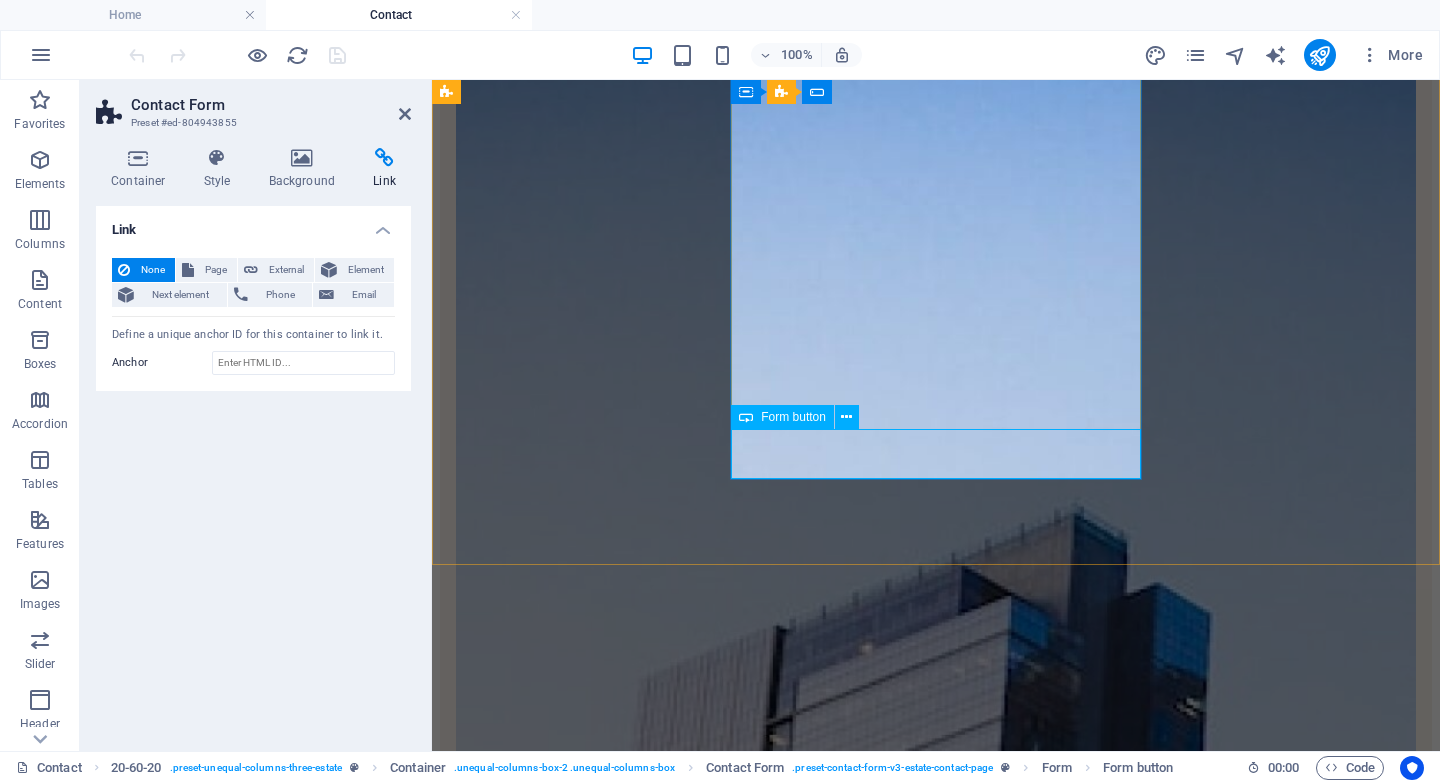 click on "Submit" at bounding box center [936, 1995] 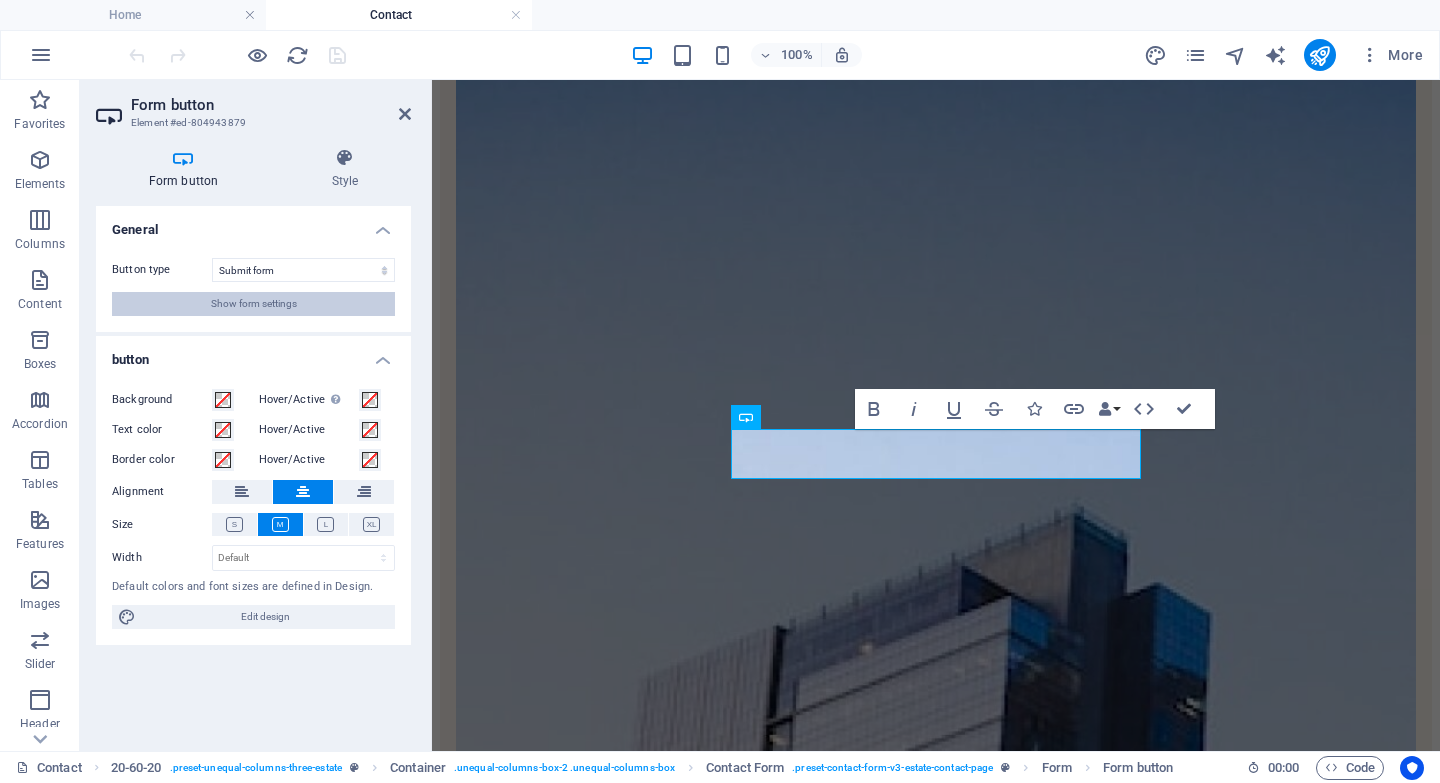 click on "Show form settings" at bounding box center [254, 304] 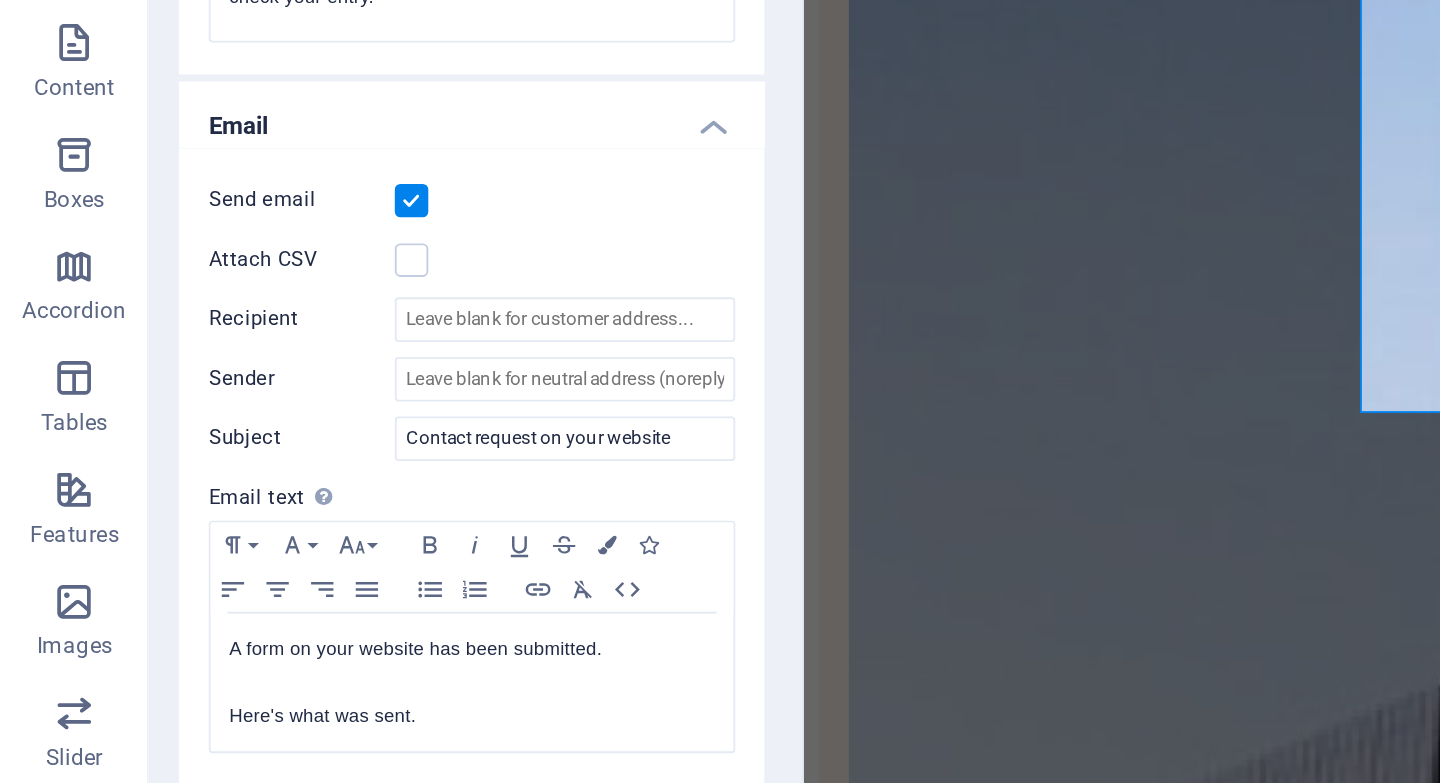 scroll, scrollTop: 422, scrollLeft: 0, axis: vertical 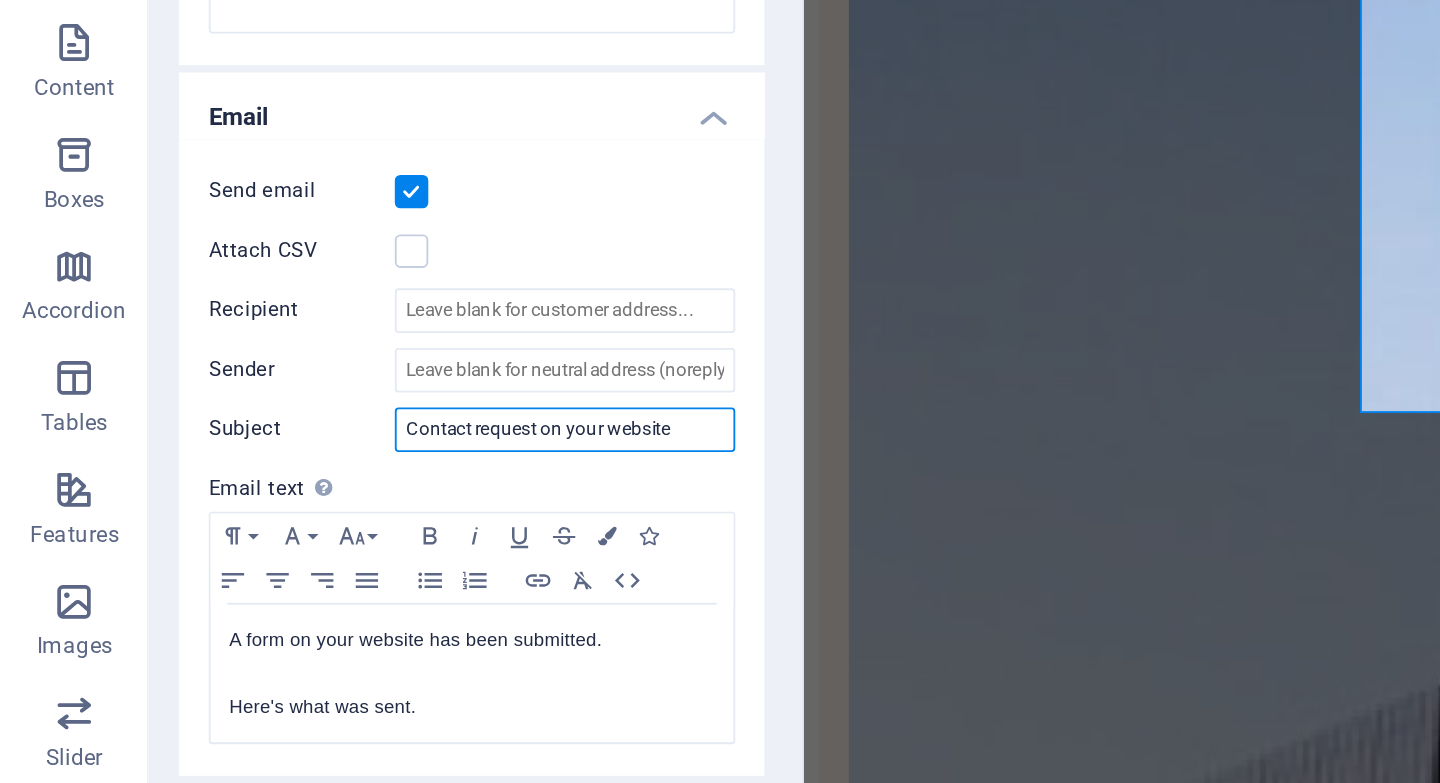 click on "Contact request on your website" at bounding box center (303, 488) 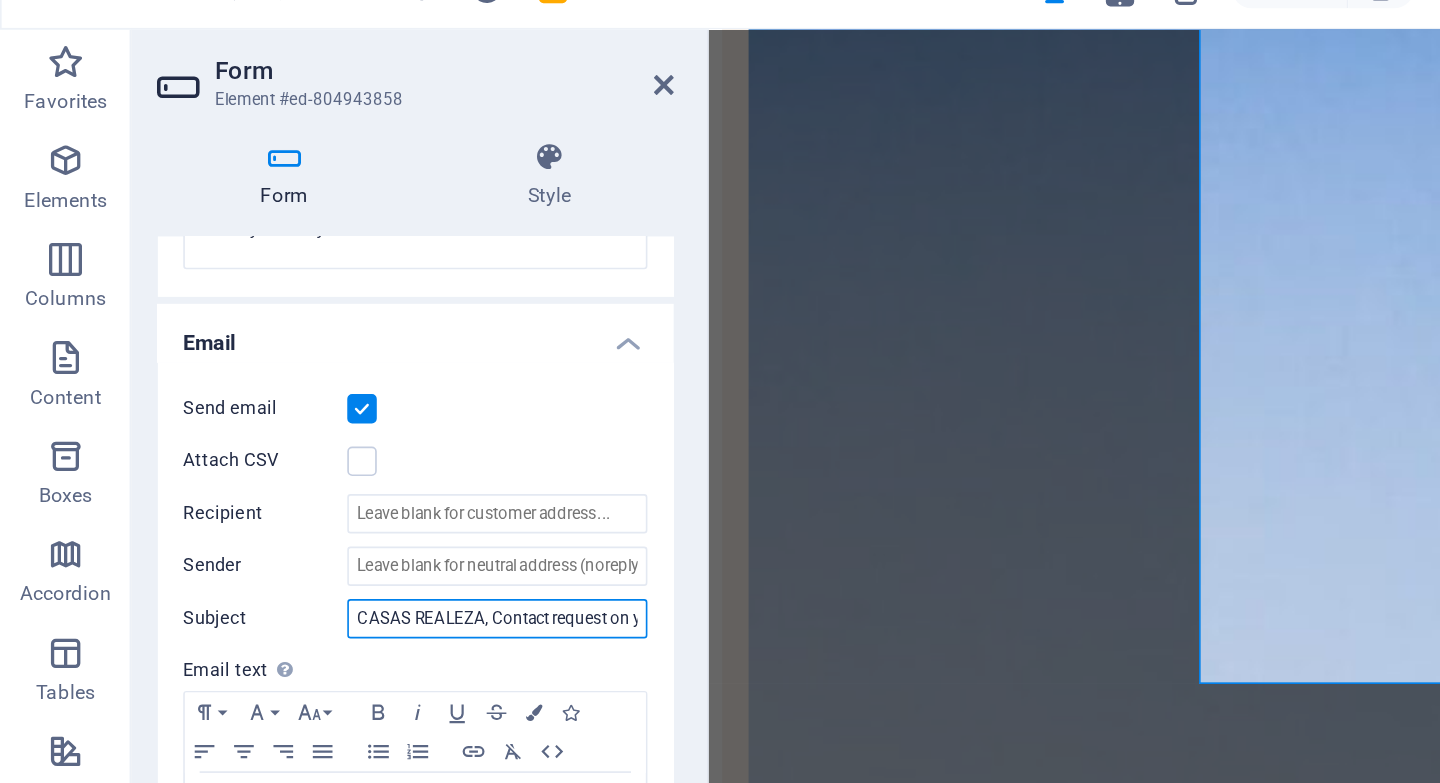 scroll, scrollTop: 472, scrollLeft: 0, axis: vertical 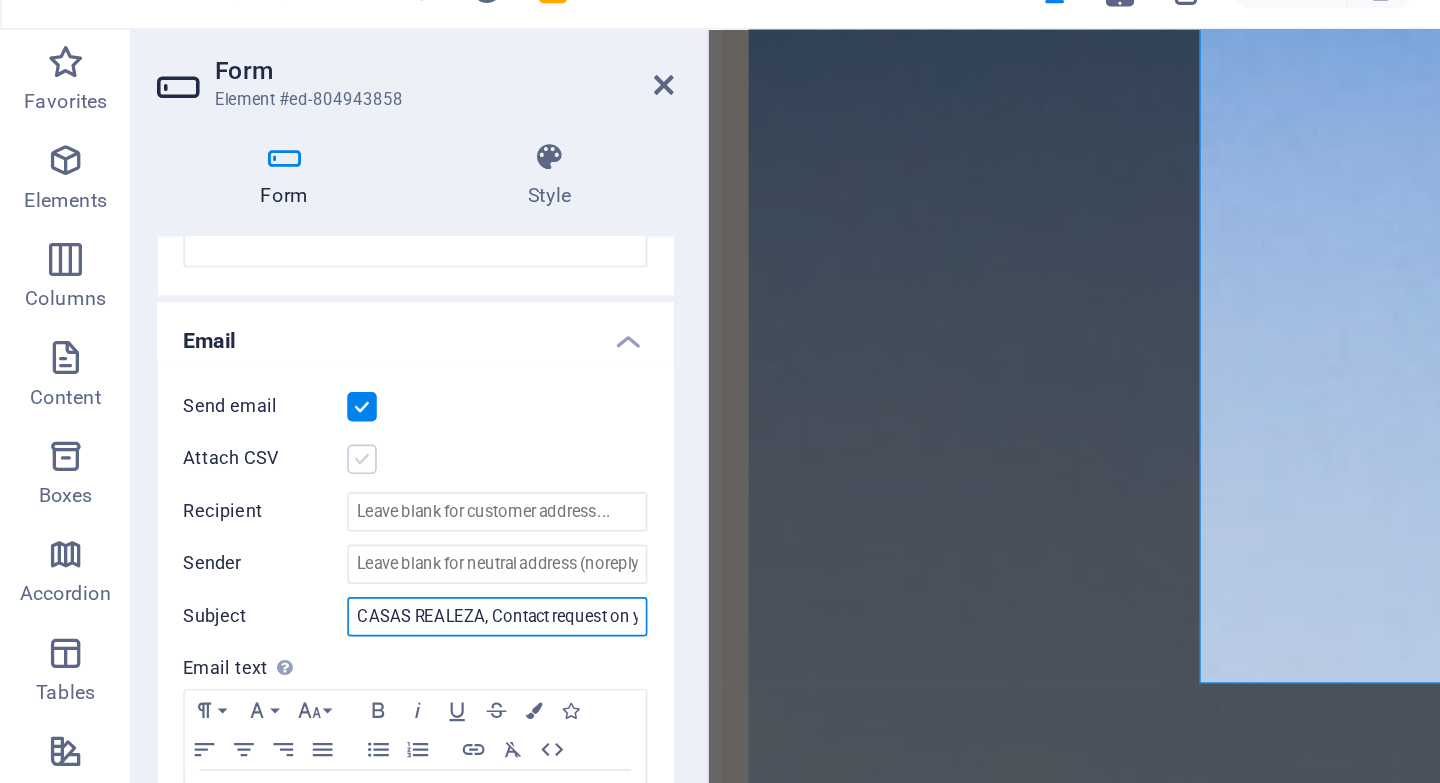 type on "CASAS REALEZA, Contact request on your website" 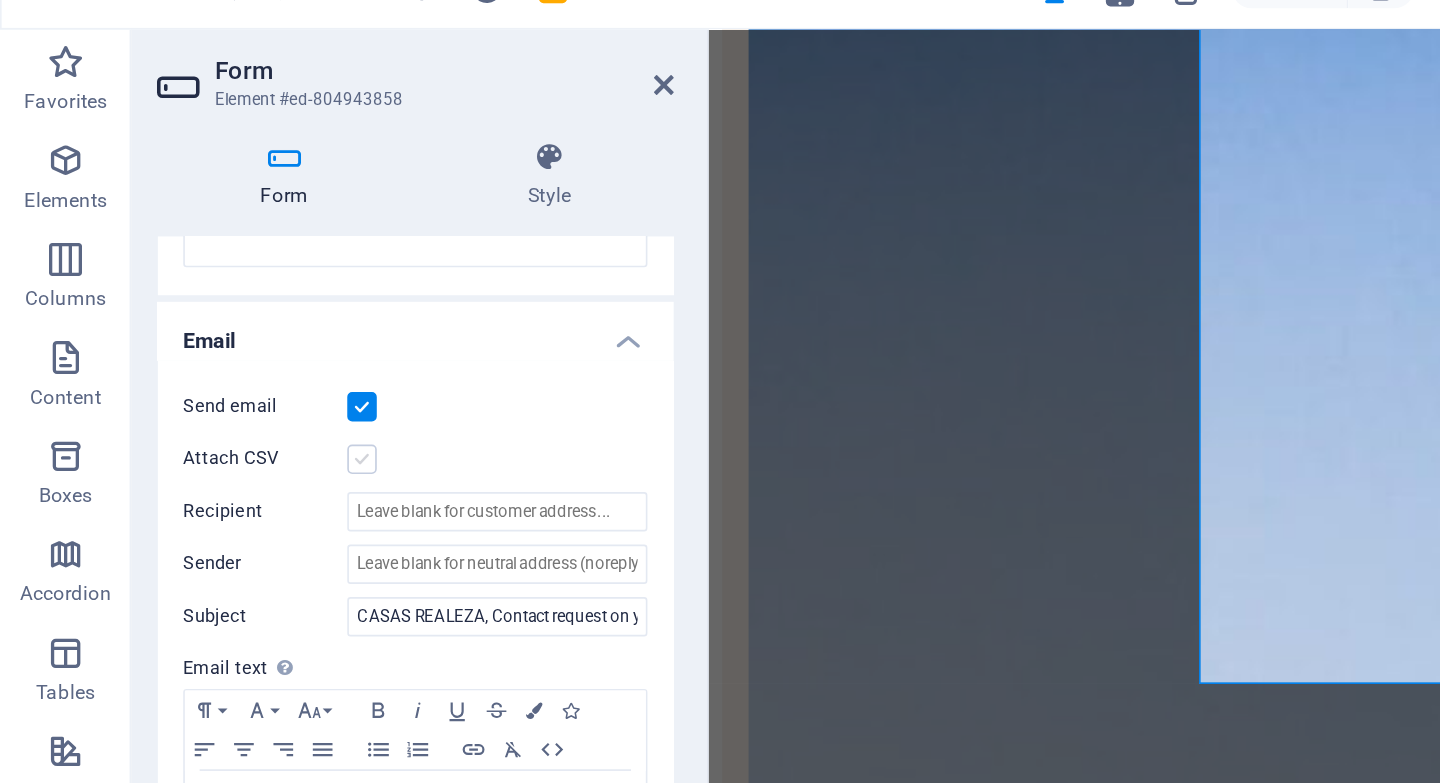 click at bounding box center (221, 342) 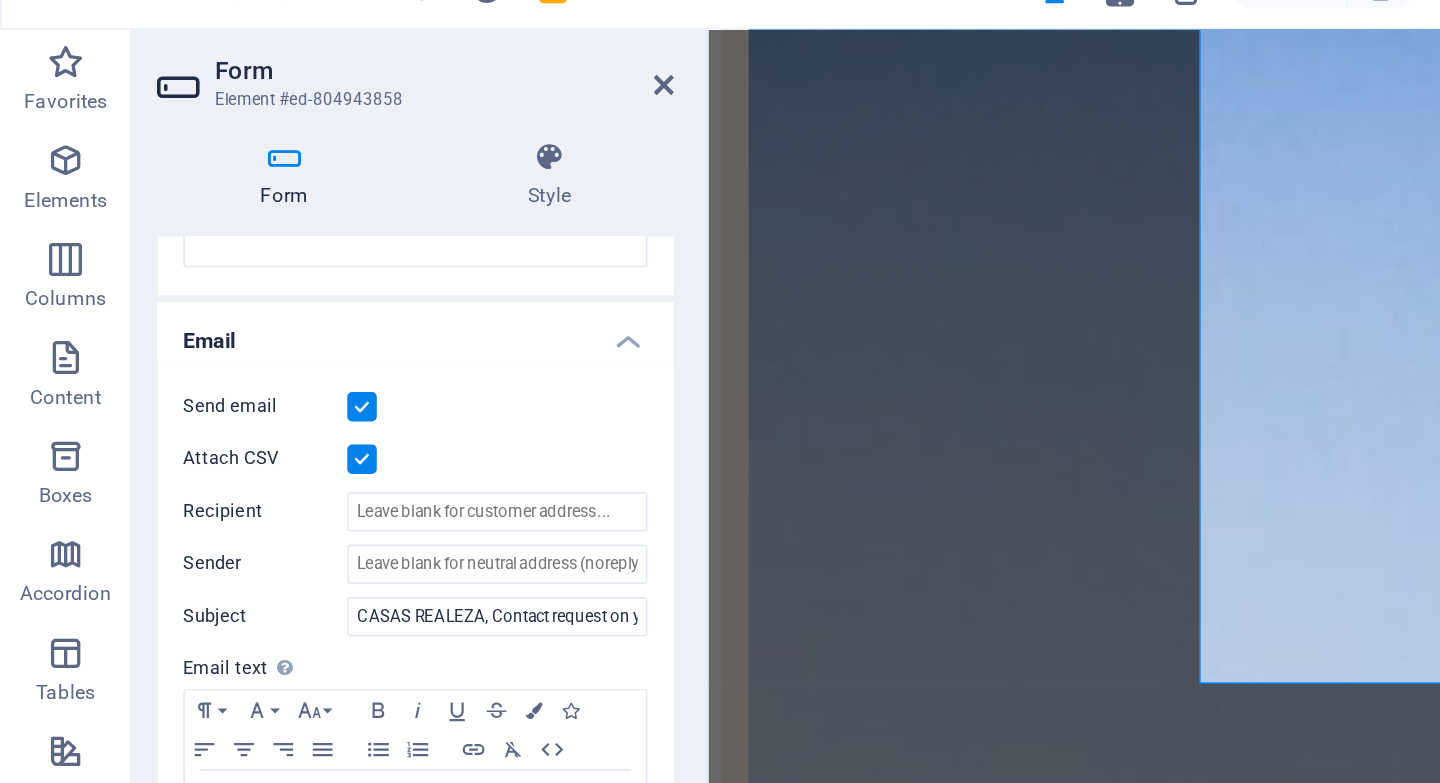 click at bounding box center (221, 342) 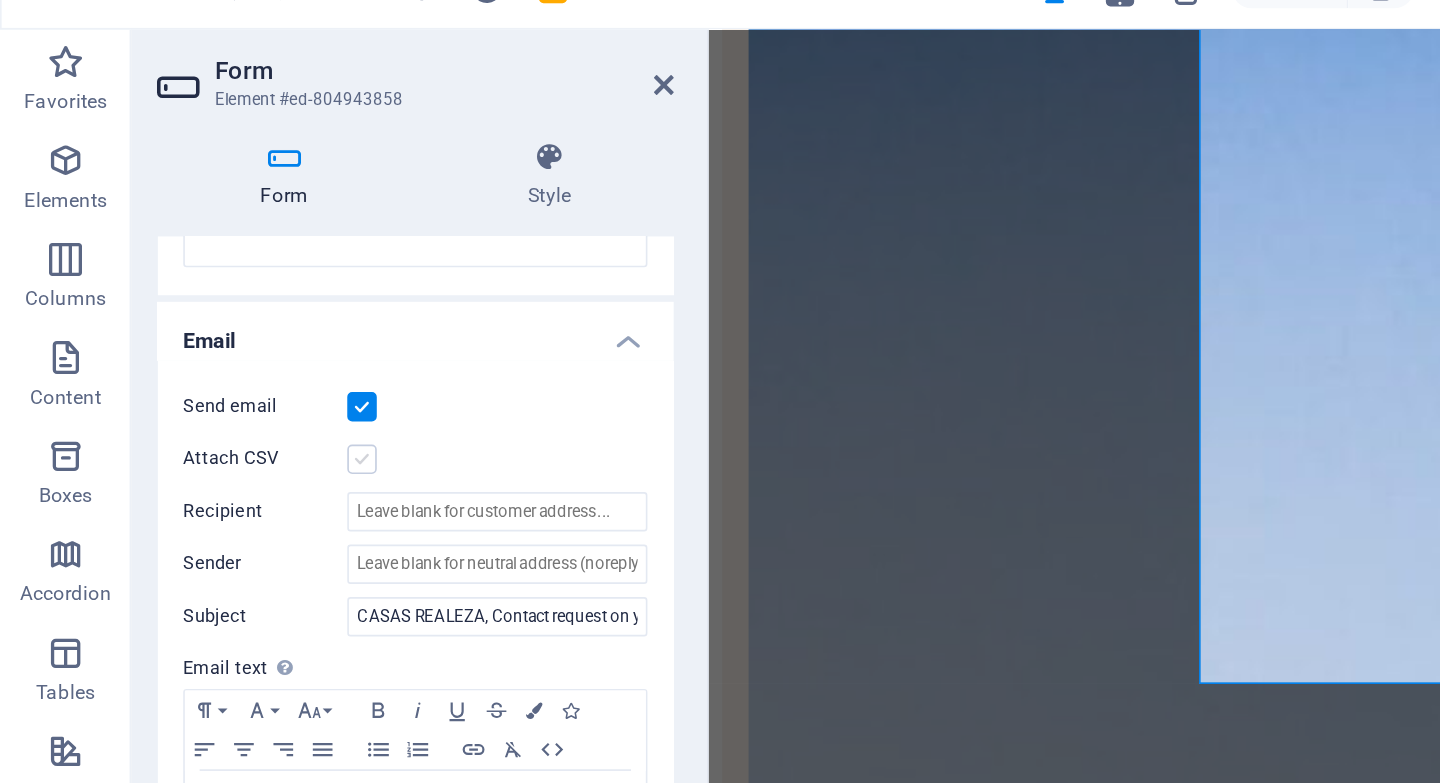click at bounding box center [221, 342] 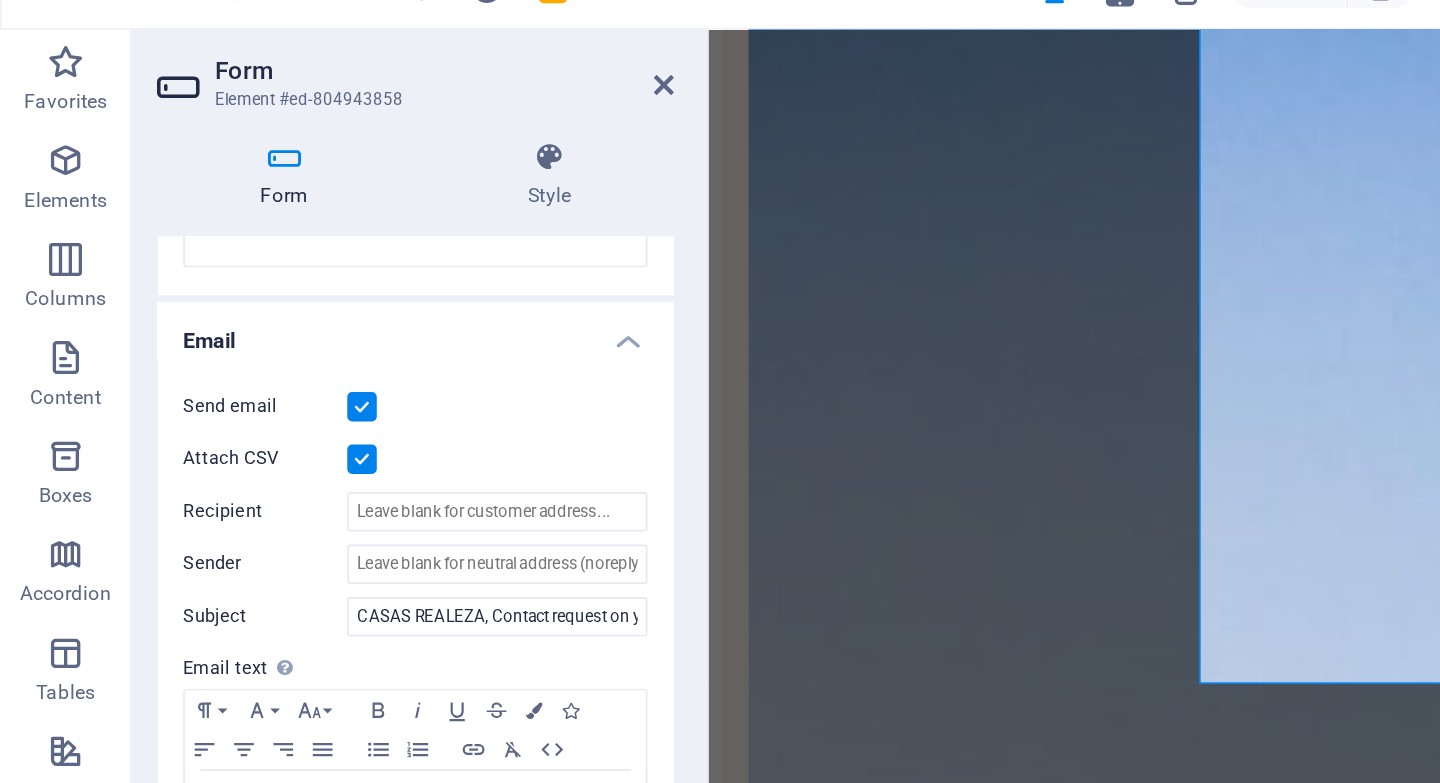 click at bounding box center [221, 342] 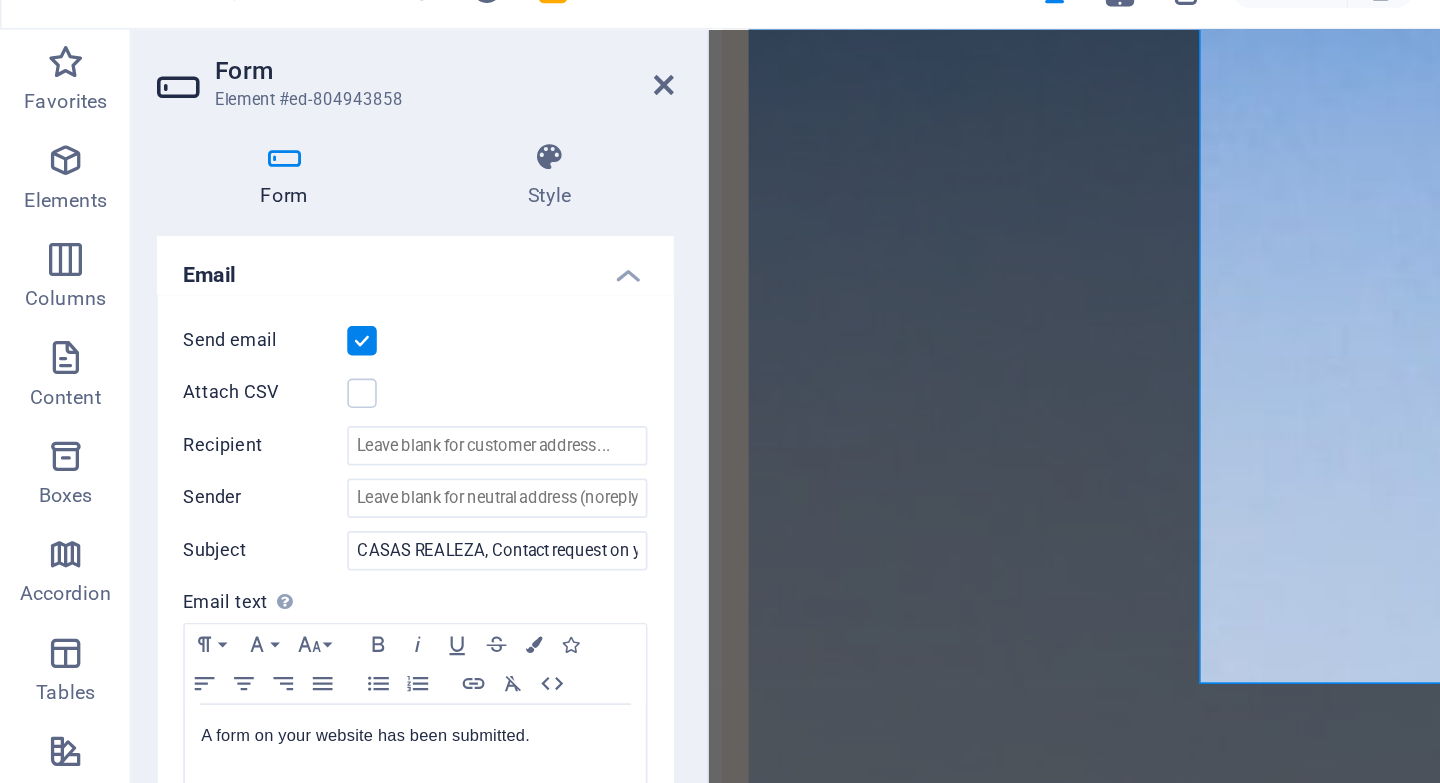 scroll, scrollTop: 520, scrollLeft: 0, axis: vertical 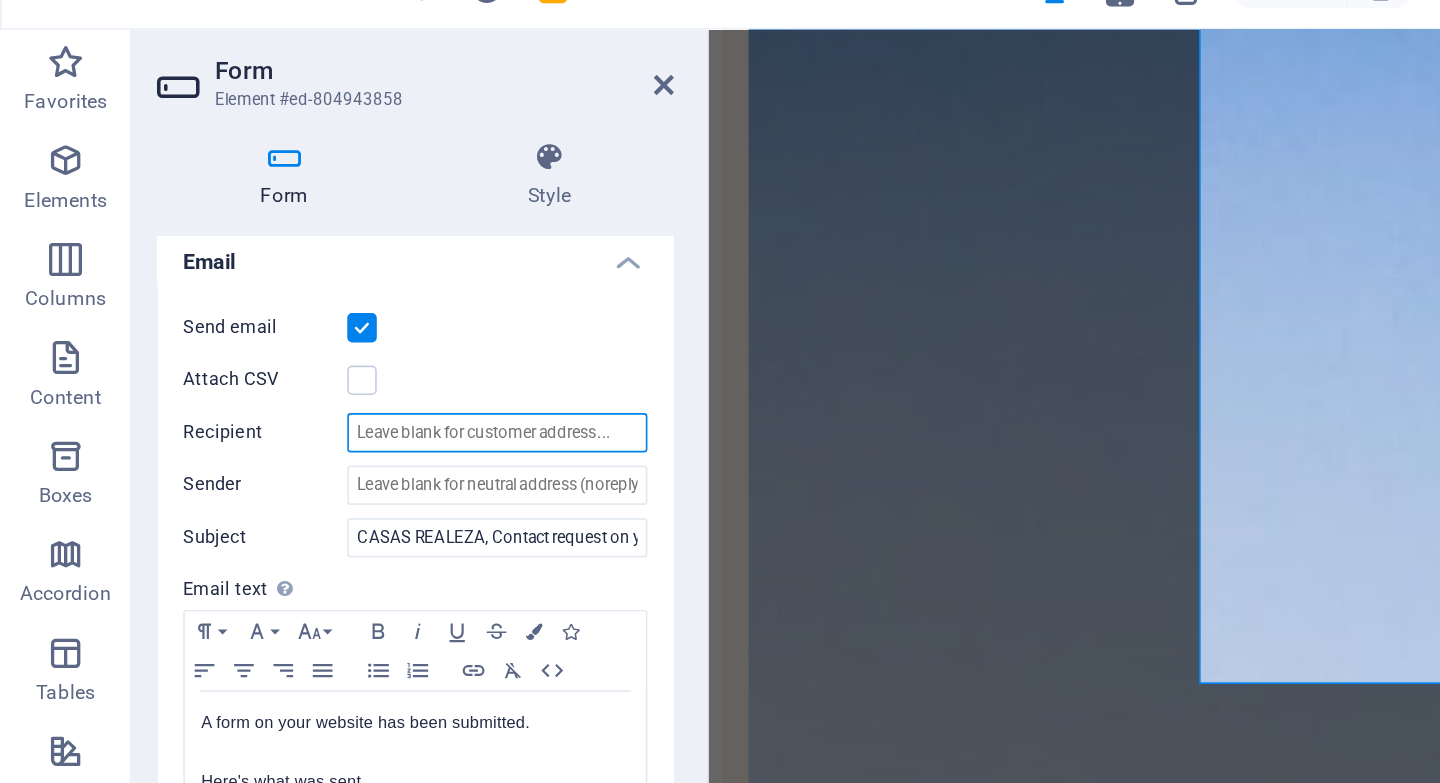 click on "Recipient" at bounding box center [303, 326] 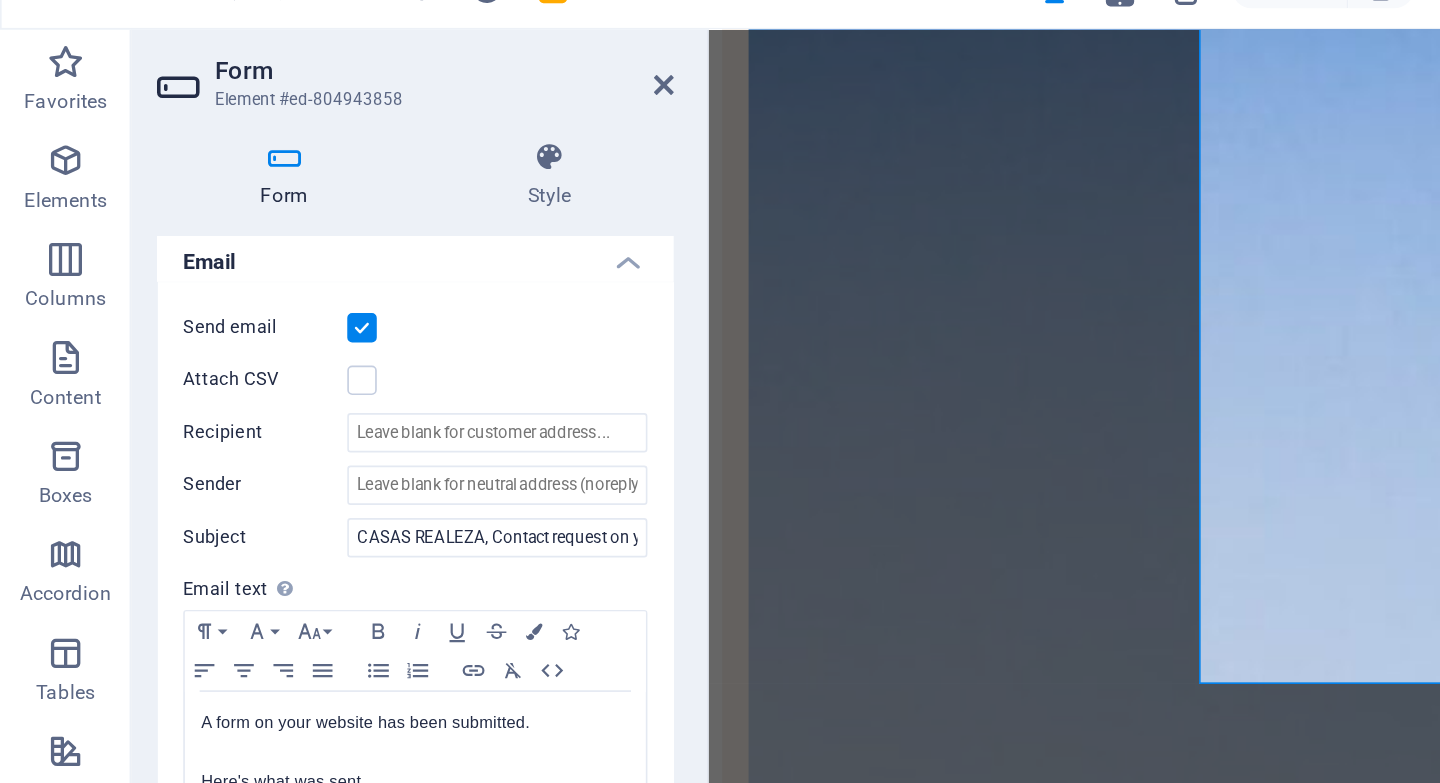 click on "Attach CSV" at bounding box center (253, 294) 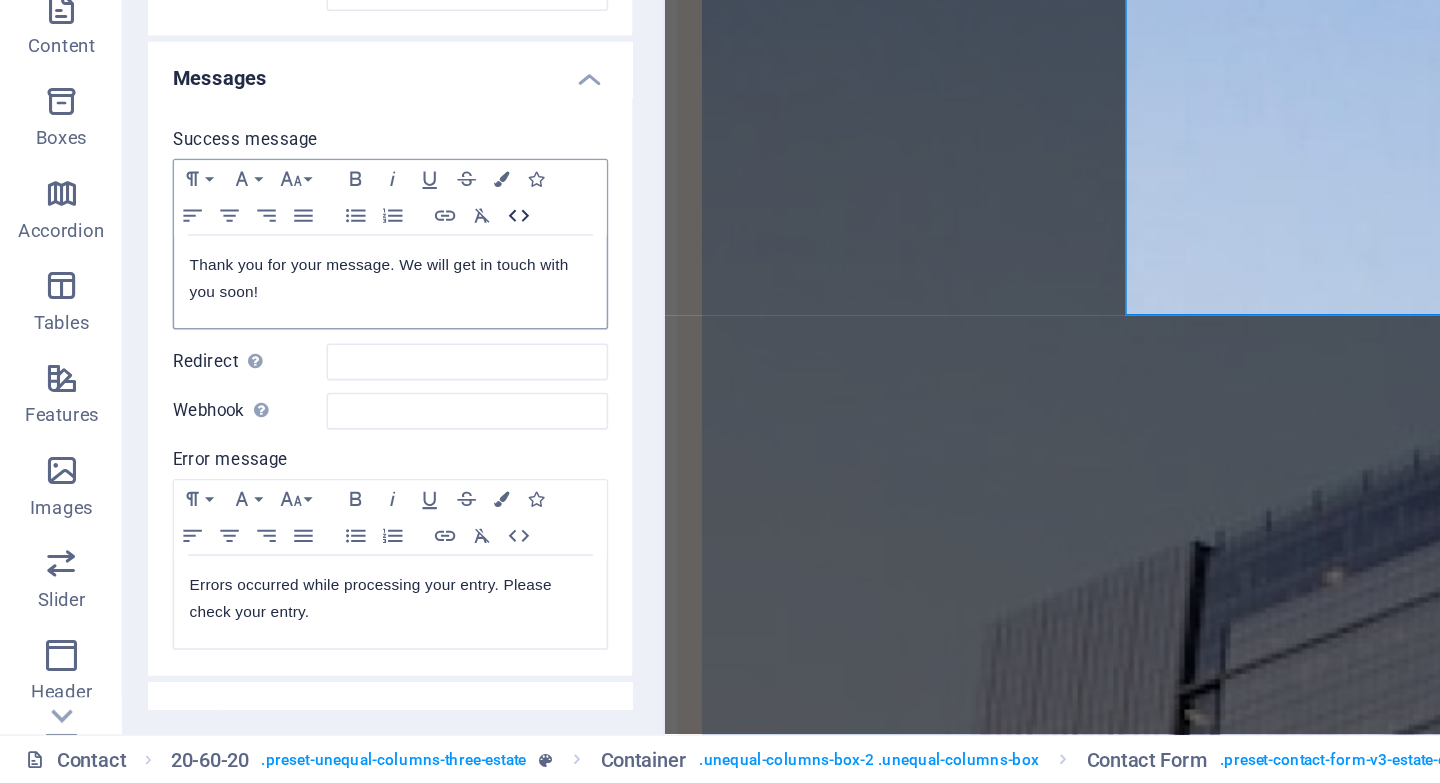 scroll, scrollTop: 0, scrollLeft: 0, axis: both 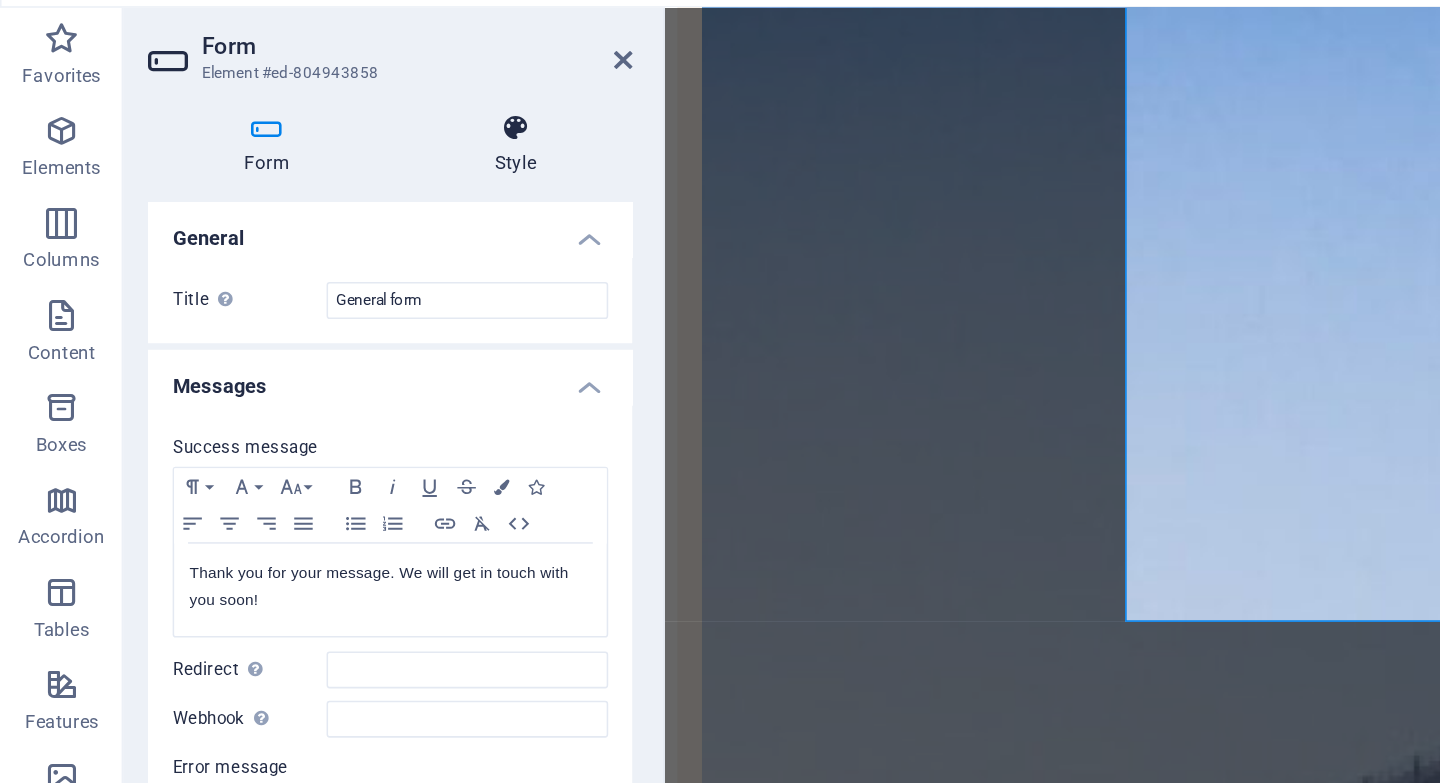 click at bounding box center (335, 158) 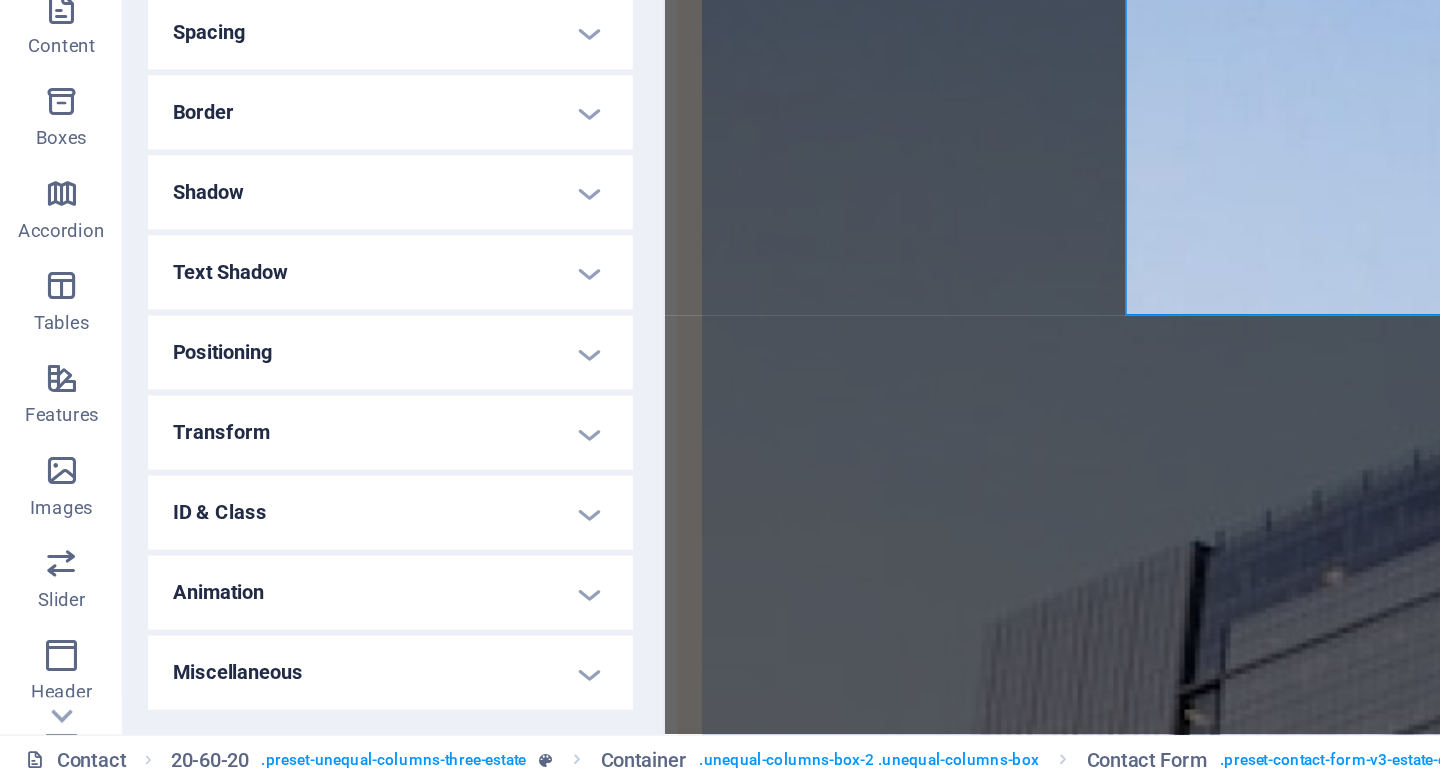 scroll, scrollTop: 0, scrollLeft: 0, axis: both 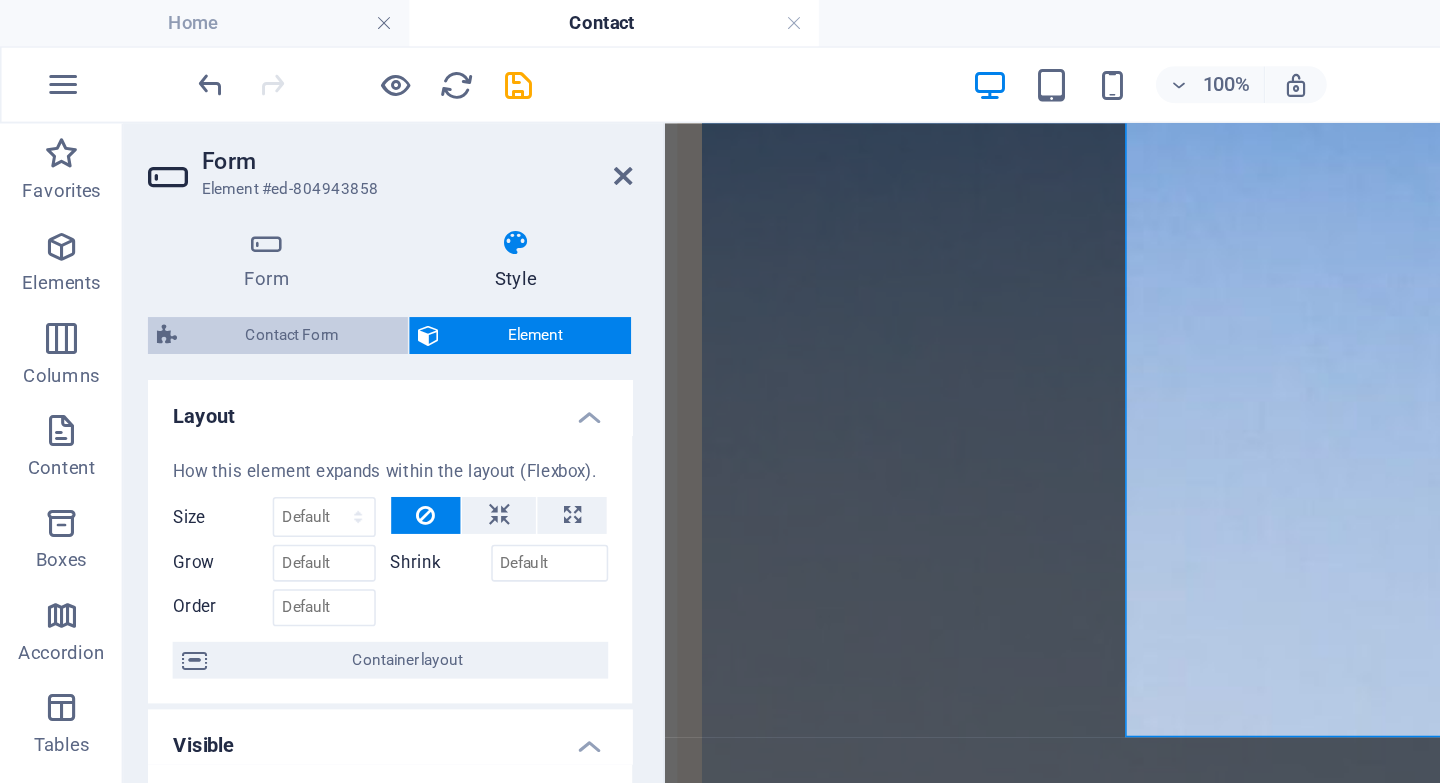 click on "Contact Form" at bounding box center [190, 218] 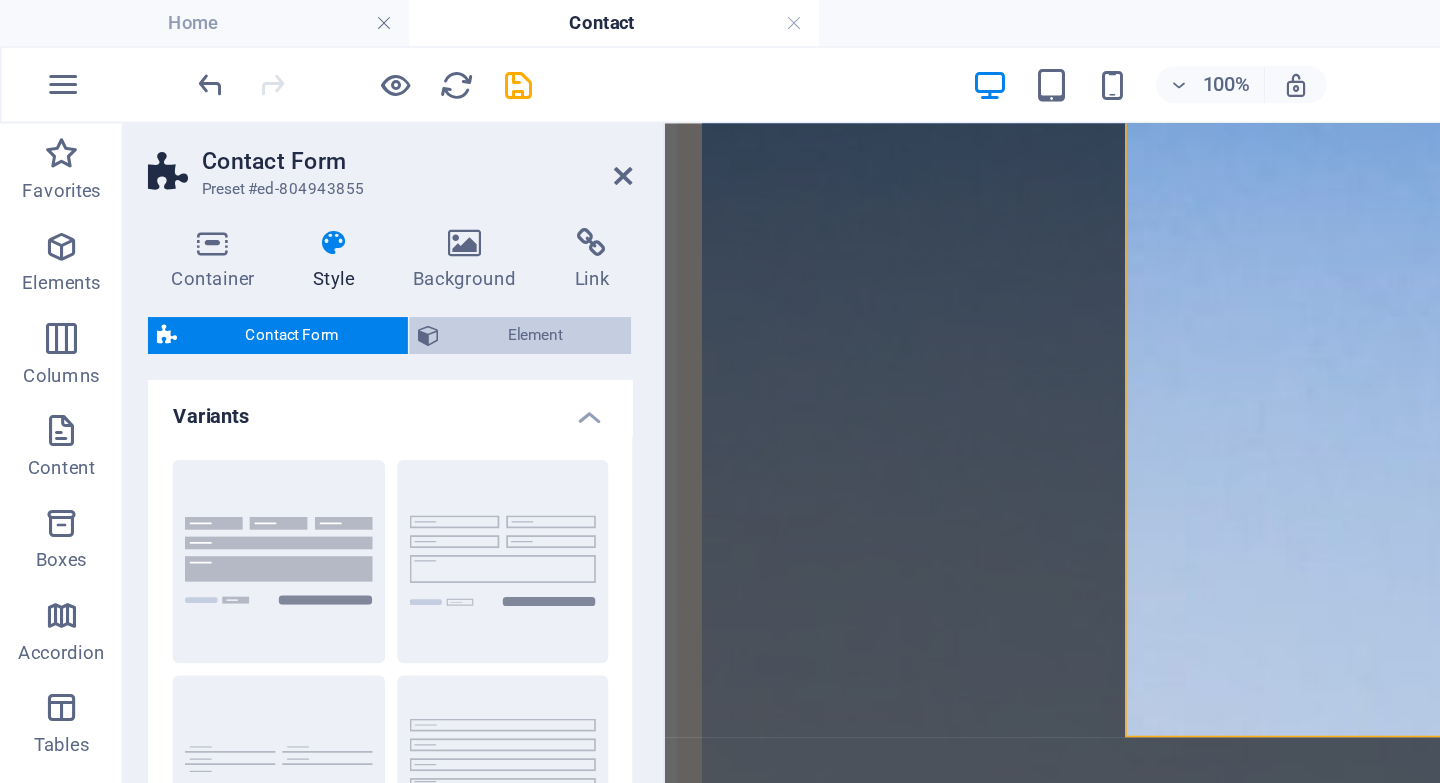 click on "Element" at bounding box center [338, 218] 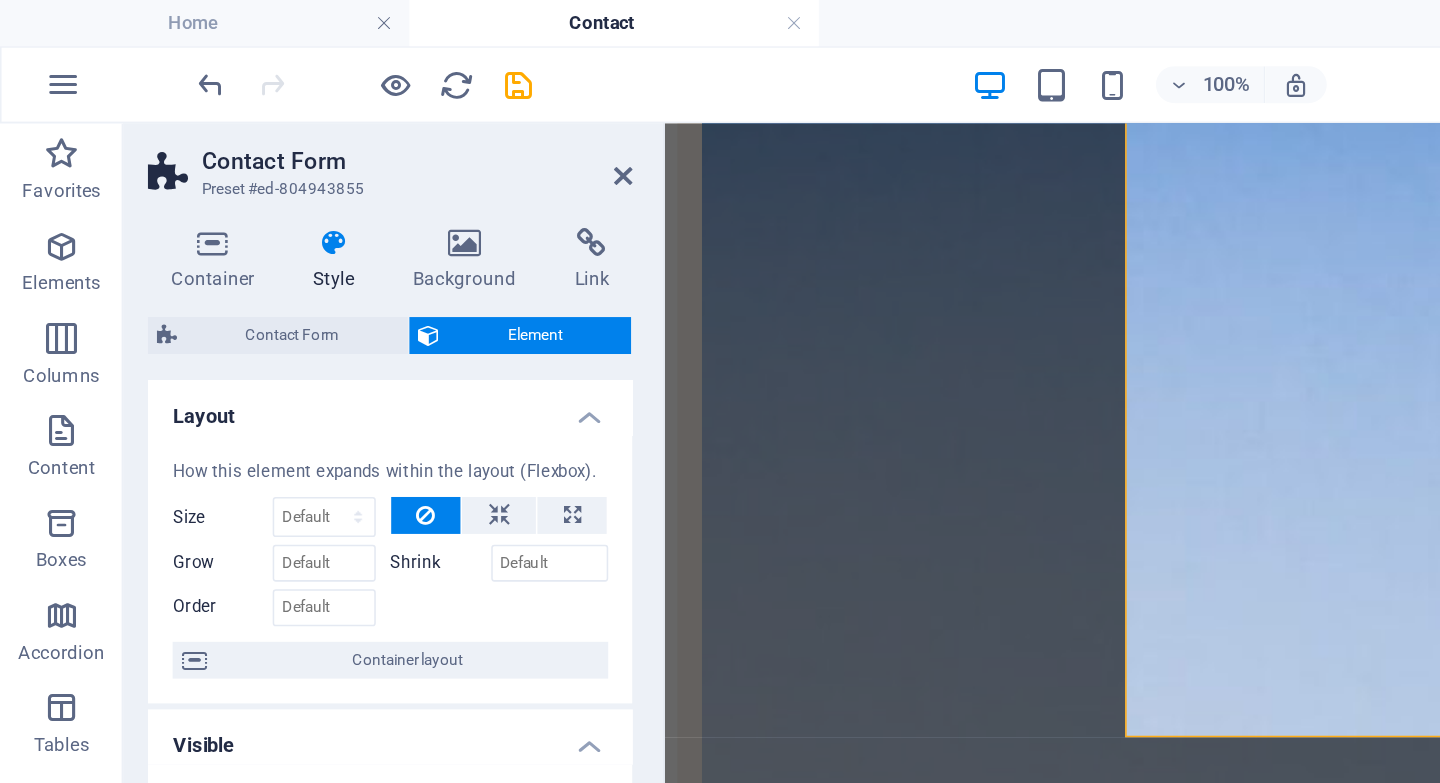 click on "Element" at bounding box center (338, 218) 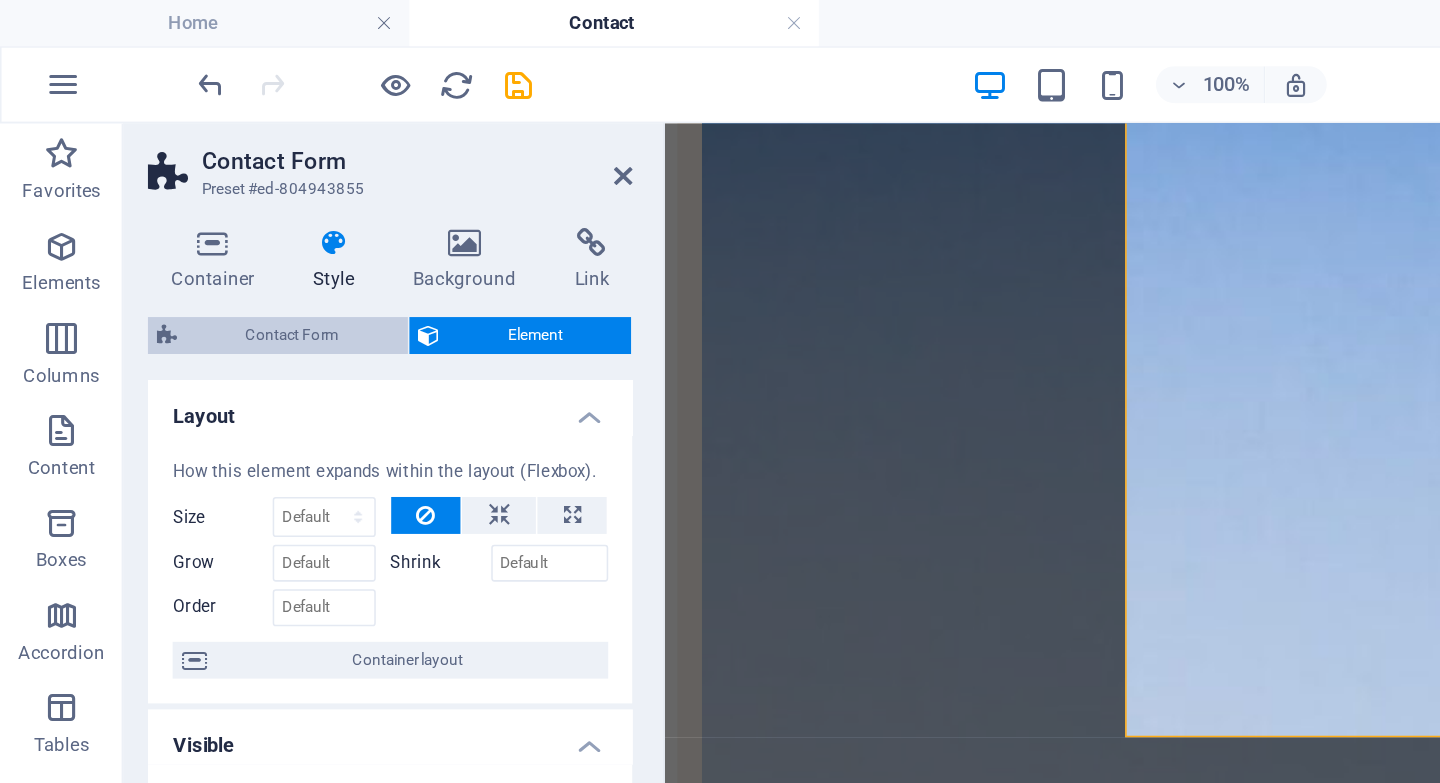 click on "Contact Form" at bounding box center (190, 218) 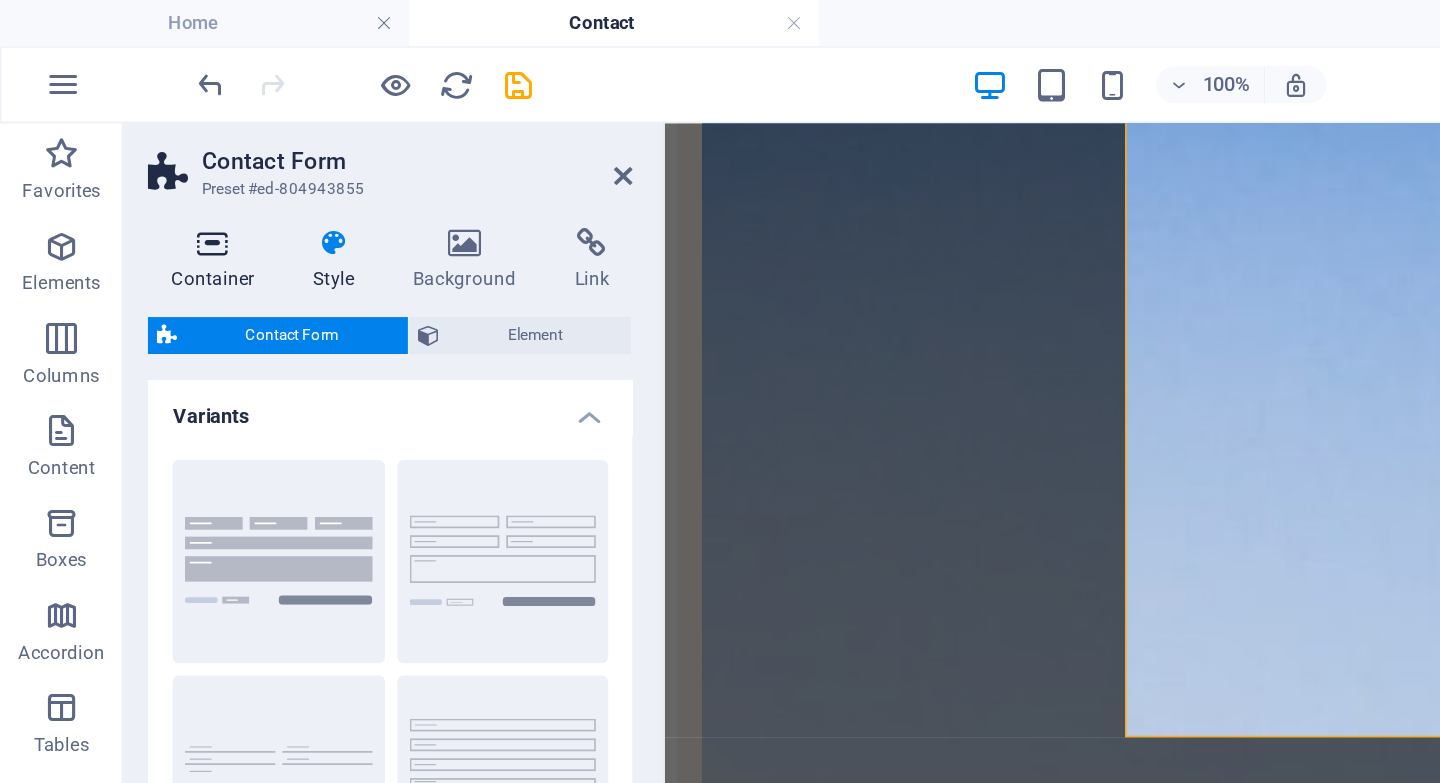 click at bounding box center [138, 158] 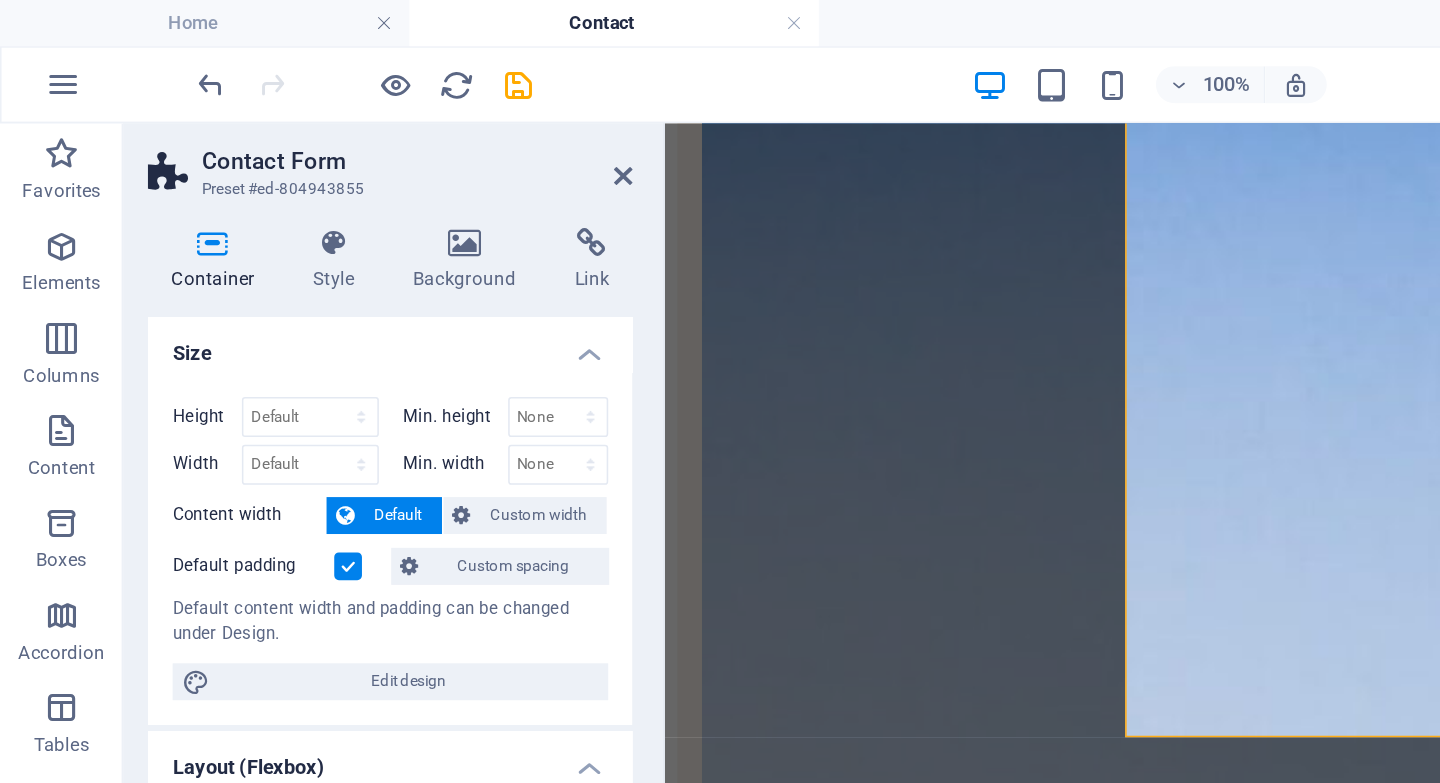click on "Contact Form" at bounding box center (271, 105) 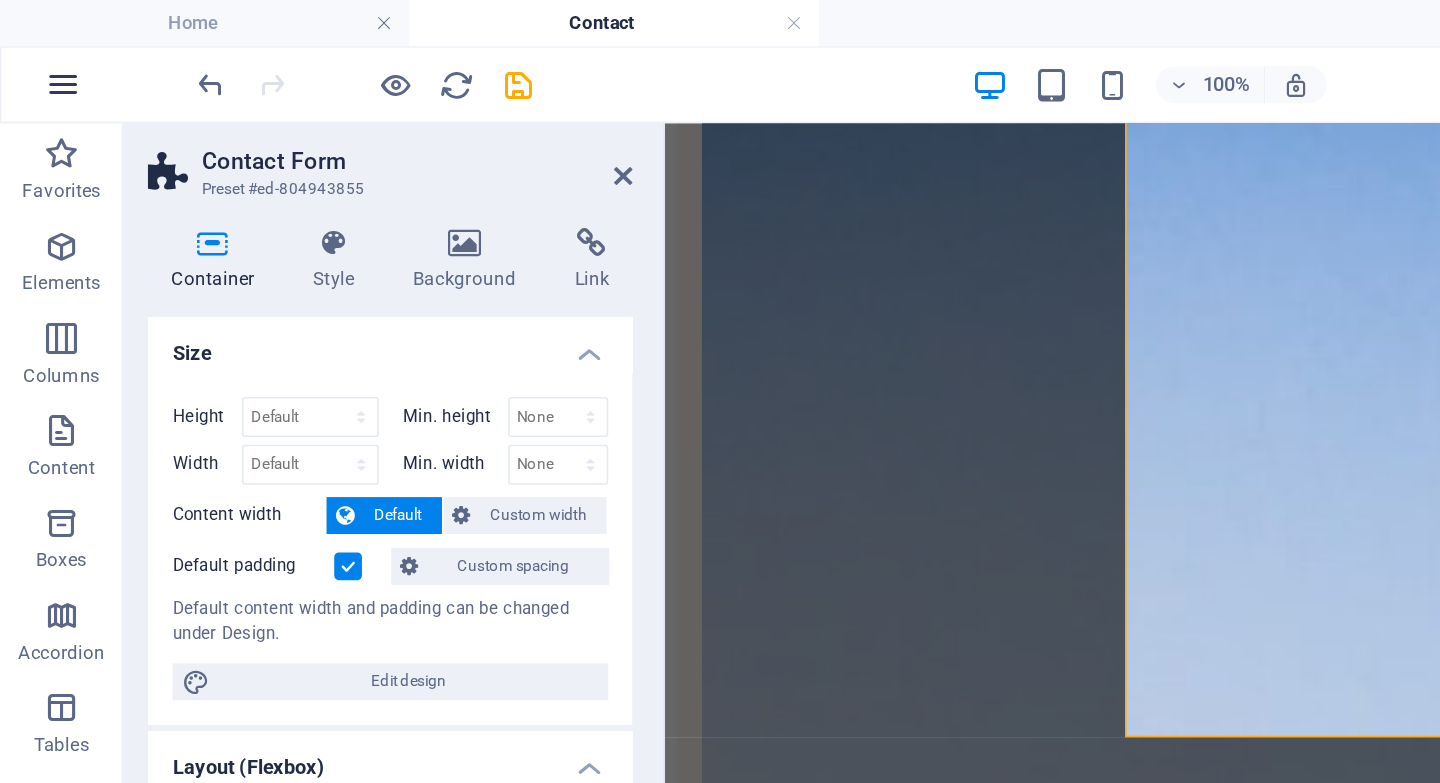 click at bounding box center [41, 55] 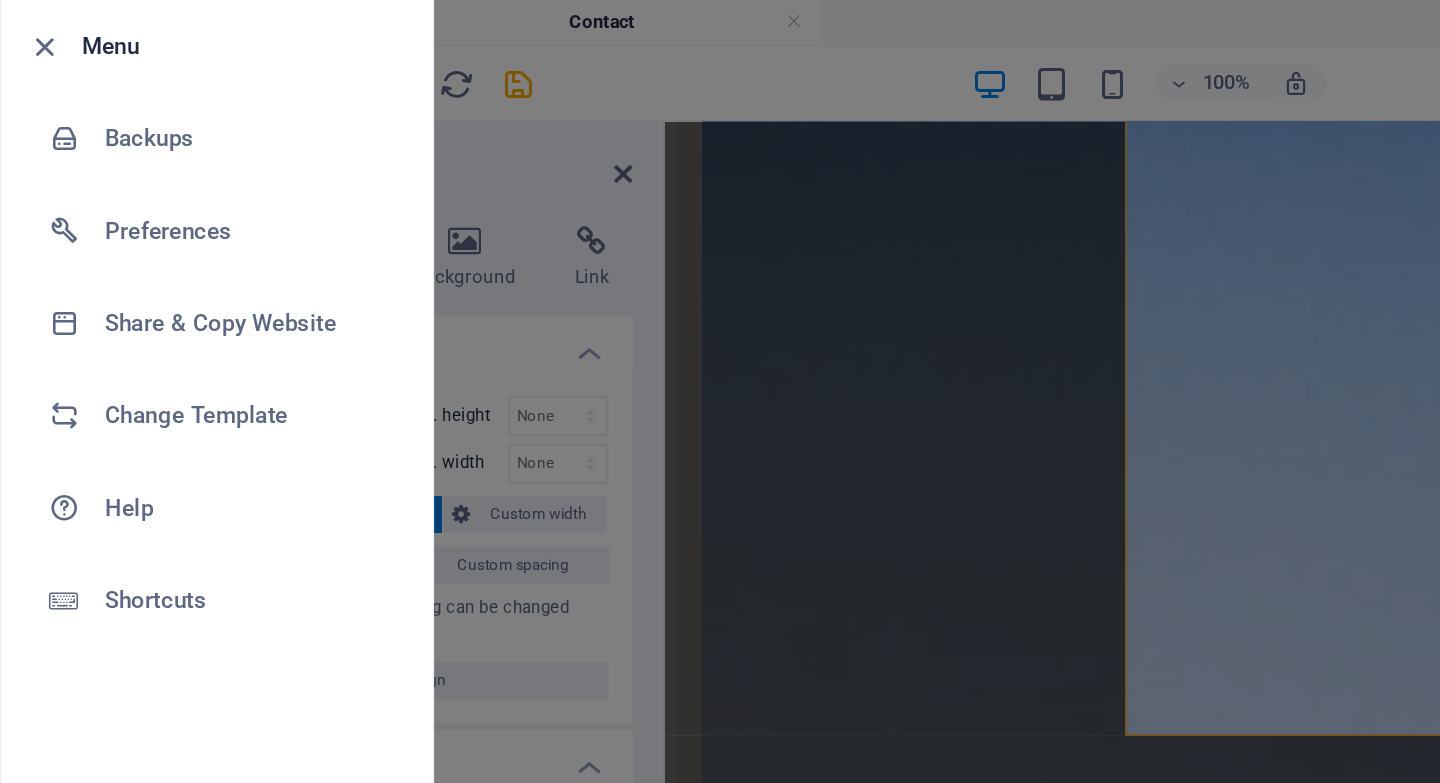 click at bounding box center [720, 391] 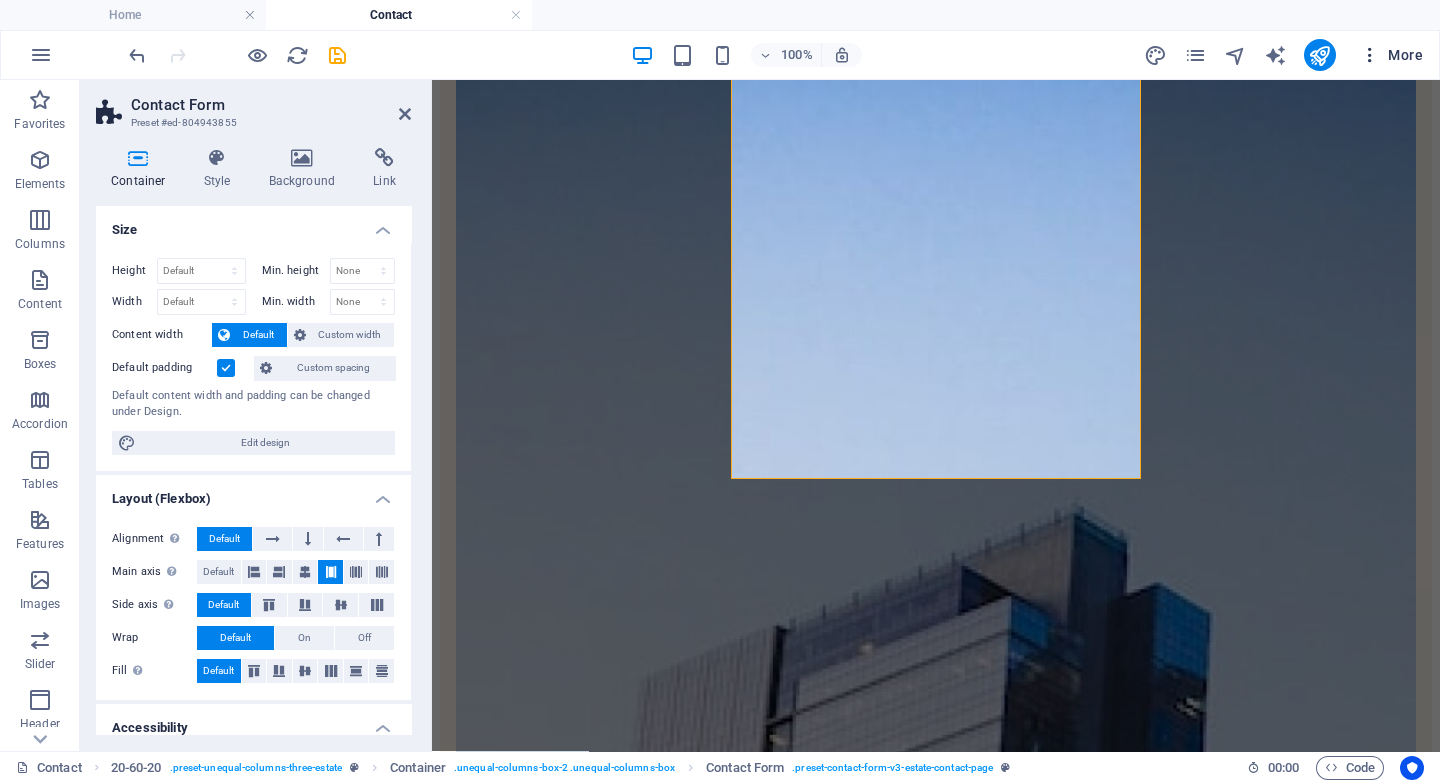 click on "More" at bounding box center [1391, 55] 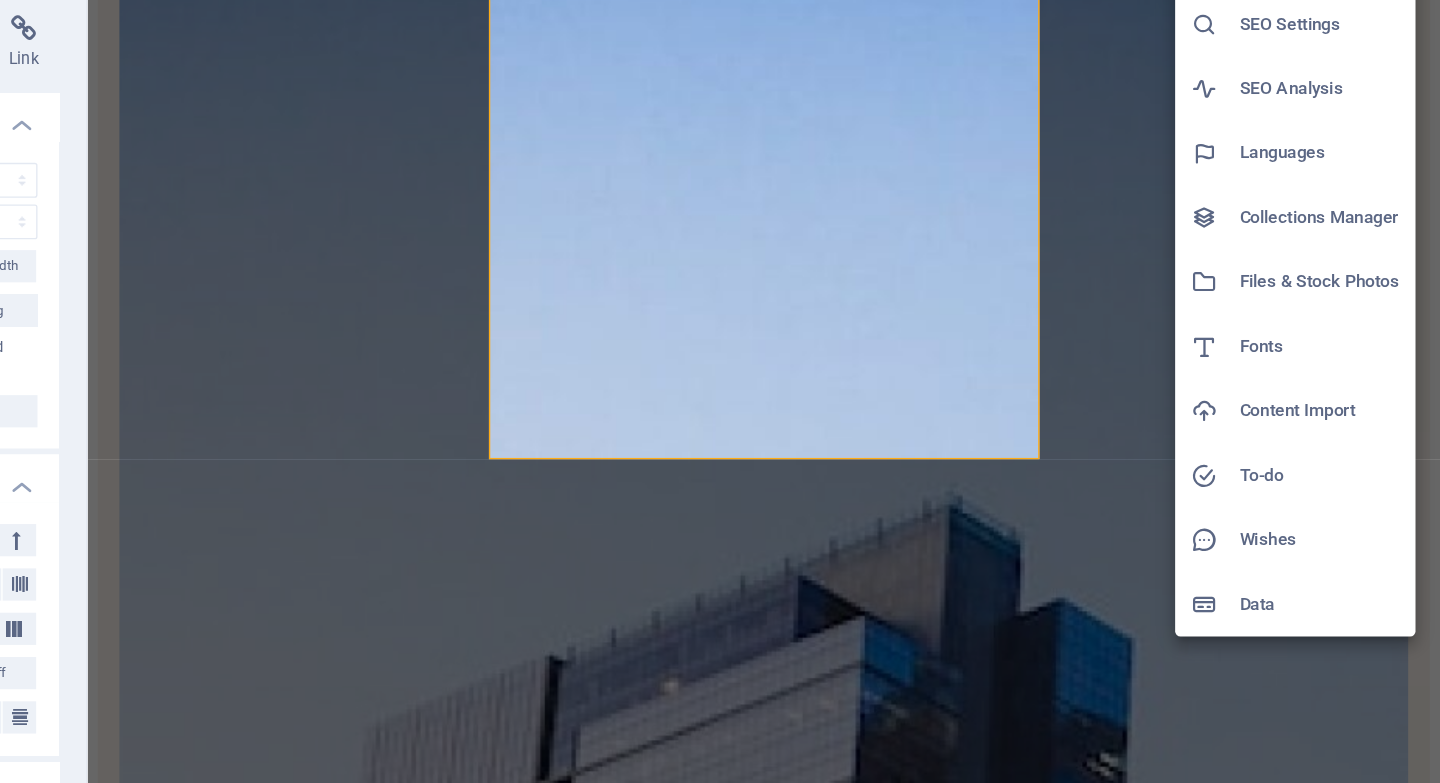 click on "Data" at bounding box center [1349, 587] 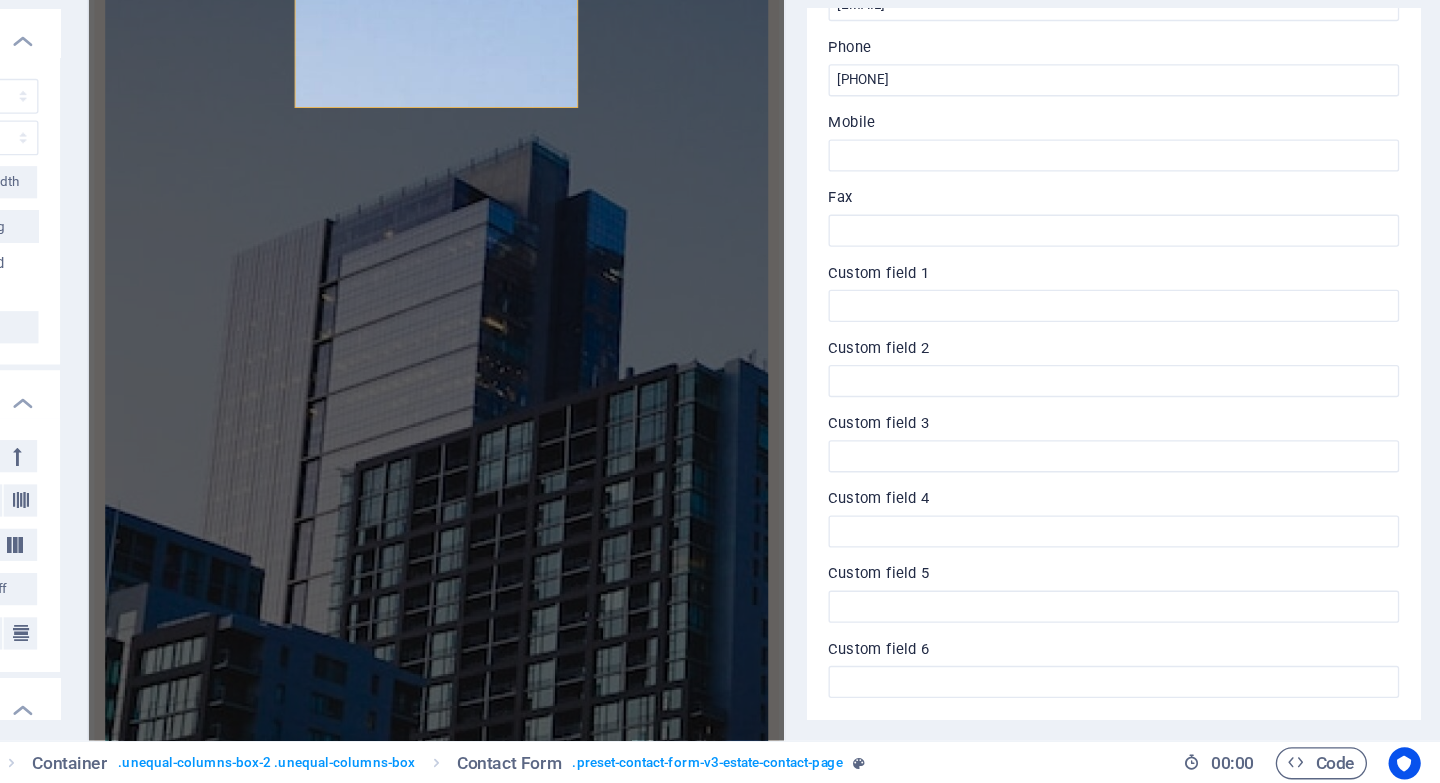 scroll, scrollTop: 0, scrollLeft: 0, axis: both 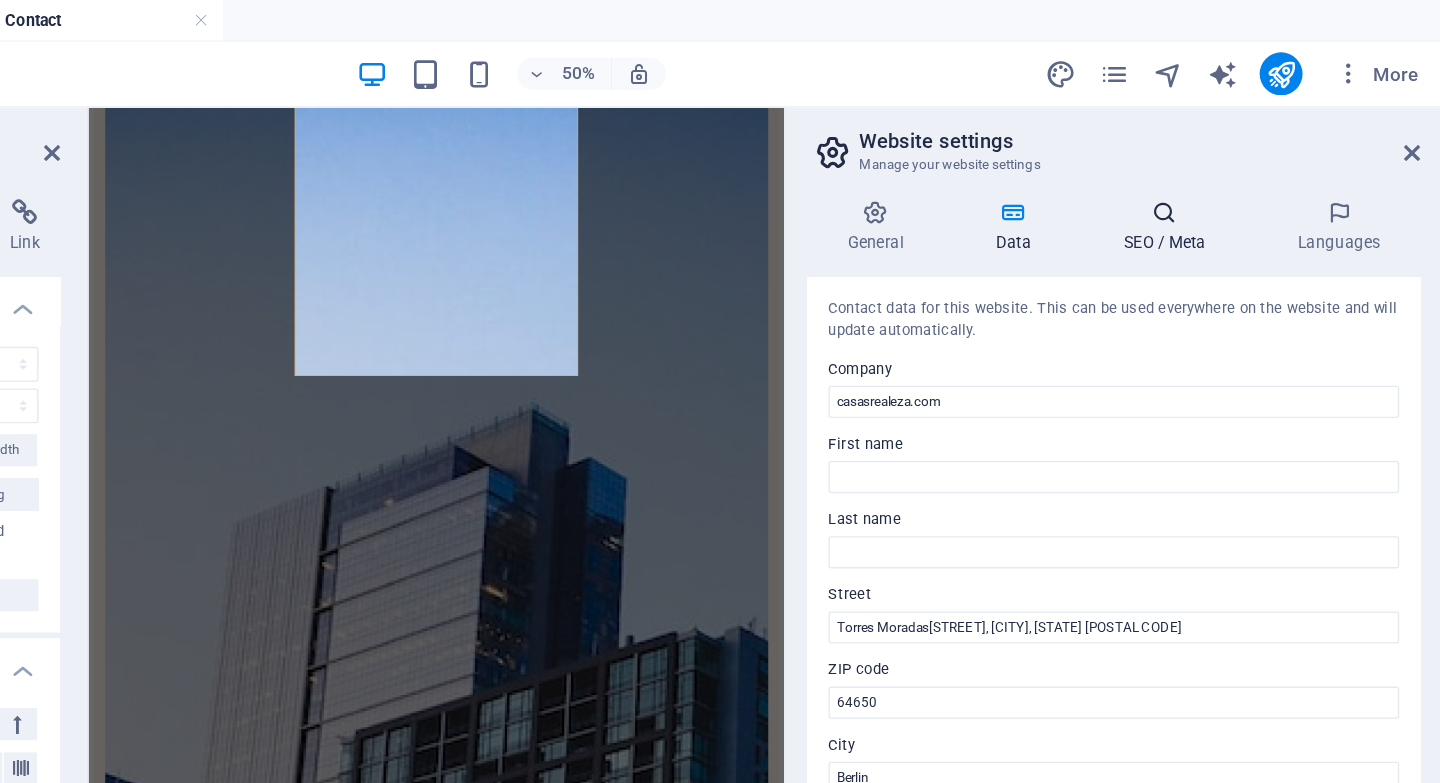 click at bounding box center [1233, 158] 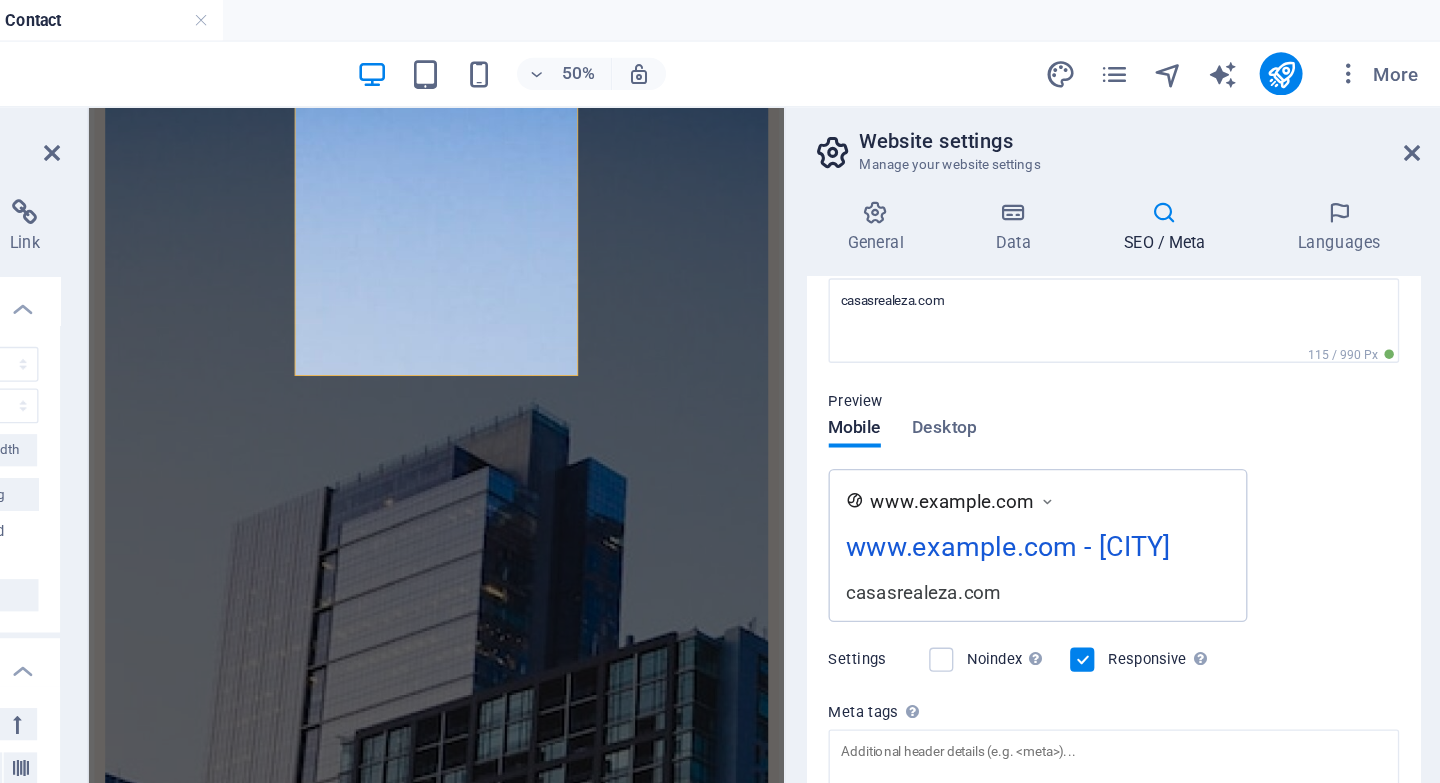scroll, scrollTop: 0, scrollLeft: 0, axis: both 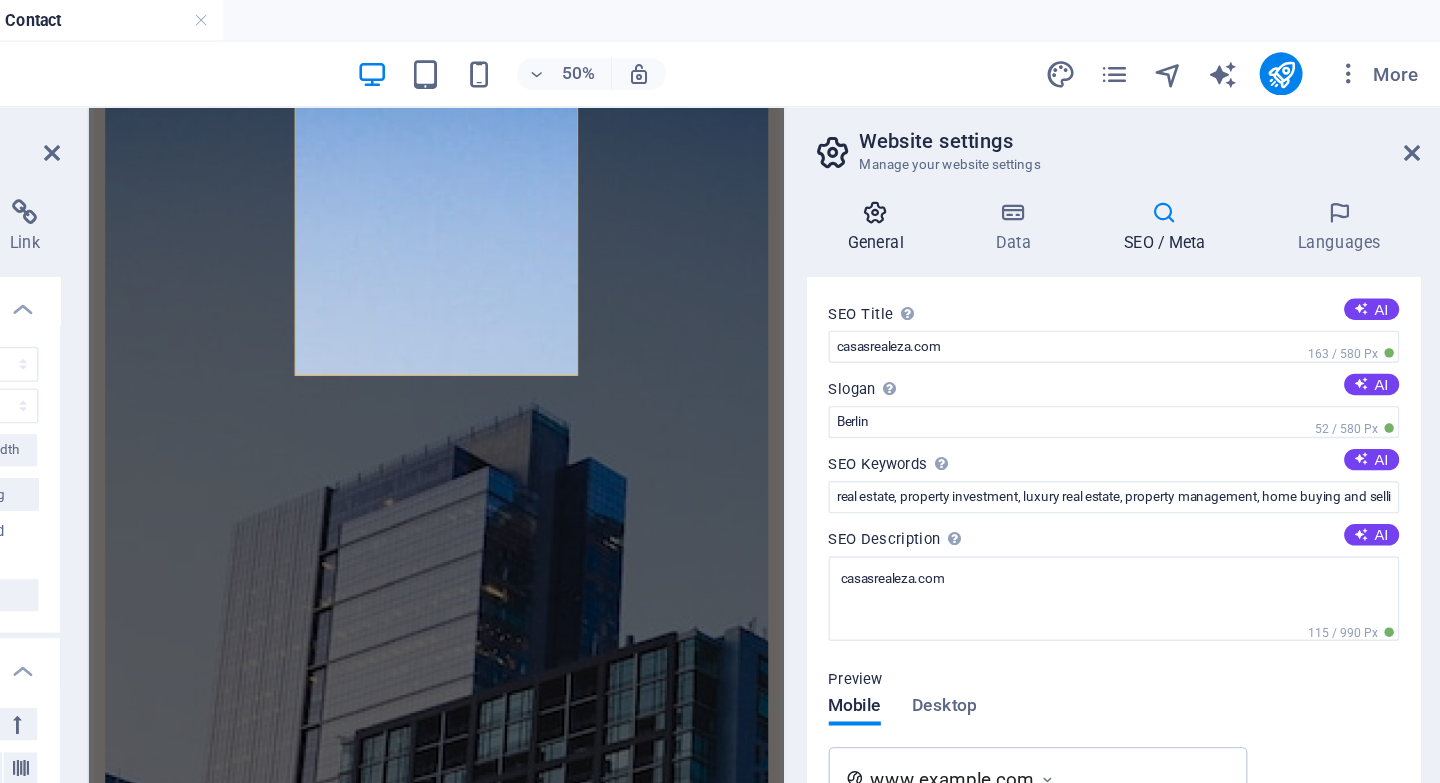 click at bounding box center [1018, 158] 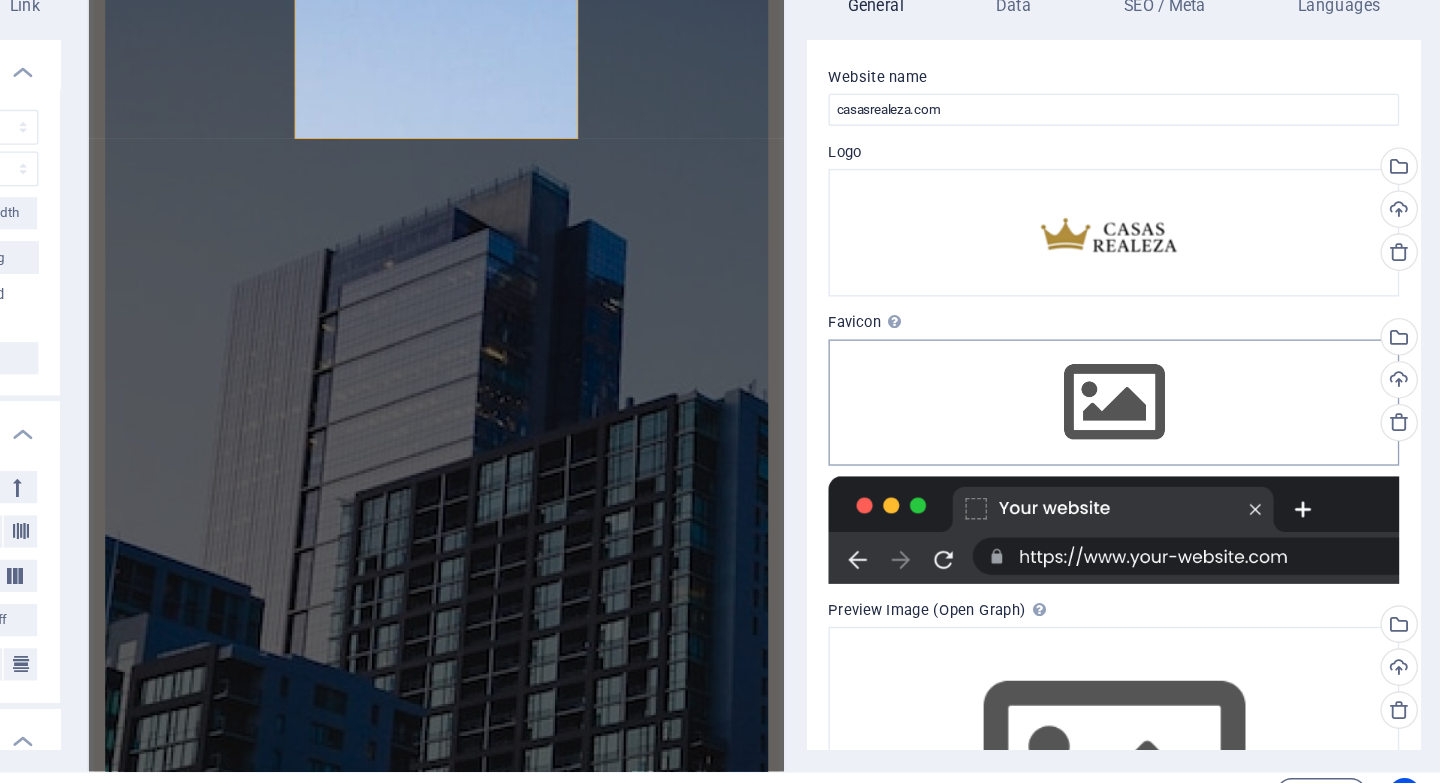scroll, scrollTop: 1, scrollLeft: 0, axis: vertical 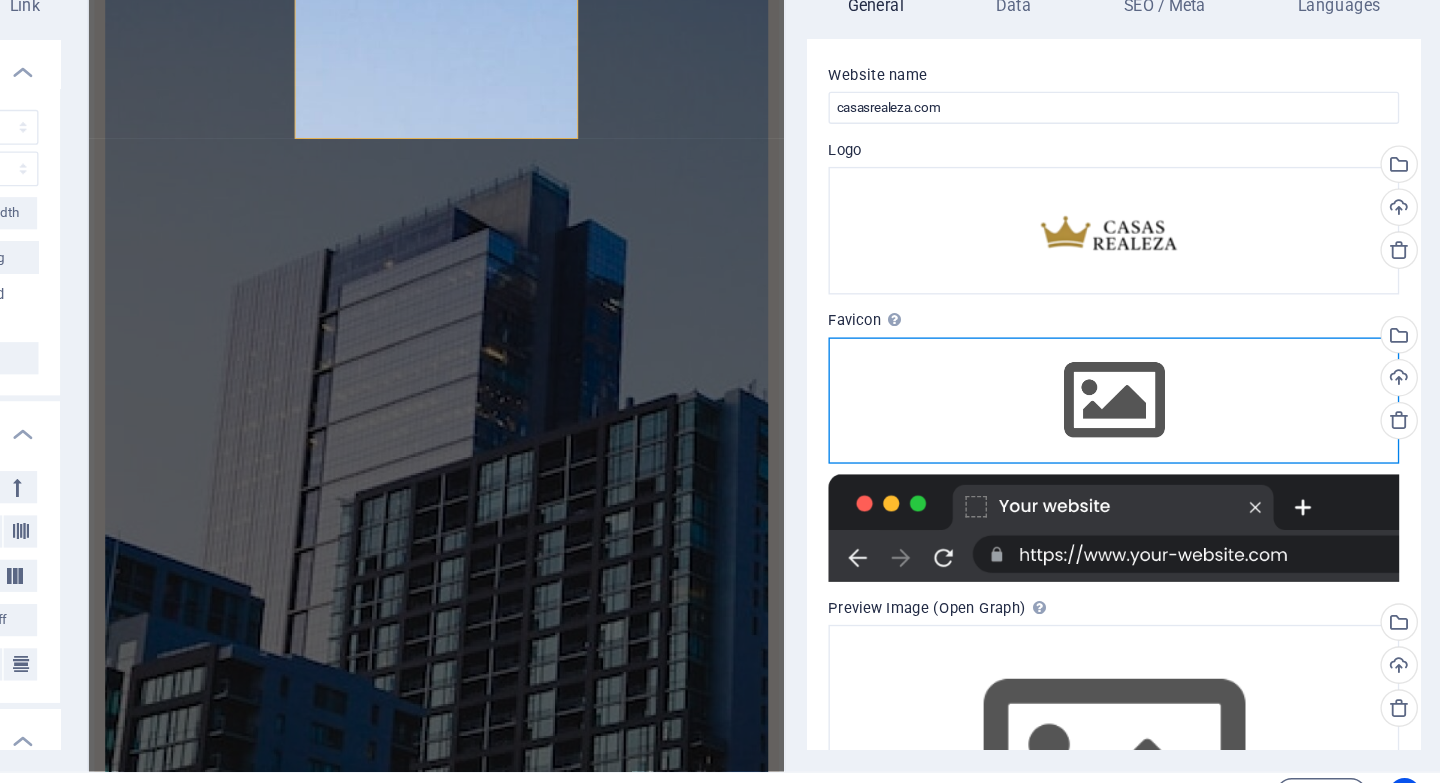 click on "Drag files here, click to choose files or select files from Files or our free stock photos & videos" at bounding box center (1195, 475) 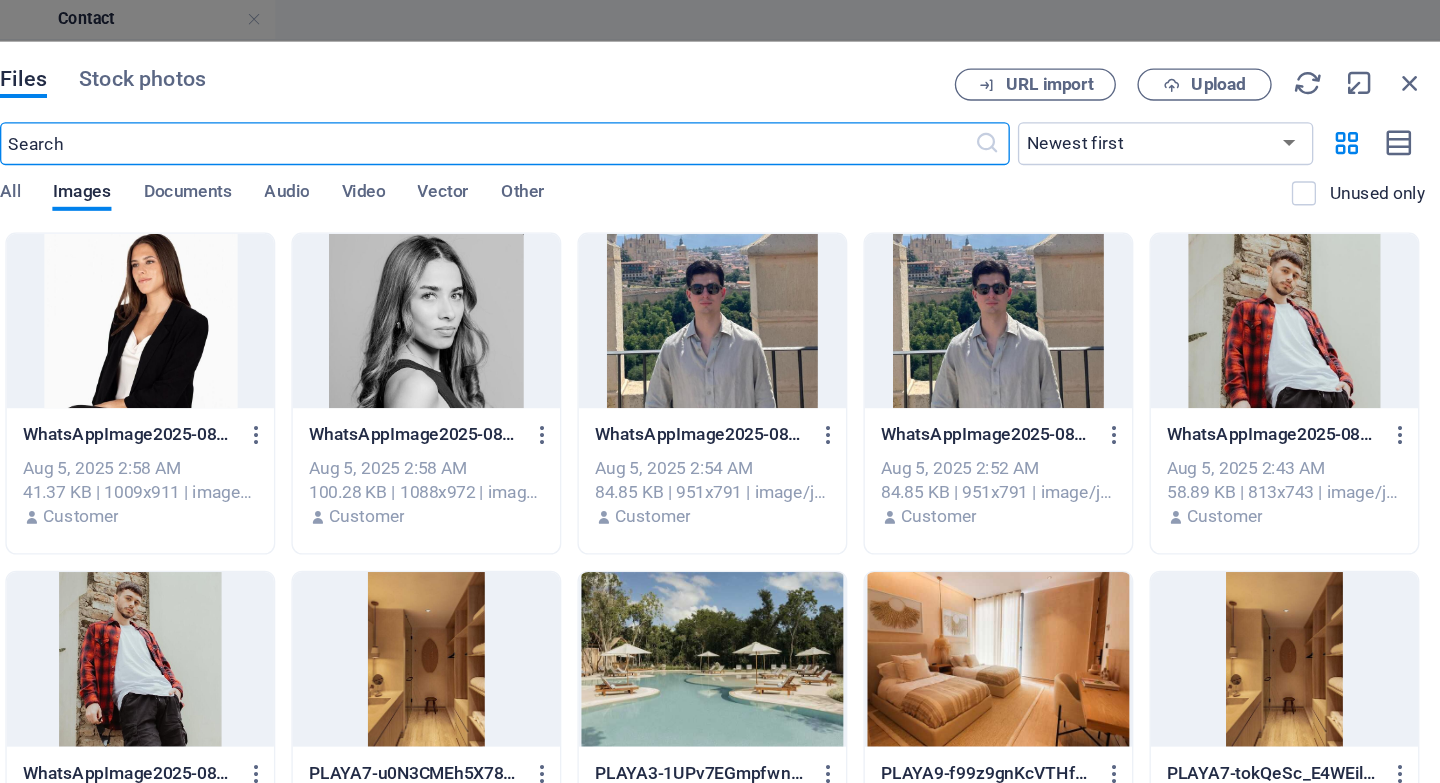 scroll, scrollTop: 0, scrollLeft: 0, axis: both 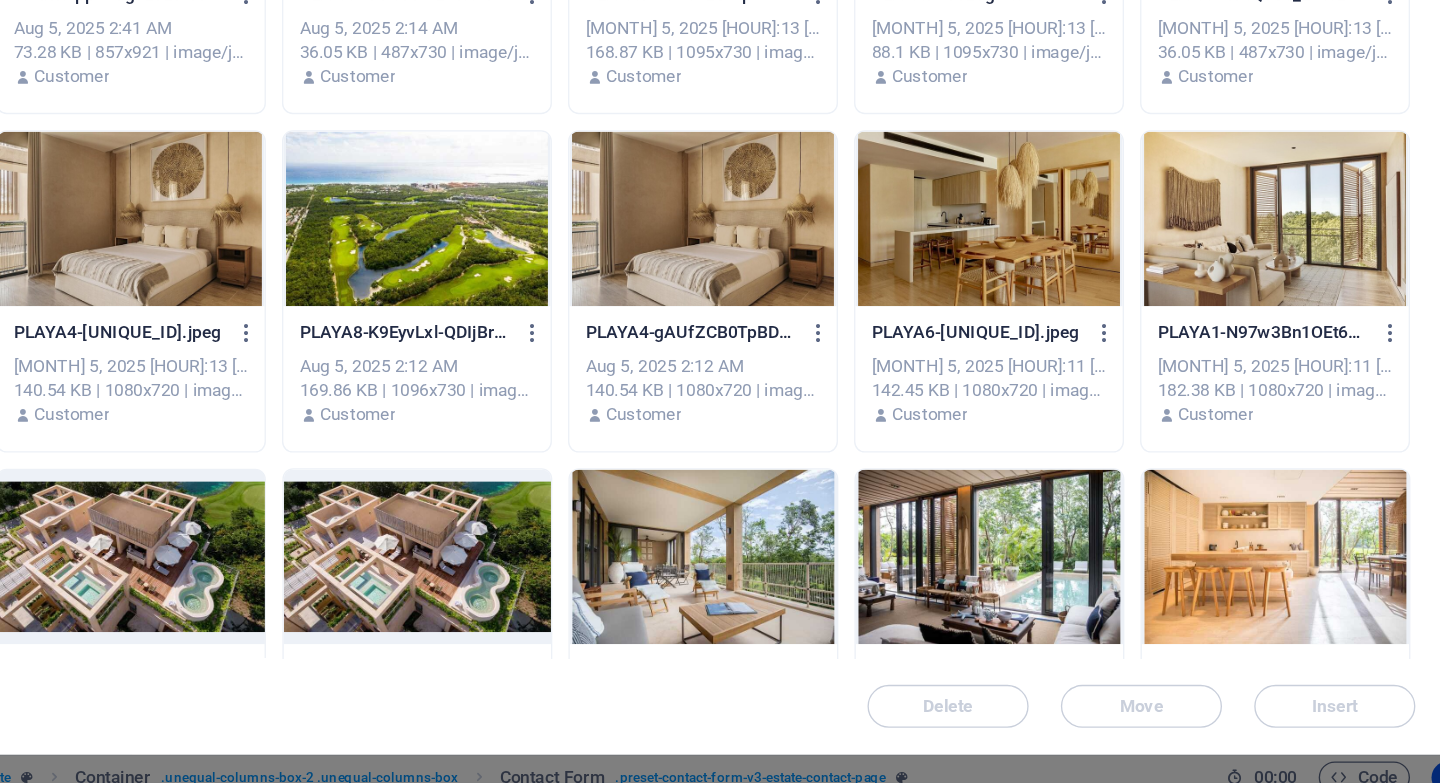 click at bounding box center (644, 352) 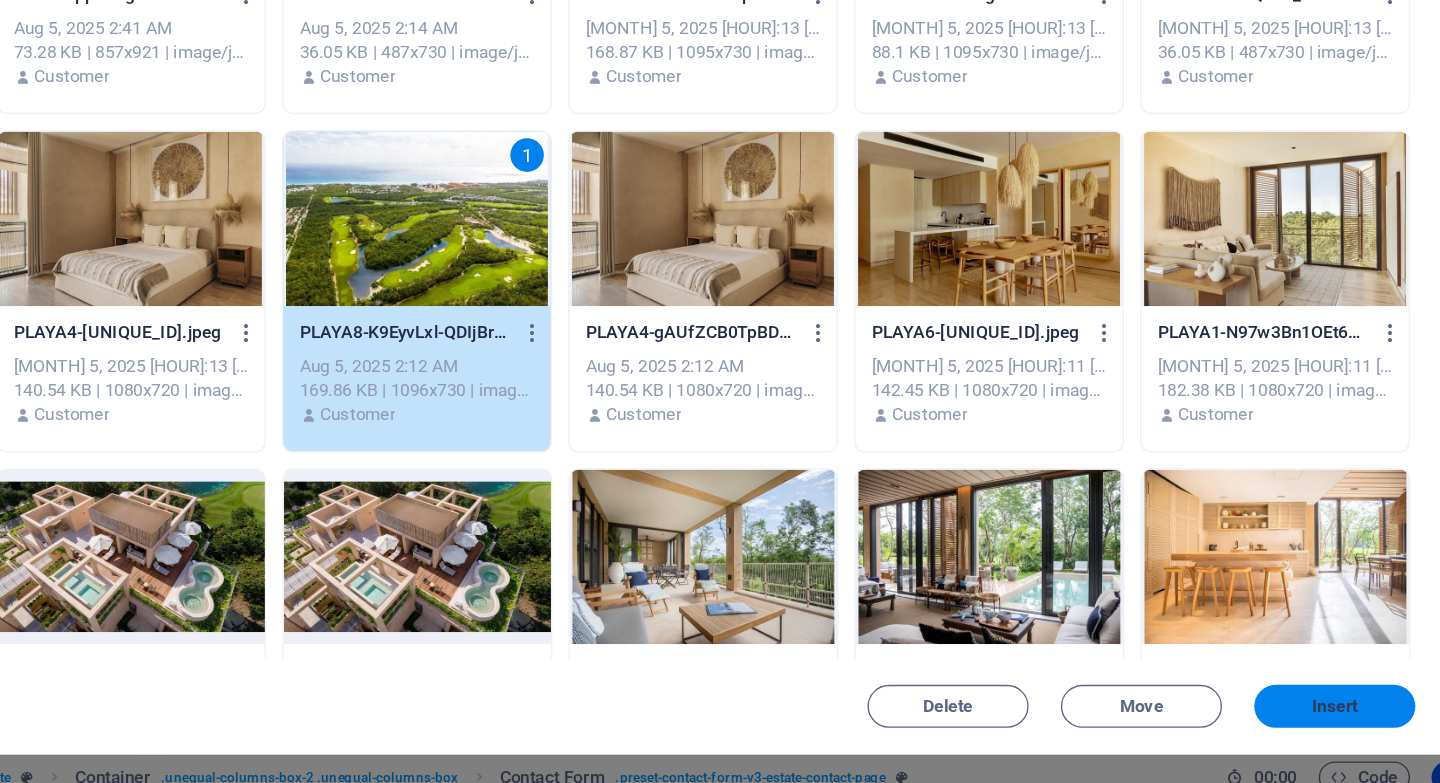 click on "Insert" at bounding box center (1328, 715) 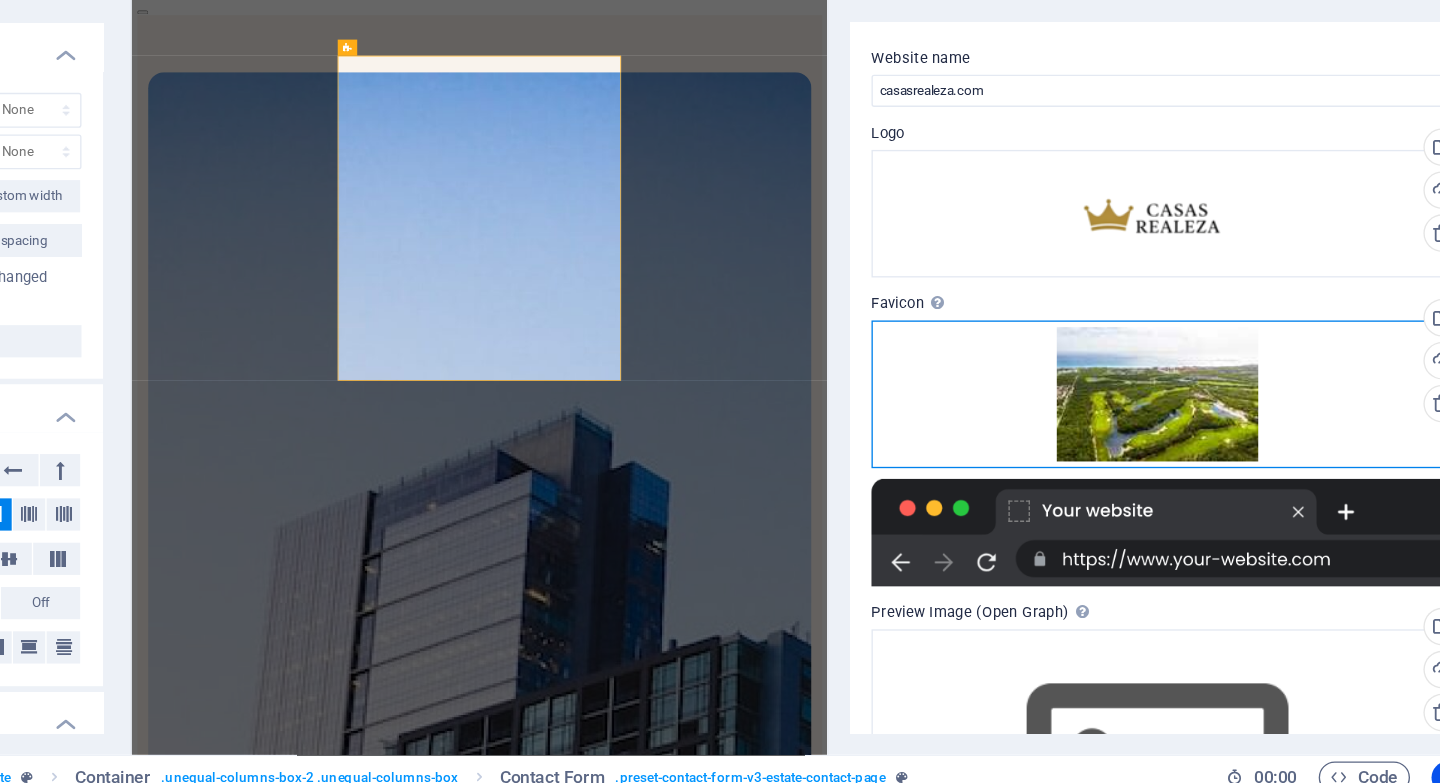 click on "Drag files here, click to choose files or select files from Files or our free stock photos & videos" at bounding box center (1195, 483) 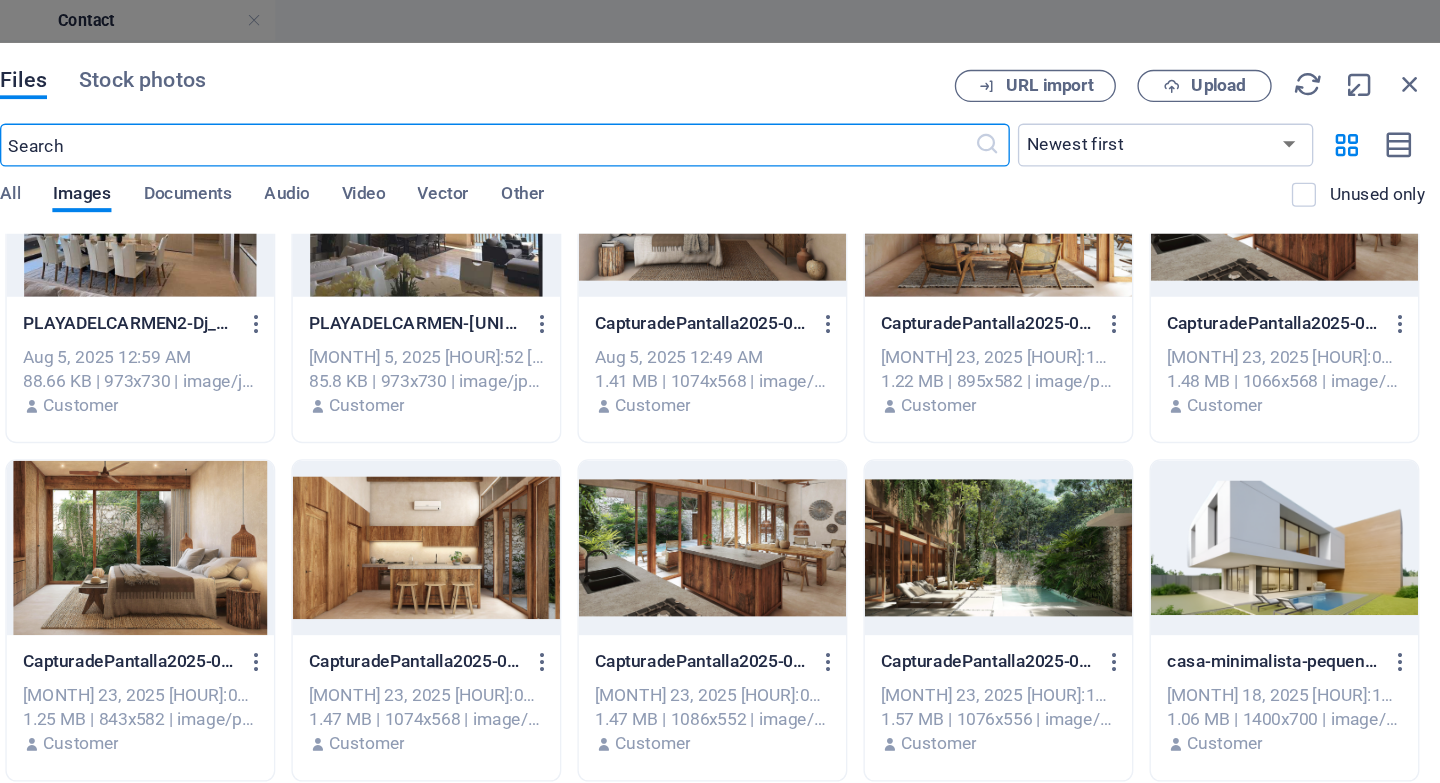 scroll, scrollTop: 1751, scrollLeft: 0, axis: vertical 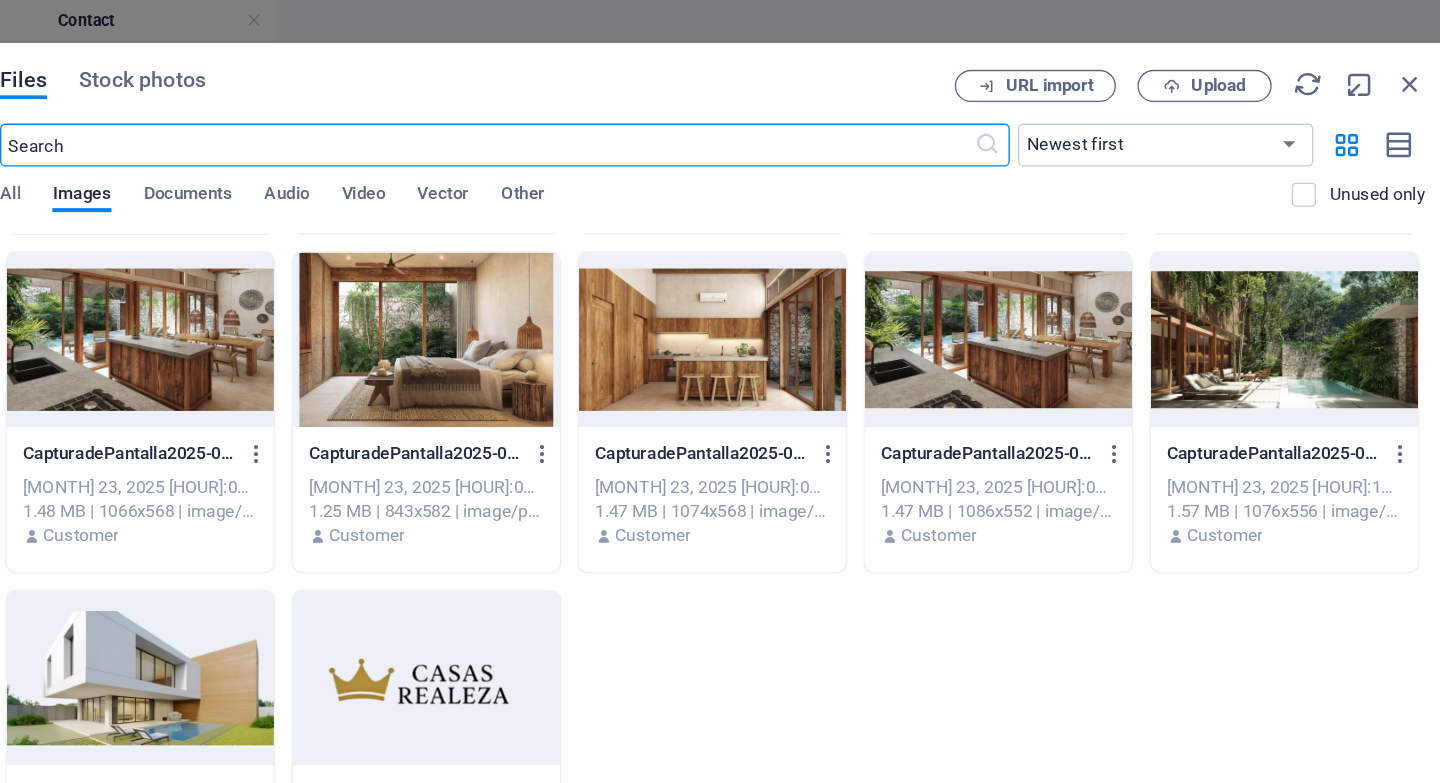 click at bounding box center [644, 505] 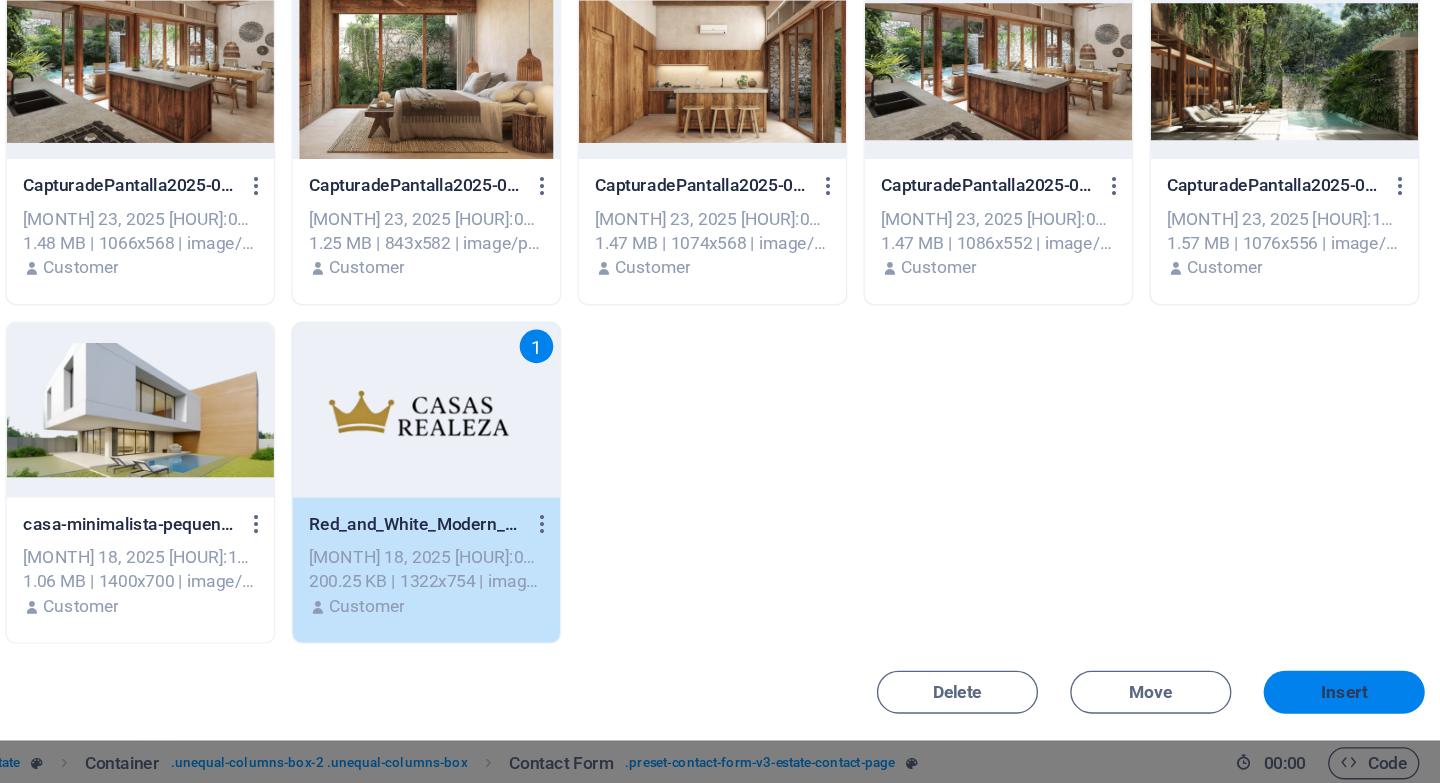 click on "Insert" at bounding box center (1328, 715) 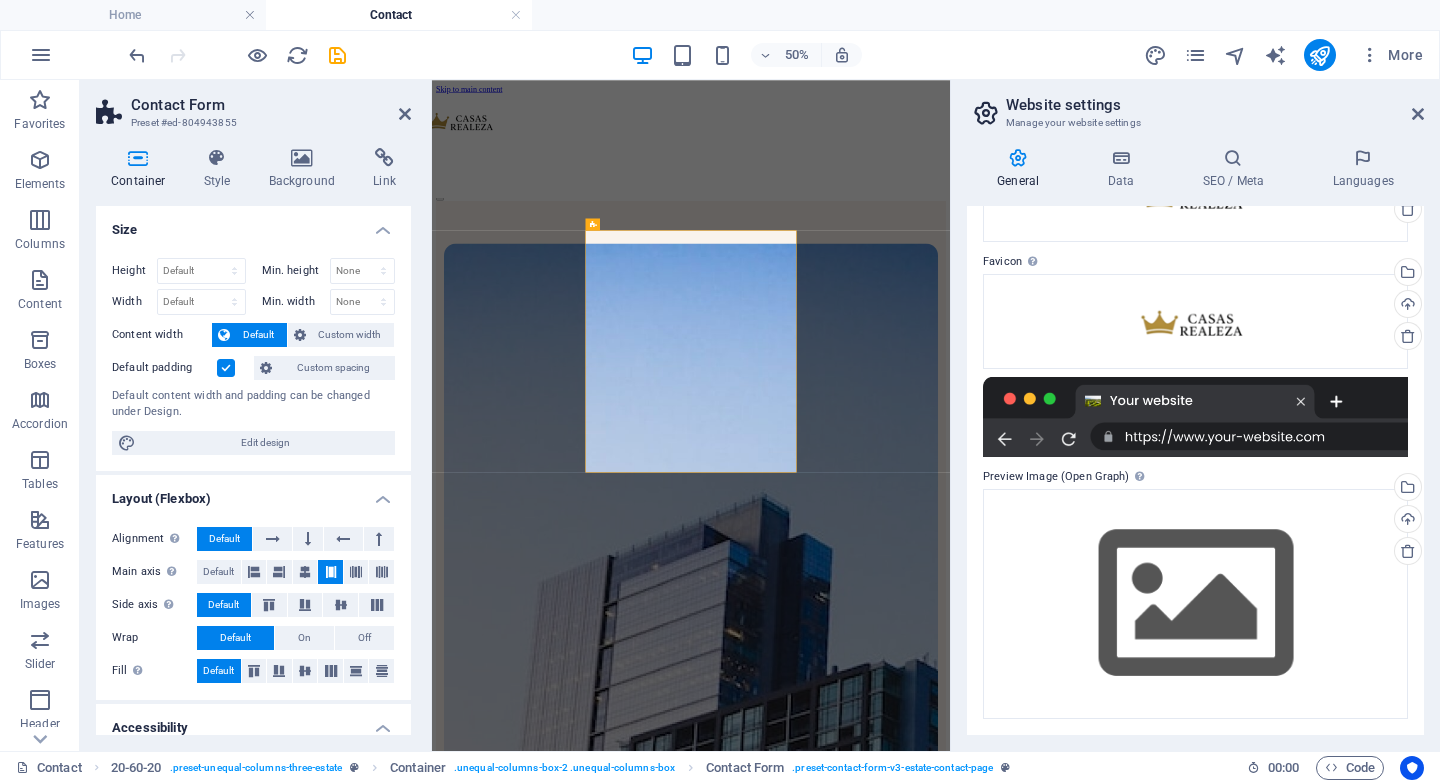 scroll, scrollTop: 0, scrollLeft: 0, axis: both 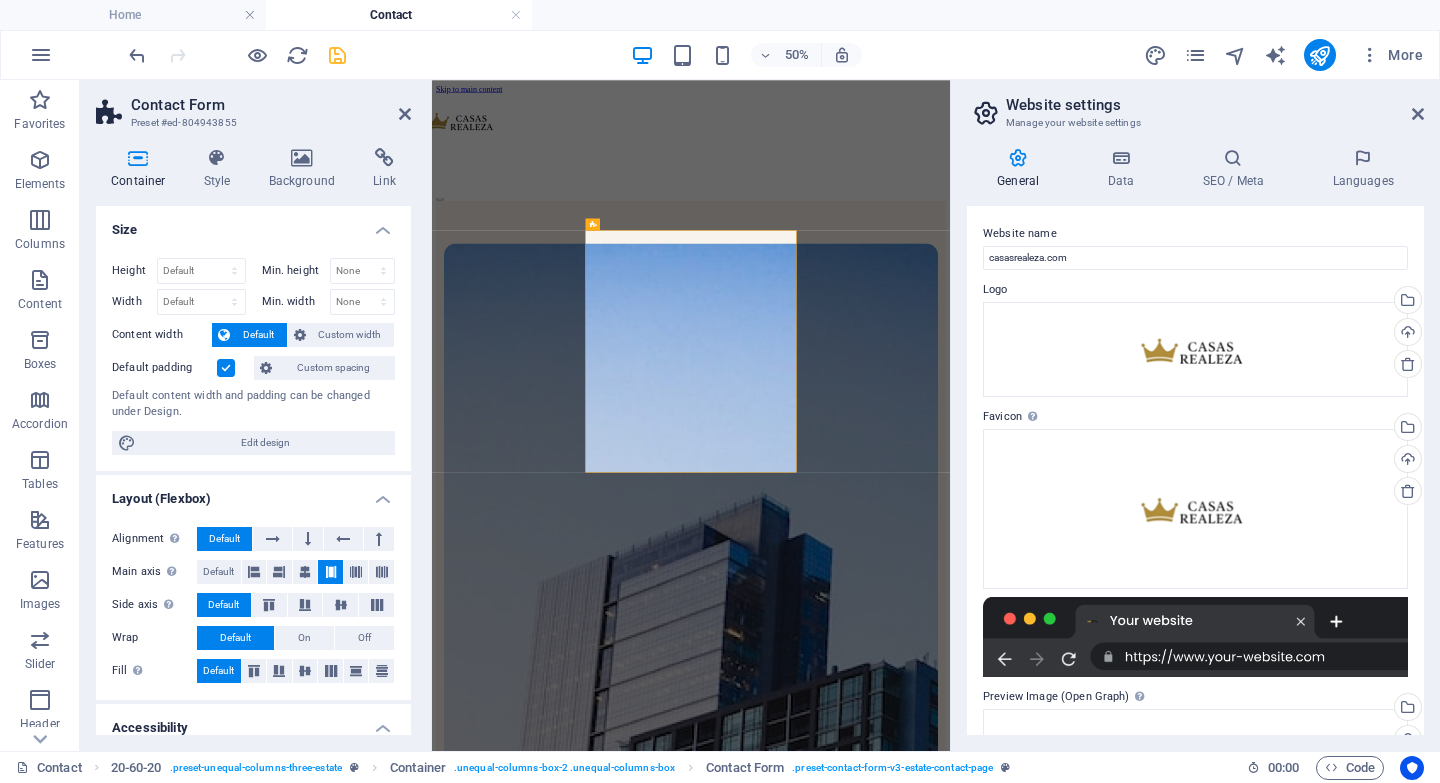 click at bounding box center [337, 55] 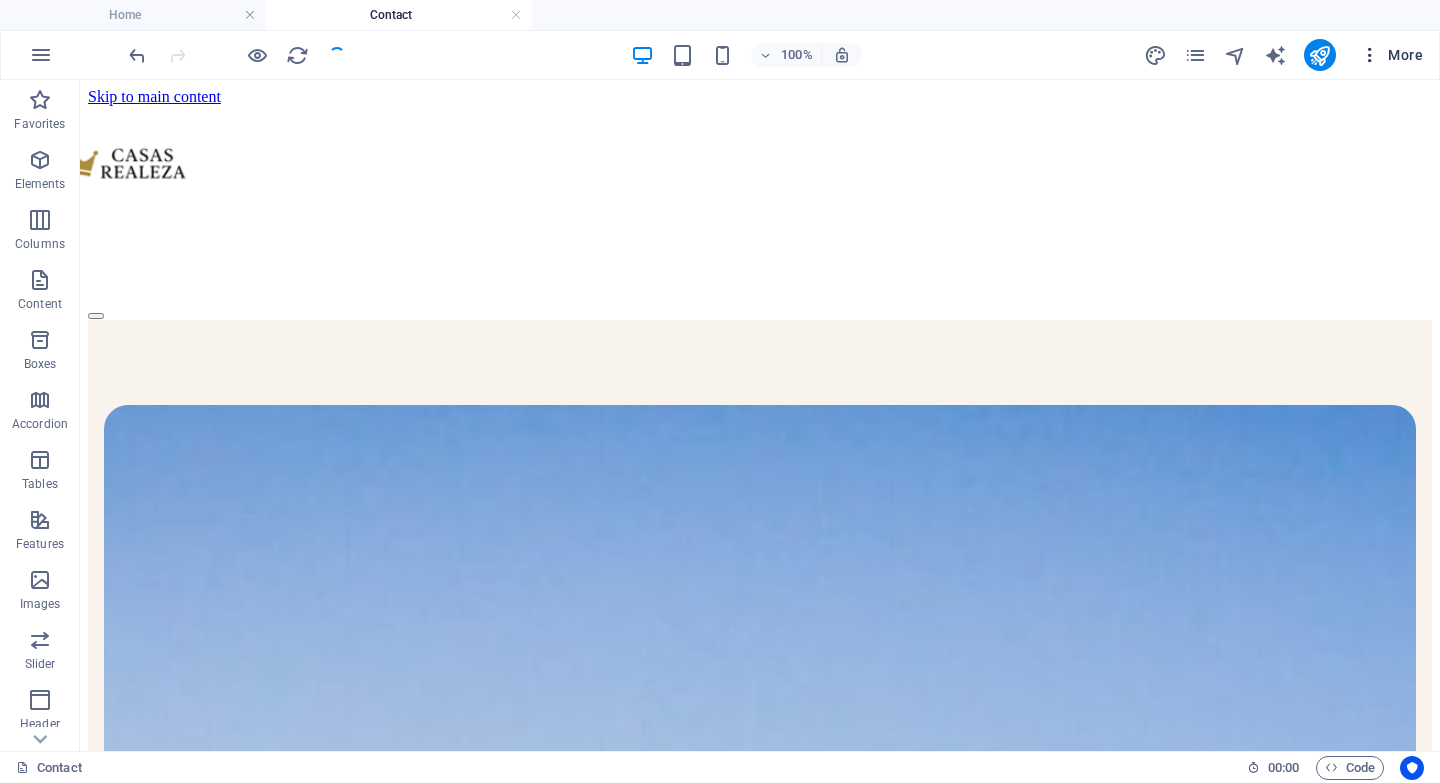 click at bounding box center (1370, 55) 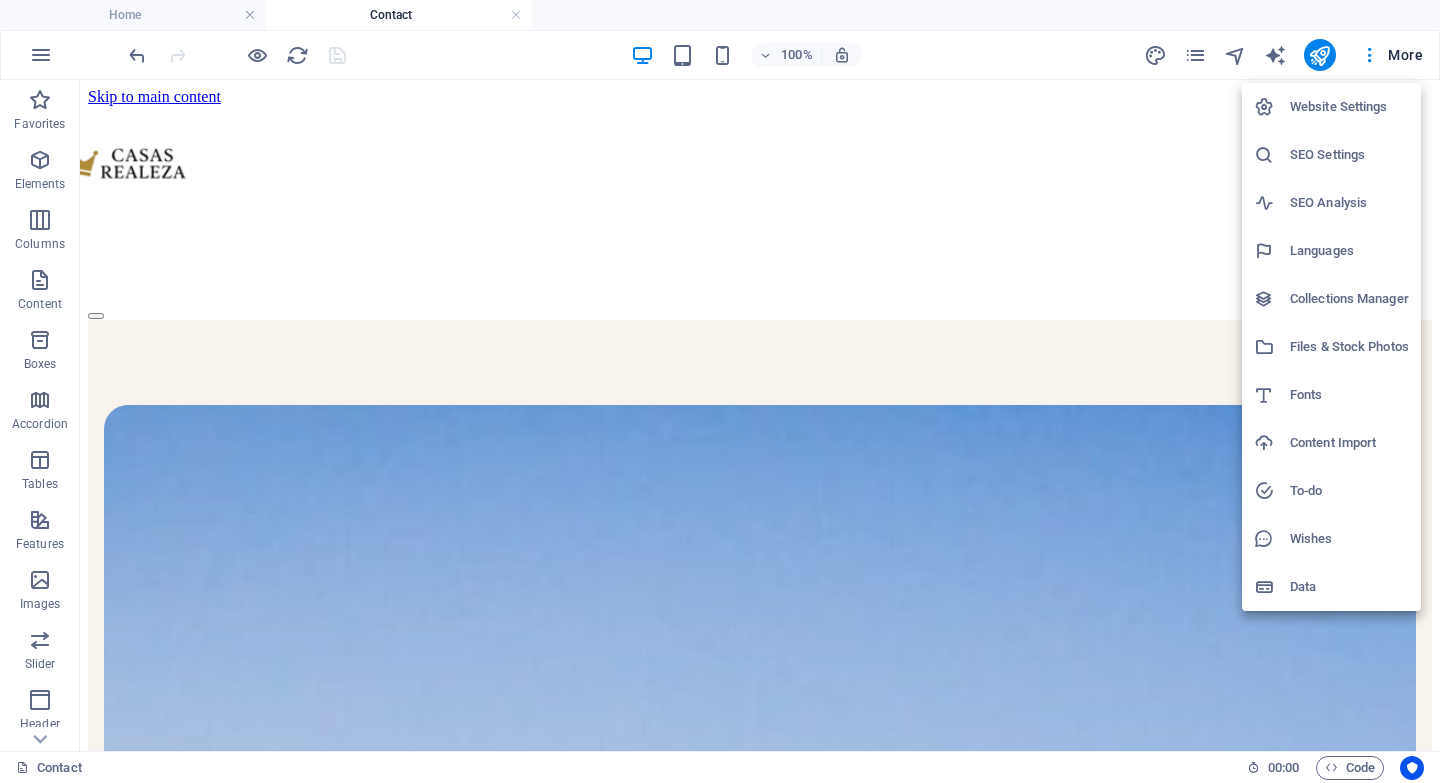 click on "Website Settings" at bounding box center [1349, 107] 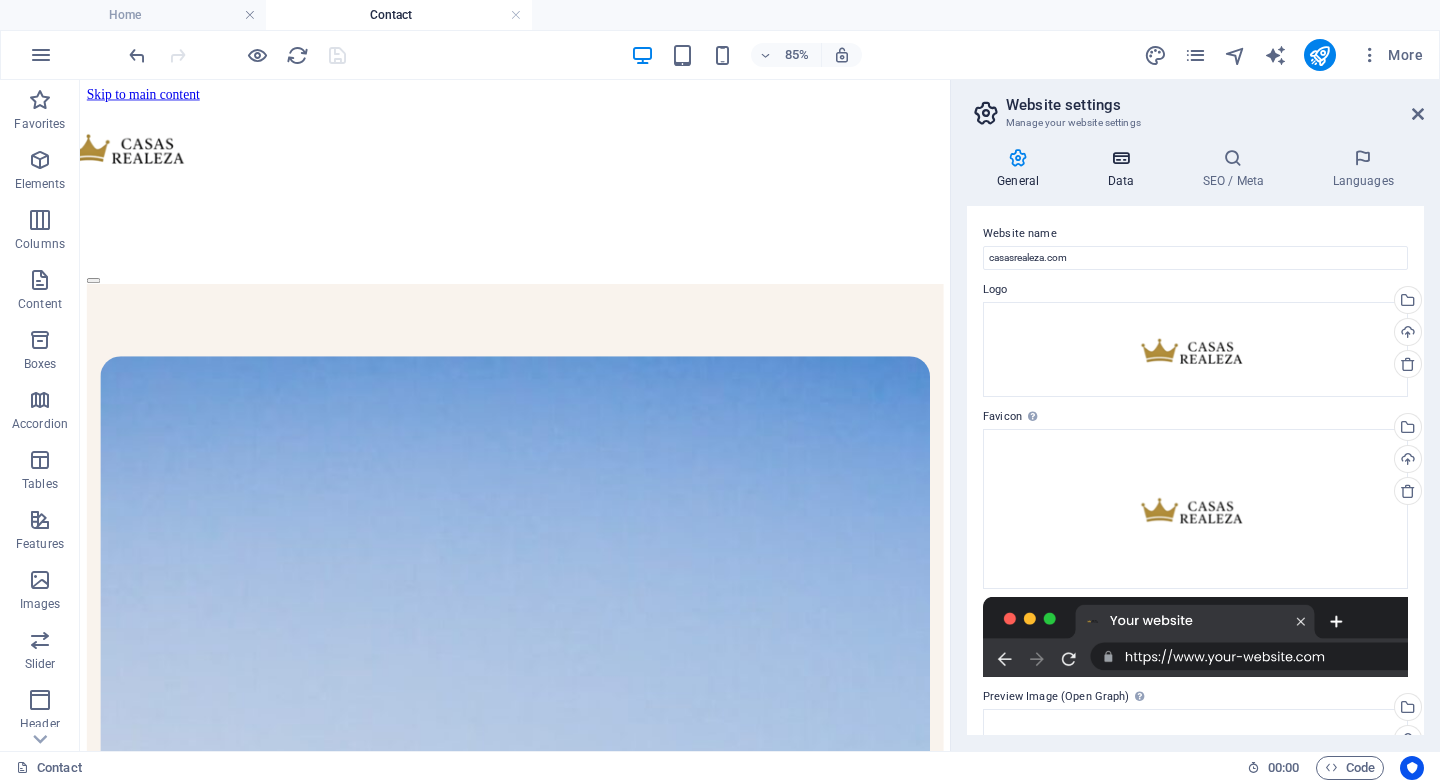 click on "Data" at bounding box center [1124, 169] 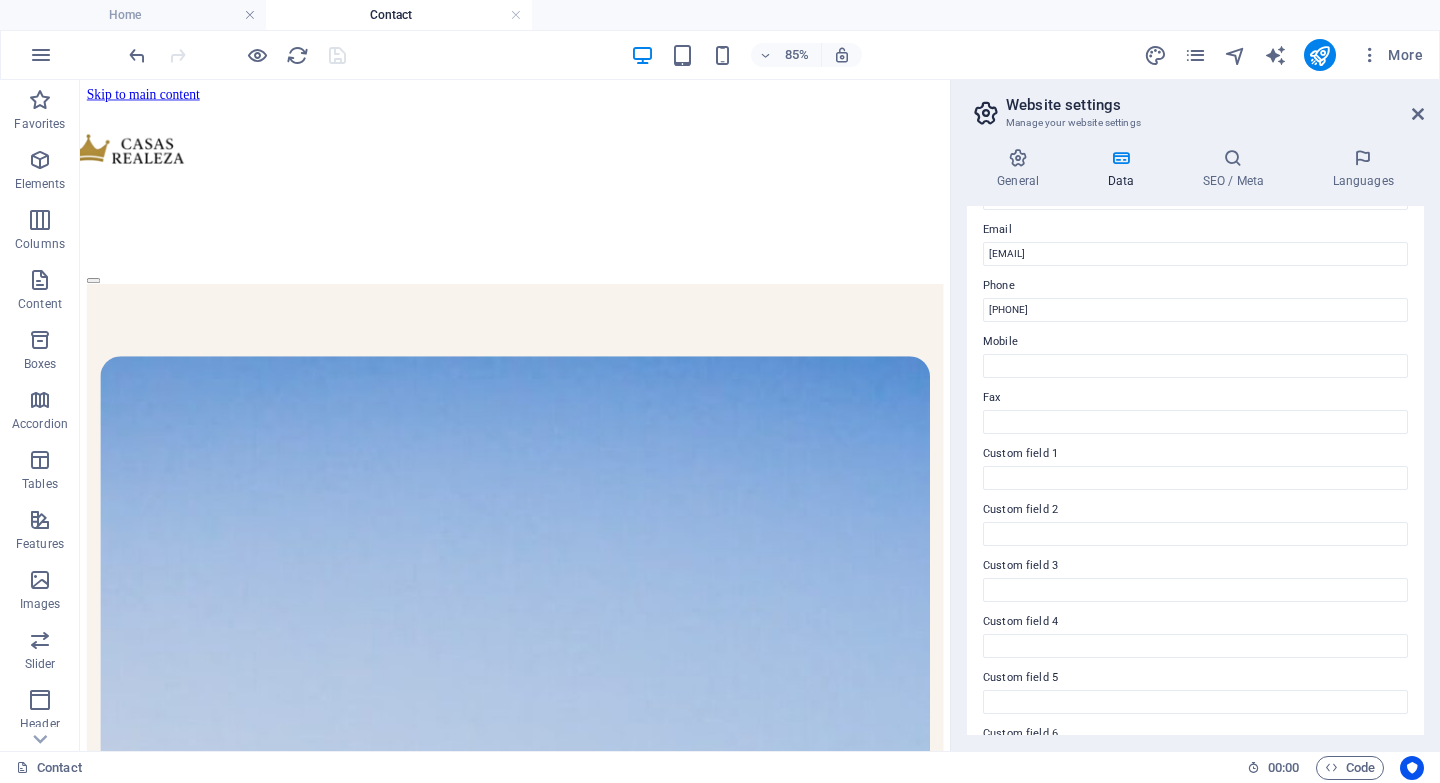 scroll, scrollTop: 432, scrollLeft: 0, axis: vertical 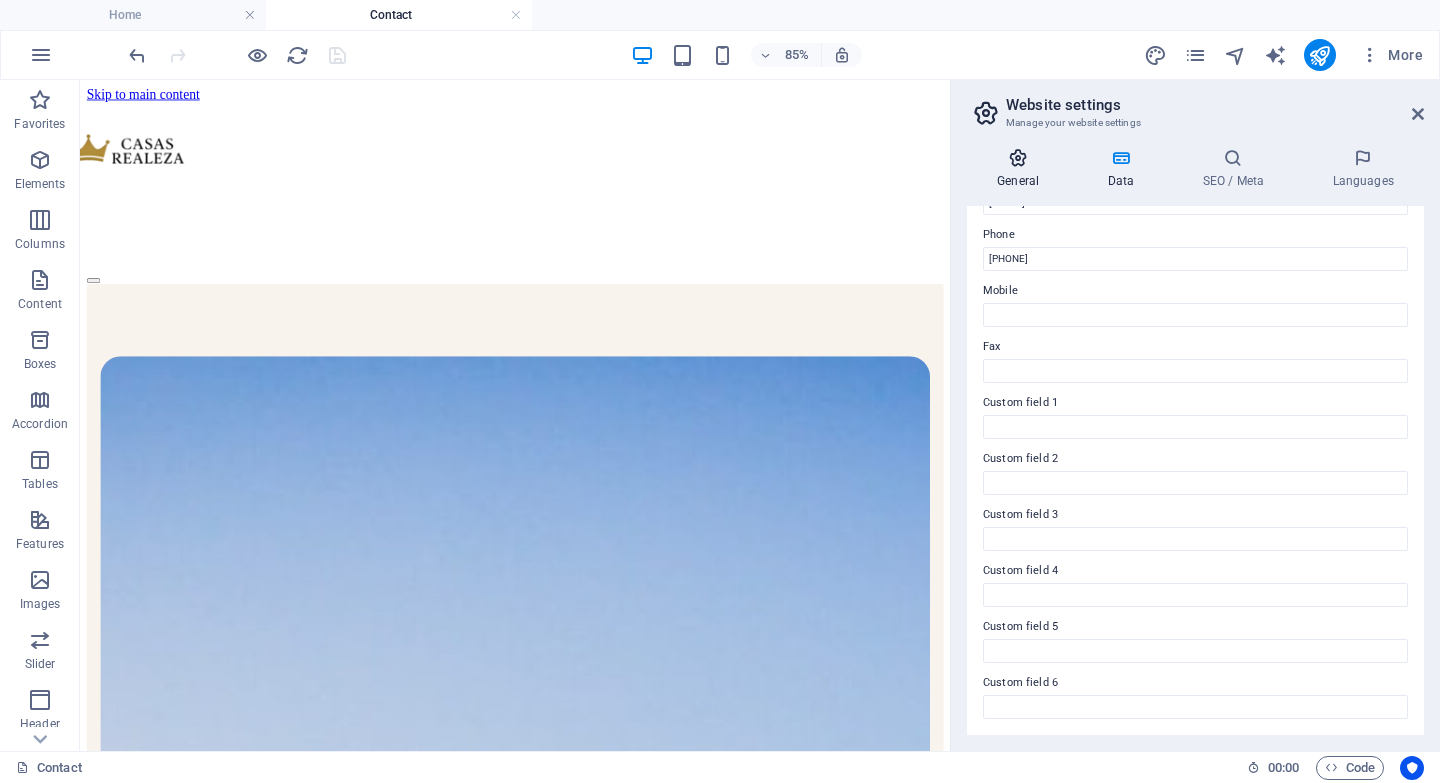click on "General" at bounding box center [1022, 169] 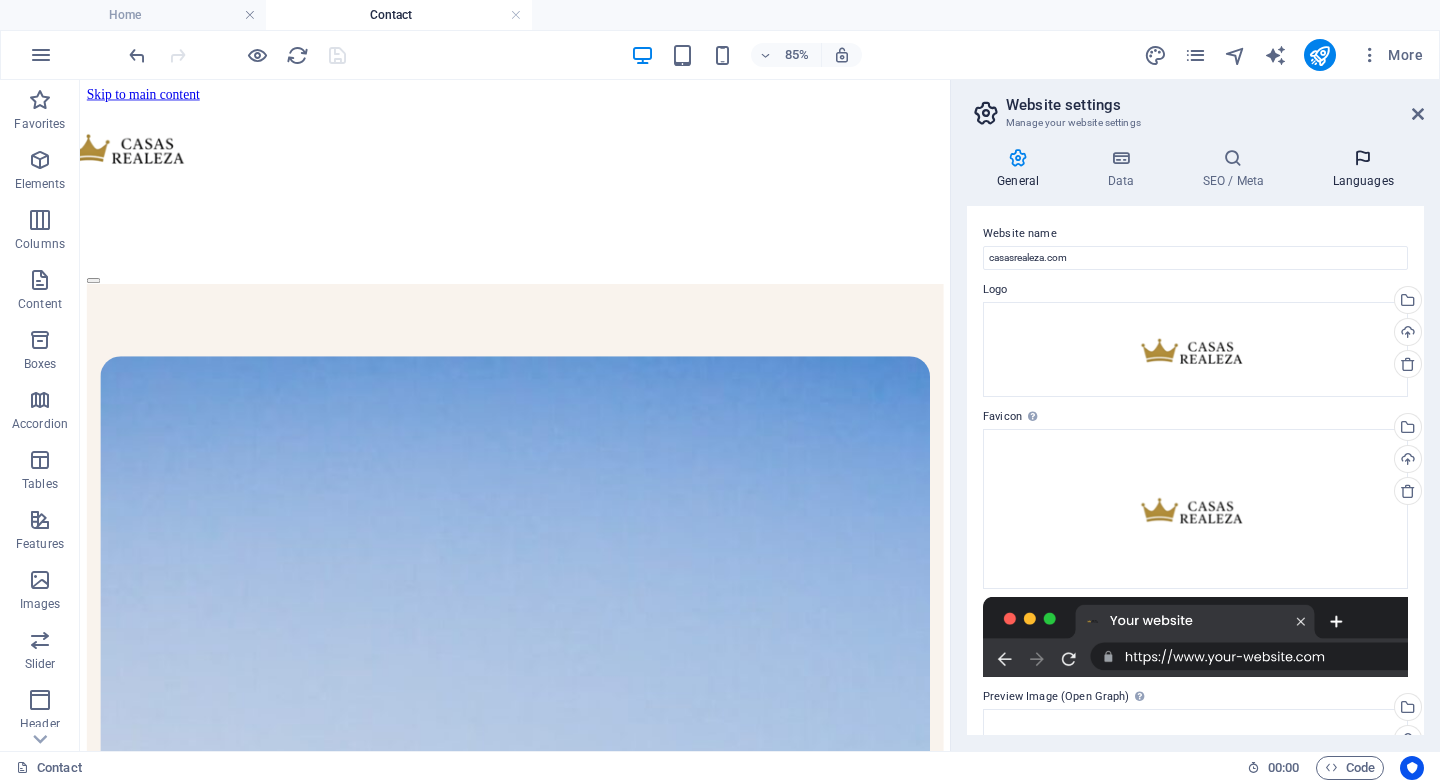 click on "Languages" at bounding box center (1363, 169) 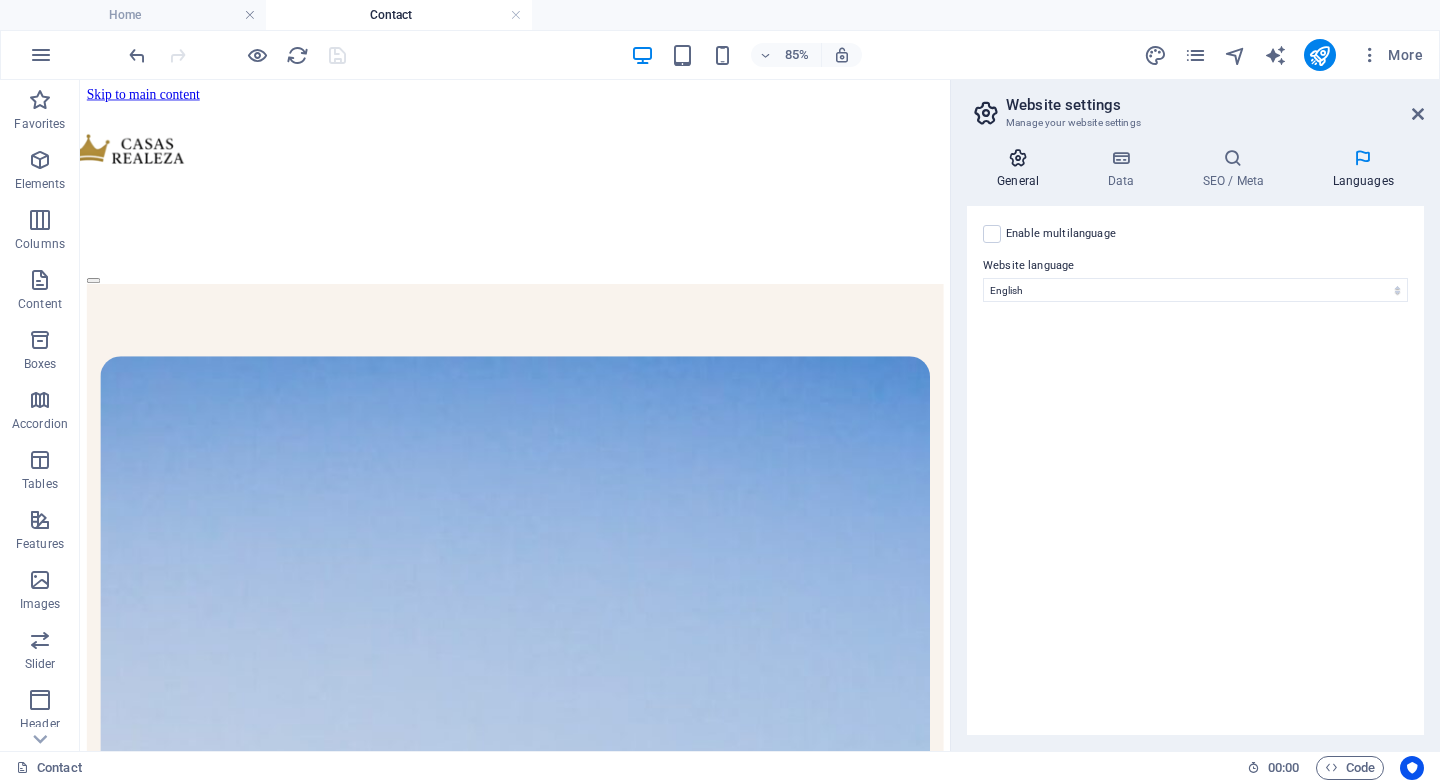 click at bounding box center [1018, 158] 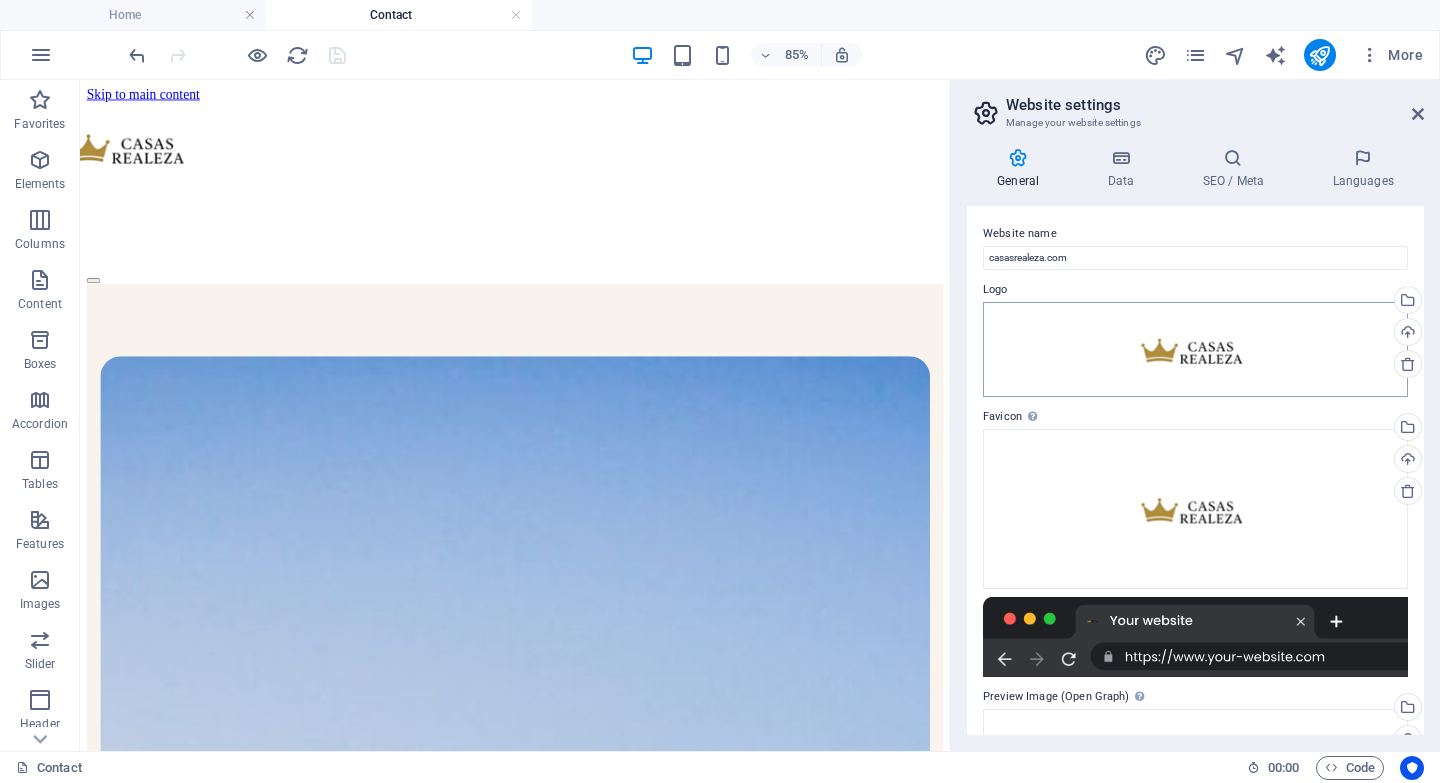 scroll, scrollTop: 219, scrollLeft: 0, axis: vertical 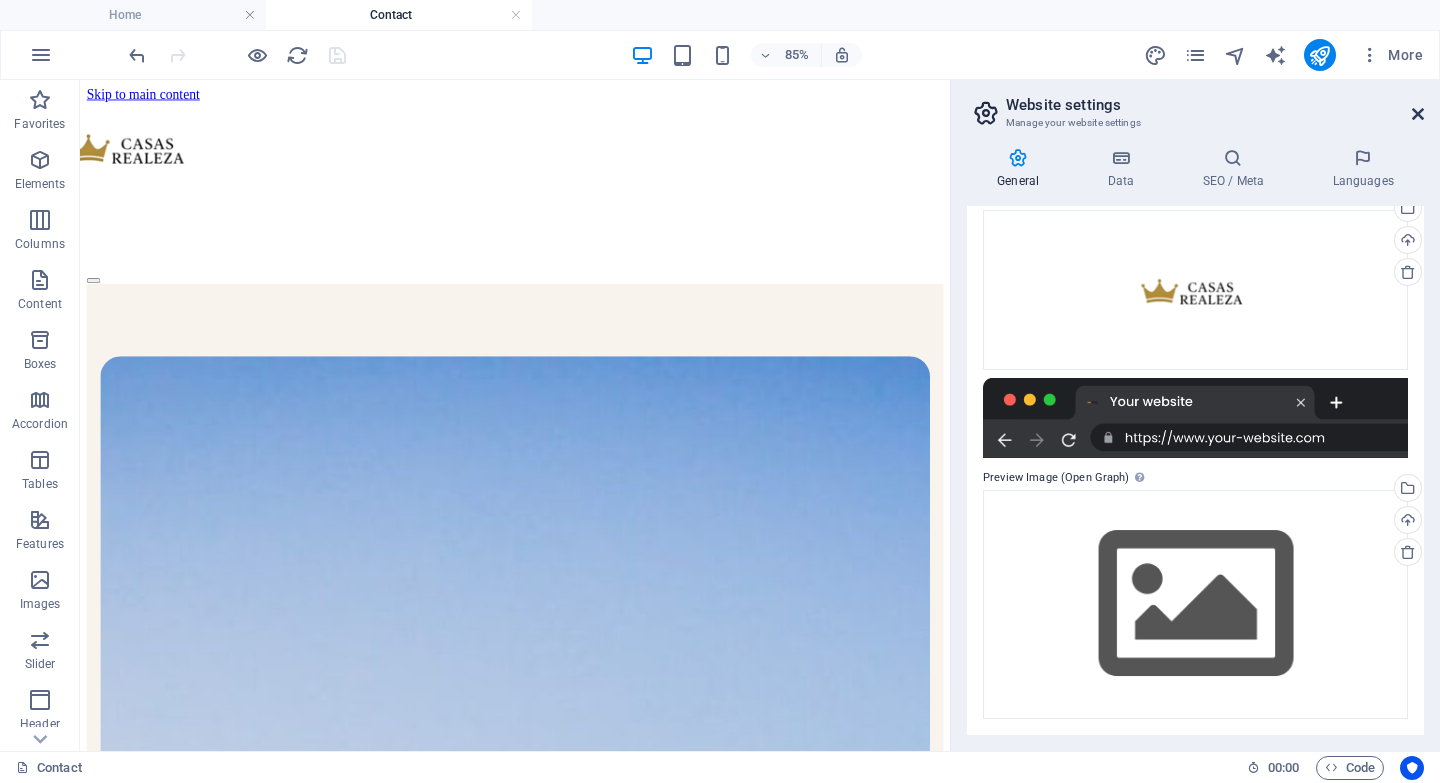click at bounding box center (1418, 114) 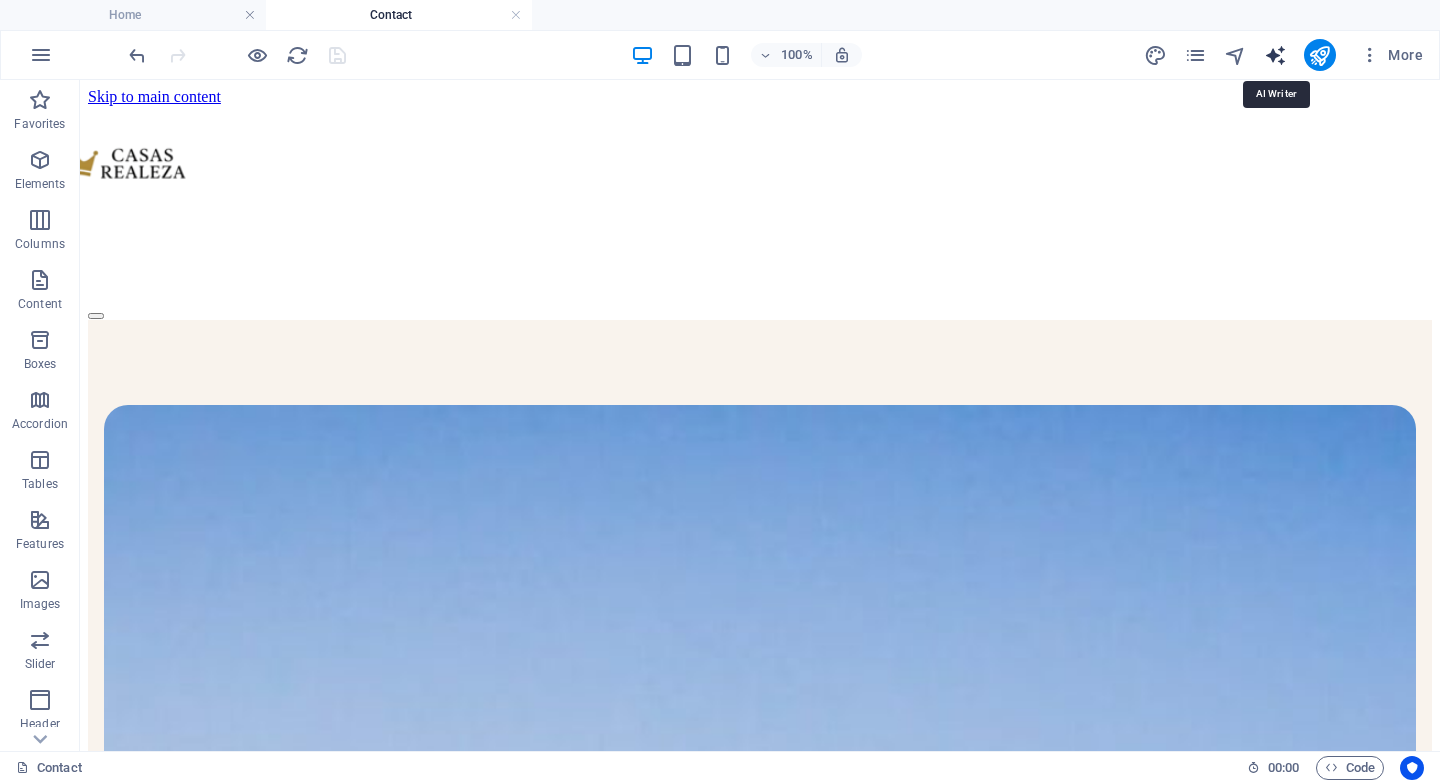 click at bounding box center (1275, 55) 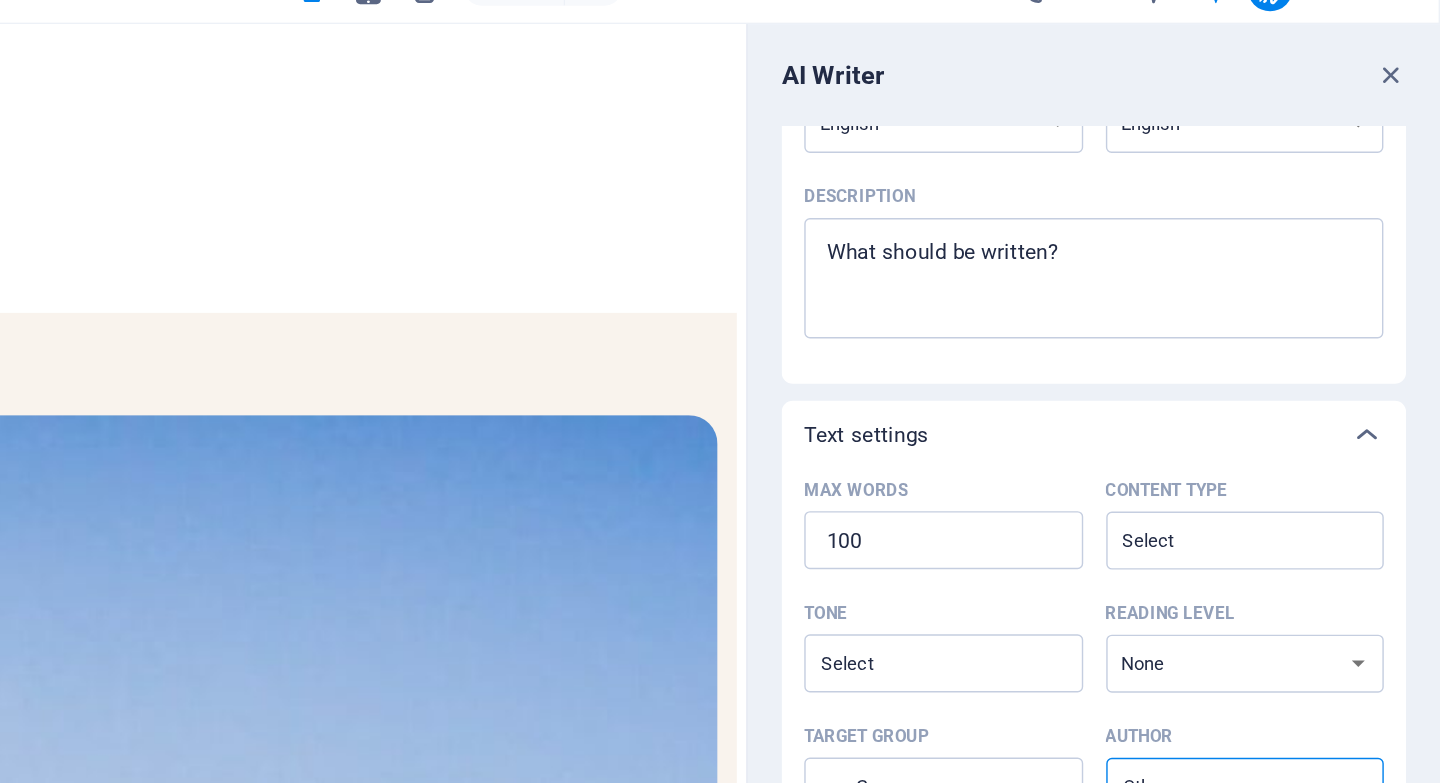 scroll, scrollTop: 403, scrollLeft: 0, axis: vertical 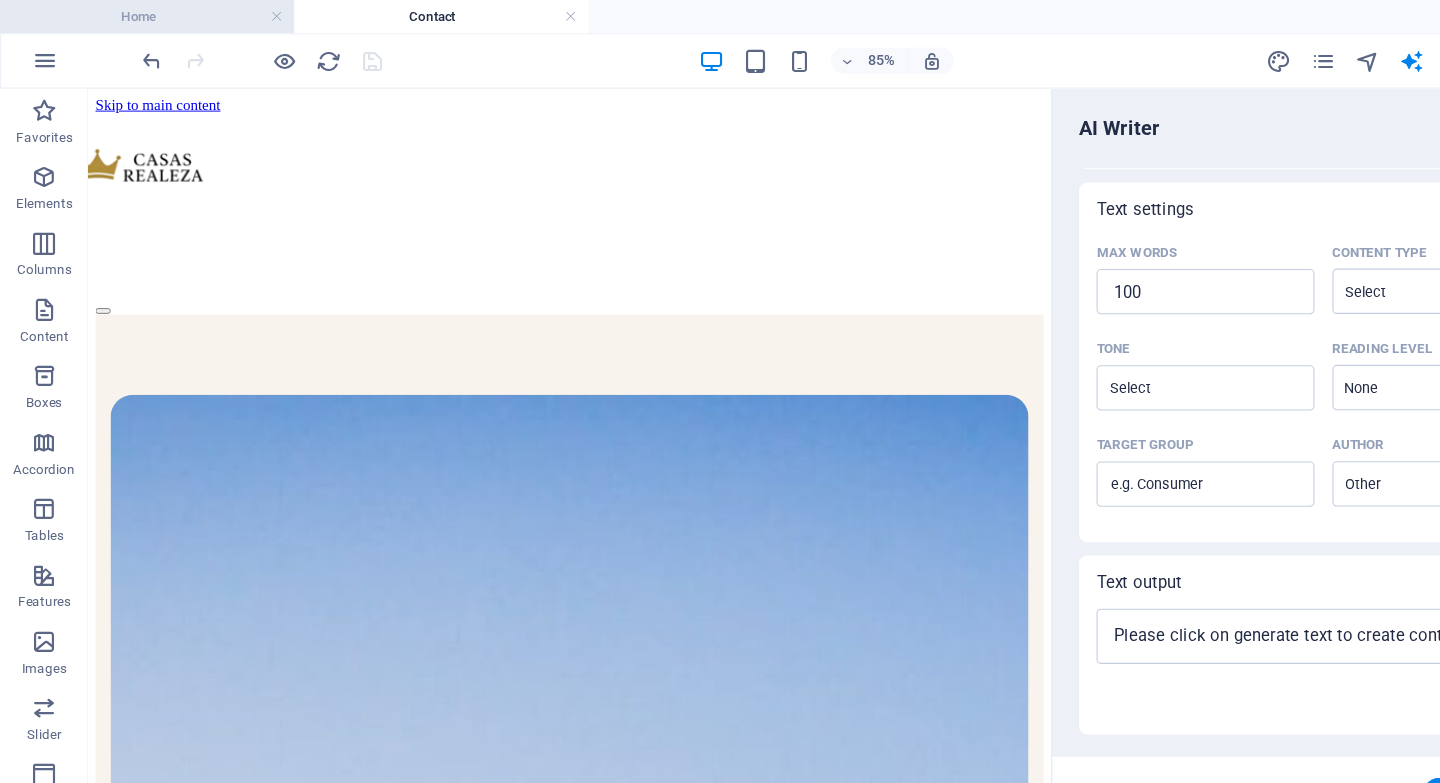 click on "Home" at bounding box center (133, 15) 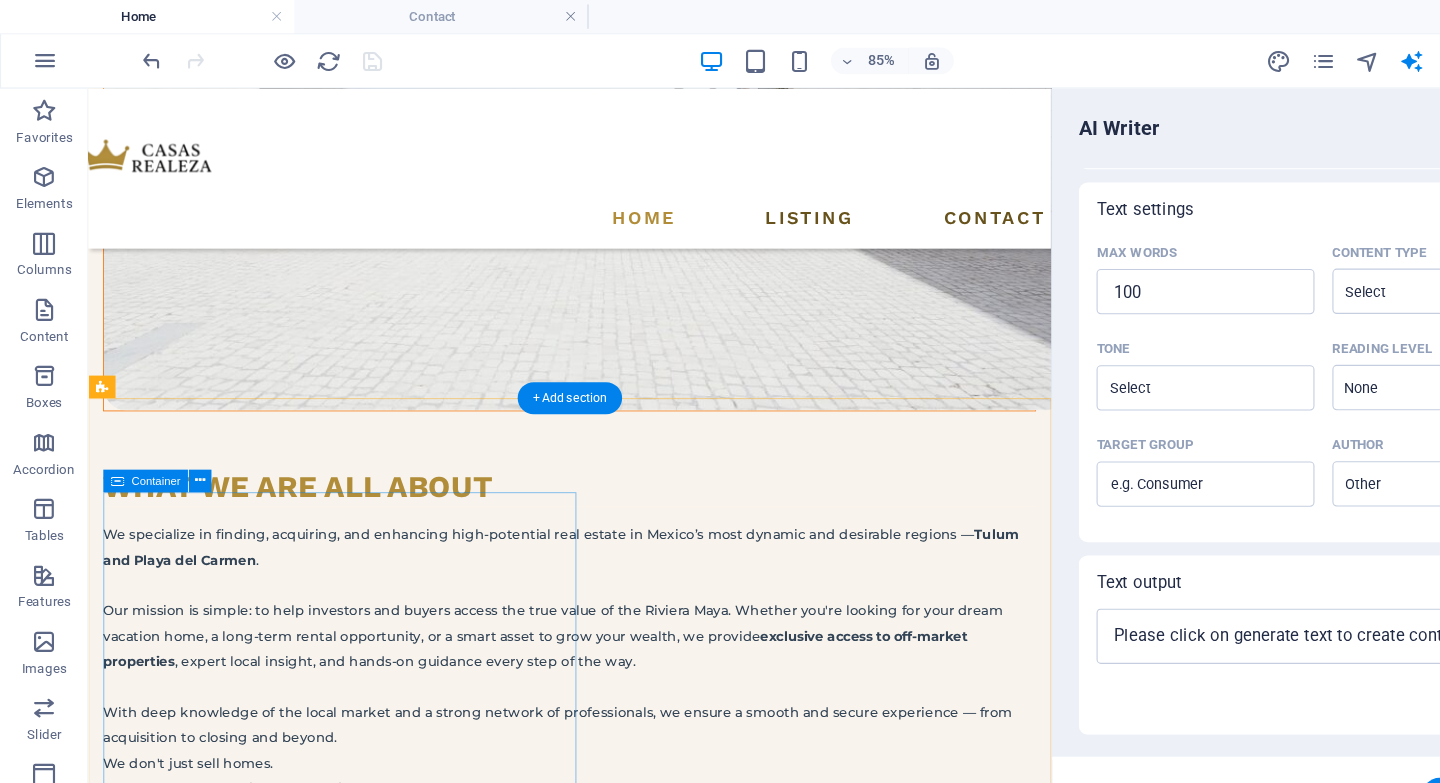 scroll, scrollTop: 485, scrollLeft: 0, axis: vertical 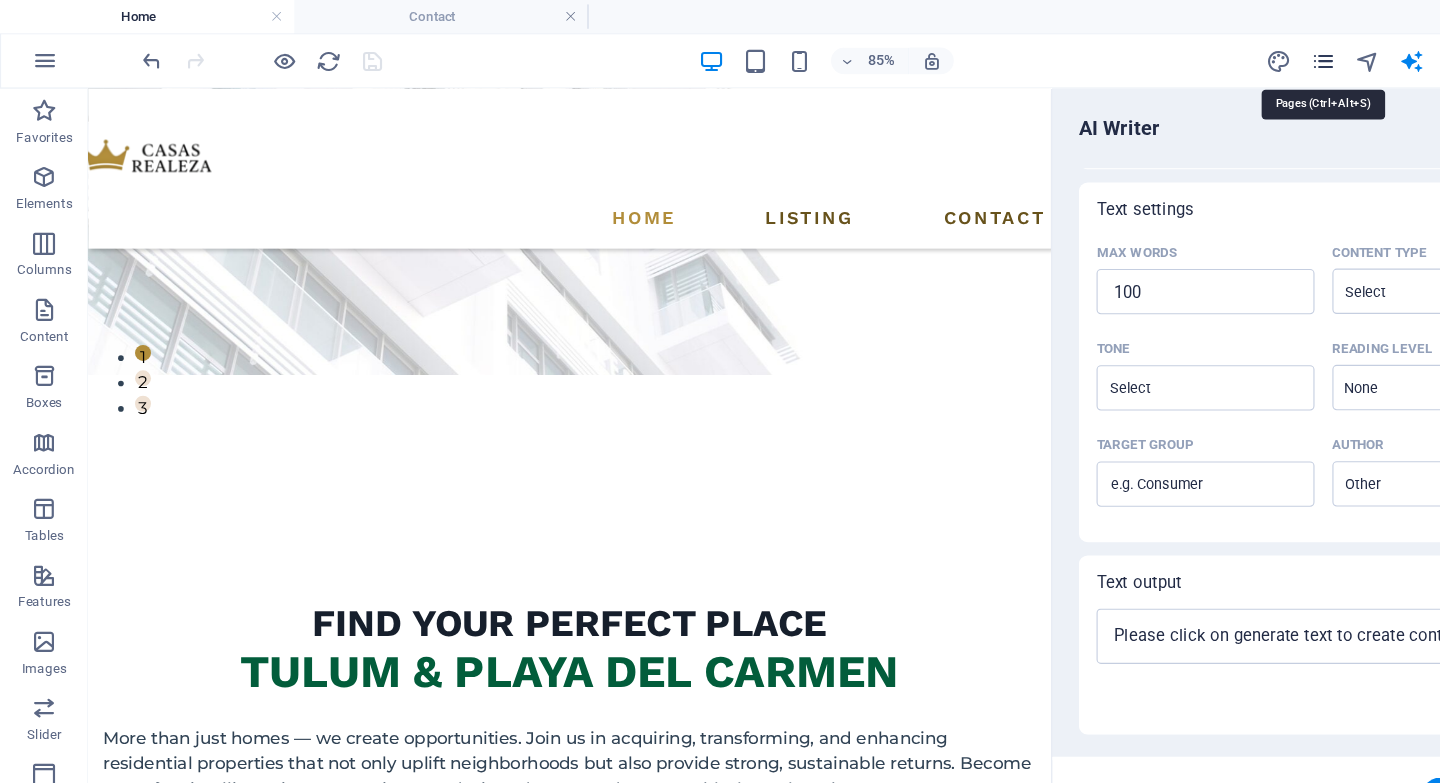 click at bounding box center [1195, 55] 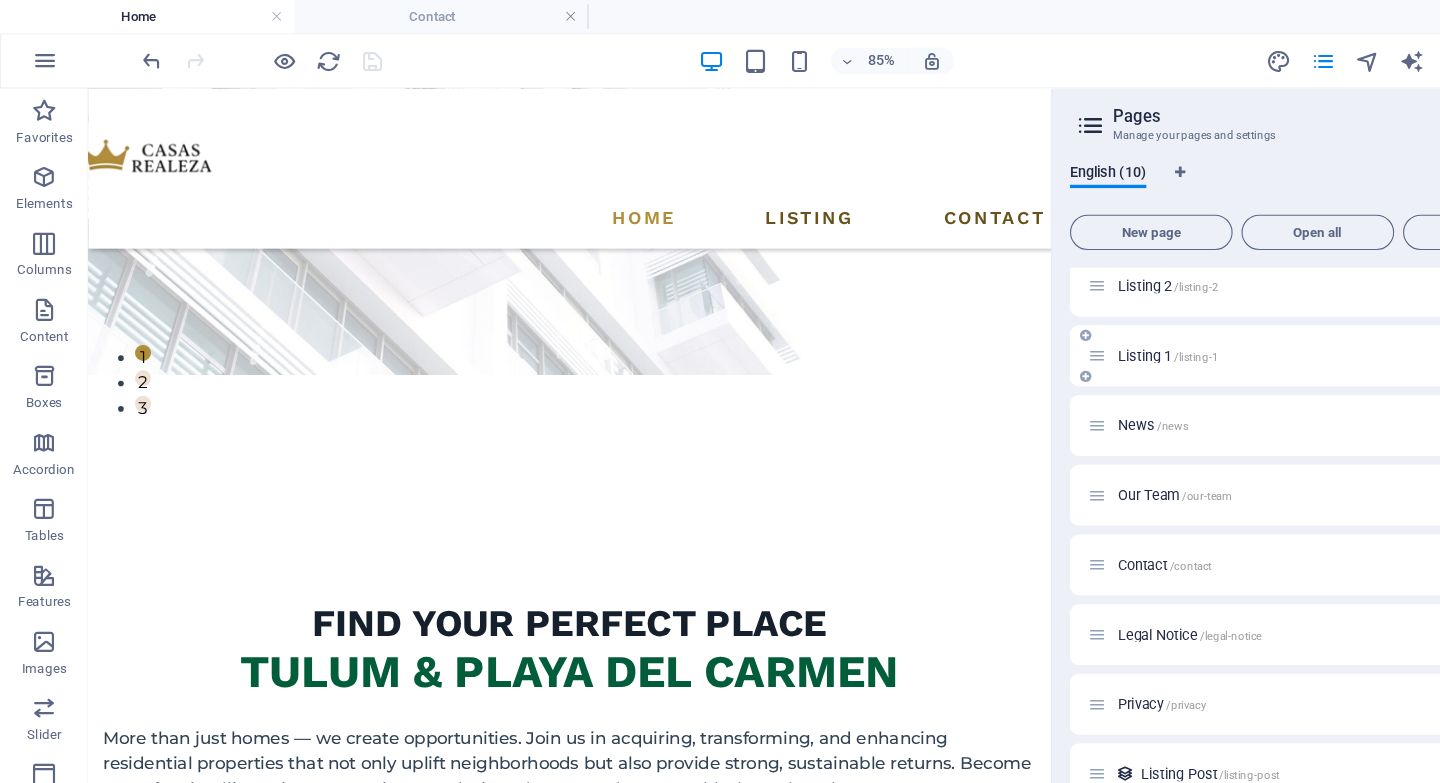 scroll, scrollTop: 3, scrollLeft: 0, axis: vertical 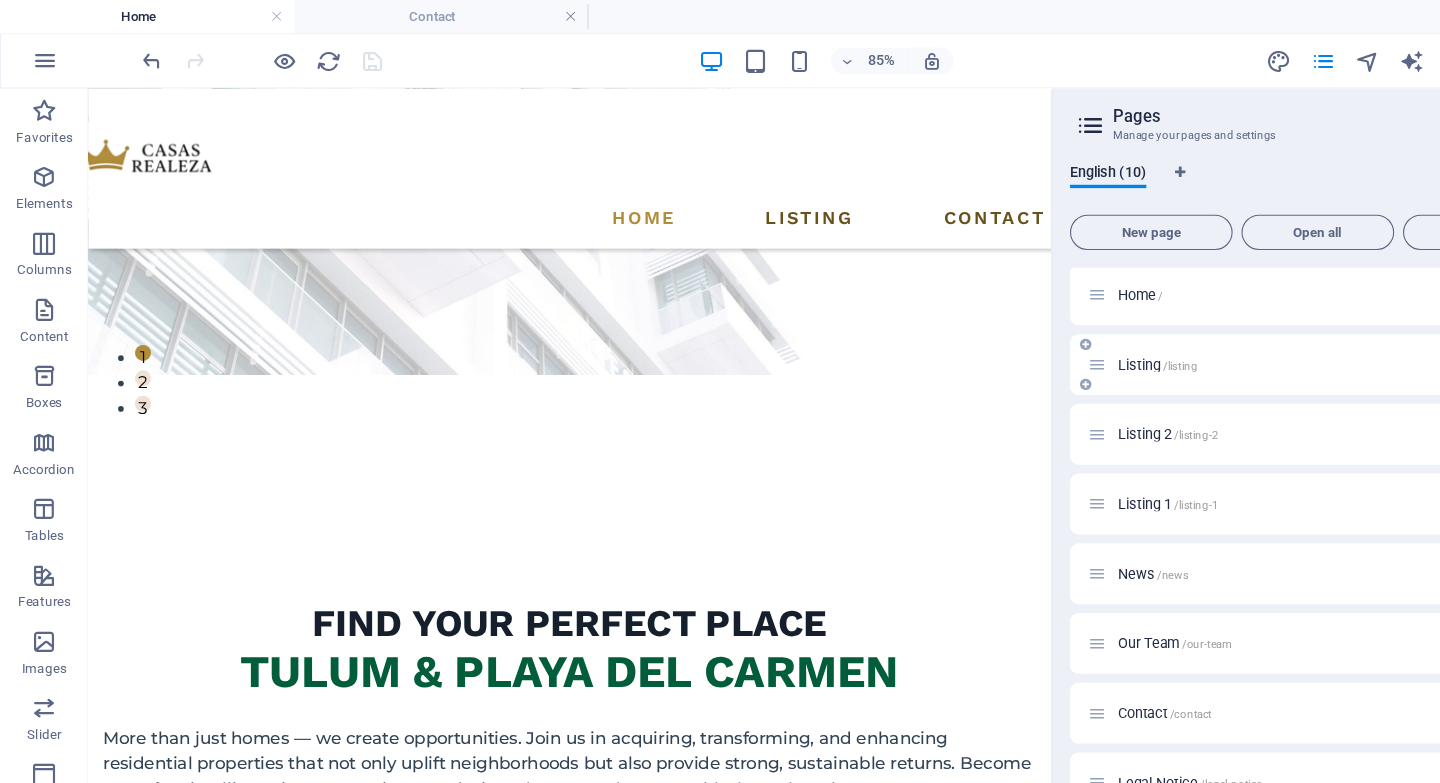 click on "Listing /listing" at bounding box center [1160, 329] 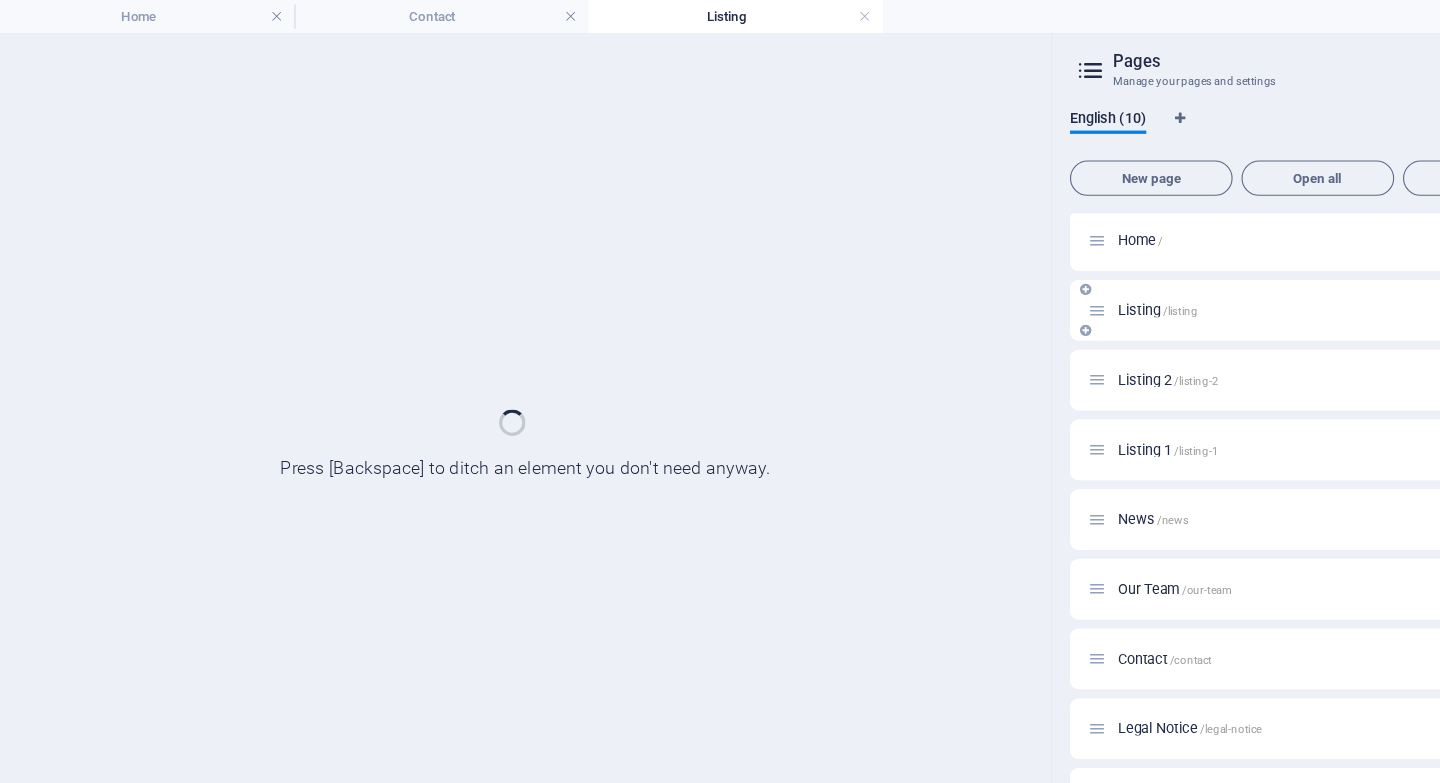 click on "Listing 2 /listing-2" at bounding box center [1149, 343] 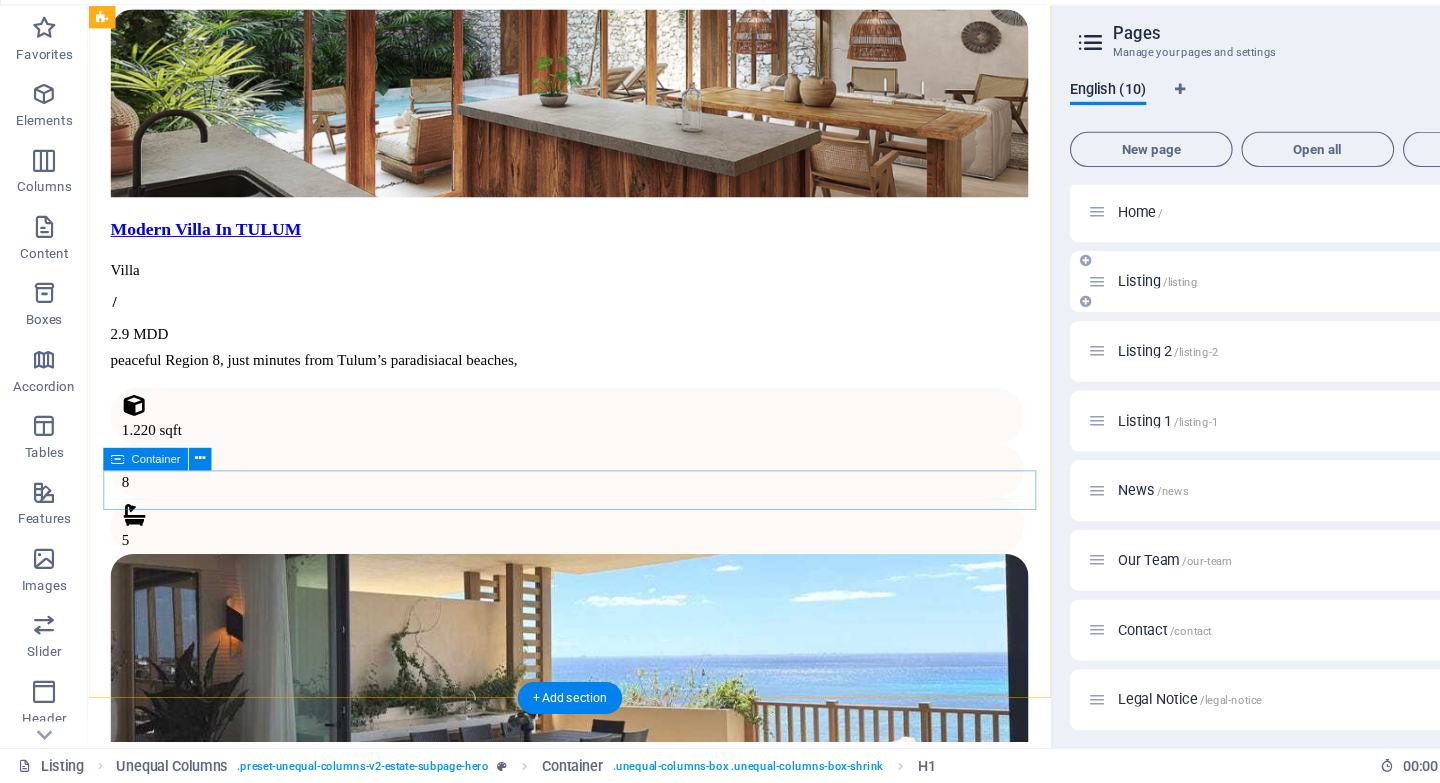 scroll, scrollTop: 1566, scrollLeft: 0, axis: vertical 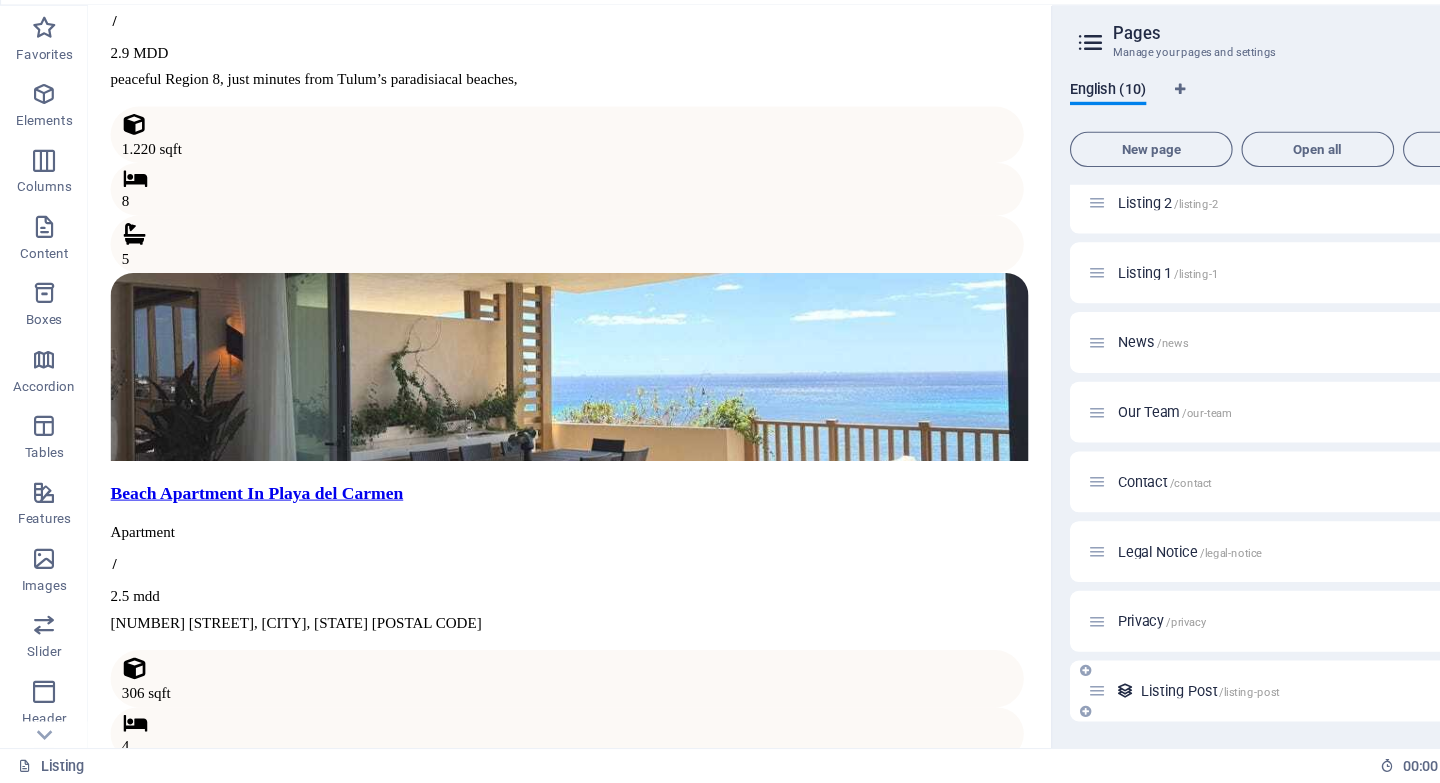 click on "Listing Post /listing-post" at bounding box center [1185, 699] 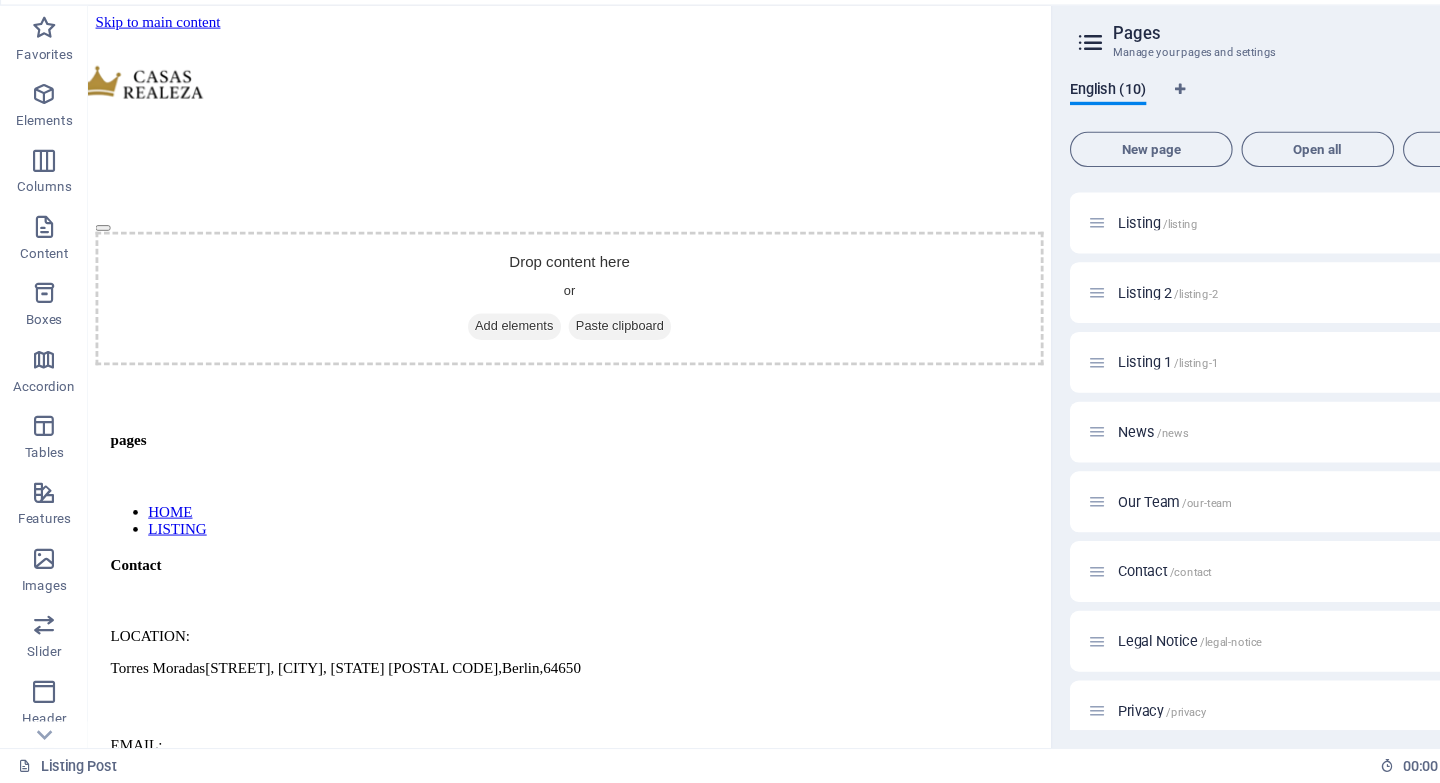 scroll, scrollTop: 0, scrollLeft: 0, axis: both 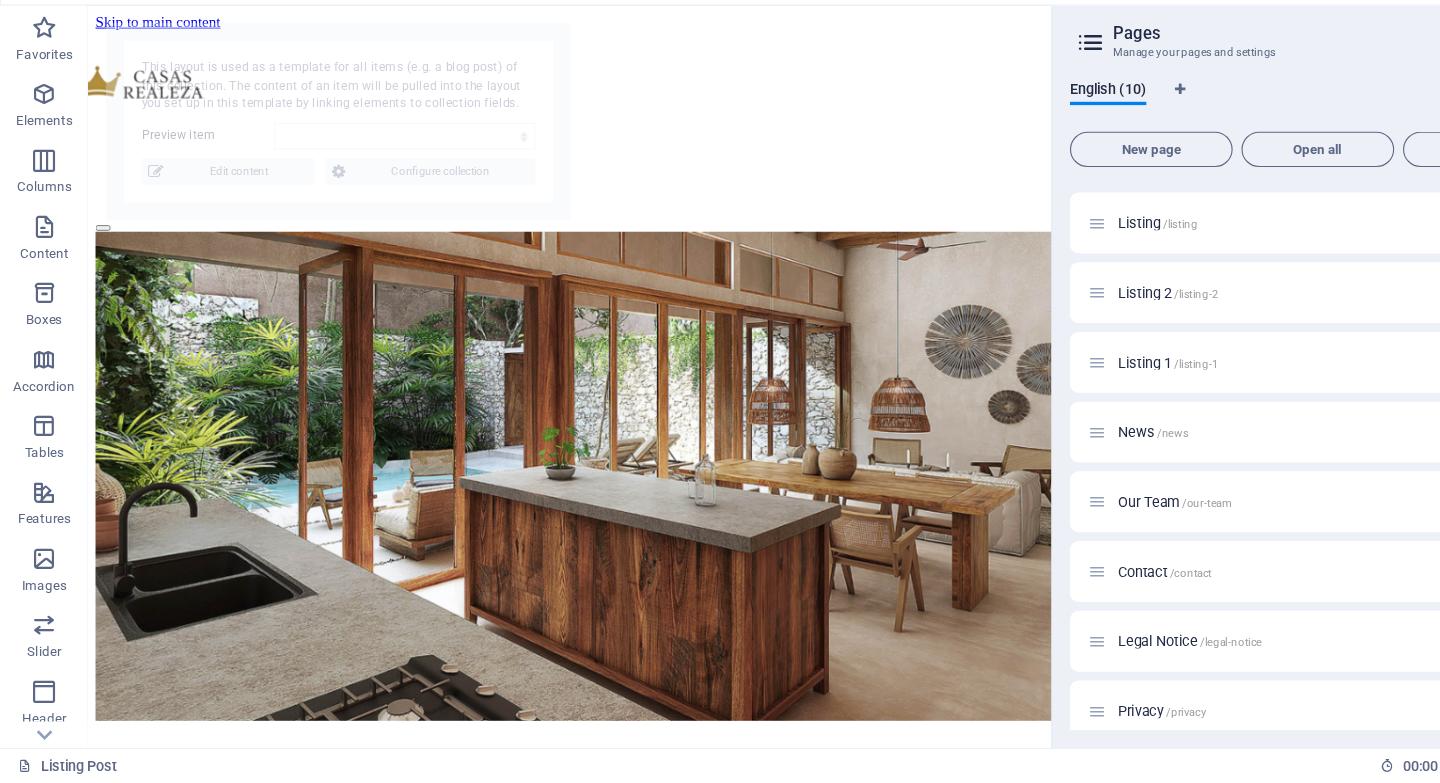 select on "68801a80691e50ae5e060e5e" 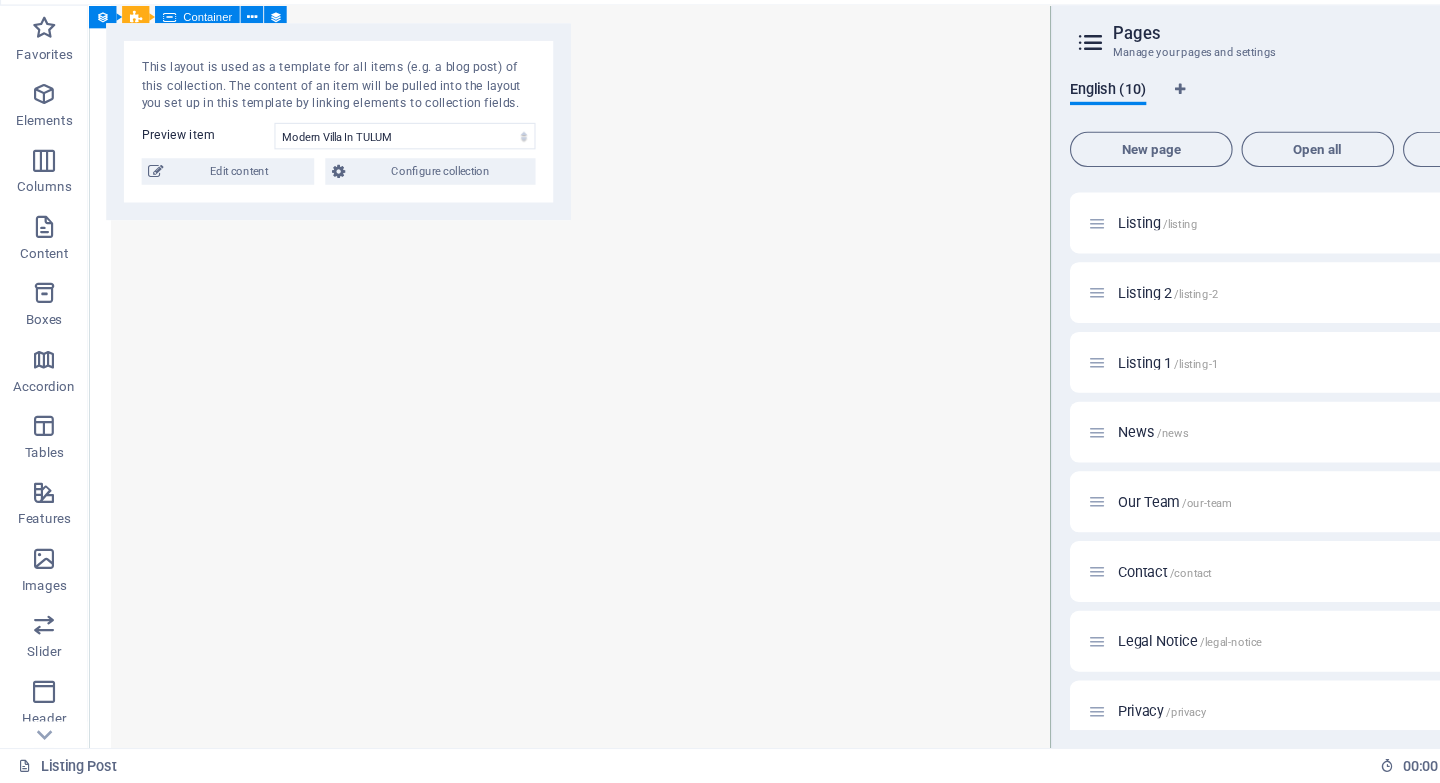 scroll, scrollTop: 2072, scrollLeft: 0, axis: vertical 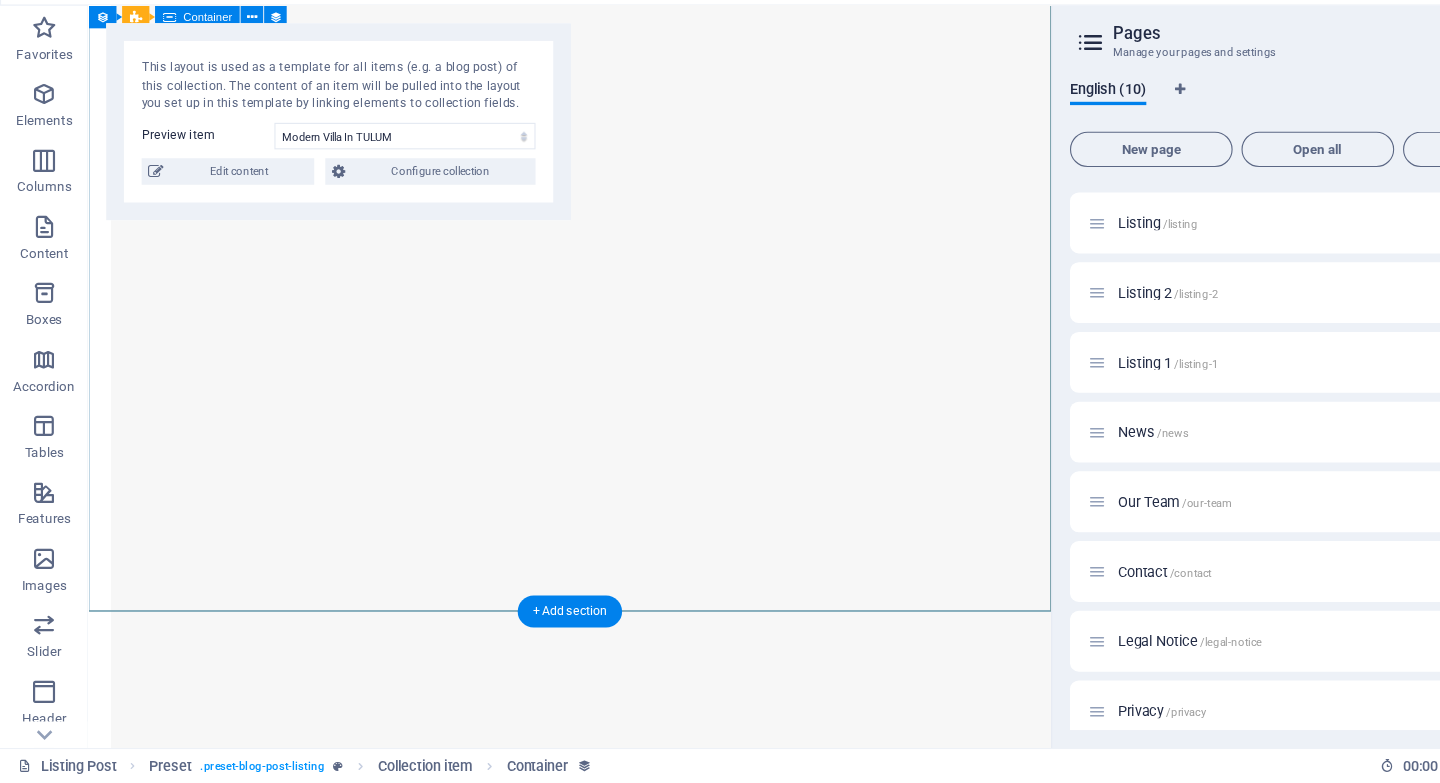 click on "Unreadable? Load new" at bounding box center (600, 1203426) 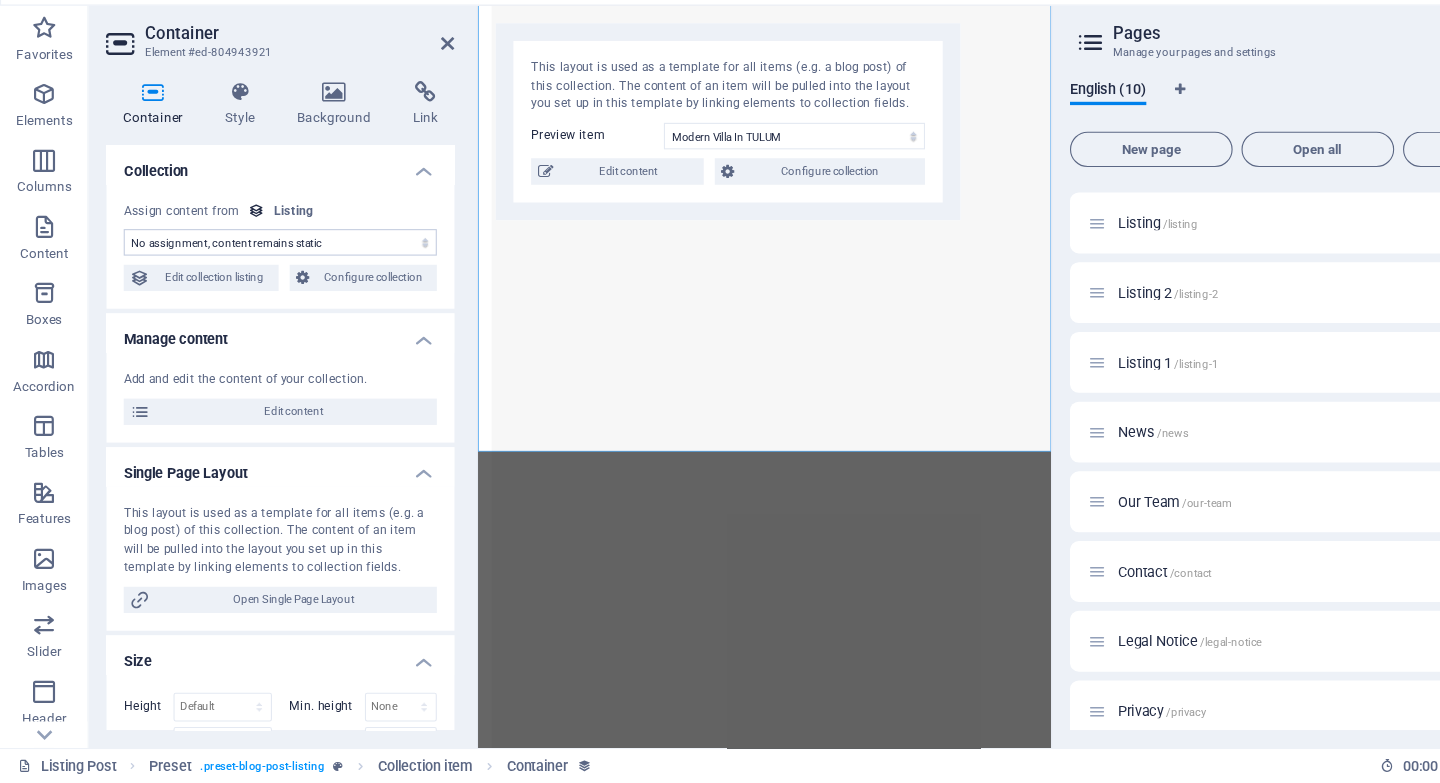 scroll, scrollTop: 2243, scrollLeft: 0, axis: vertical 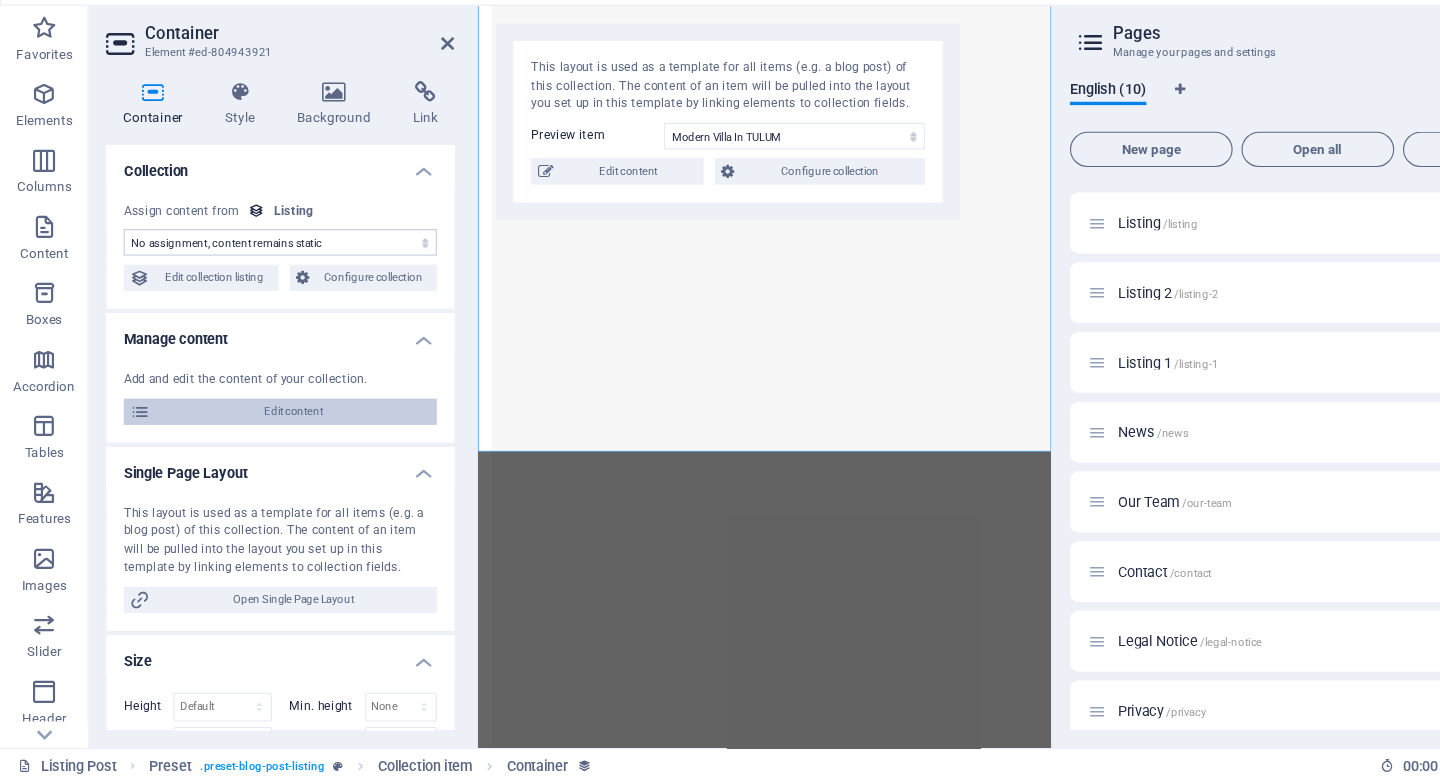 select on "full_description" 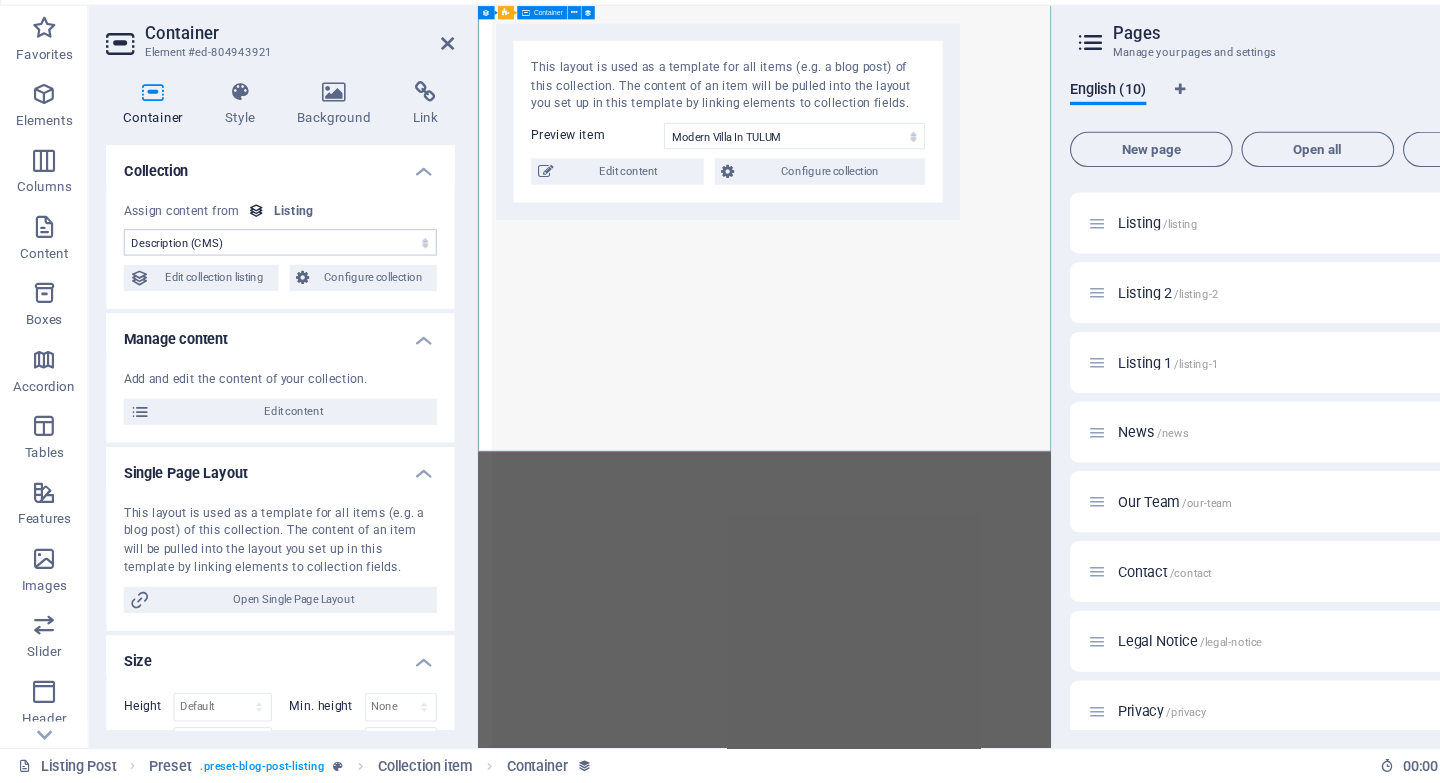 click at bounding box center [590, 1217645] 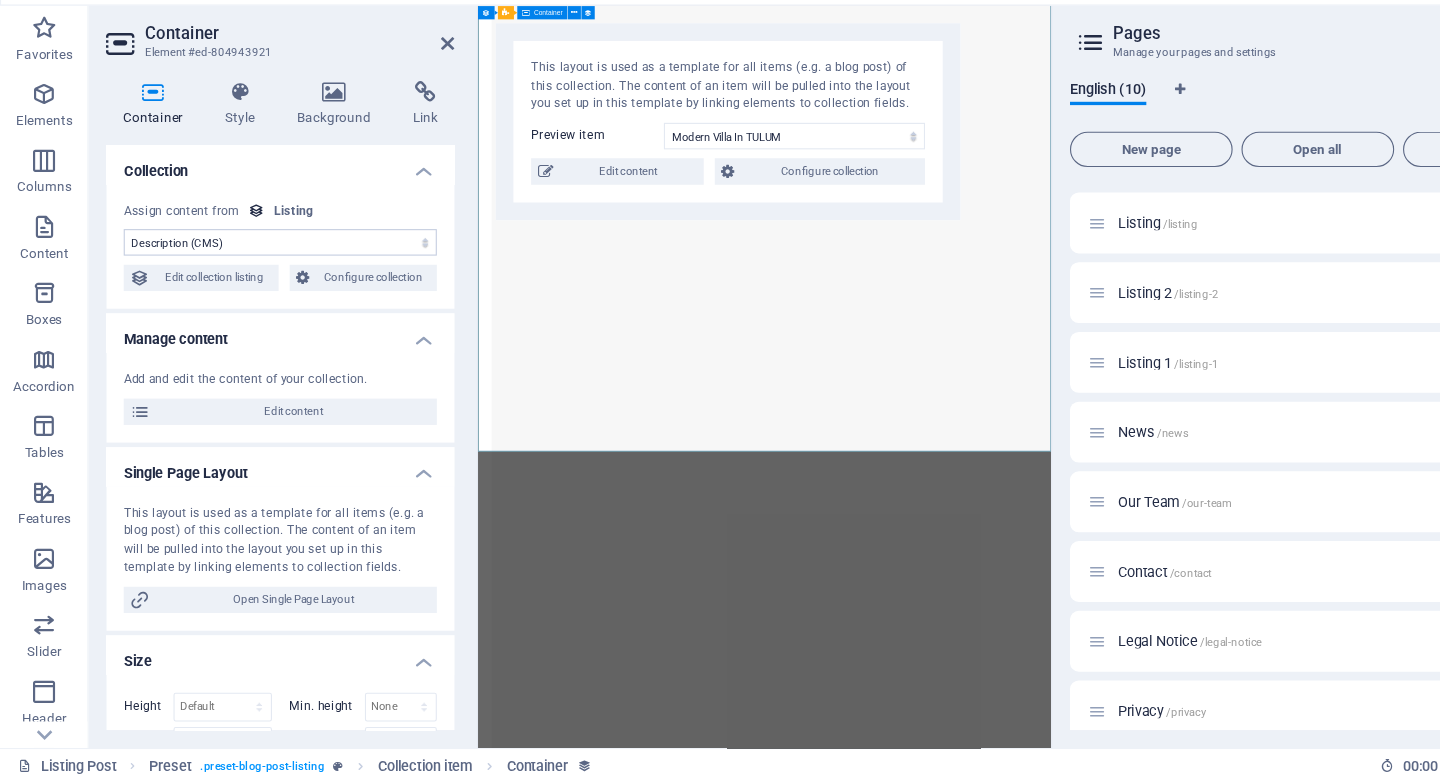 click at bounding box center [590, 1217645] 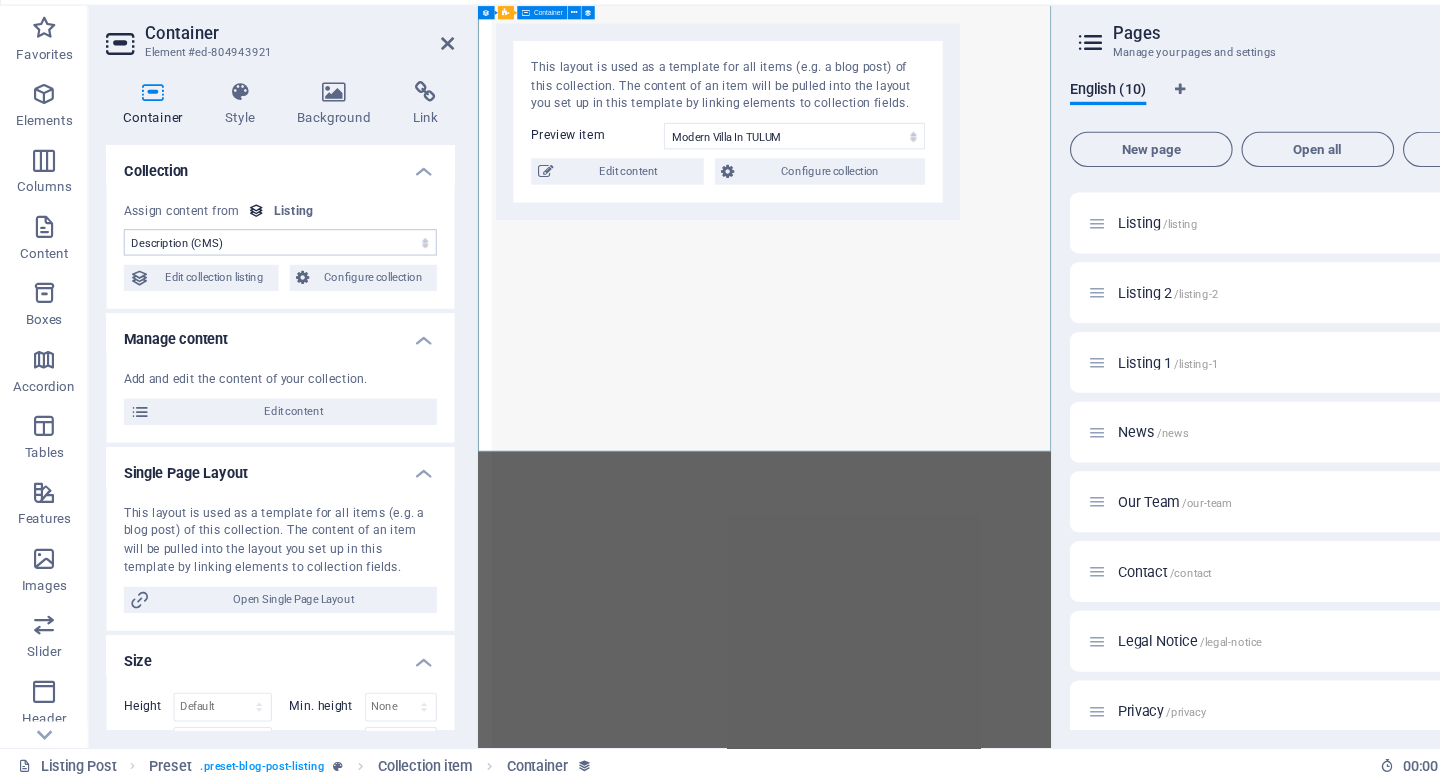 click at bounding box center [590, 1217645] 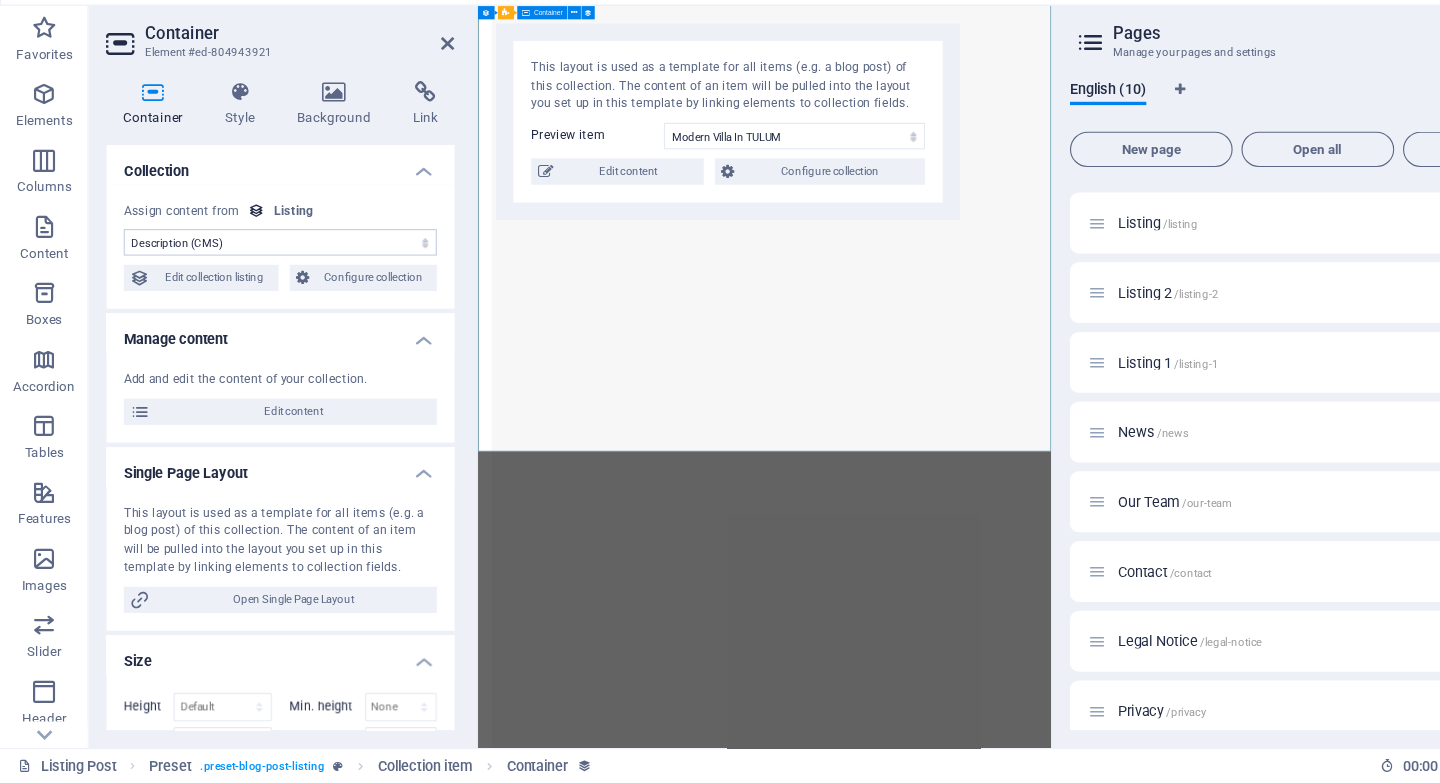 click on "Unreadable? Load new" at bounding box center [996, 1217632] 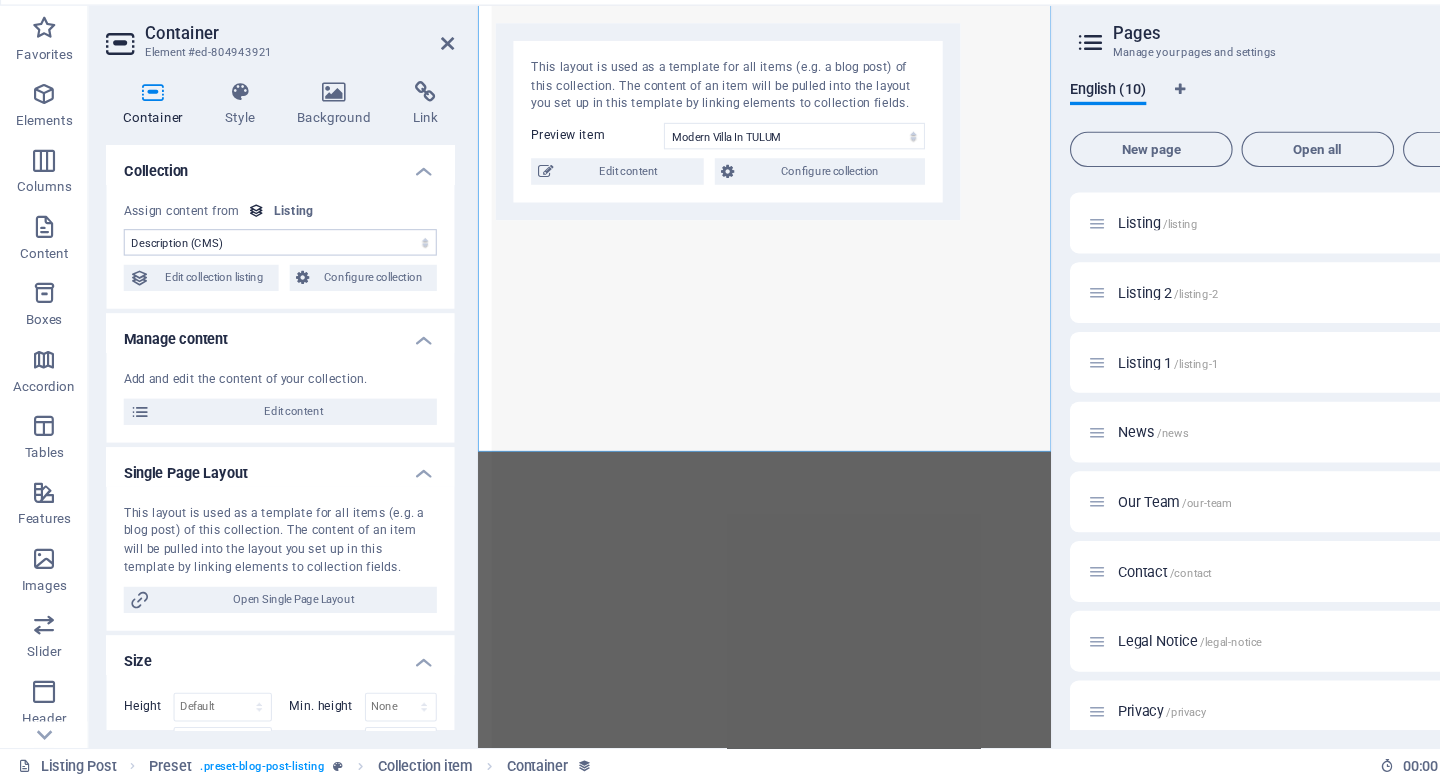 click on "No assignment, content remains static Created at (Date) Updated at (Date) Name (Plain Text) Slug (Plain Text) IMAGE (File) Short description (Rich Text) Property Type (Choice) Price (Plain Text) Address (Plain Text) Size (Plain Text) Bedrooms (Number) Bathrooms (Number) Listed (Checkbox) Description (CMS)" at bounding box center (253, 294) 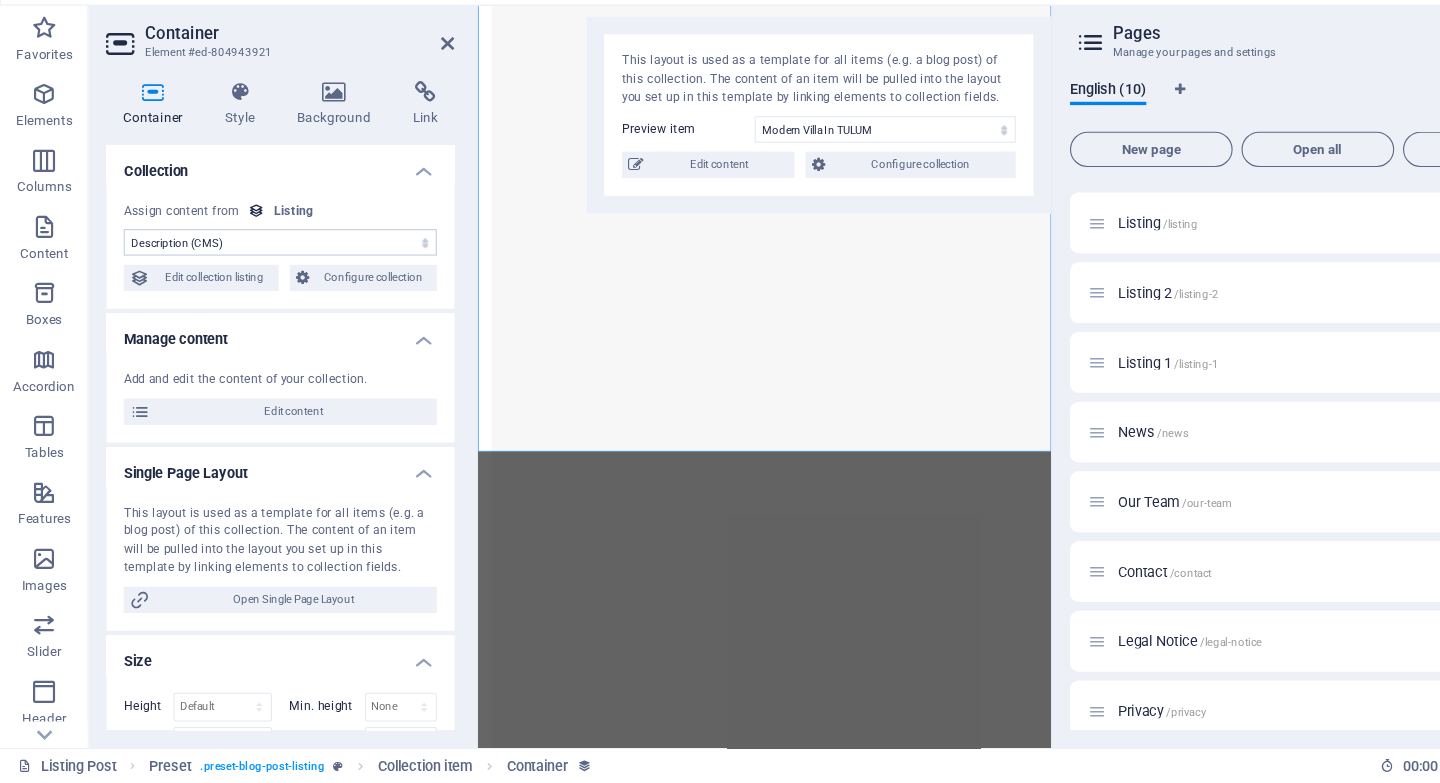 drag, startPoint x: 662, startPoint y: 148, endPoint x: 952, endPoint y: 142, distance: 290.06207 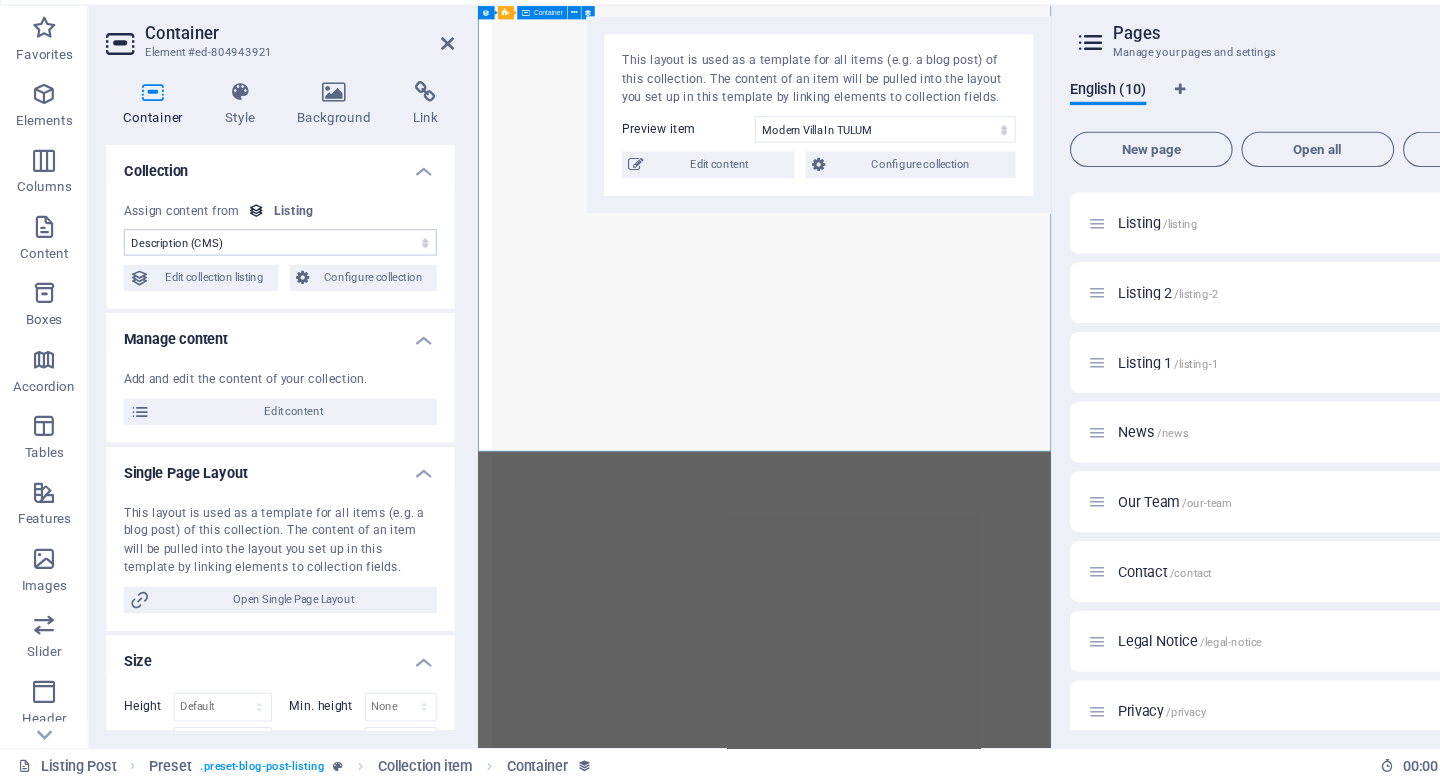click at bounding box center [590, 1217645] 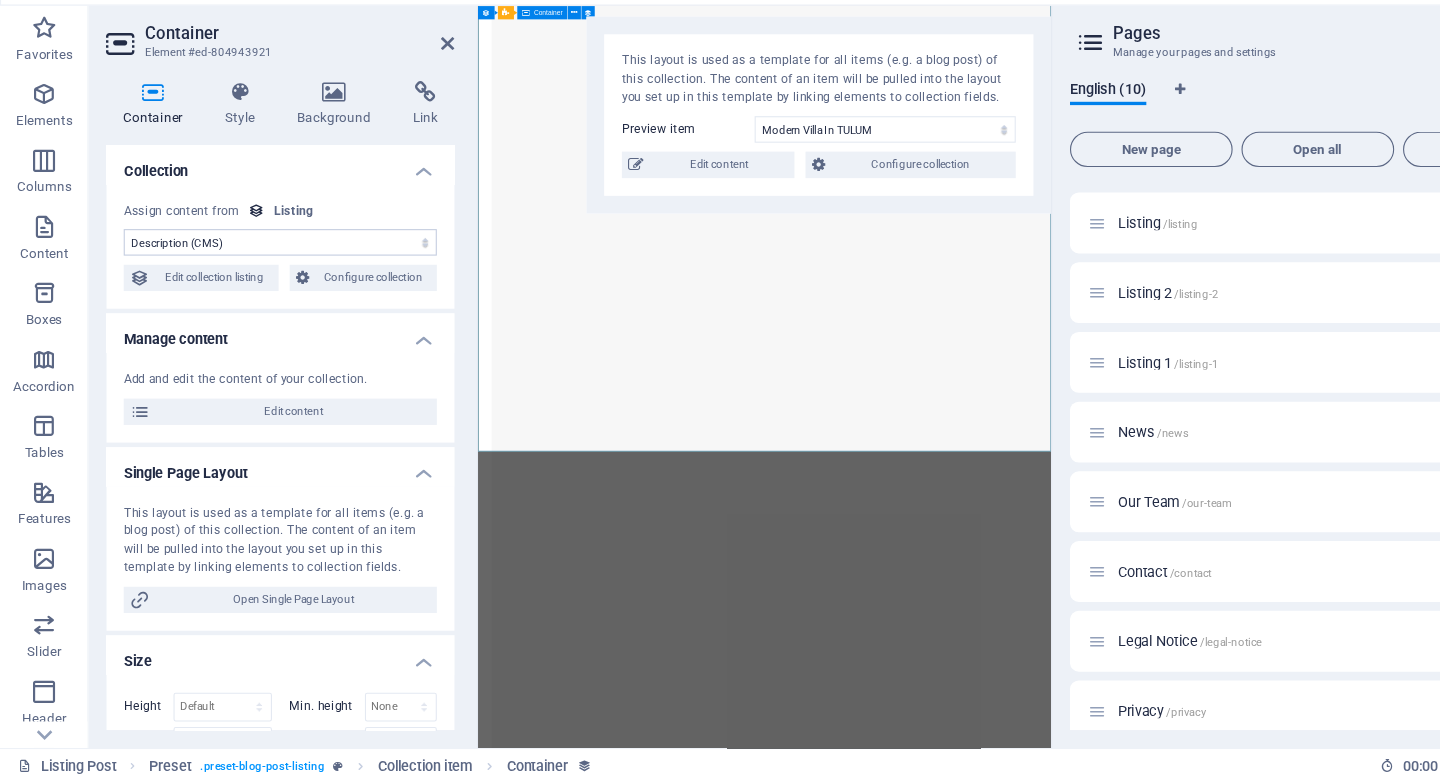click on "Unreadable? Load new" at bounding box center [996, 1217632] 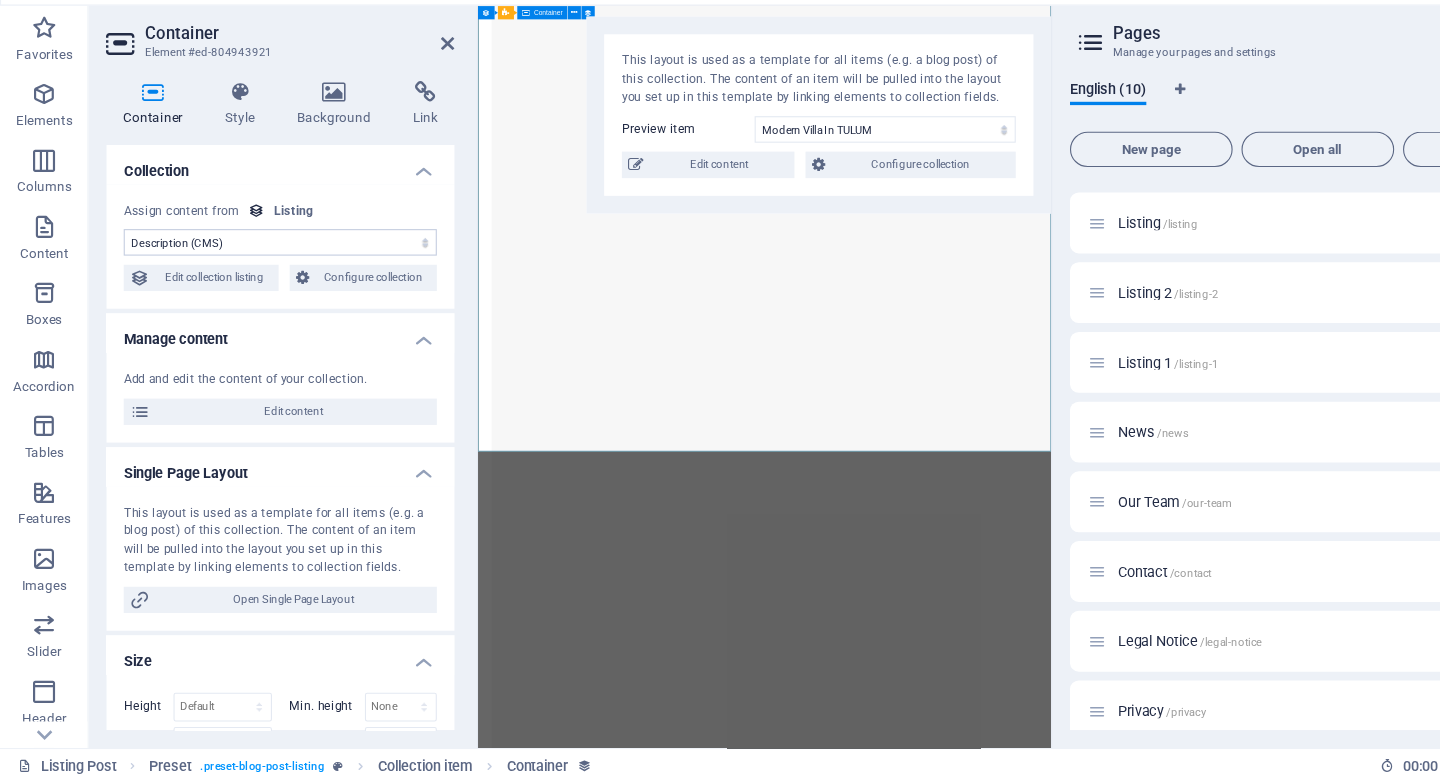 click on "Unreadable? Load new" at bounding box center (996, 1217632) 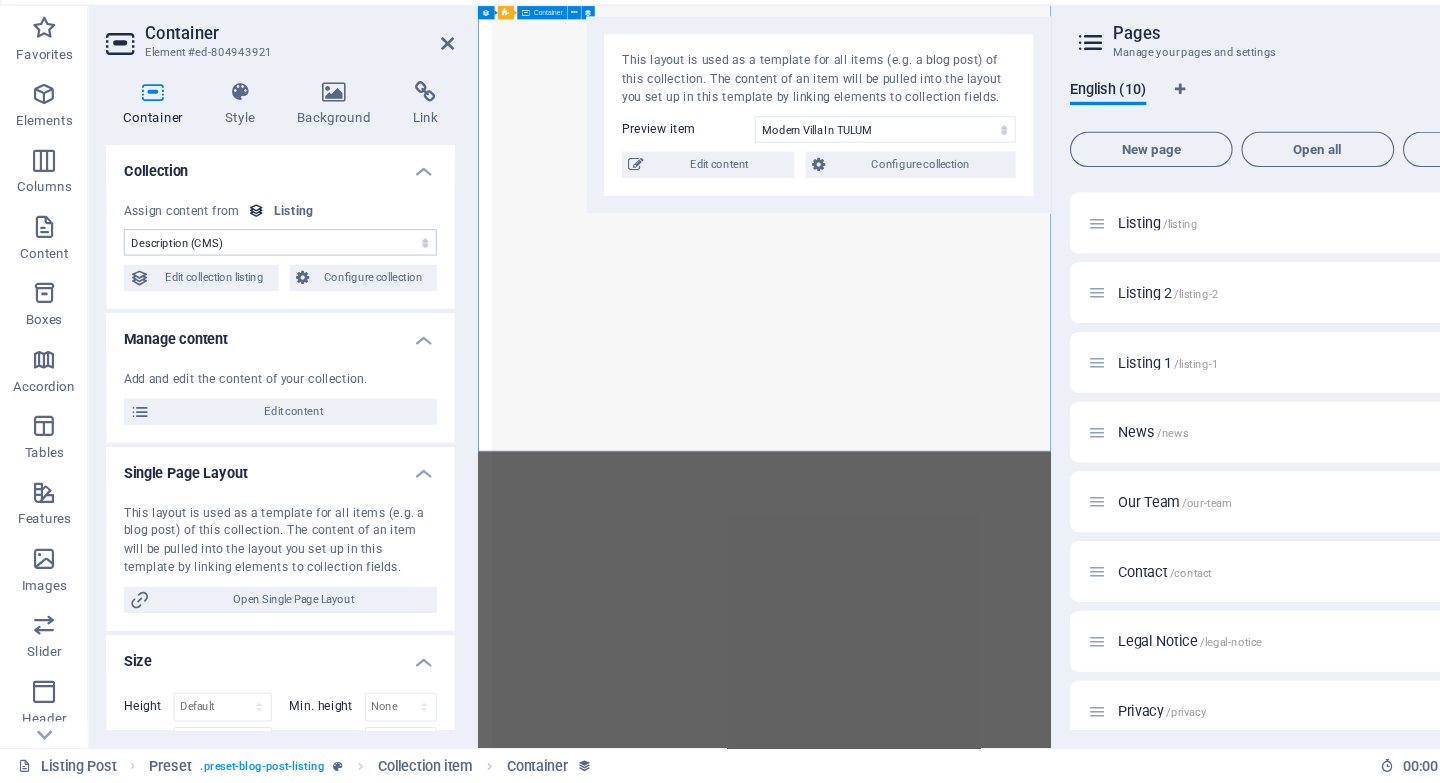 click on "Unreadable? Load new" at bounding box center [996, 1217632] 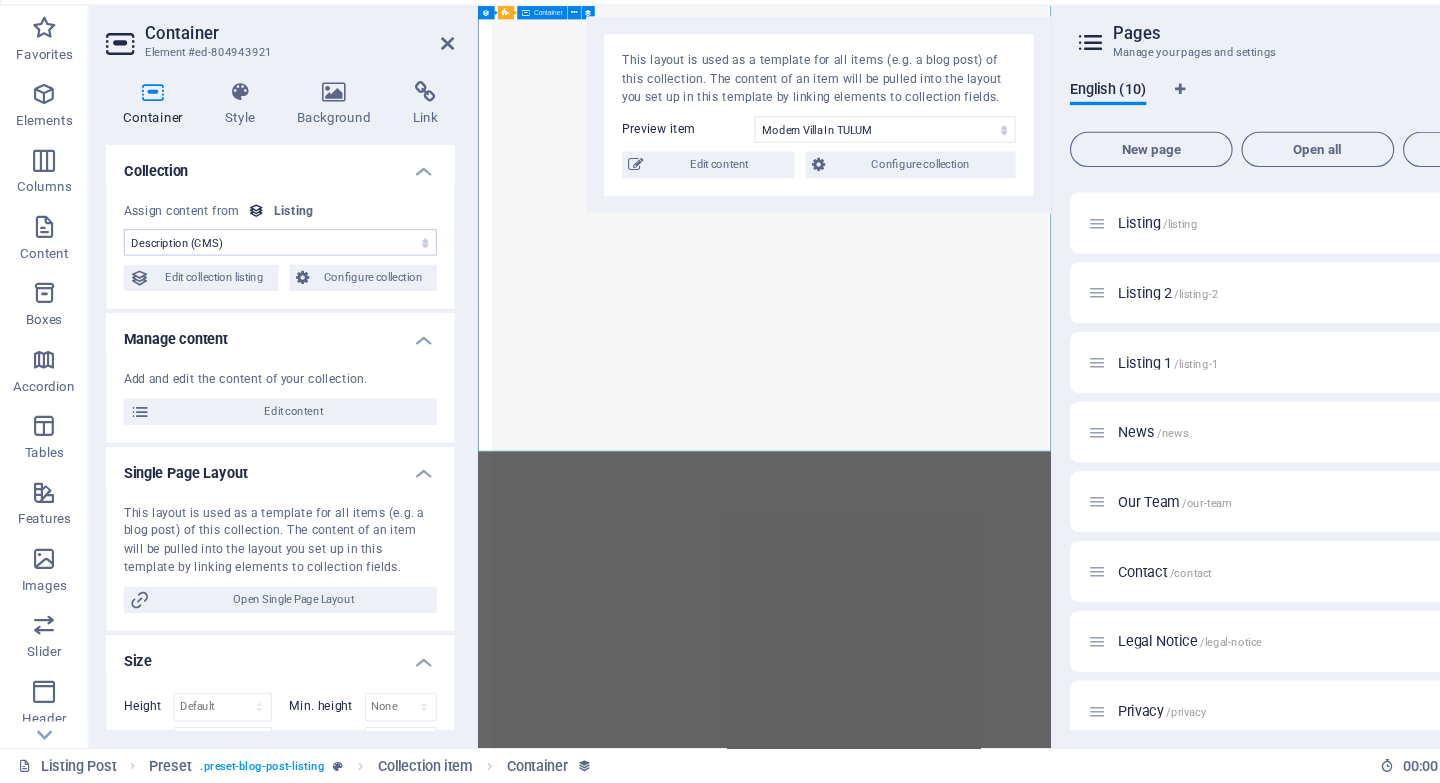 click on "Unreadable? Load new" at bounding box center [996, 1217632] 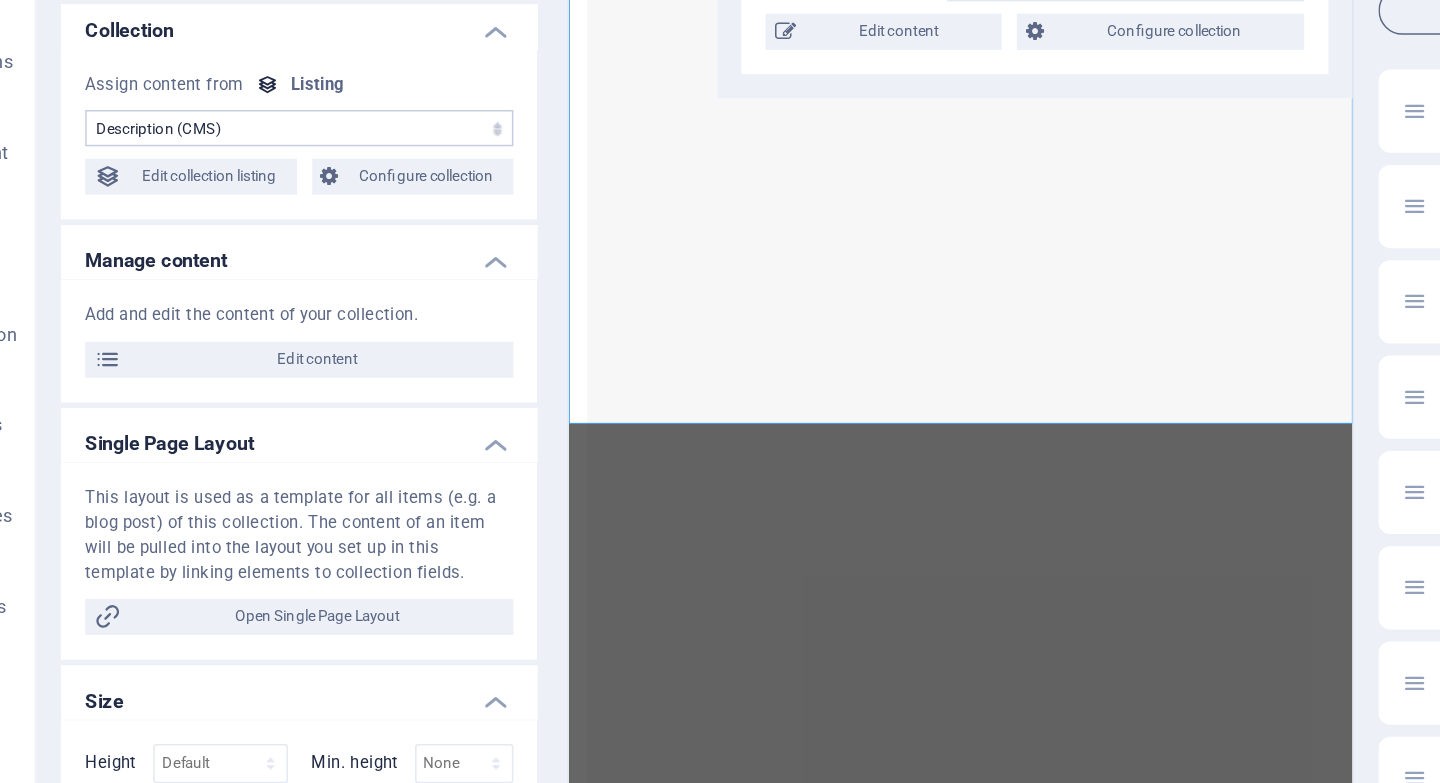 scroll, scrollTop: 0, scrollLeft: 0, axis: both 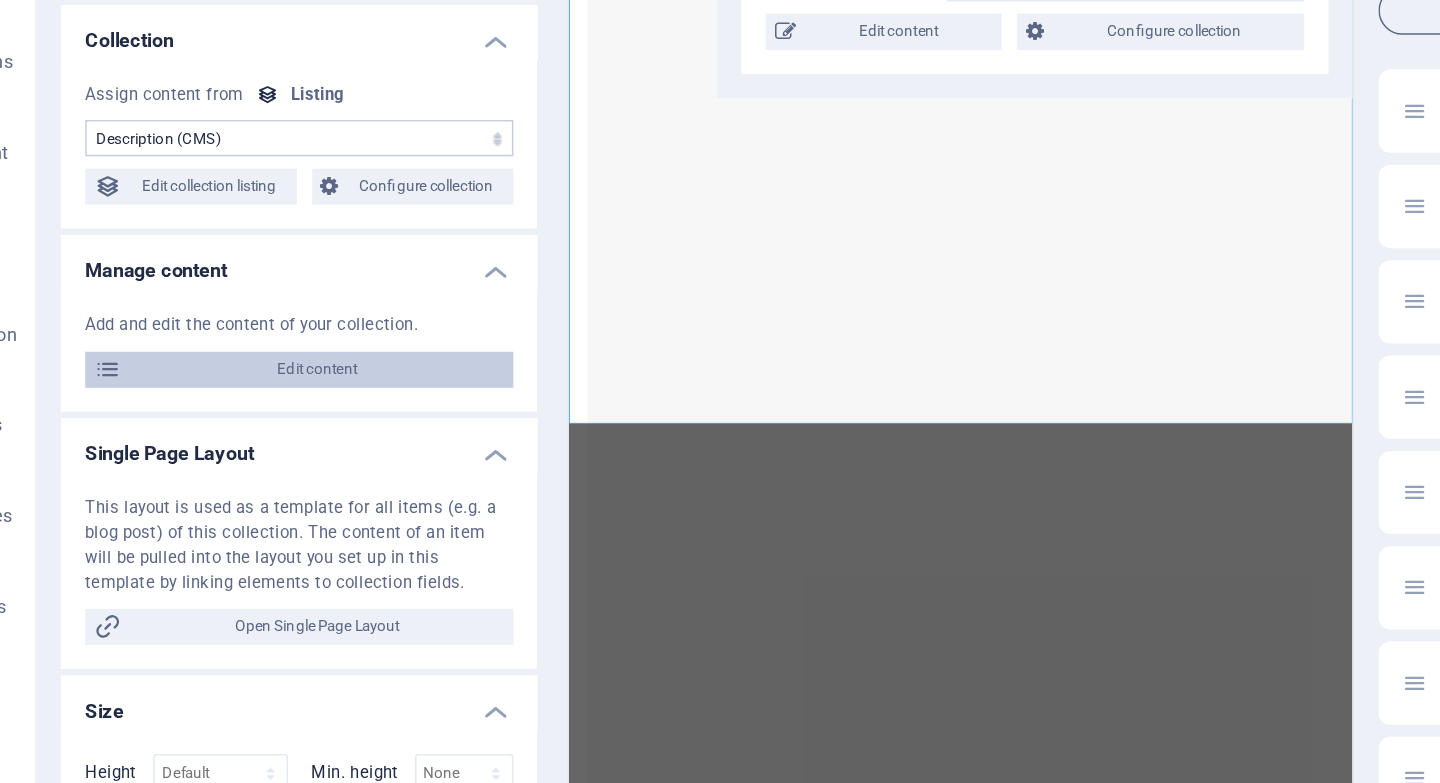 click on "Edit content" at bounding box center (265, 447) 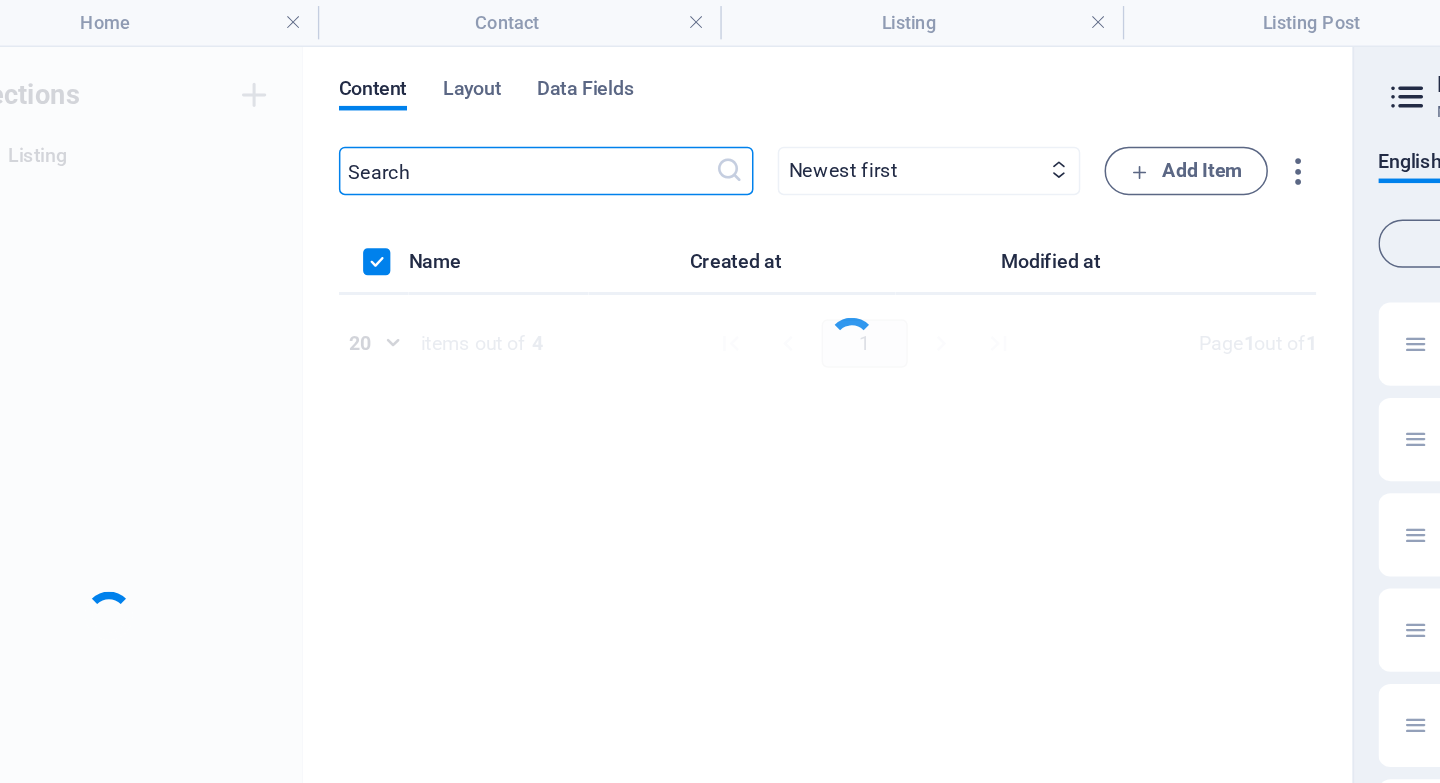 scroll, scrollTop: 0, scrollLeft: 0, axis: both 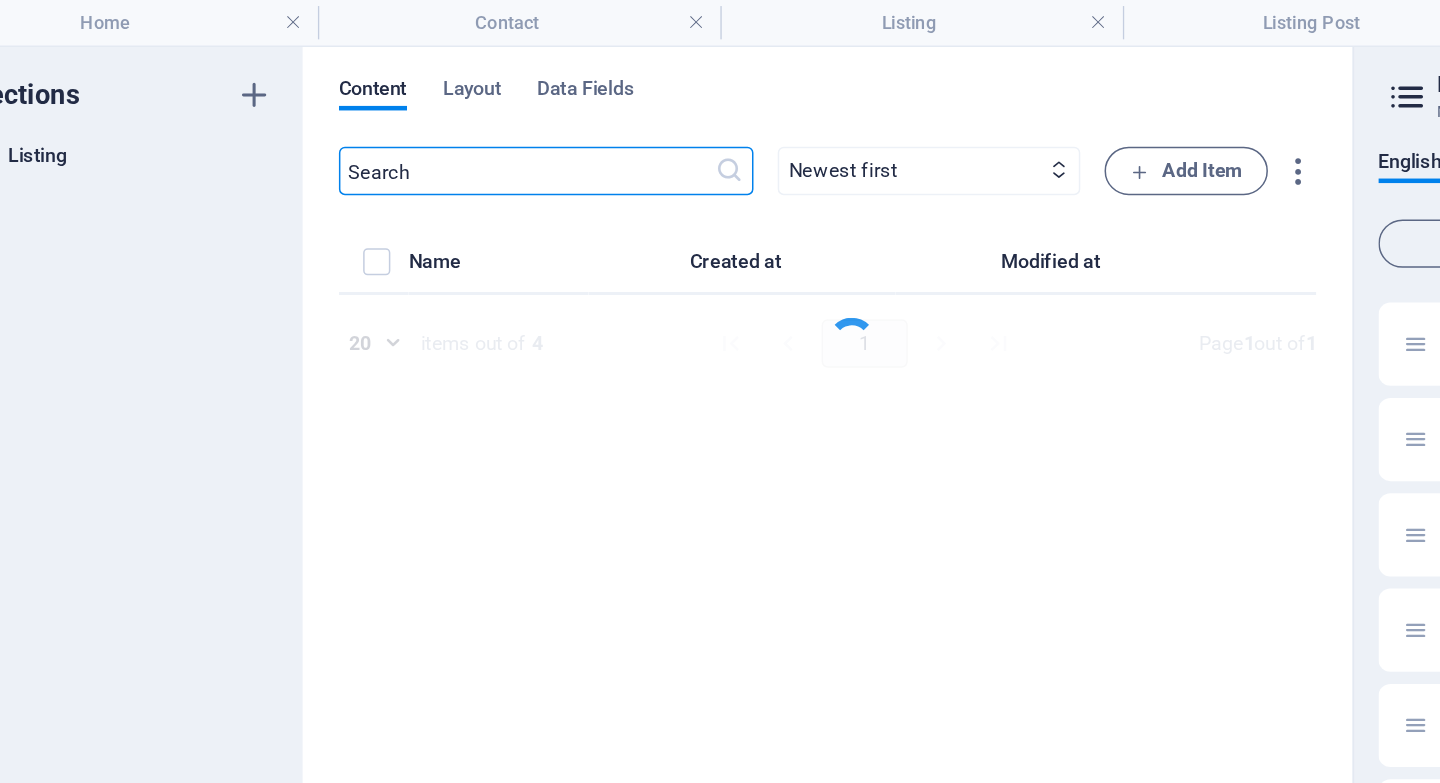 select on "Villa" 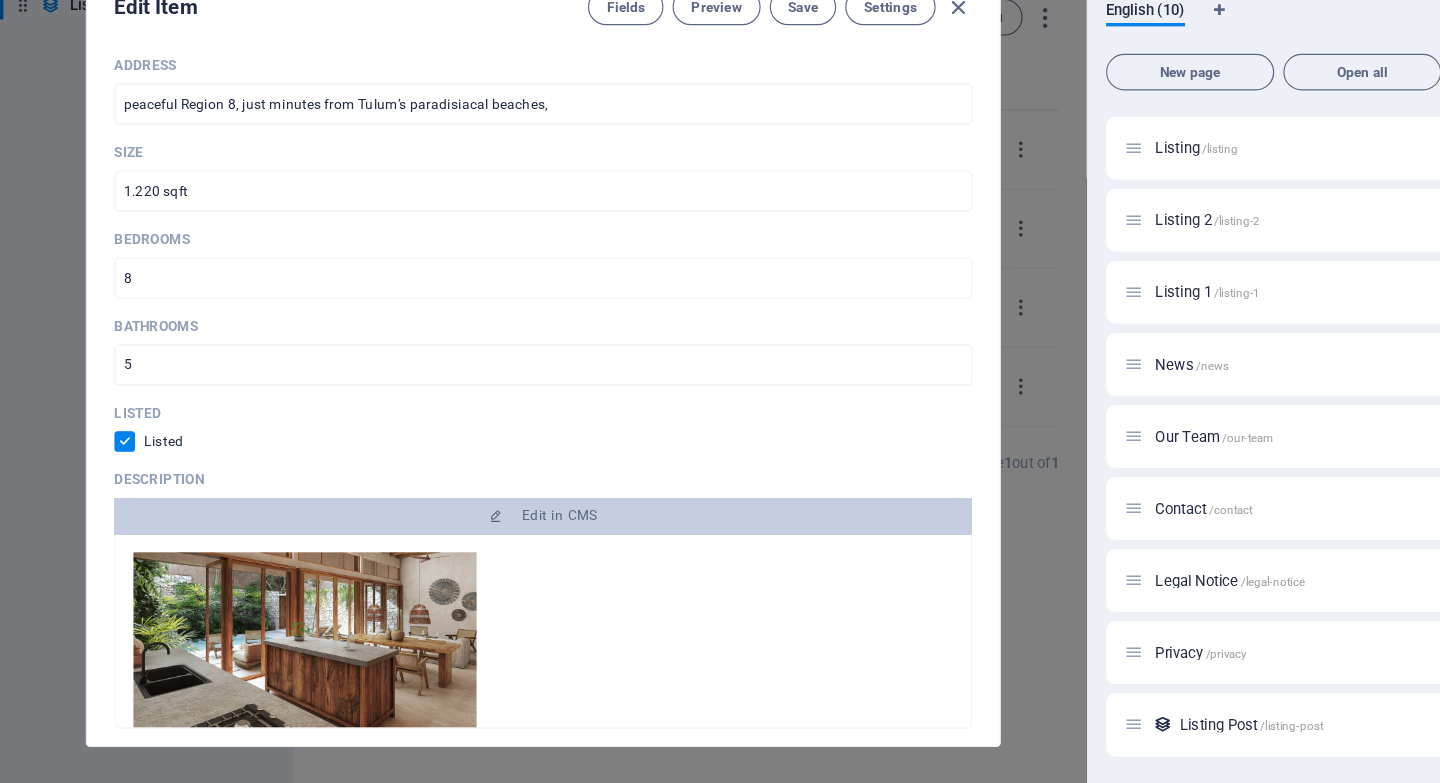 scroll, scrollTop: 839, scrollLeft: 0, axis: vertical 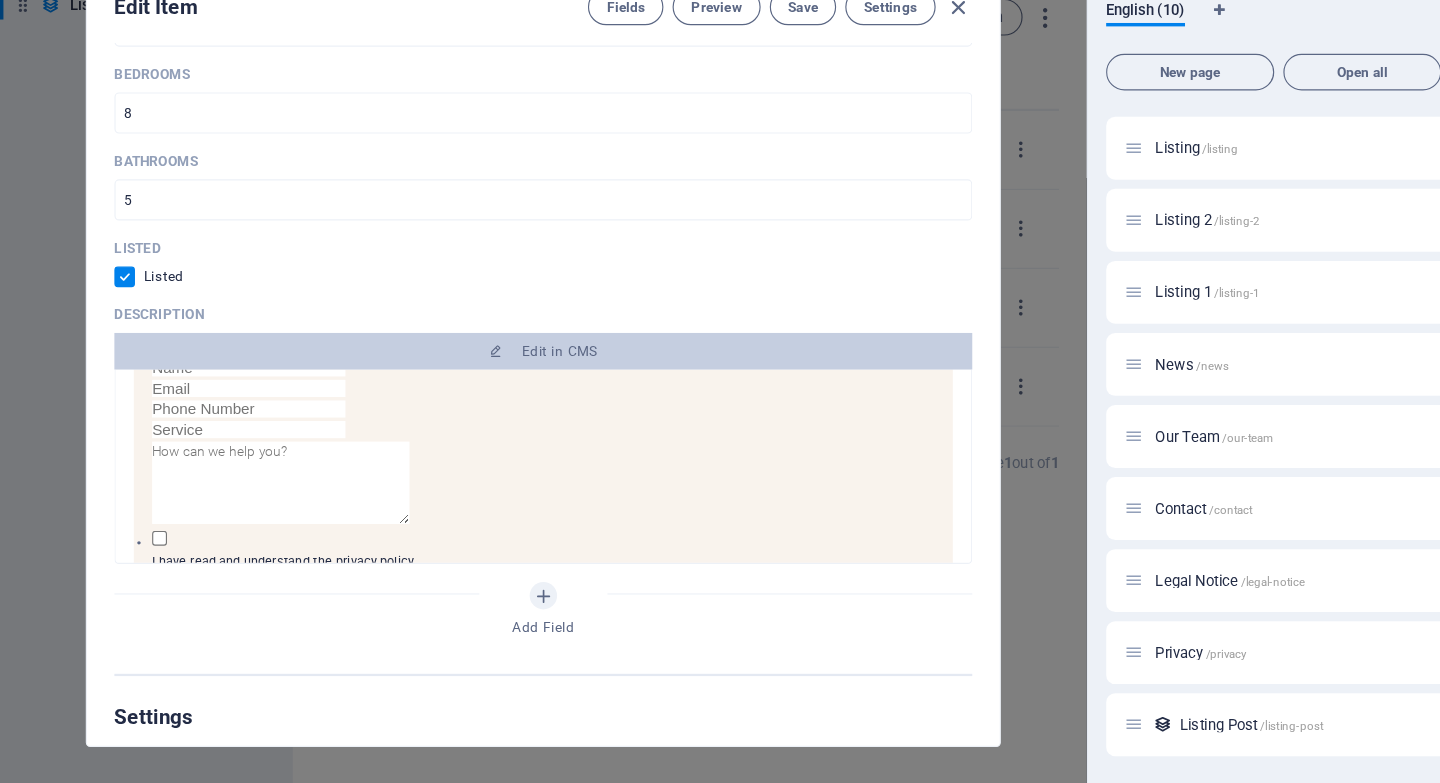 click at bounding box center [139, 568] 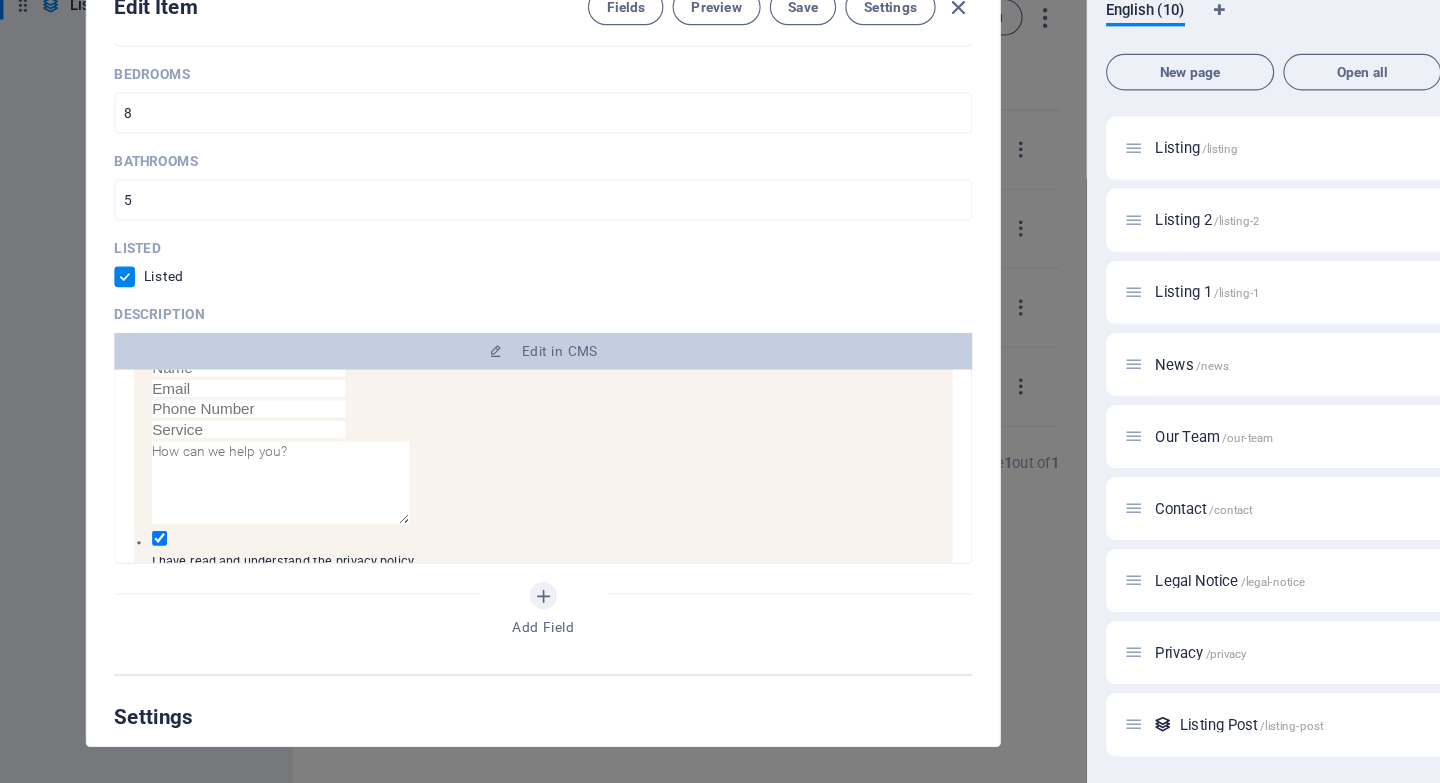 click on "Book a visit   I have read and understand the privacy policy. Unreadable? Load new BOOK A CONSULTATION" at bounding box center (475, 809) 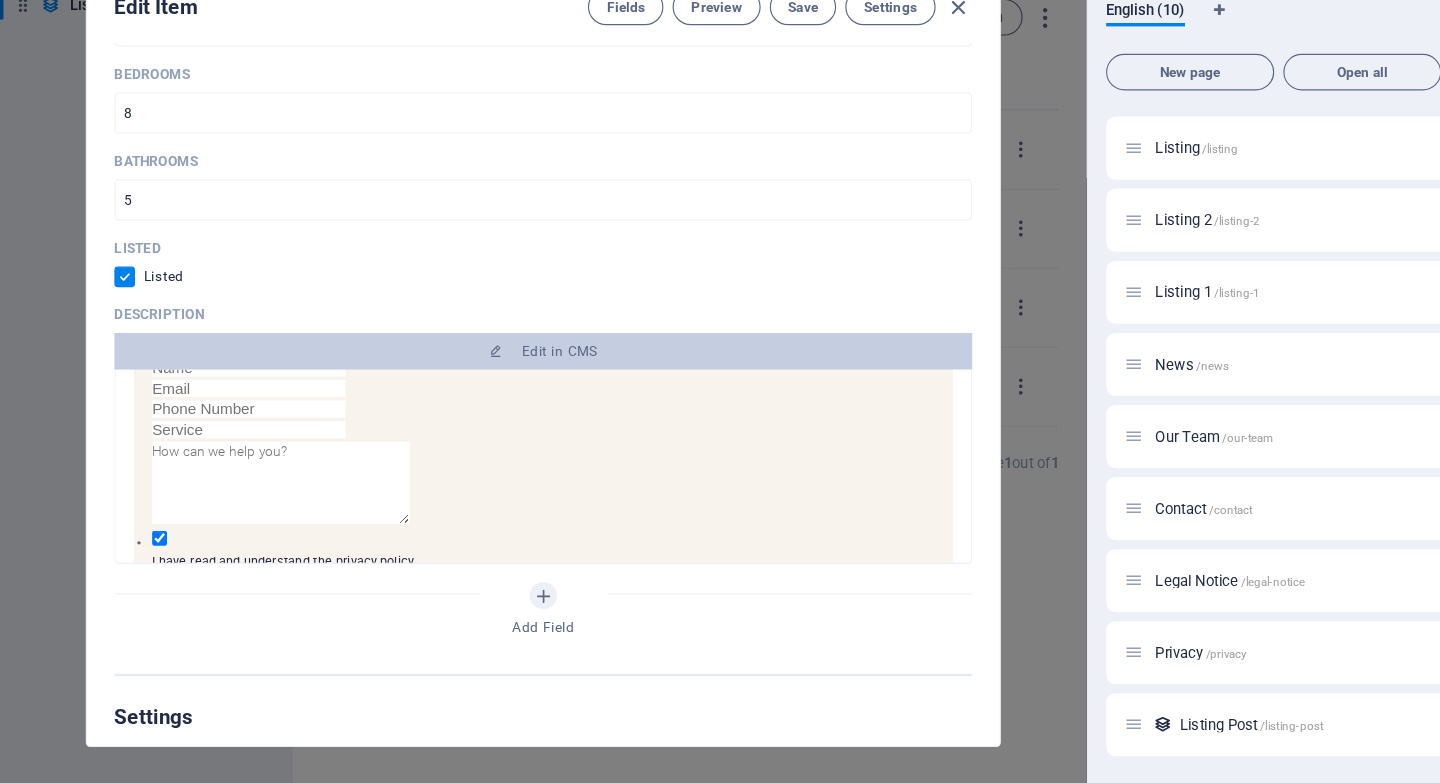 click at bounding box center (139, 568) 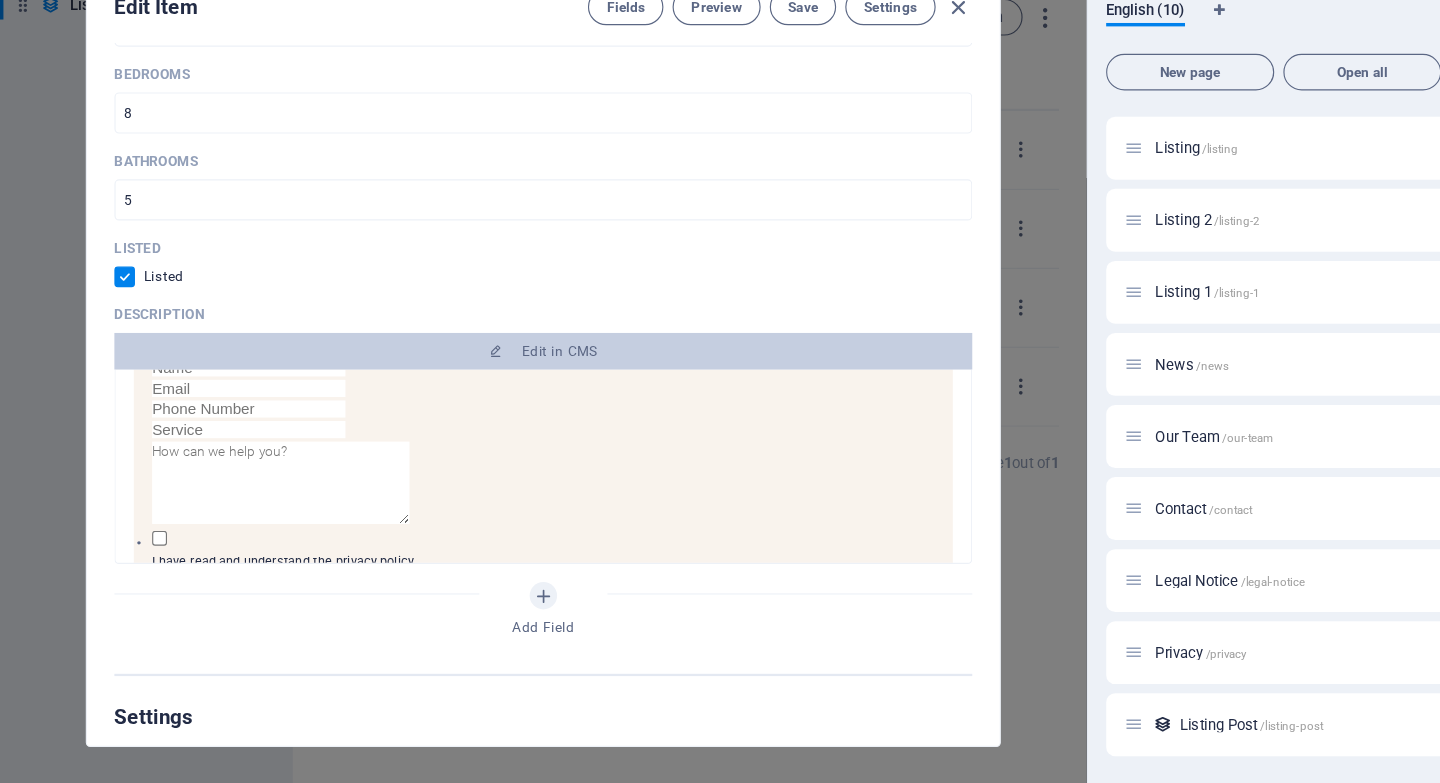 click on "Book a visit   I have read and understand the privacy policy. Unreadable? Load new BOOK A CONSULTATION" at bounding box center (475, 809) 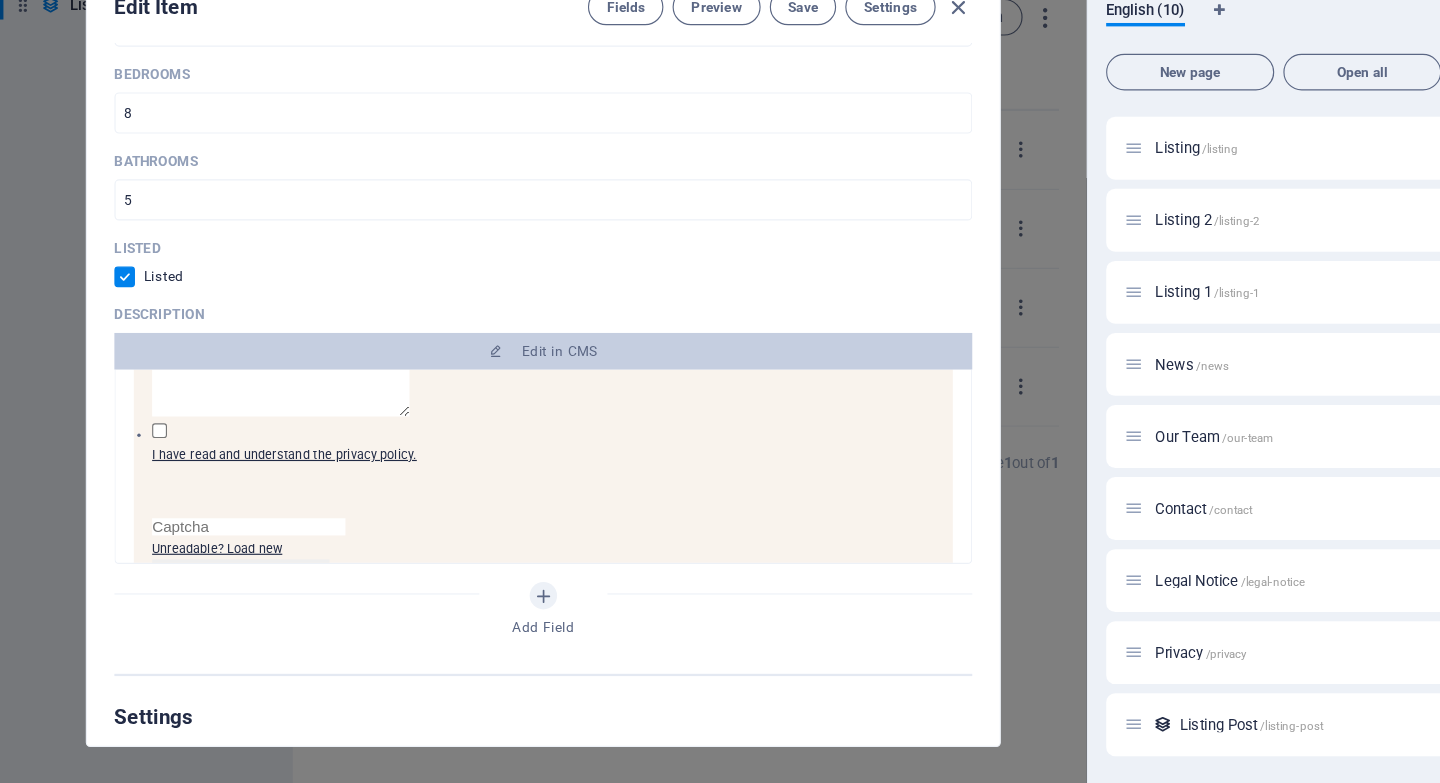 scroll, scrollTop: 8603, scrollLeft: 0, axis: vertical 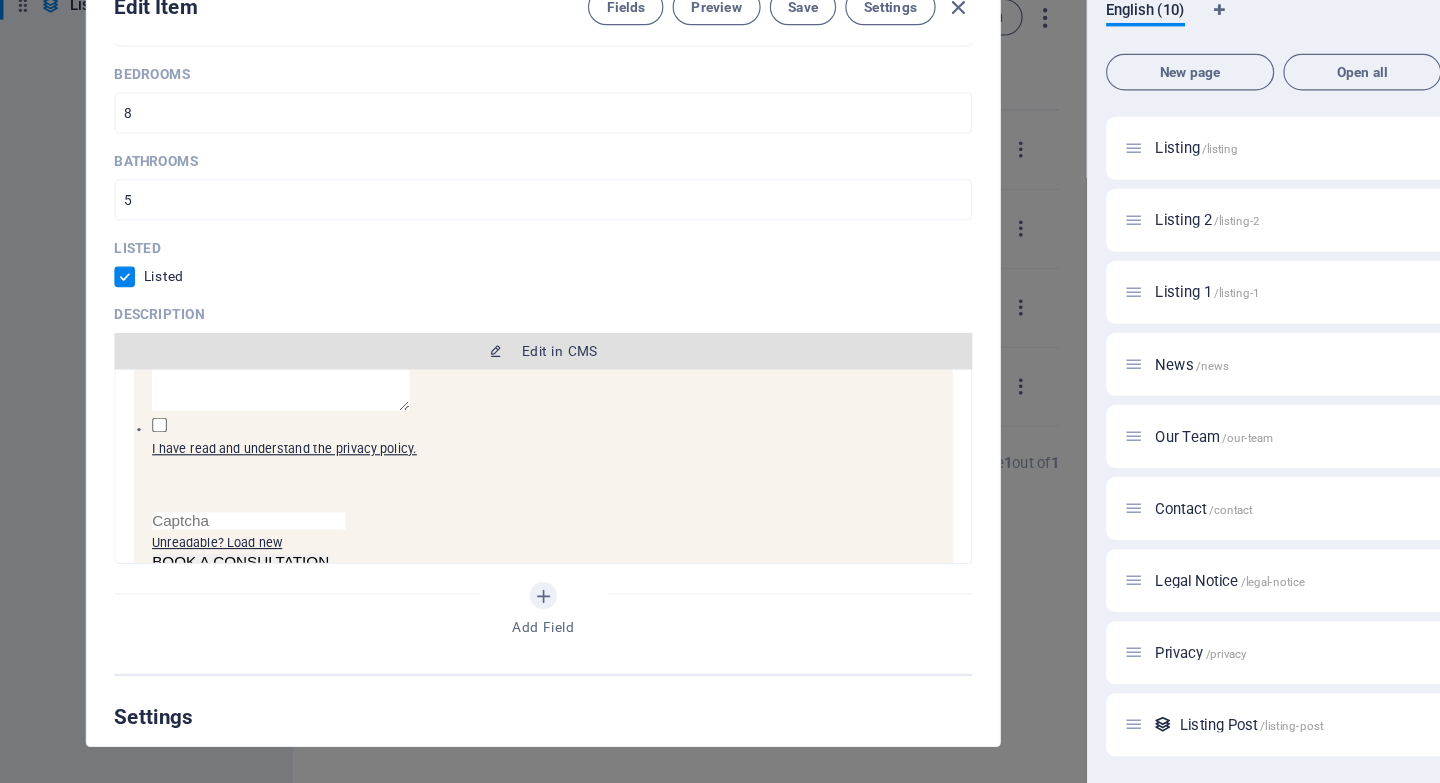 click on "Edit in CMS" at bounding box center [489, 405] 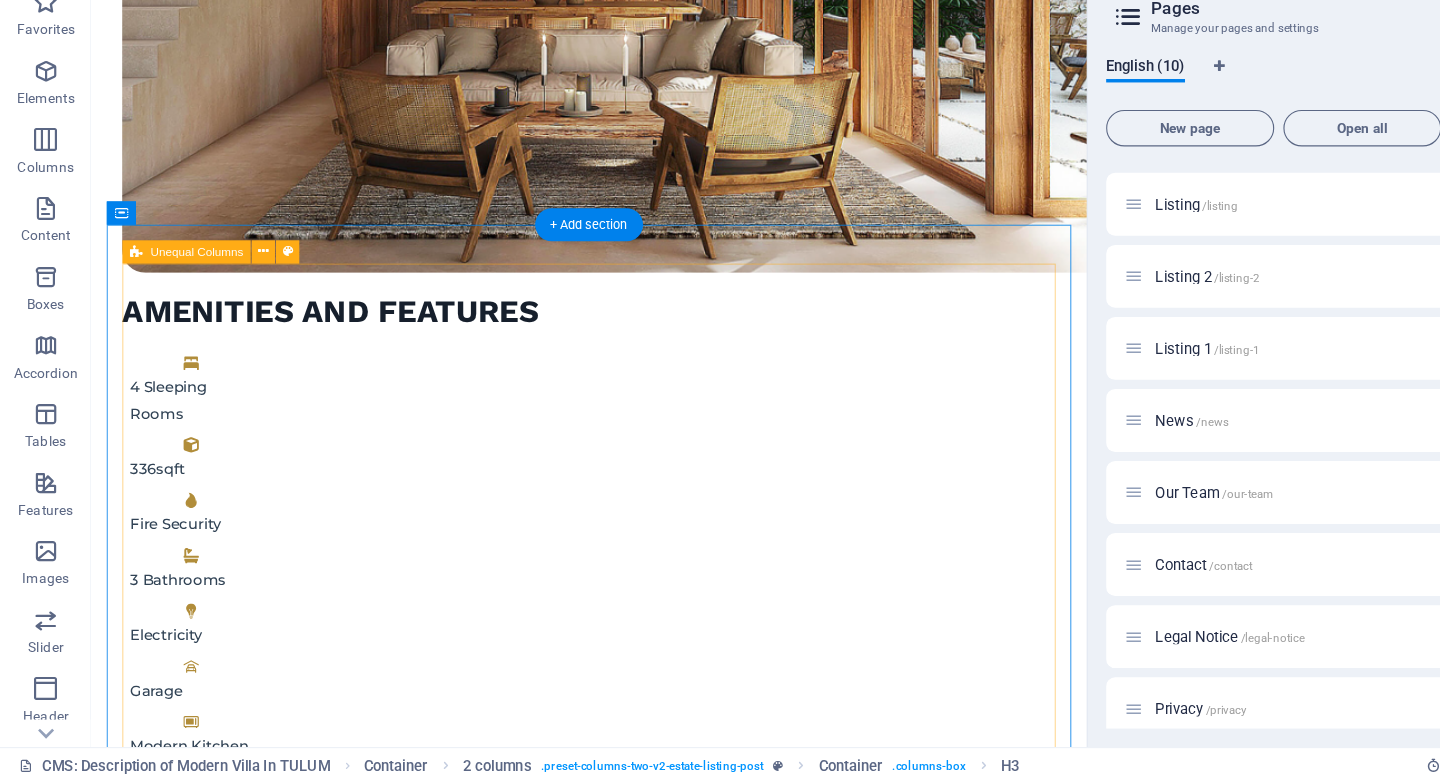 scroll, scrollTop: 2262, scrollLeft: 0, axis: vertical 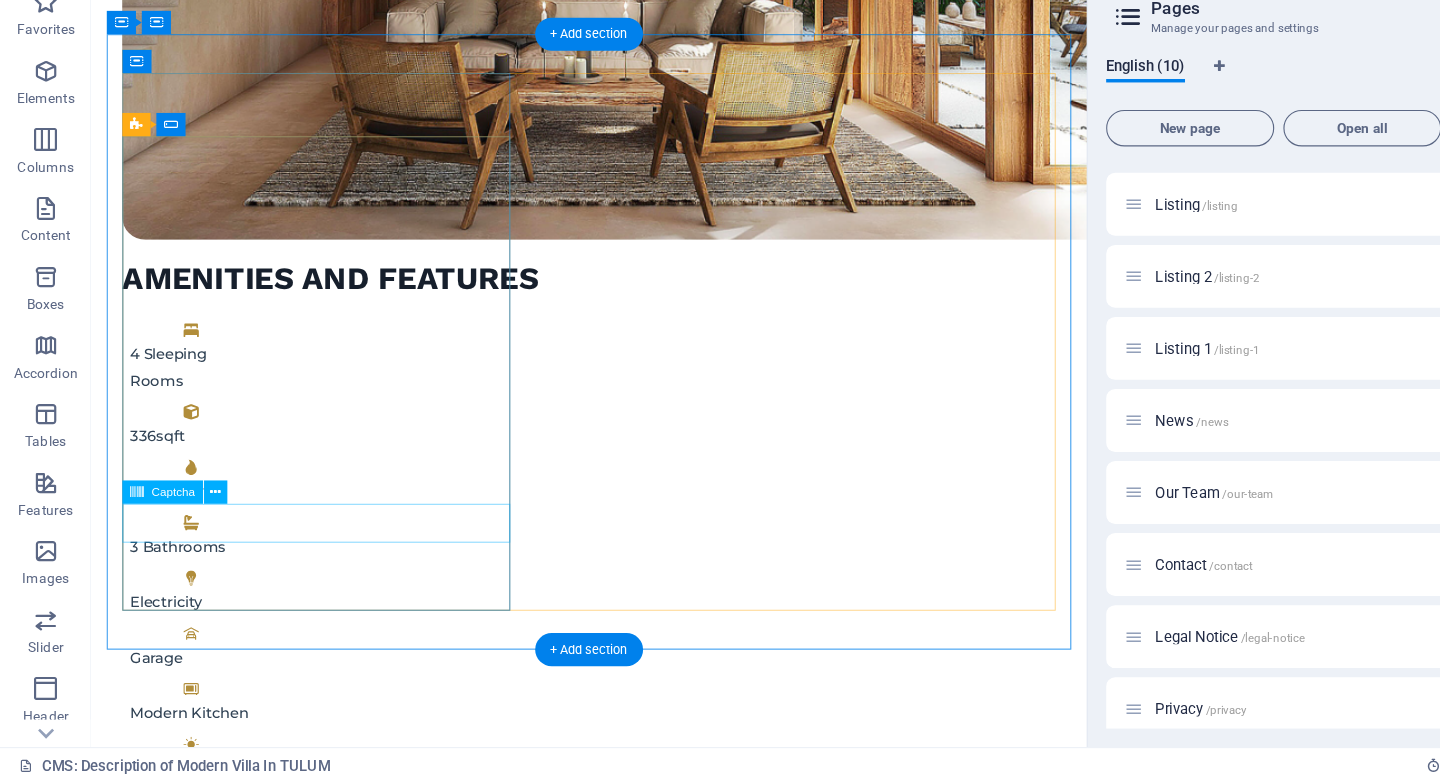 click on "Unreadable? Load new" at bounding box center (418, 2250) 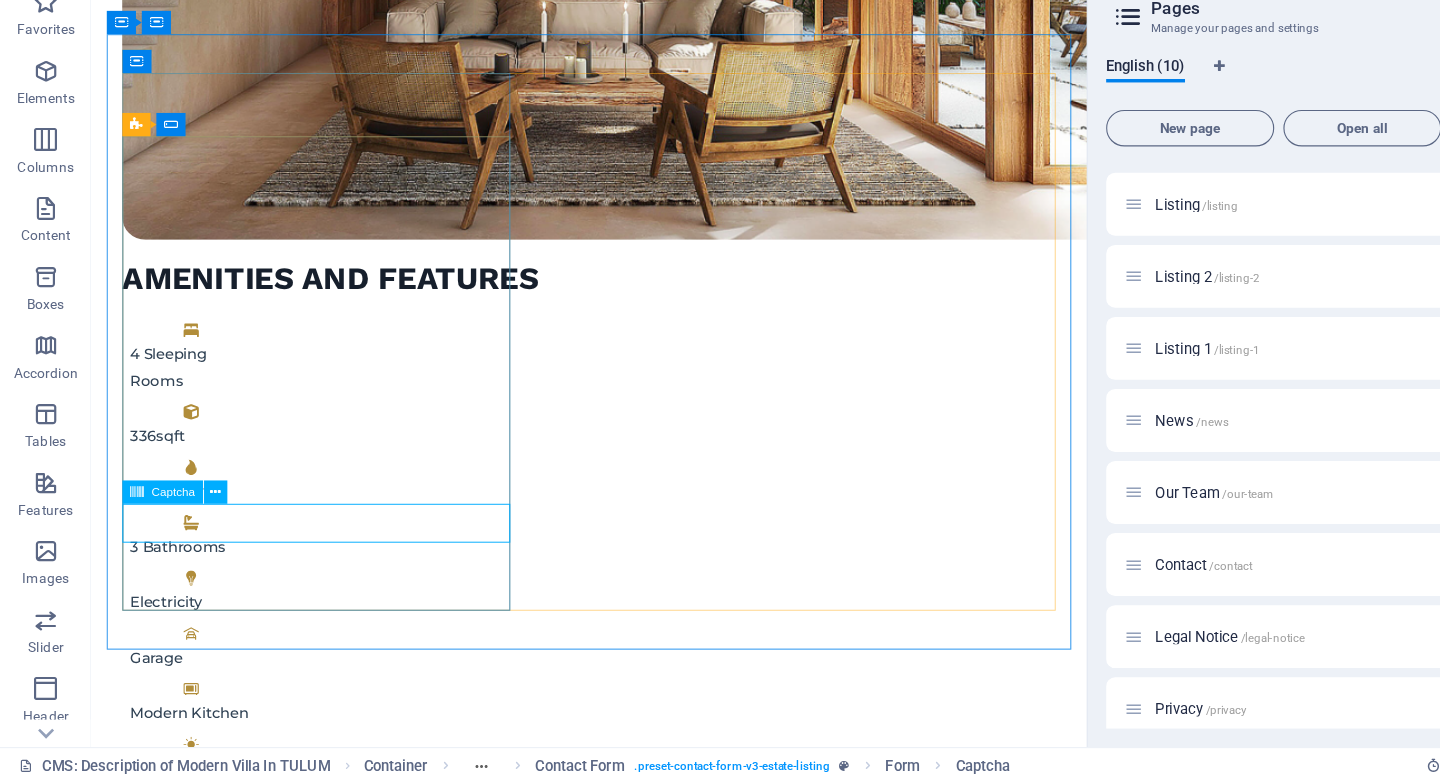 click on "Captcha" at bounding box center (152, 528) 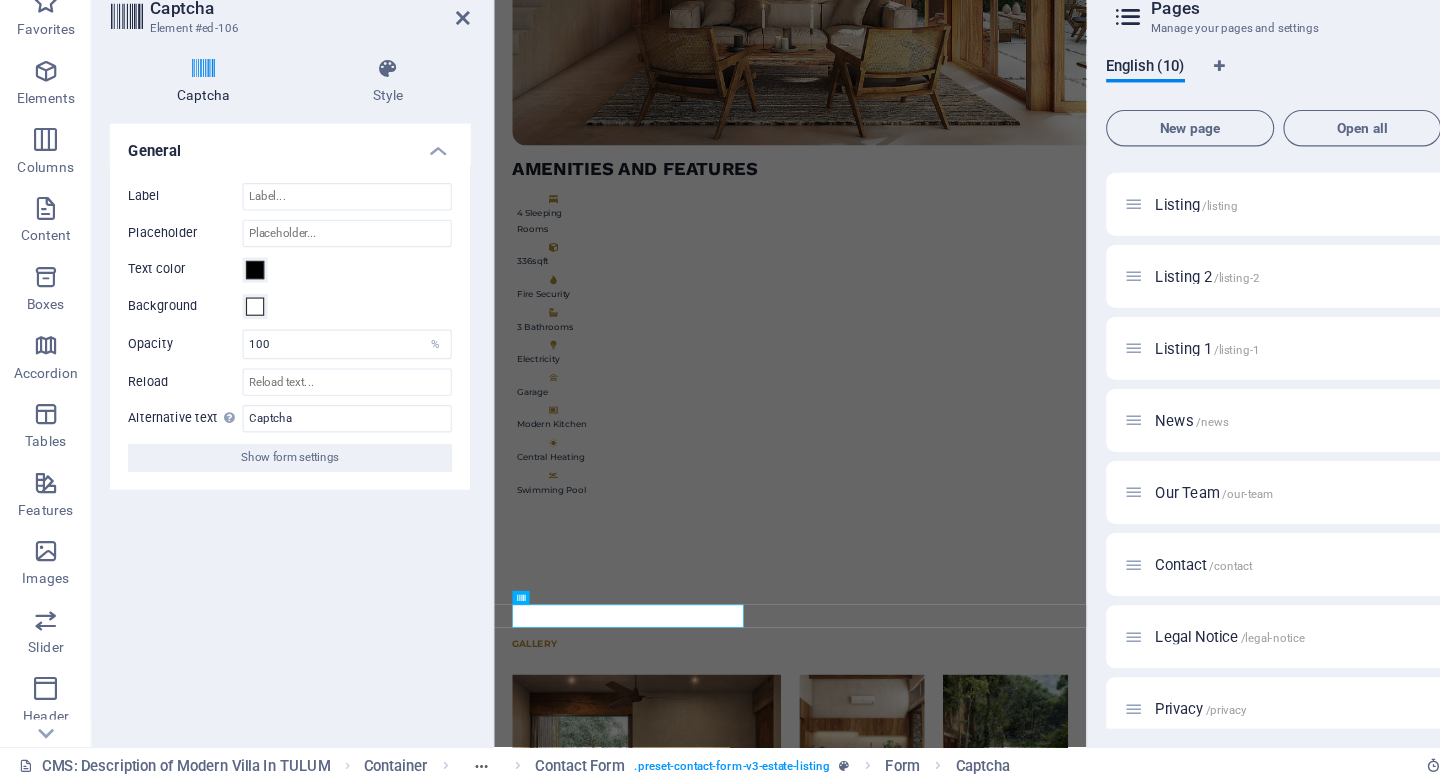 scroll, scrollTop: 1725, scrollLeft: 0, axis: vertical 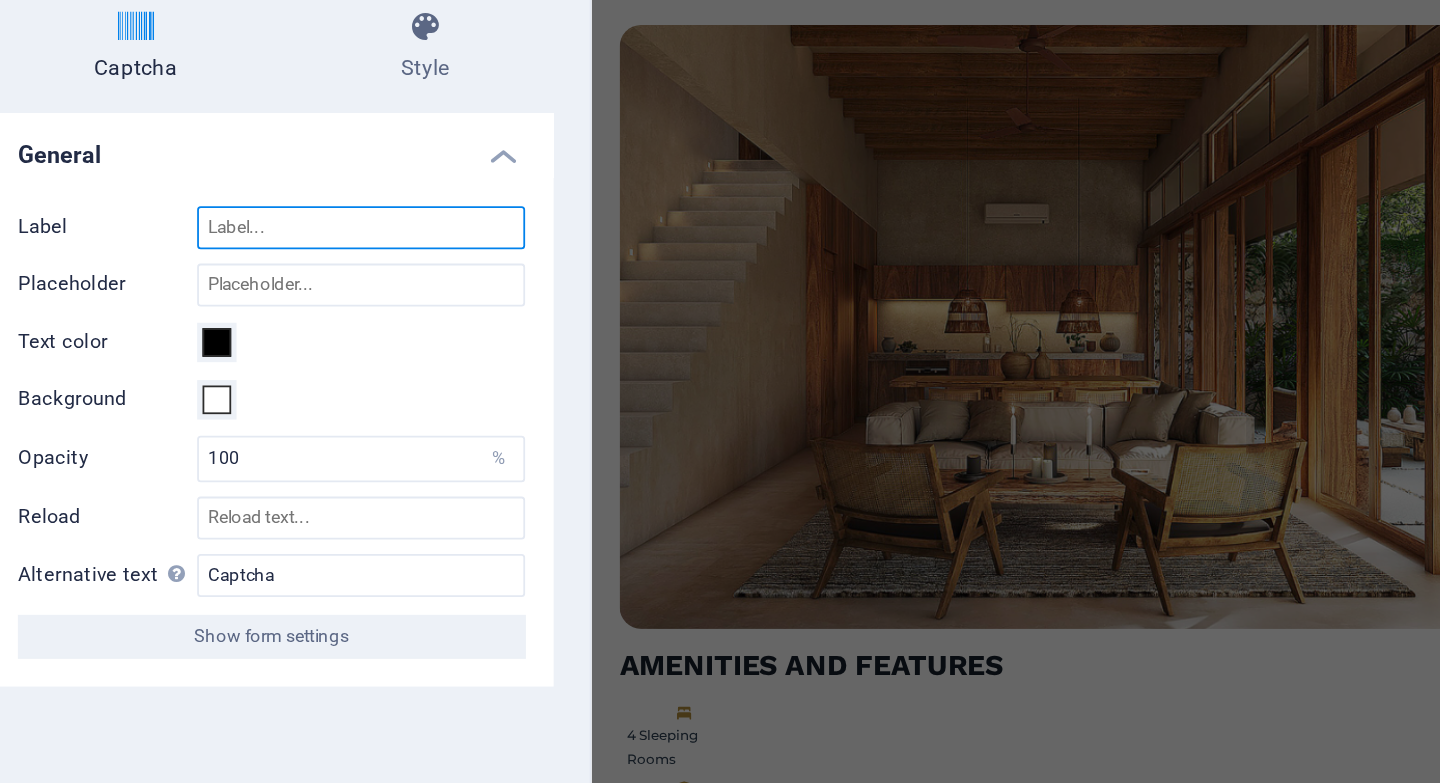 click on "Label" at bounding box center (303, 270) 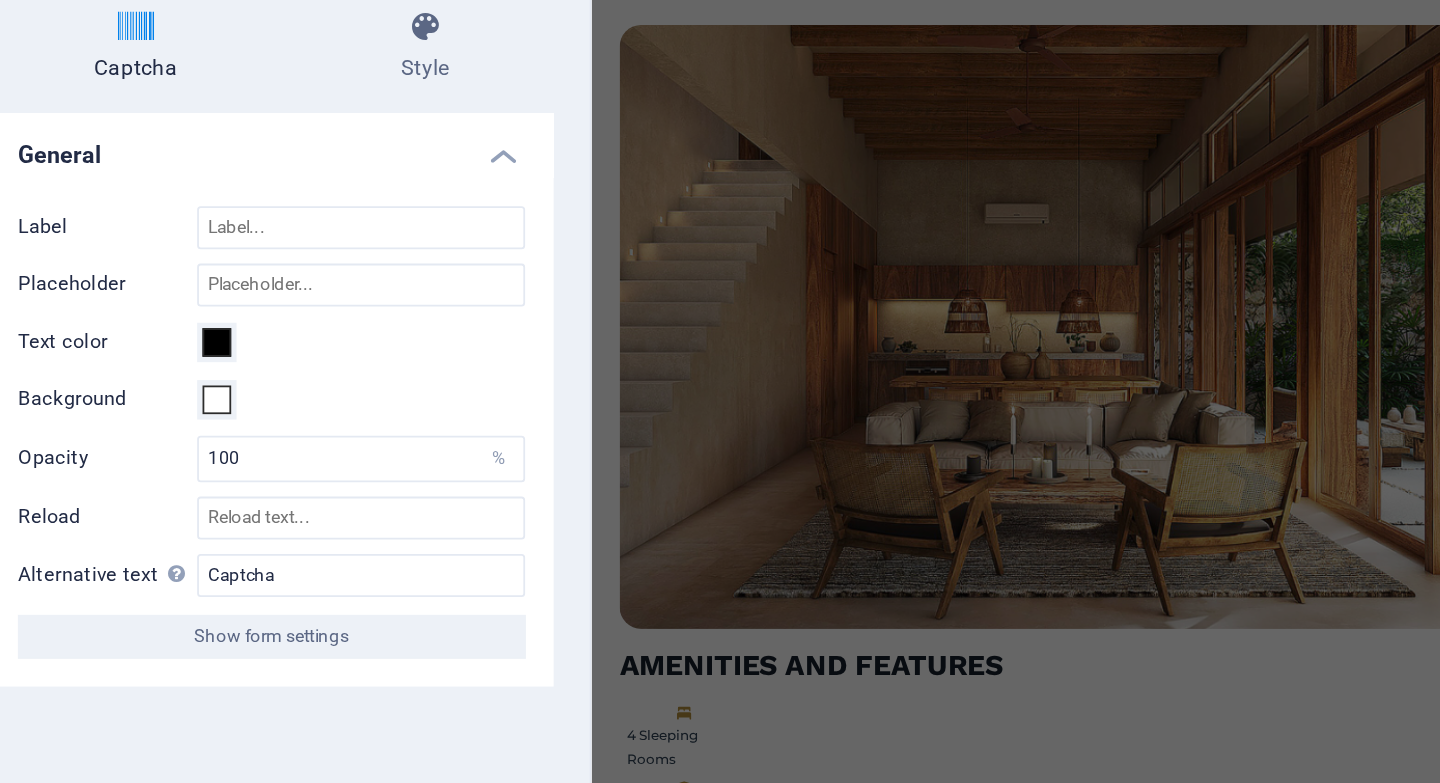 click on "Label Placeholder Text color Background Opacity 100  % Reload Alternative text The alternative text is used by devices that cannot display images (e.g. image search engines) and should be added to every image to improve website accessibility. Captcha Show form settings" at bounding box center (253, 384) 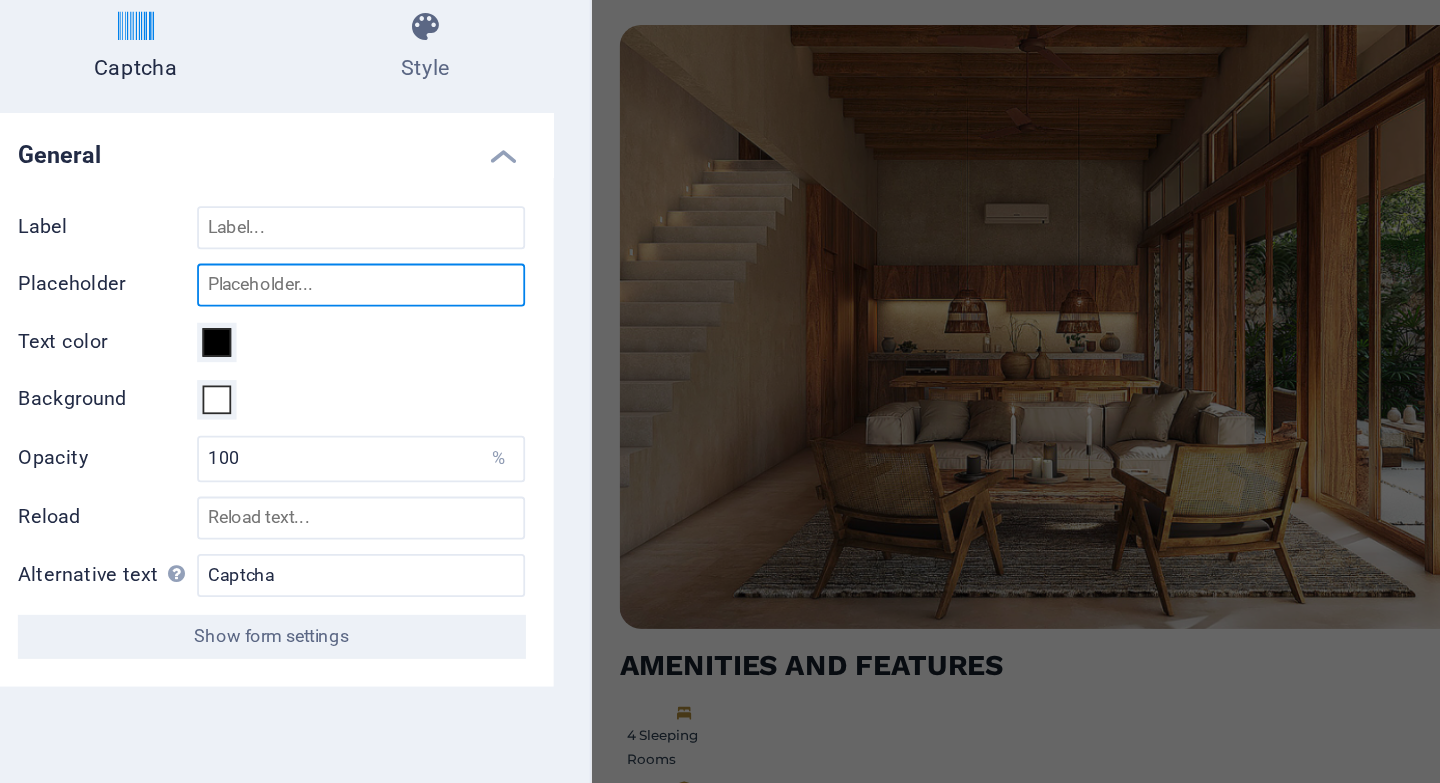 click on "Placeholder" at bounding box center [303, 302] 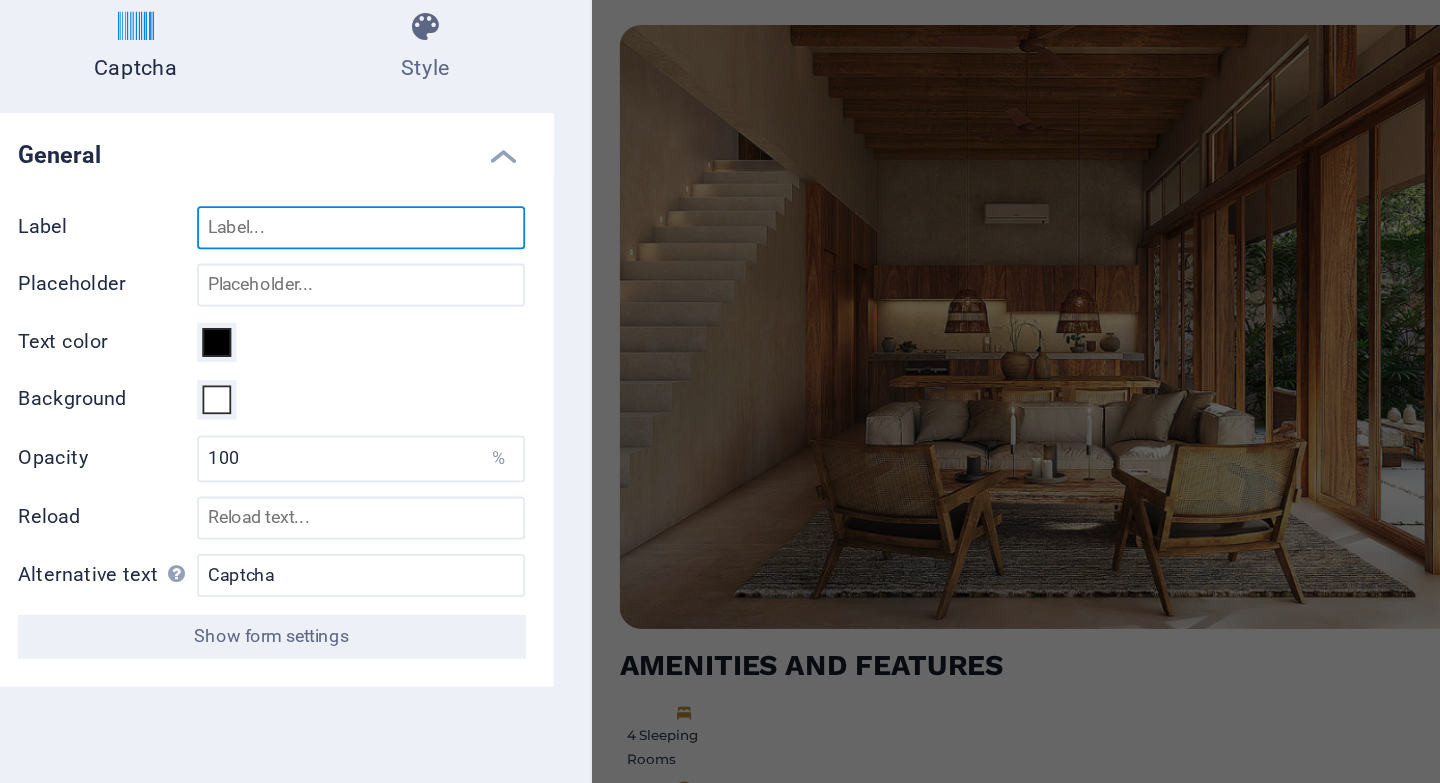 click on "Label" at bounding box center [303, 270] 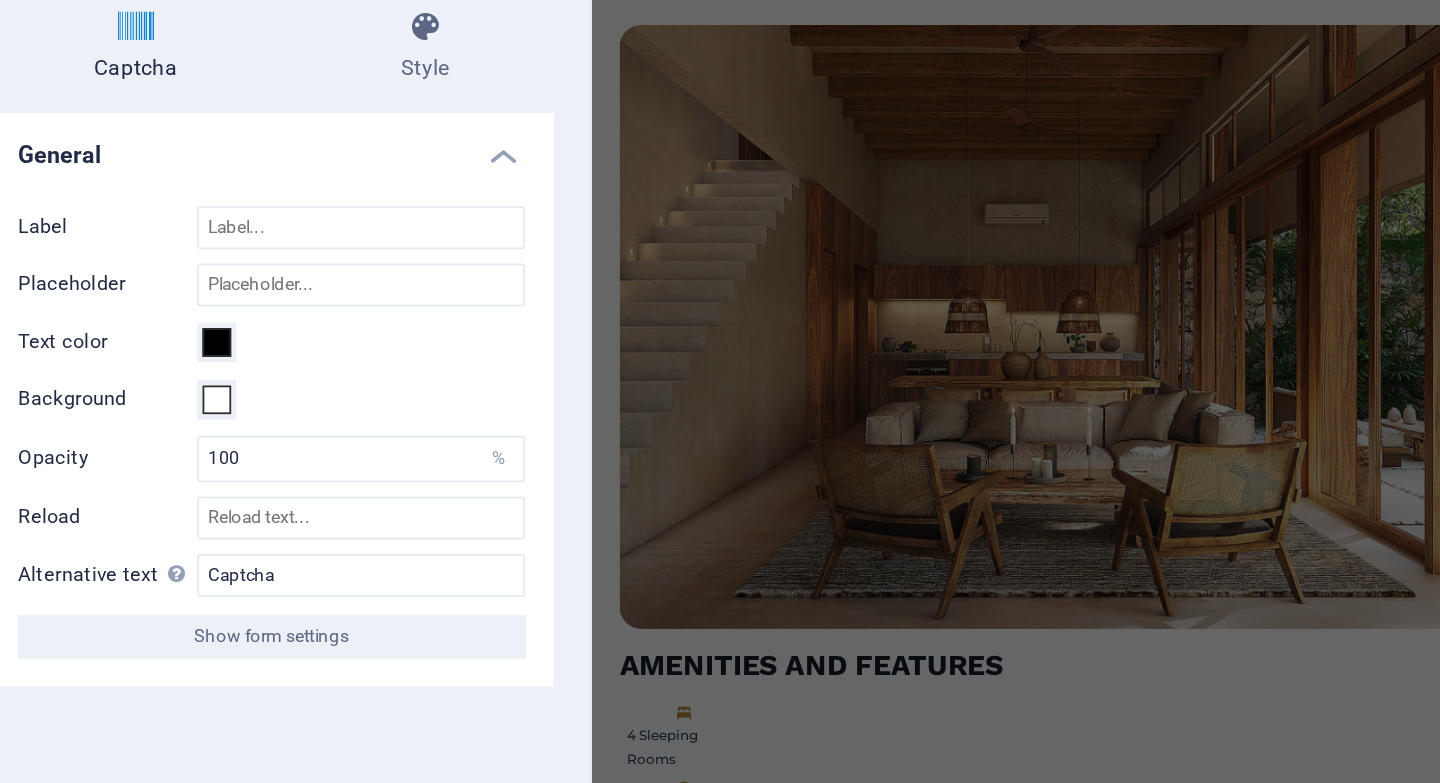 click on "Label Placeholder Text color Background Opacity 100  % Reload Alternative text The alternative text is used by devices that cannot display images (e.g. image search engines) and should be added to every image to improve website accessibility. Captcha Show form settings" at bounding box center (253, 384) 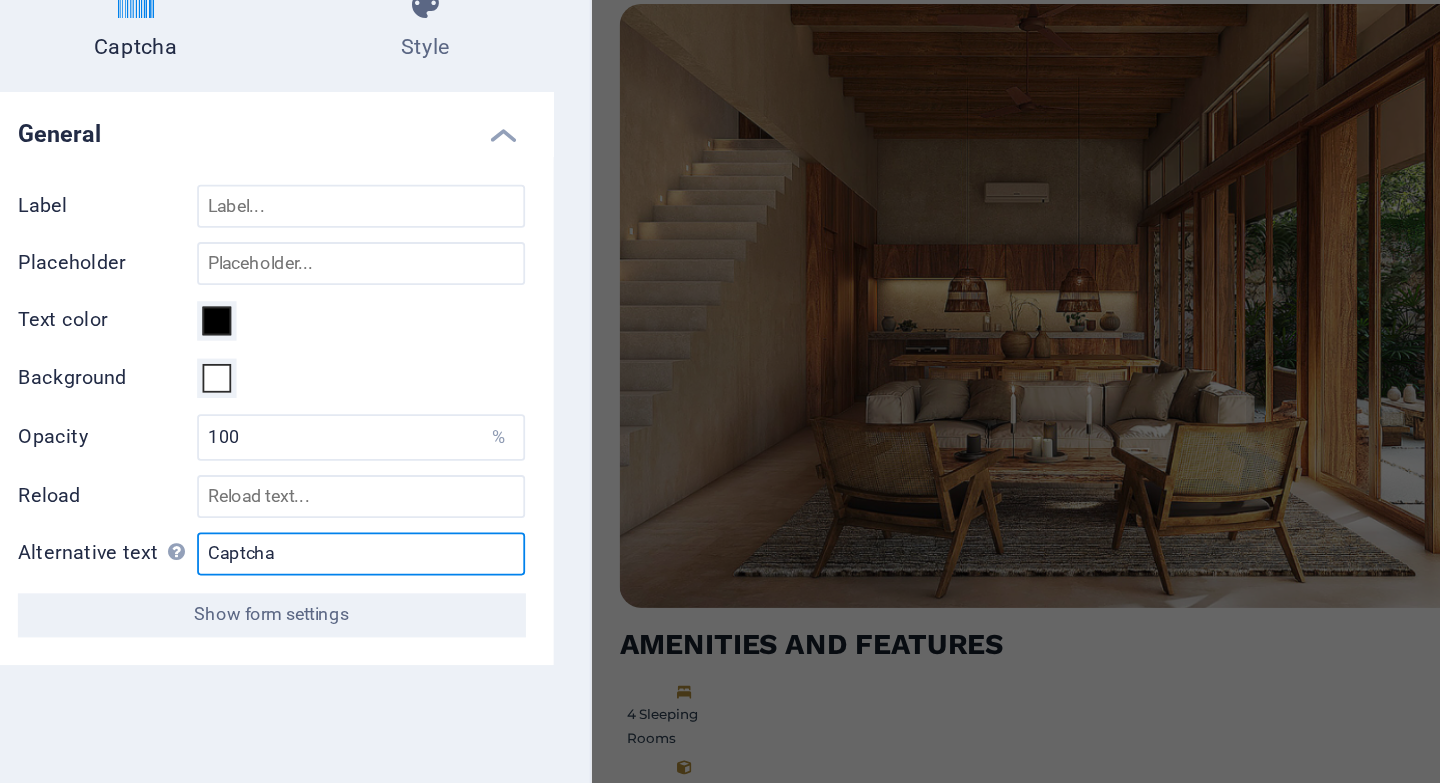 click on "Captcha" at bounding box center [303, 464] 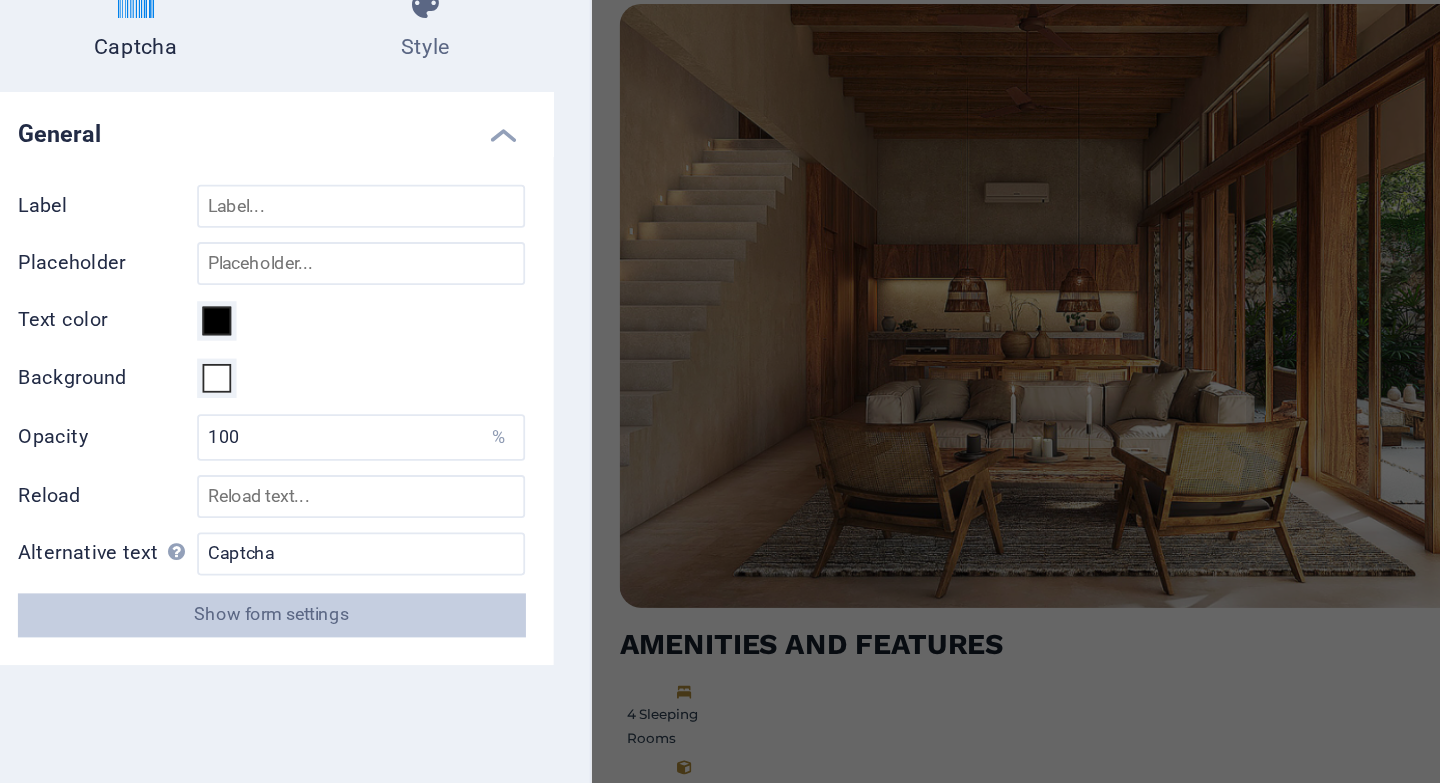 click on "Show form settings" at bounding box center [254, 498] 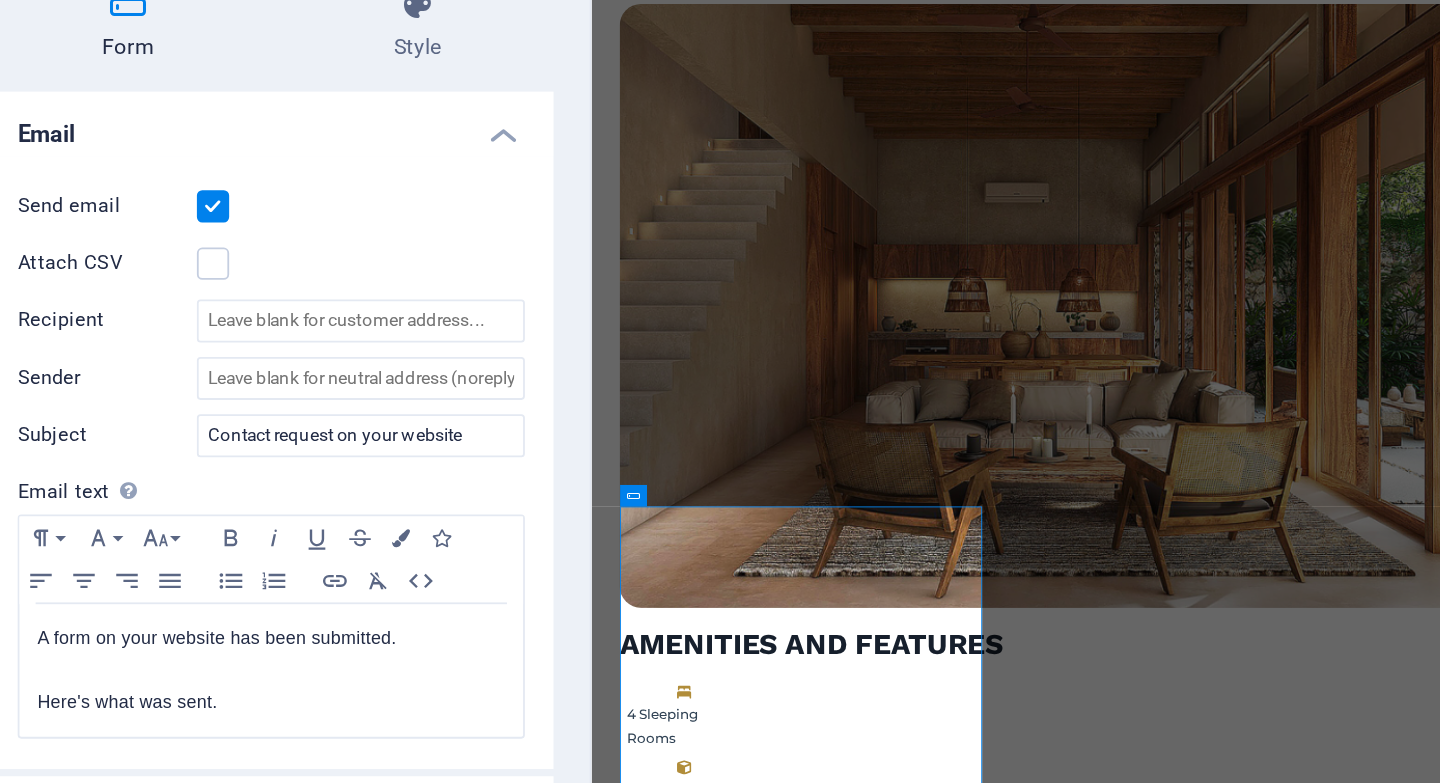 scroll, scrollTop: 590, scrollLeft: 0, axis: vertical 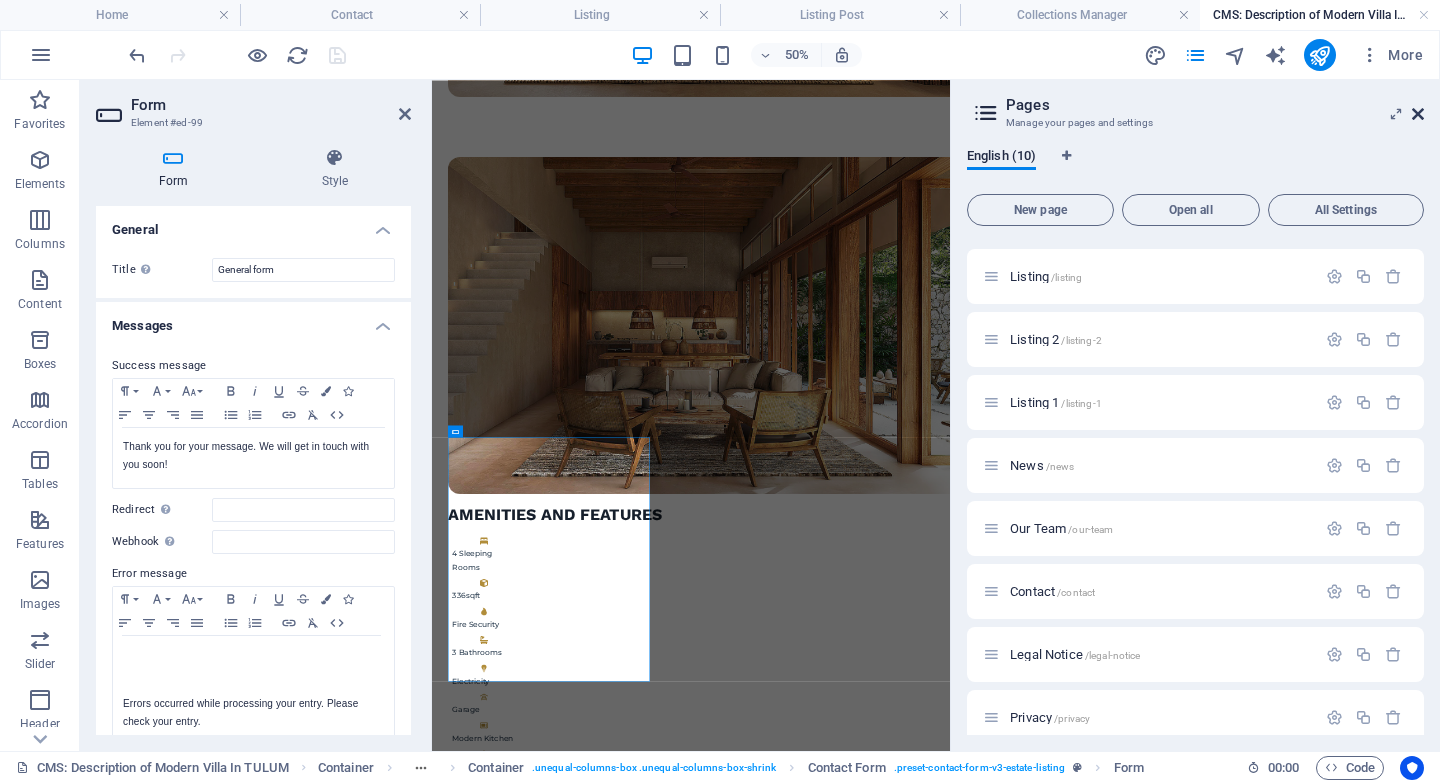 click at bounding box center (1418, 114) 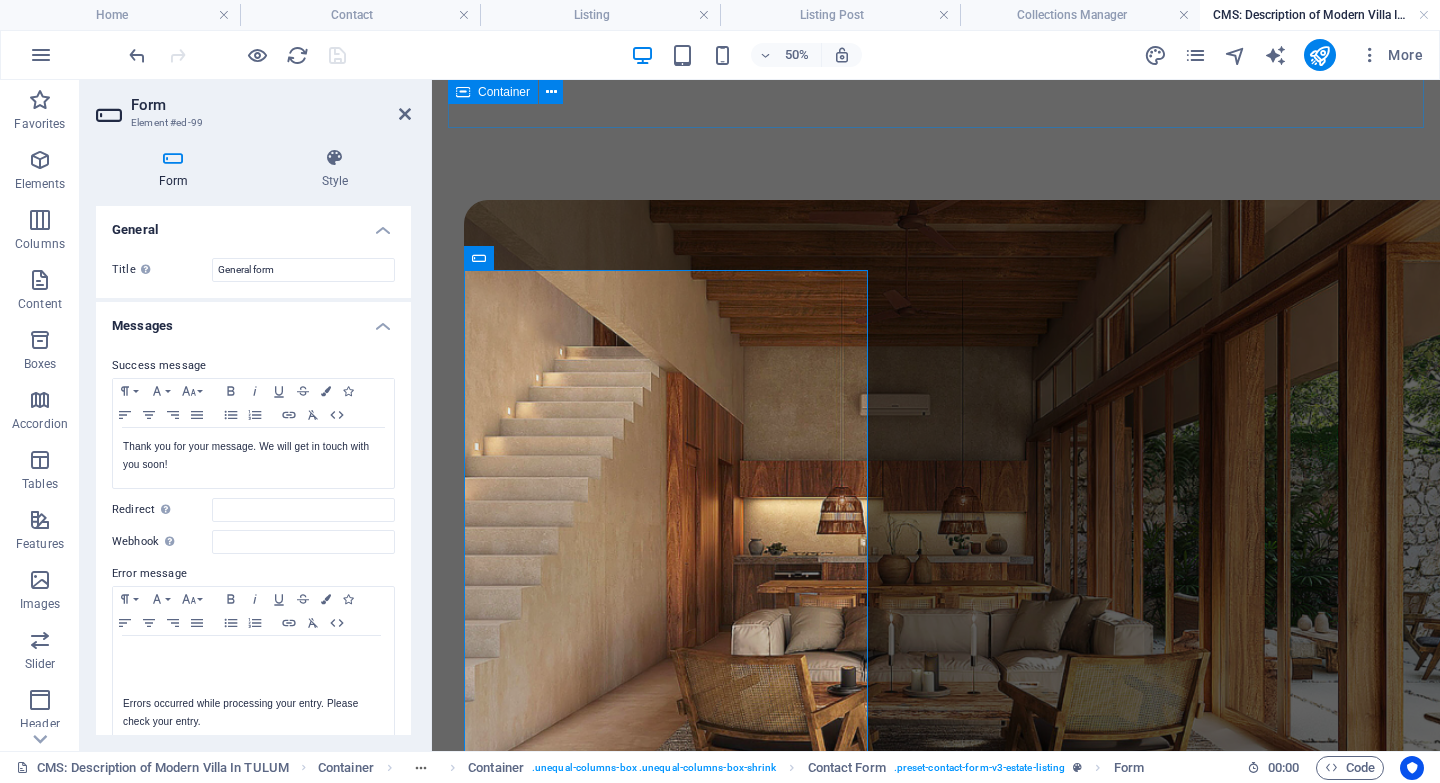 scroll, scrollTop: 2249, scrollLeft: 0, axis: vertical 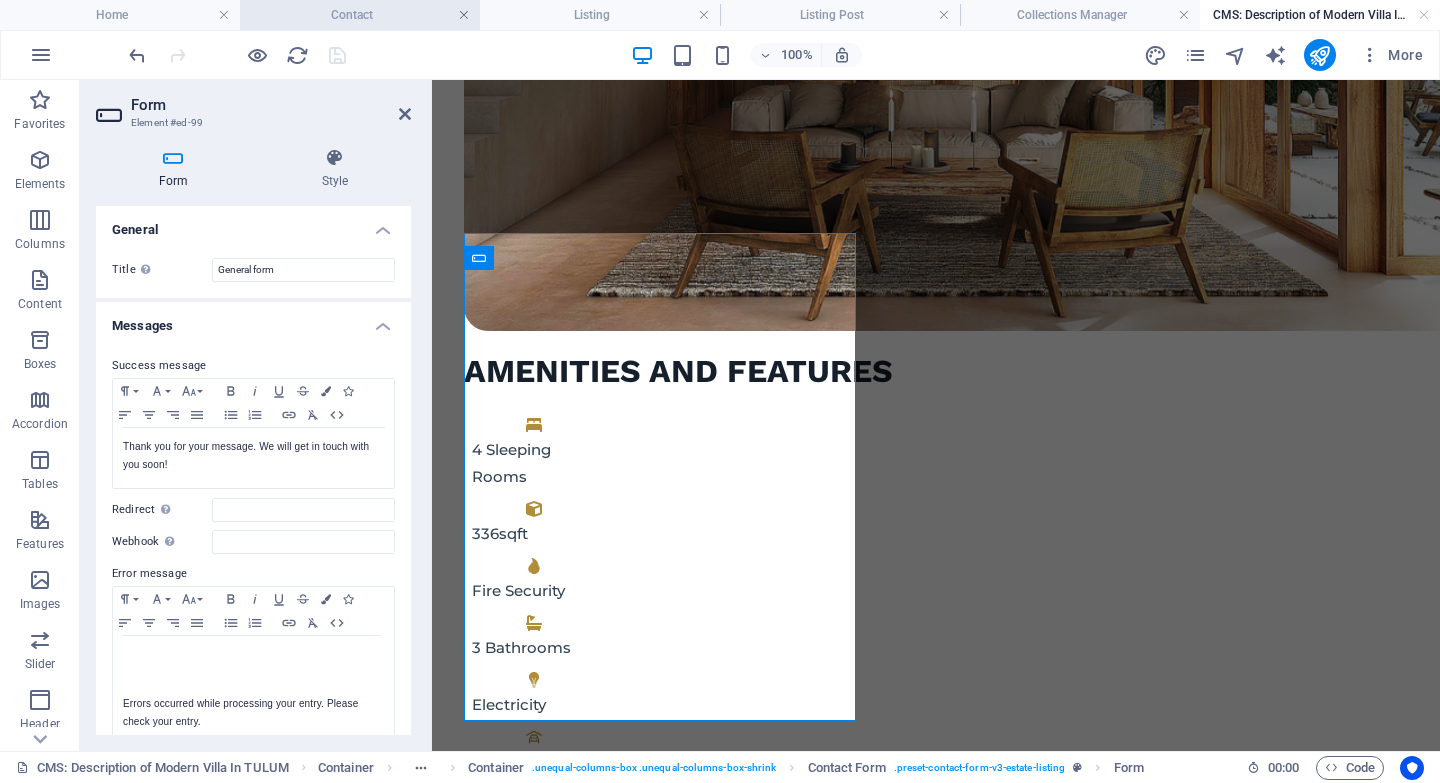 click at bounding box center [464, 15] 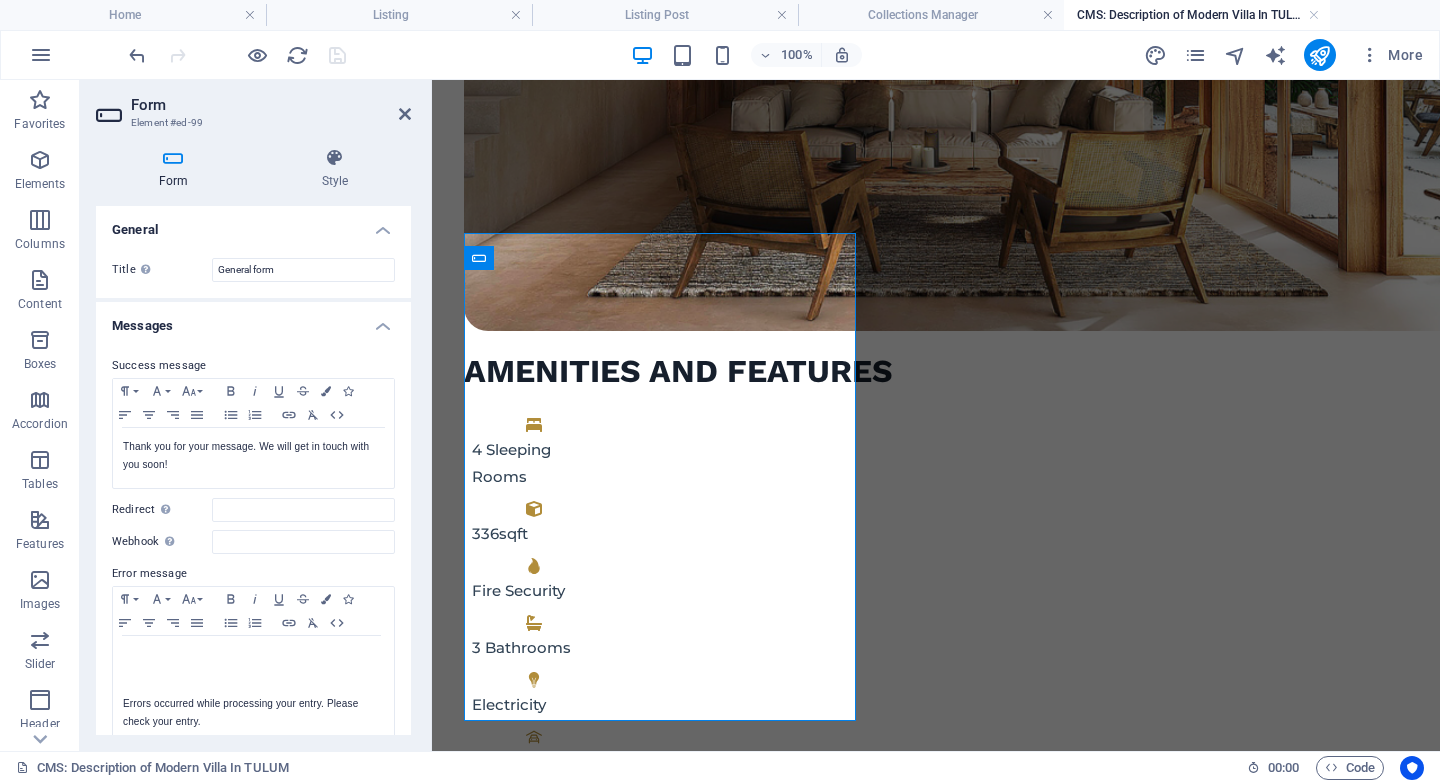 click on "Listing" at bounding box center (399, 15) 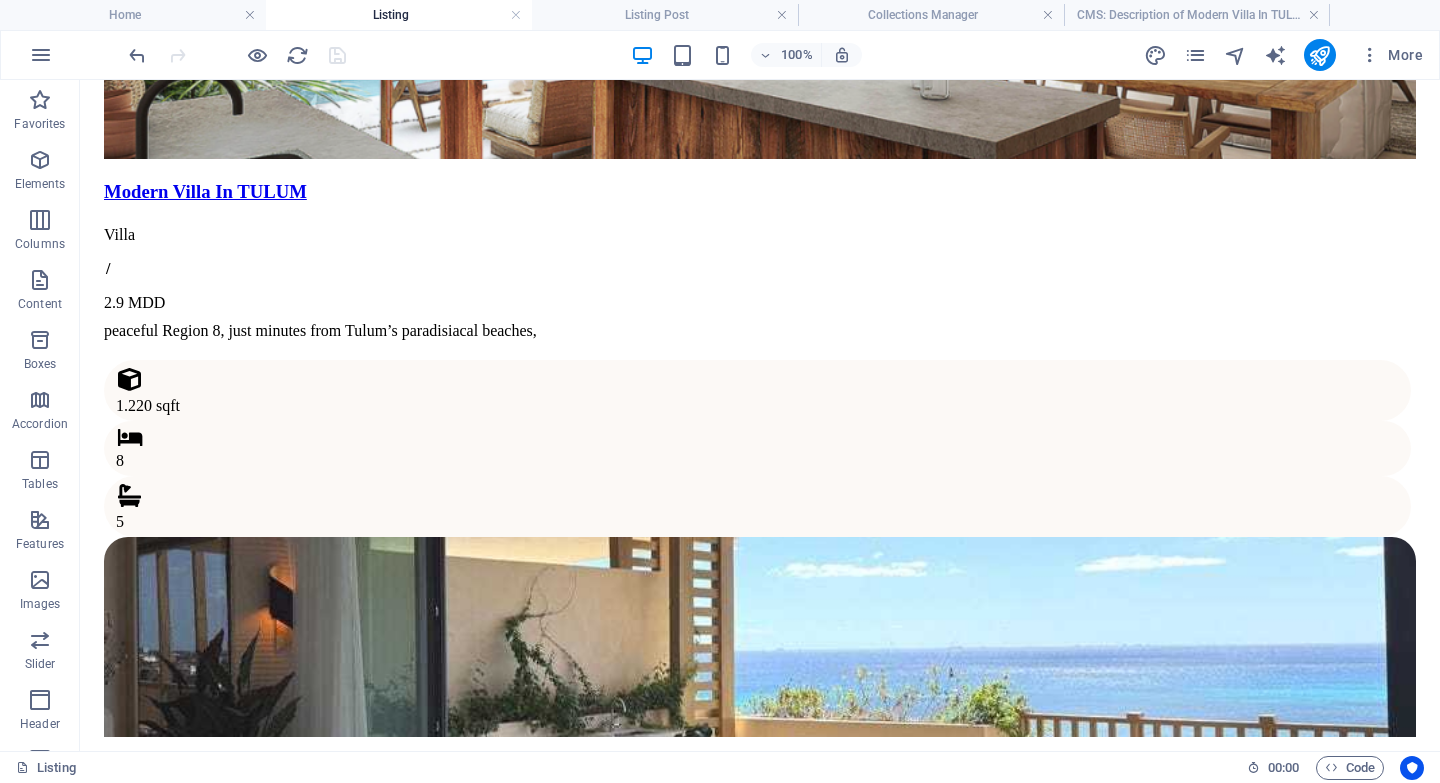 click on "Listing" at bounding box center (399, 15) 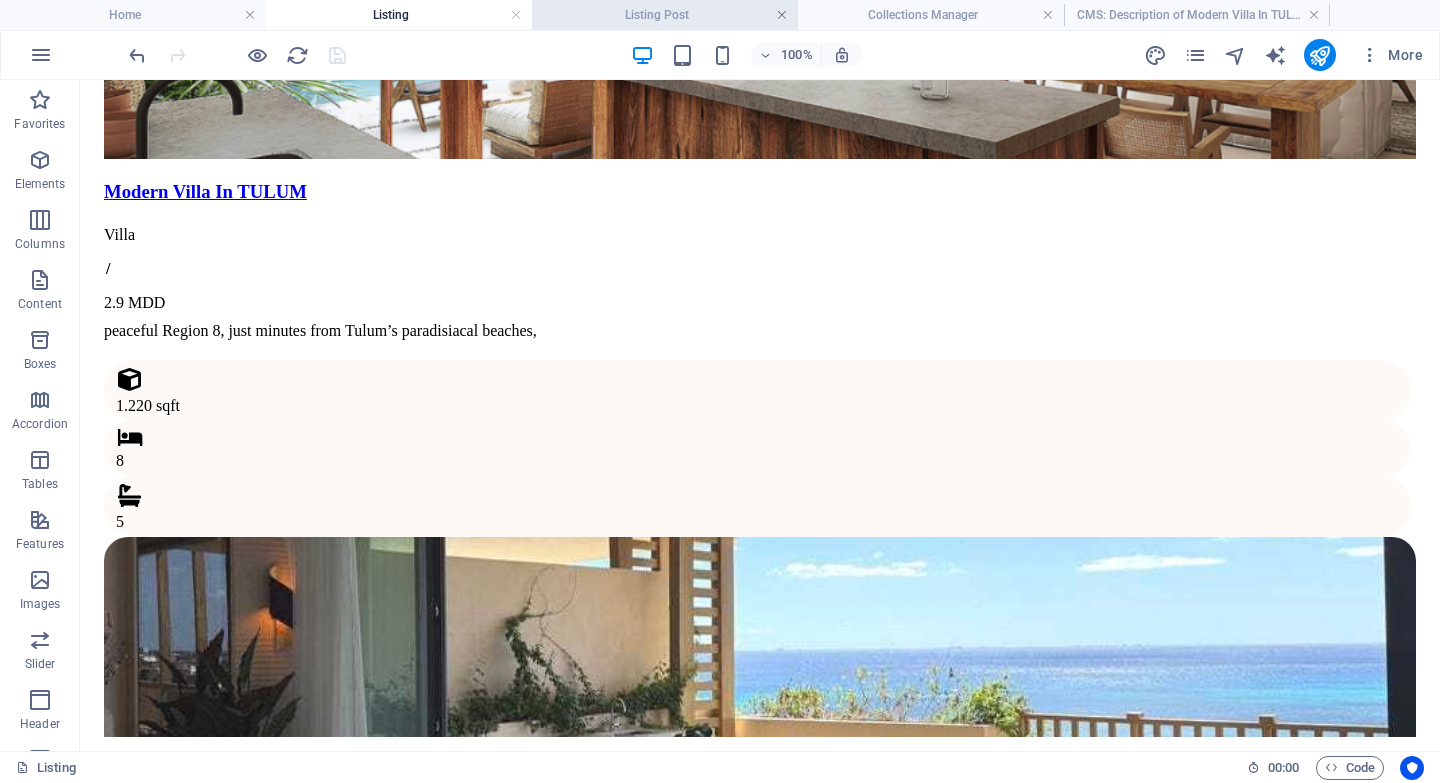click at bounding box center [516, 15] 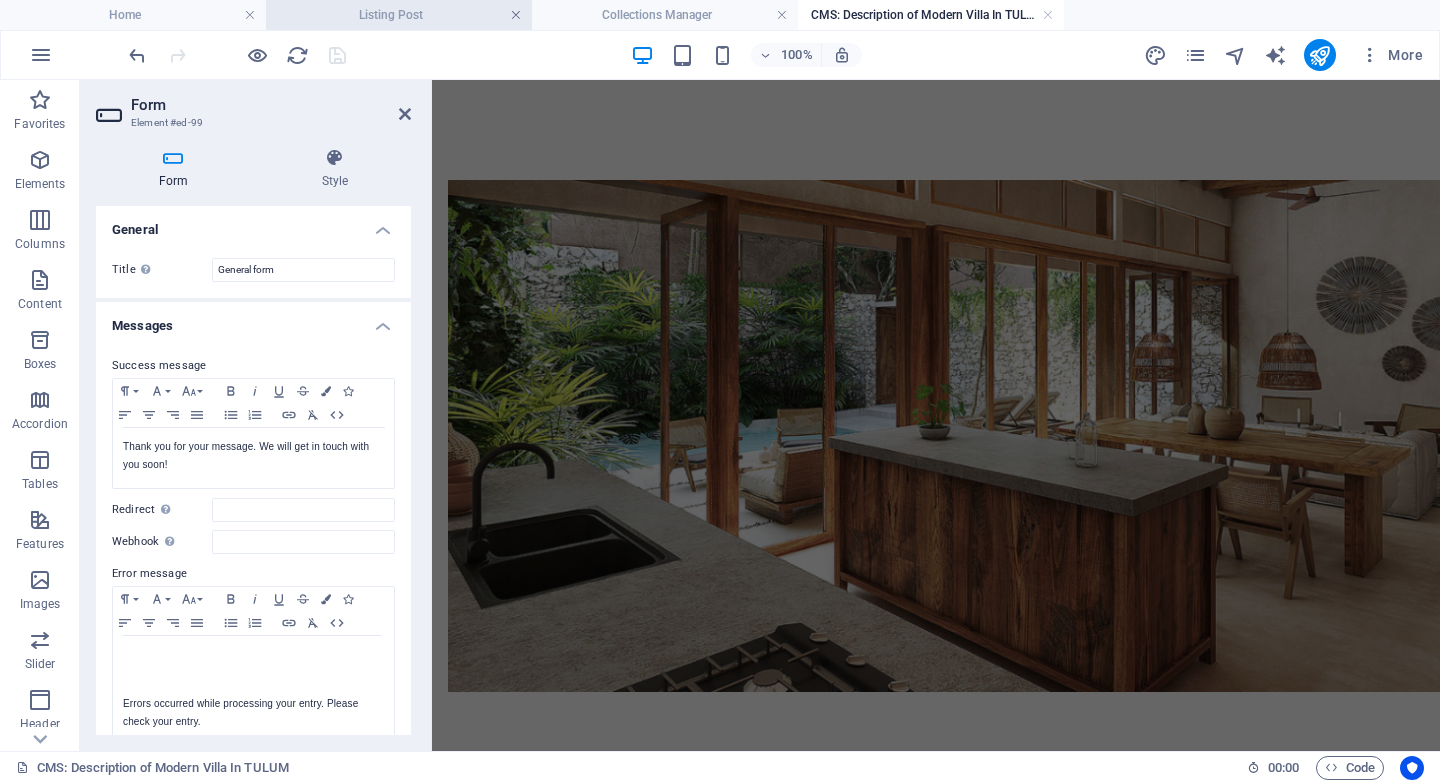 click at bounding box center [516, 15] 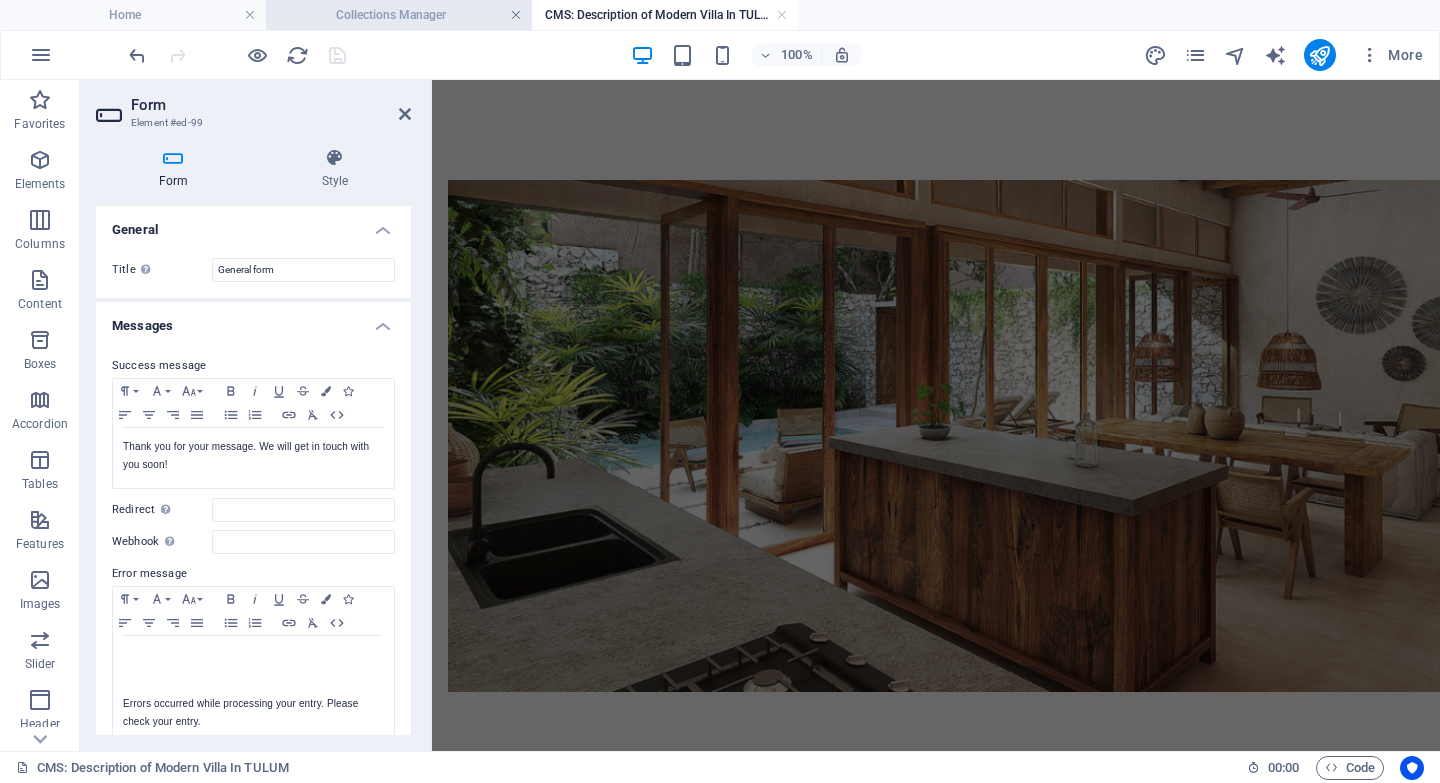 click at bounding box center [516, 15] 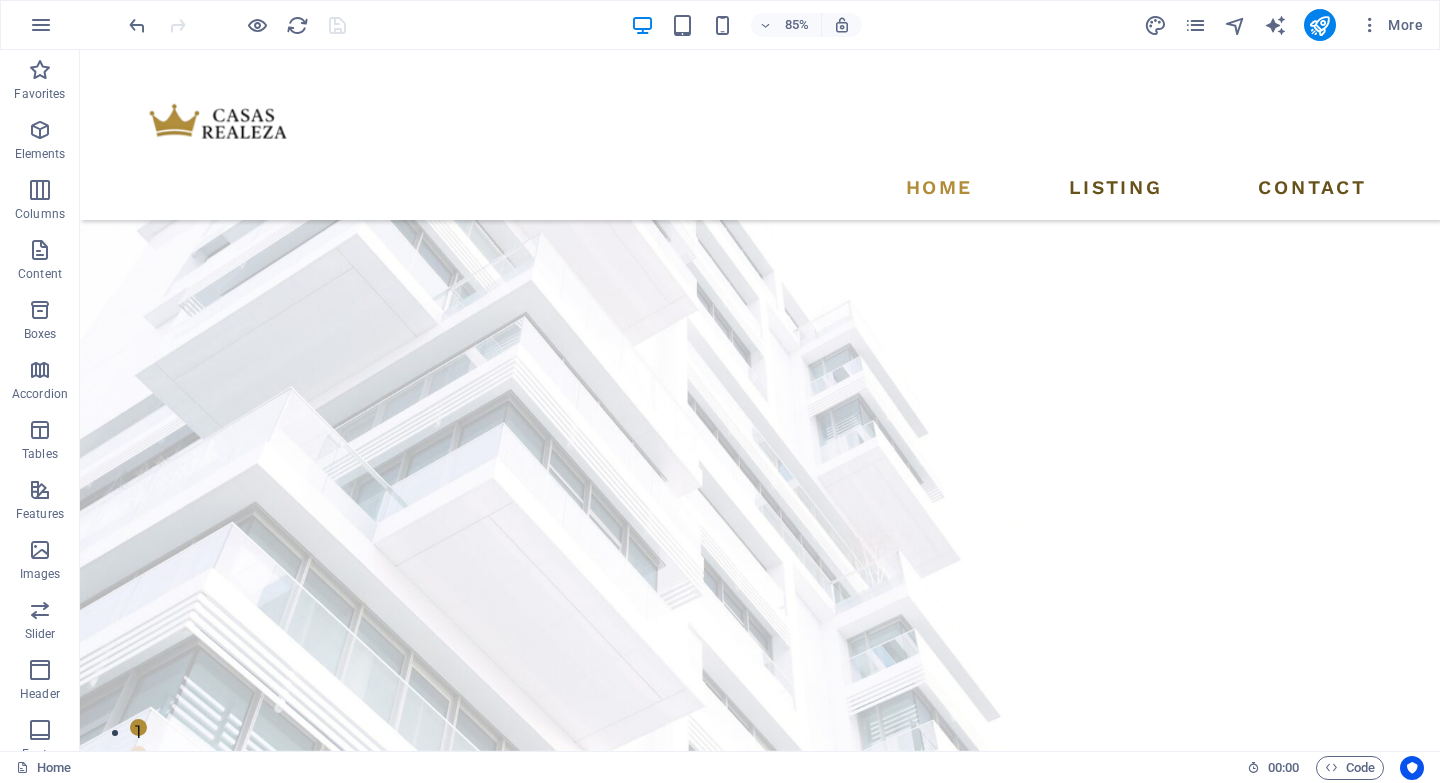 scroll, scrollTop: 485, scrollLeft: 0, axis: vertical 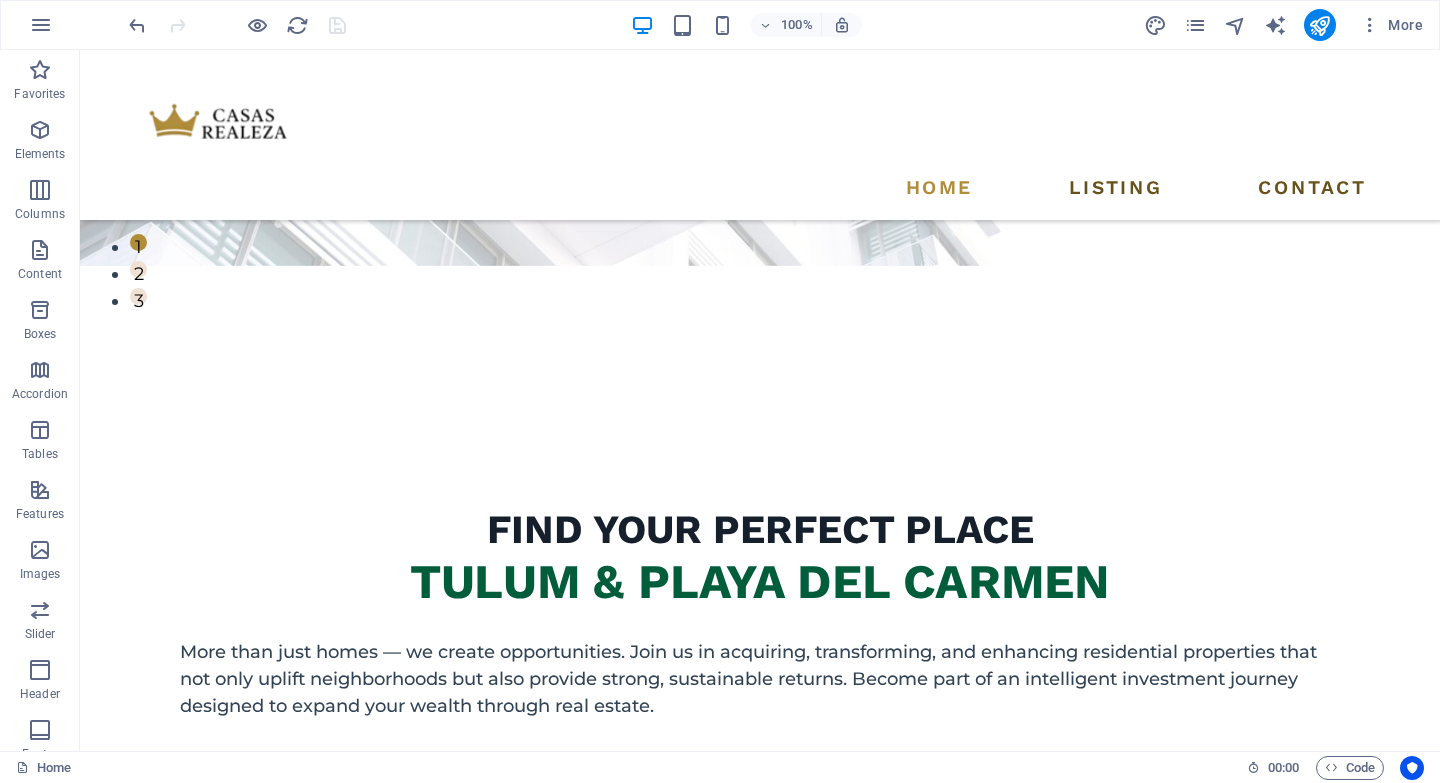 click on "100% More" at bounding box center [778, 25] 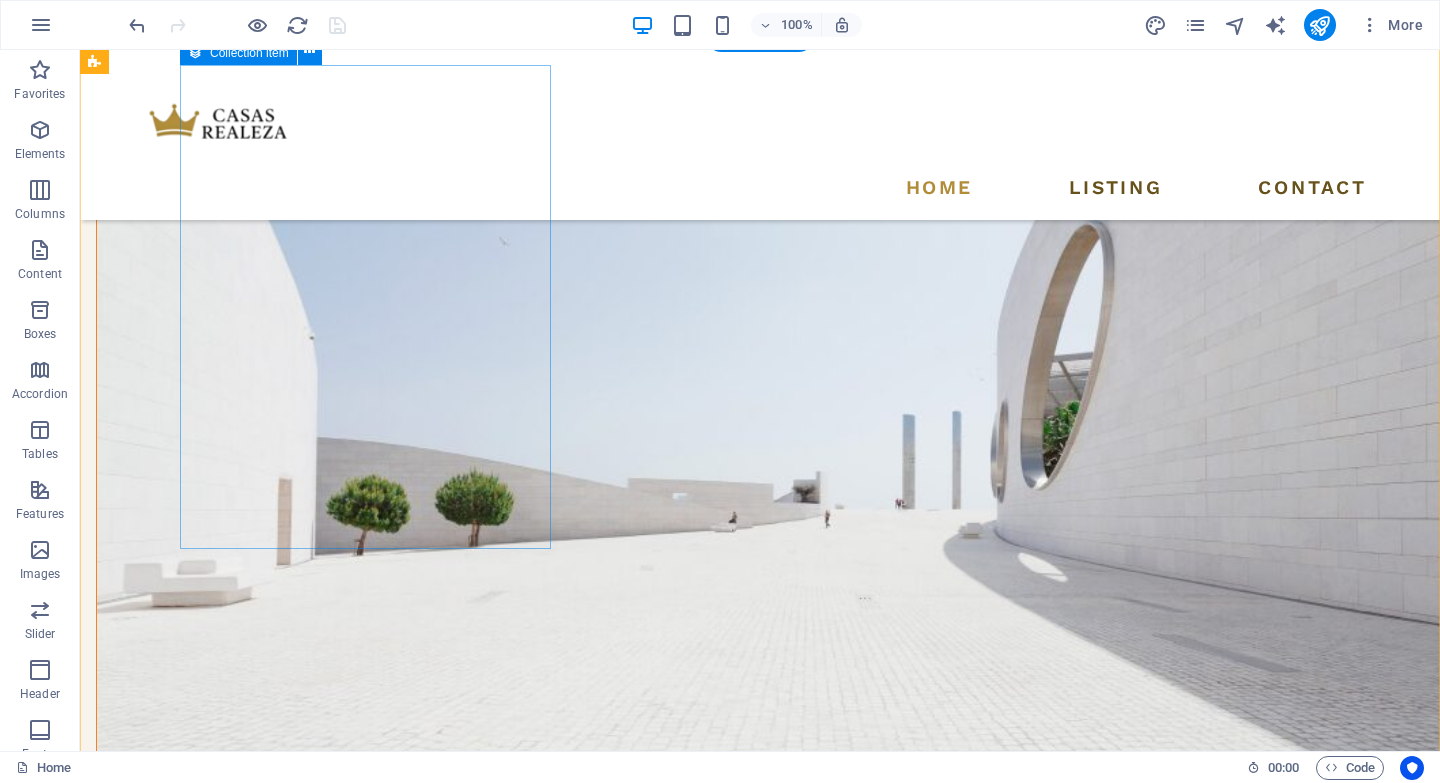 scroll, scrollTop: 2247, scrollLeft: 0, axis: vertical 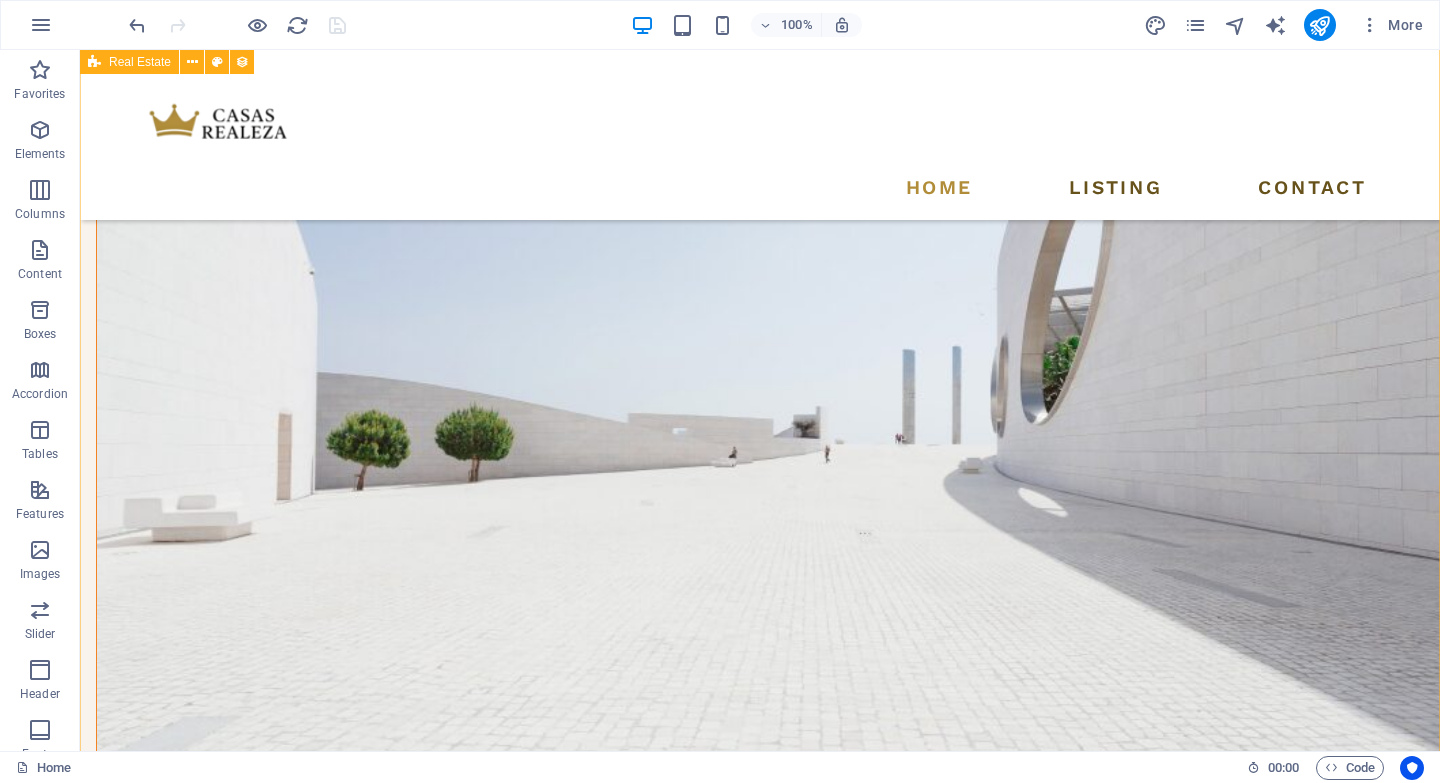 click on "Modern Villa In TULUM Villa / 2.9 MDD peaceful Region 8, just minutes from Tulum’s paradisiacal beaches, 1.220 sqft 8 5 Beach Apartment In Playa del Carmen Apartment / 2.5 mdd 11035 [STREET], [CITY], [STATE] [POSTAL_CODE] 306 sqft 4 4 Modern House In Playa del Carmen House / 1.7 MDD [STATE], [CITY], [CITY], [CITY] 580 sqft 4 4 Golf Apartment in Playa del Carmen Apartment / 400,000 USD [STREET], [CITY], [STATE] [POSTAL_CODE] 280 sqft 2 2  Previous Next" at bounding box center [760, 3055] 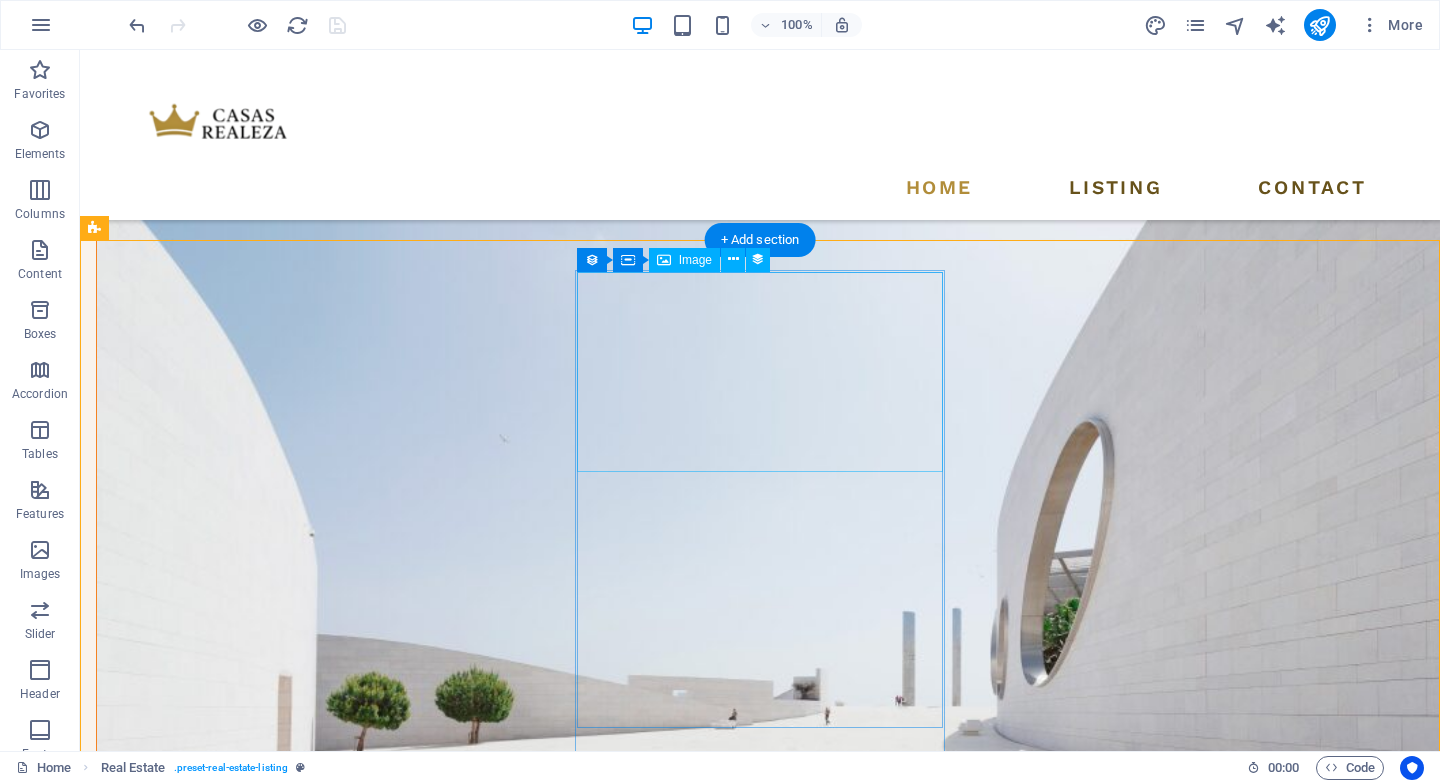 scroll, scrollTop: 1987, scrollLeft: 0, axis: vertical 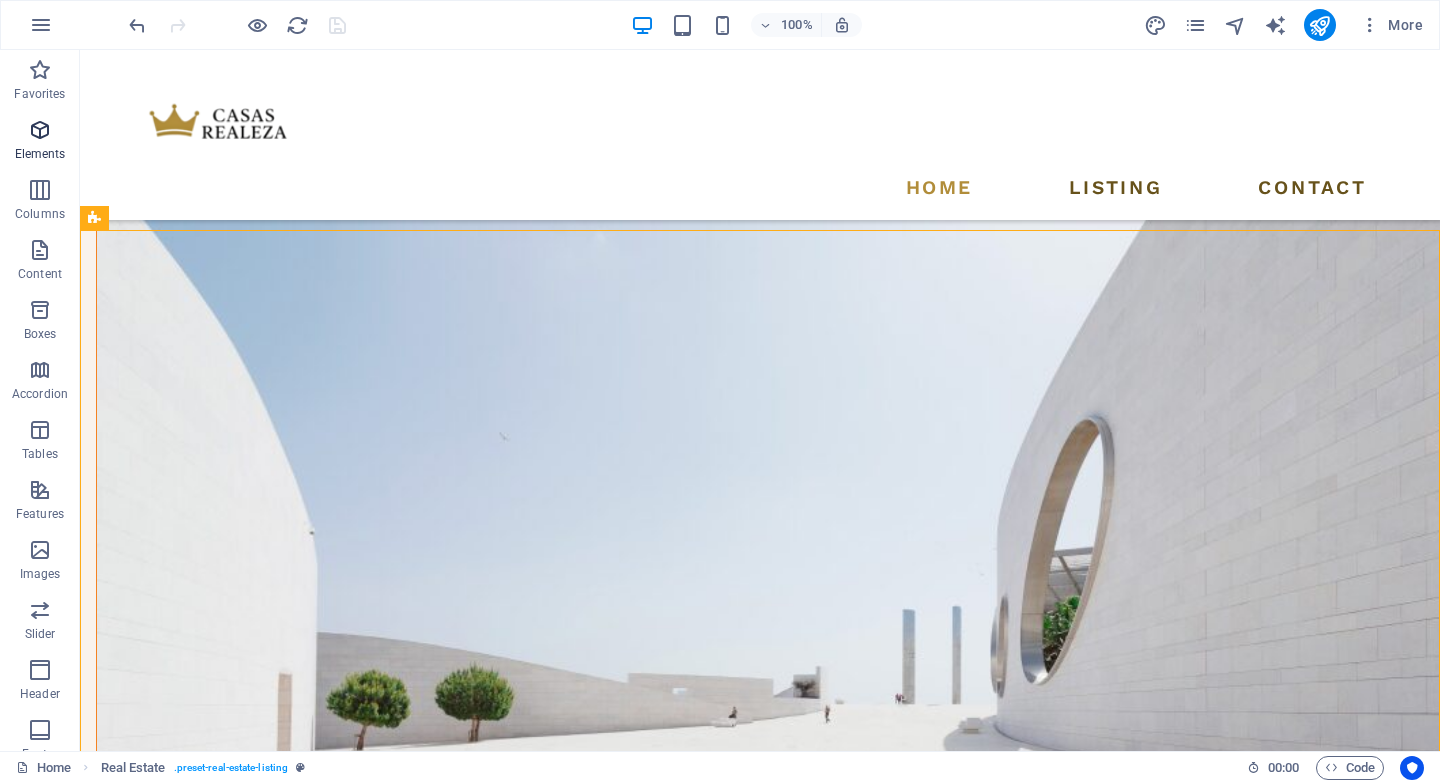 click at bounding box center (40, 130) 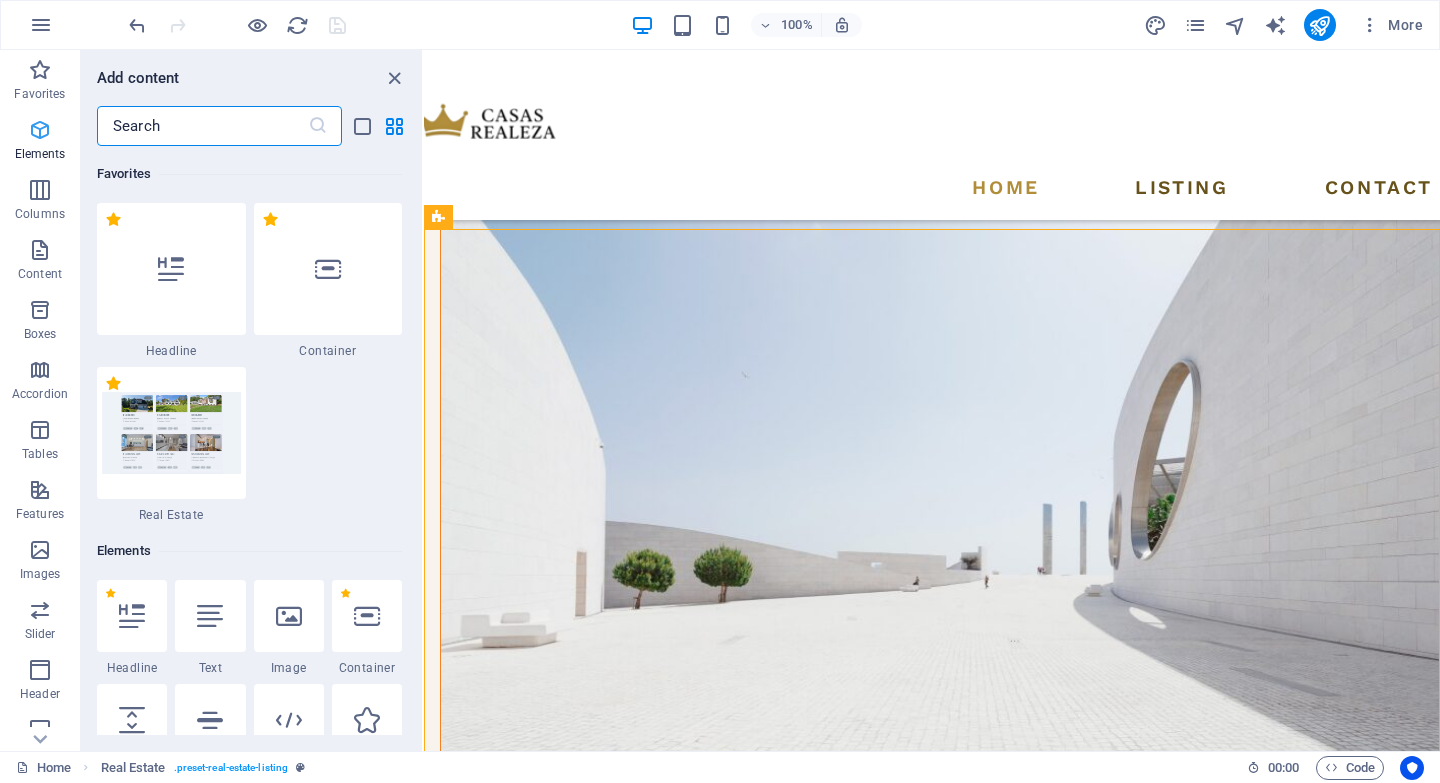 scroll, scrollTop: 377, scrollLeft: 0, axis: vertical 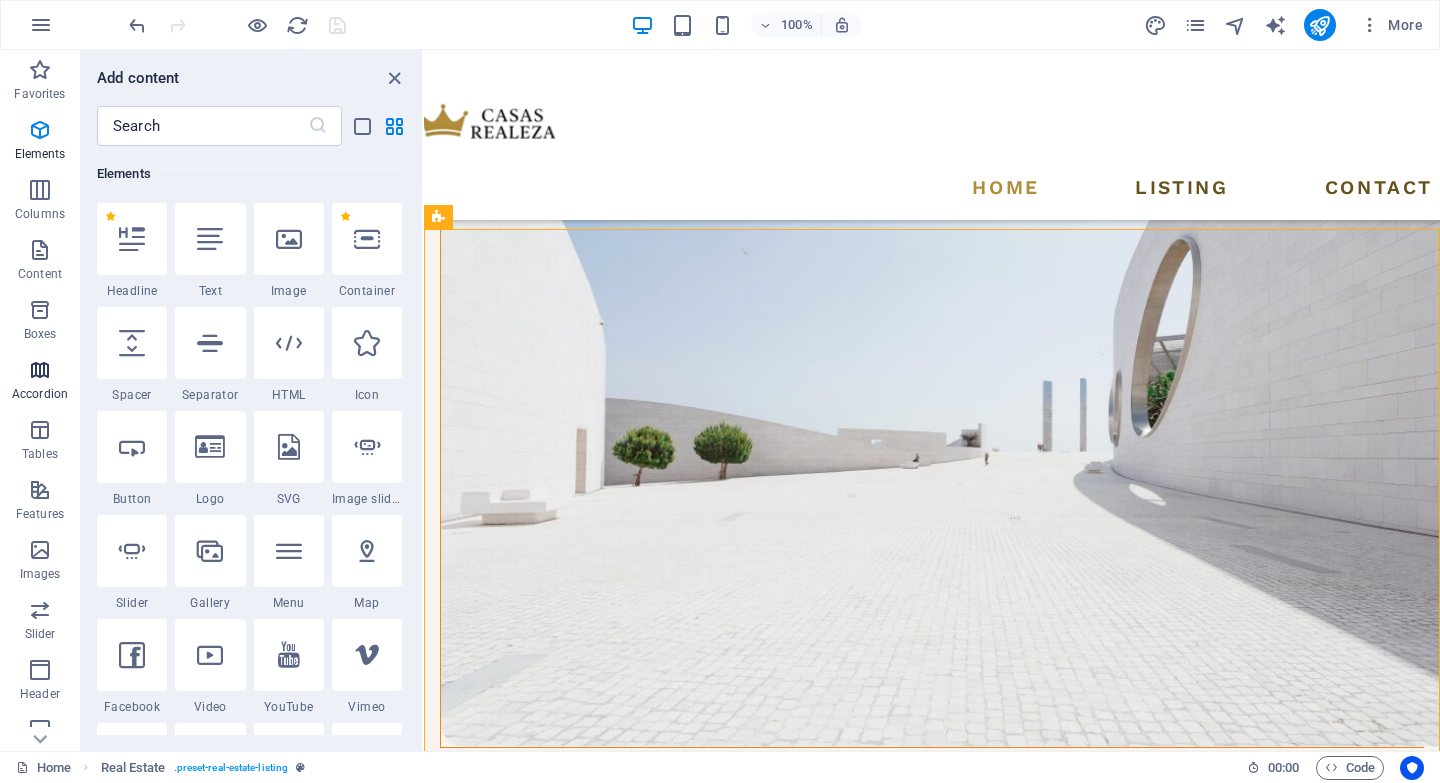 click on "Accordion" at bounding box center (40, 382) 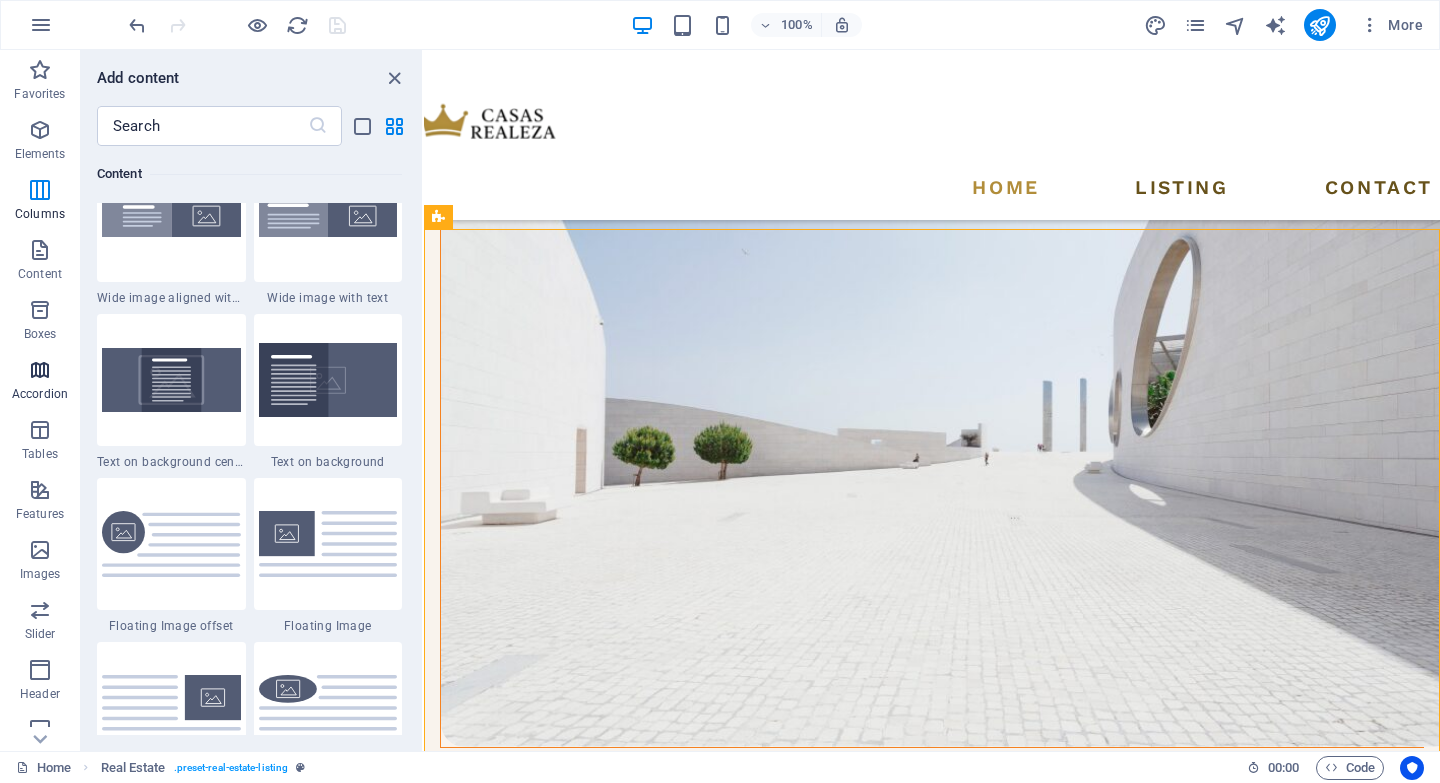 scroll, scrollTop: 6549, scrollLeft: 0, axis: vertical 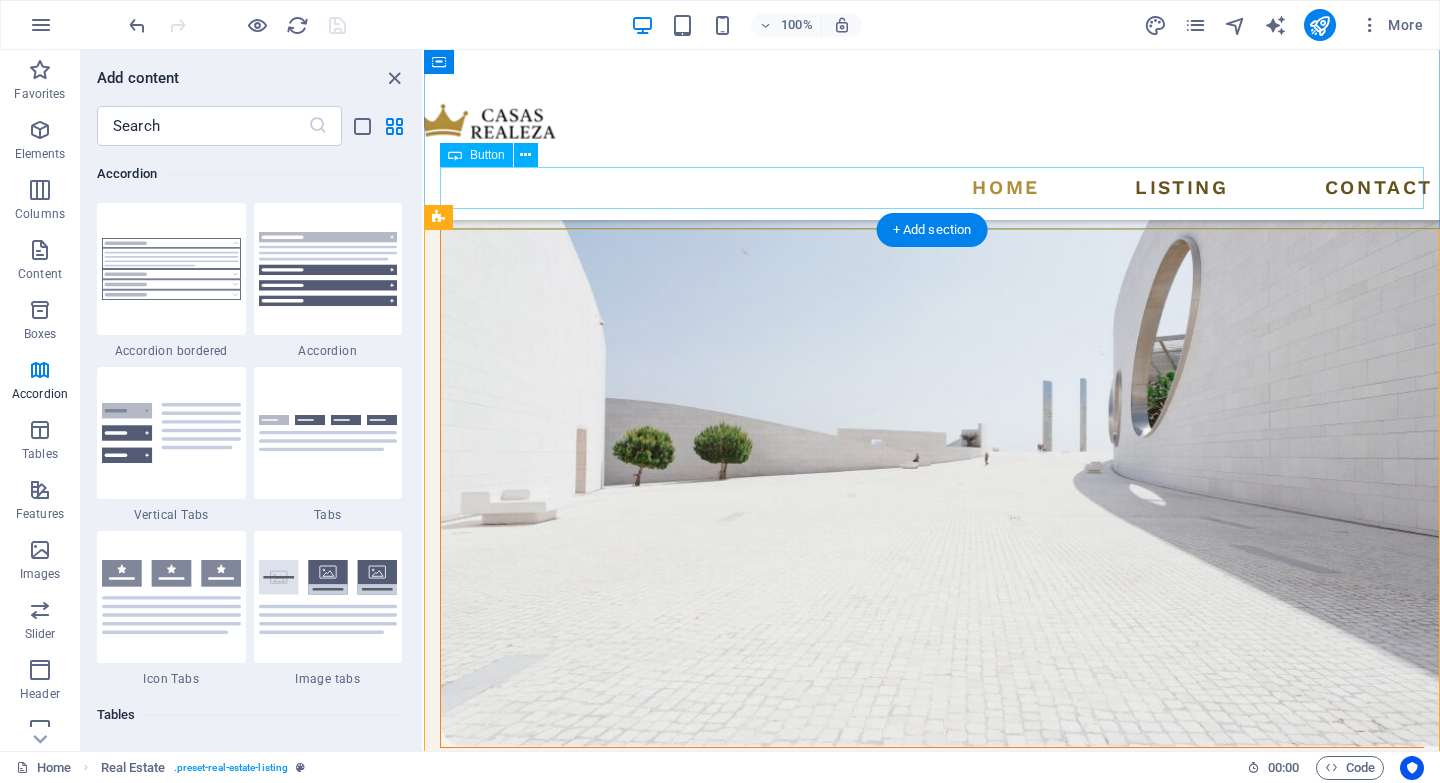 type 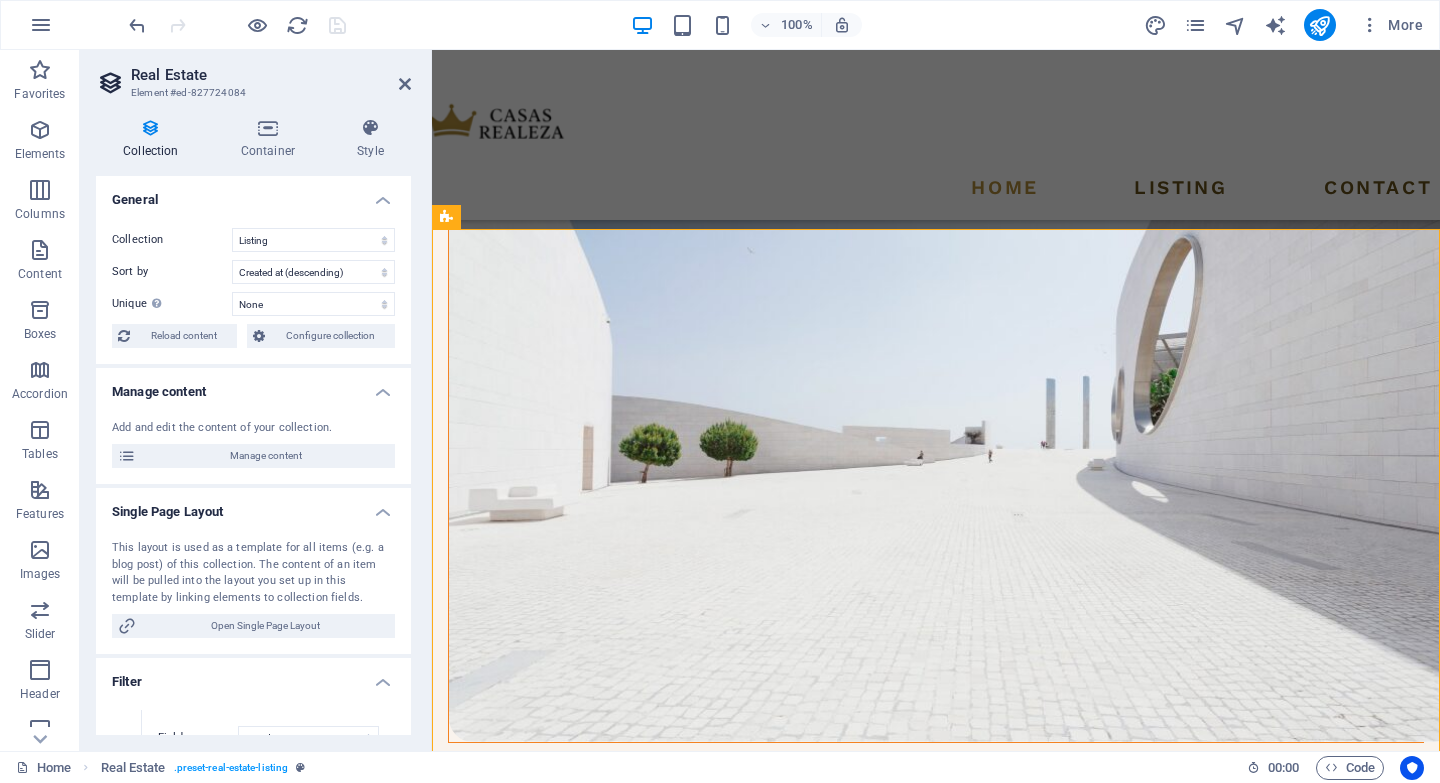 click on "Real Estate Element #ed-827724084" at bounding box center [253, 76] 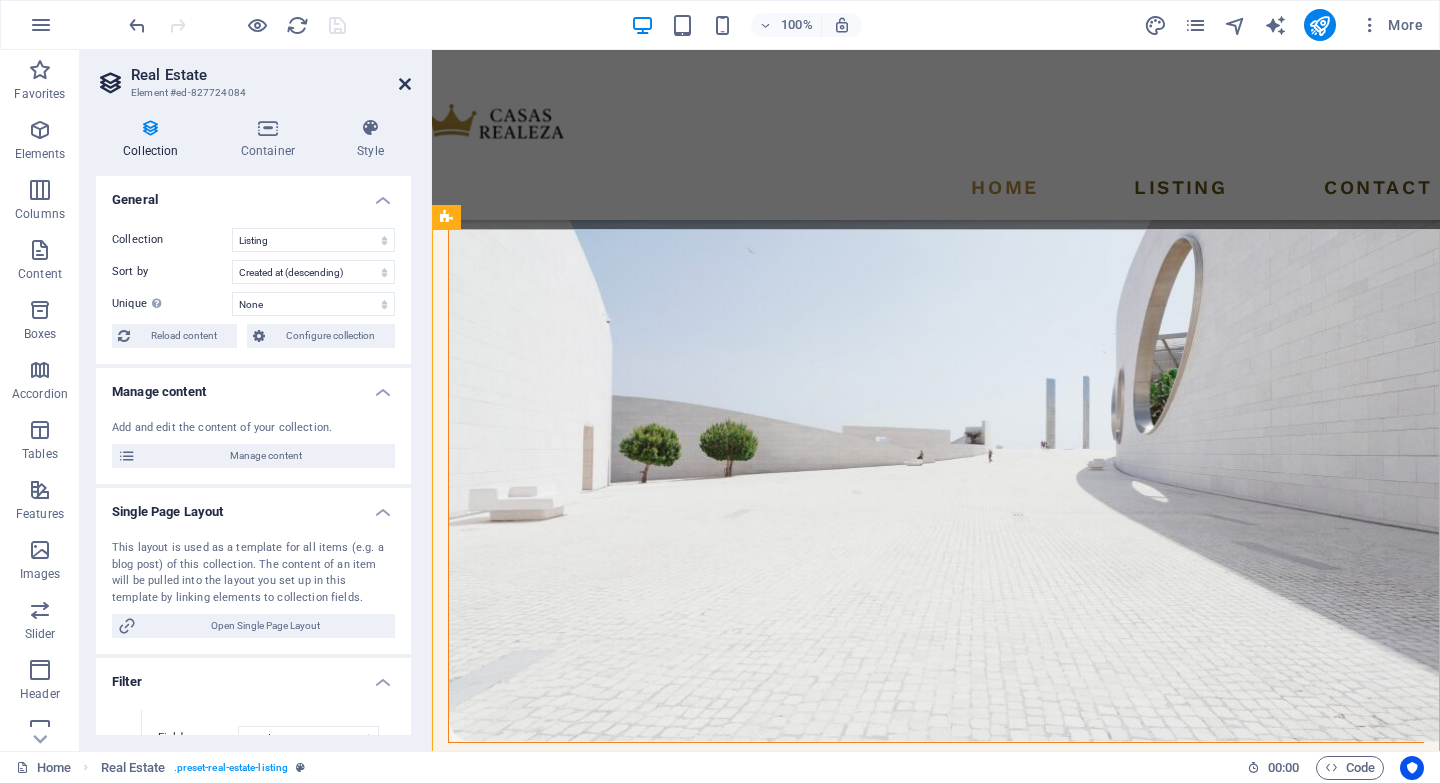 drag, startPoint x: 400, startPoint y: 84, endPoint x: 320, endPoint y: 34, distance: 94.33981 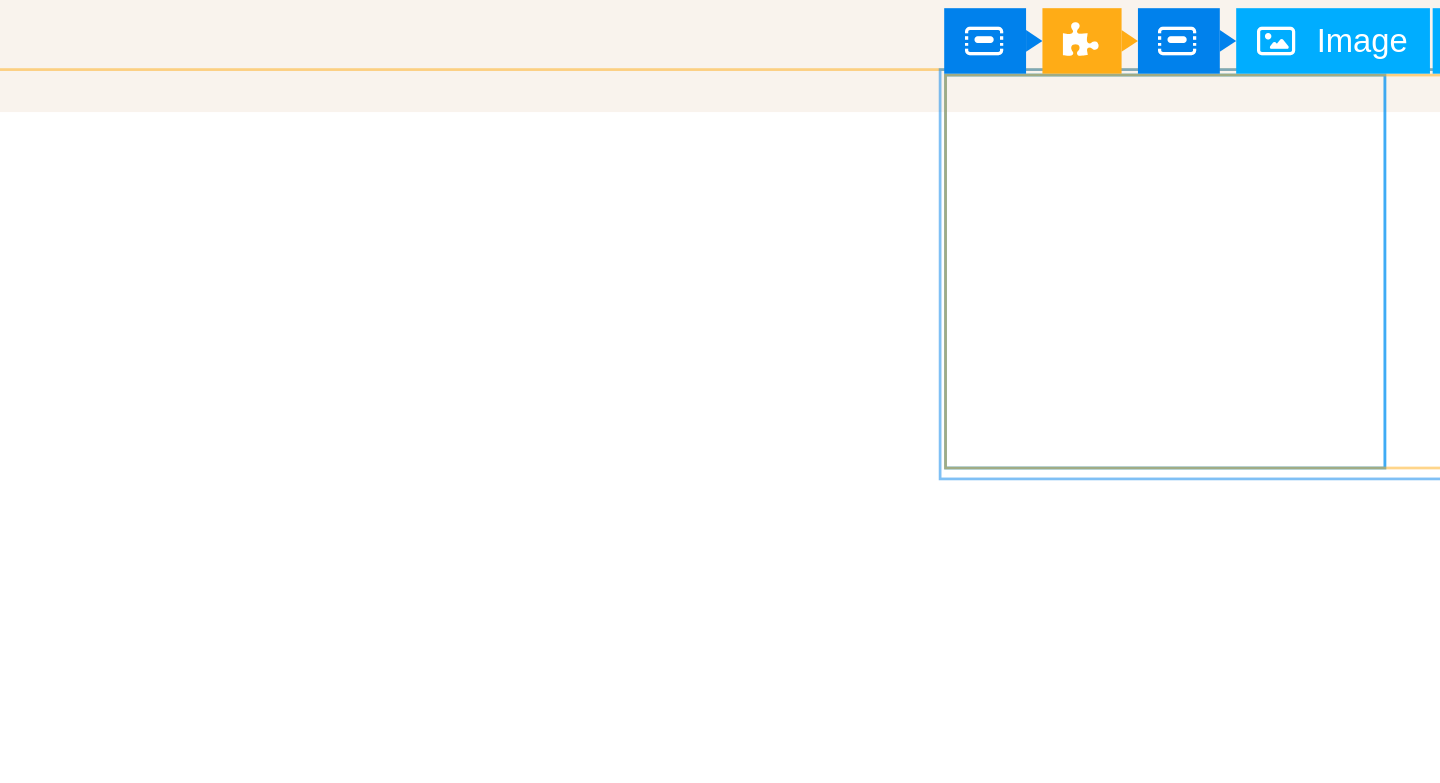 scroll, scrollTop: 3301, scrollLeft: 0, axis: vertical 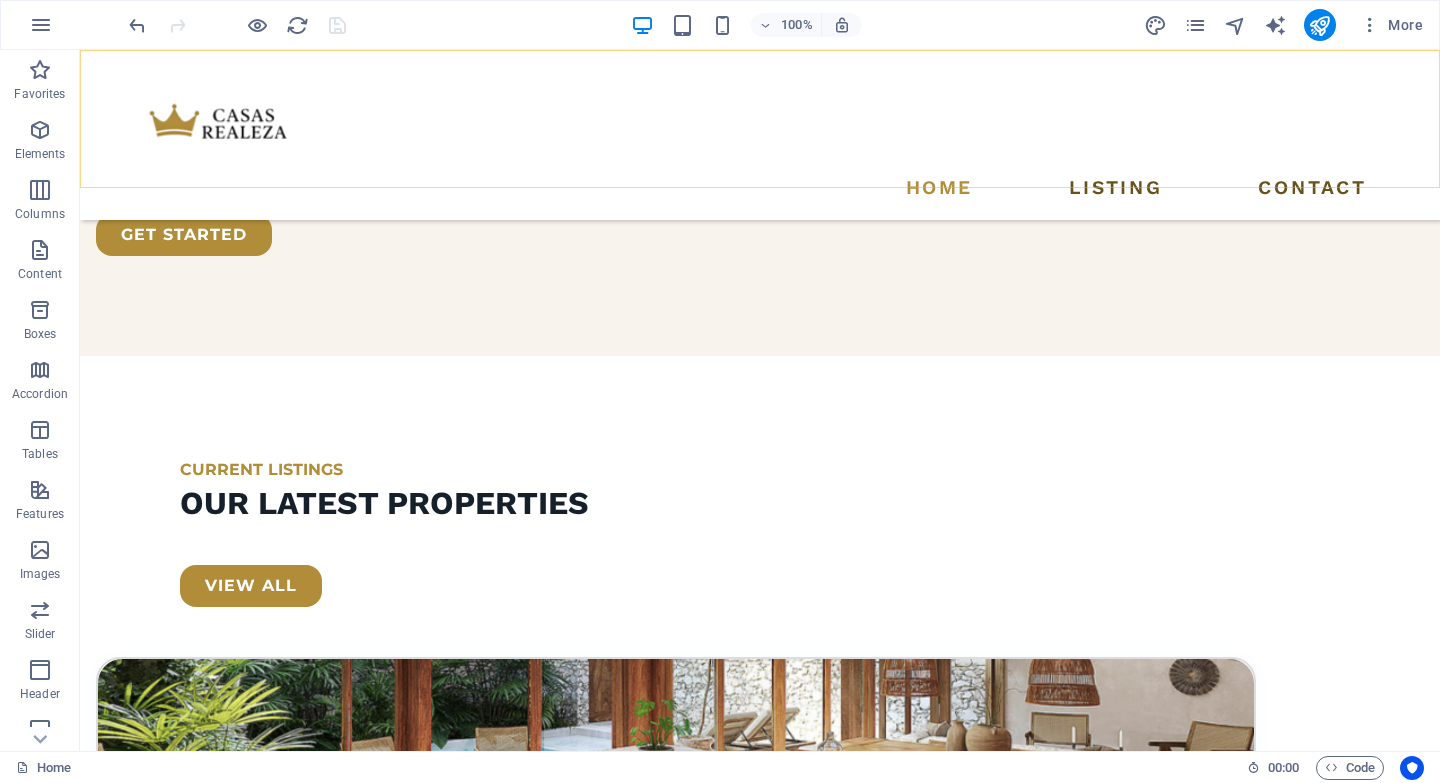 click on "Home Listing Contact" at bounding box center (760, 135) 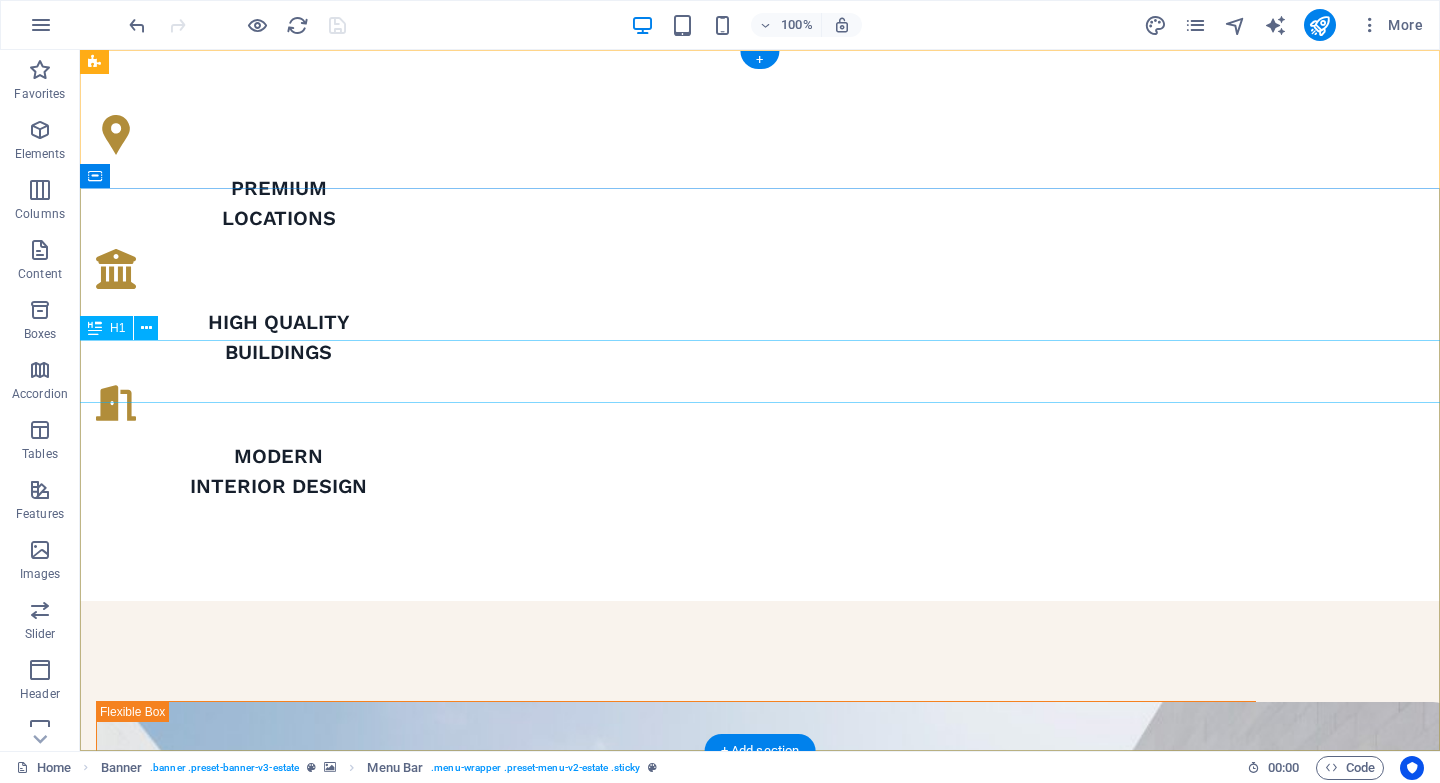 scroll, scrollTop: 0, scrollLeft: 0, axis: both 